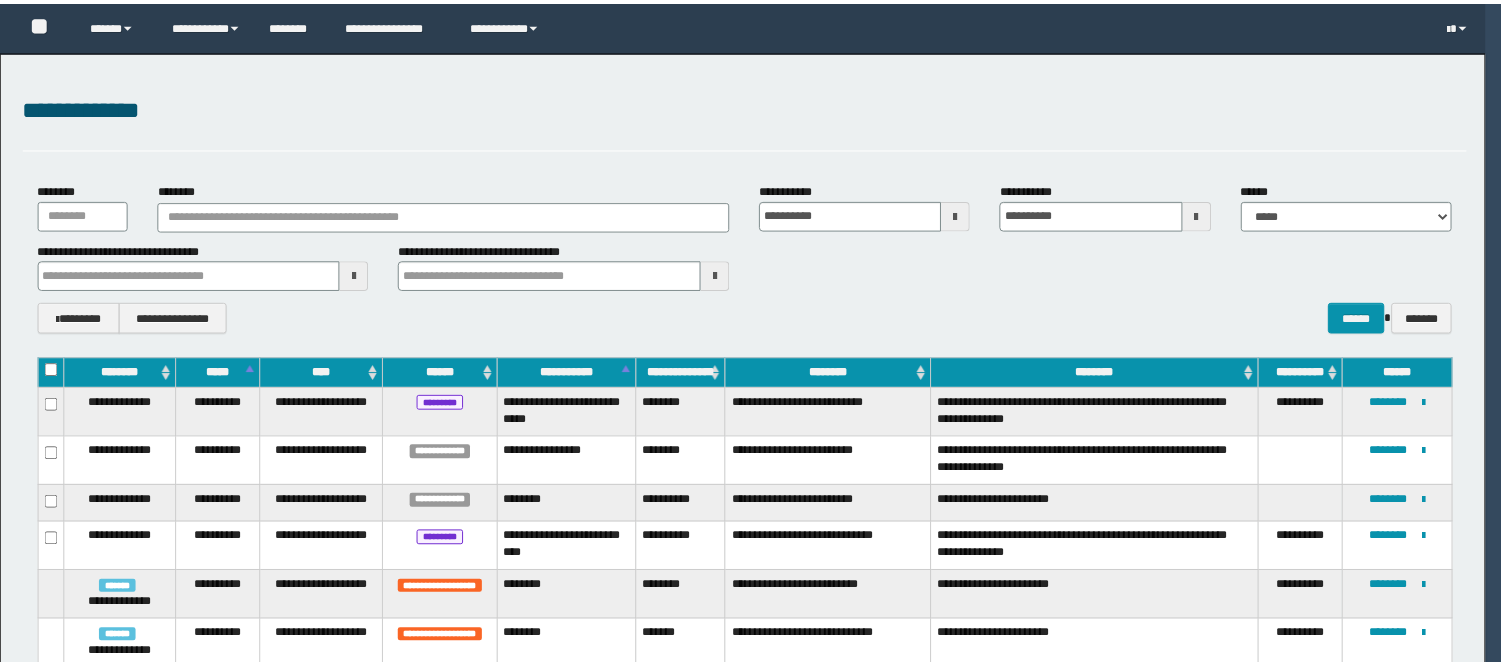 scroll, scrollTop: 0, scrollLeft: 0, axis: both 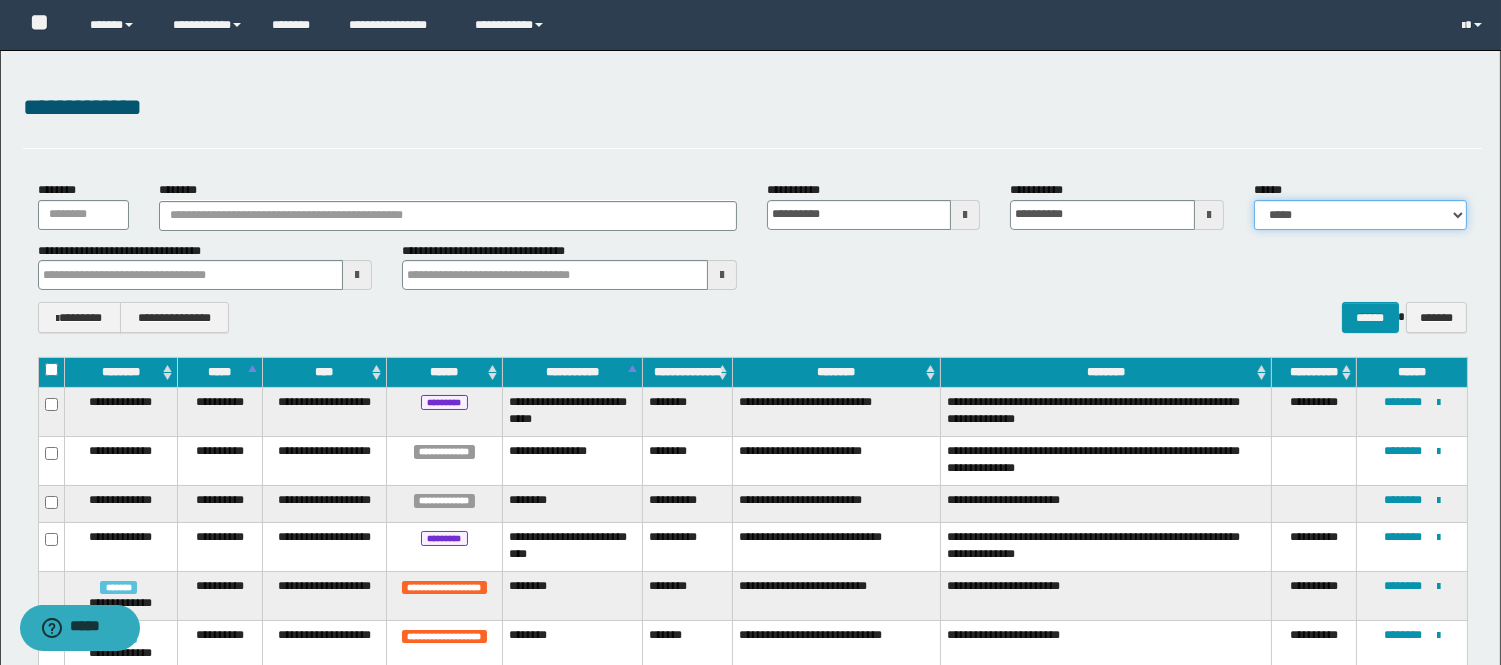 click on "**********" at bounding box center [1360, 215] 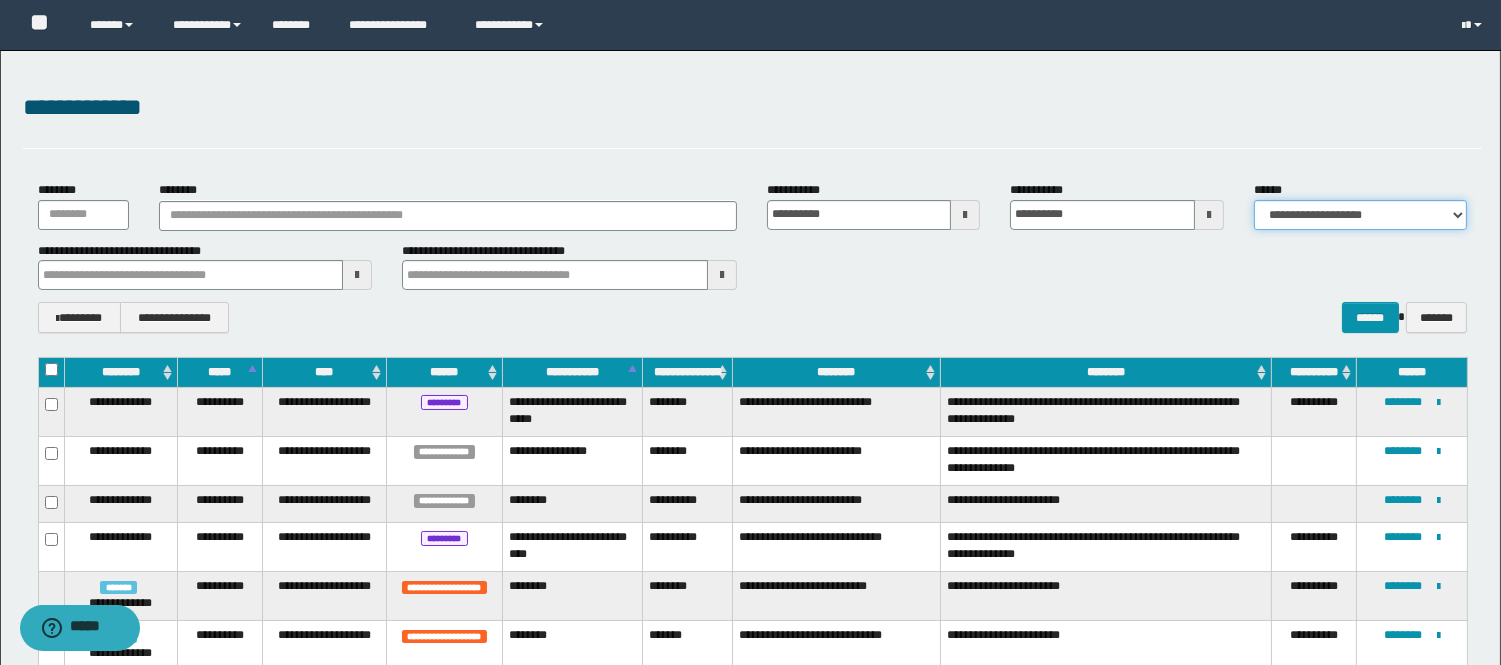 click on "**********" at bounding box center (1360, 215) 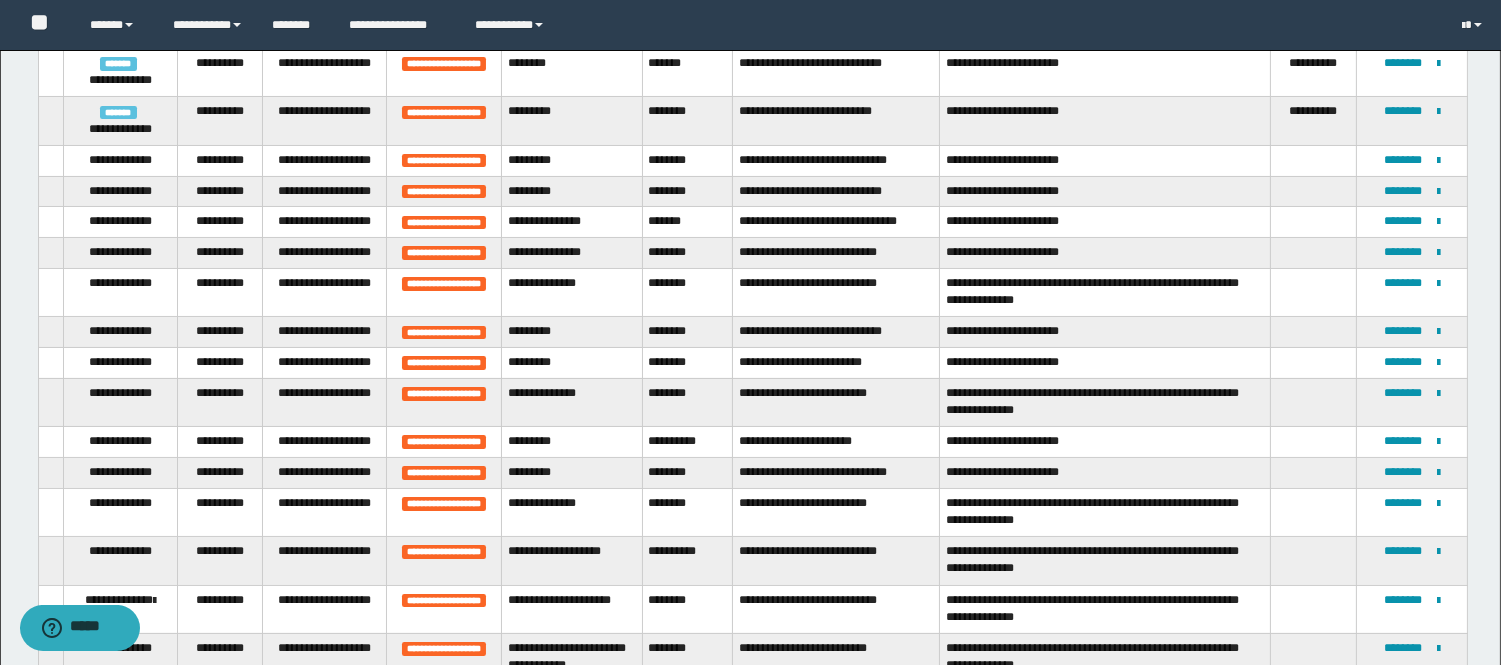 scroll, scrollTop: 444, scrollLeft: 0, axis: vertical 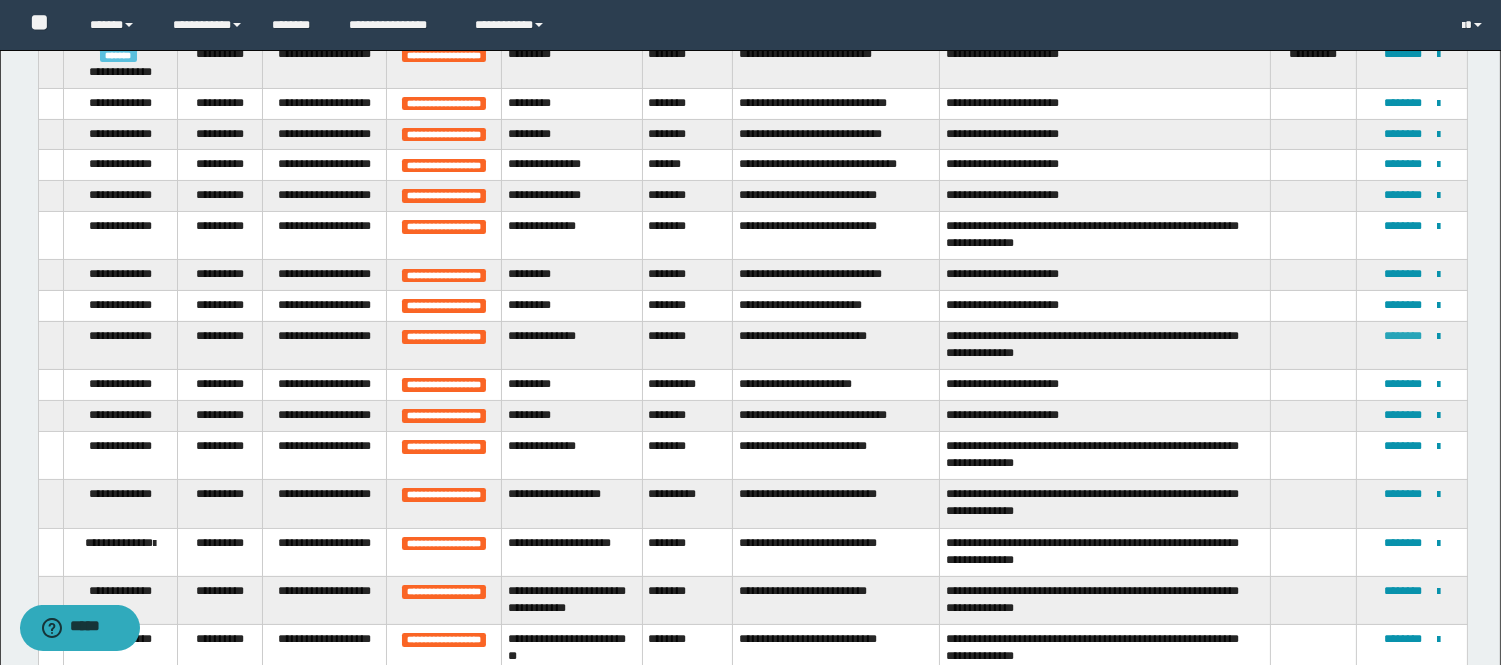 click on "********" at bounding box center (1403, 336) 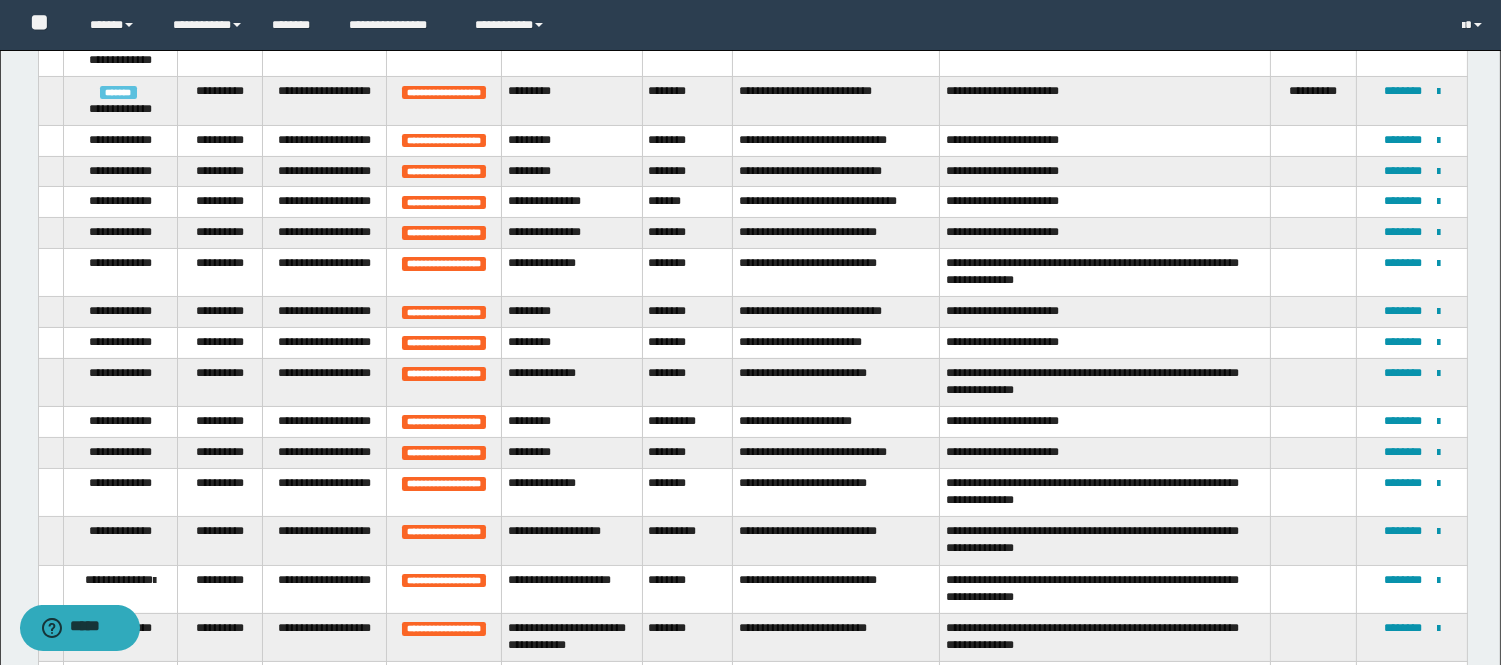 scroll, scrollTop: 592, scrollLeft: 0, axis: vertical 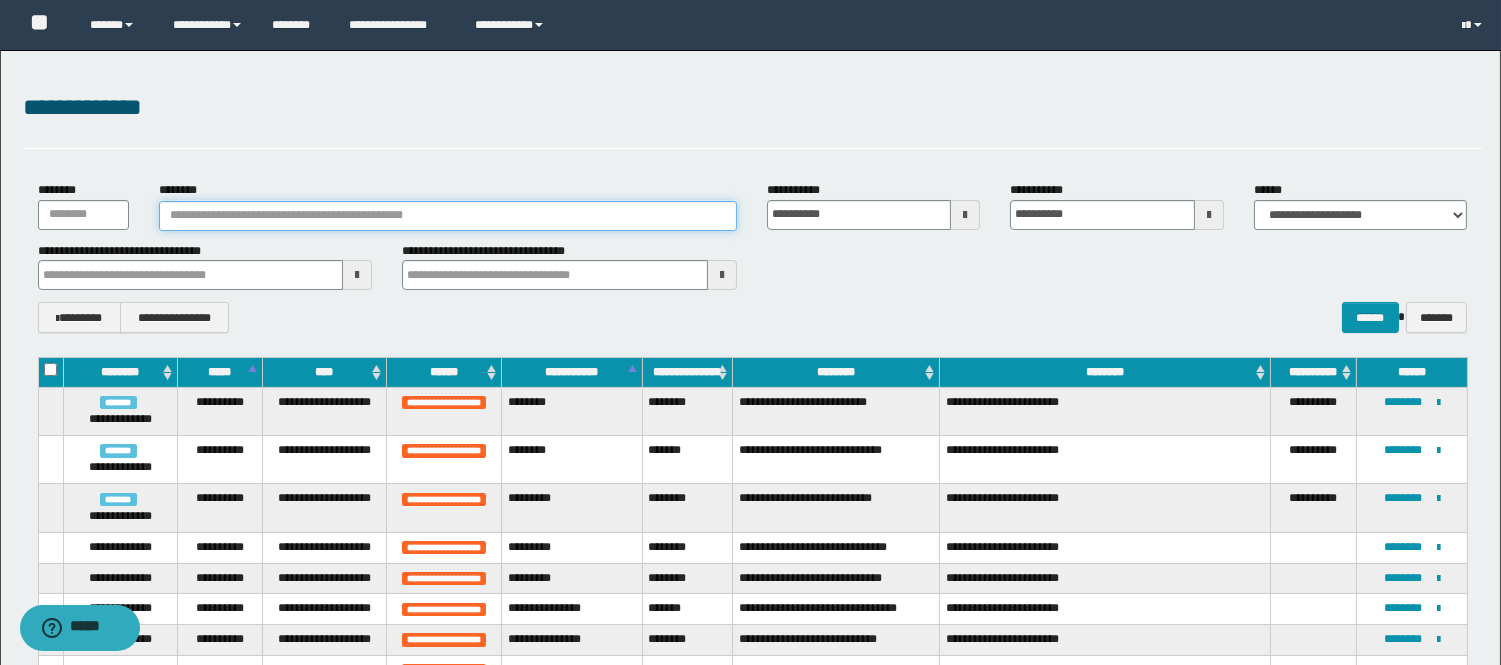 click on "********" at bounding box center (448, 216) 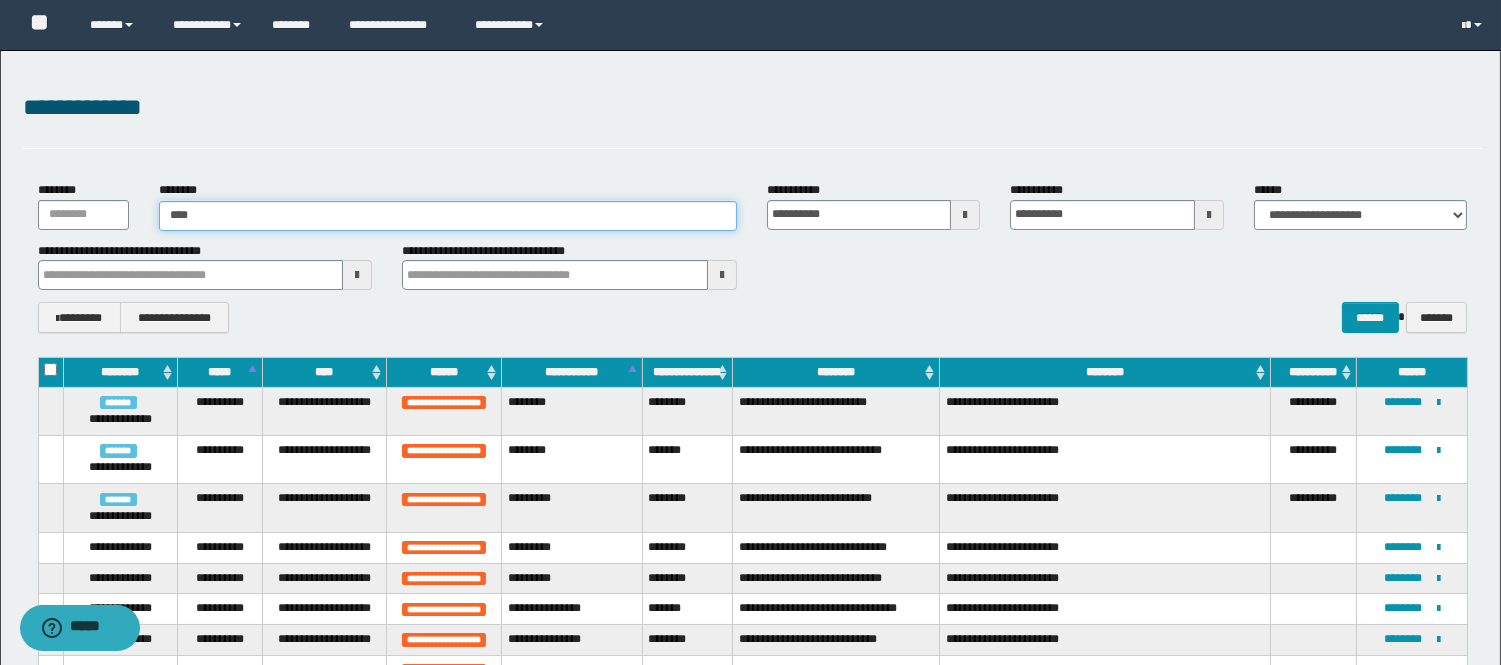 type on "*****" 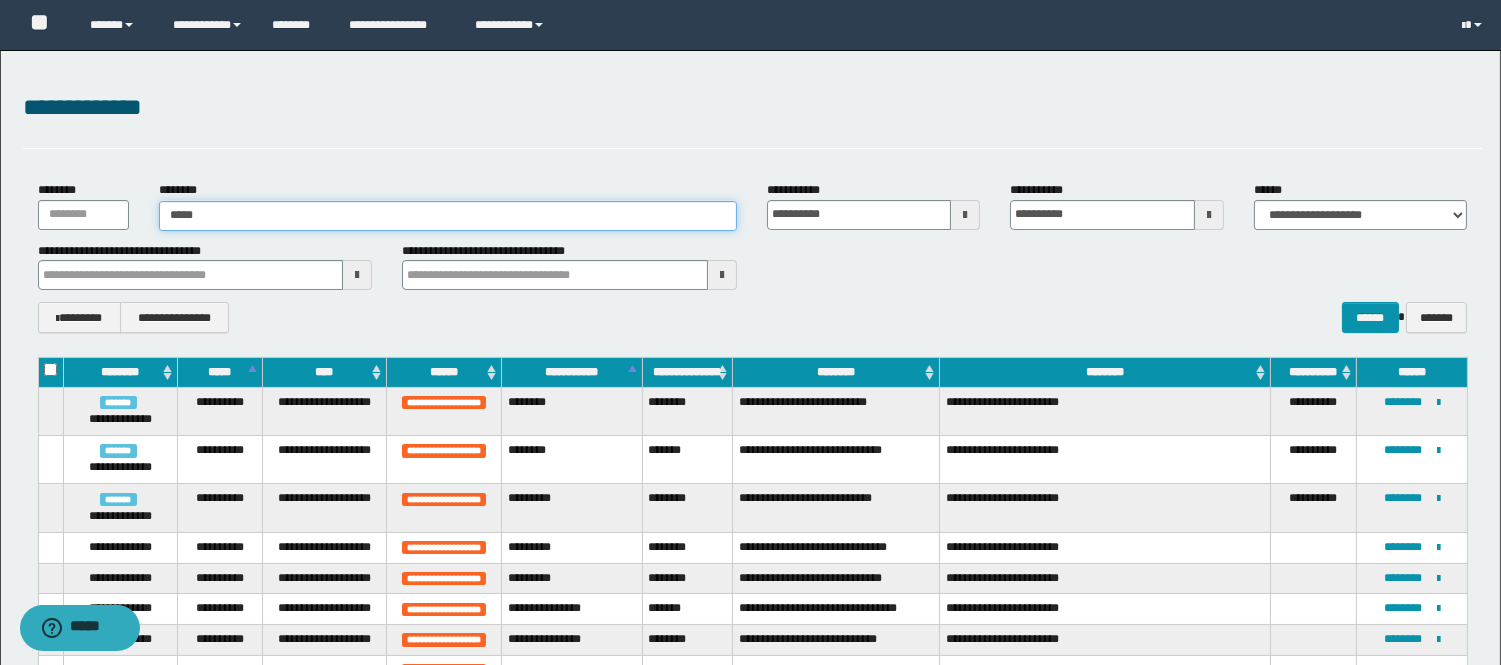 type on "*****" 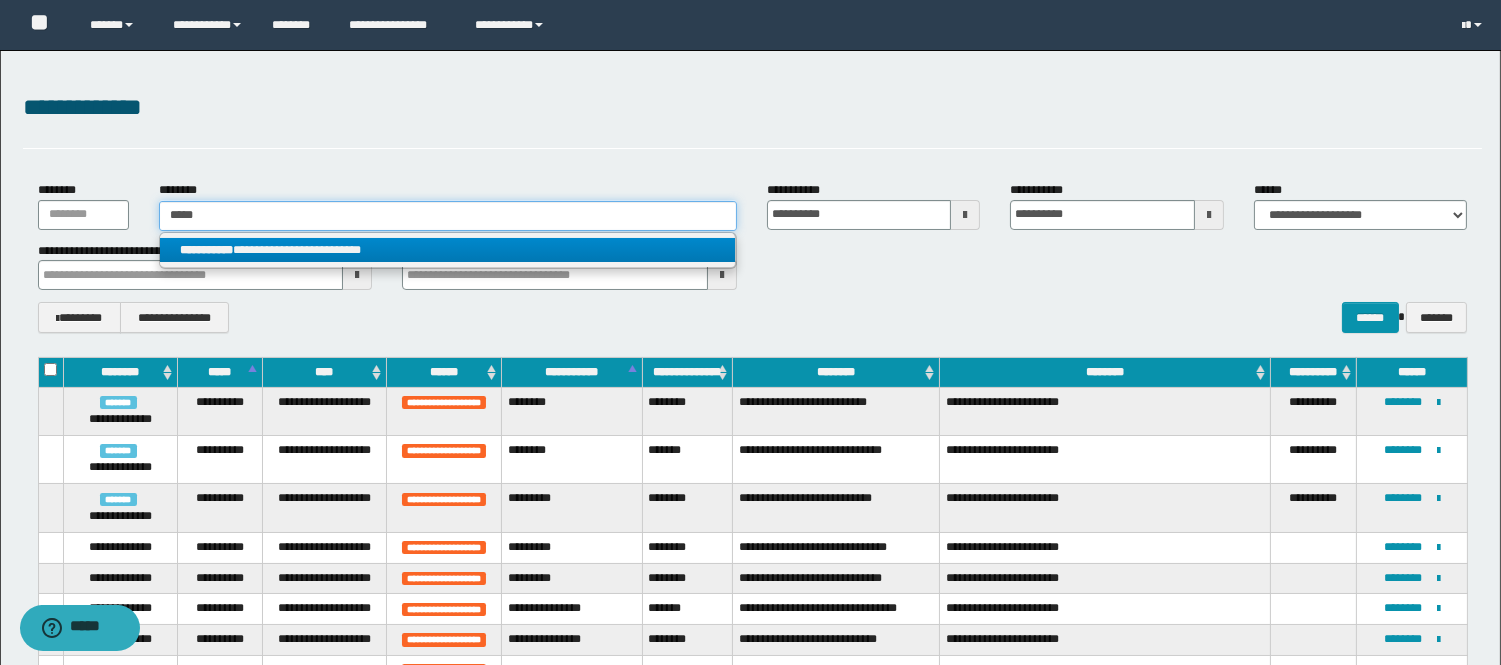 type on "*****" 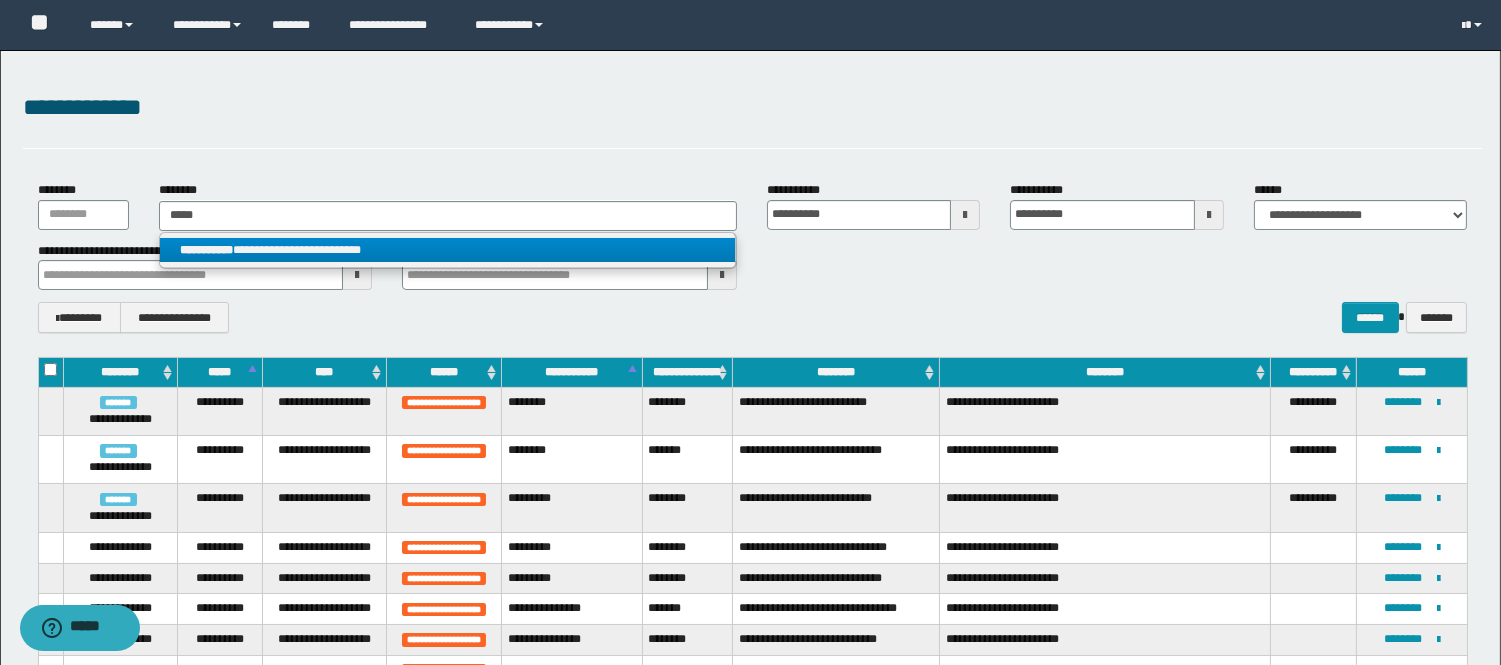click on "**********" at bounding box center (448, 250) 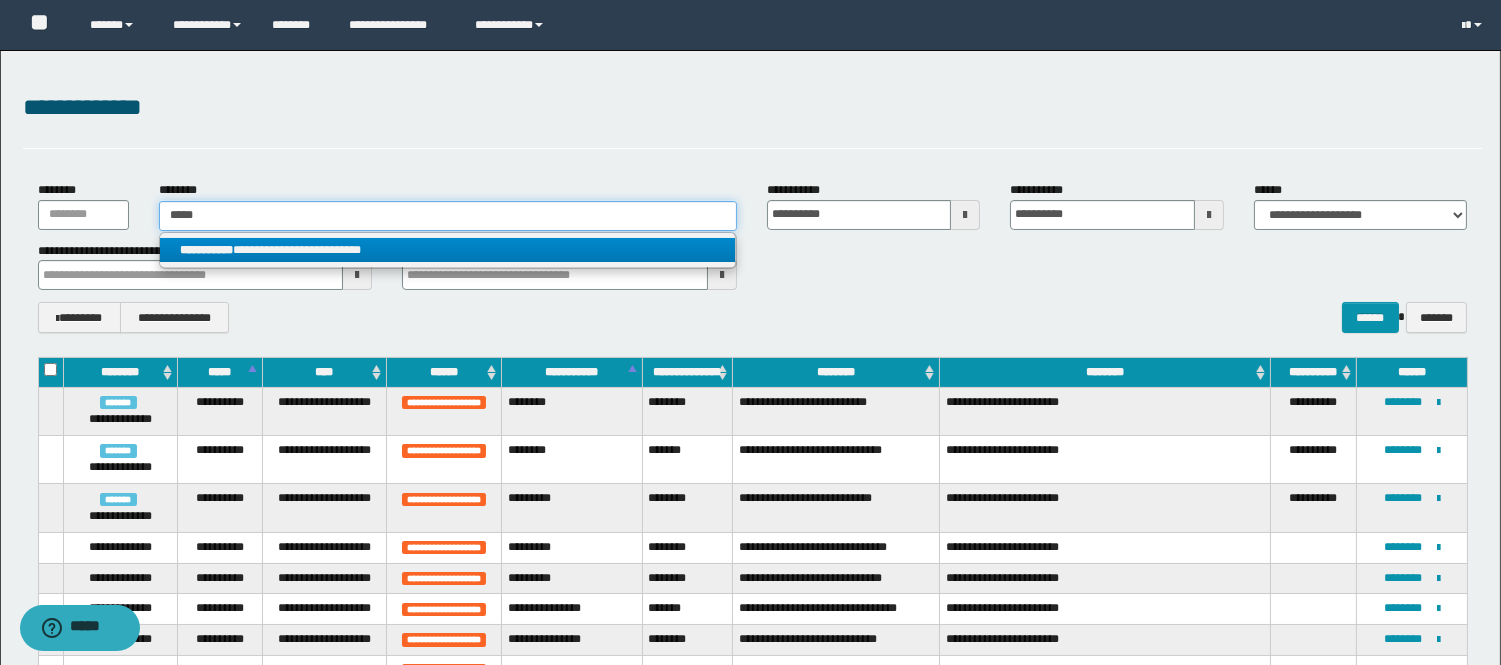 type 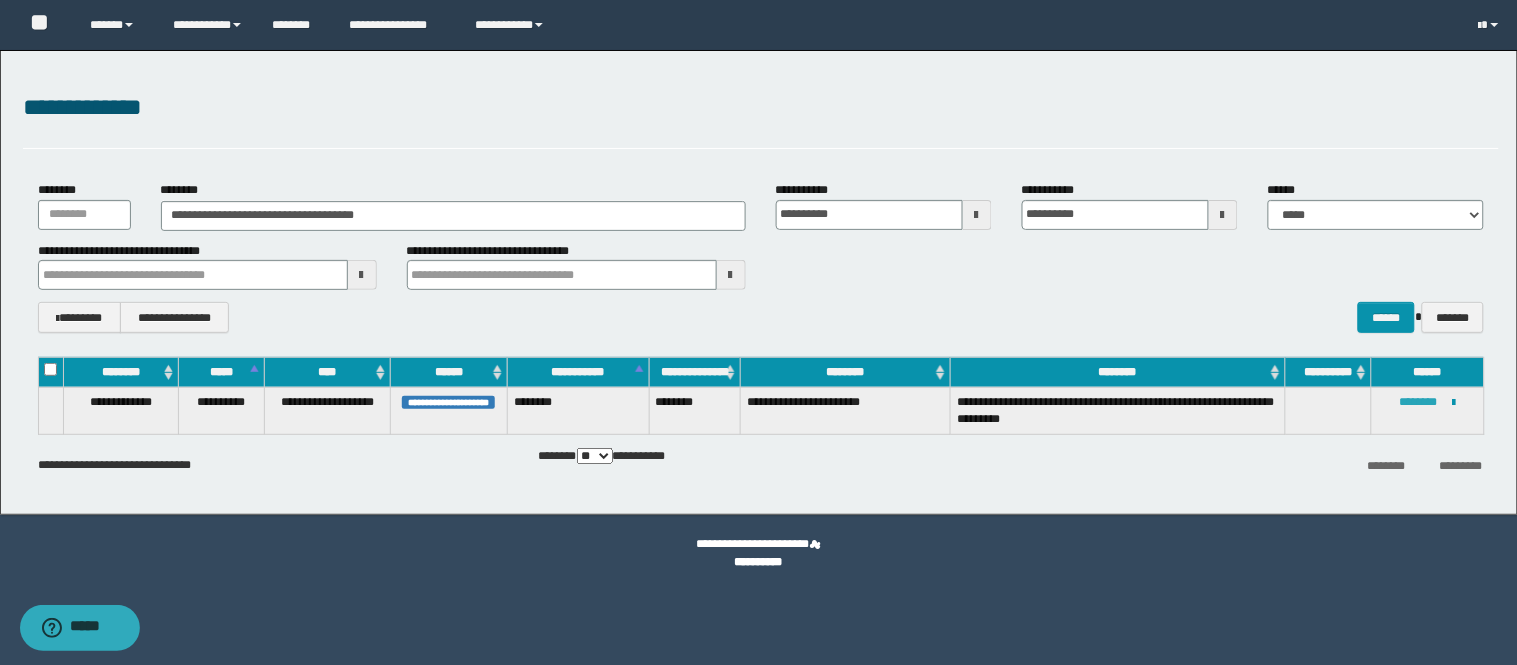 click on "********" at bounding box center (1419, 402) 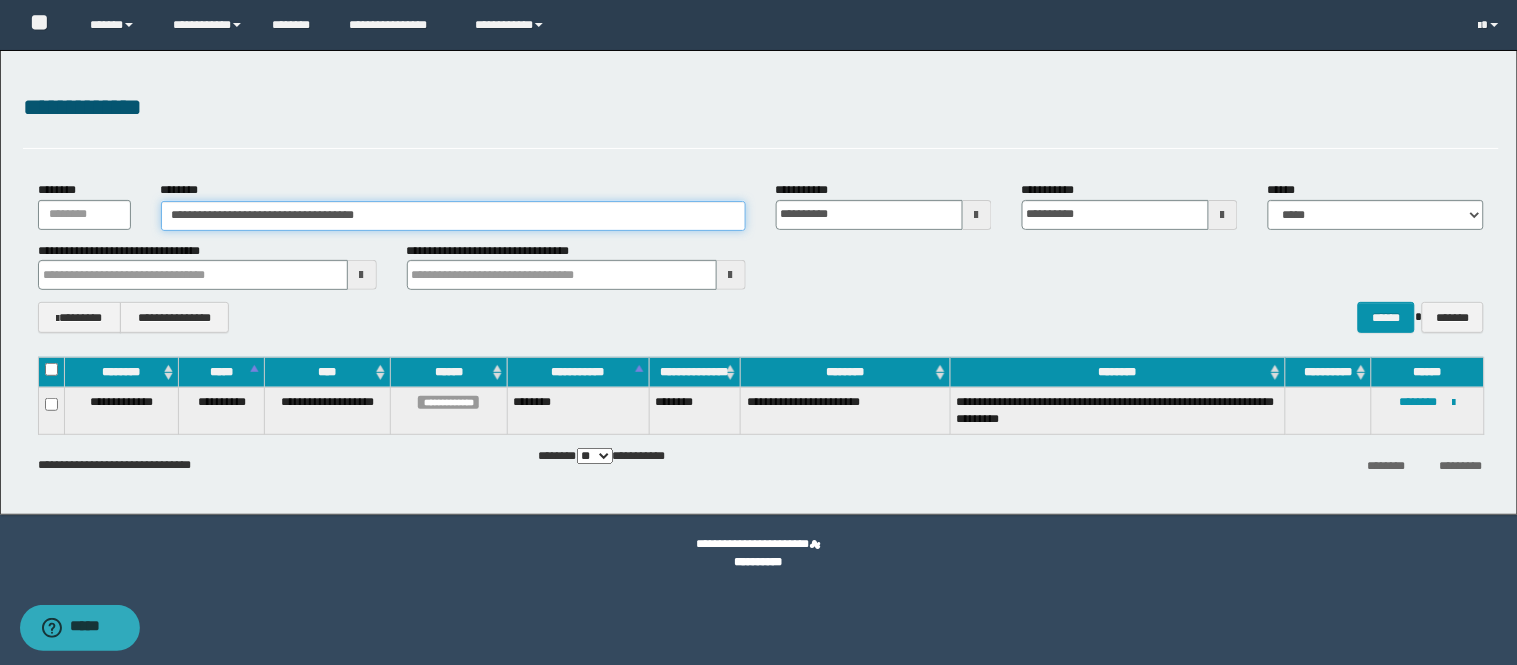 drag, startPoint x: 413, startPoint y: 221, endPoint x: 0, endPoint y: 221, distance: 413 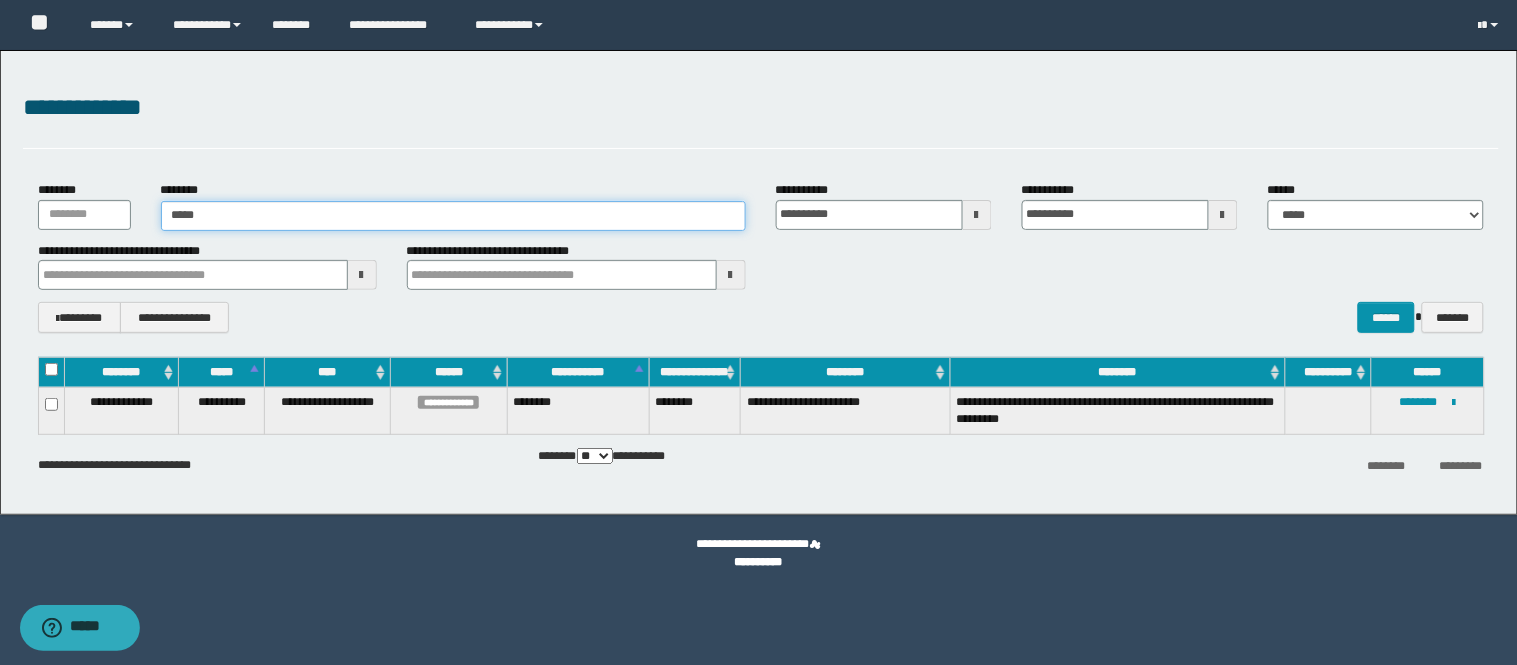 type on "******" 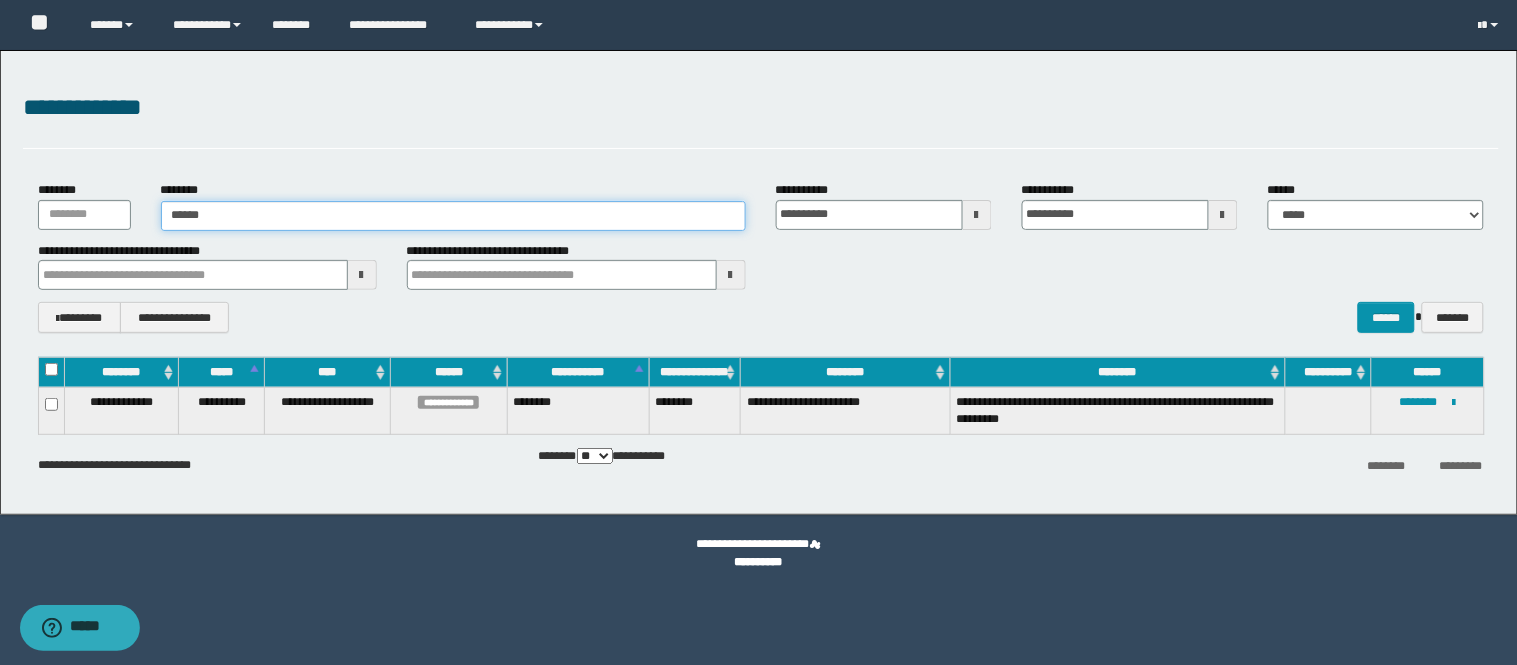 type on "******" 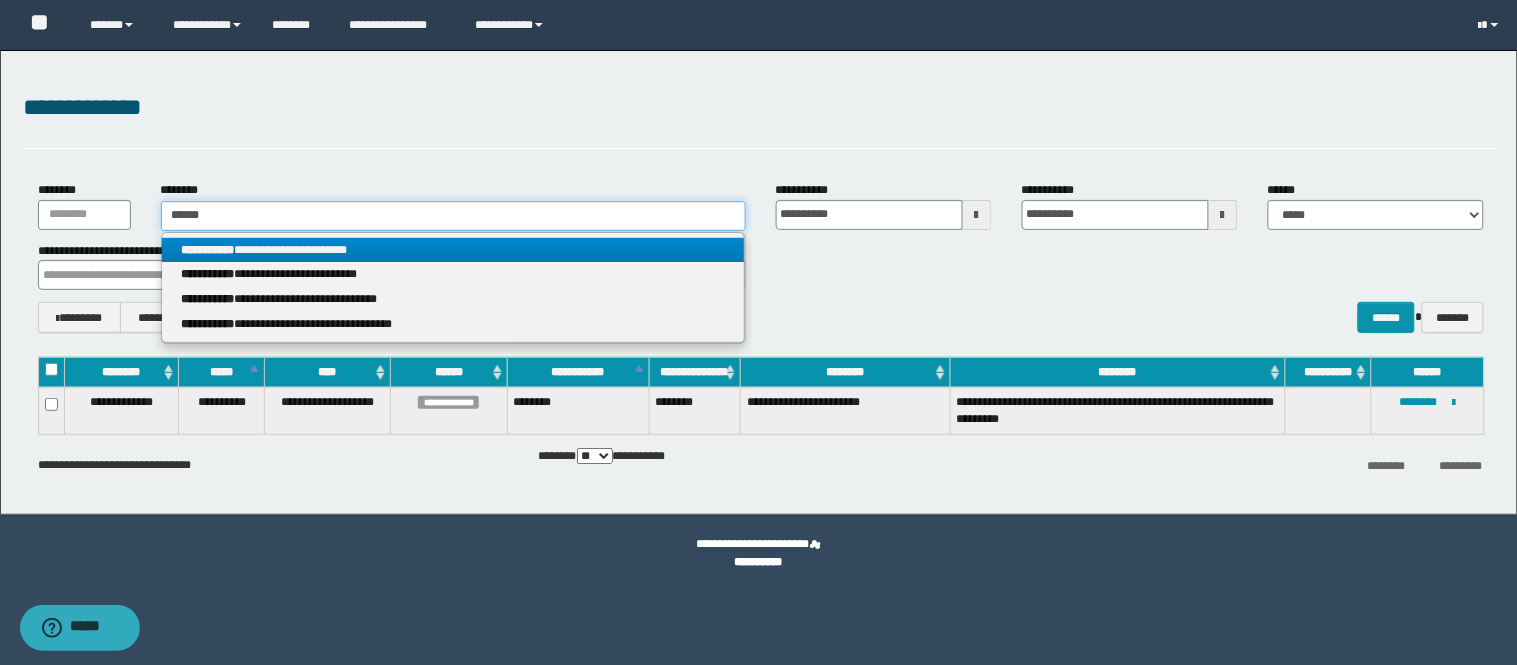 type on "******" 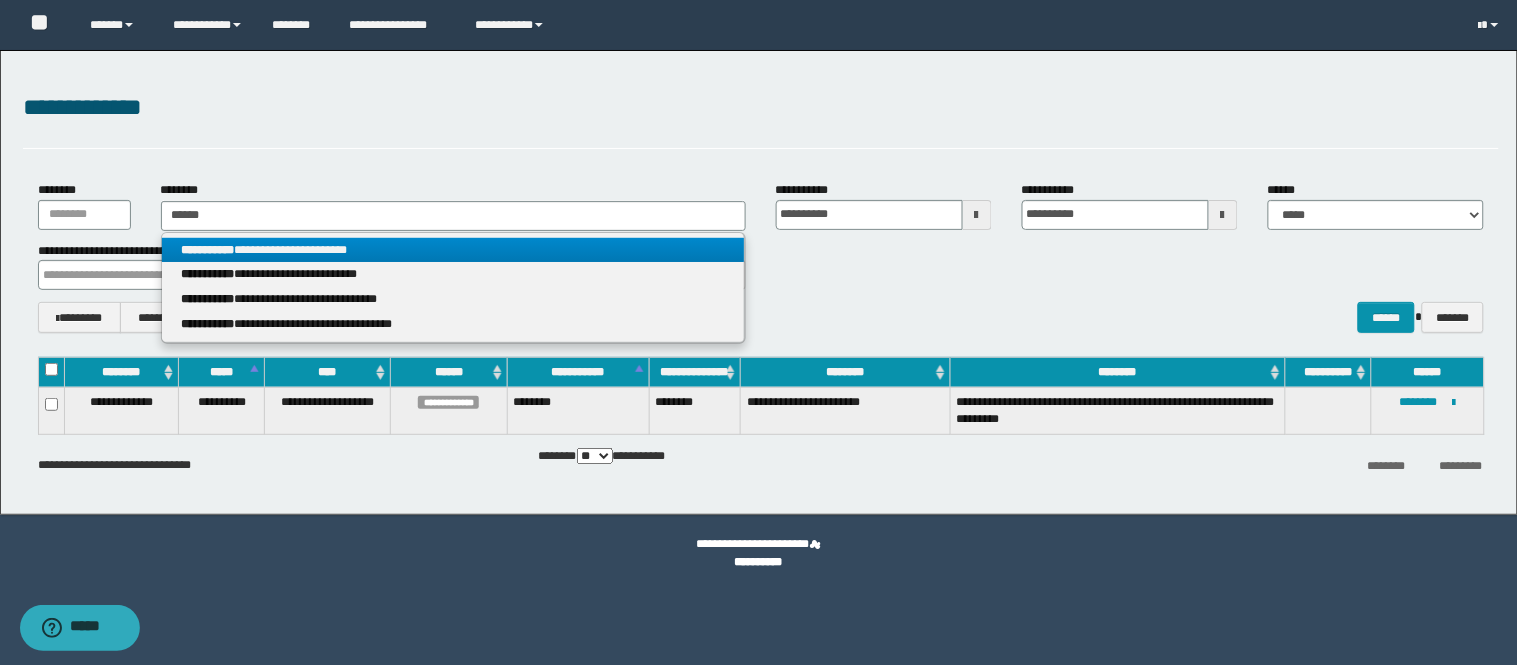click on "**********" at bounding box center (453, 250) 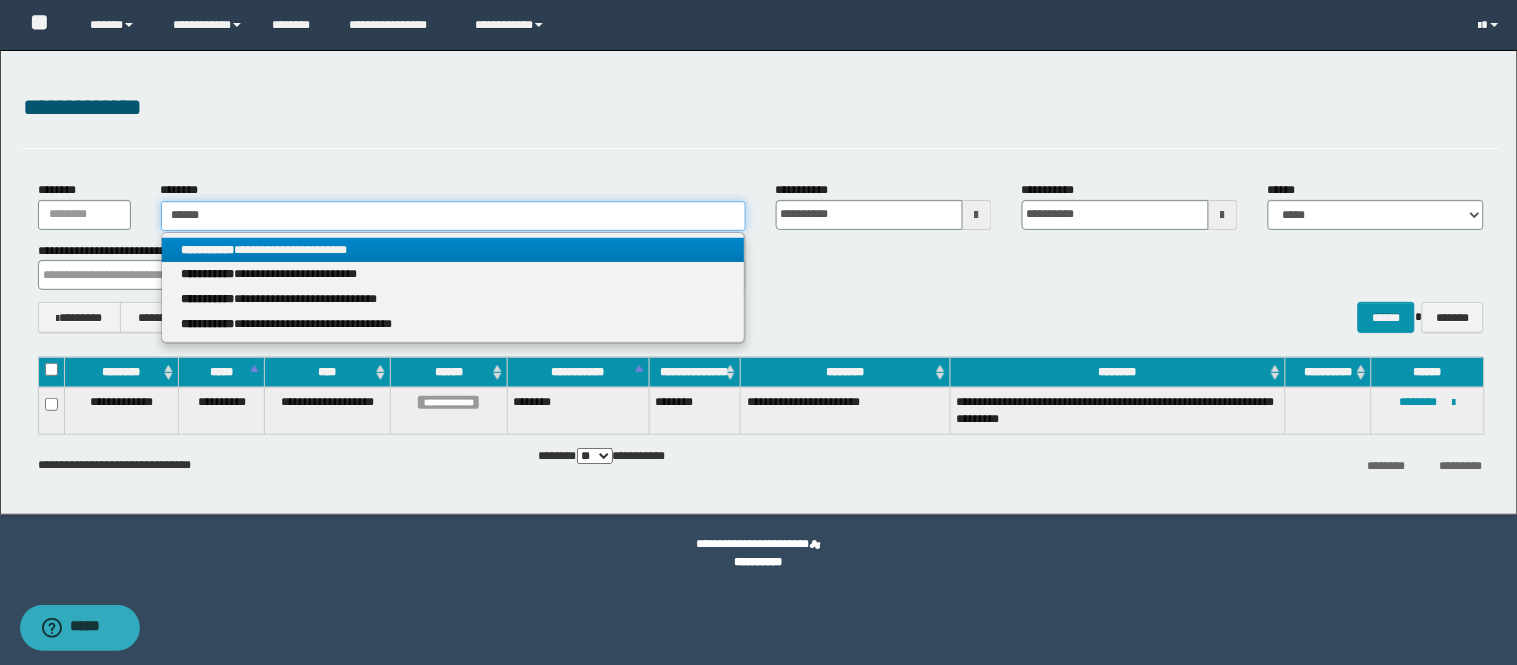 type 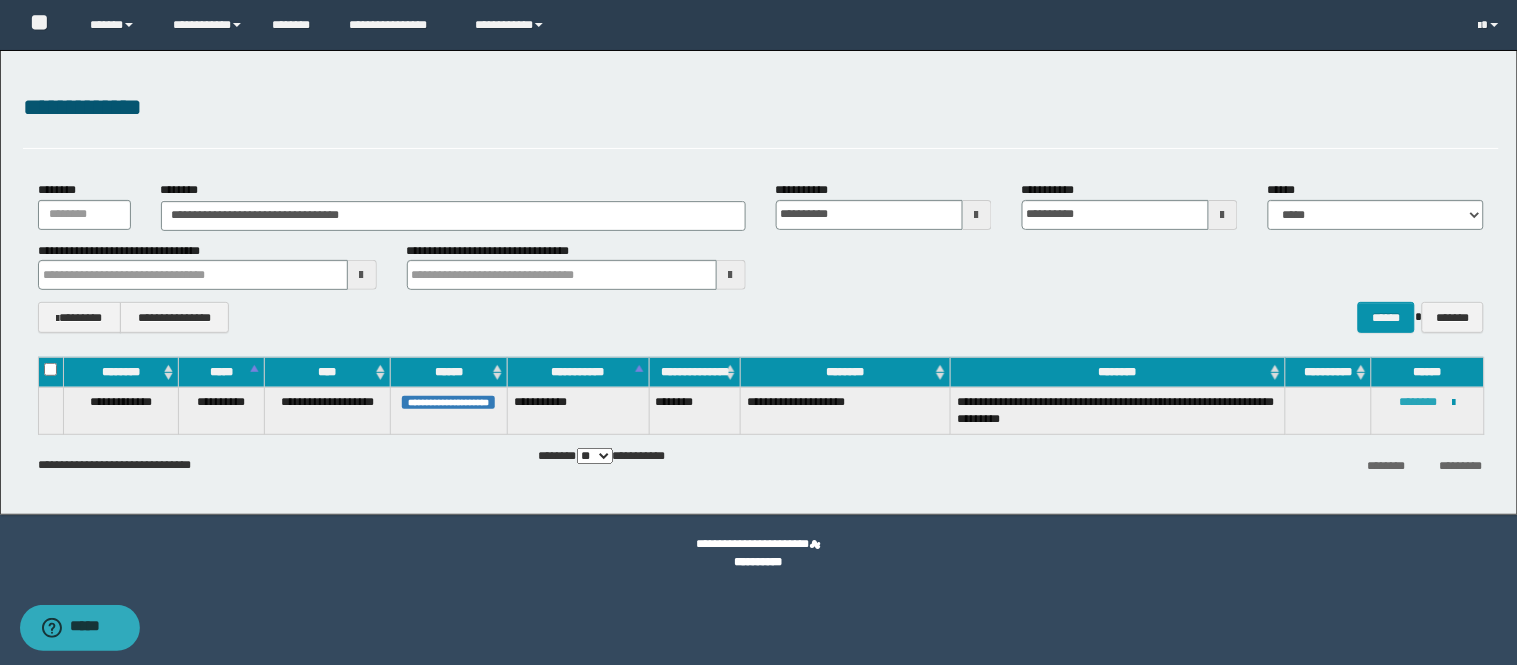 click on "********" at bounding box center [1419, 402] 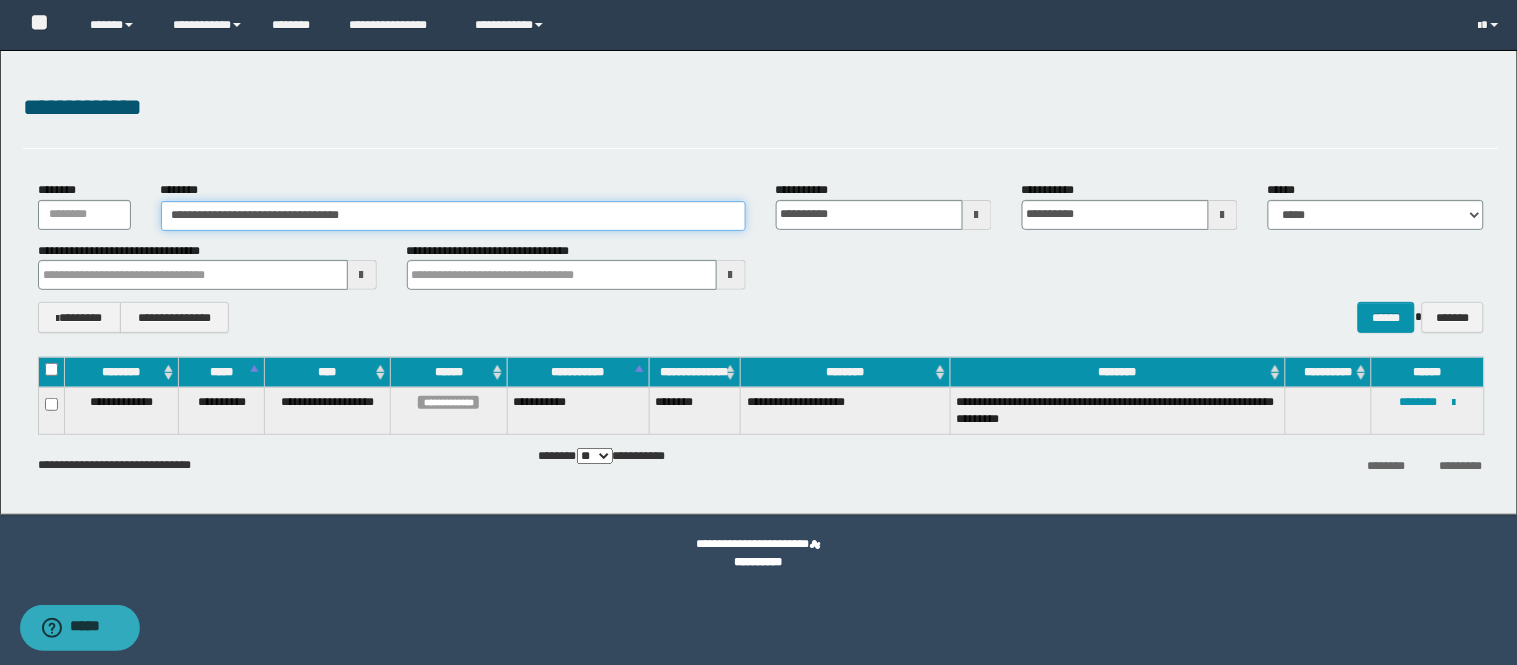 drag, startPoint x: 423, startPoint y: 226, endPoint x: 0, endPoint y: 230, distance: 423.01892 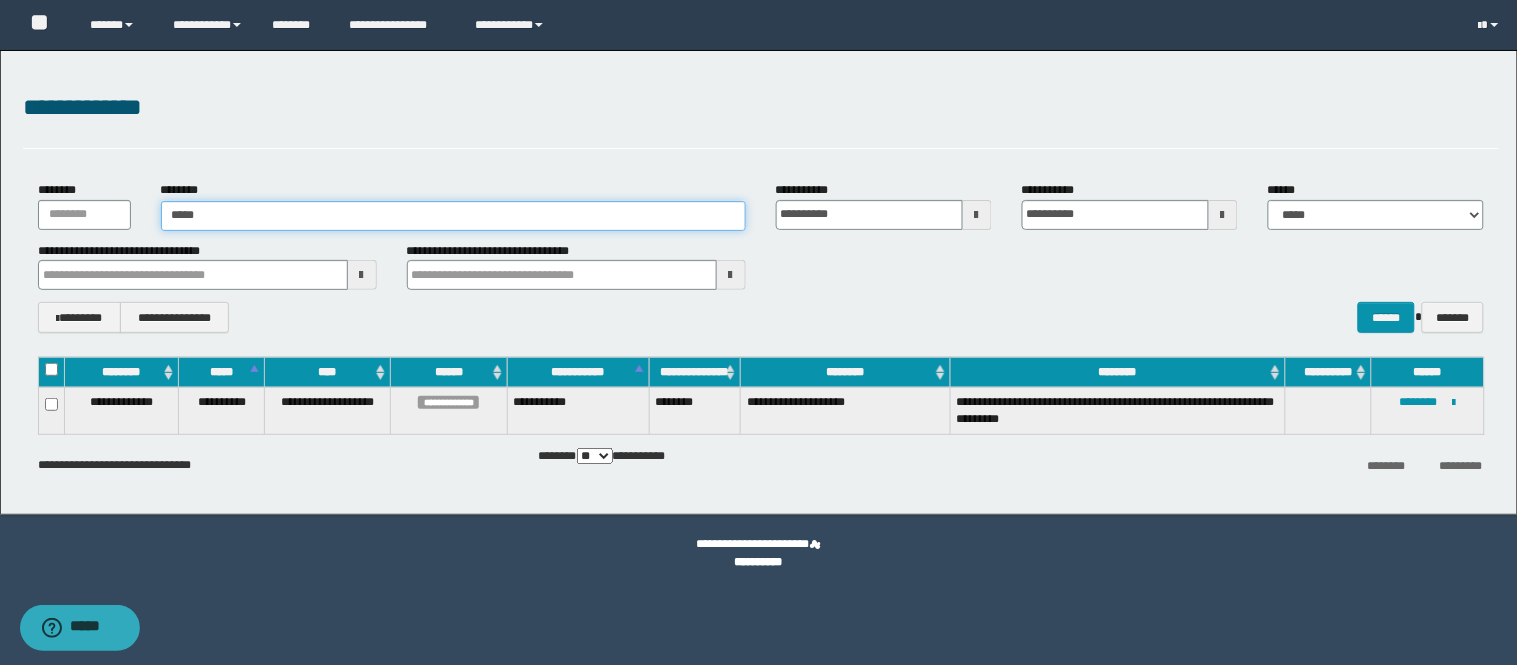 type on "******" 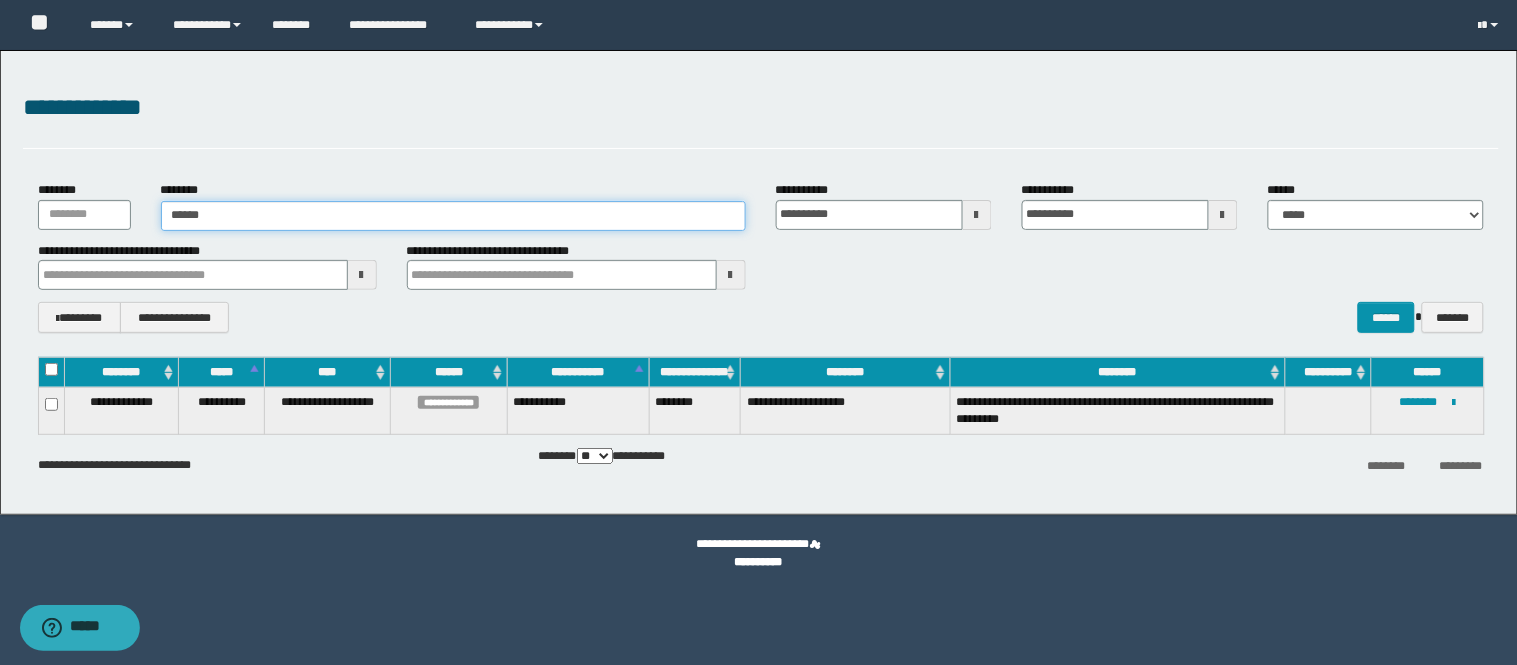 type on "******" 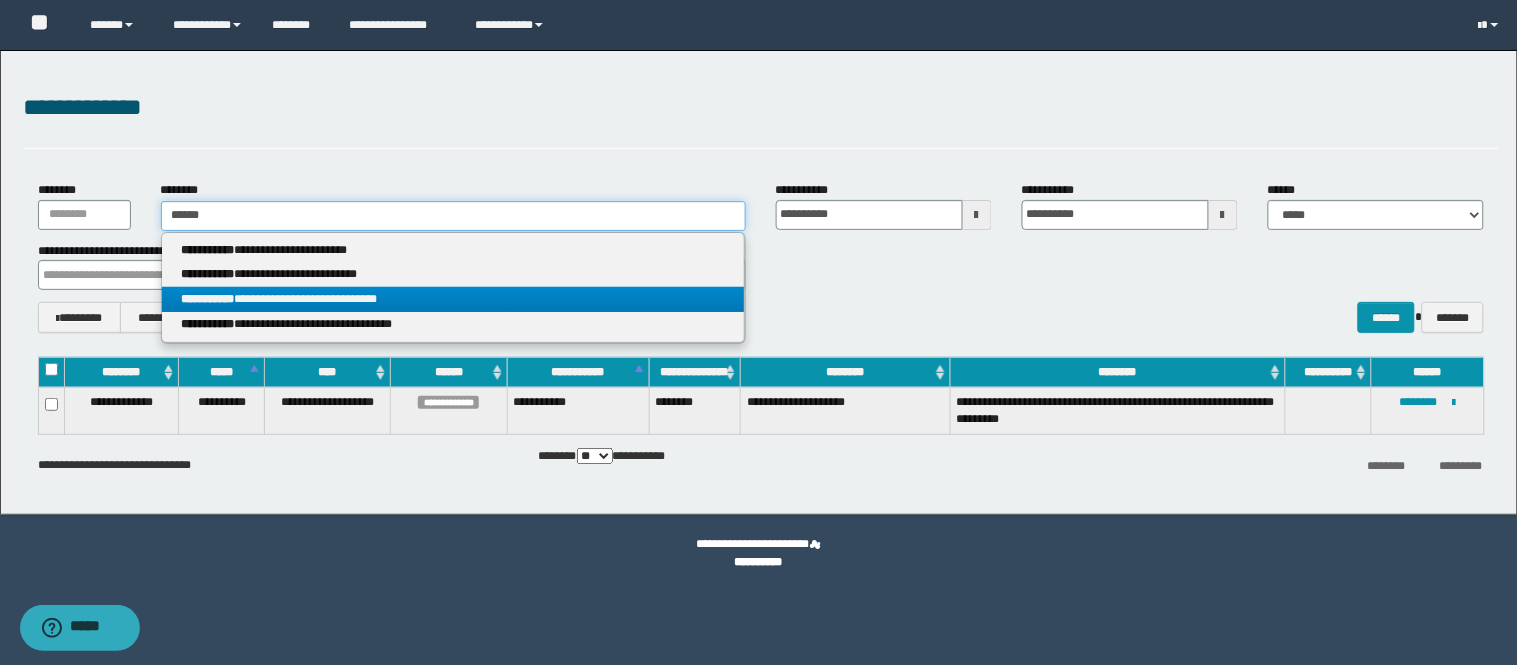type on "******" 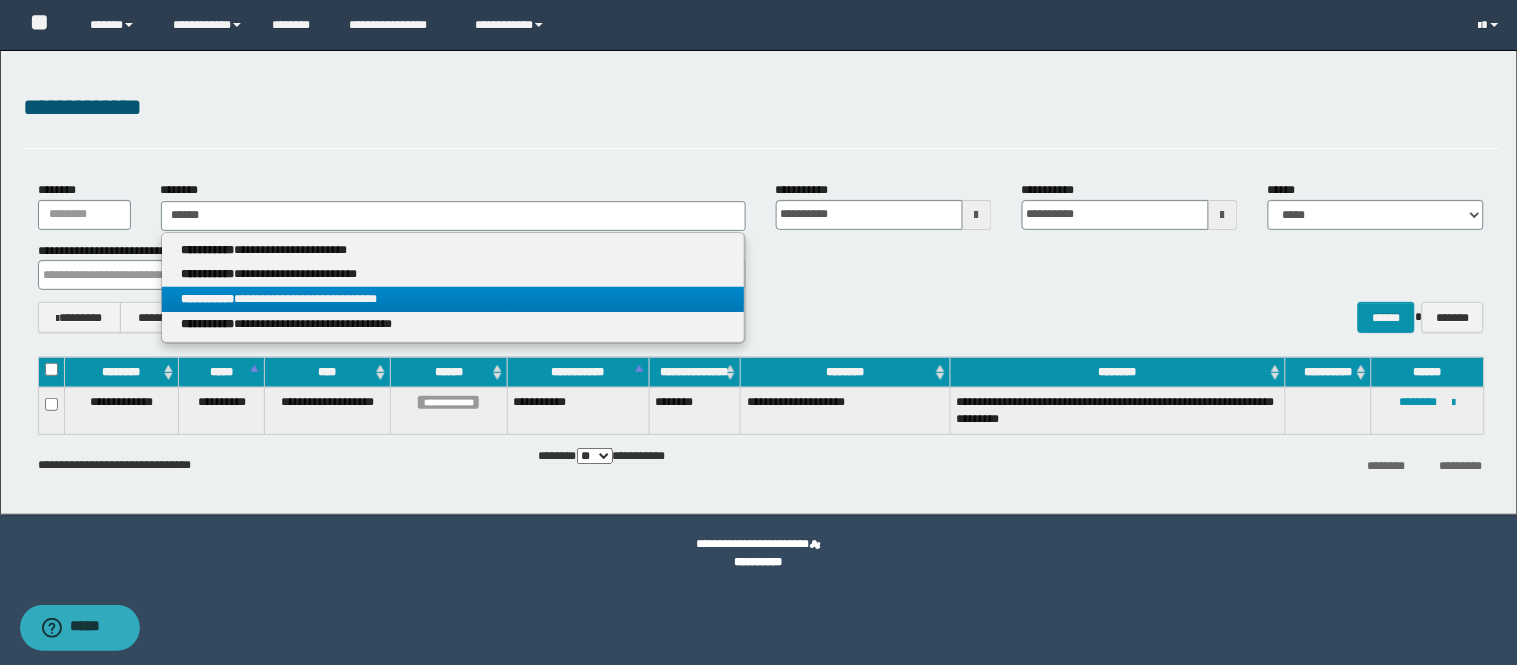 click on "**********" at bounding box center [453, 299] 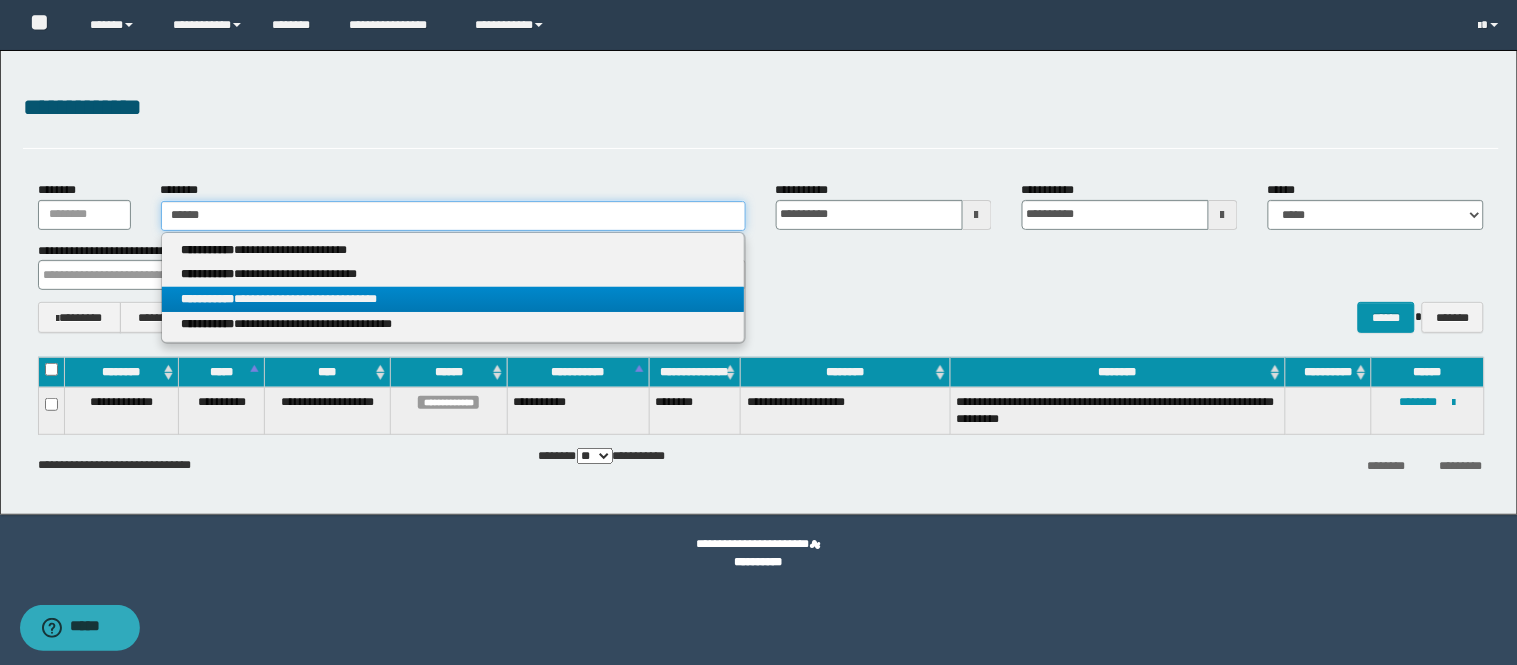 type 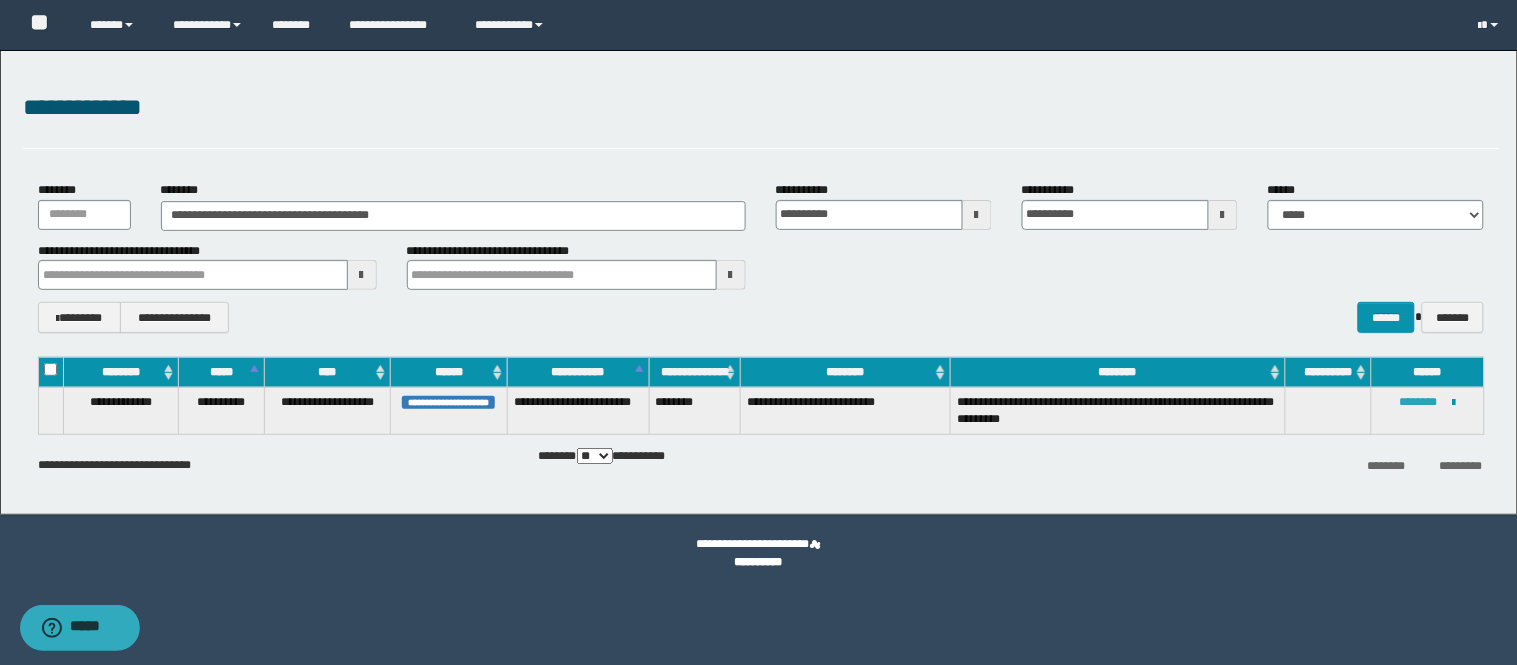 click on "********" at bounding box center (1419, 402) 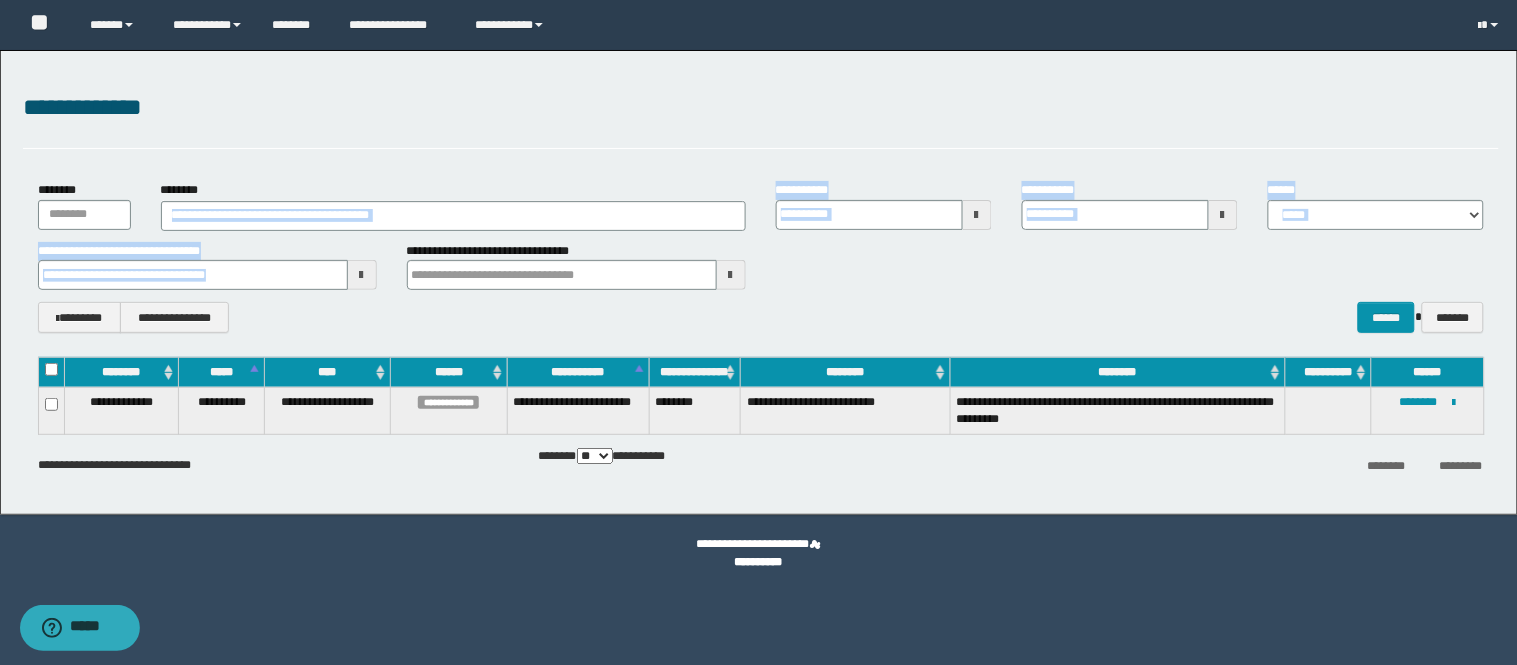 drag, startPoint x: 431, startPoint y: 236, endPoint x: 420, endPoint y: 228, distance: 13.601471 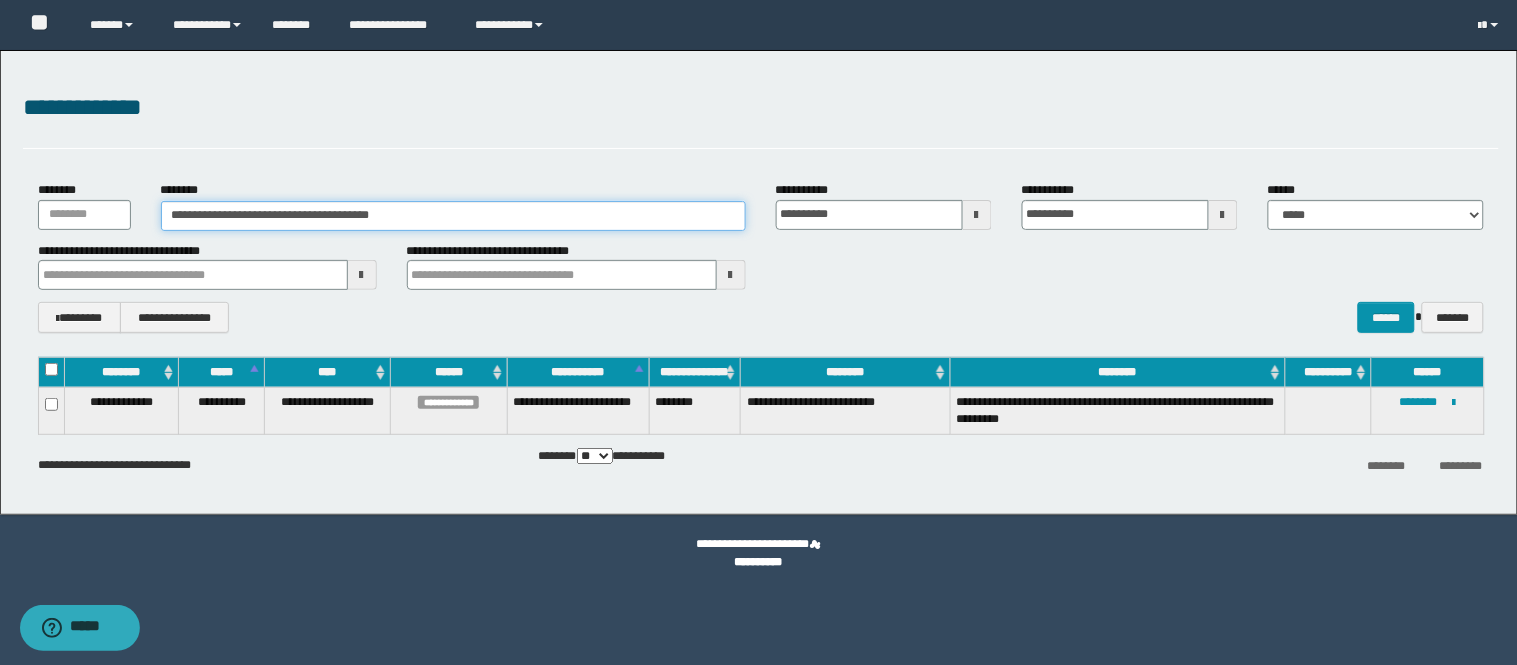 drag, startPoint x: 412, startPoint y: 212, endPoint x: 393, endPoint y: 214, distance: 19.104973 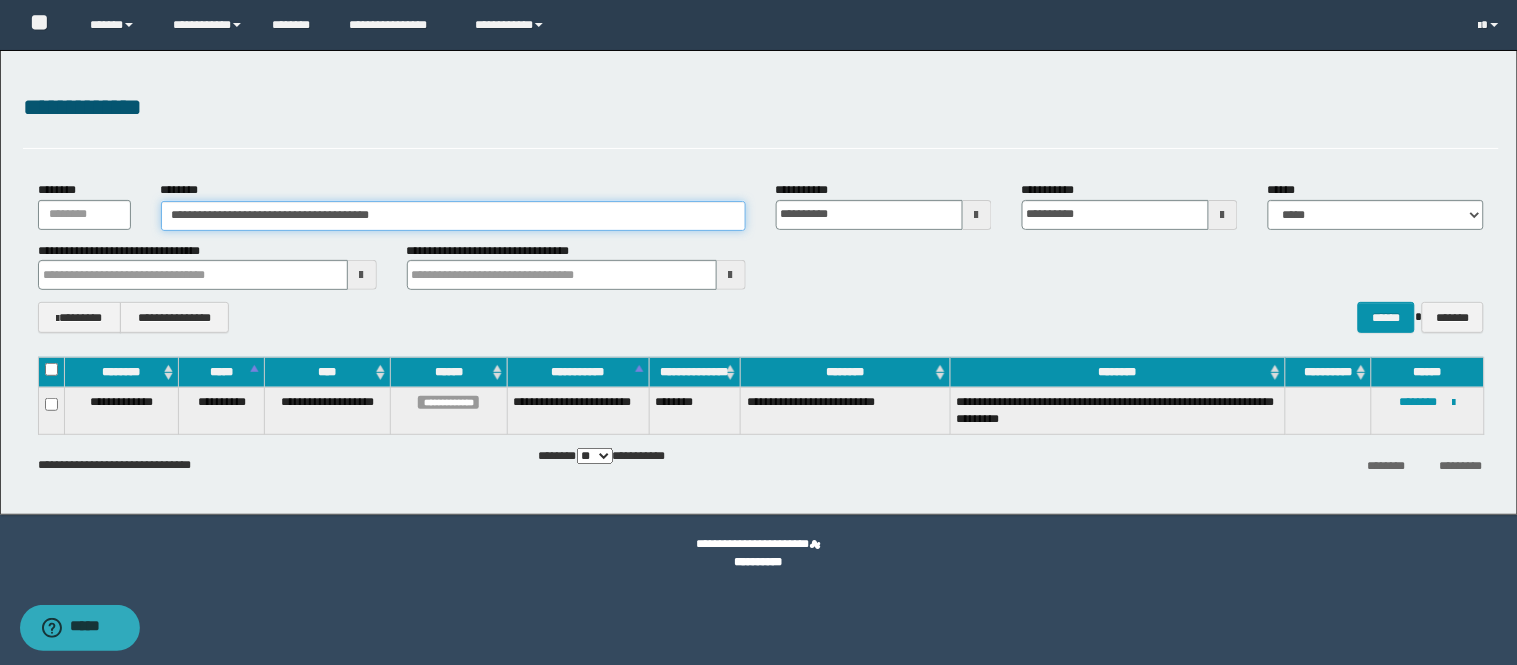 drag, startPoint x: 396, startPoint y: 214, endPoint x: 0, endPoint y: 257, distance: 398.32776 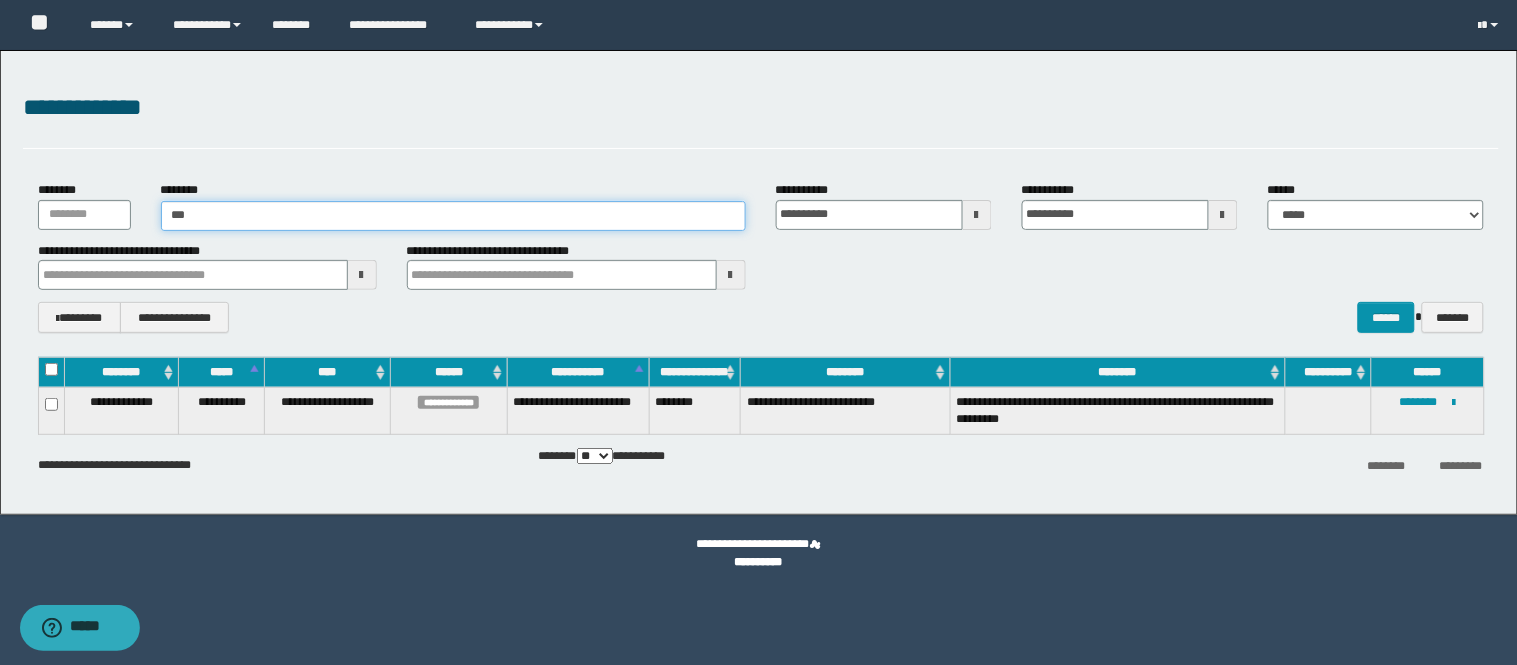 type on "****" 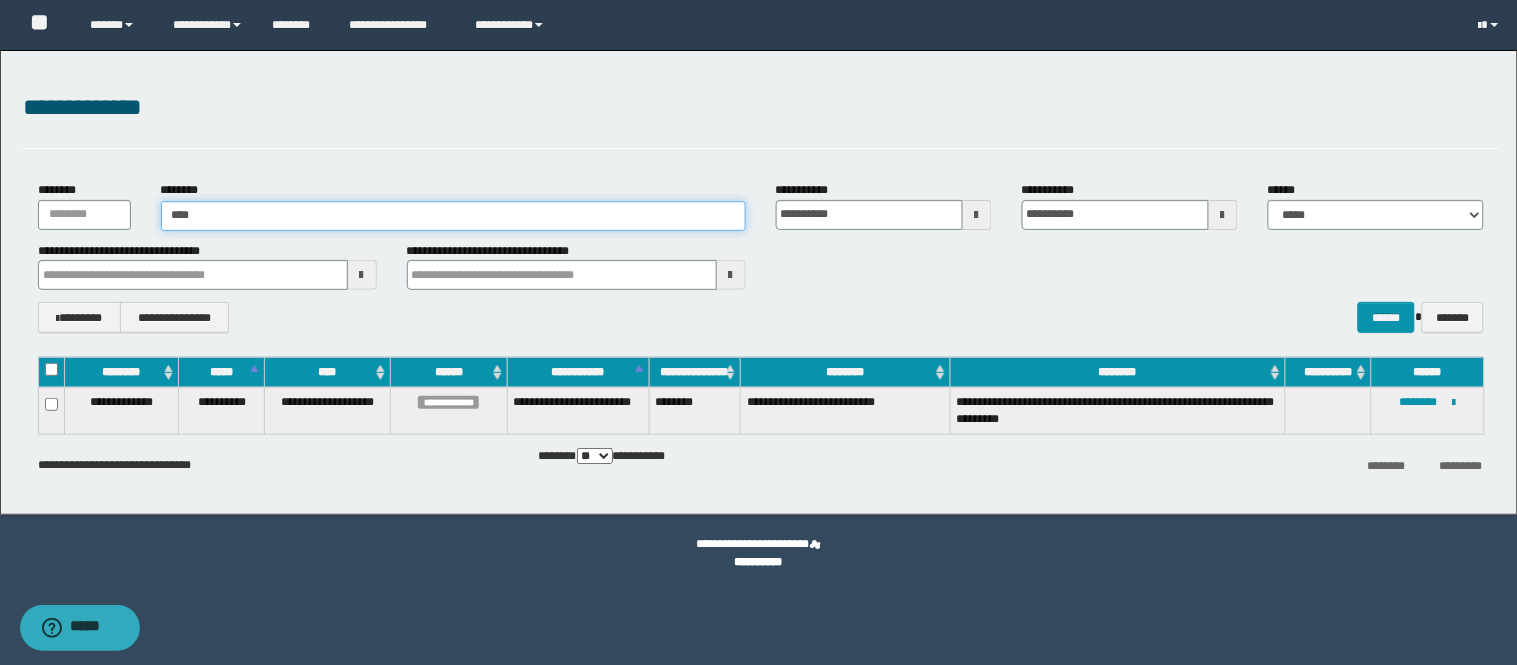 type on "****" 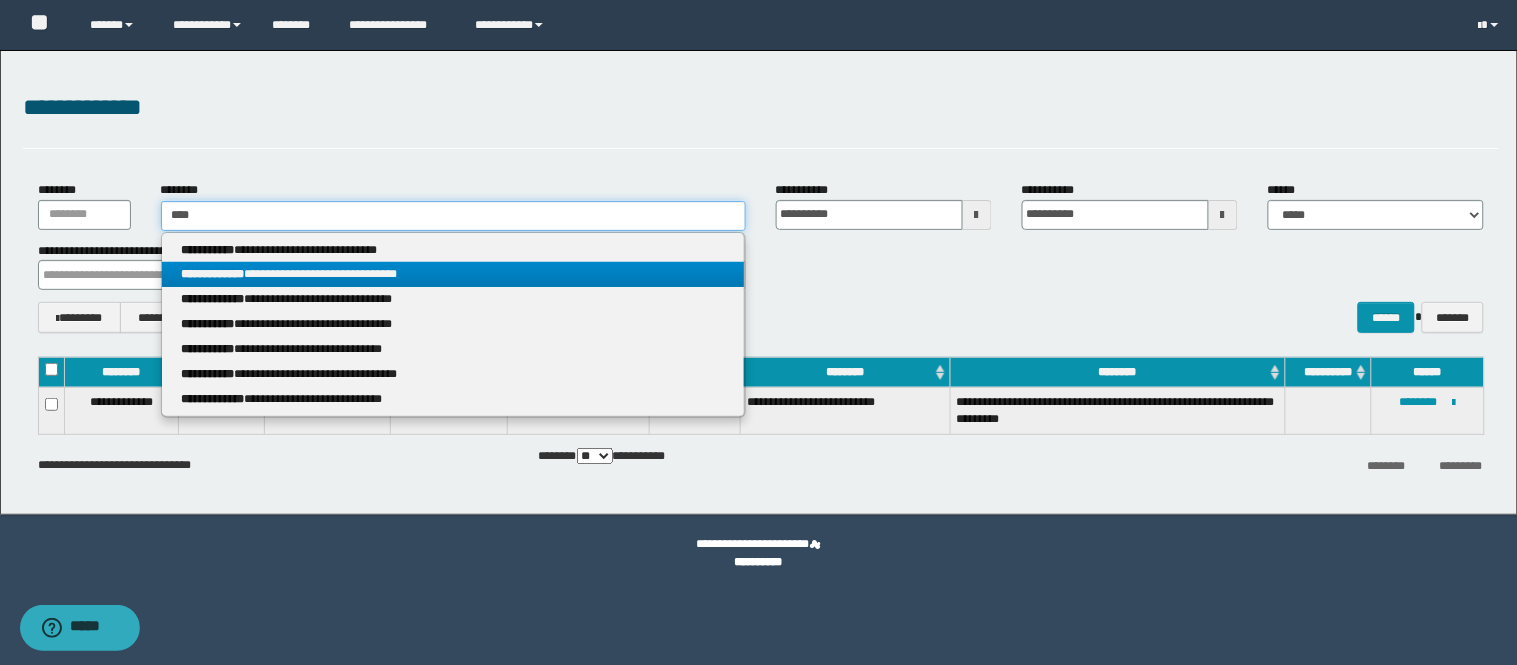 type on "****" 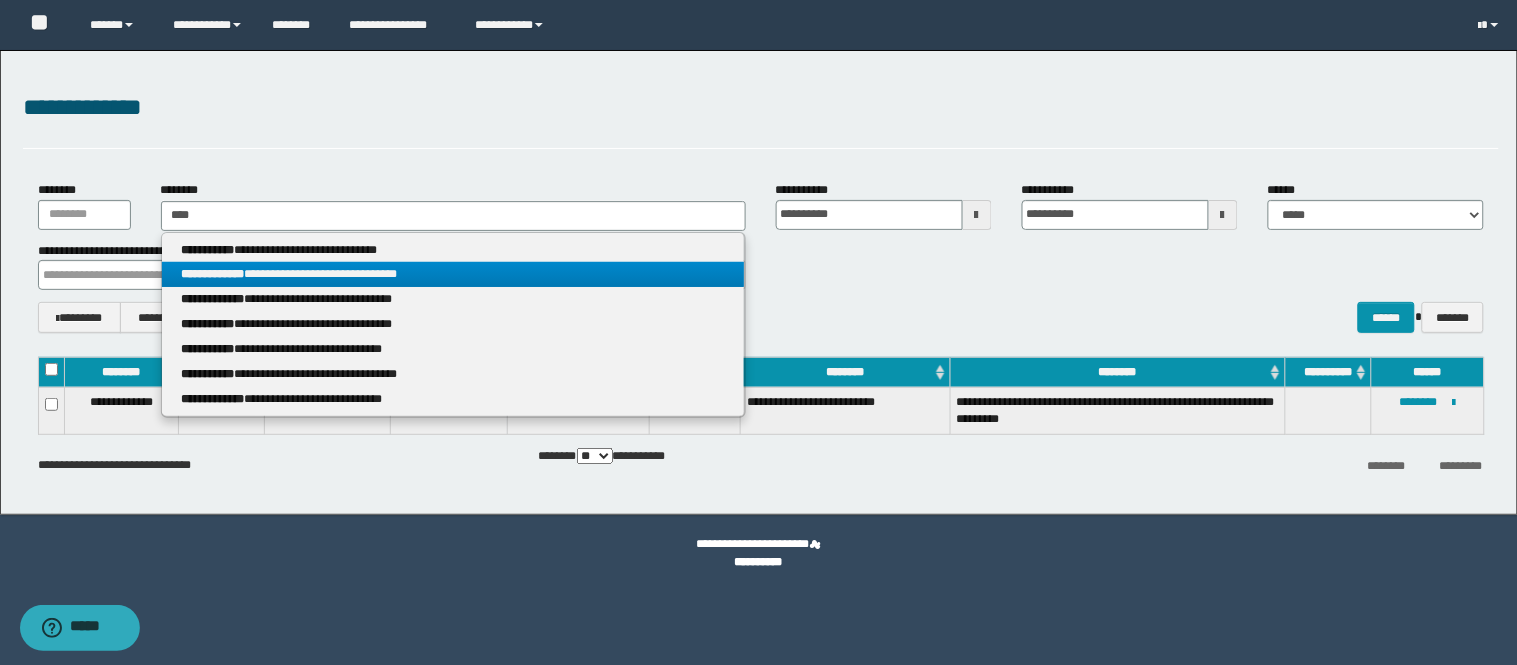 click on "**********" at bounding box center (453, 274) 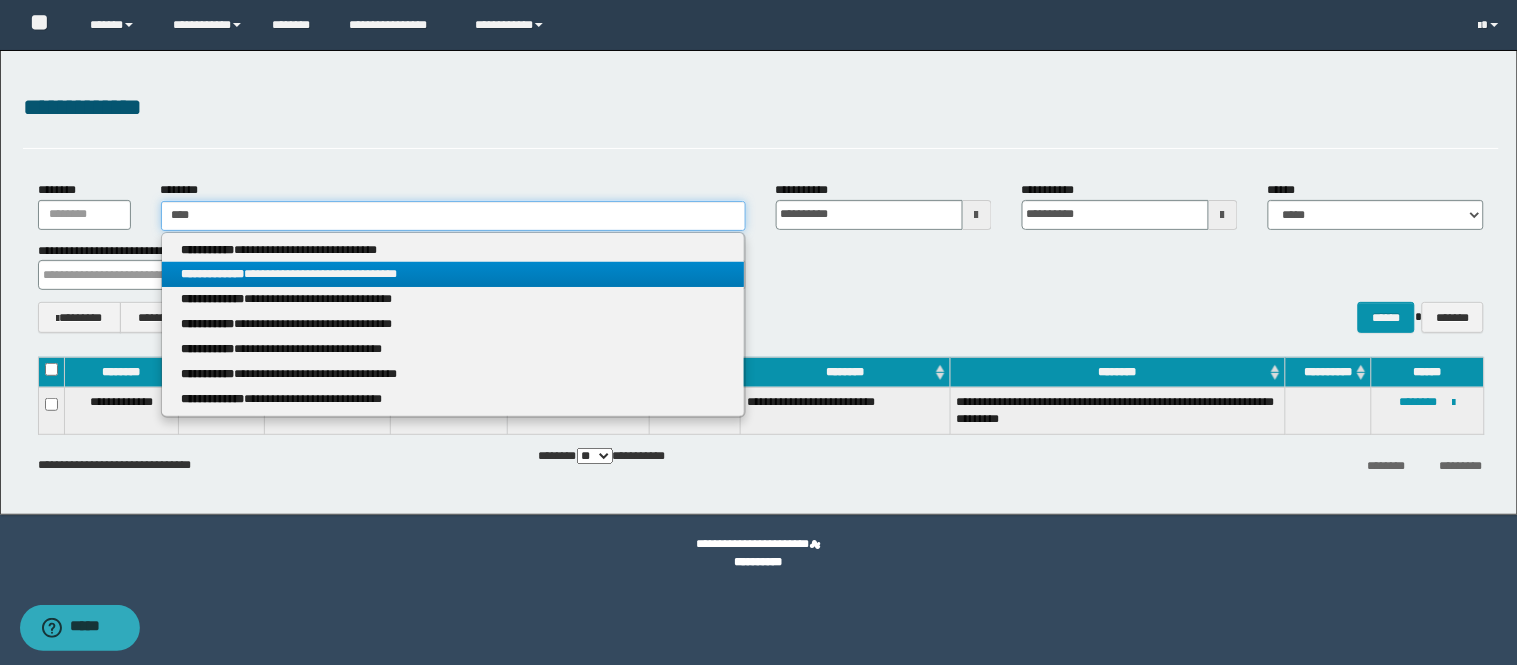 type 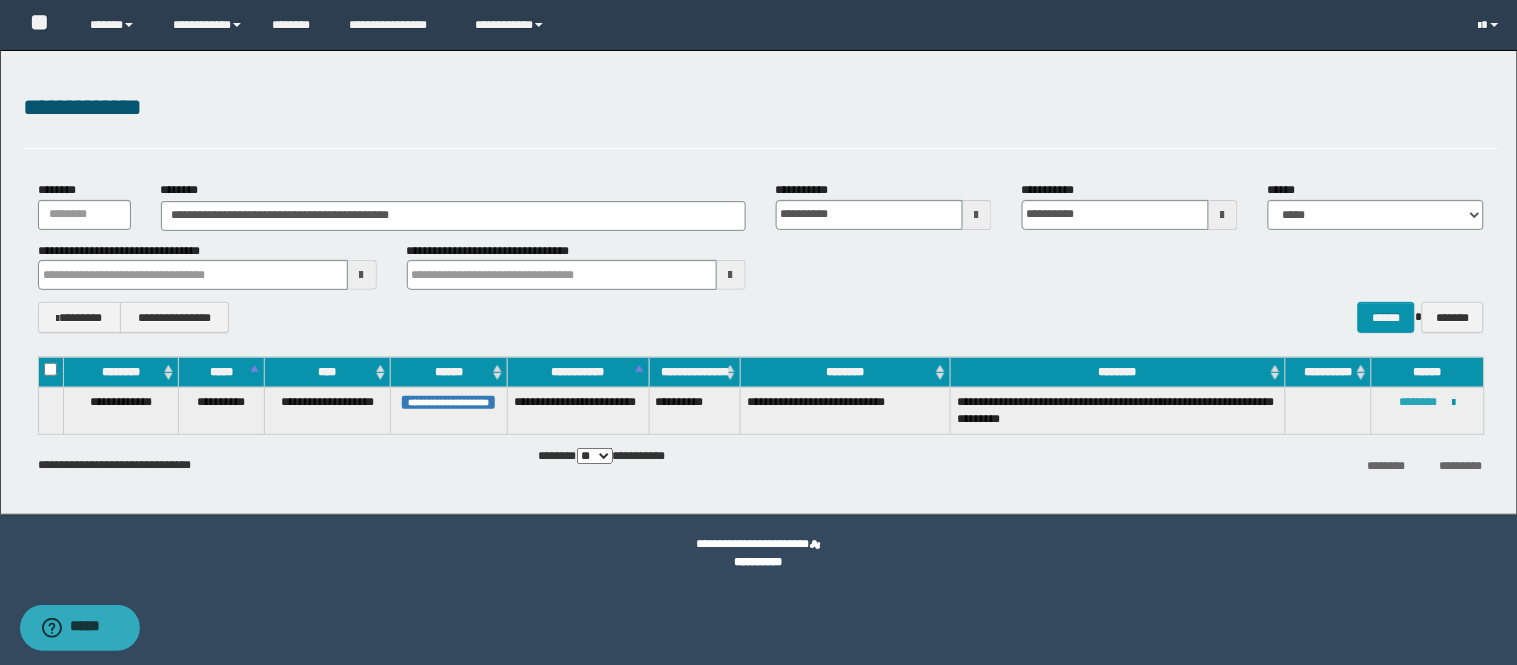 click on "********" at bounding box center (1419, 402) 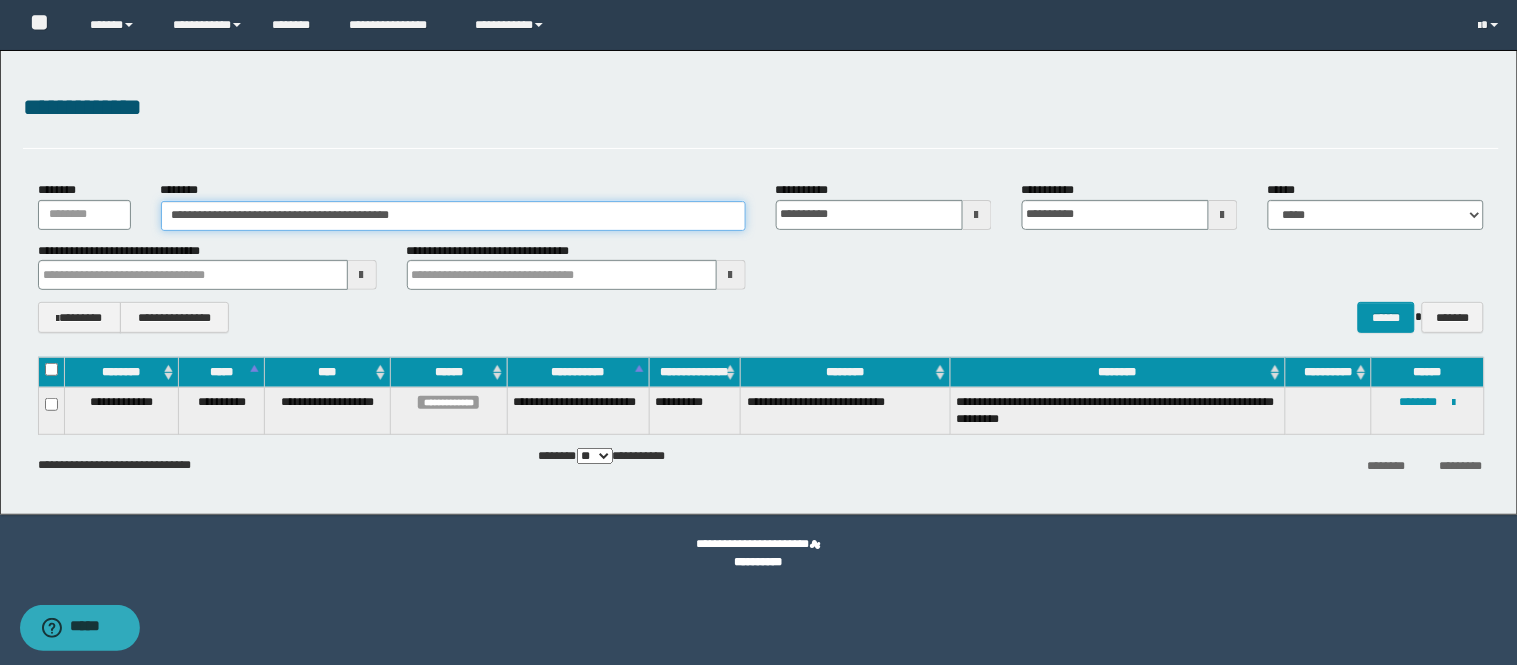 drag, startPoint x: 511, startPoint y: 201, endPoint x: 0, endPoint y: 246, distance: 512.9776 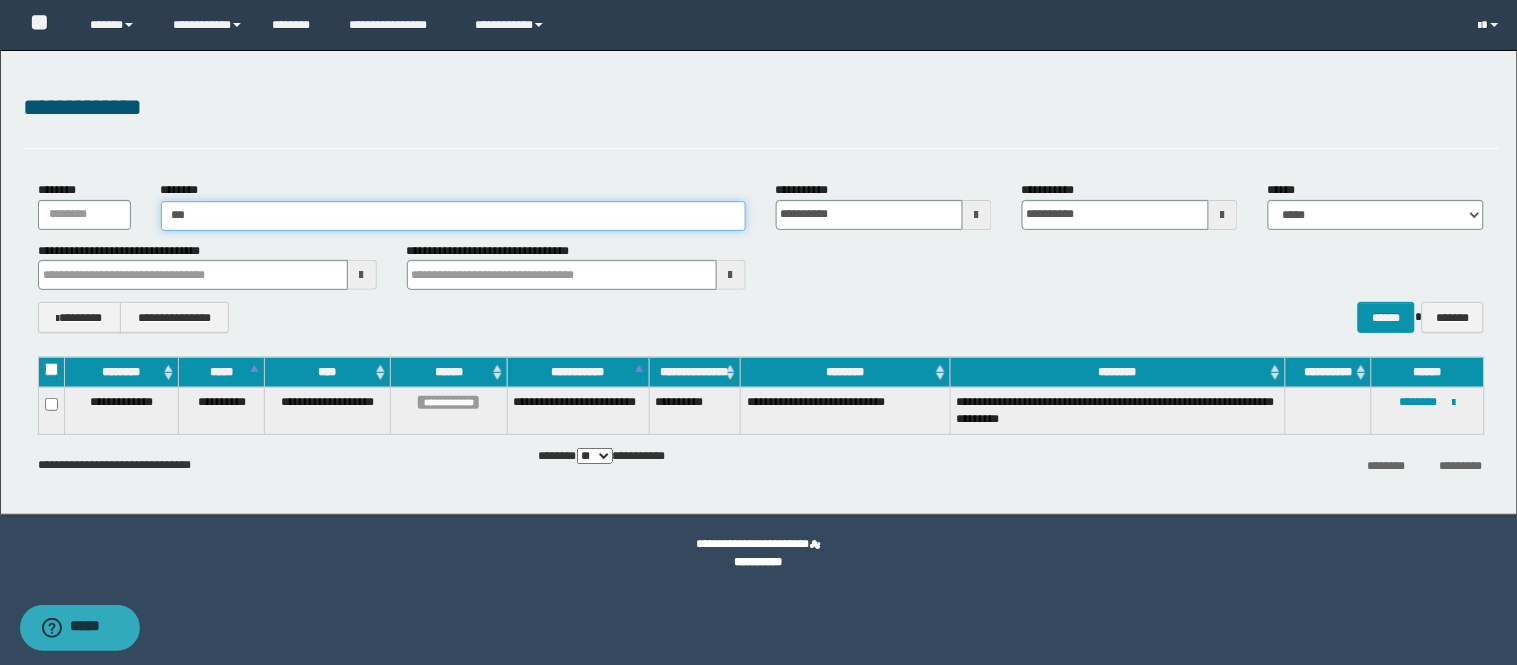 type on "****" 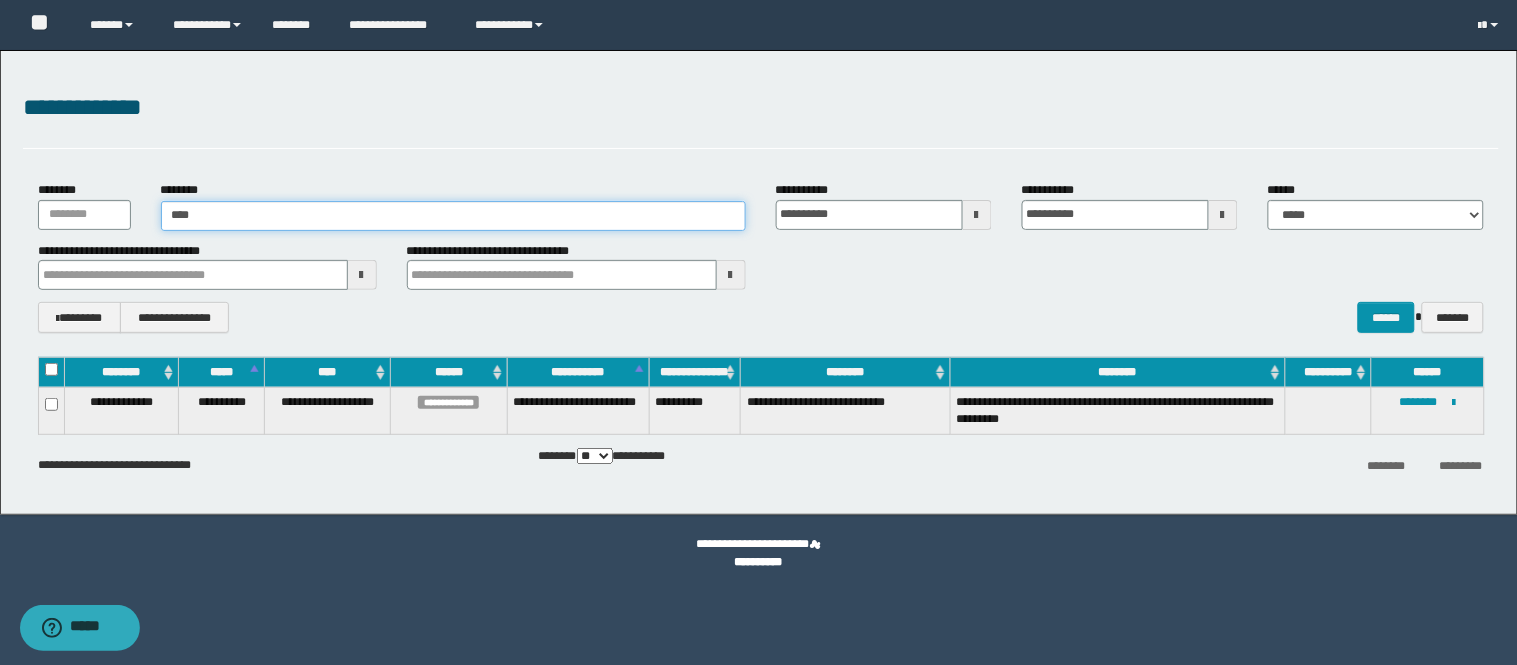 type on "****" 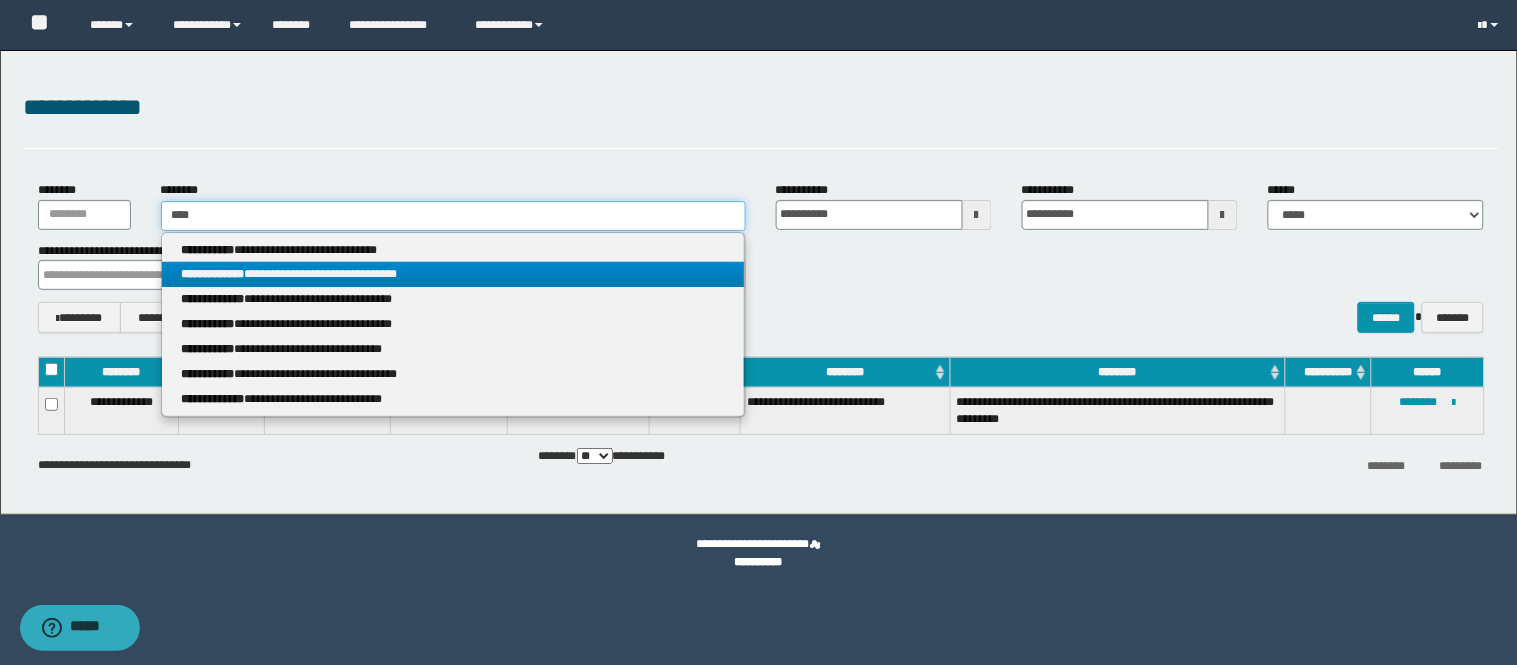 type on "****" 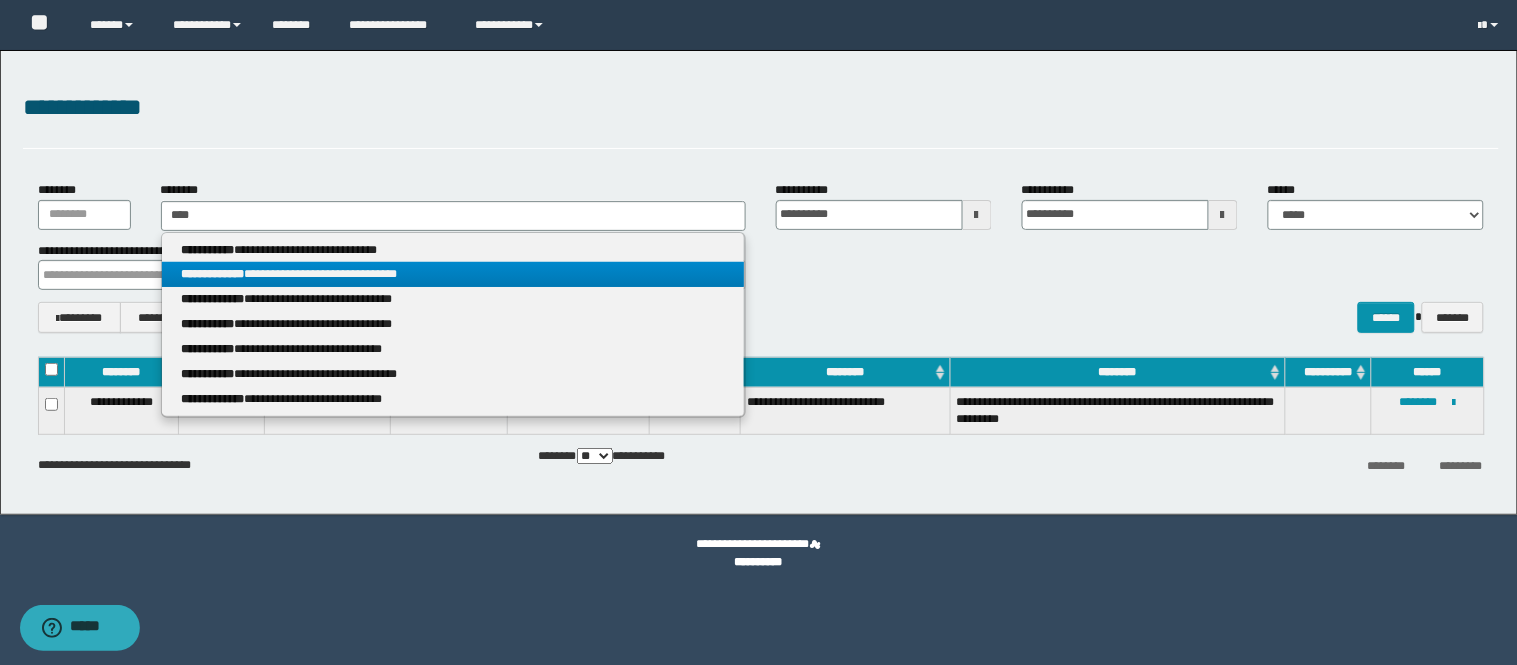 click on "**********" at bounding box center [453, 274] 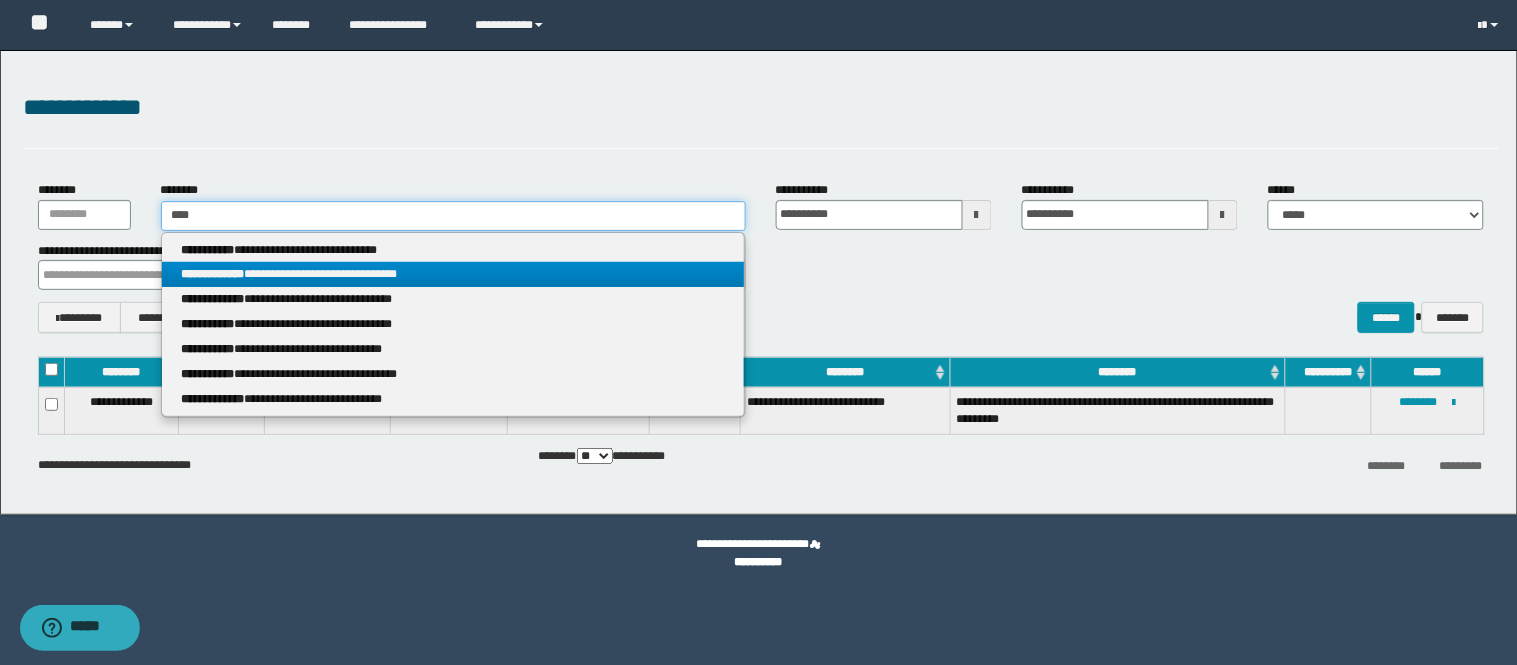 type 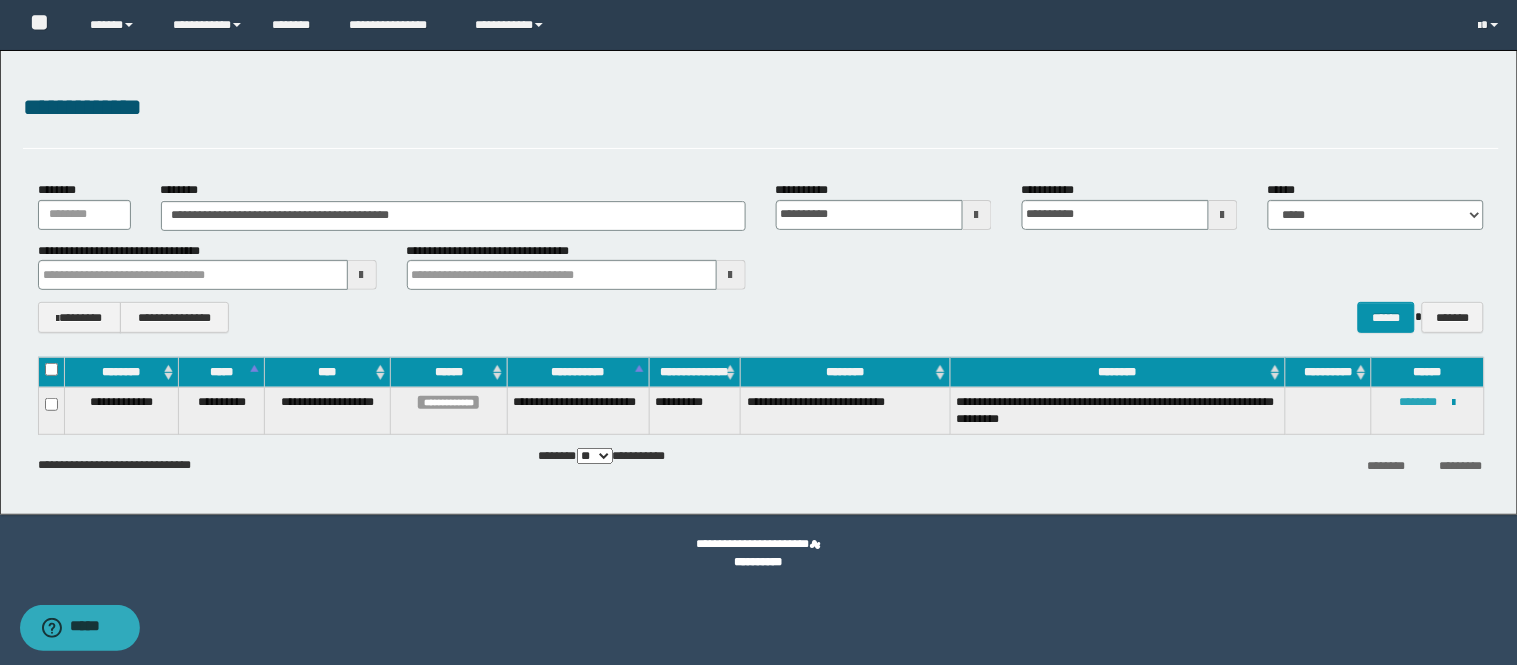 click on "********" at bounding box center [1419, 402] 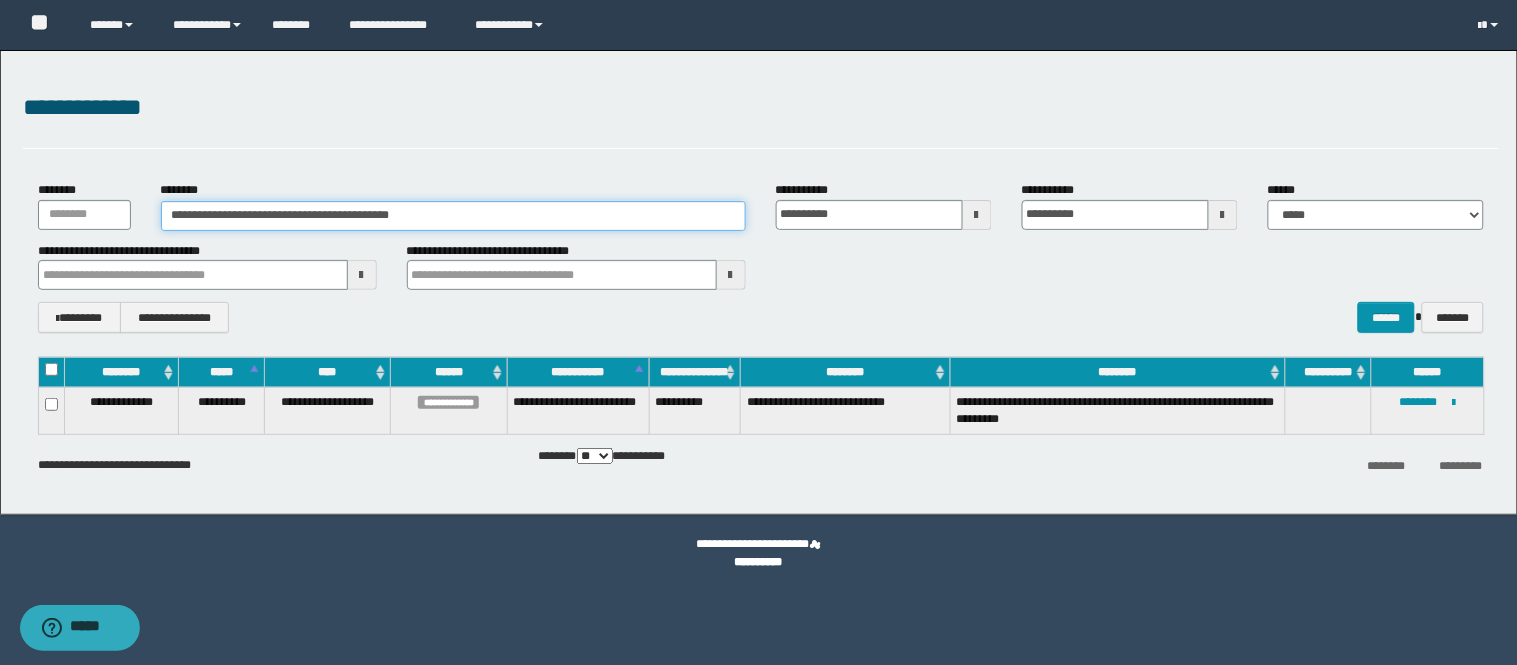 drag, startPoint x: 473, startPoint y: 216, endPoint x: 0, endPoint y: 216, distance: 473 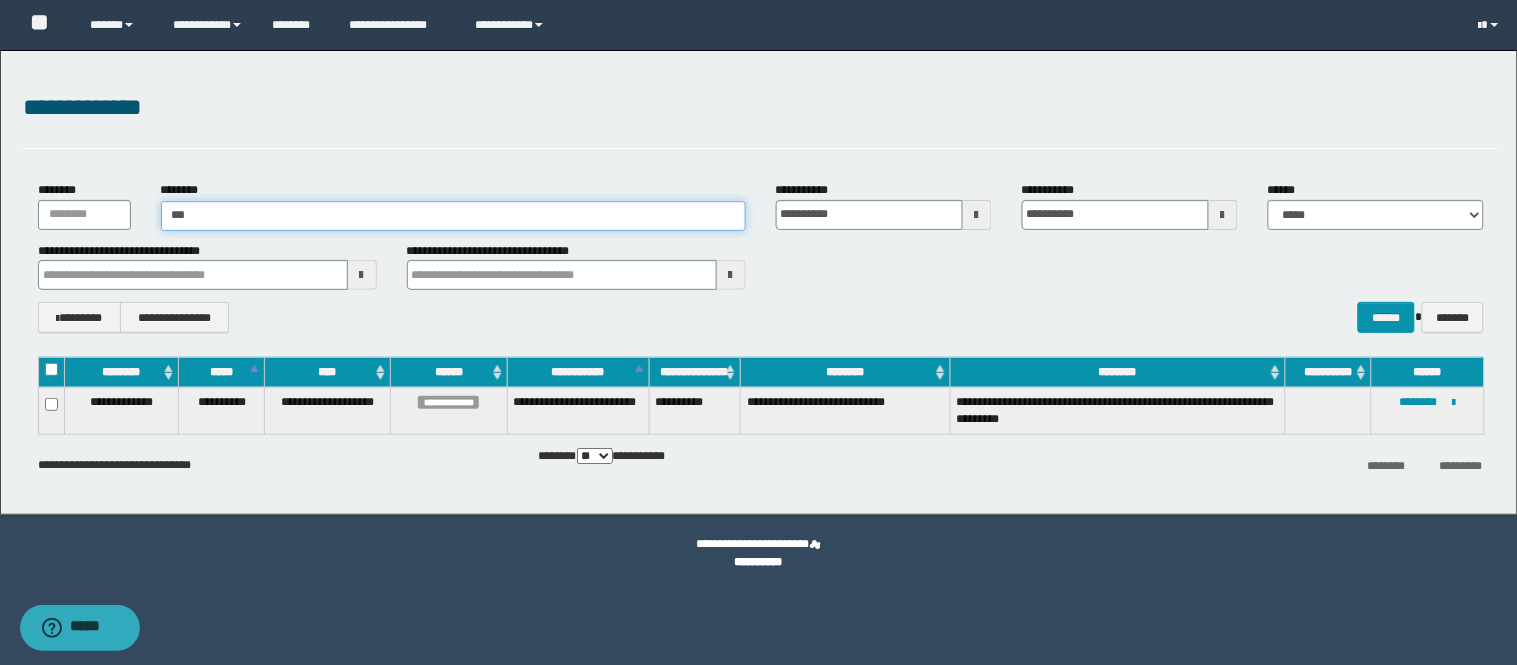 type on "****" 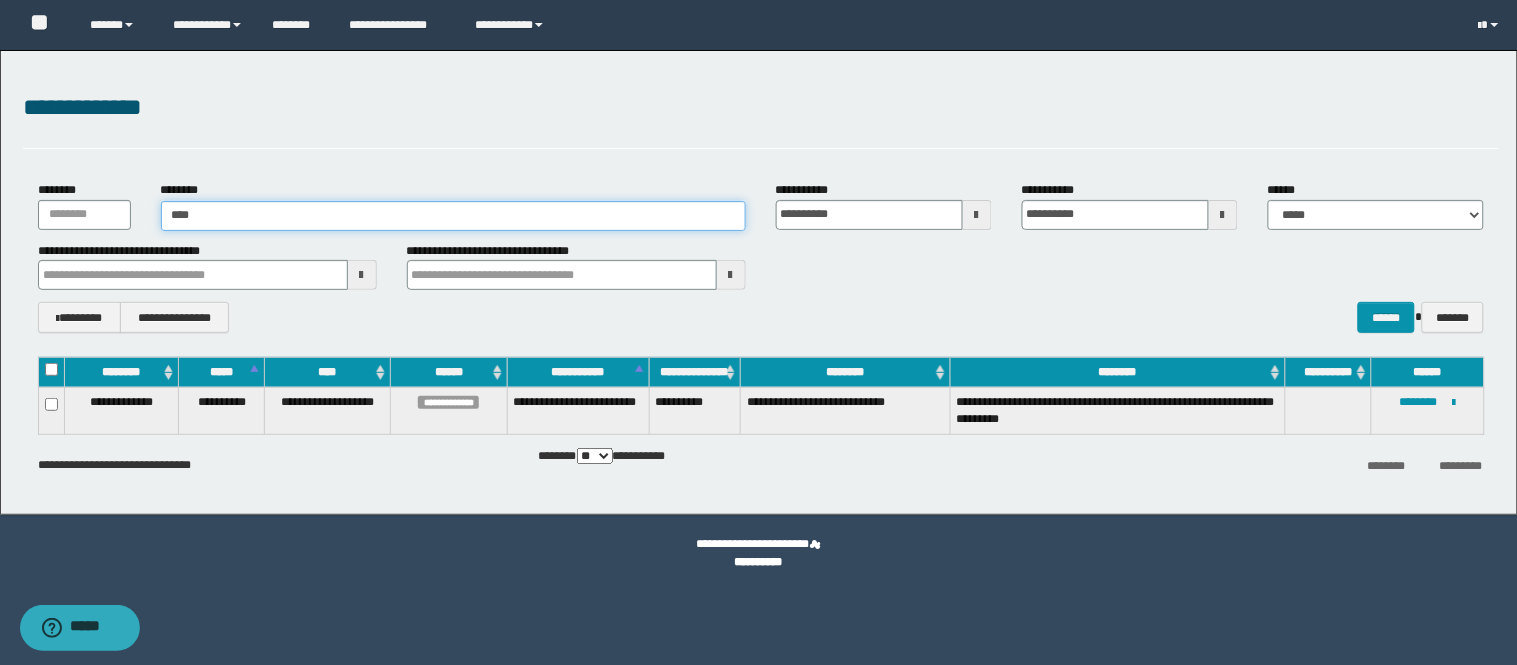type on "****" 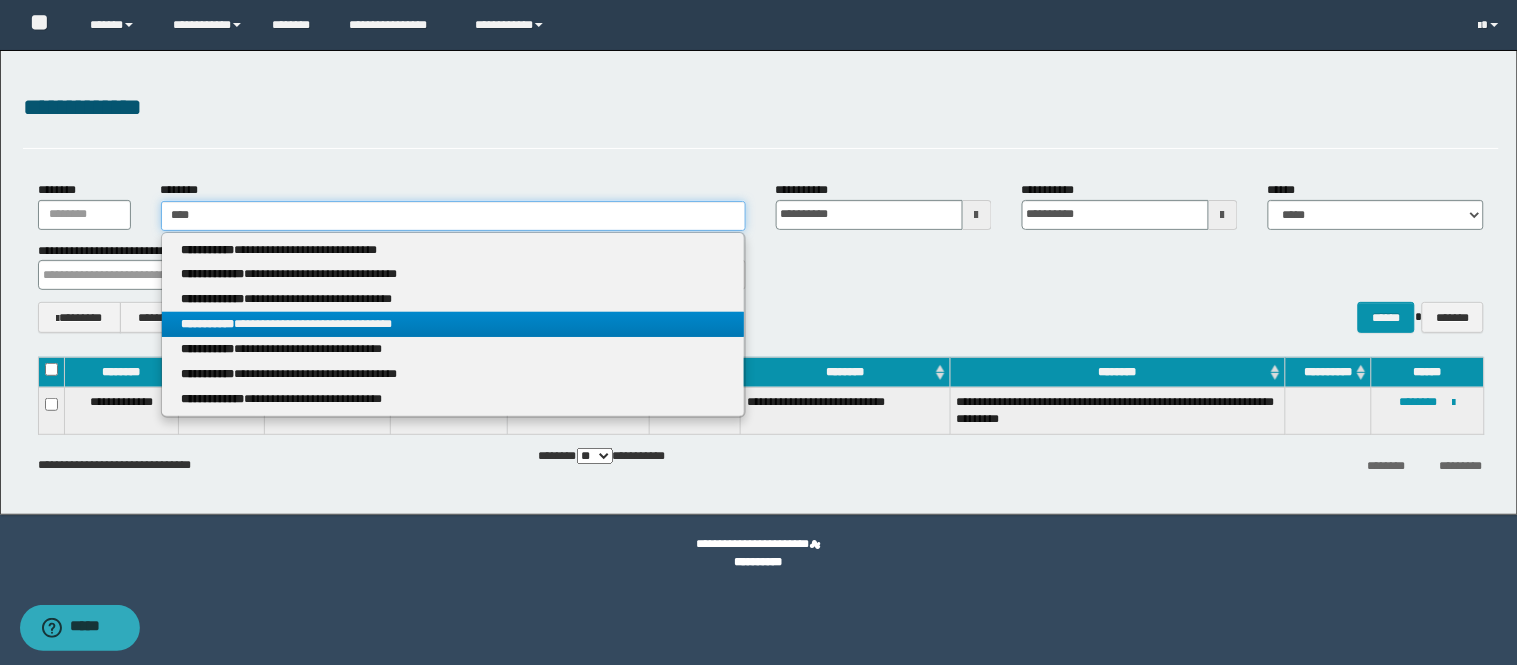 type on "****" 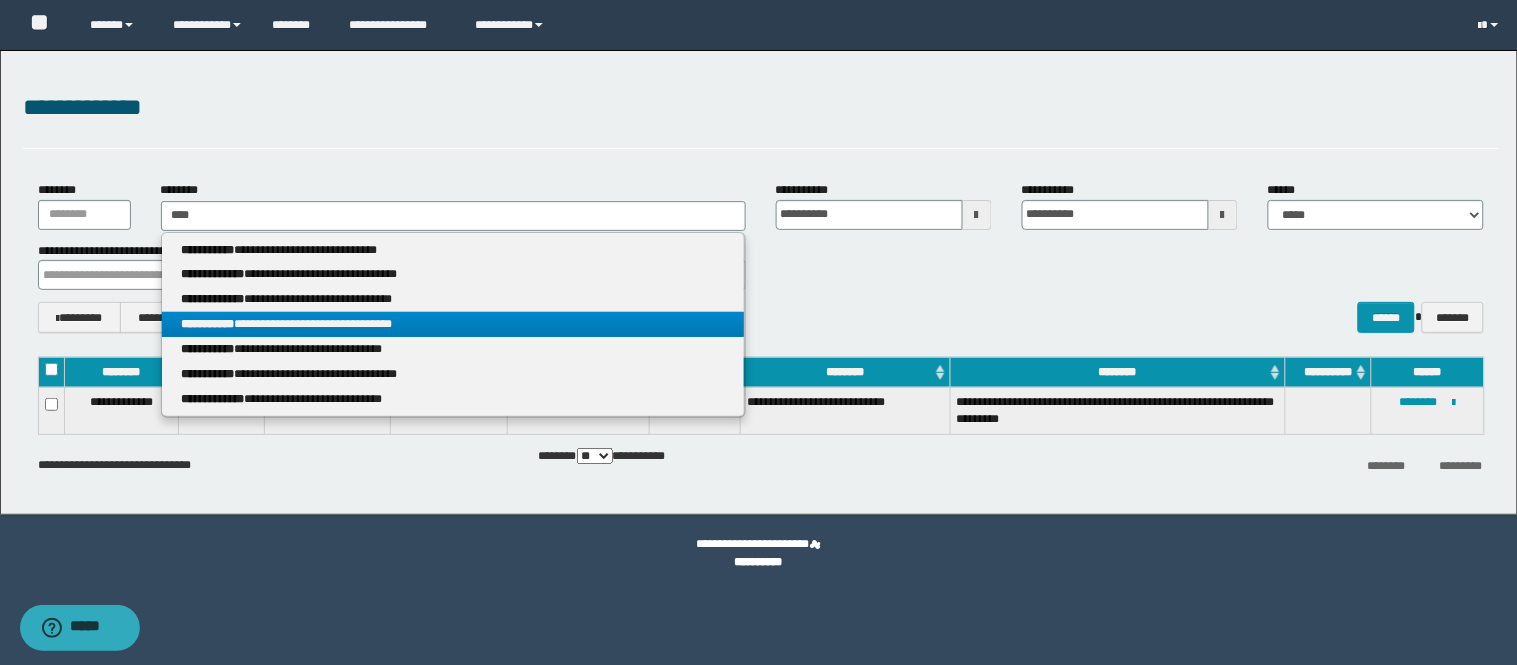 click on "**********" at bounding box center [453, 324] 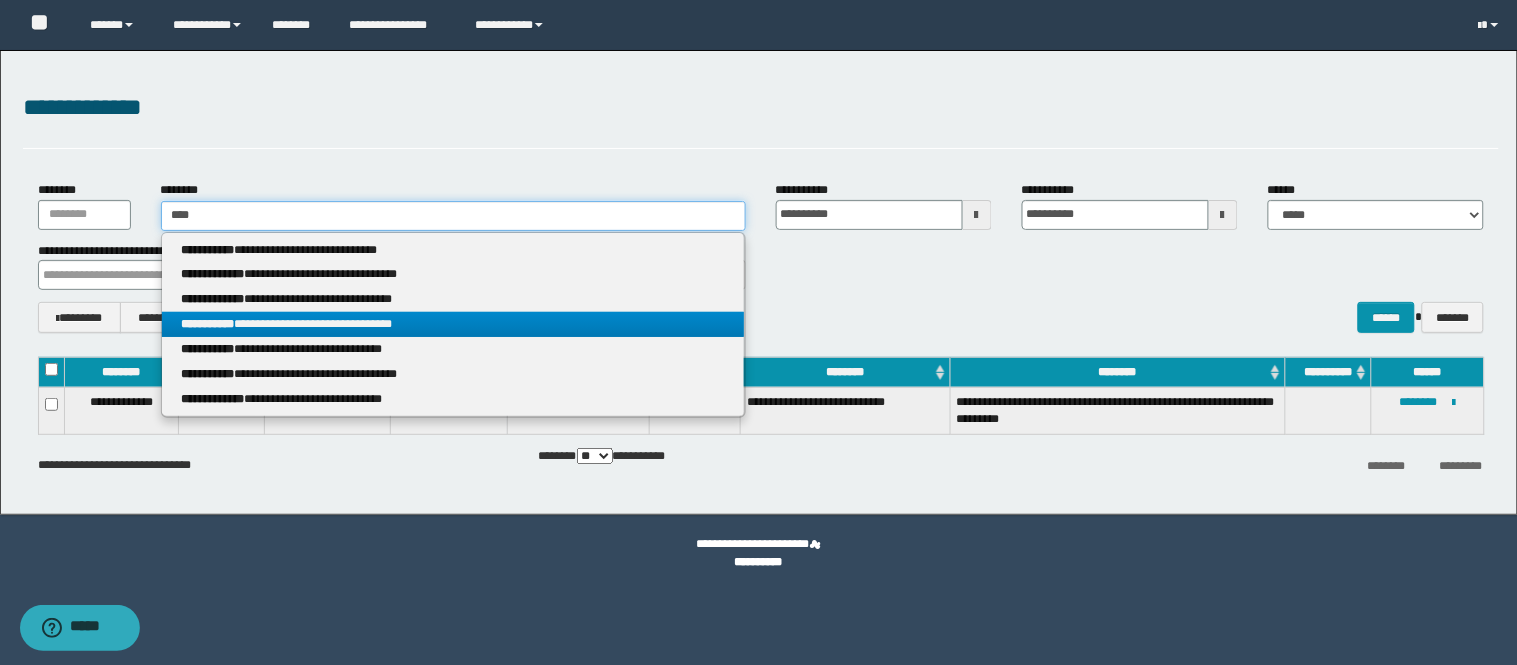 type 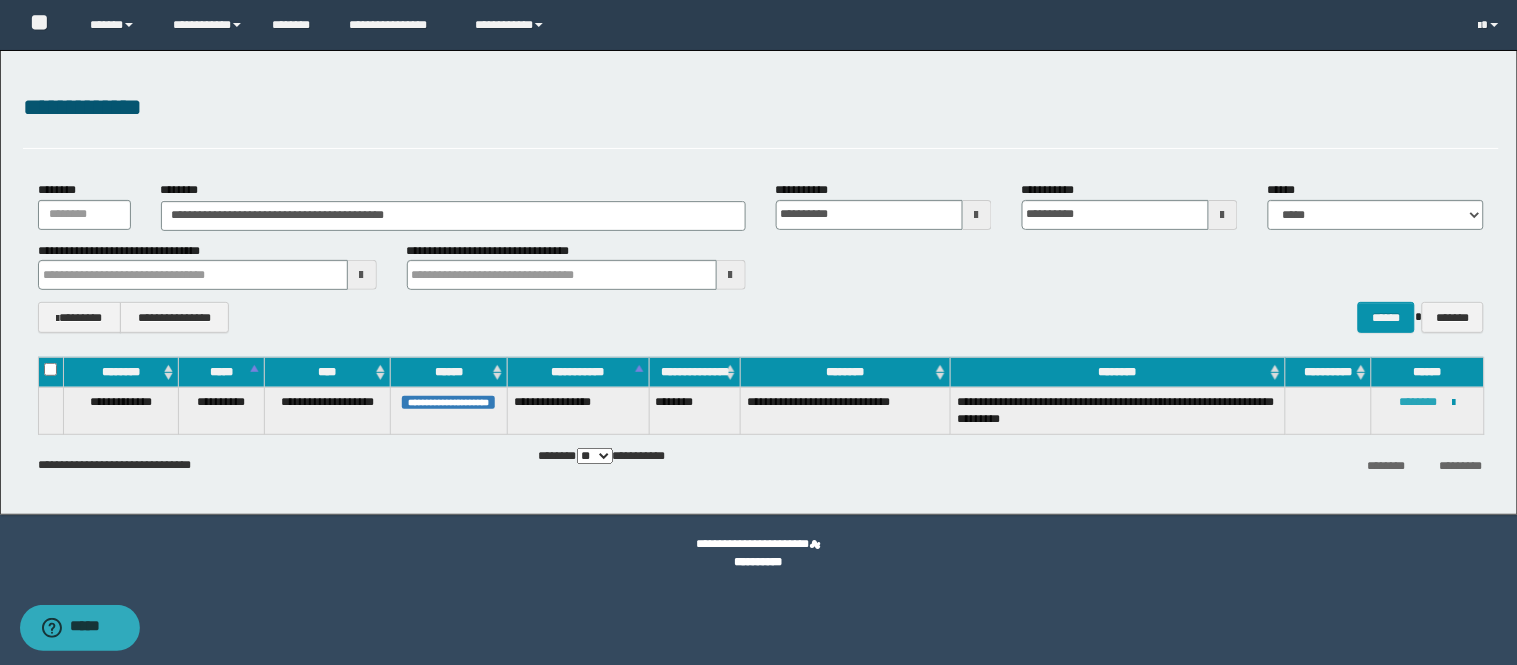 click on "********" at bounding box center (1419, 402) 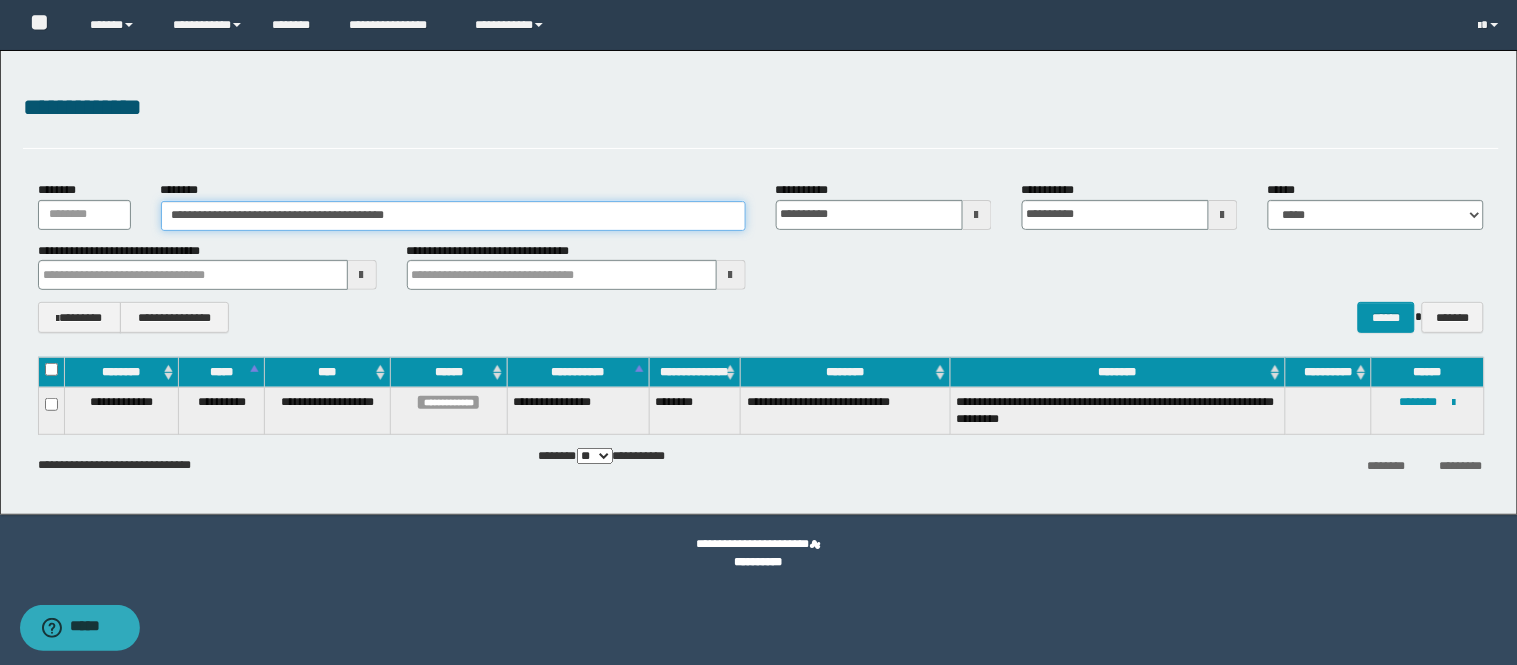 drag, startPoint x: 428, startPoint y: 221, endPoint x: 0, endPoint y: 167, distance: 431.3931 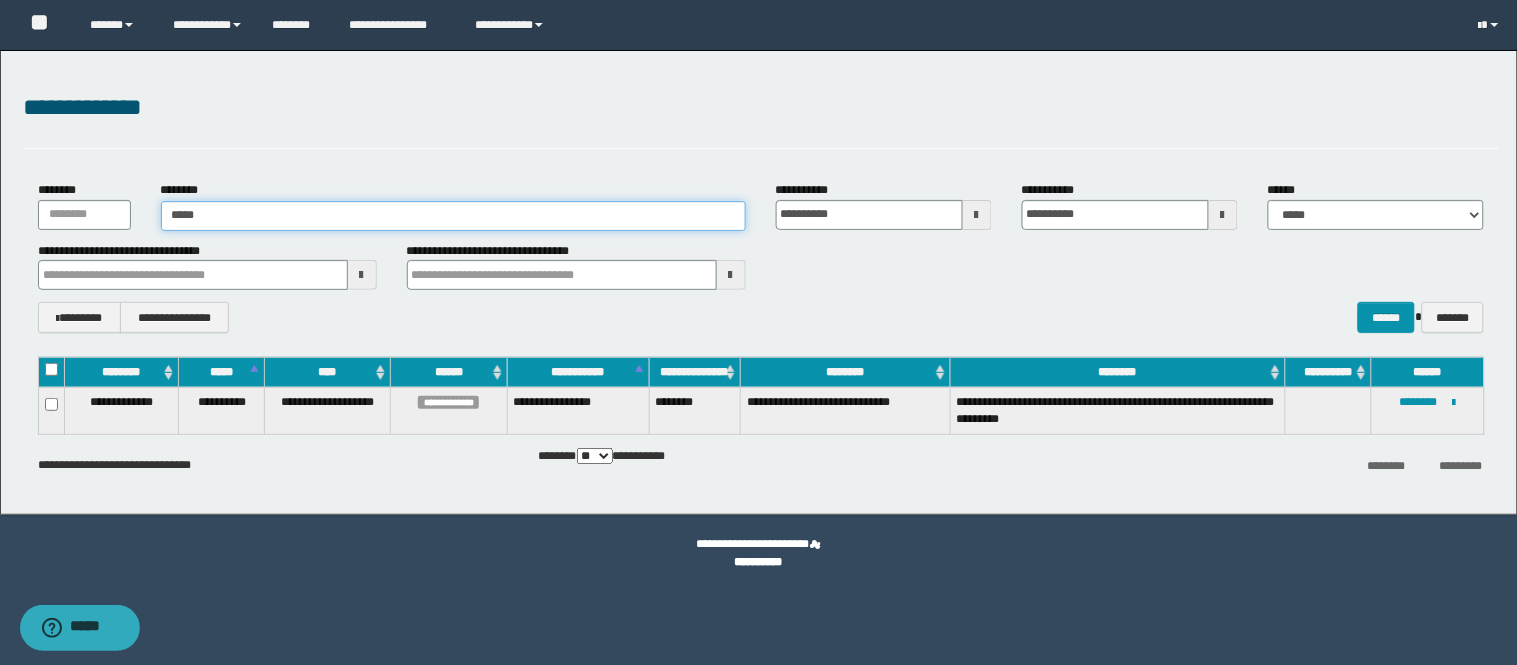 type on "******" 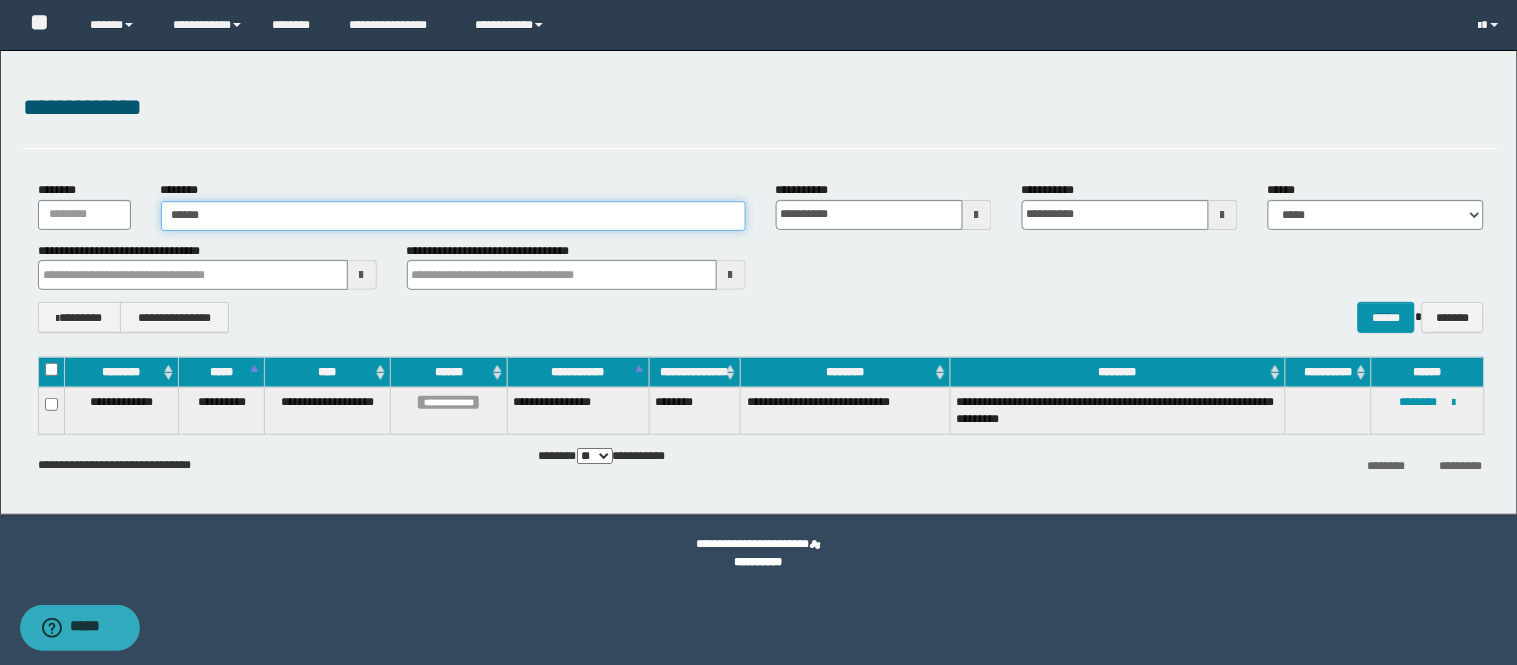 type on "******" 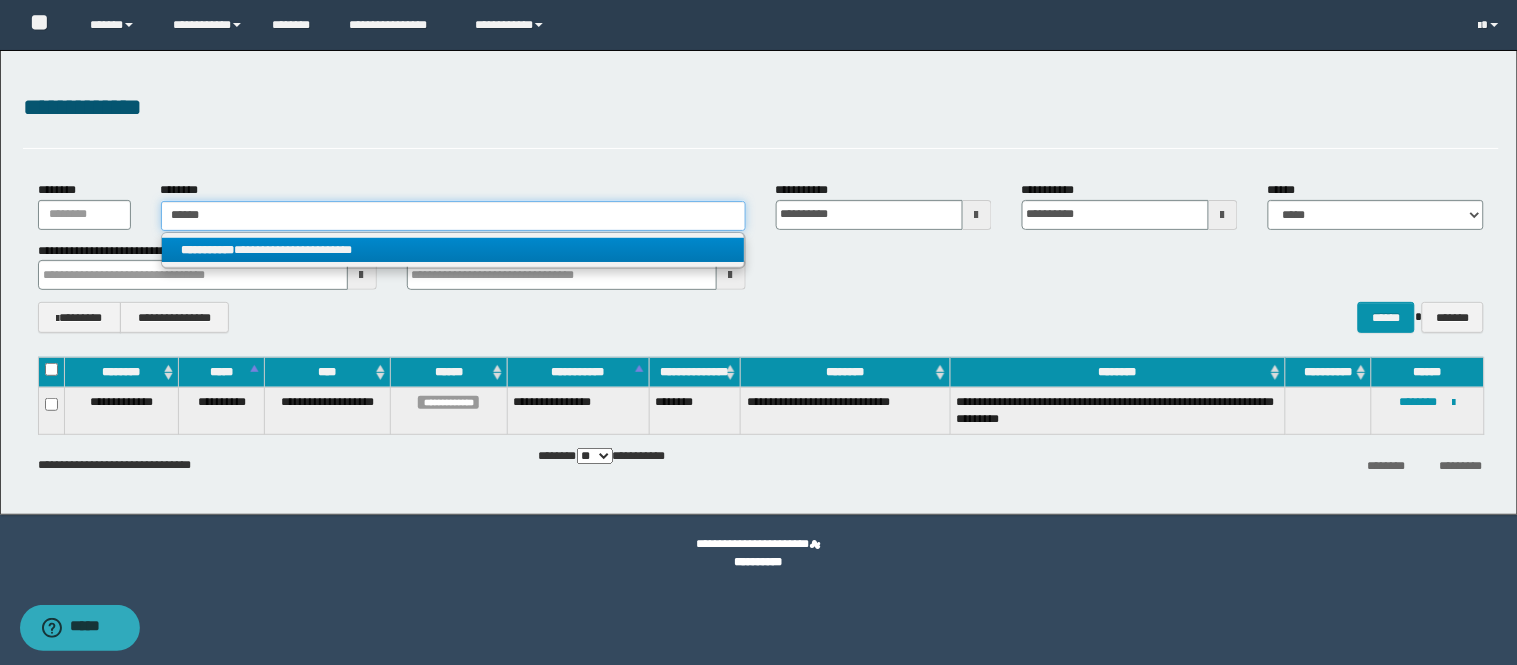 type on "******" 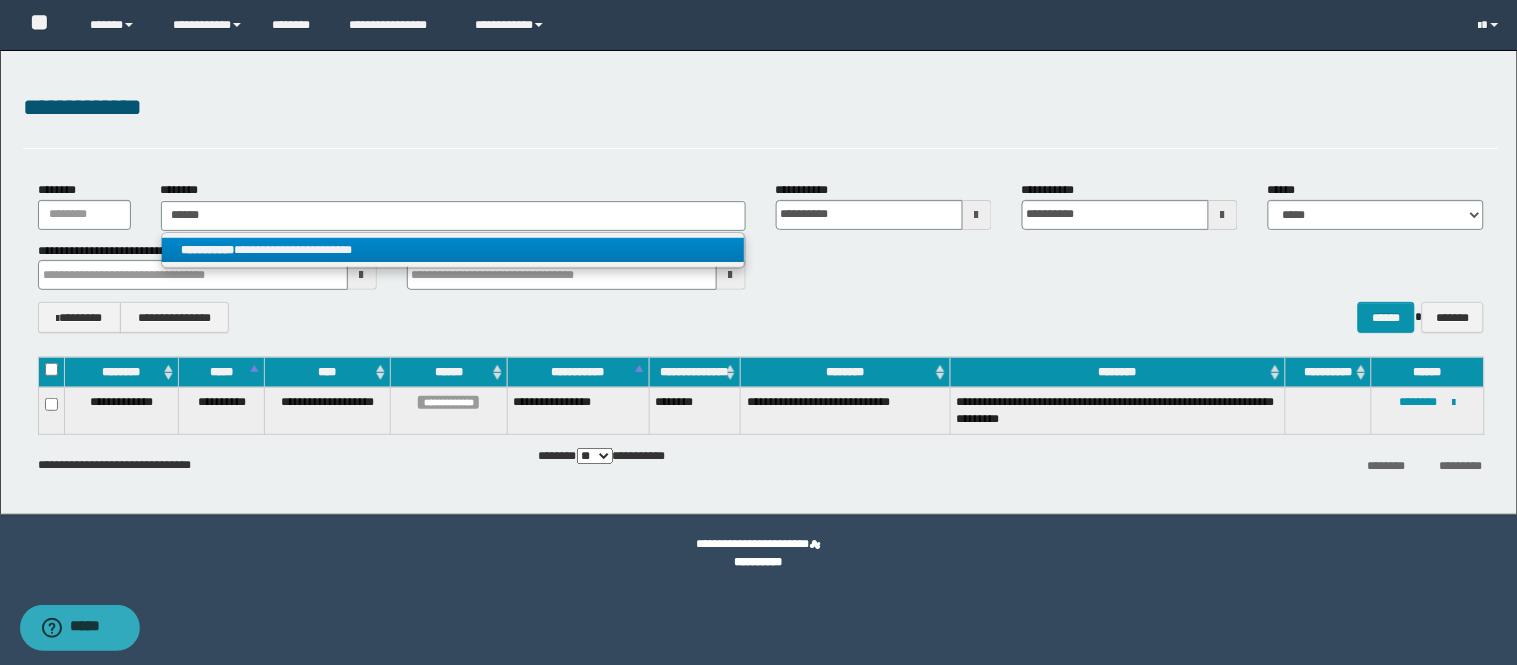 click on "**********" at bounding box center (453, 250) 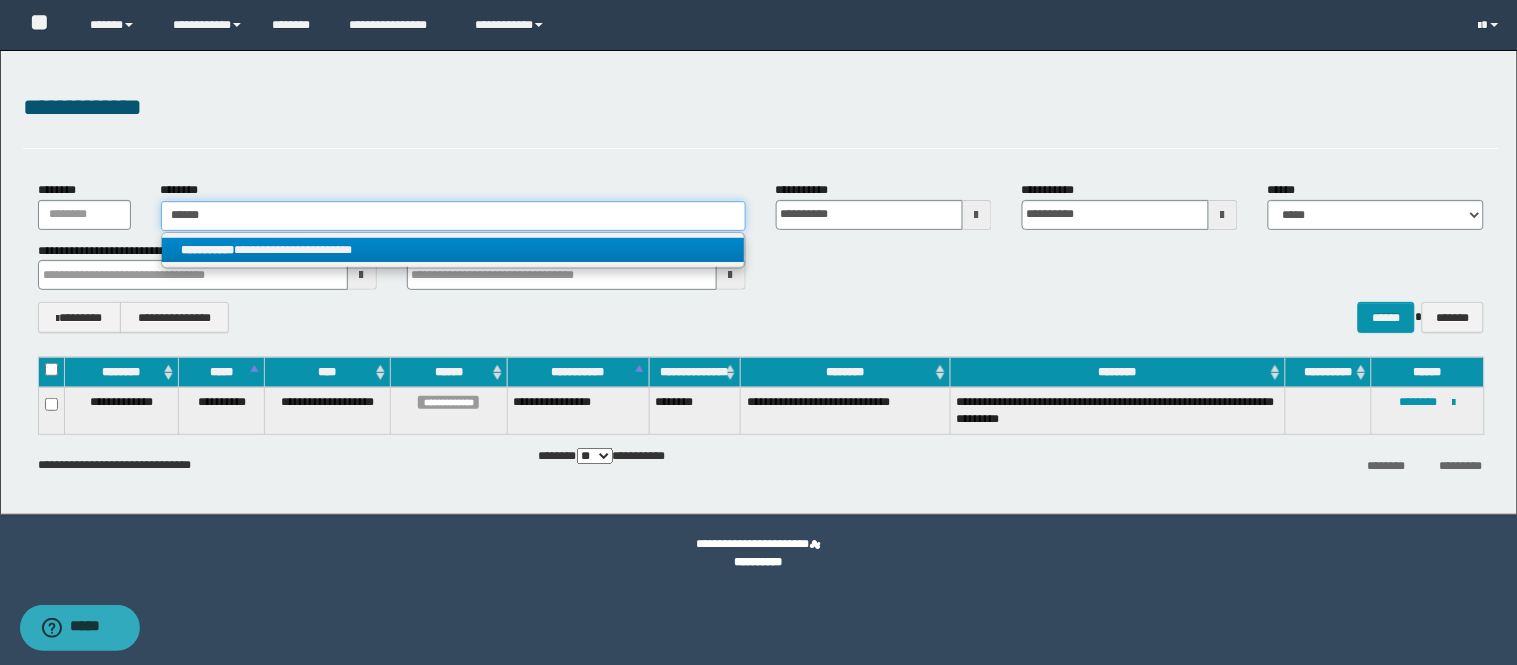 type 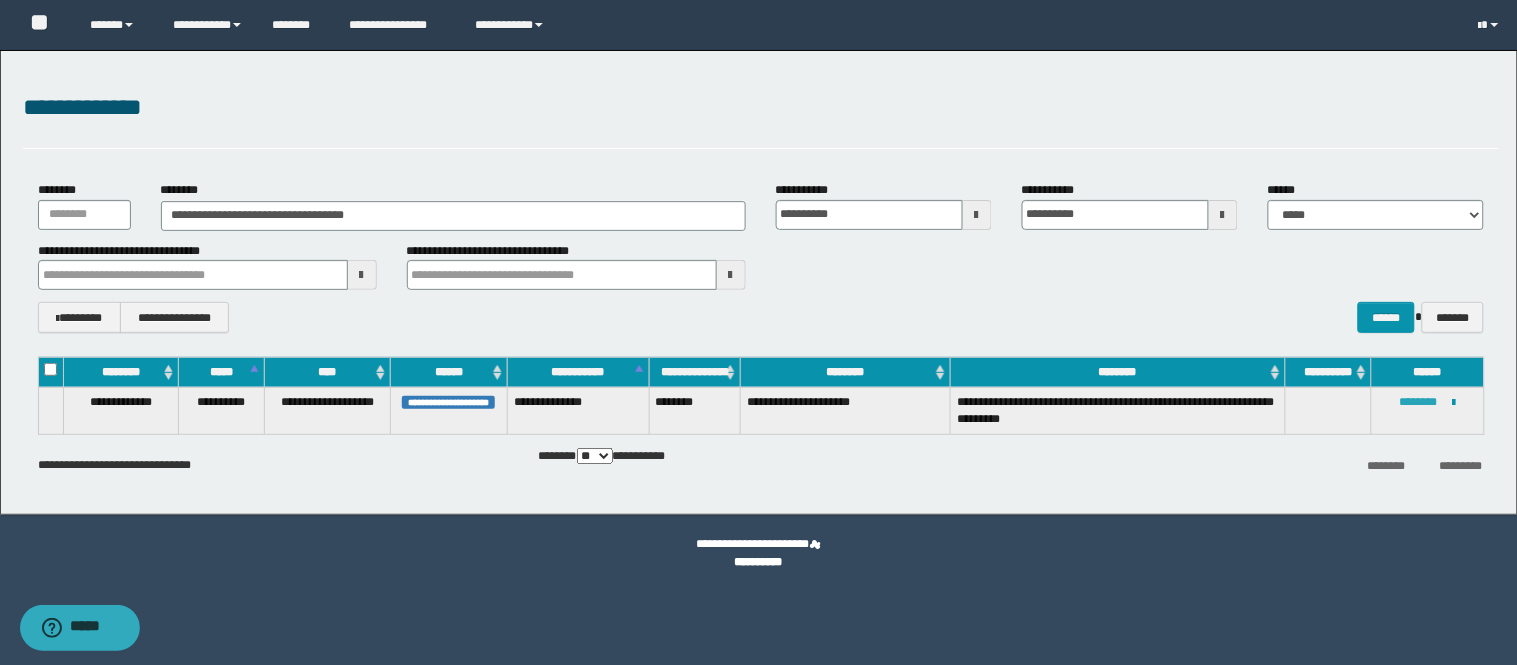 click on "********" at bounding box center (1419, 402) 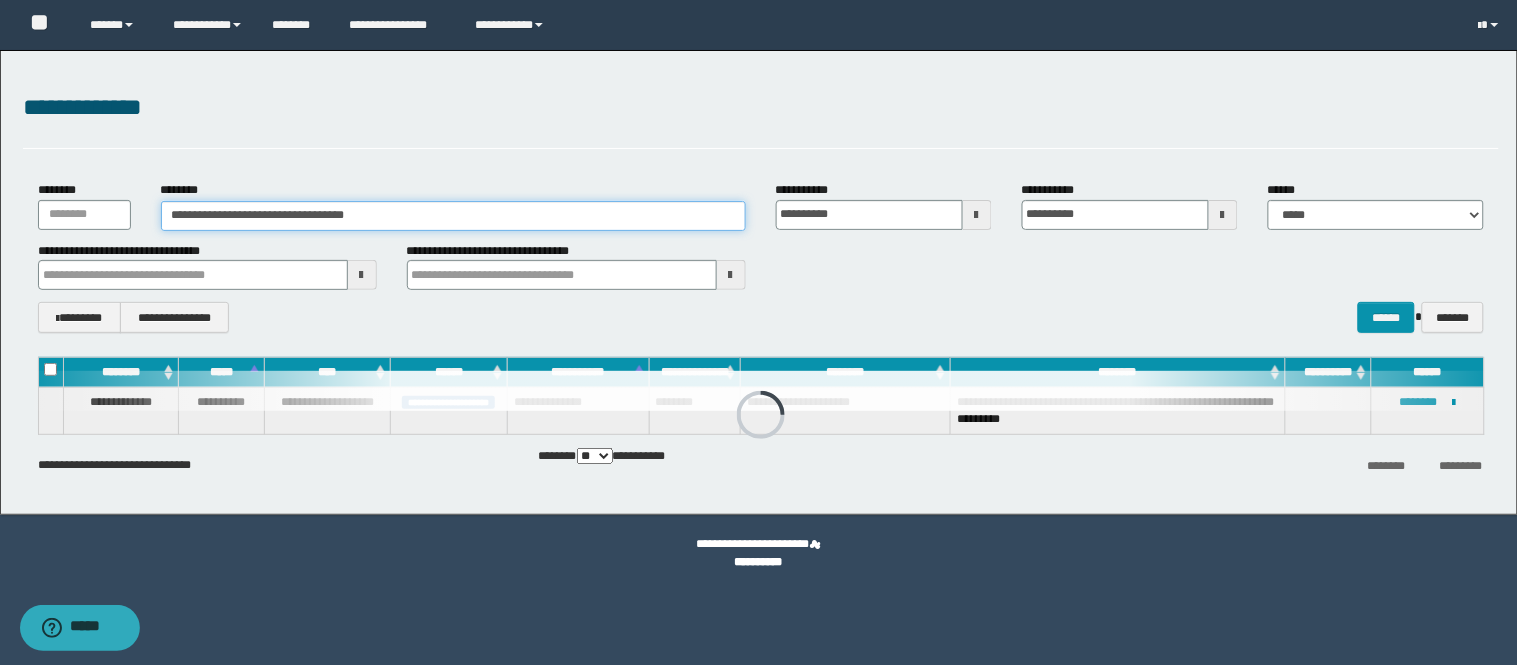 drag, startPoint x: 421, startPoint y: 214, endPoint x: 0, endPoint y: 218, distance: 421.019 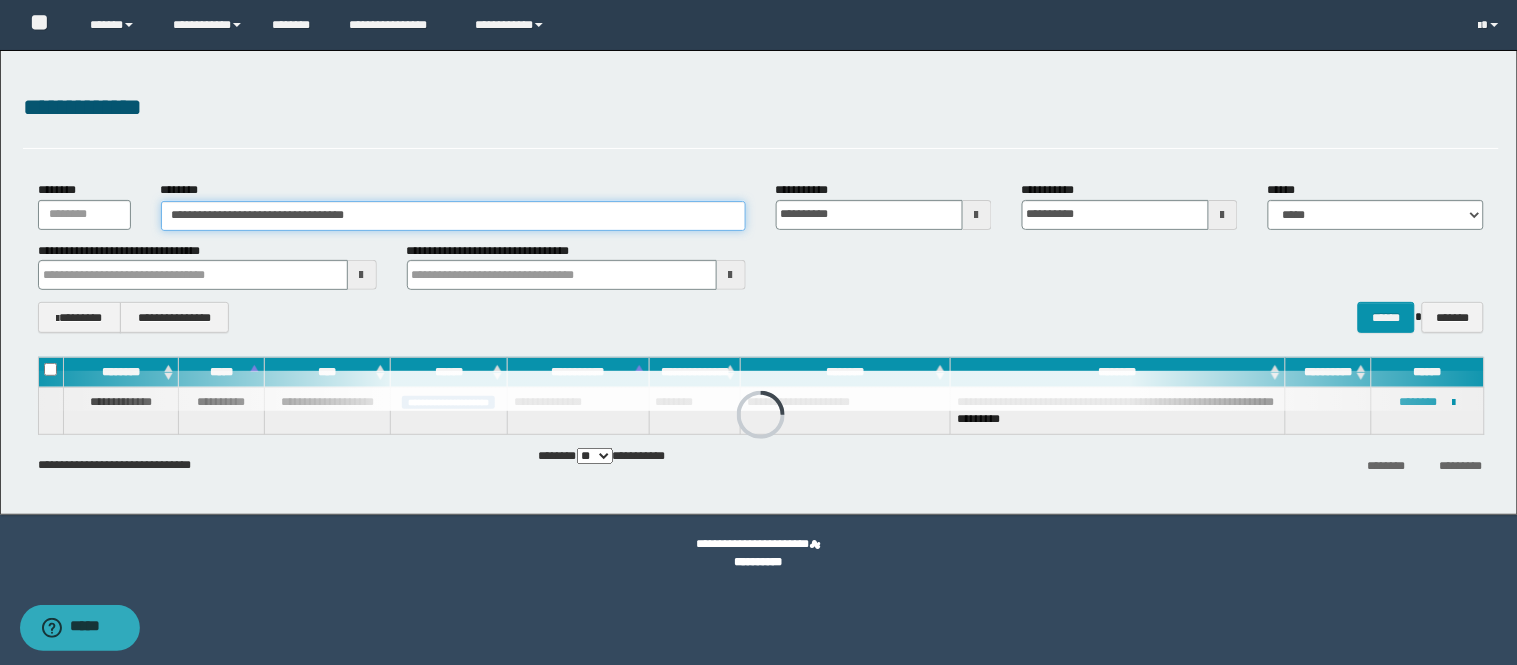 click on "**********" at bounding box center (759, 282) 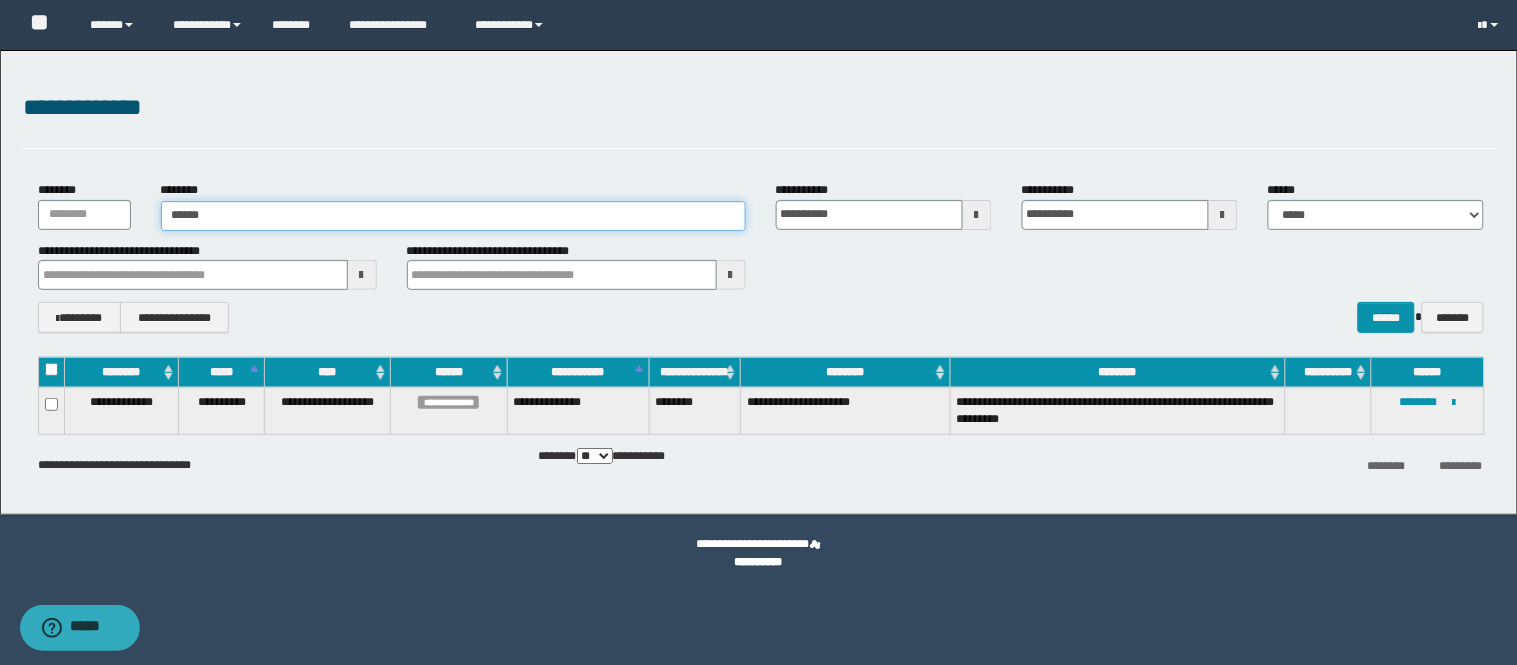 type on "*******" 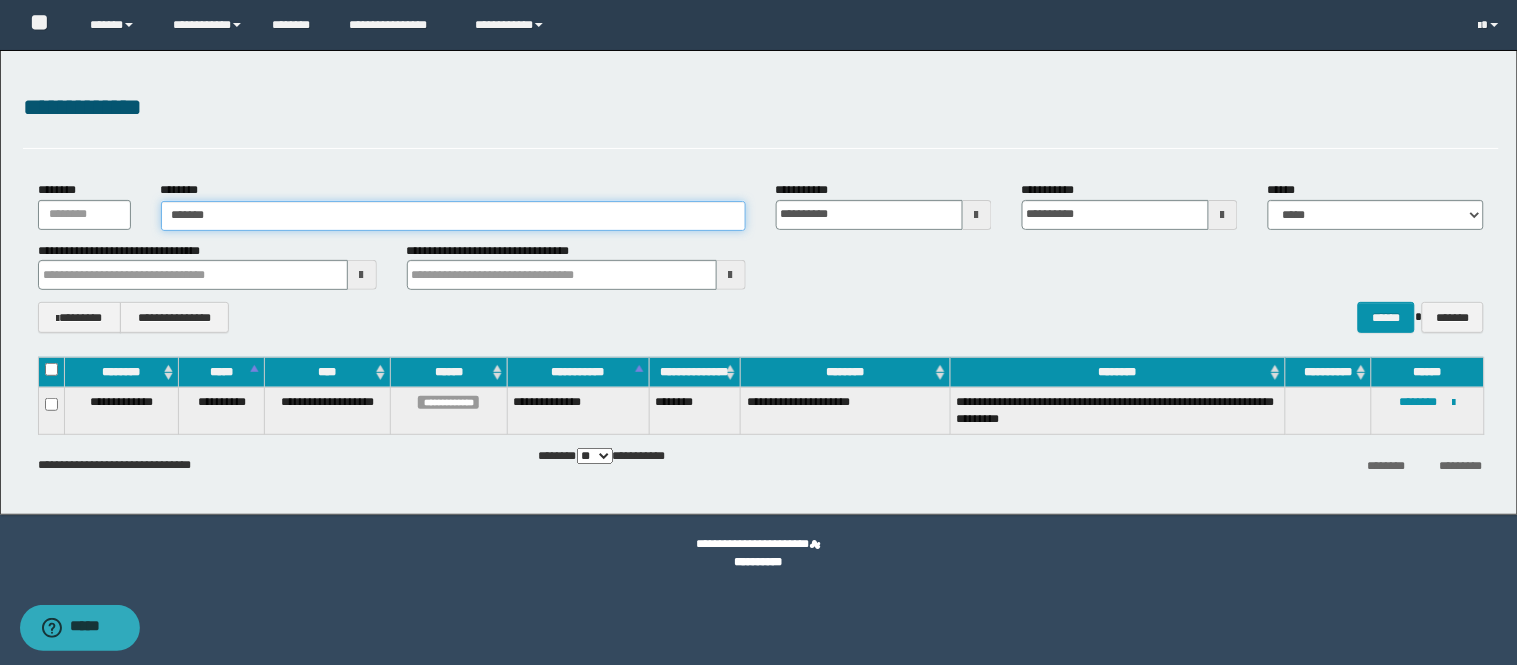 type on "*******" 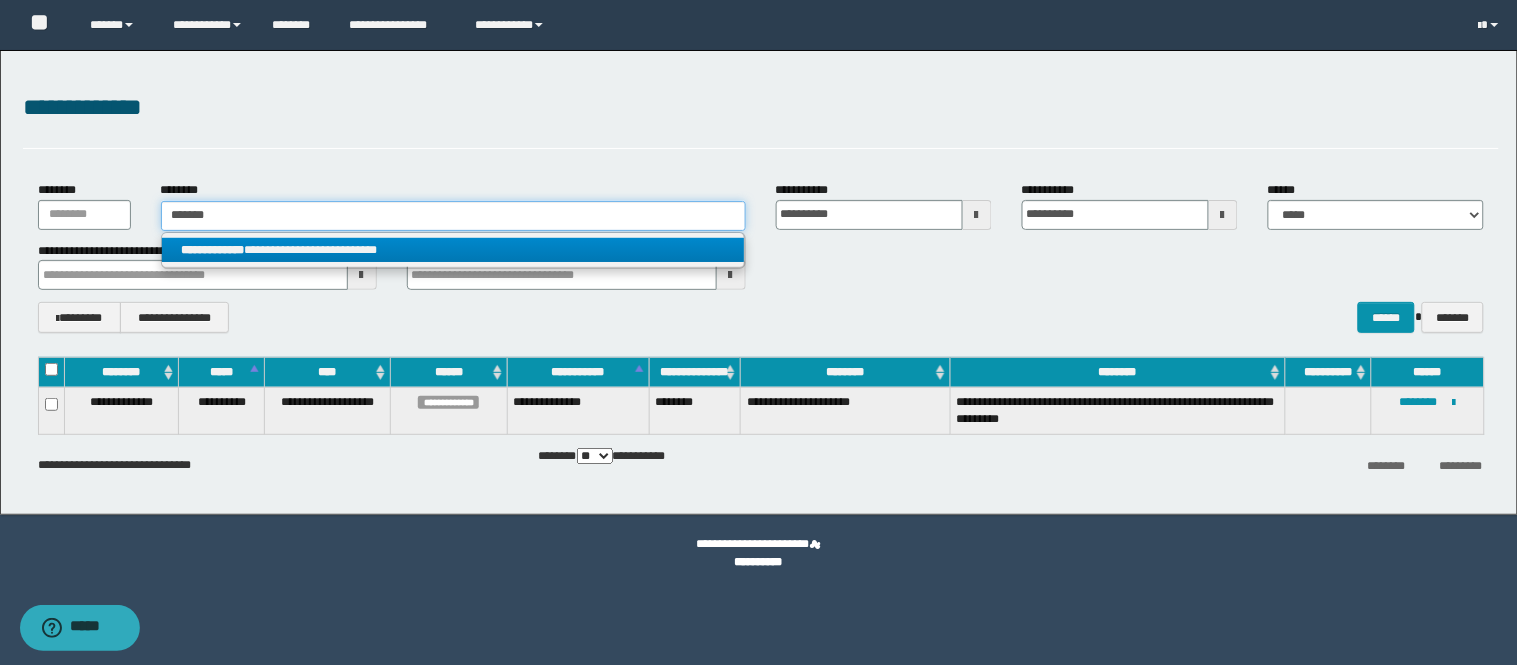 type on "*******" 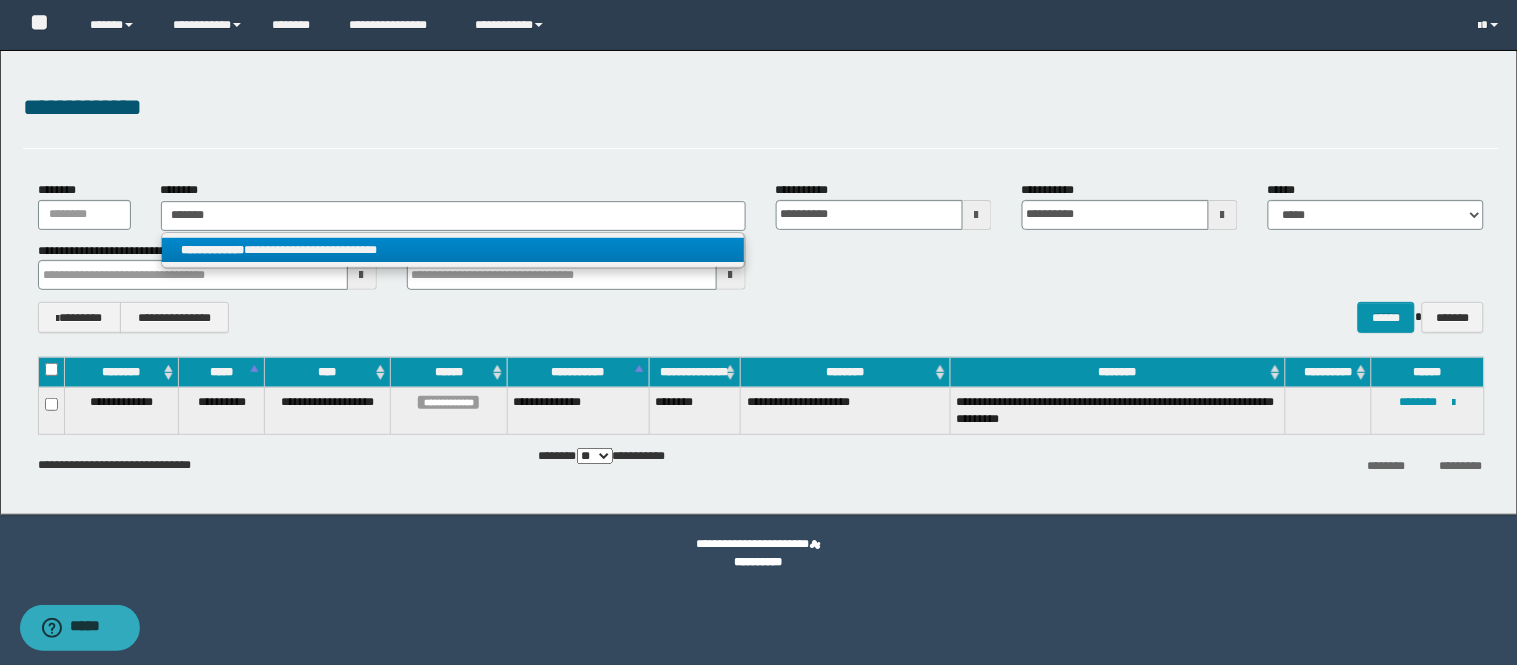 click on "**********" at bounding box center [213, 250] 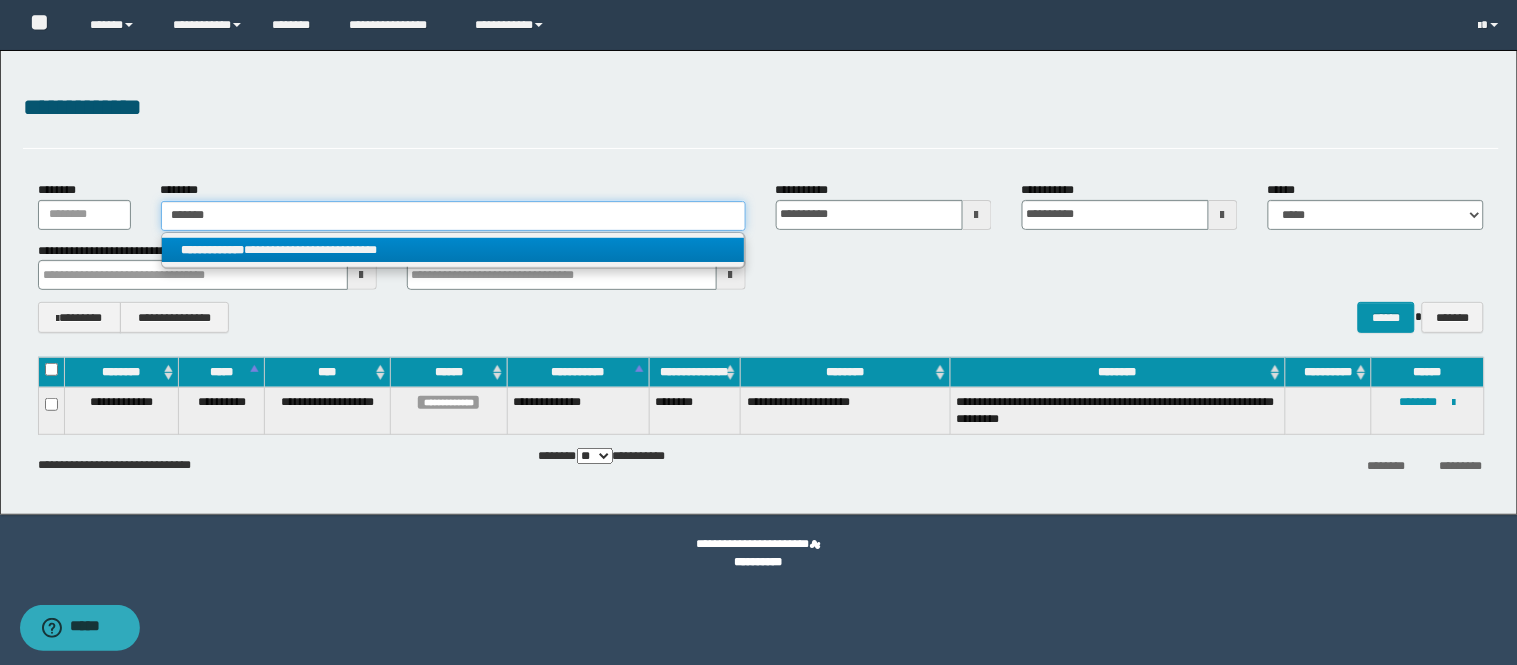type 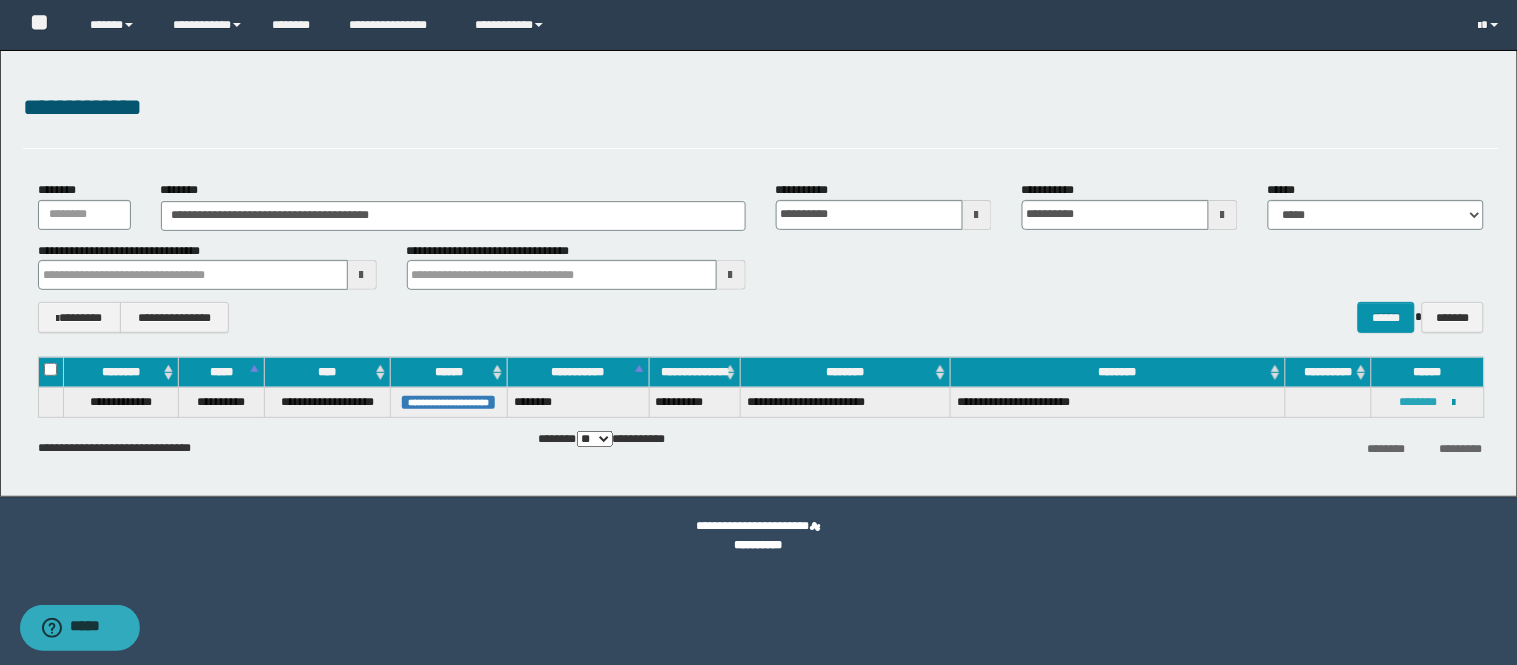 click on "********" at bounding box center [1419, 402] 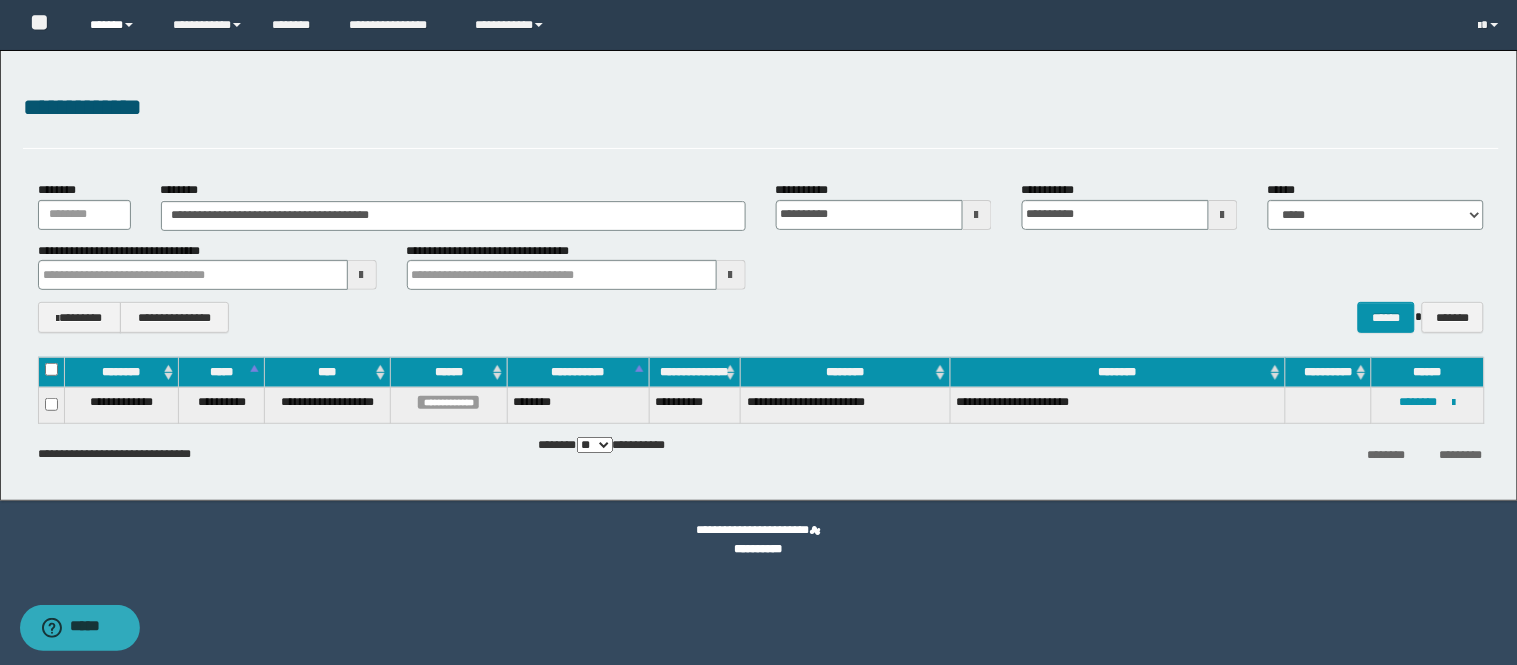 click on "******" at bounding box center [116, 25] 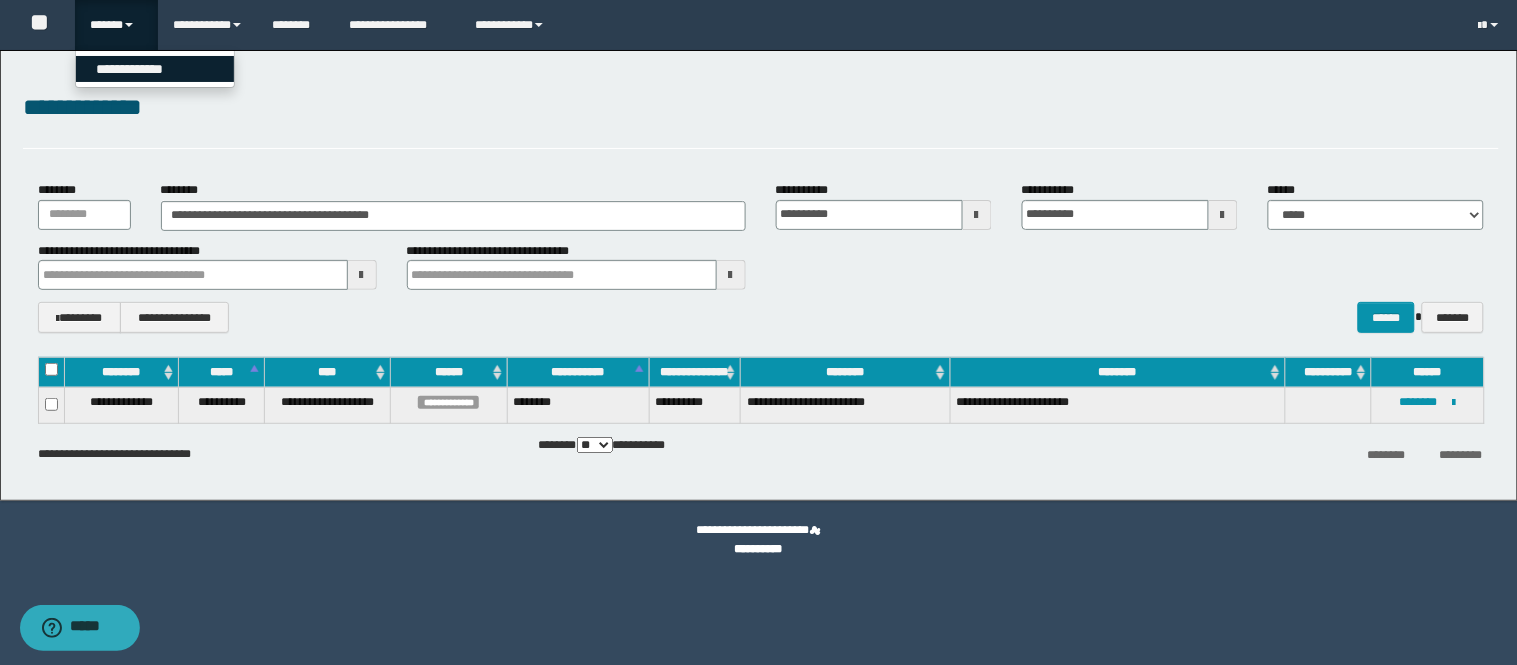 click on "**********" at bounding box center (155, 69) 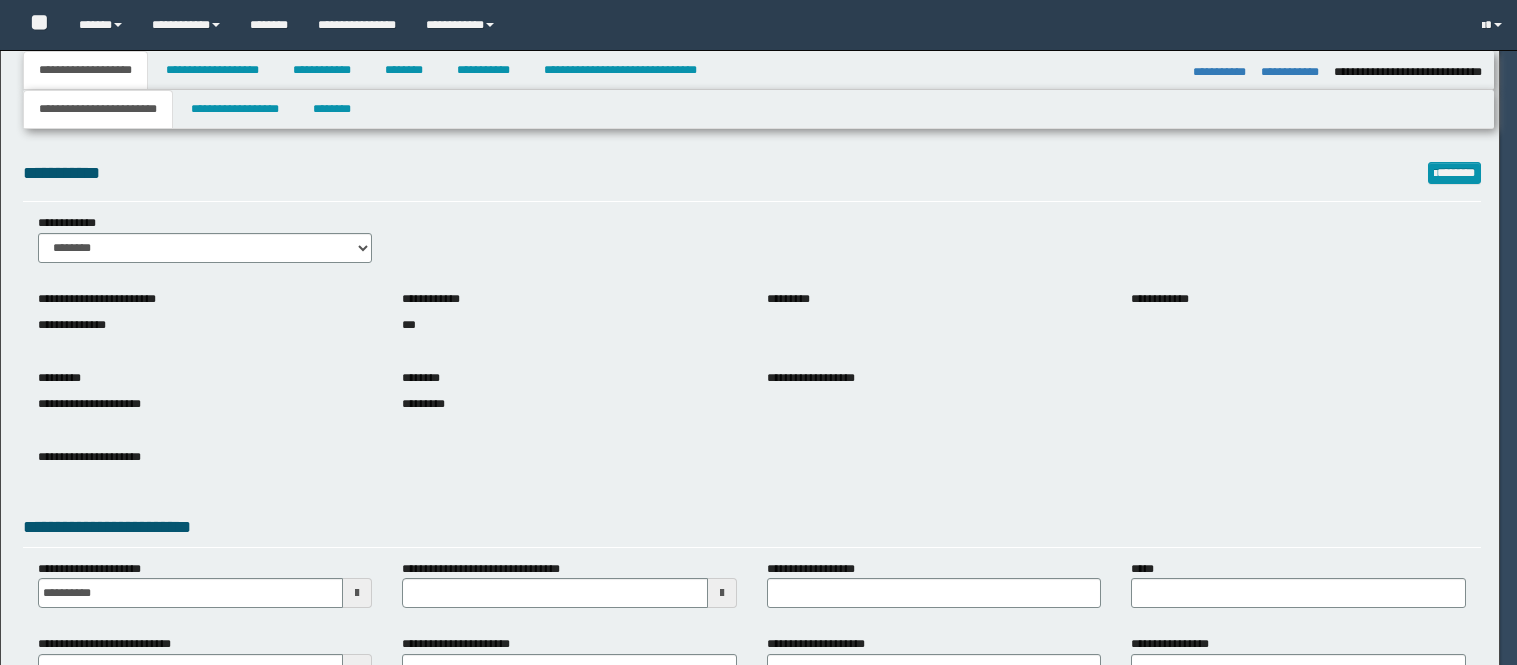 select on "*" 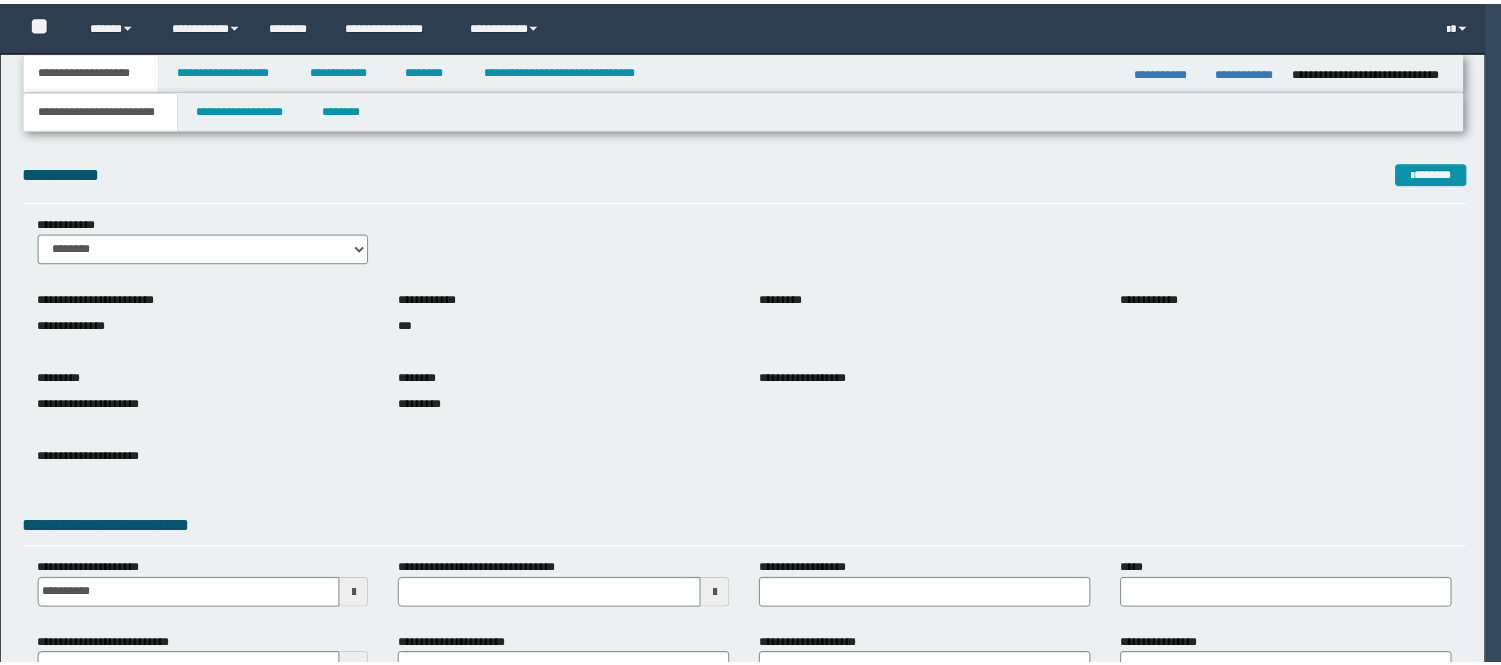 scroll, scrollTop: 0, scrollLeft: 0, axis: both 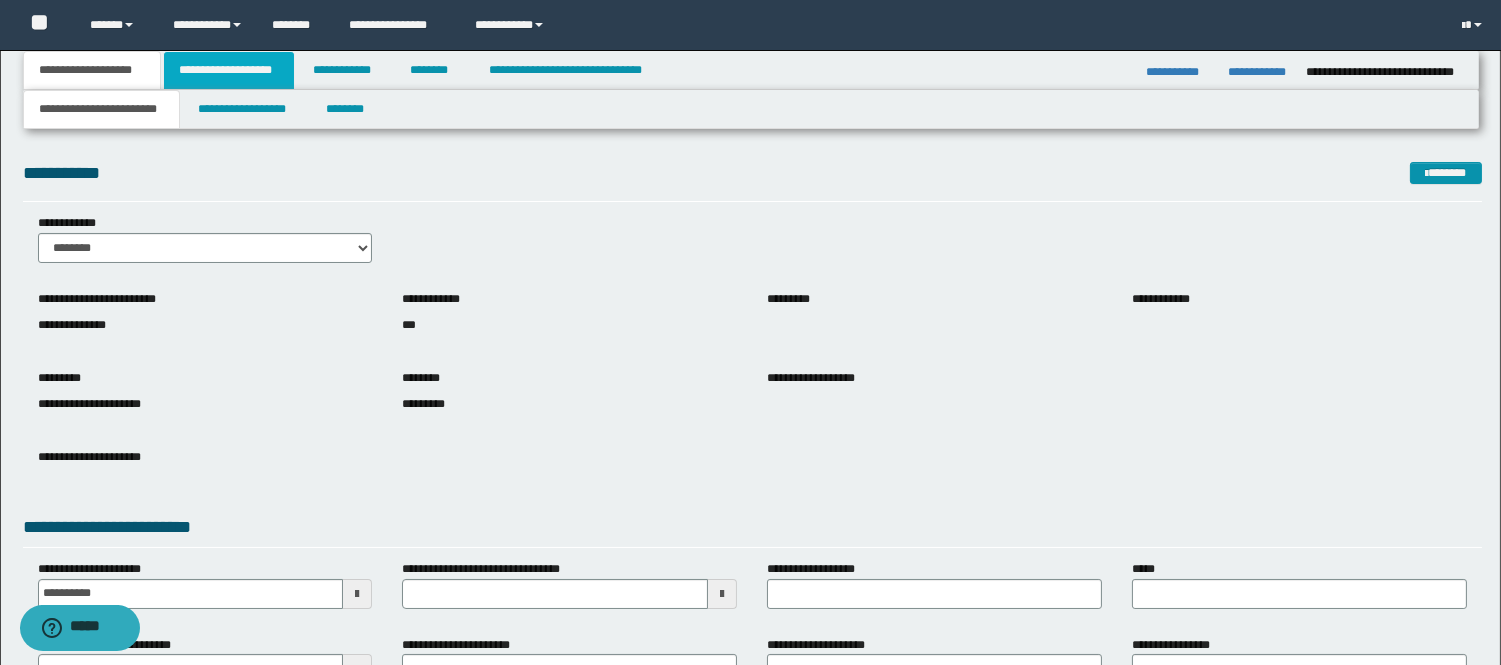 click on "**********" at bounding box center (229, 70) 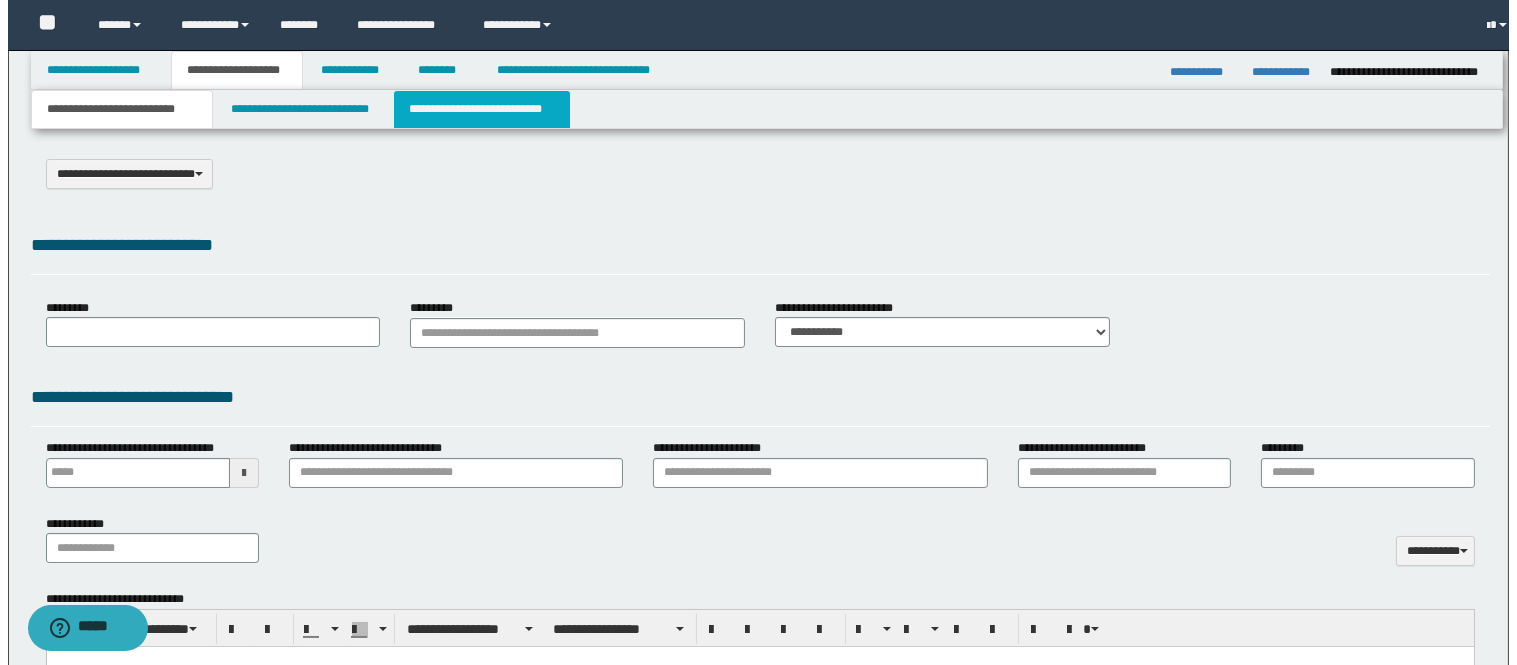 scroll, scrollTop: 0, scrollLeft: 0, axis: both 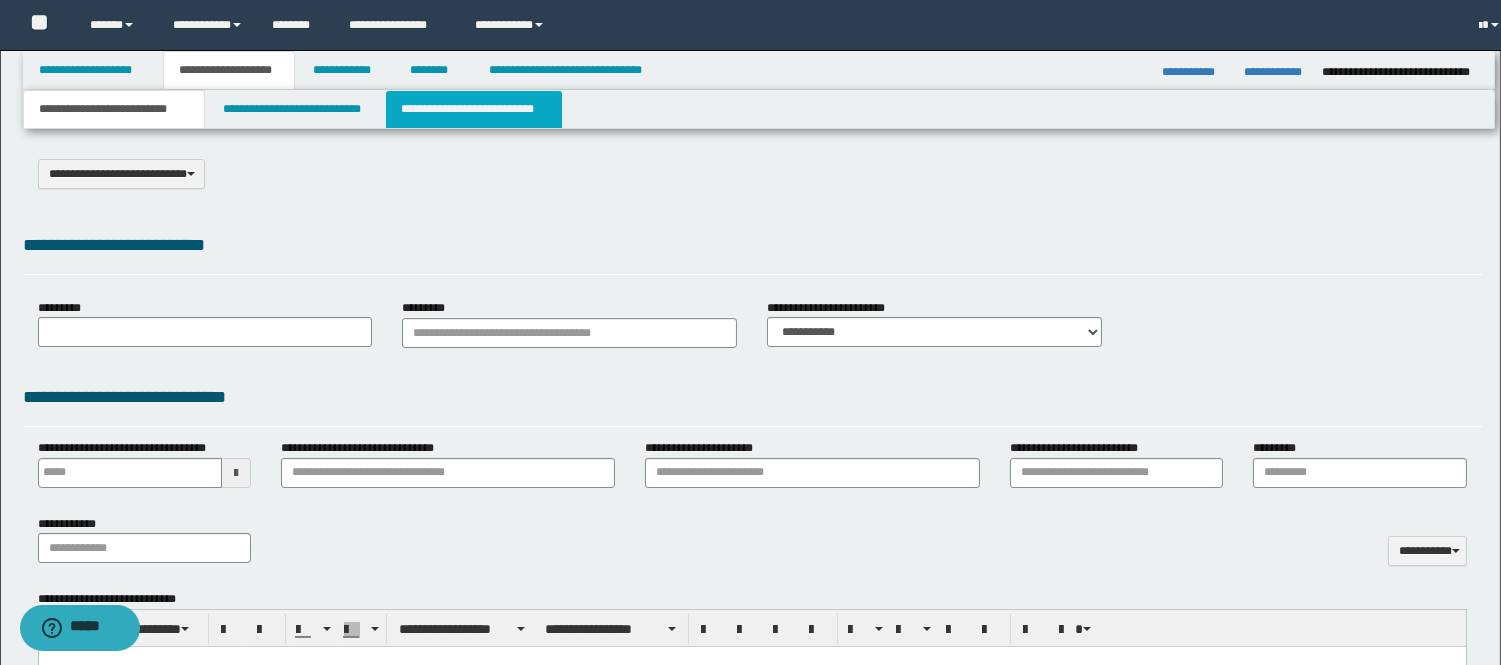 click on "**********" at bounding box center [474, 109] 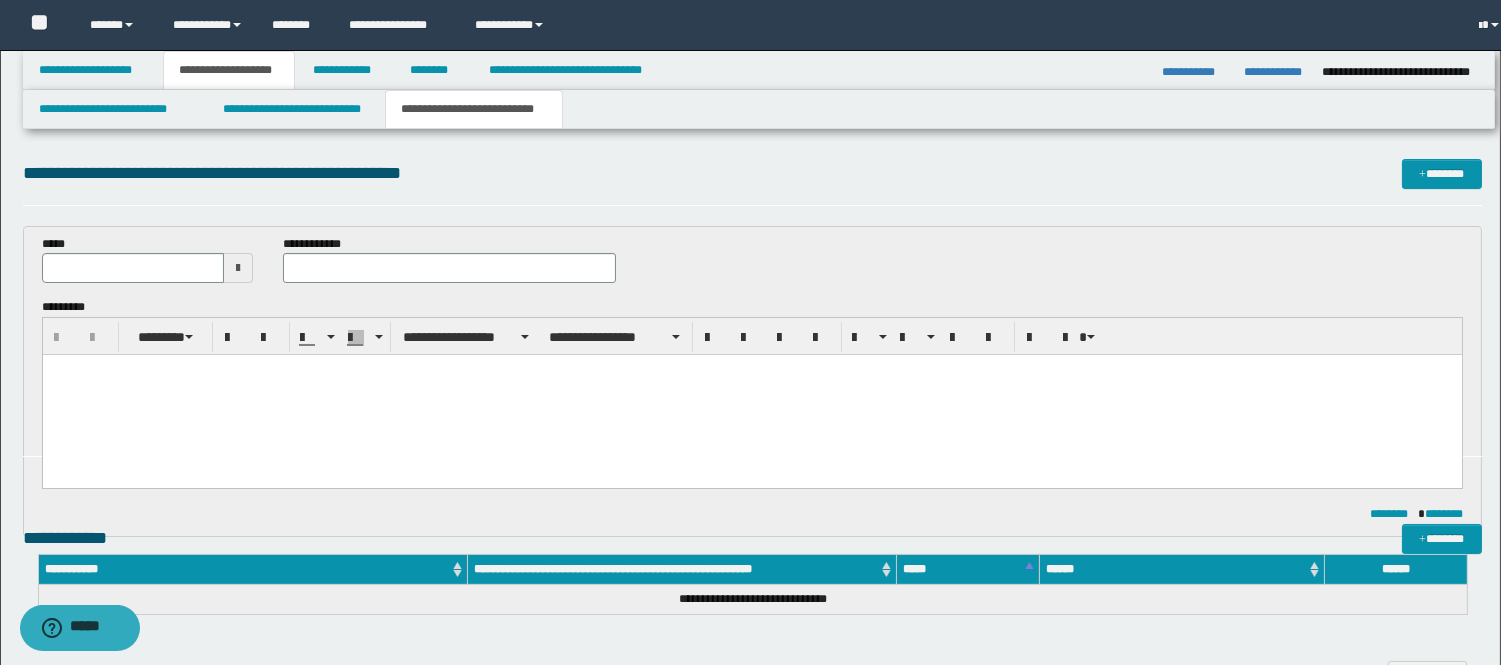 scroll, scrollTop: 0, scrollLeft: 0, axis: both 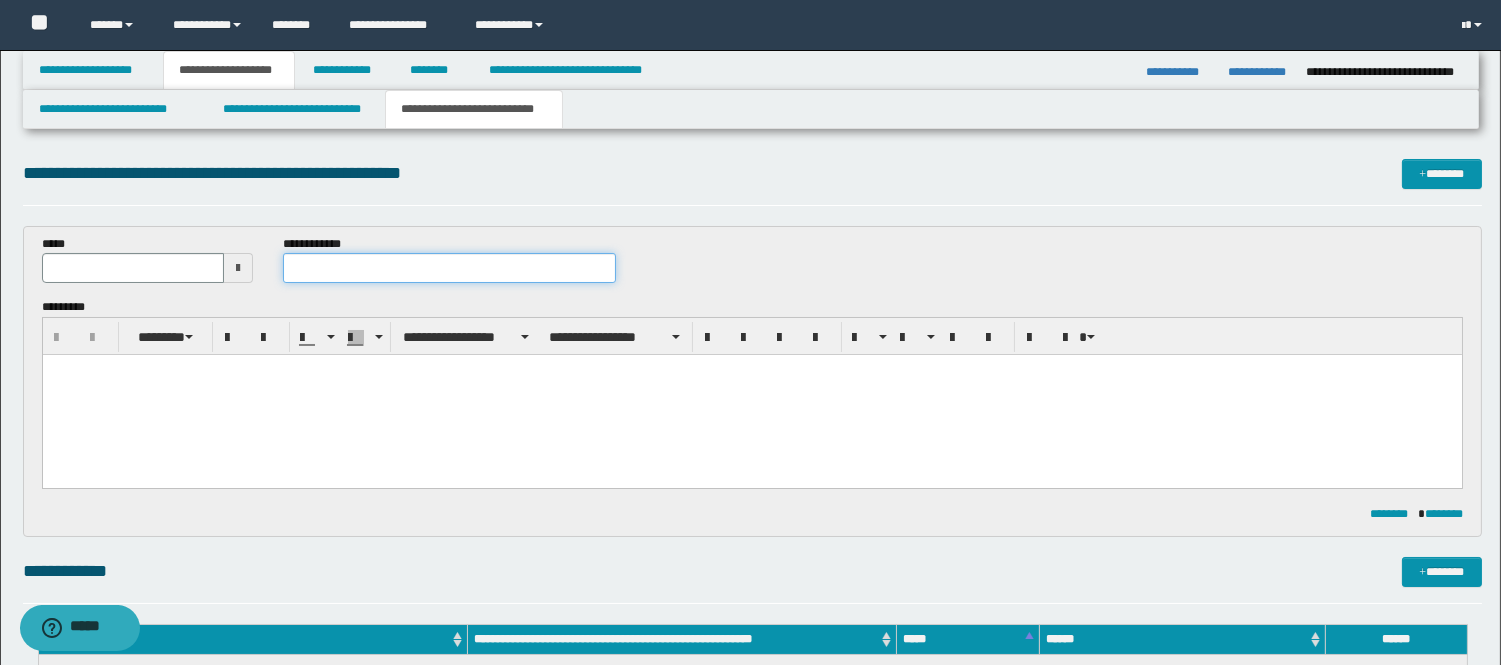 paste on "**********" 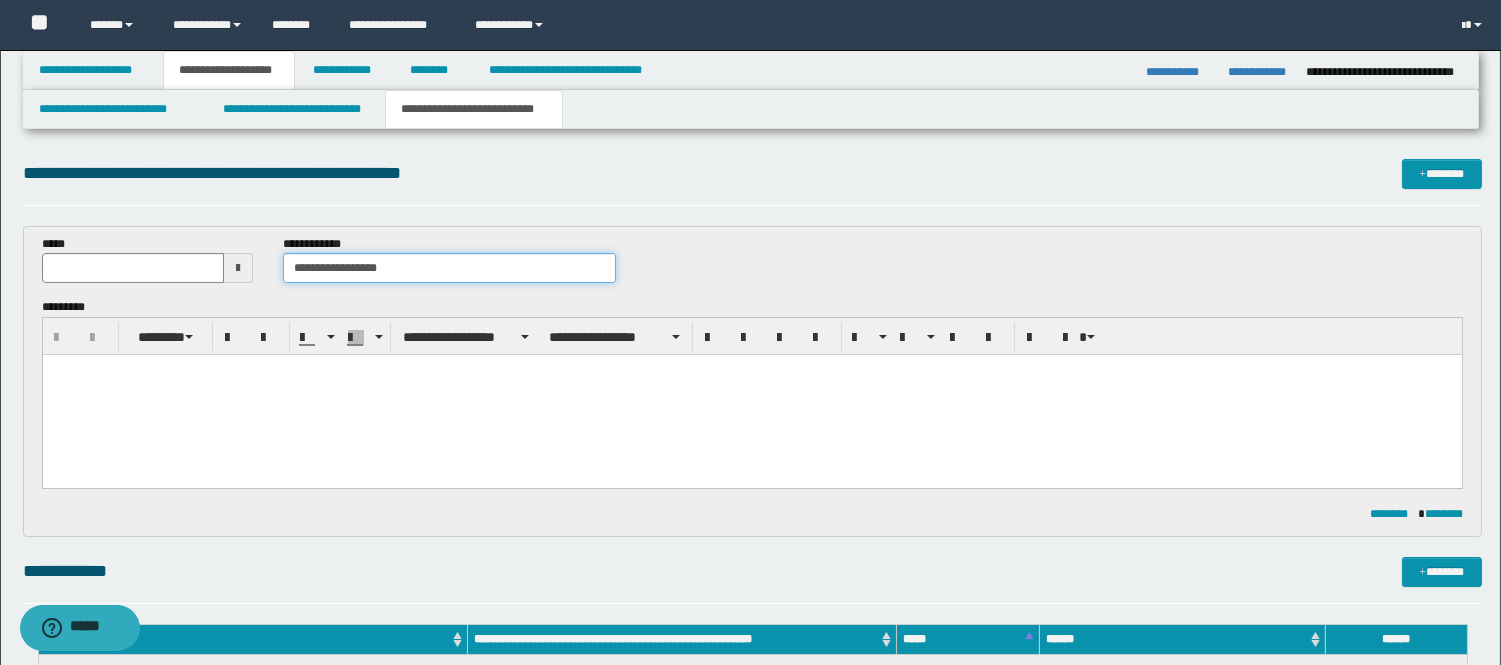 type on "**********" 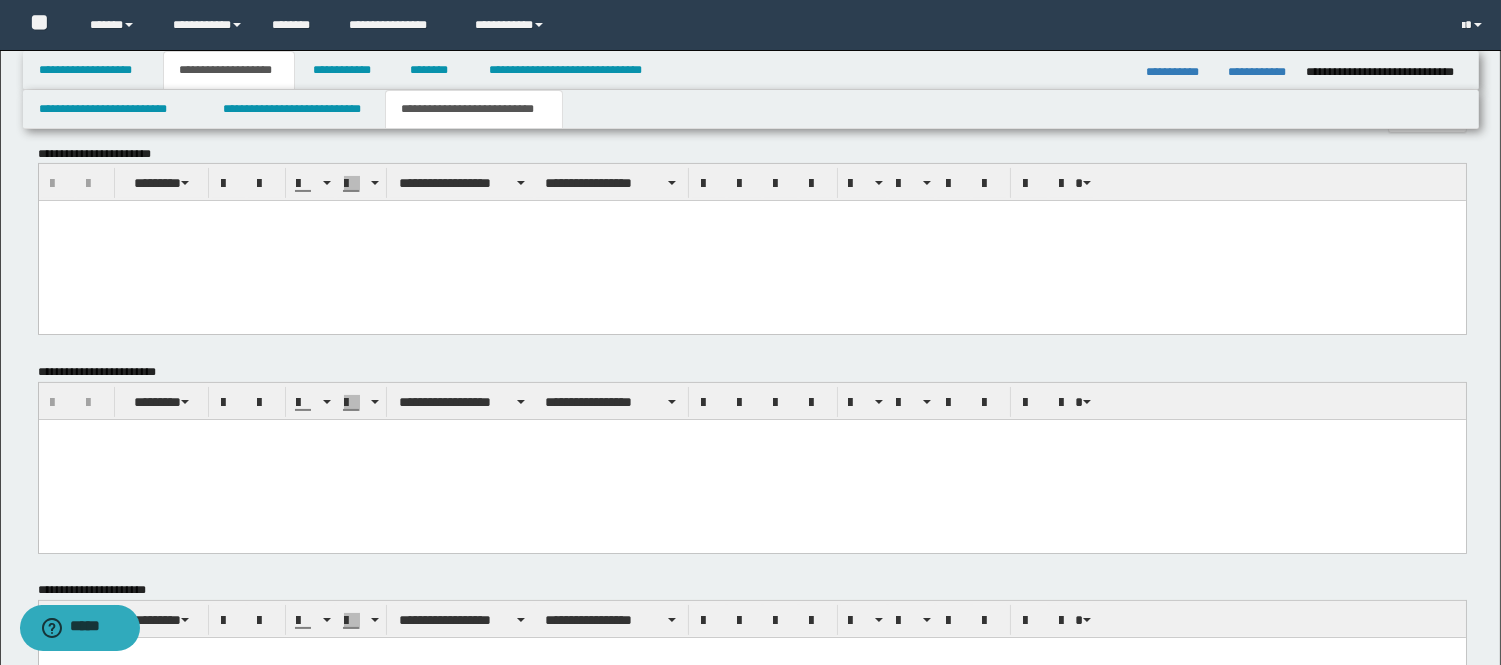 scroll, scrollTop: 666, scrollLeft: 0, axis: vertical 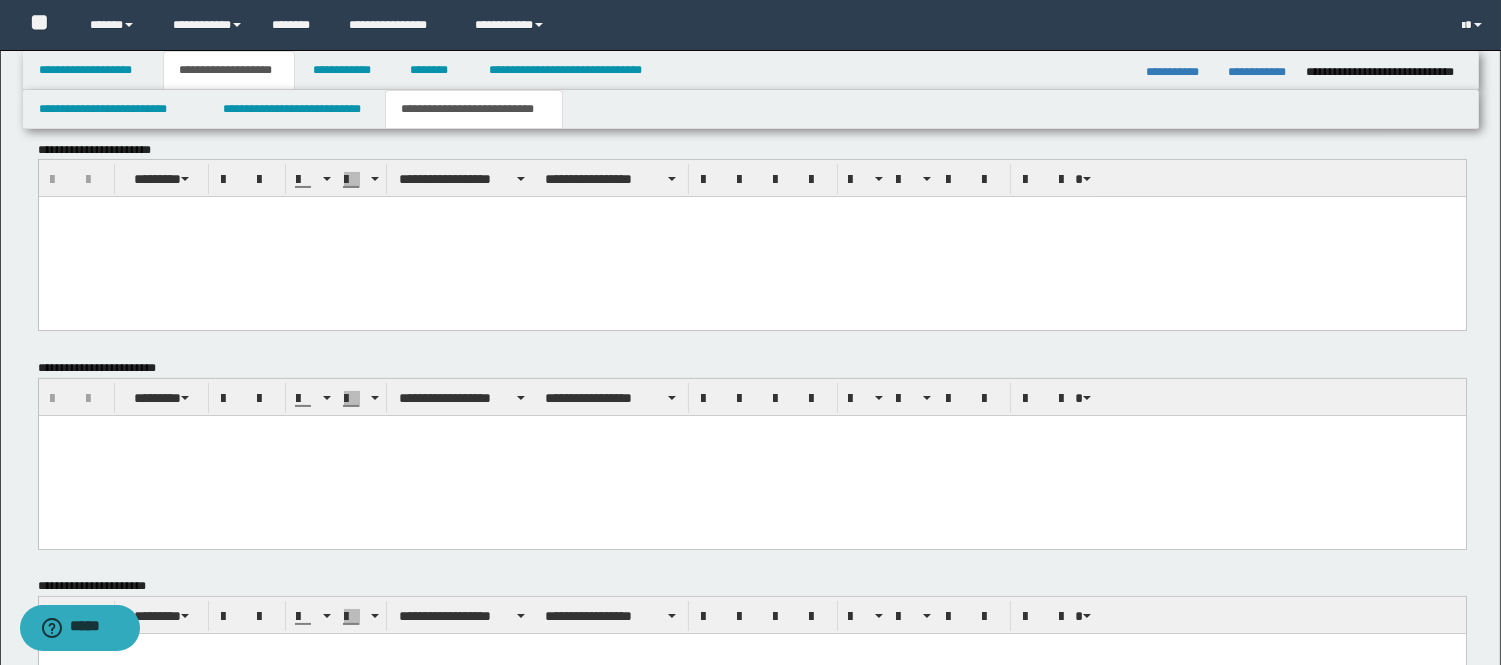 drag, startPoint x: 353, startPoint y: 279, endPoint x: 315, endPoint y: 267, distance: 39.849716 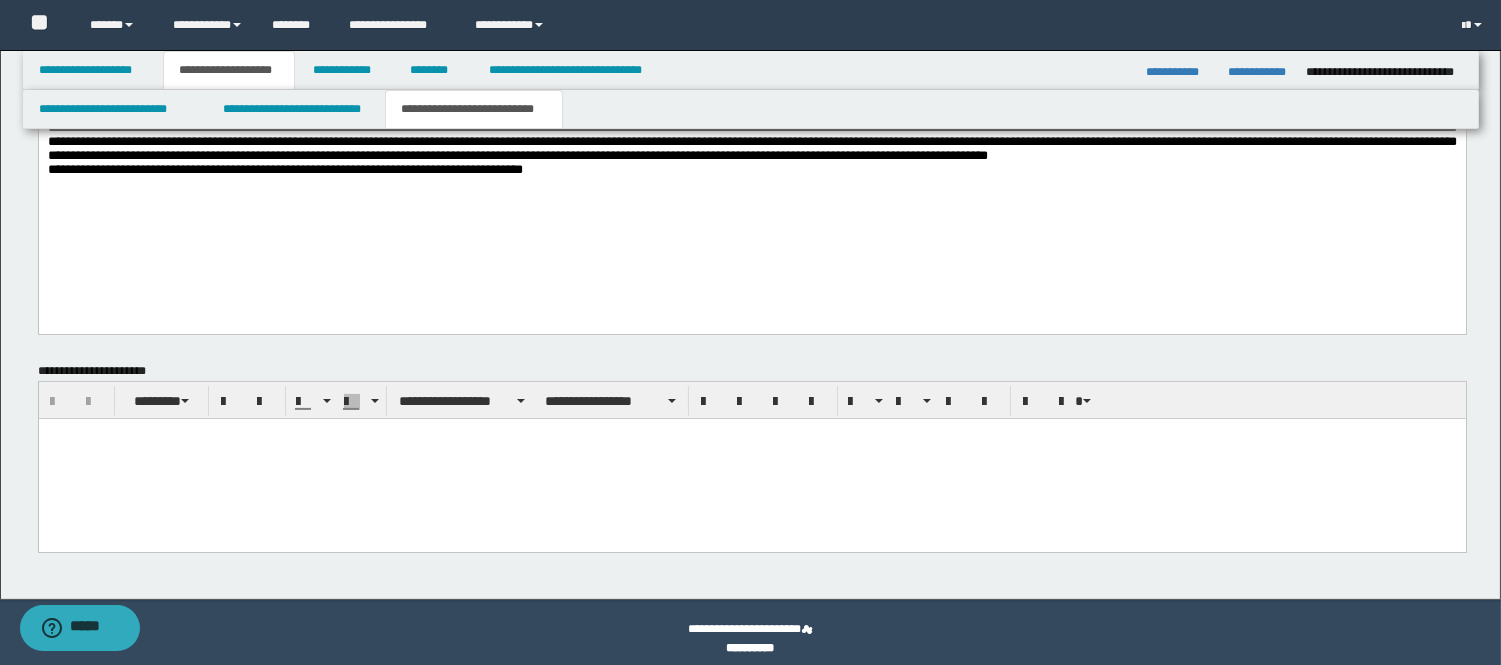 scroll, scrollTop: 1093, scrollLeft: 0, axis: vertical 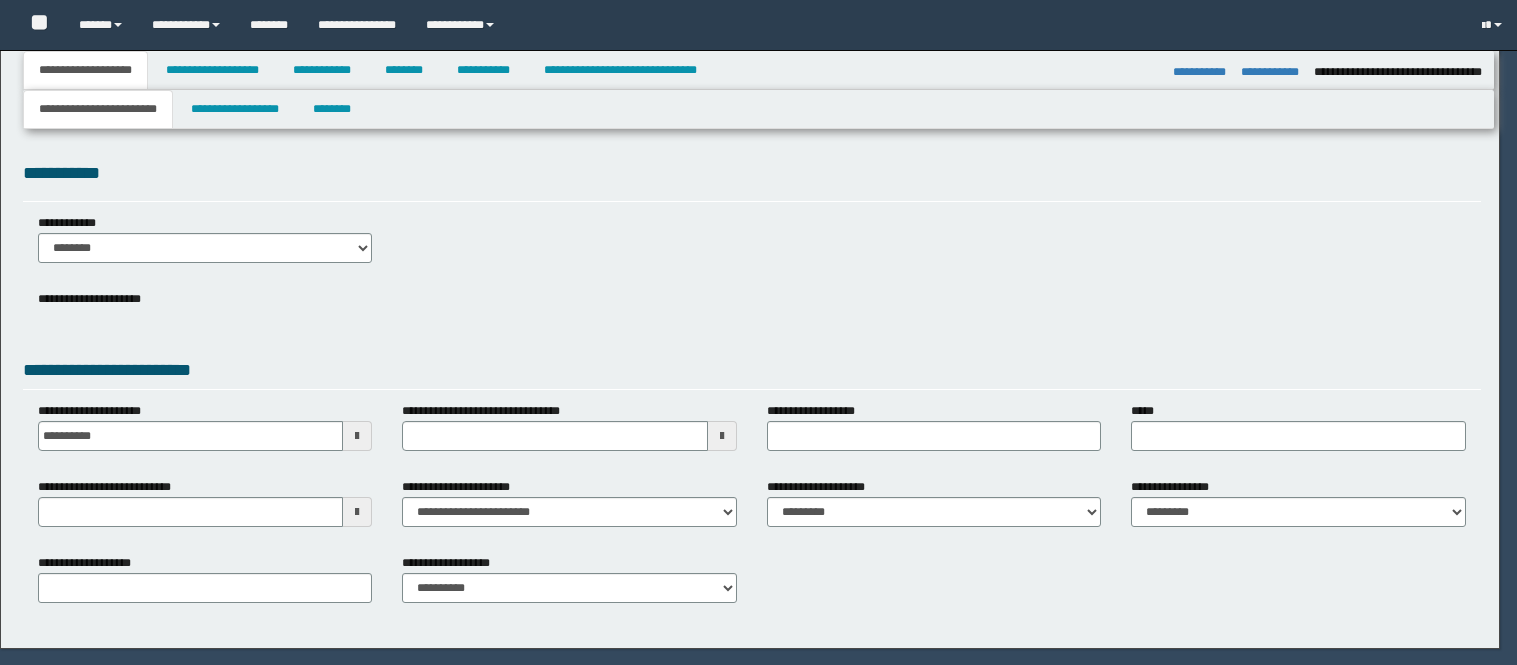 select on "*" 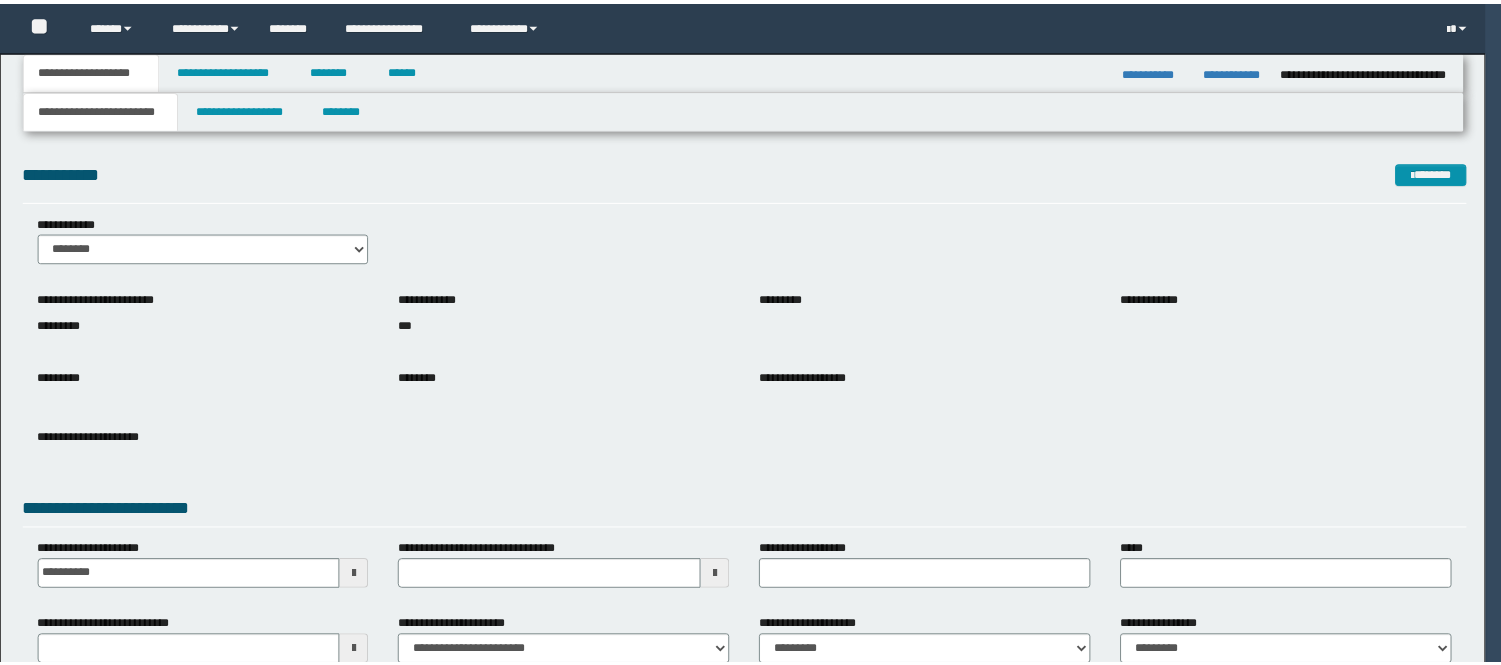 scroll, scrollTop: 0, scrollLeft: 0, axis: both 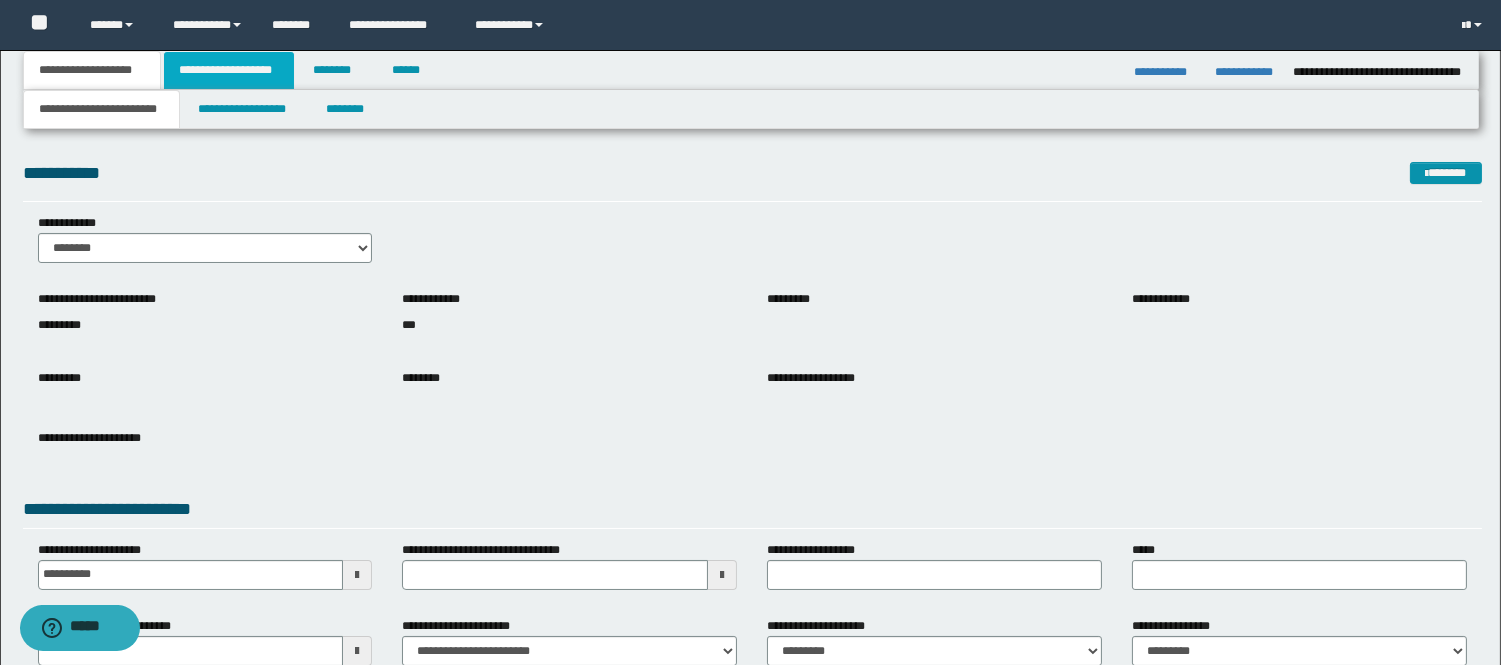 click on "**********" at bounding box center (229, 70) 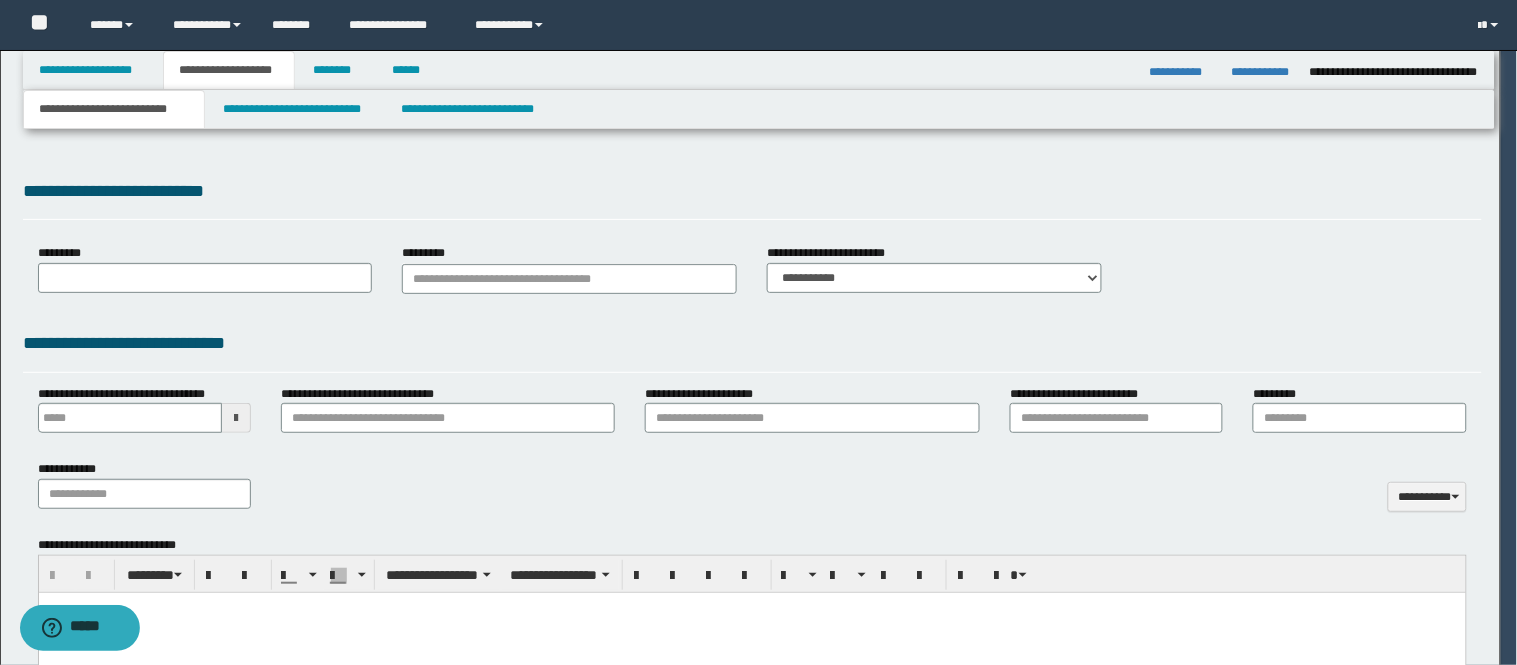 type 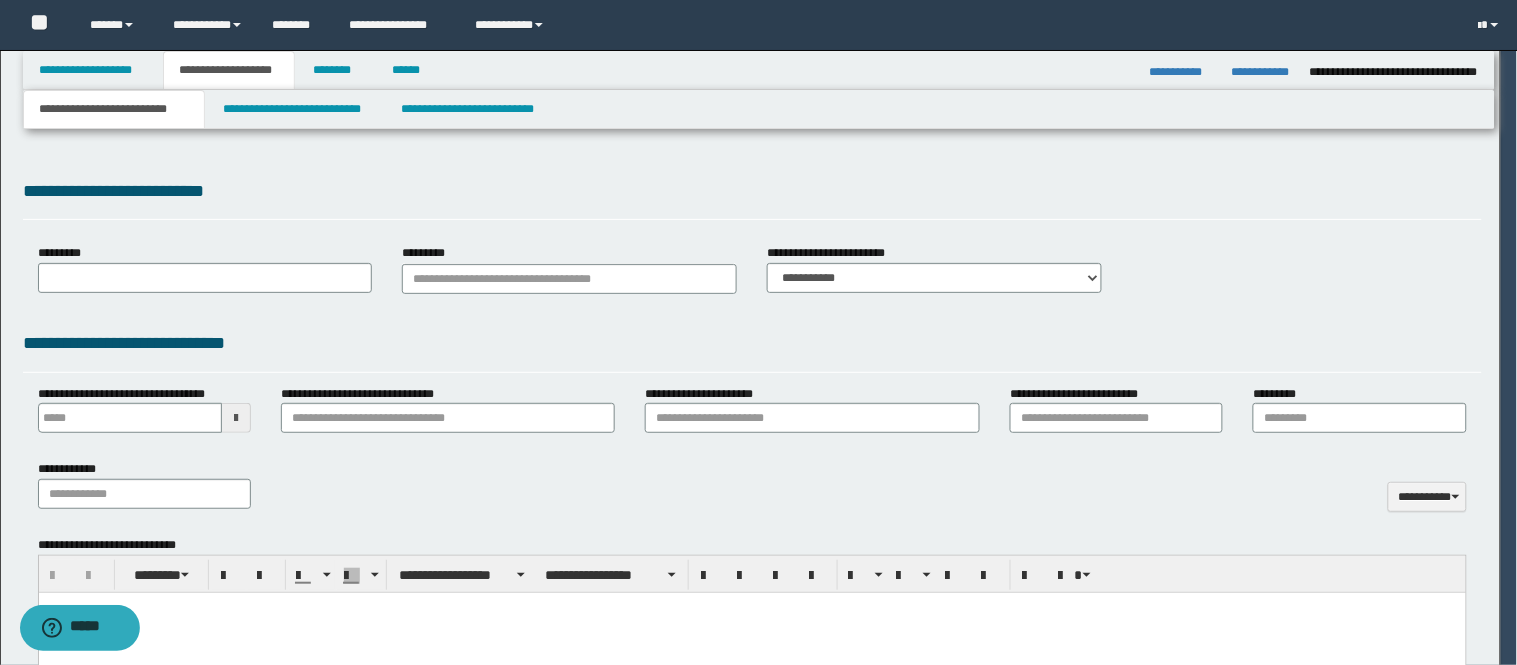 scroll, scrollTop: 0, scrollLeft: 0, axis: both 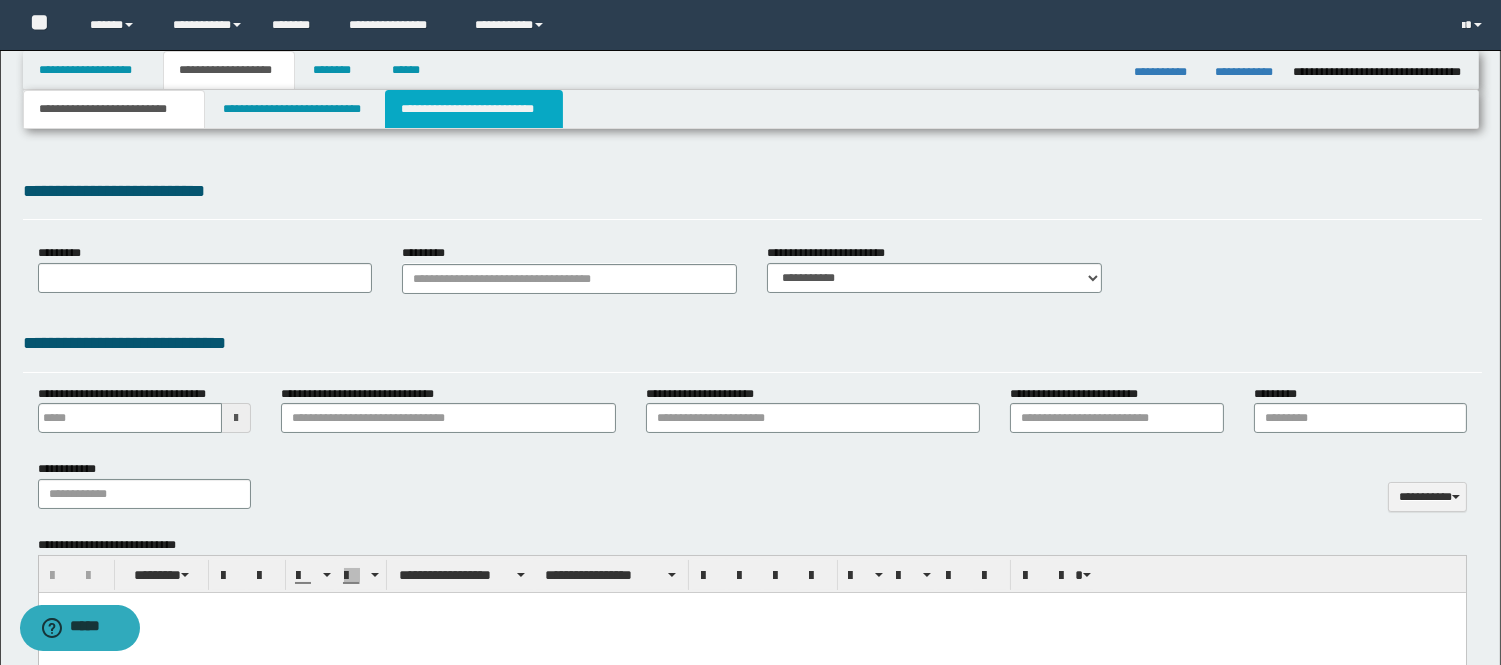 click on "**********" at bounding box center [474, 109] 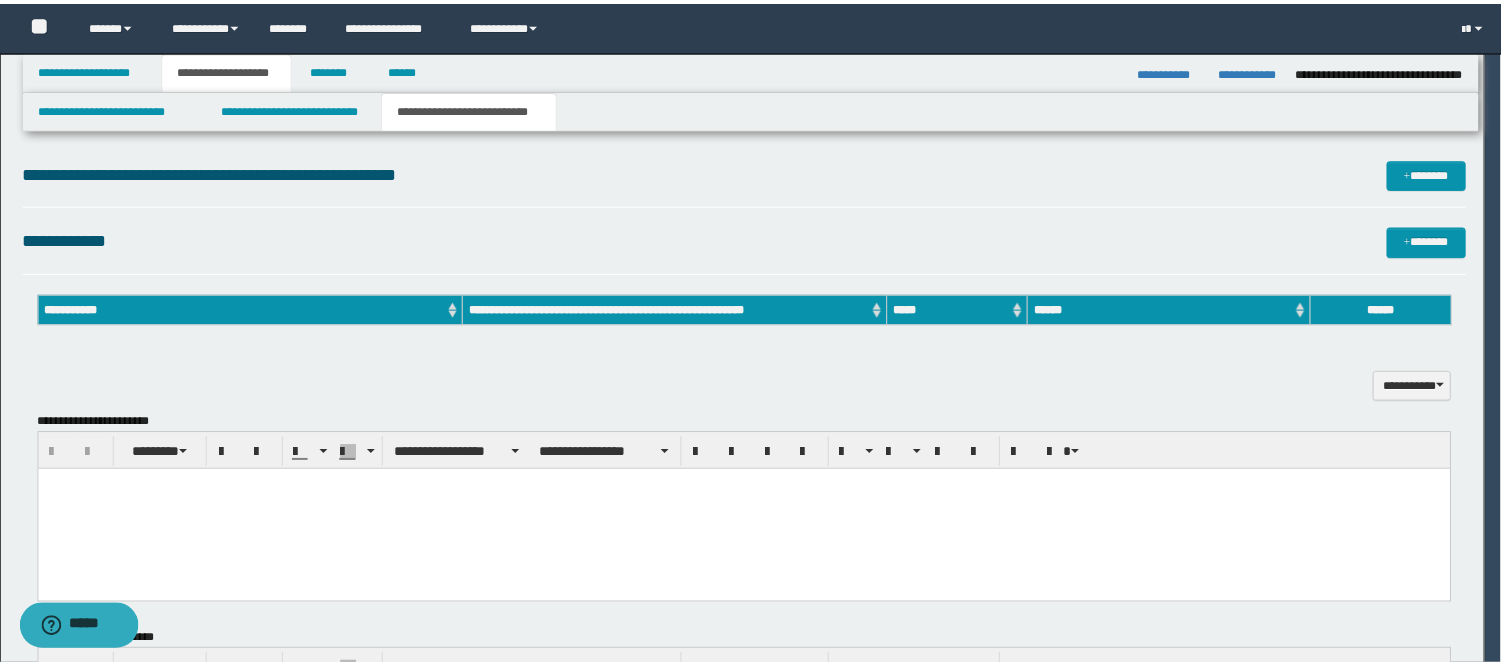 scroll, scrollTop: 0, scrollLeft: 0, axis: both 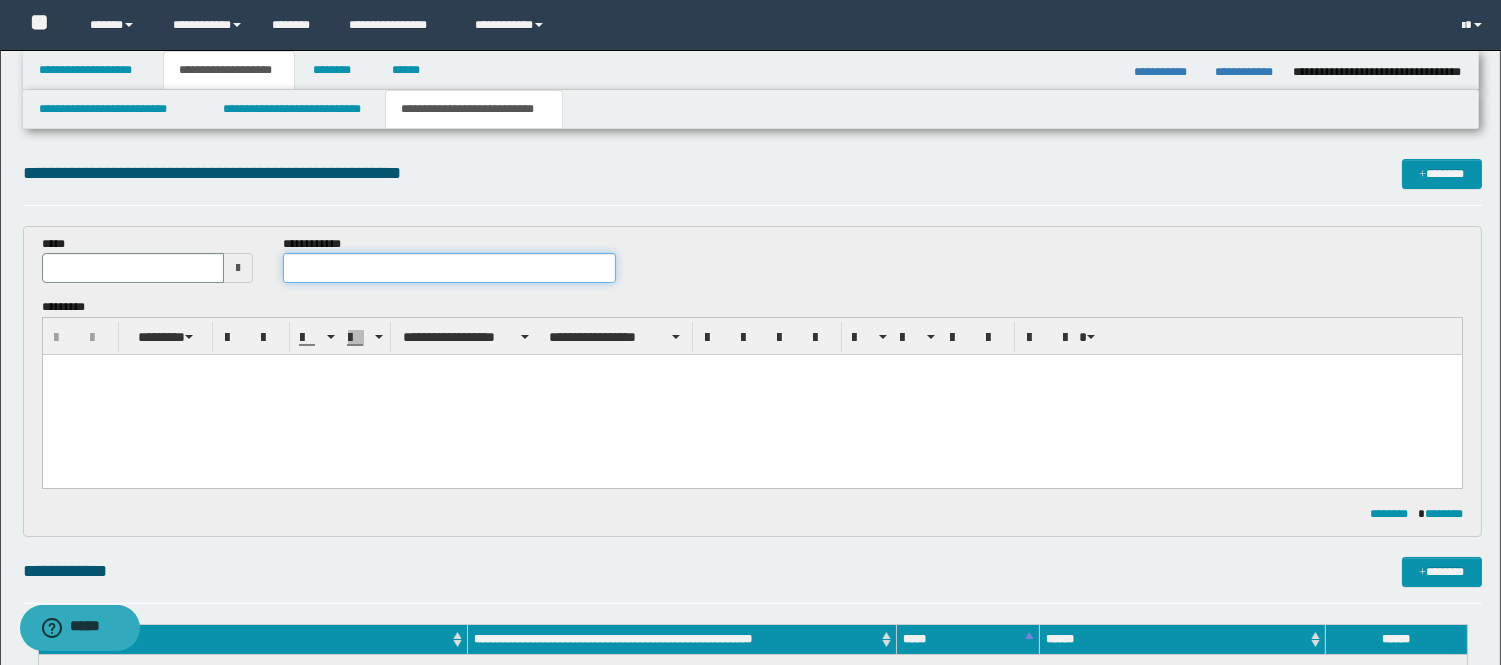 paste on "**********" 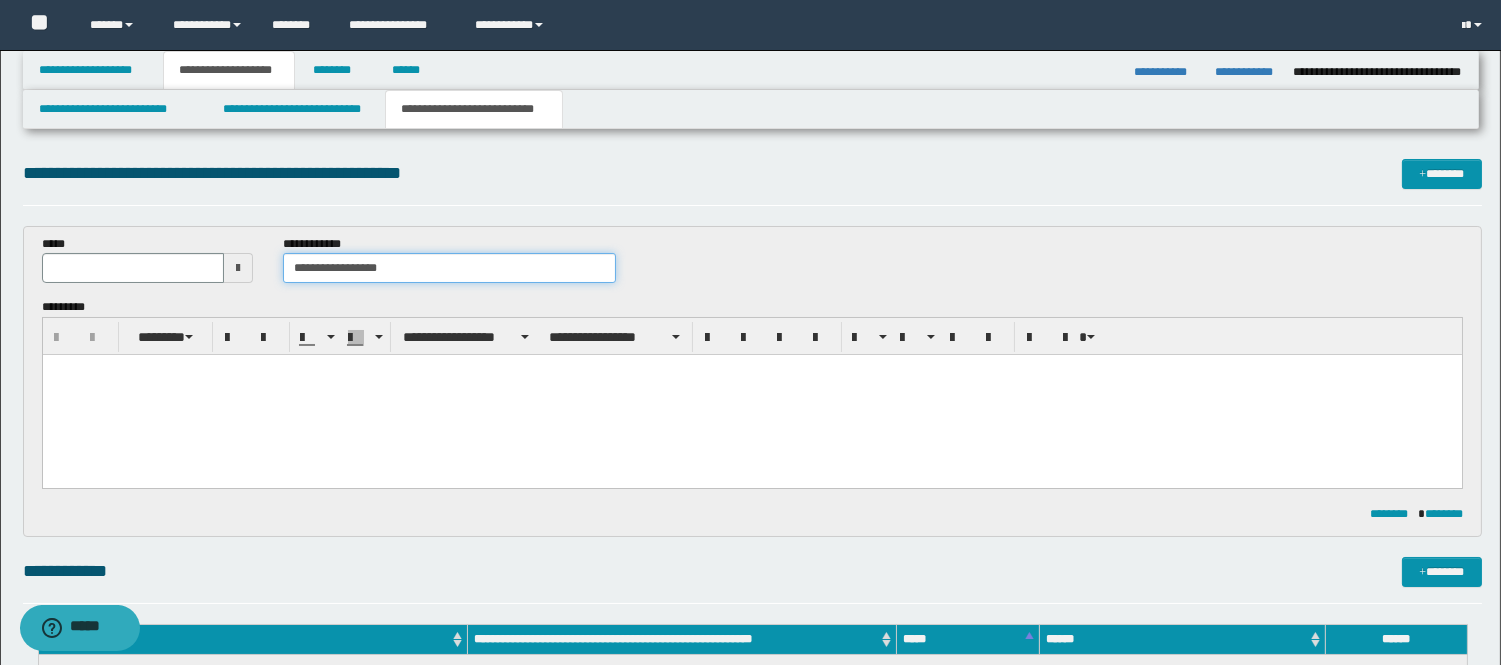 type on "**********" 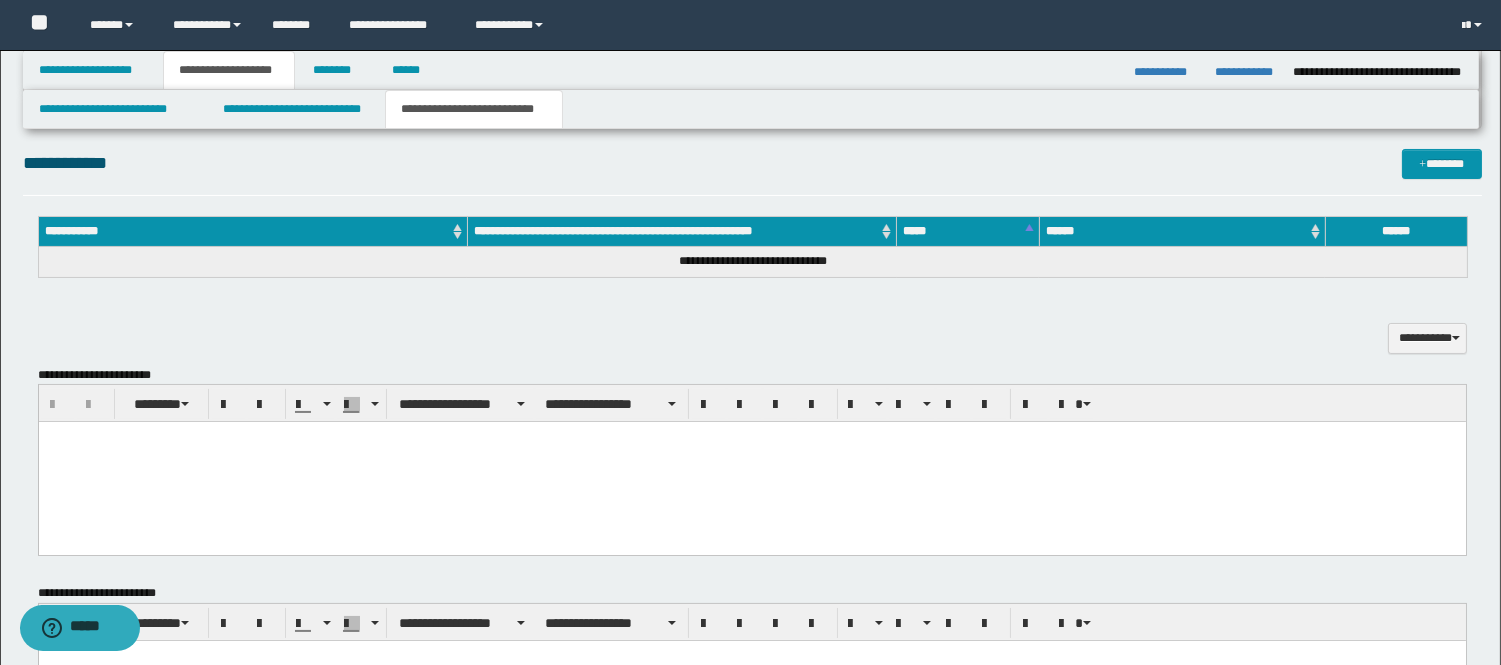 scroll, scrollTop: 444, scrollLeft: 0, axis: vertical 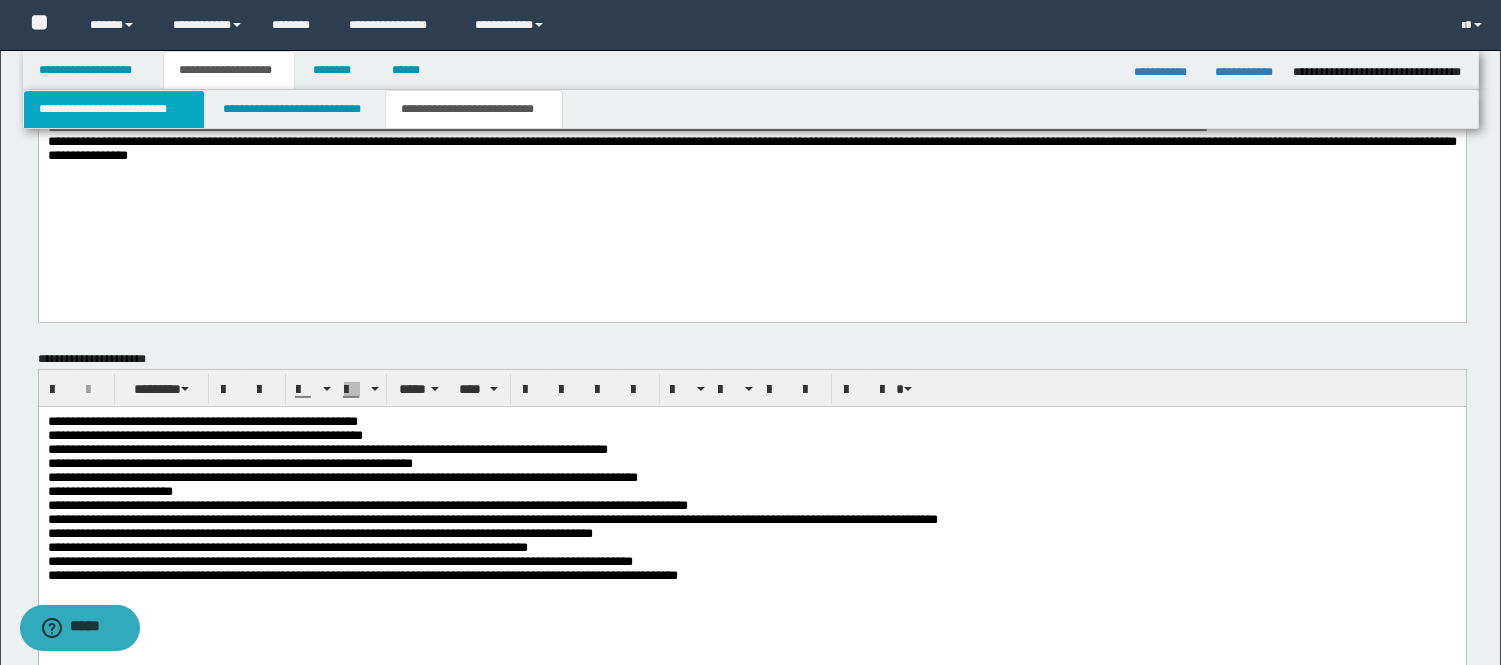 click on "**********" at bounding box center (114, 109) 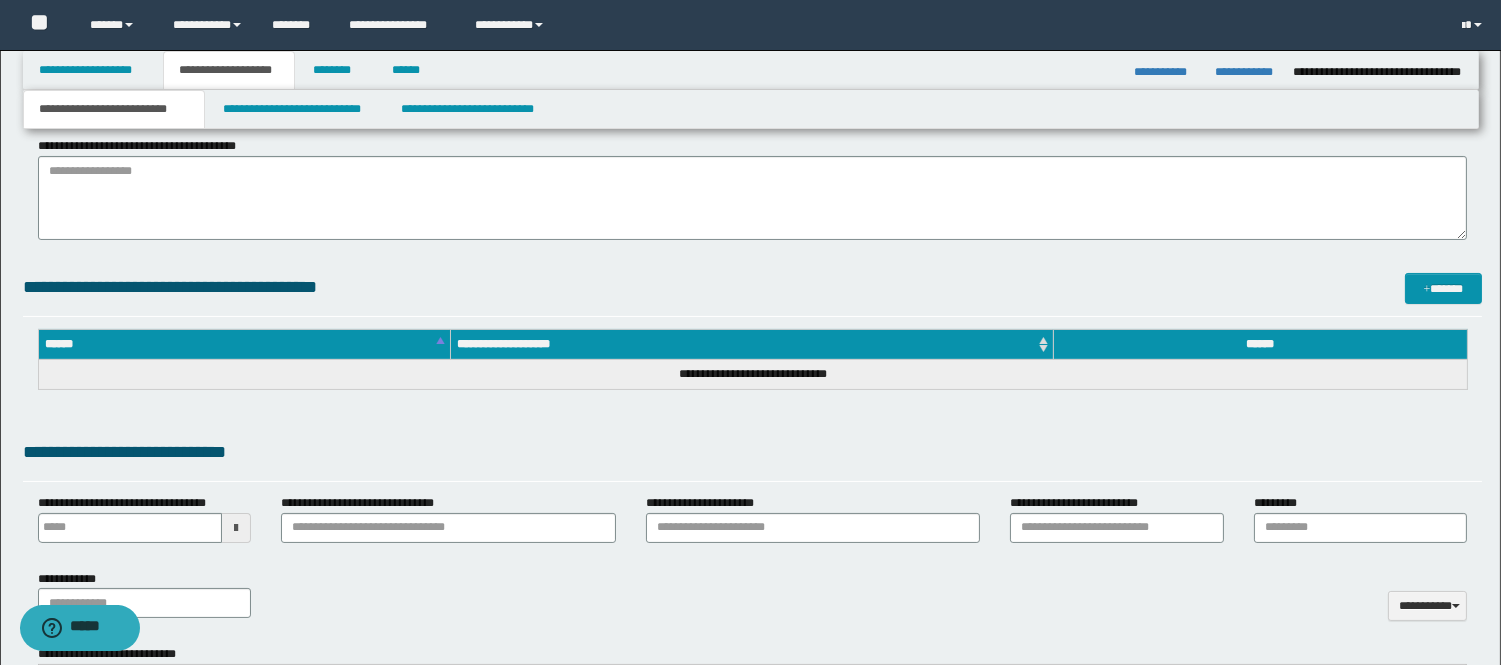 scroll, scrollTop: 314, scrollLeft: 0, axis: vertical 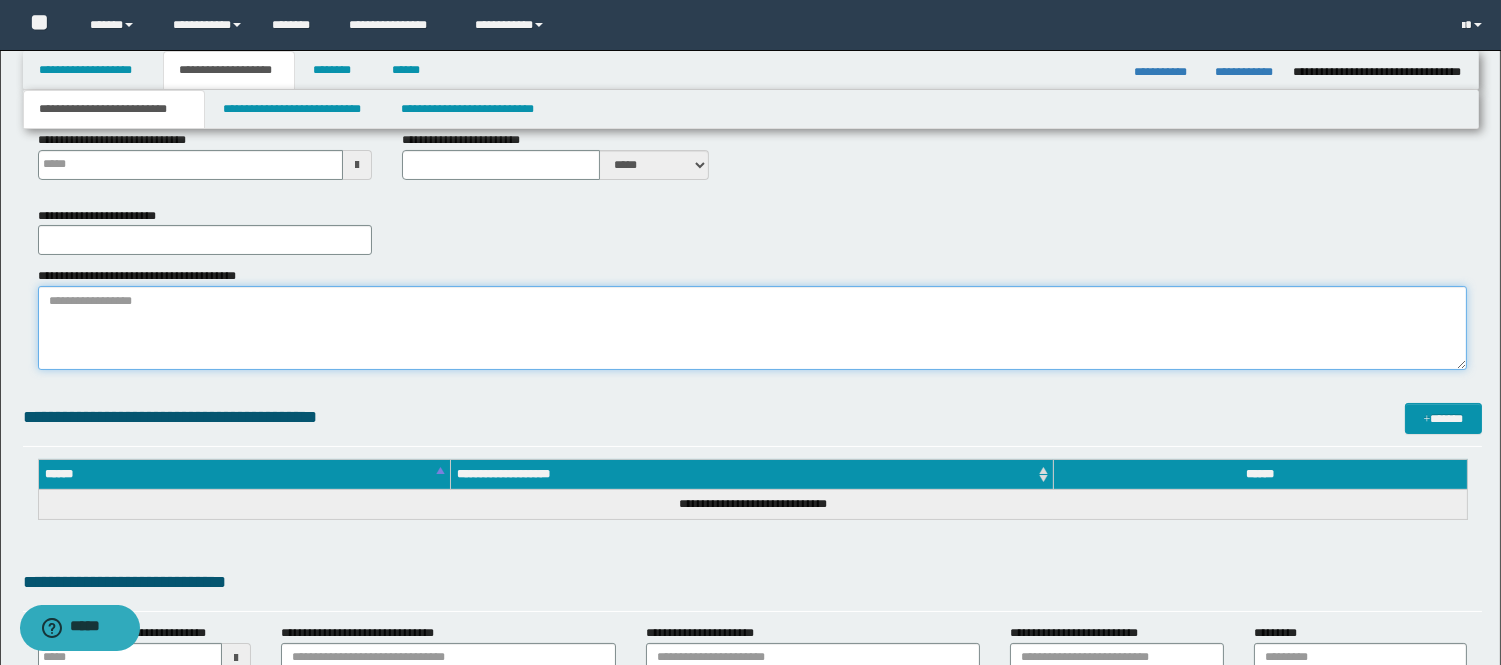 paste on "**********" 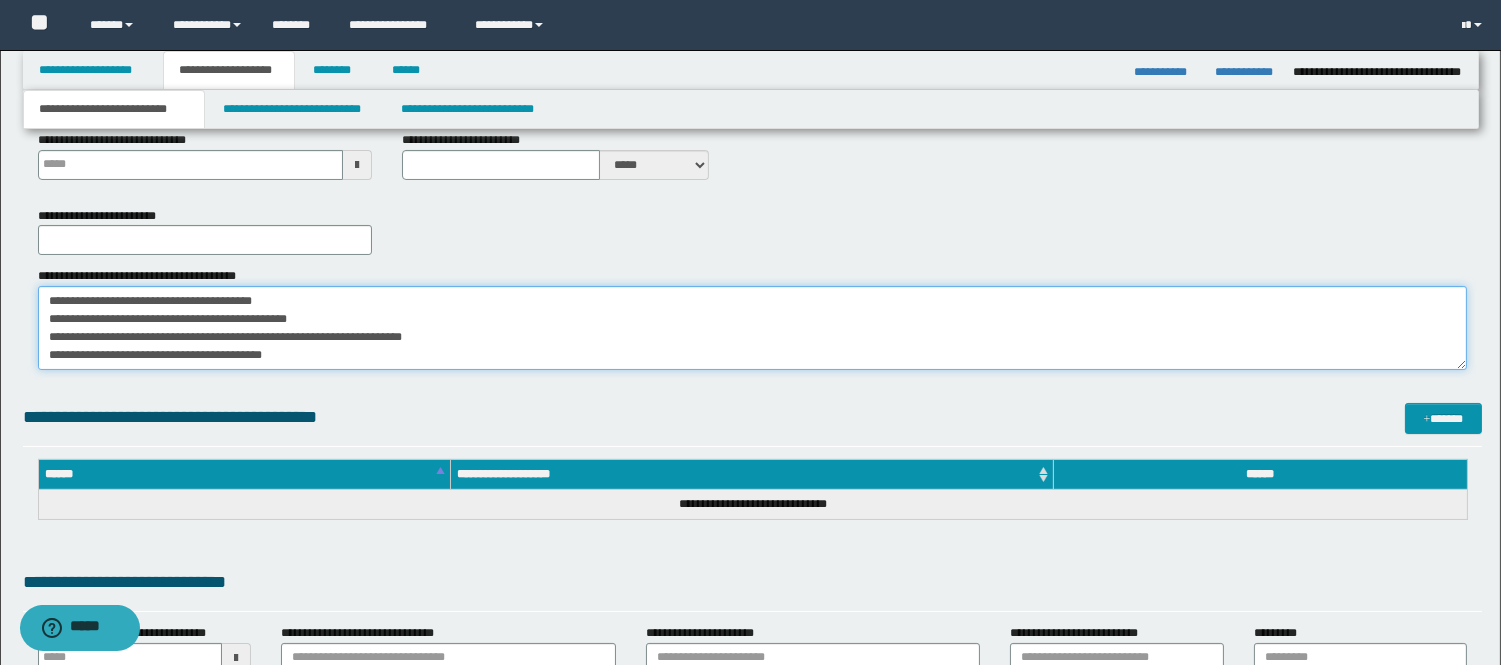 scroll, scrollTop: 317, scrollLeft: 0, axis: vertical 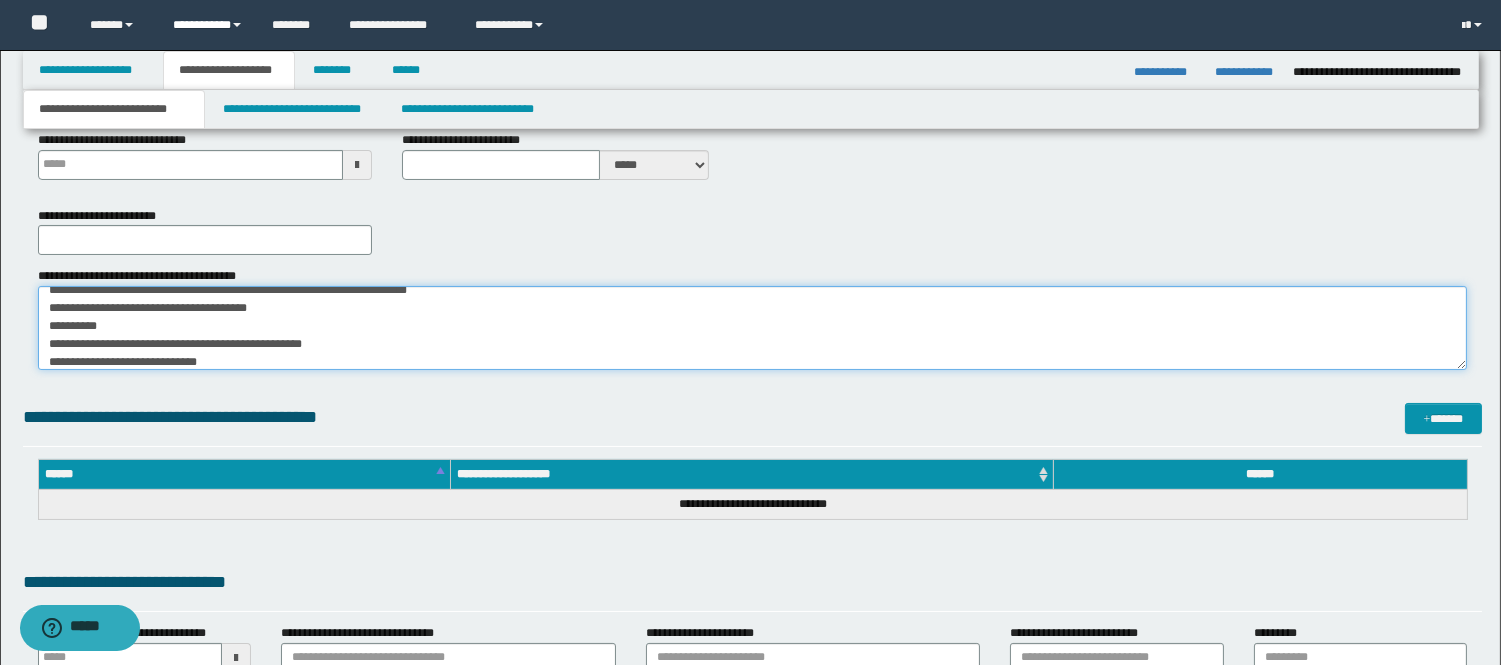 type on "**********" 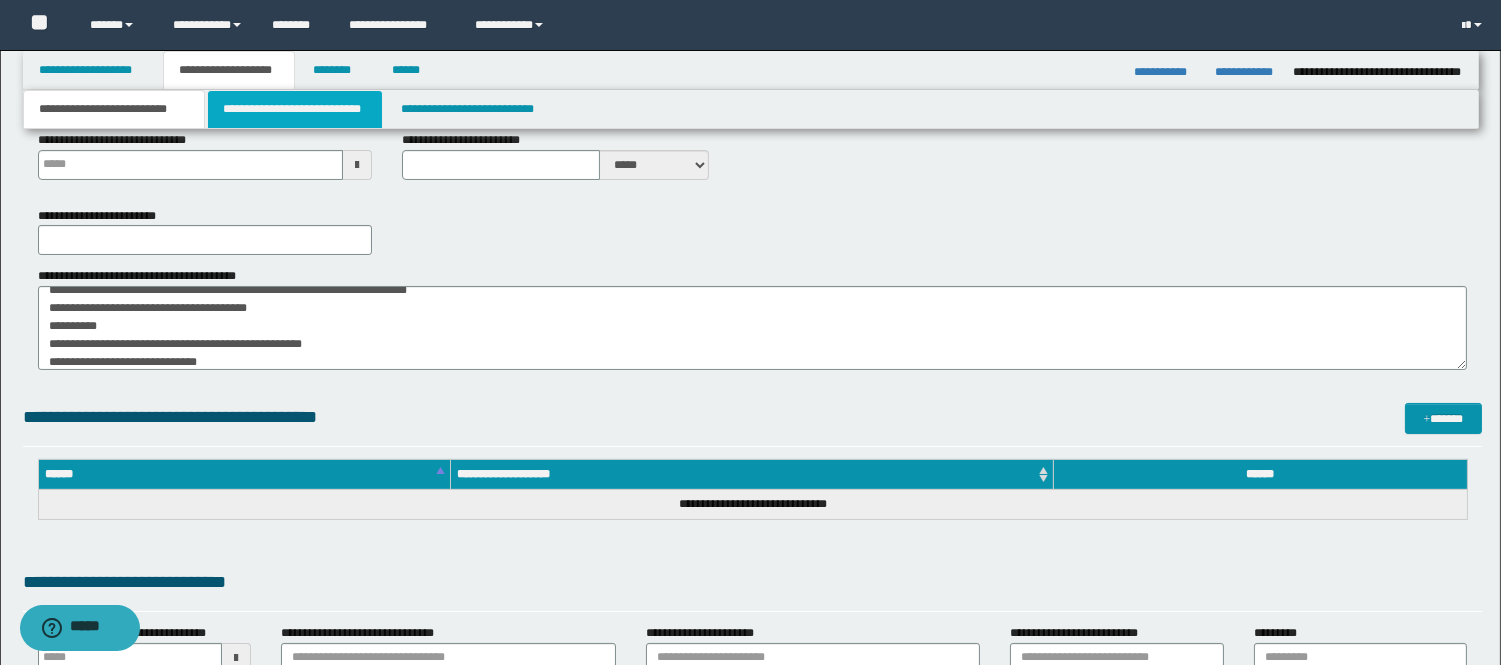 click on "**********" at bounding box center (295, 109) 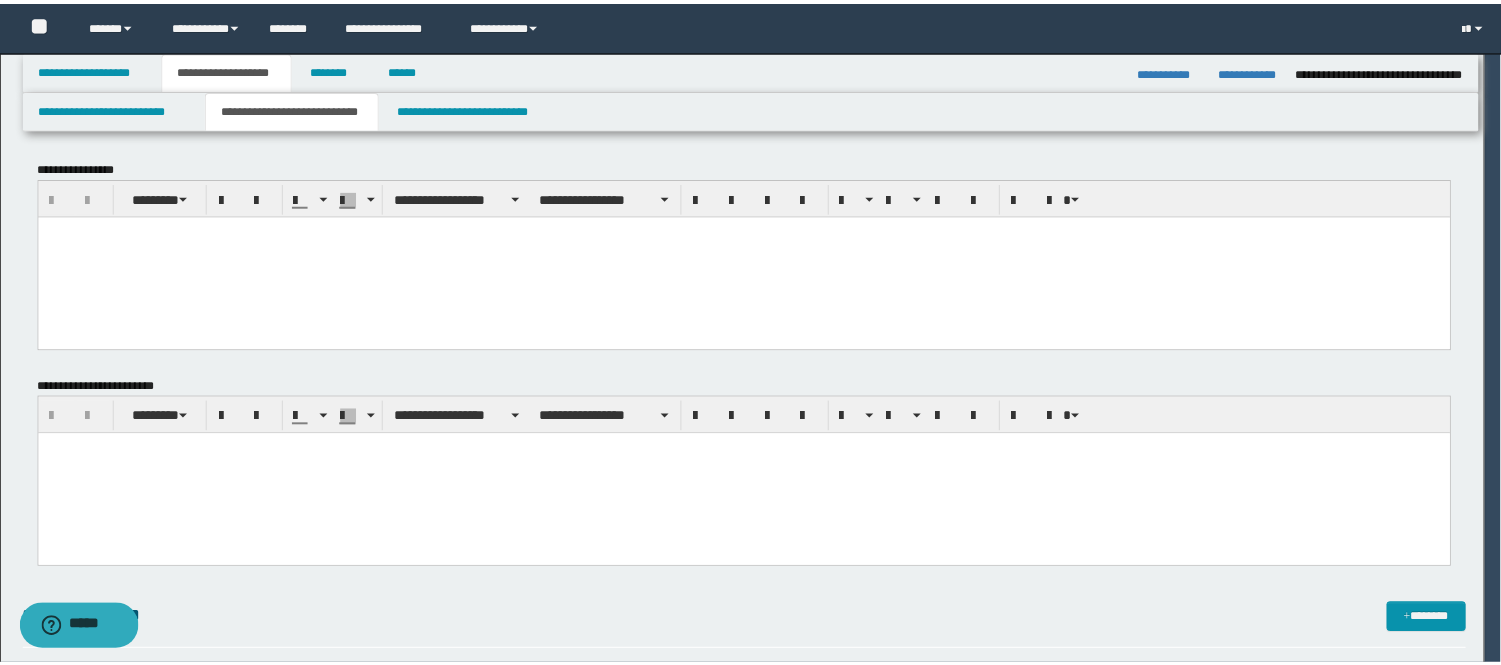 scroll, scrollTop: 0, scrollLeft: 0, axis: both 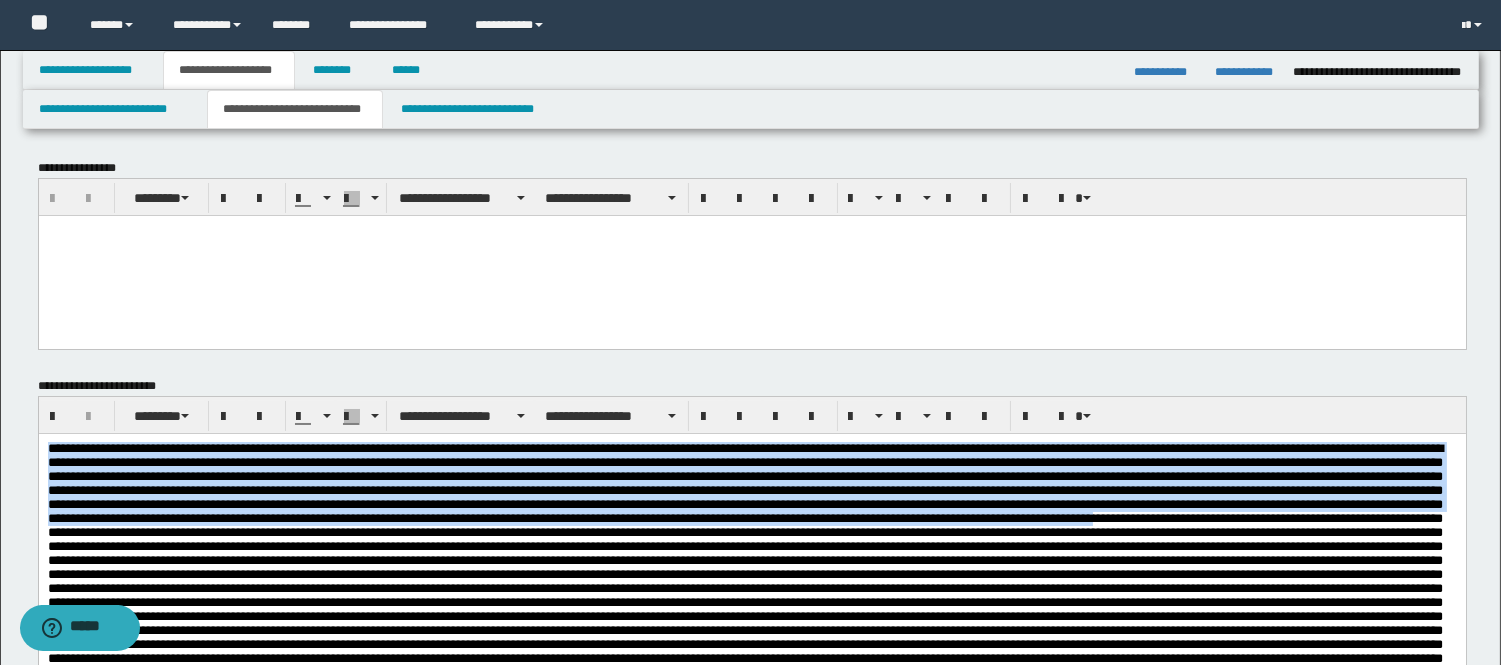 drag, startPoint x: 570, startPoint y: 542, endPoint x: 386, endPoint y: 592, distance: 190.6725 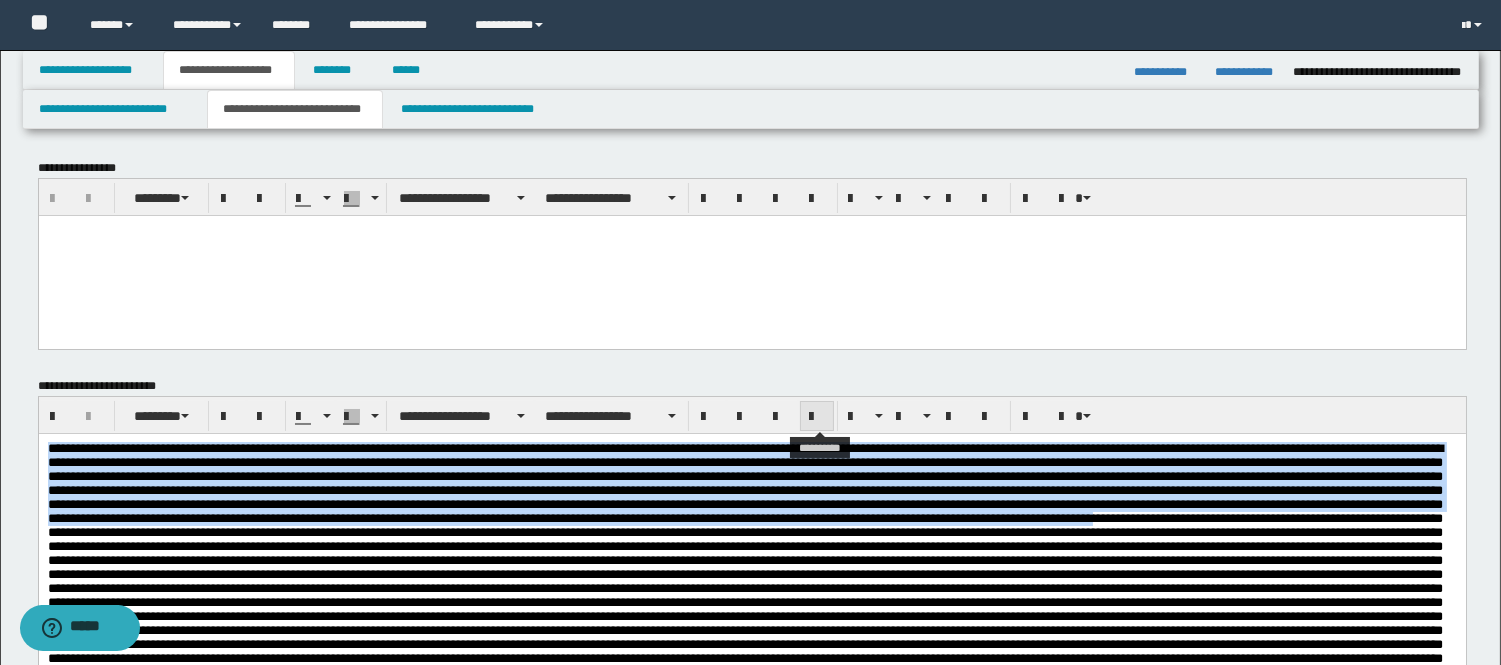 click at bounding box center [817, 417] 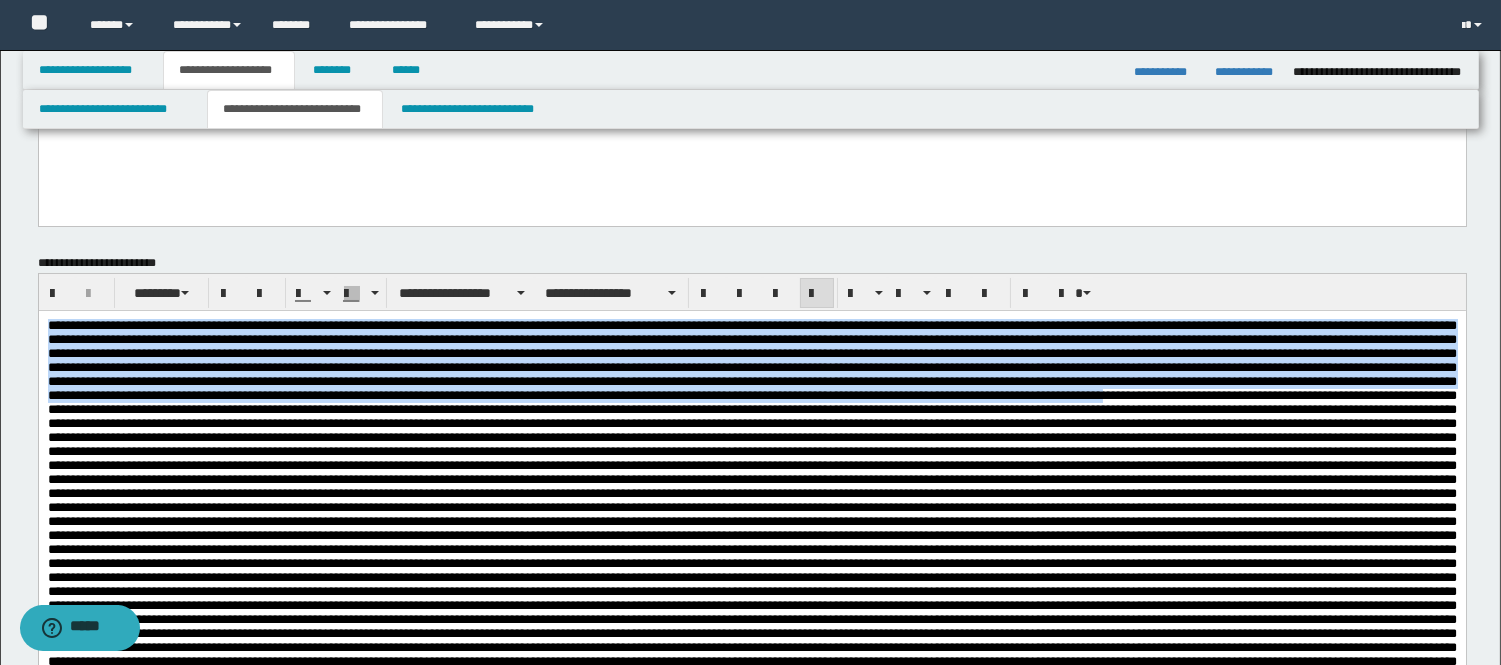 scroll, scrollTop: 0, scrollLeft: 0, axis: both 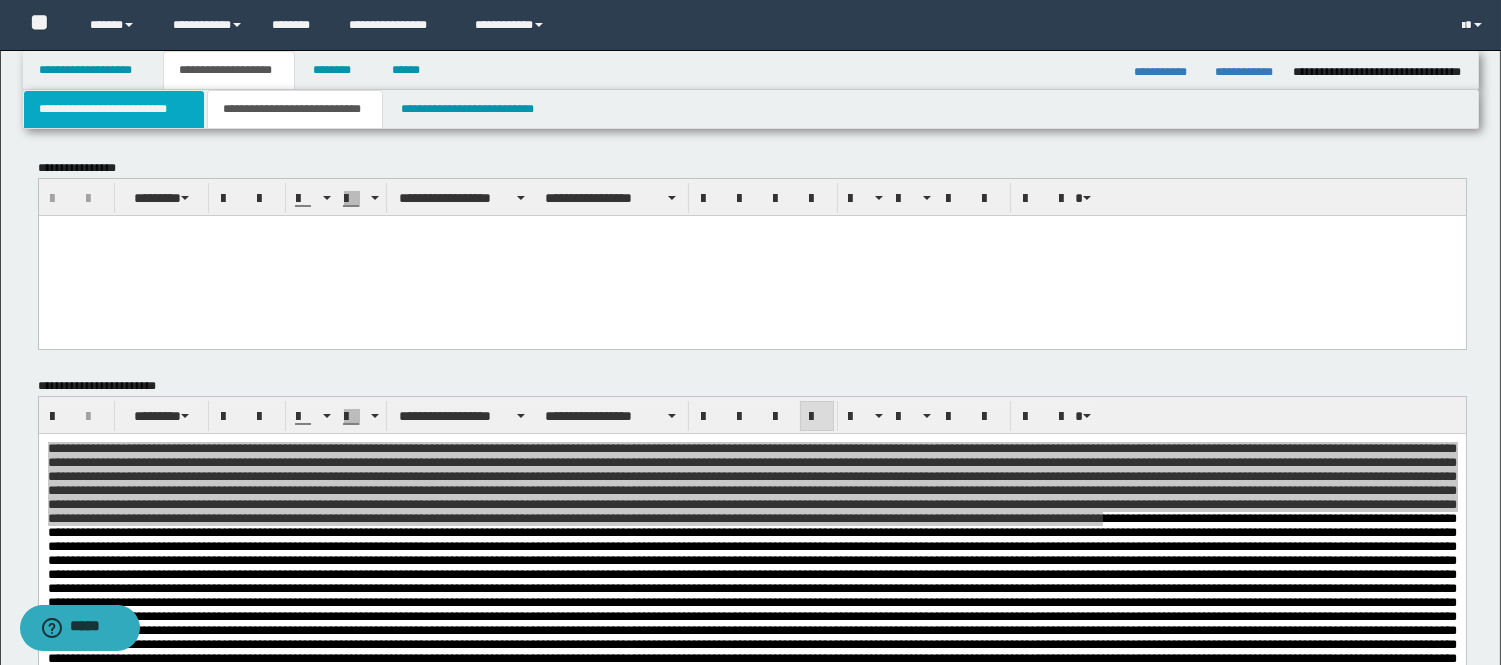 click on "**********" at bounding box center (114, 109) 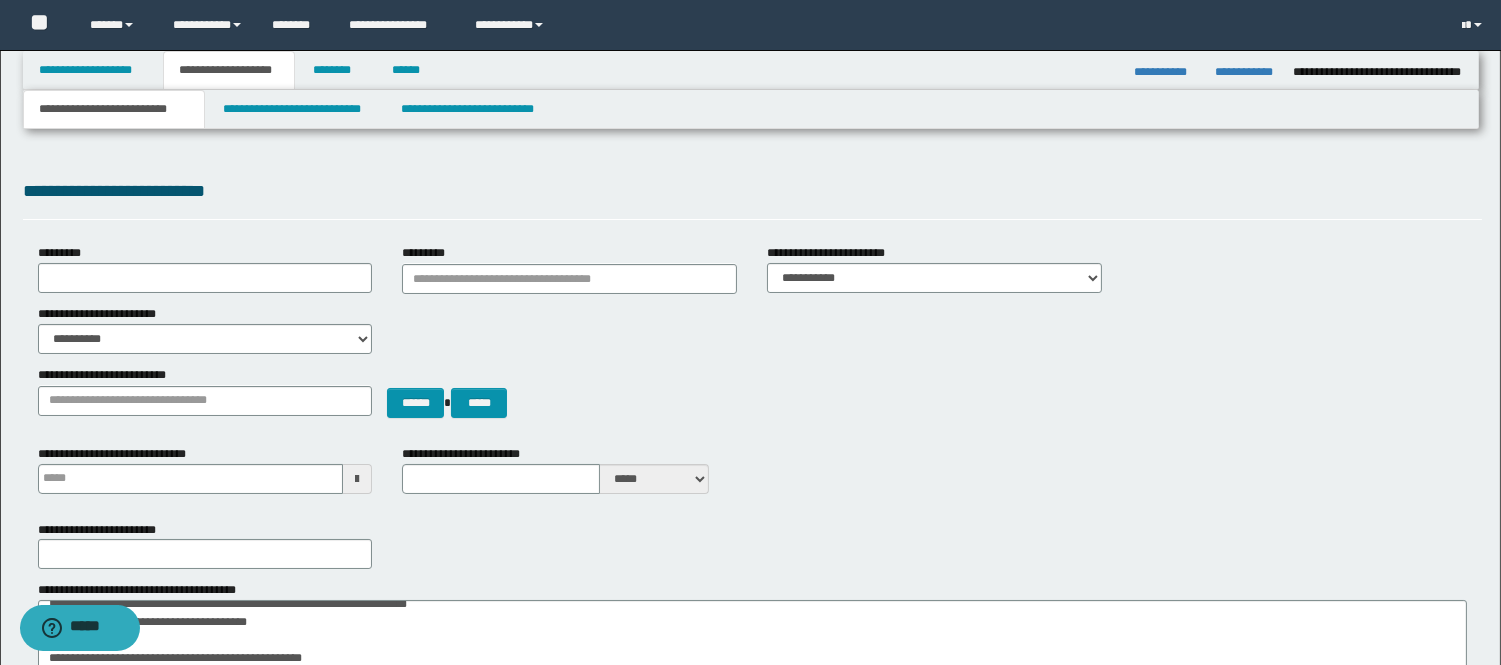 type 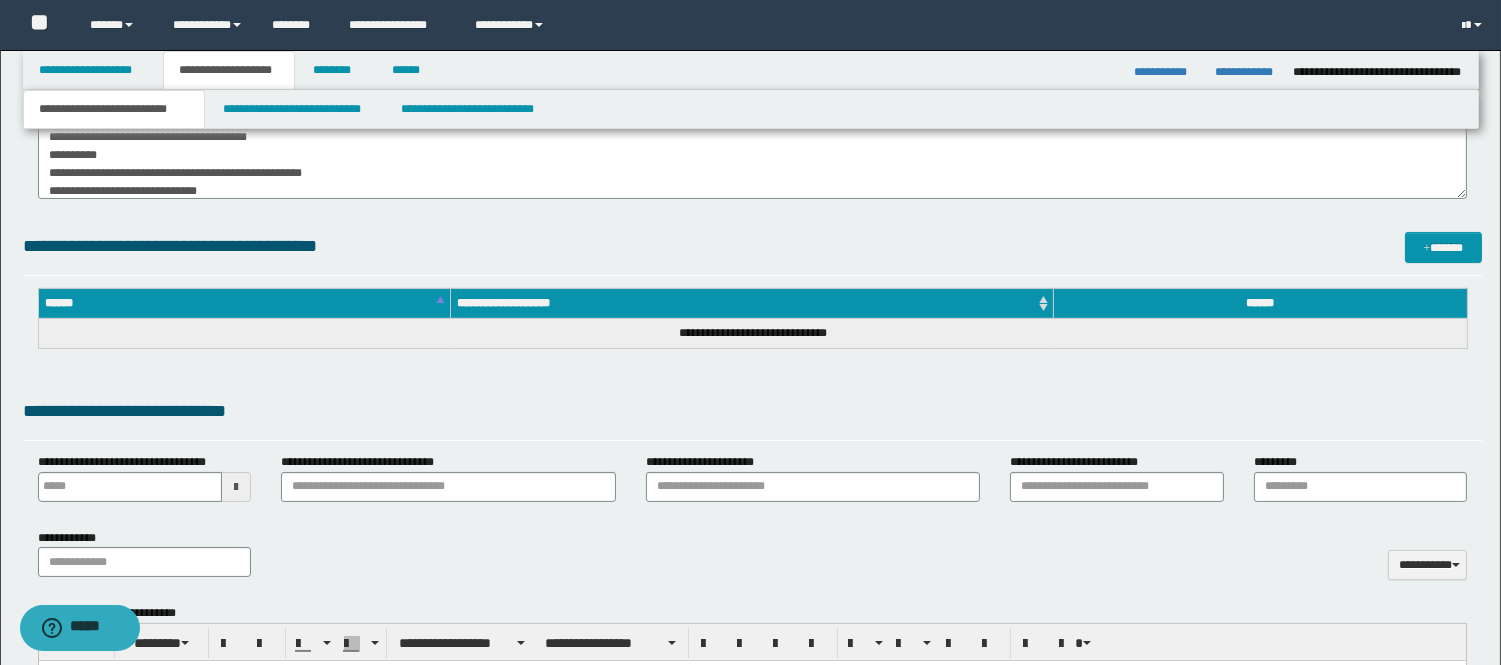 scroll, scrollTop: 666, scrollLeft: 0, axis: vertical 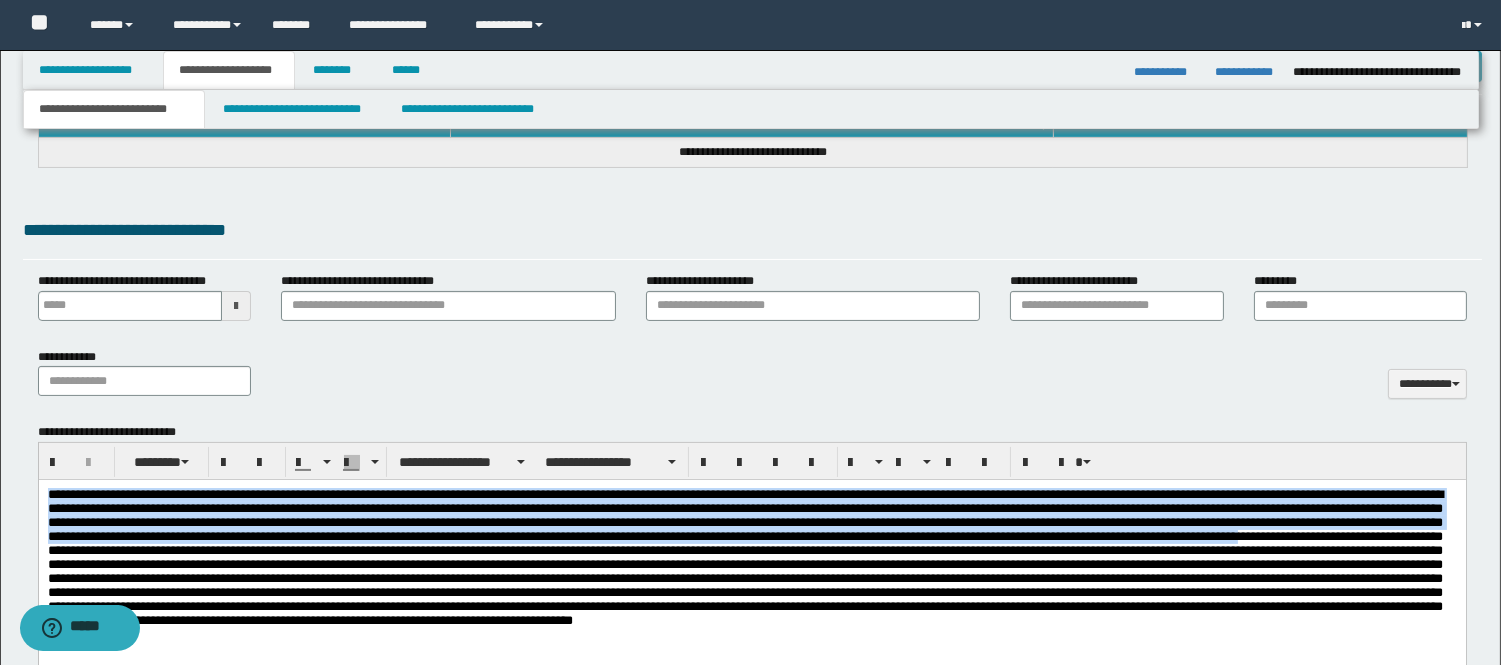 drag, startPoint x: 375, startPoint y: 565, endPoint x: -1, endPoint y: 240, distance: 496.99194 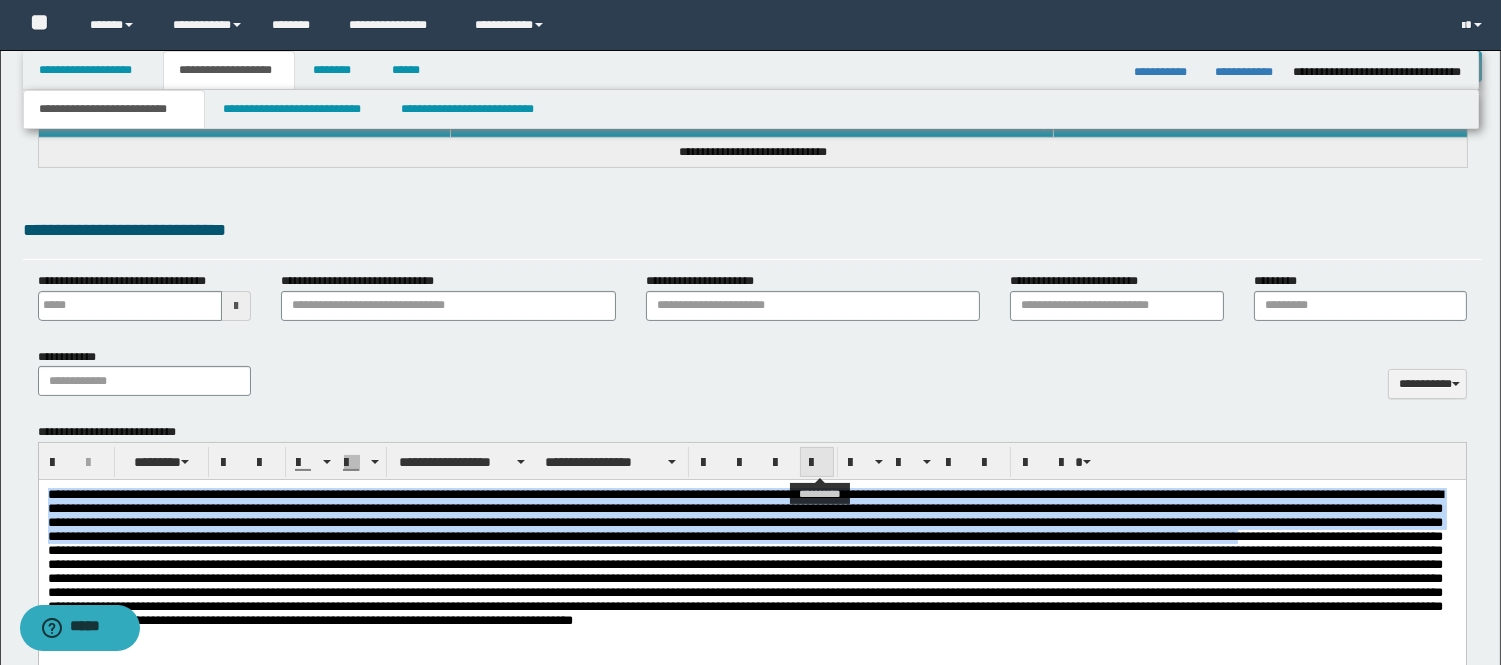 drag, startPoint x: 820, startPoint y: 457, endPoint x: 808, endPoint y: 468, distance: 16.27882 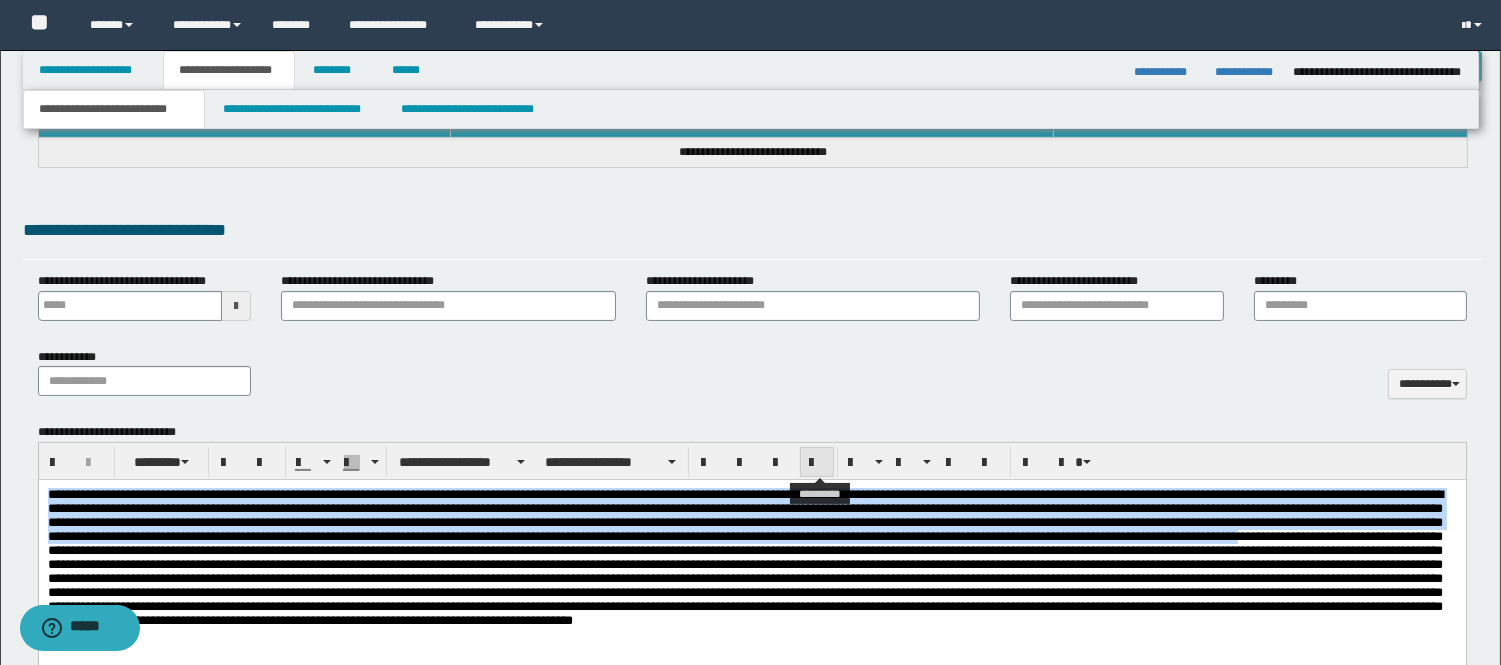 click at bounding box center [817, 463] 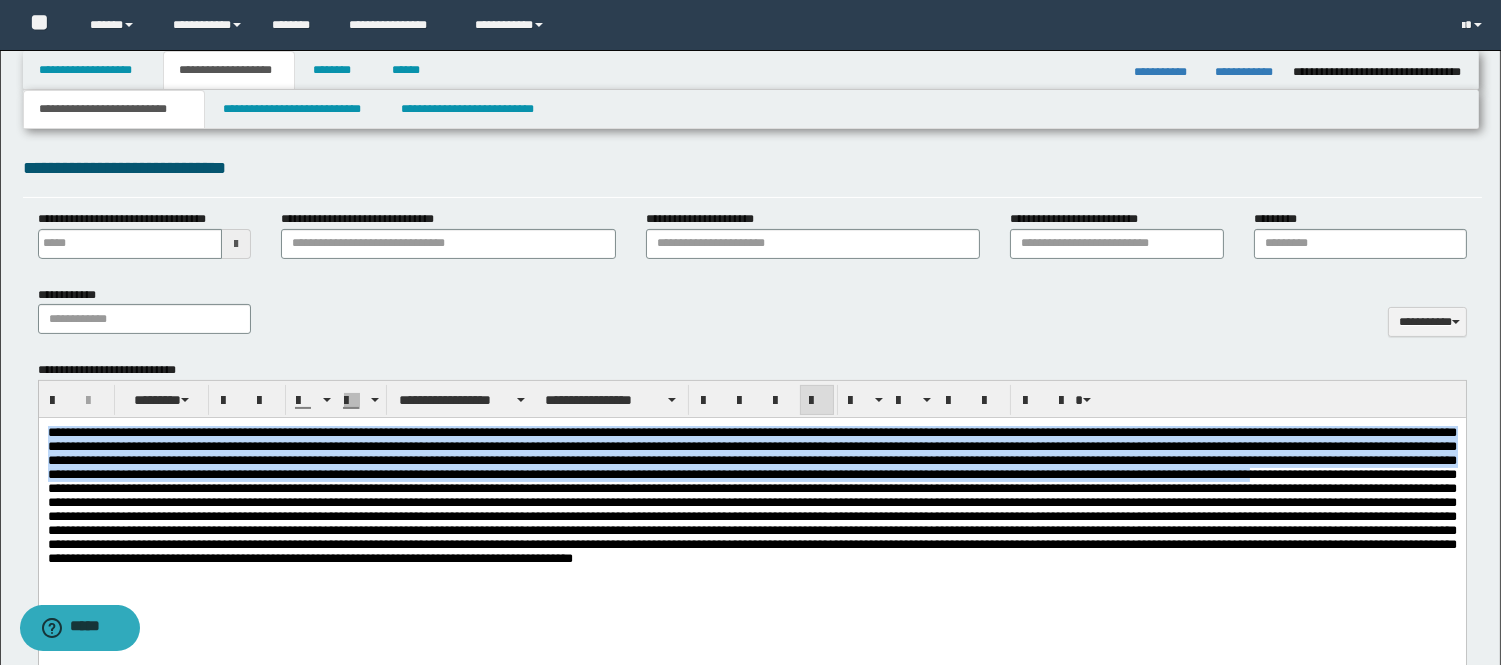 scroll, scrollTop: 777, scrollLeft: 0, axis: vertical 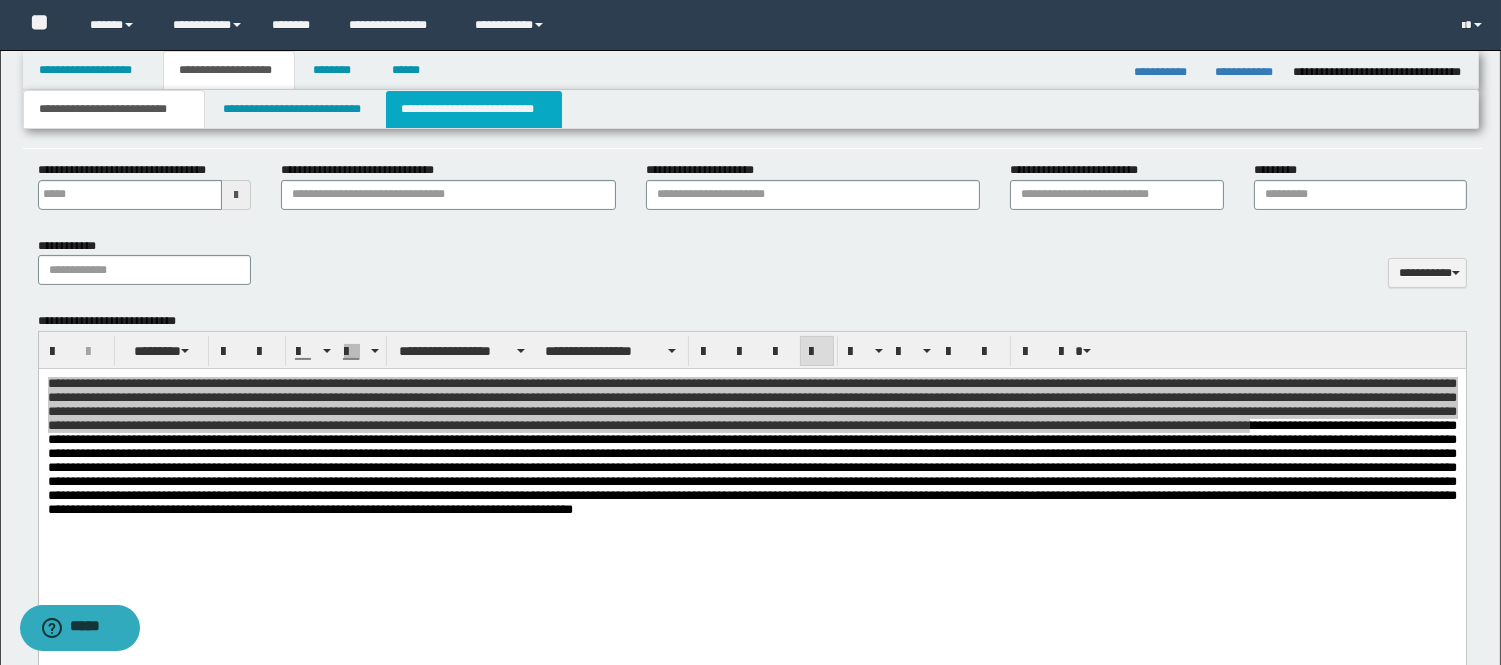 click on "**********" at bounding box center (474, 109) 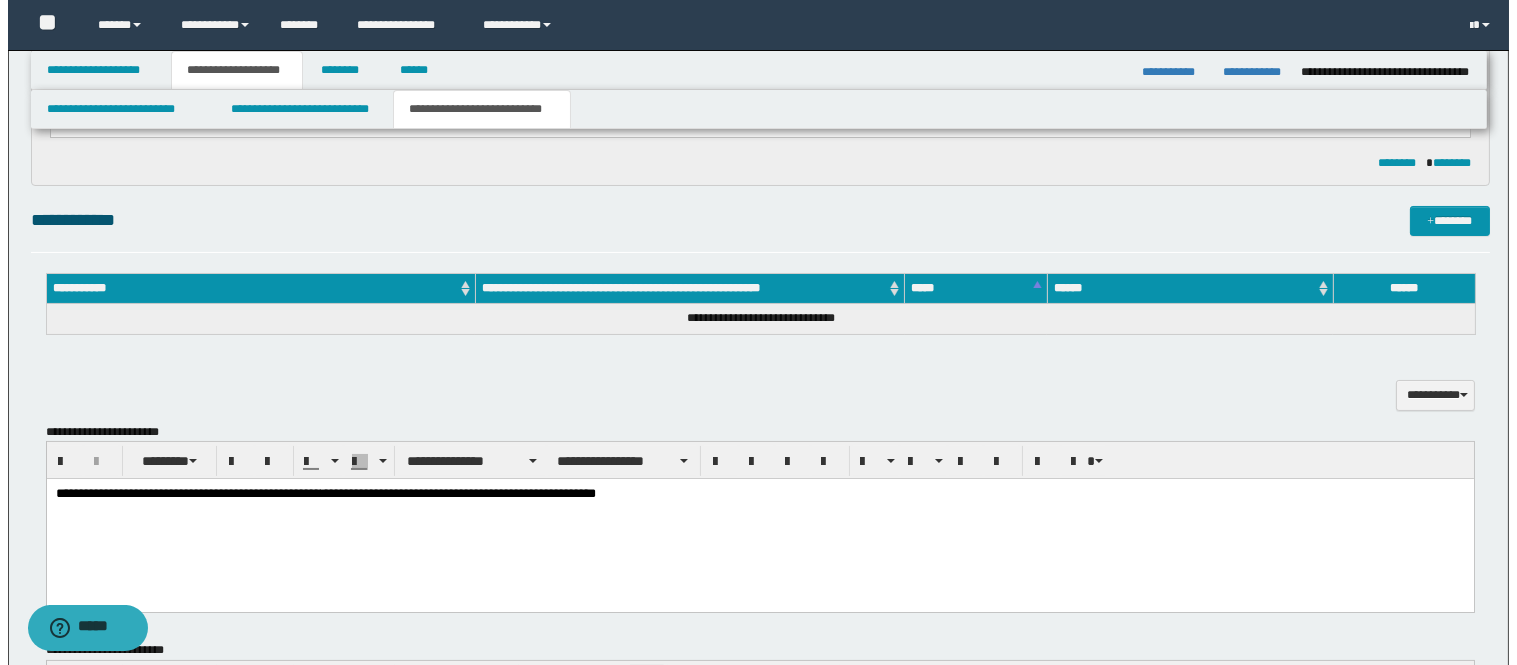 scroll, scrollTop: 333, scrollLeft: 0, axis: vertical 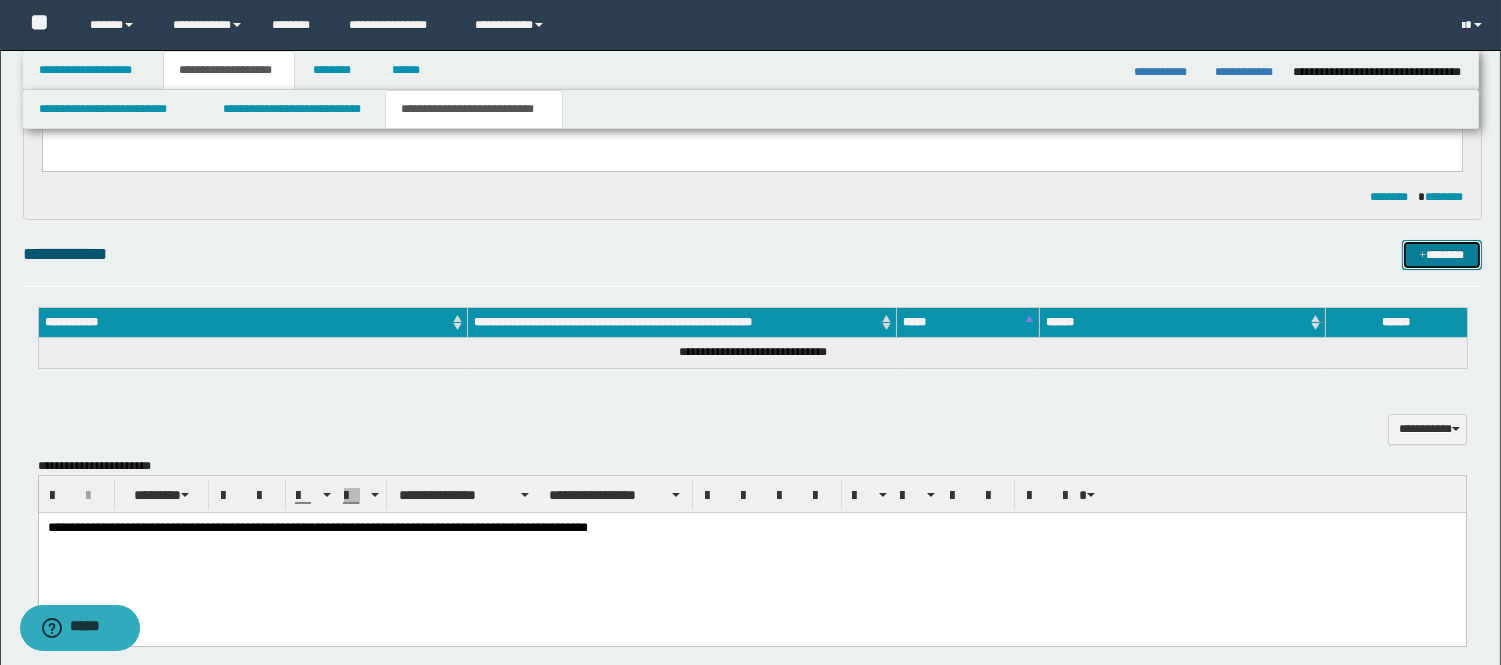 click on "*******" at bounding box center [1442, 255] 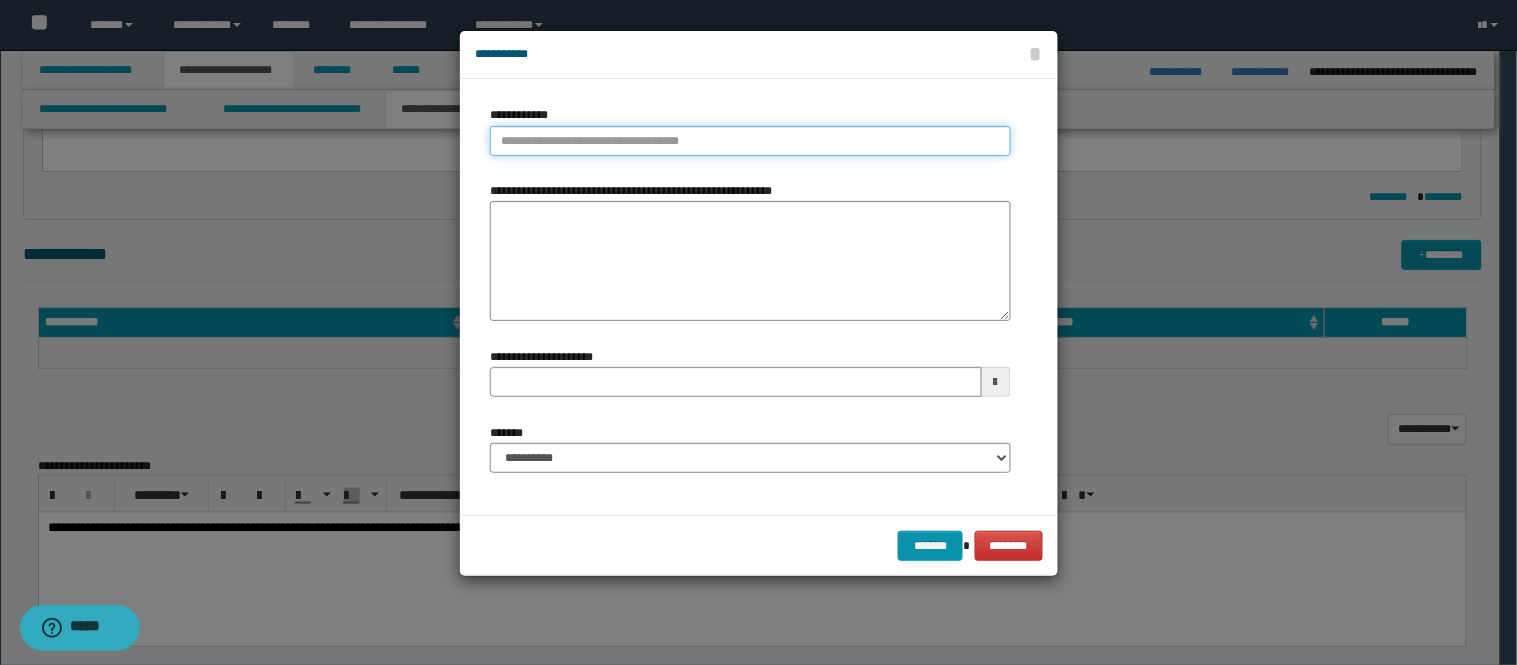 click on "**********" at bounding box center (750, 141) 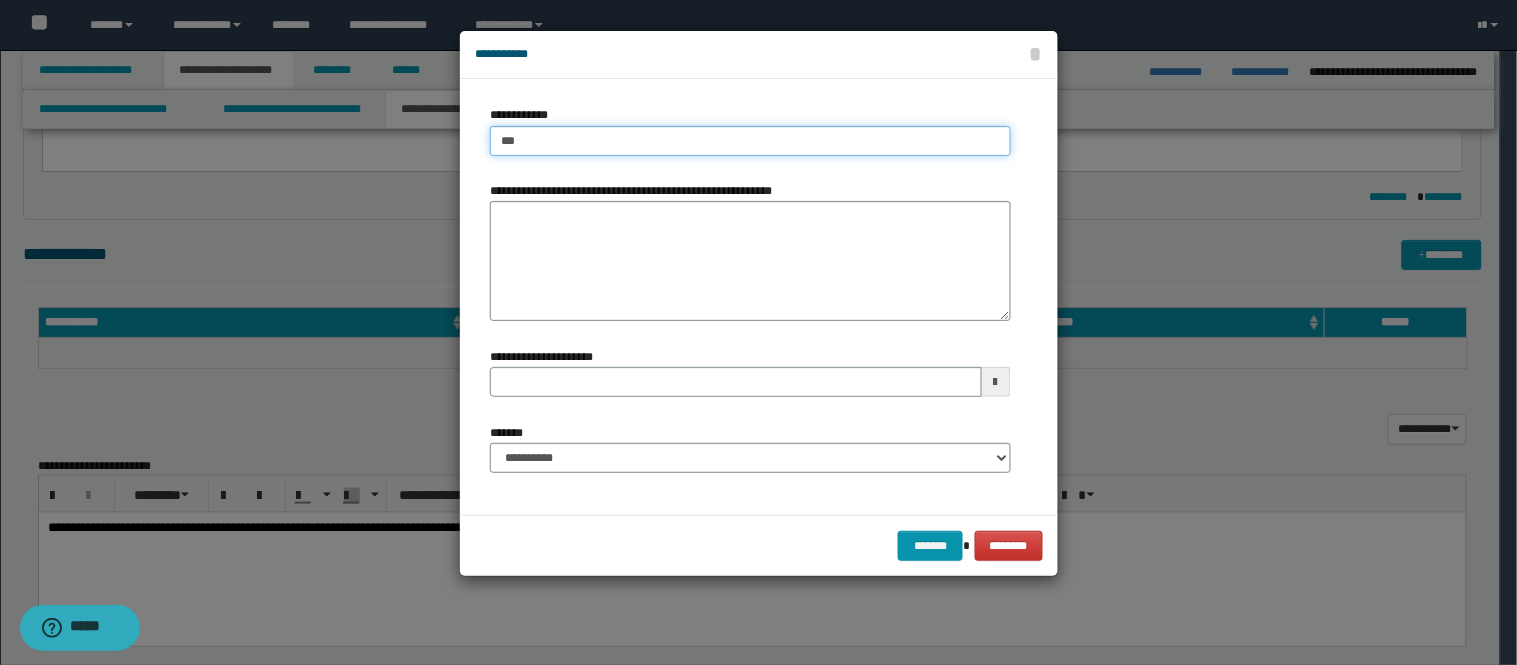 type on "****" 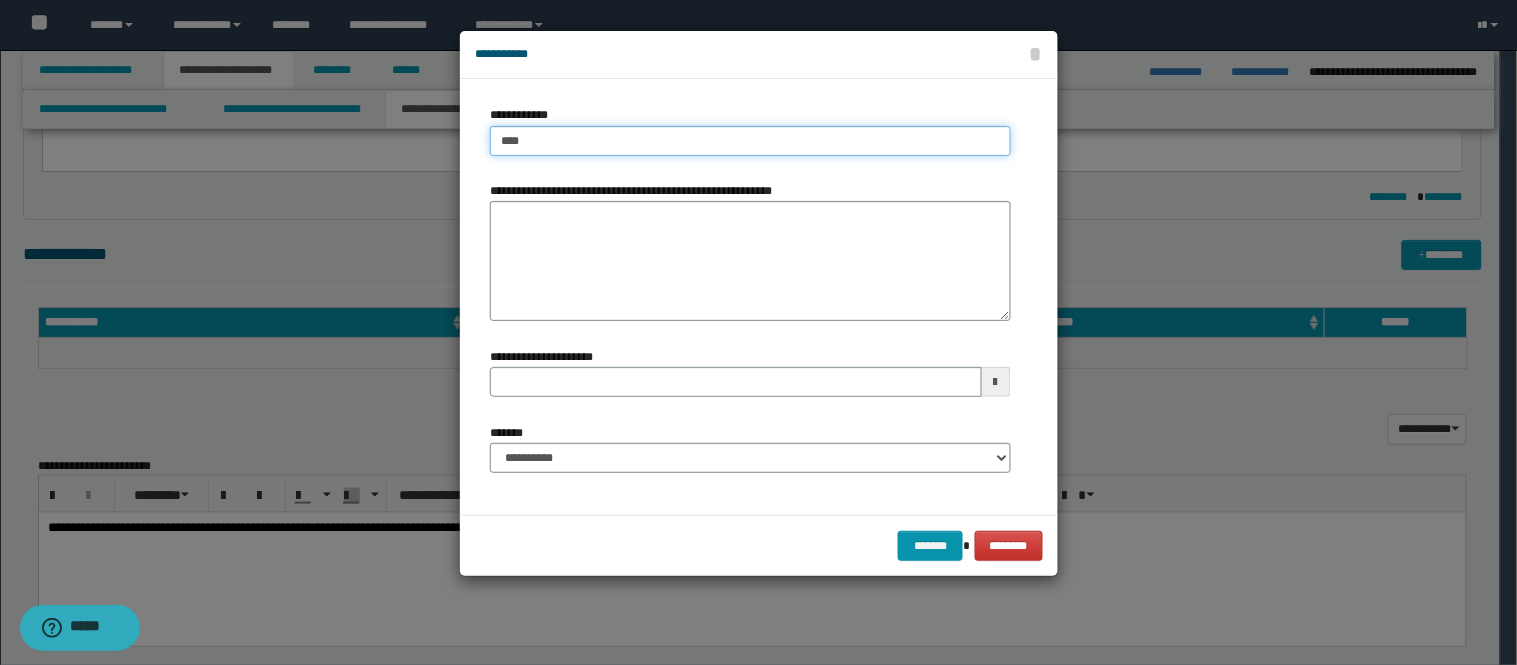 type on "****" 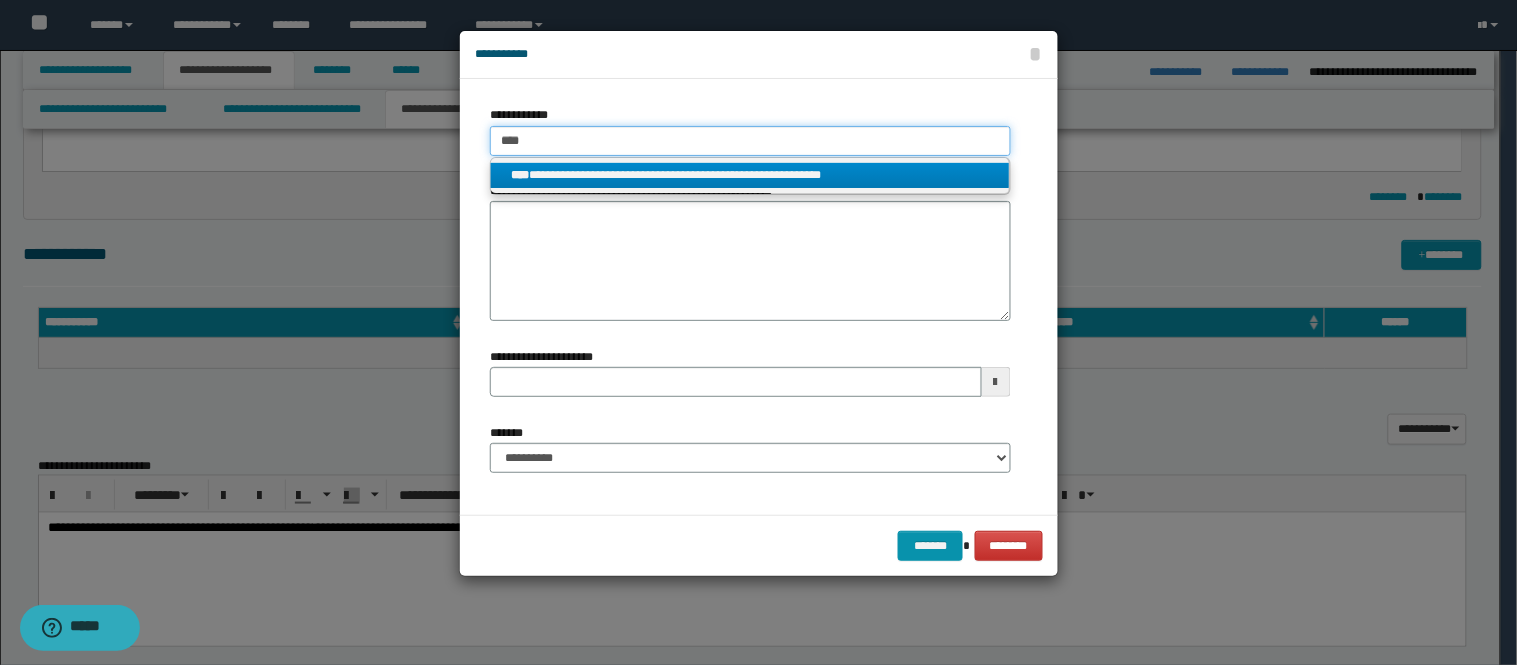 type on "****" 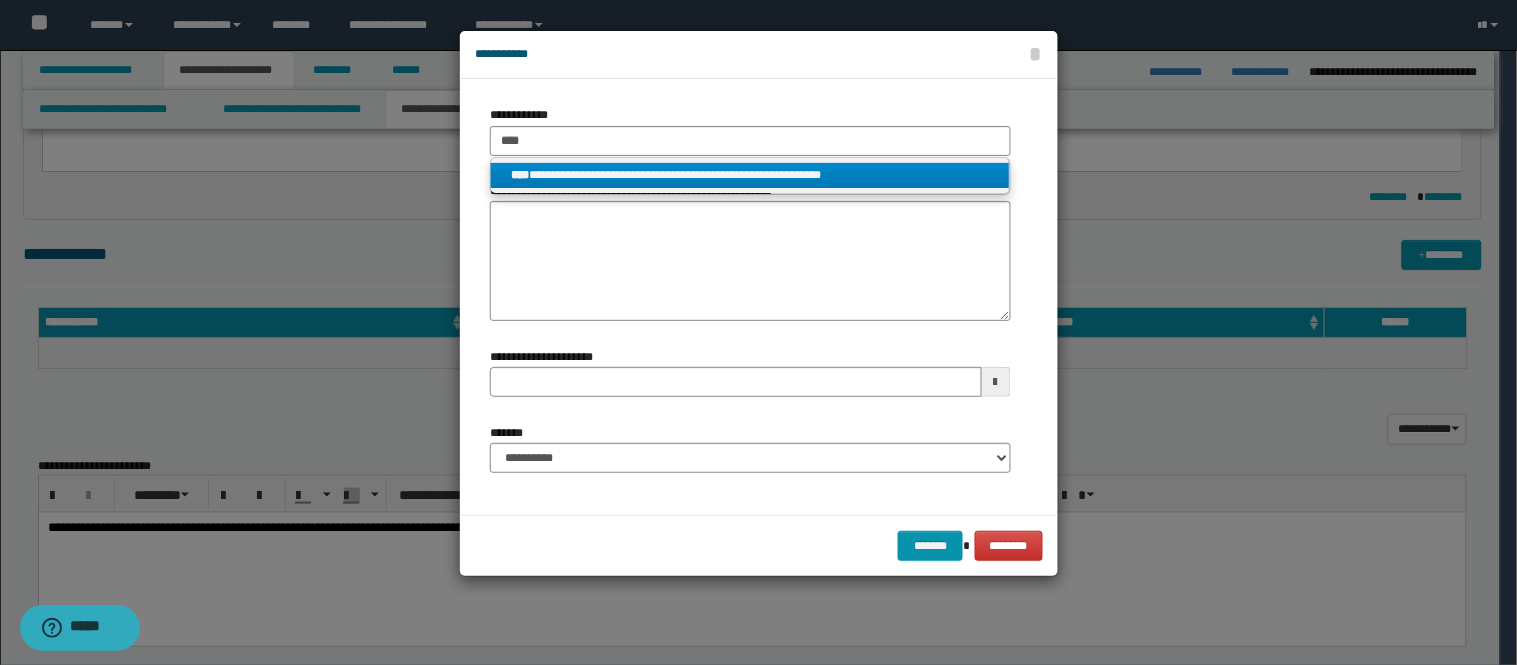 click on "**********" at bounding box center (750, 175) 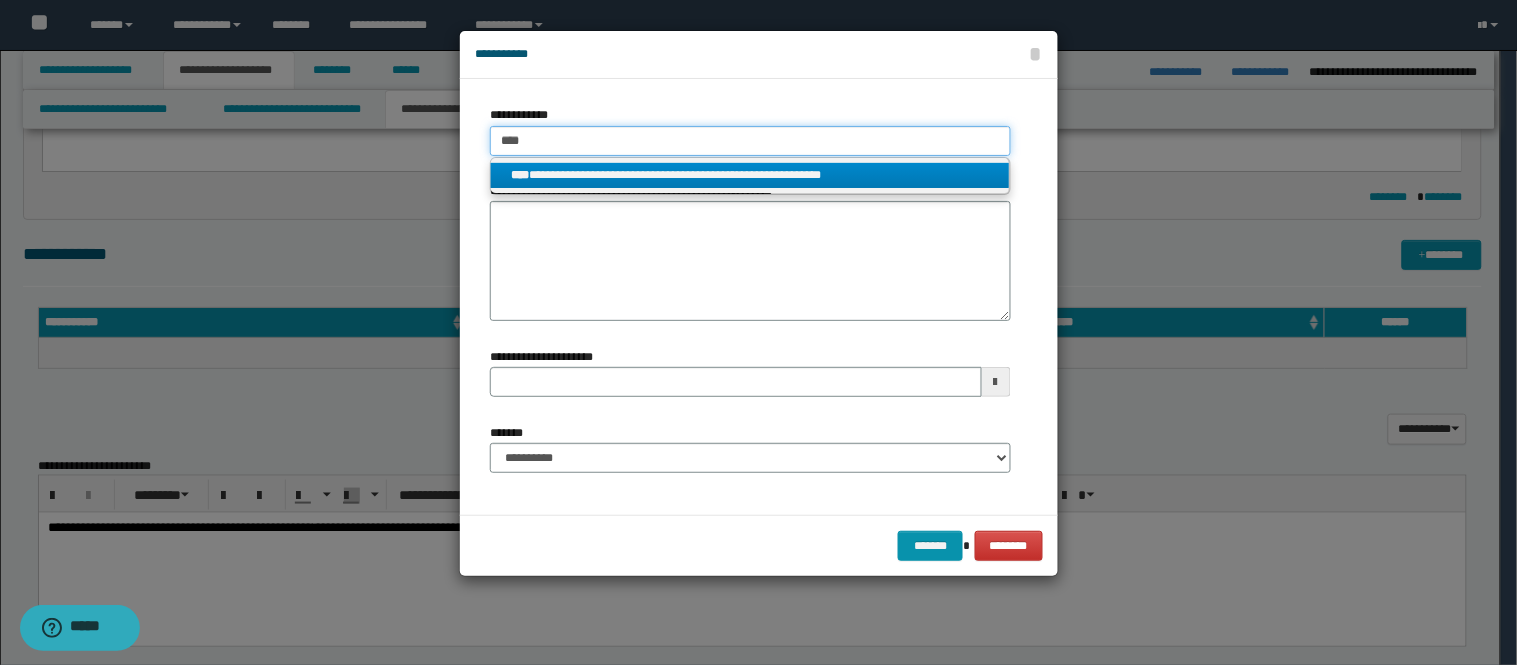 type 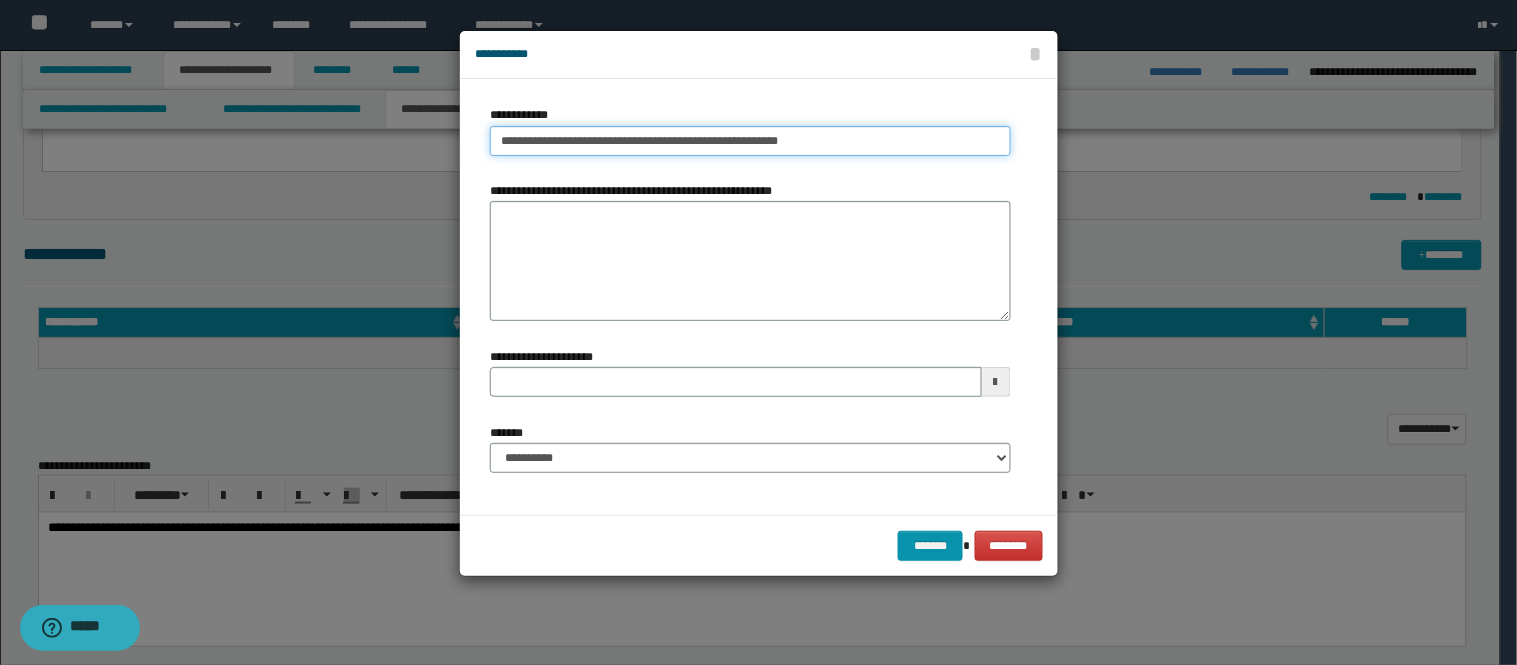 type 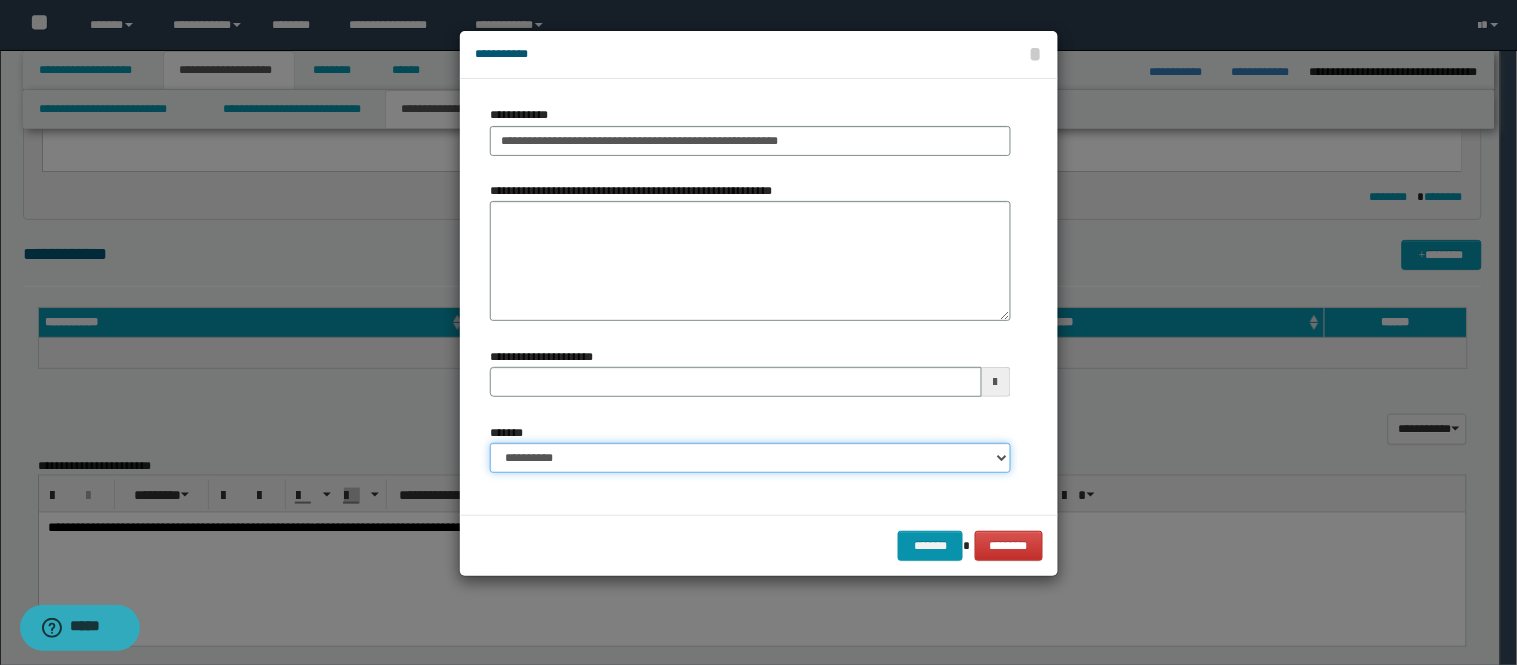 drag, startPoint x: 666, startPoint y: 472, endPoint x: 651, endPoint y: 446, distance: 30.016663 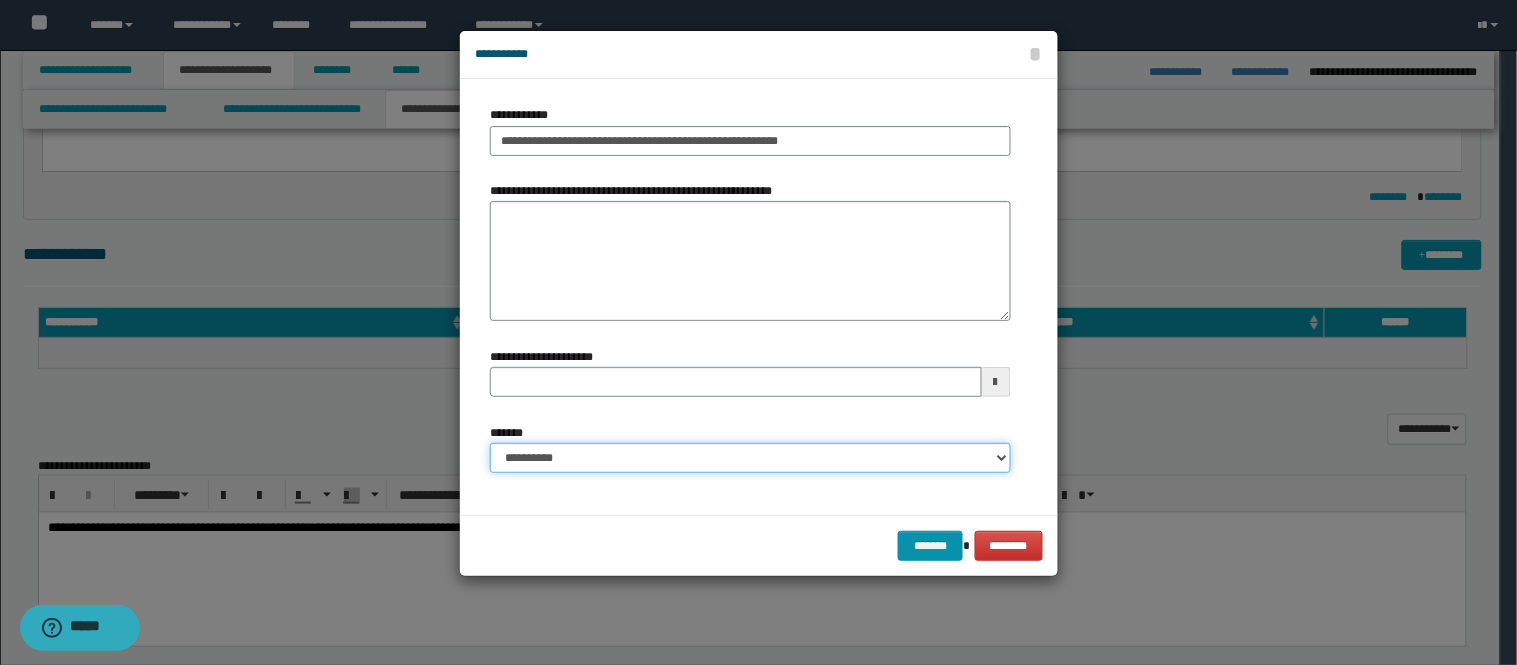 select on "*" 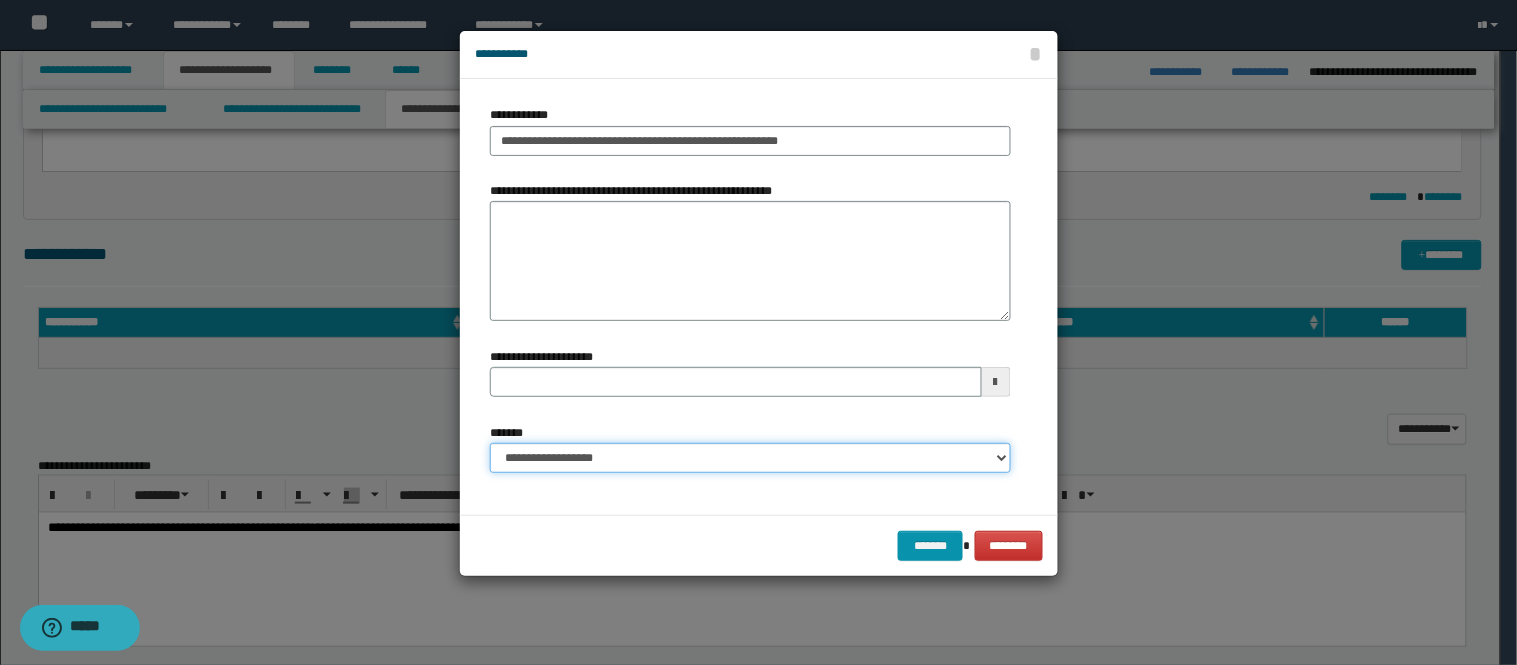 click on "**********" at bounding box center [750, 458] 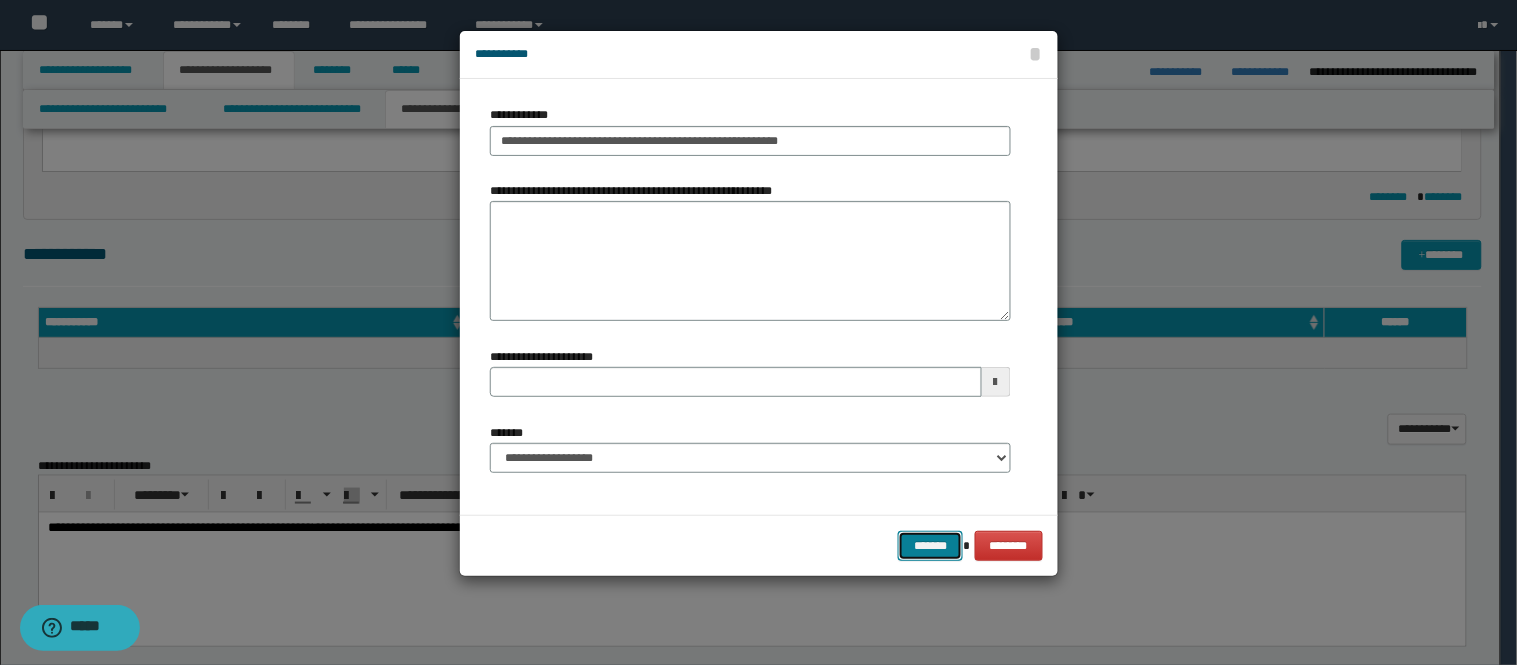 click on "*******" at bounding box center (930, 546) 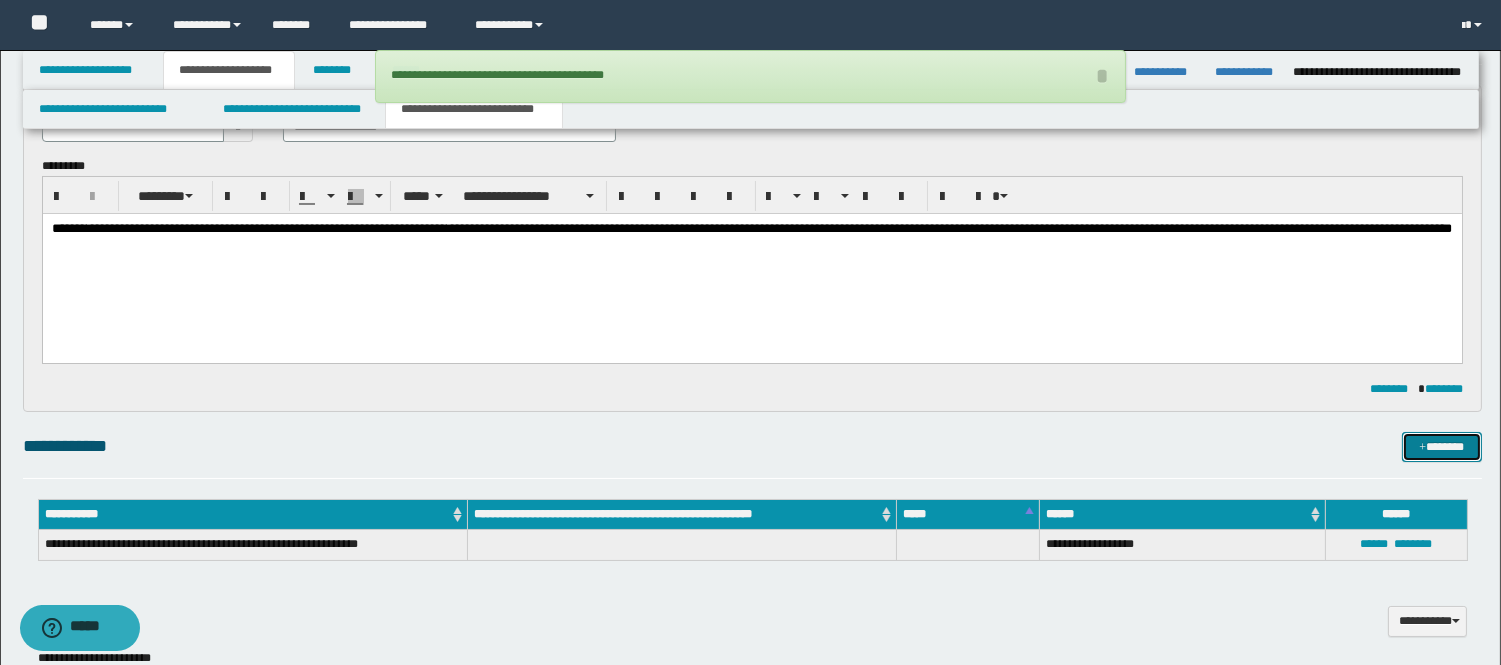 scroll, scrollTop: 0, scrollLeft: 0, axis: both 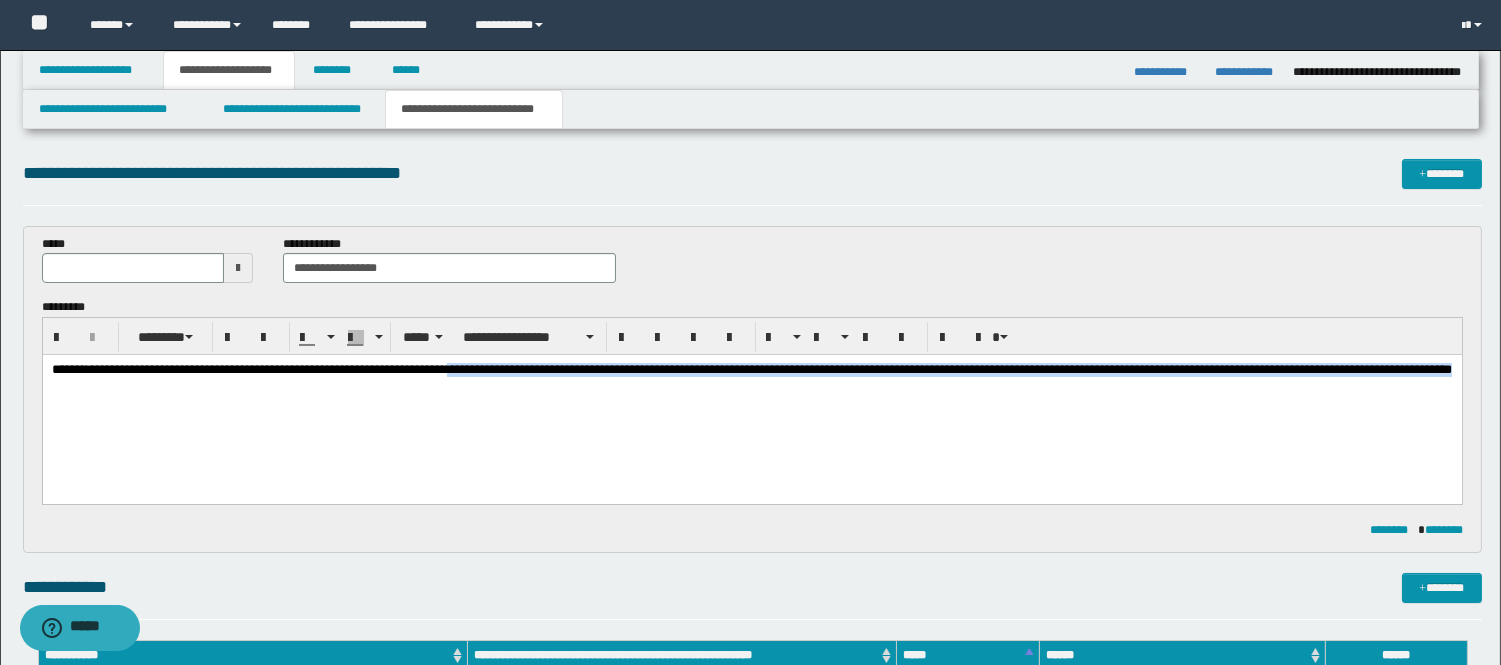 drag, startPoint x: 797, startPoint y: 389, endPoint x: 542, endPoint y: 369, distance: 255.78311 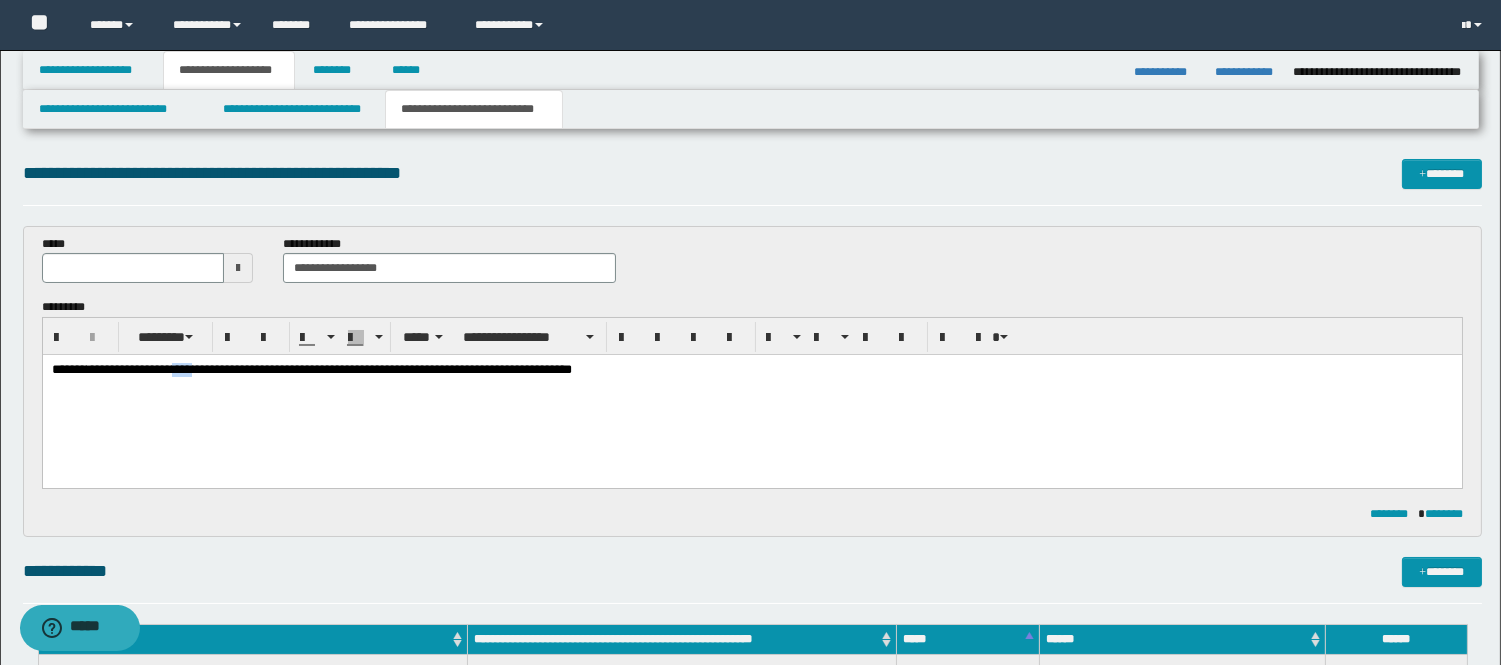 drag, startPoint x: 234, startPoint y: 369, endPoint x: 173, endPoint y: 374, distance: 61.204575 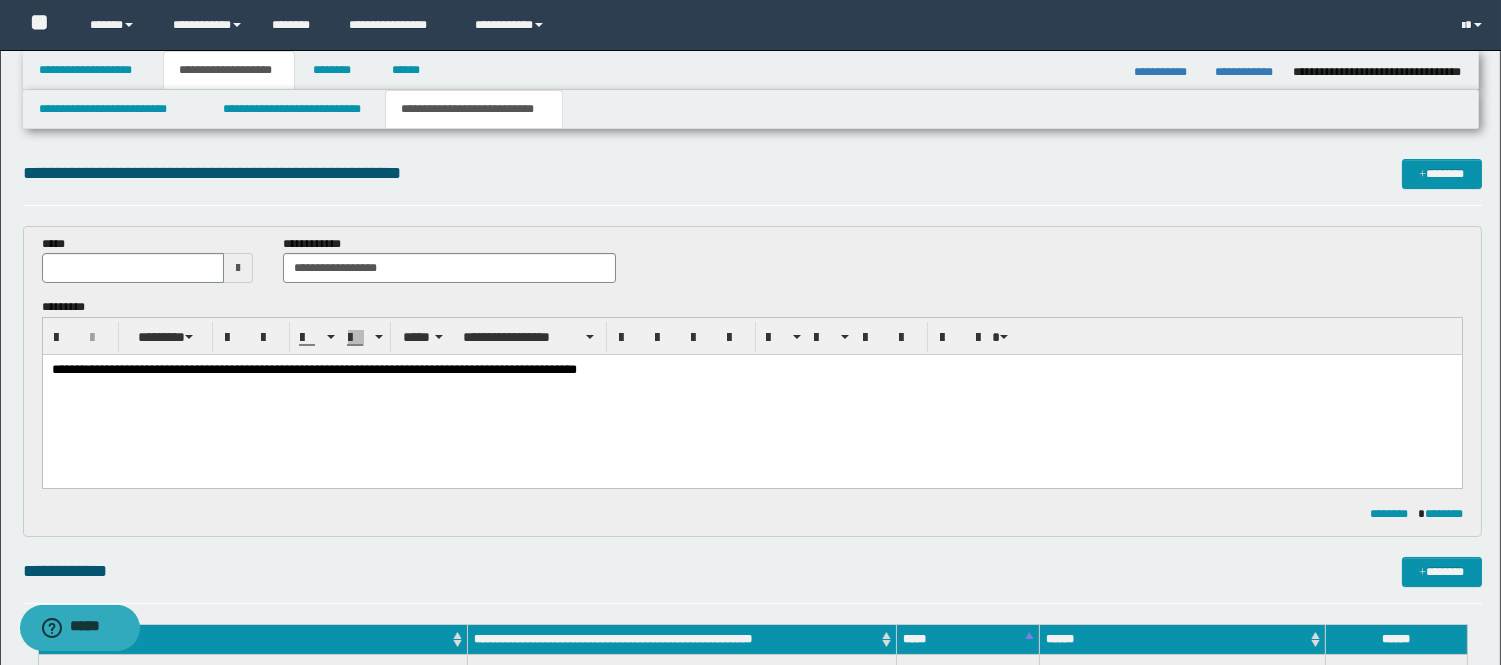 click on "**********" at bounding box center (751, 370) 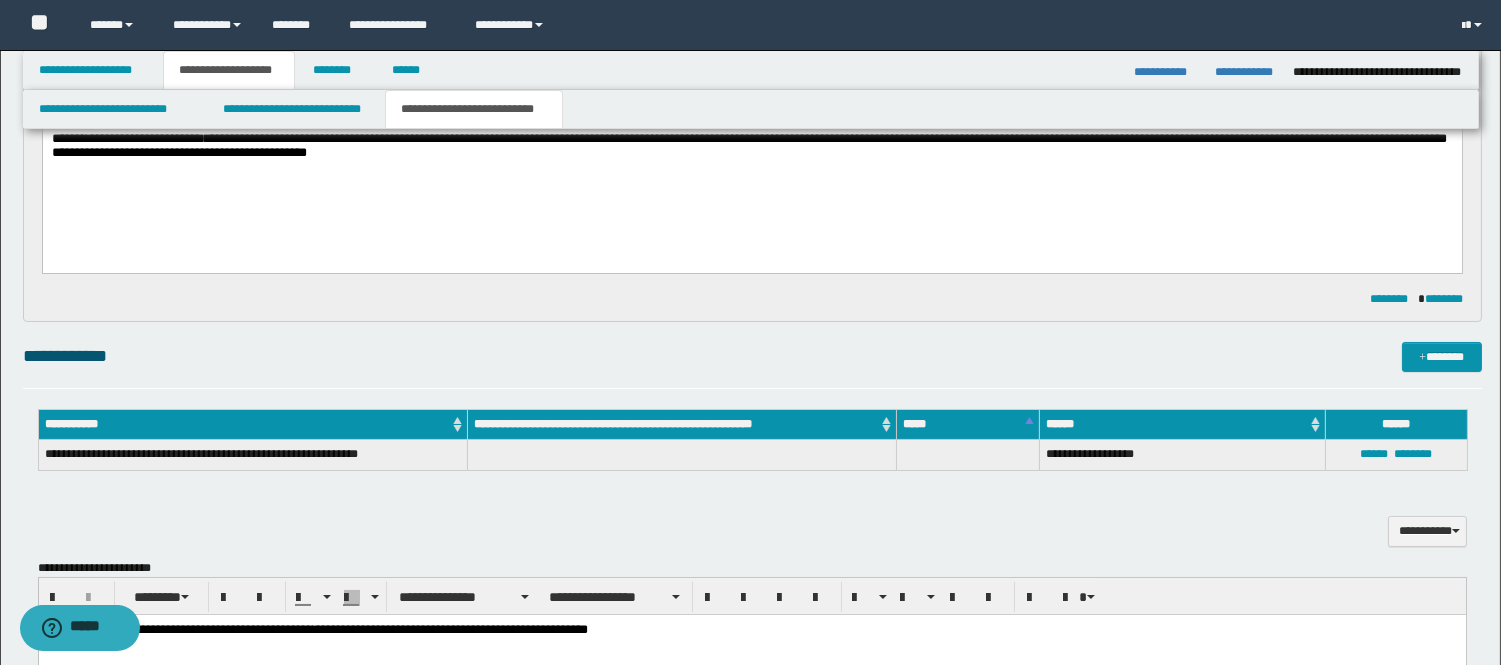 scroll, scrollTop: 444, scrollLeft: 0, axis: vertical 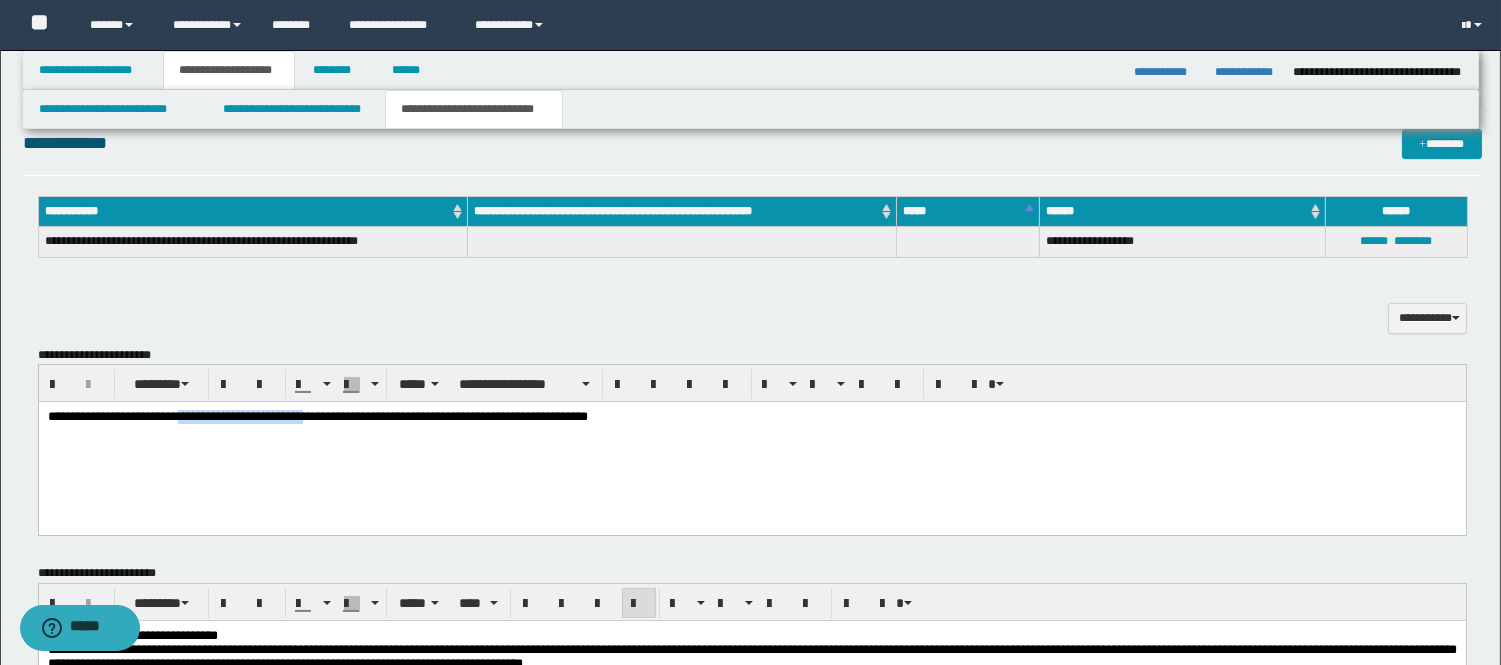 drag, startPoint x: 370, startPoint y: 426, endPoint x: 206, endPoint y: 415, distance: 164.36848 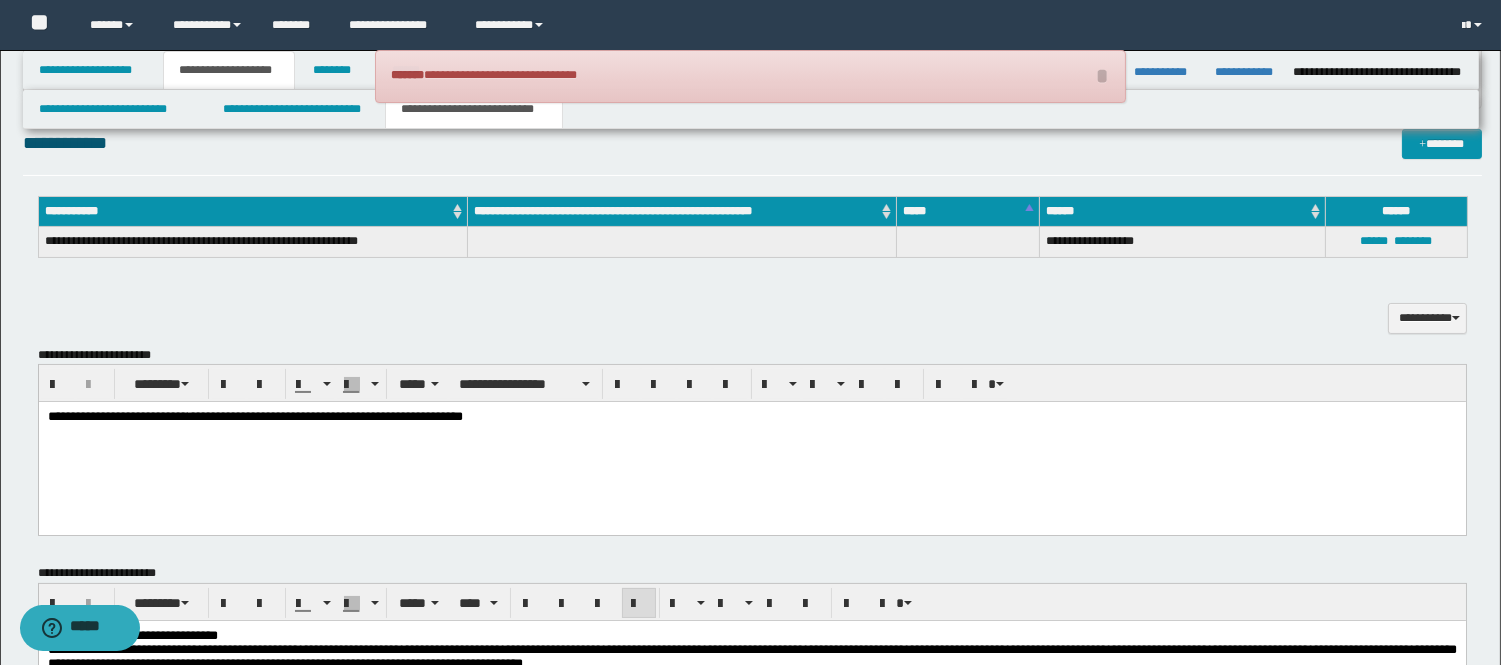 click on "**********" at bounding box center [117, 416] 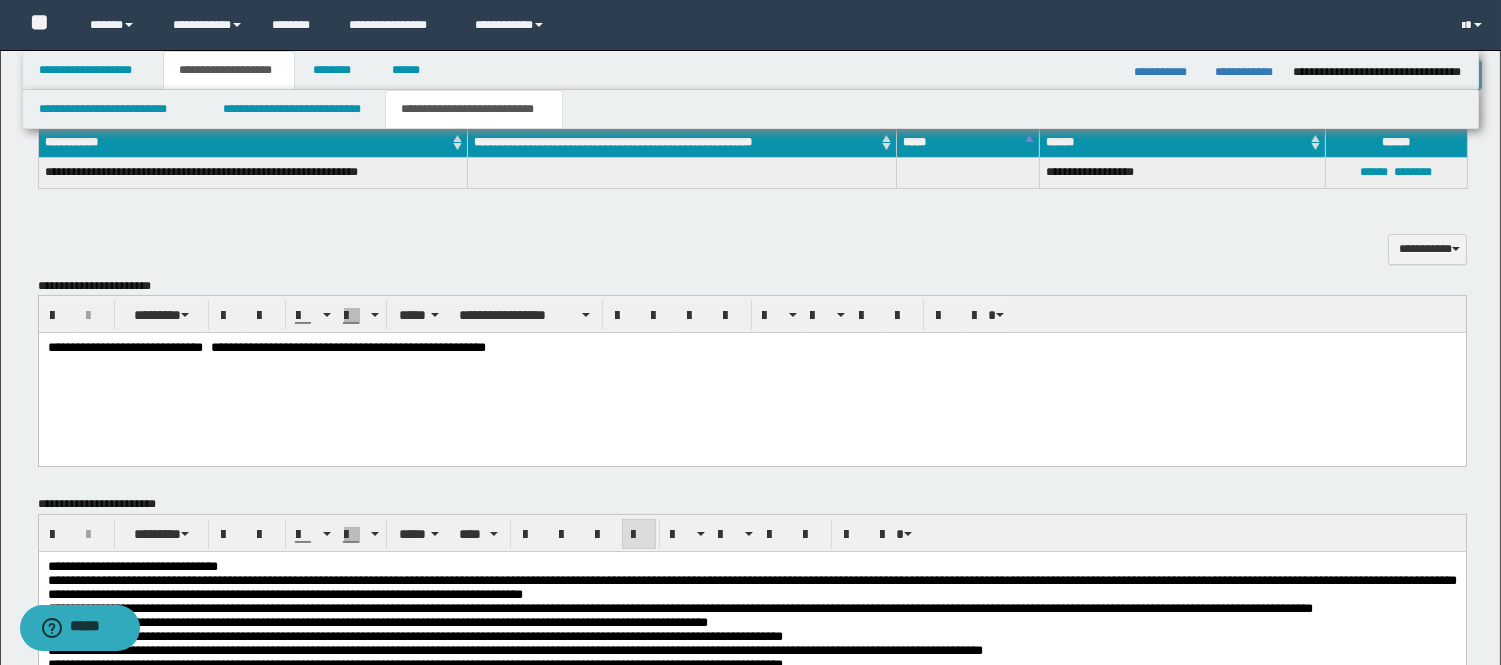 scroll, scrollTop: 555, scrollLeft: 0, axis: vertical 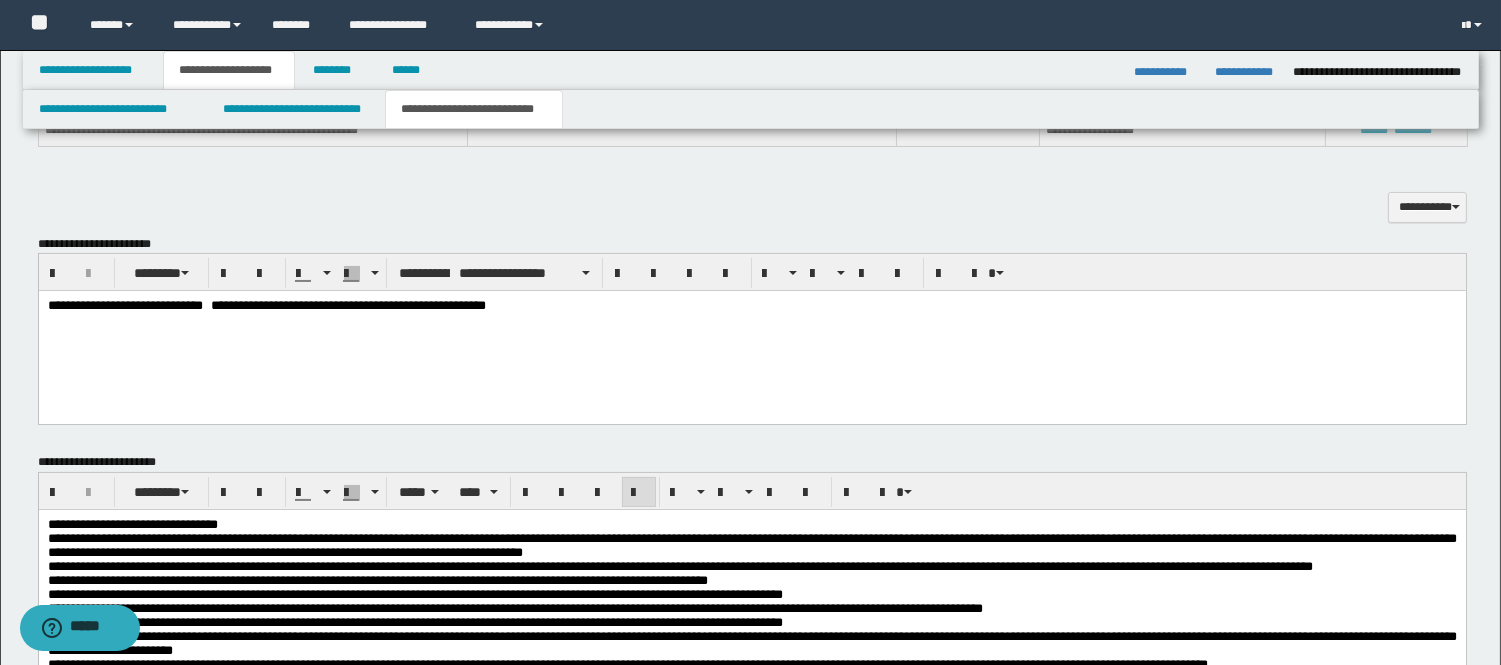 click on "**********" at bounding box center (751, 331) 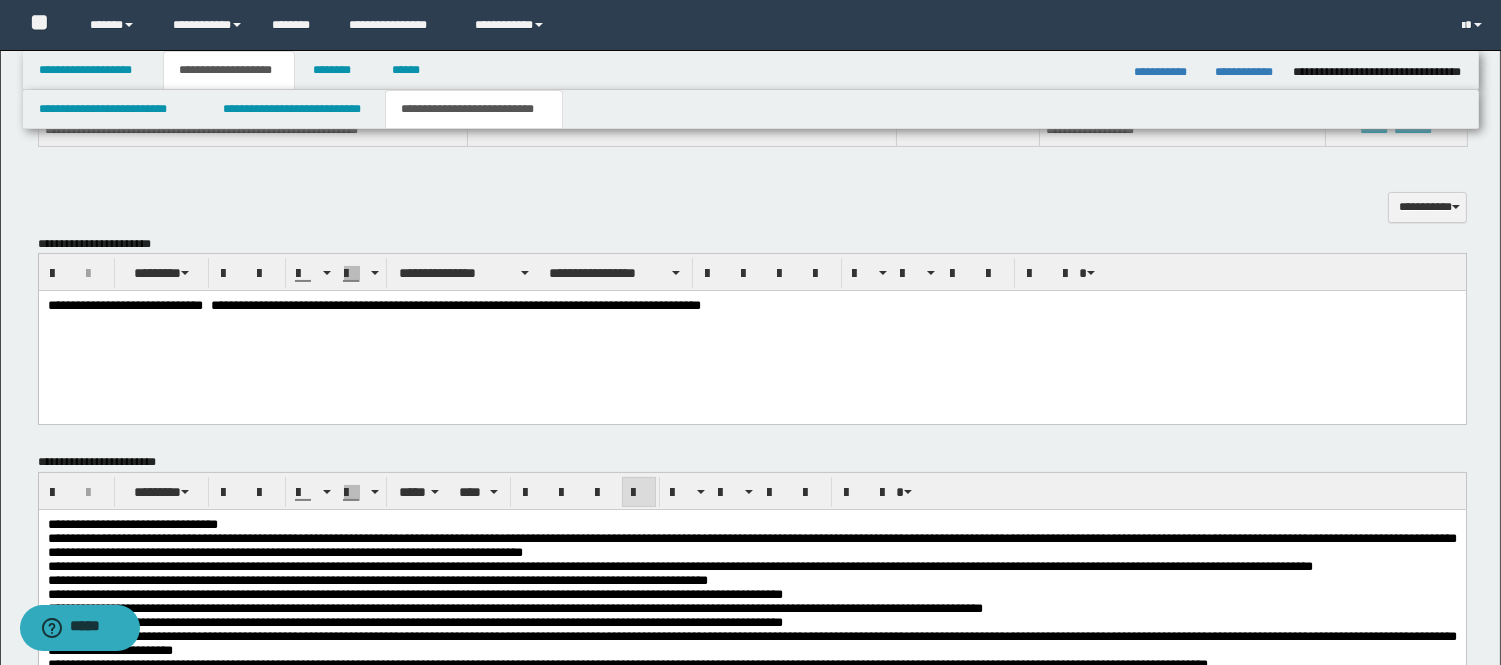 click on "**********" at bounding box center (455, 305) 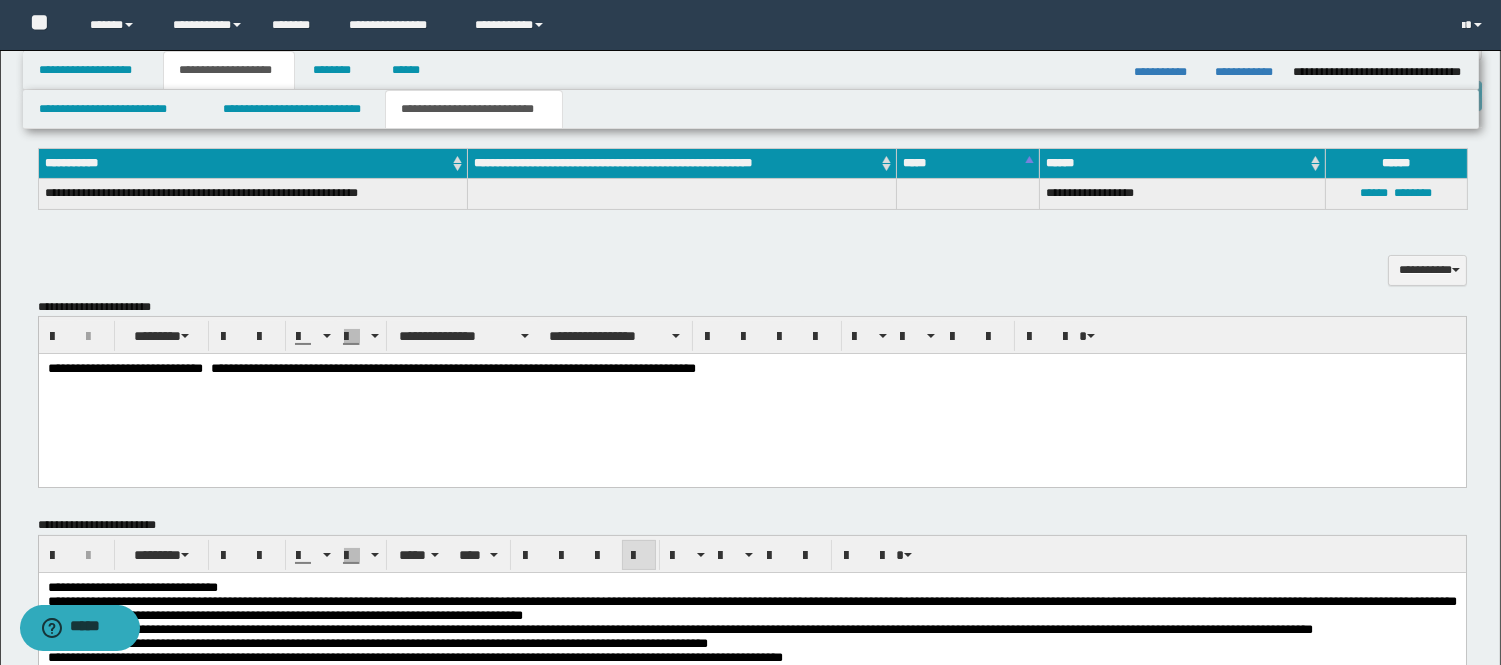 scroll, scrollTop: 333, scrollLeft: 0, axis: vertical 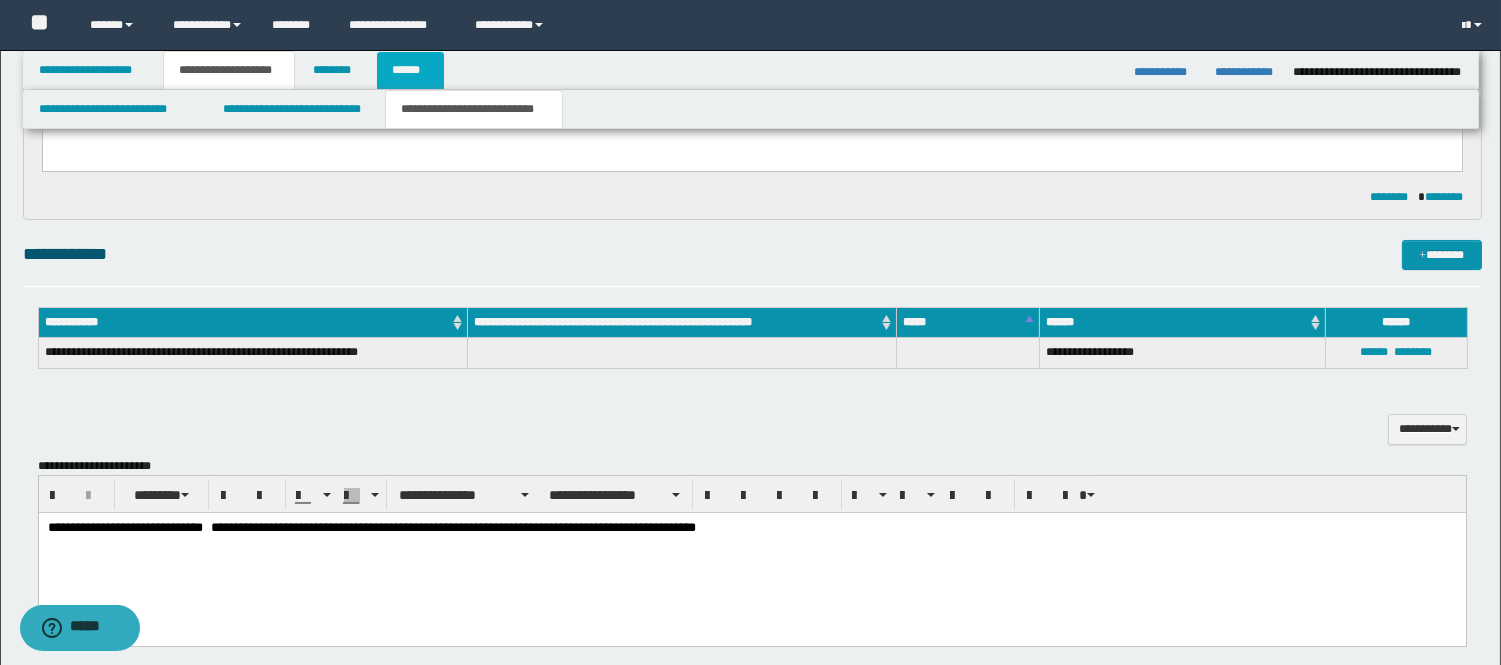 click on "******" at bounding box center [410, 70] 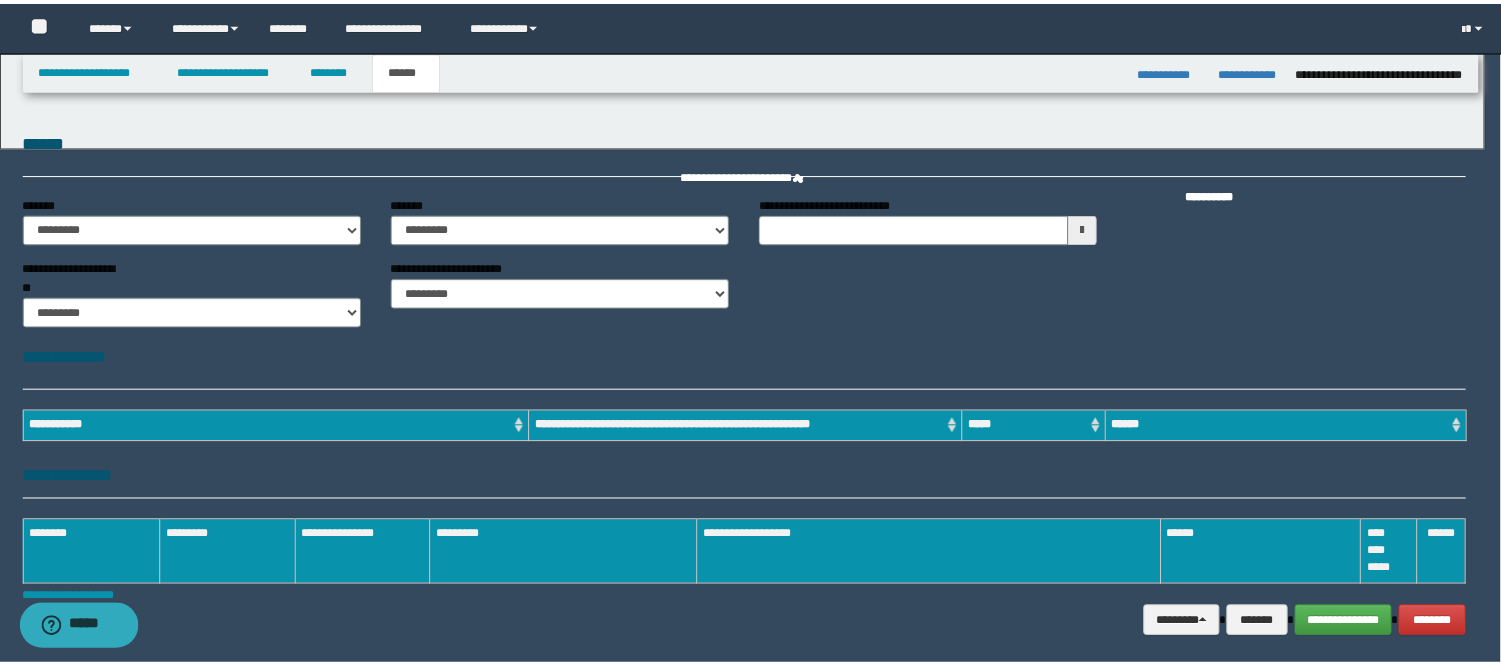 scroll, scrollTop: 0, scrollLeft: 0, axis: both 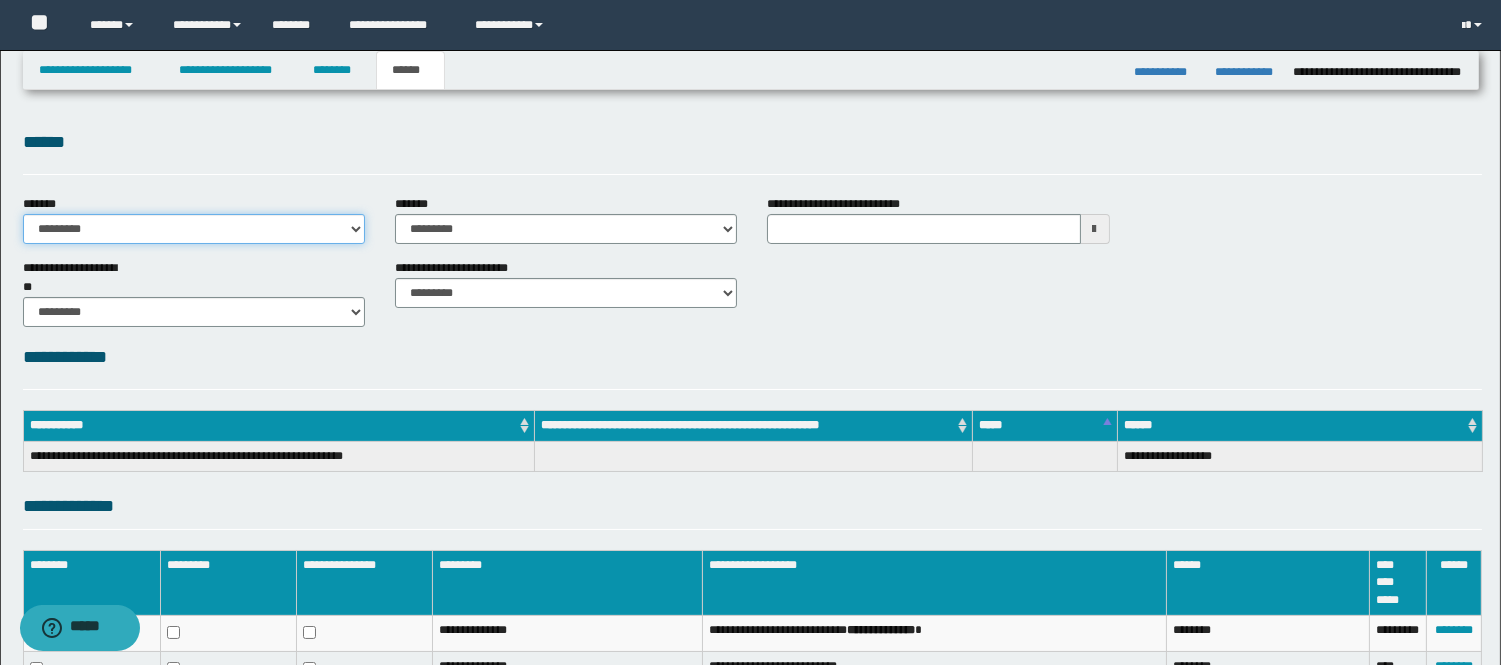 click on "**********" at bounding box center (194, 229) 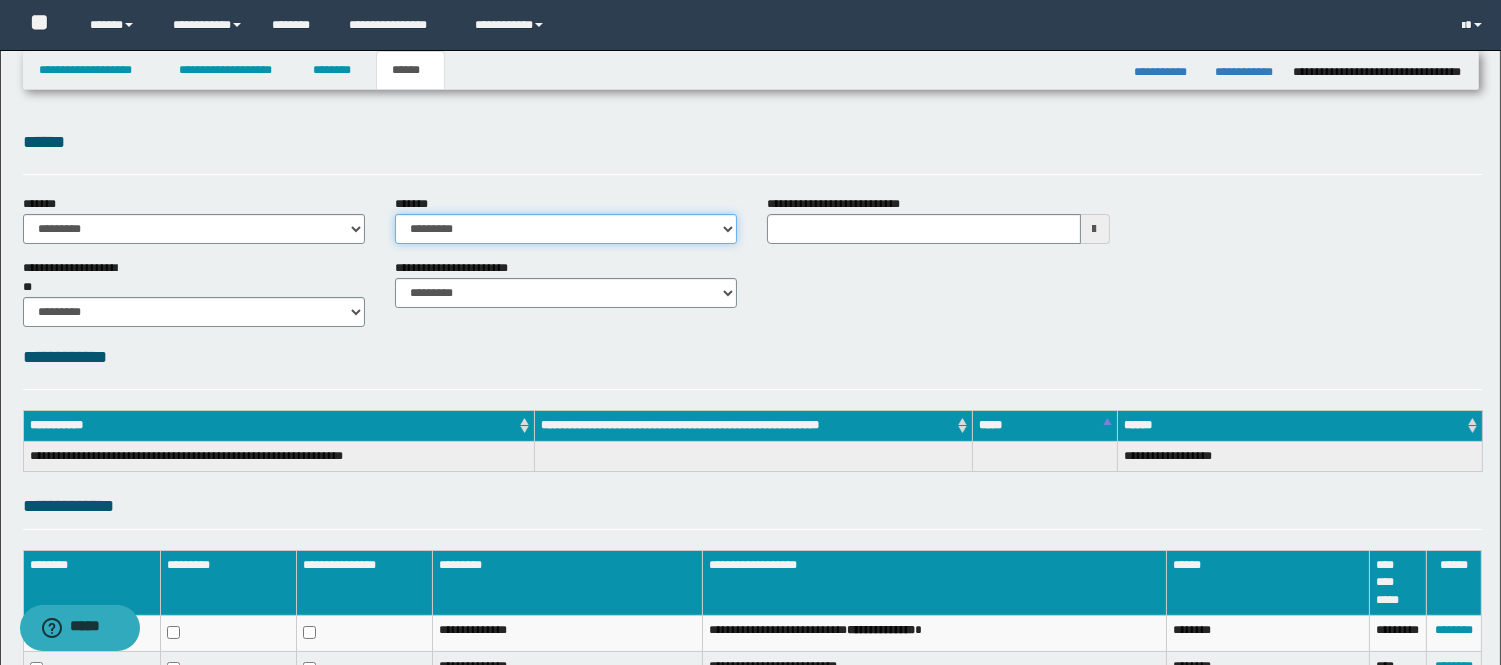 drag, startPoint x: 525, startPoint y: 223, endPoint x: 508, endPoint y: 242, distance: 25.495098 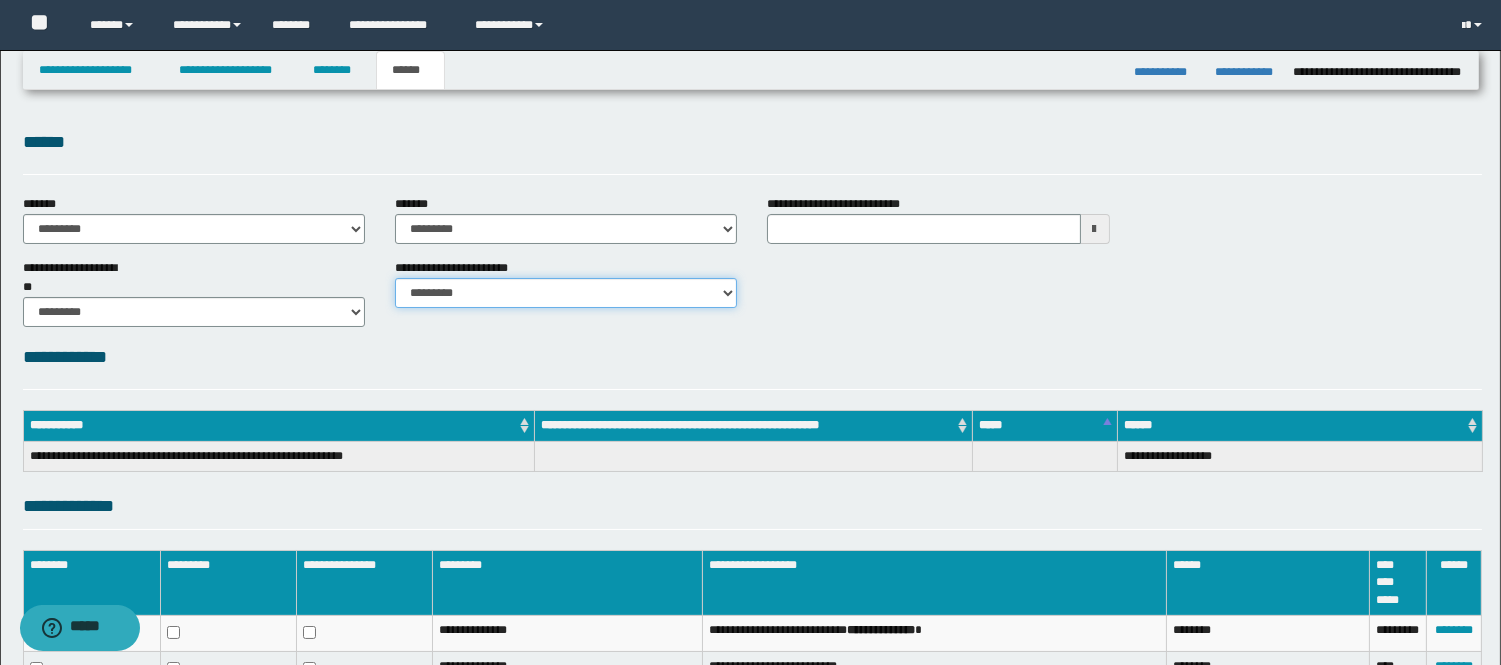 click on "*********
*********
*********" at bounding box center [566, 293] 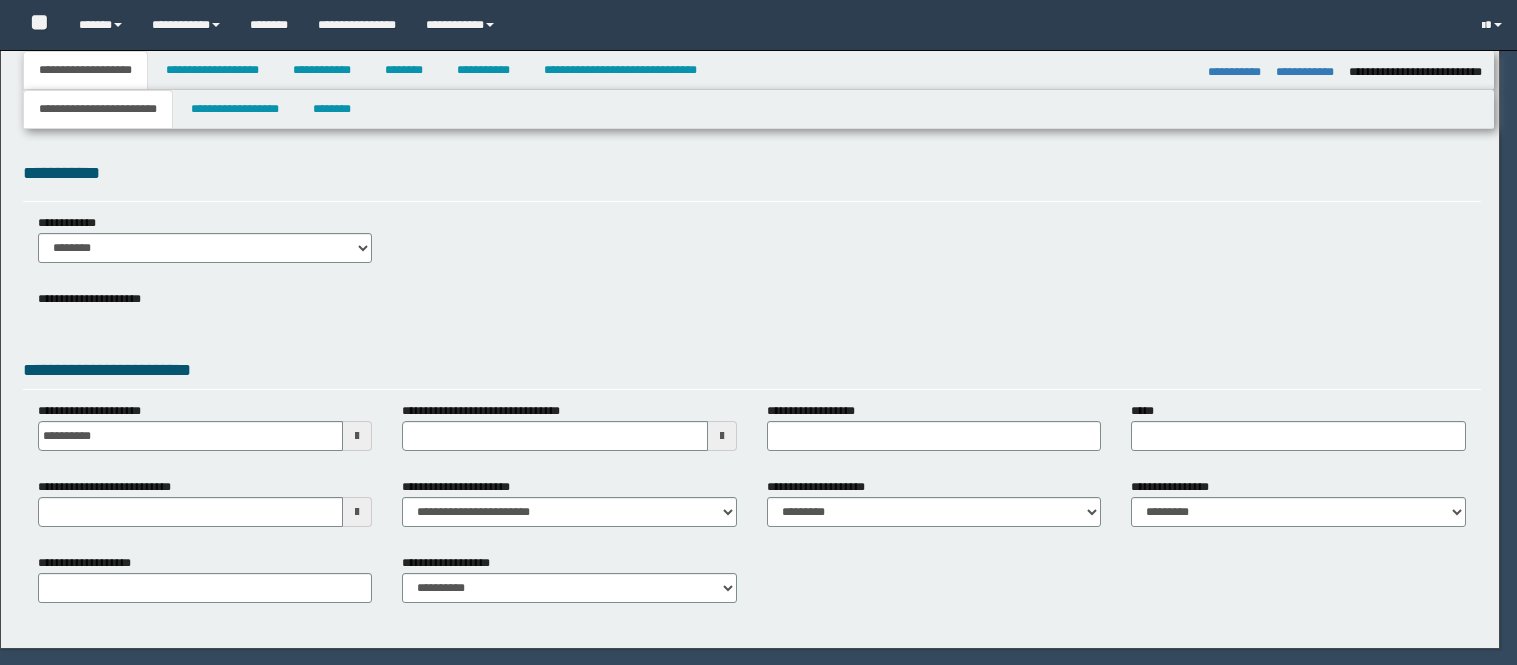 select on "*" 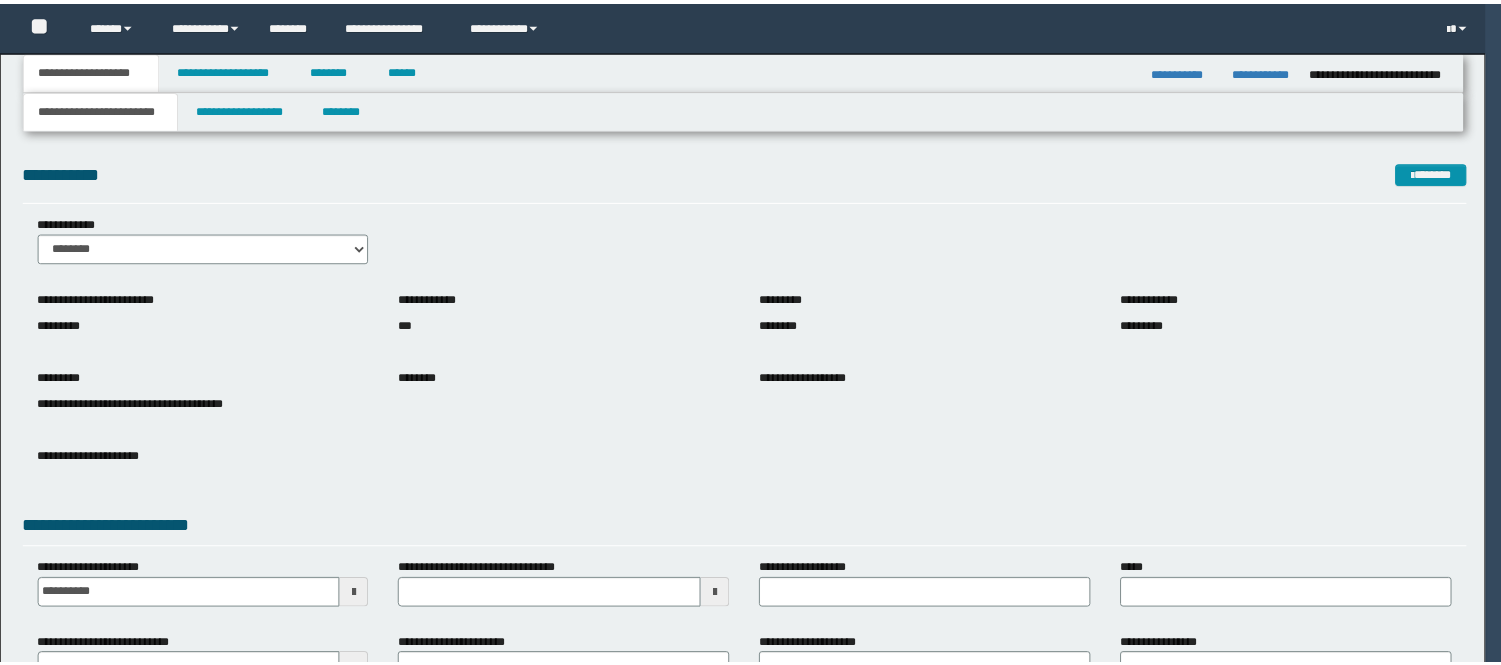 scroll, scrollTop: 0, scrollLeft: 0, axis: both 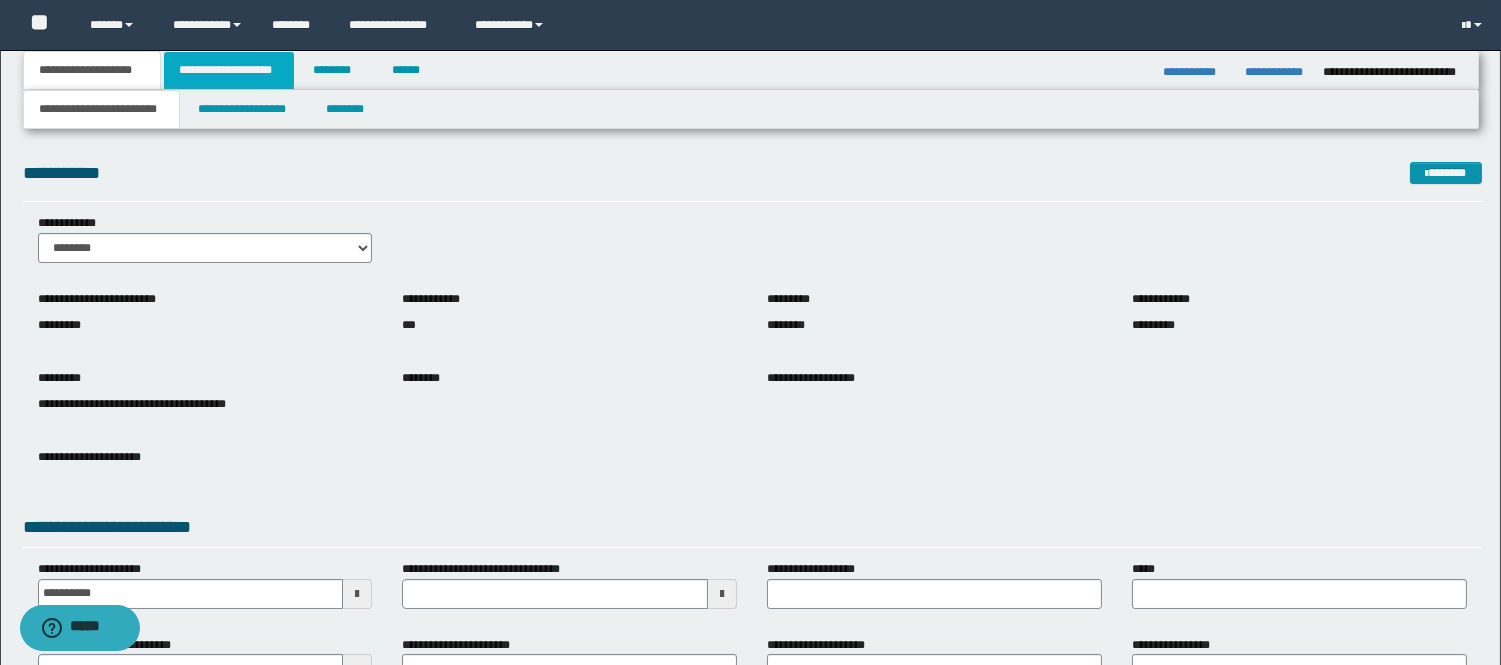 click on "**********" at bounding box center (229, 70) 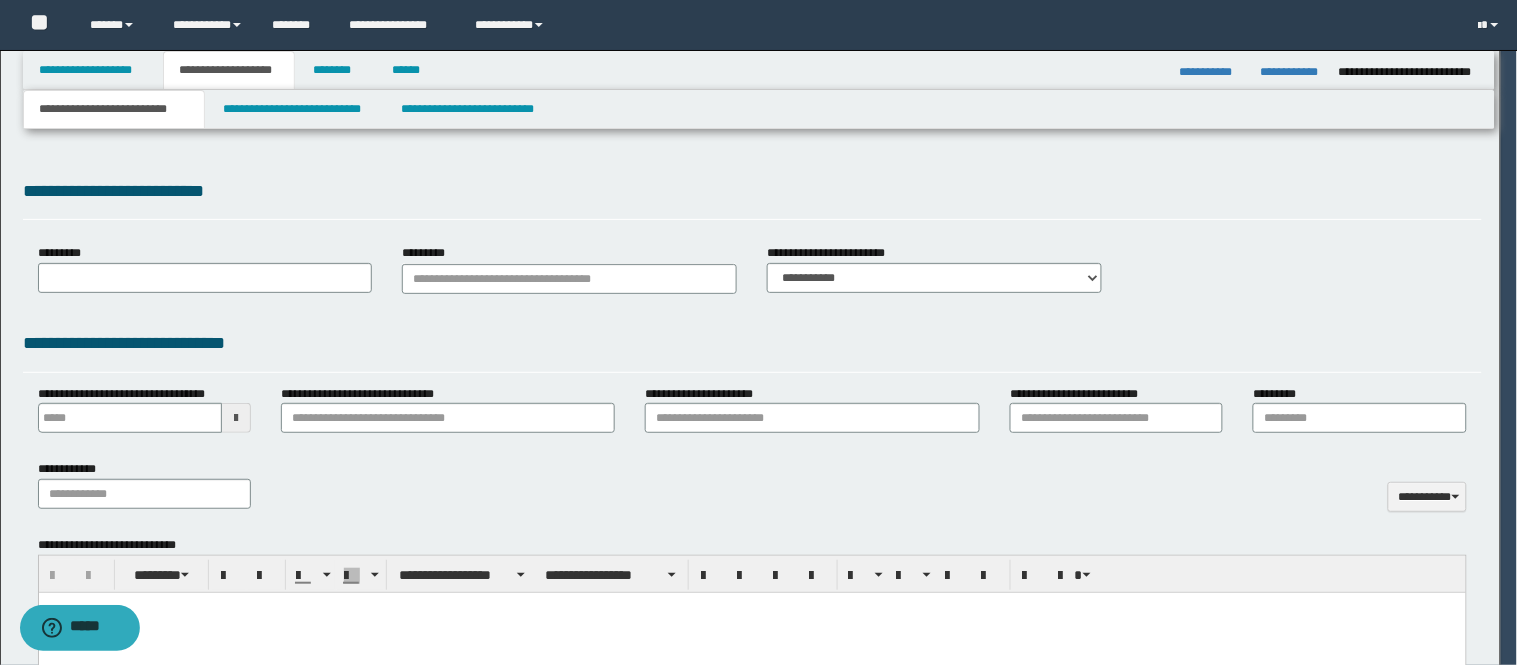 type 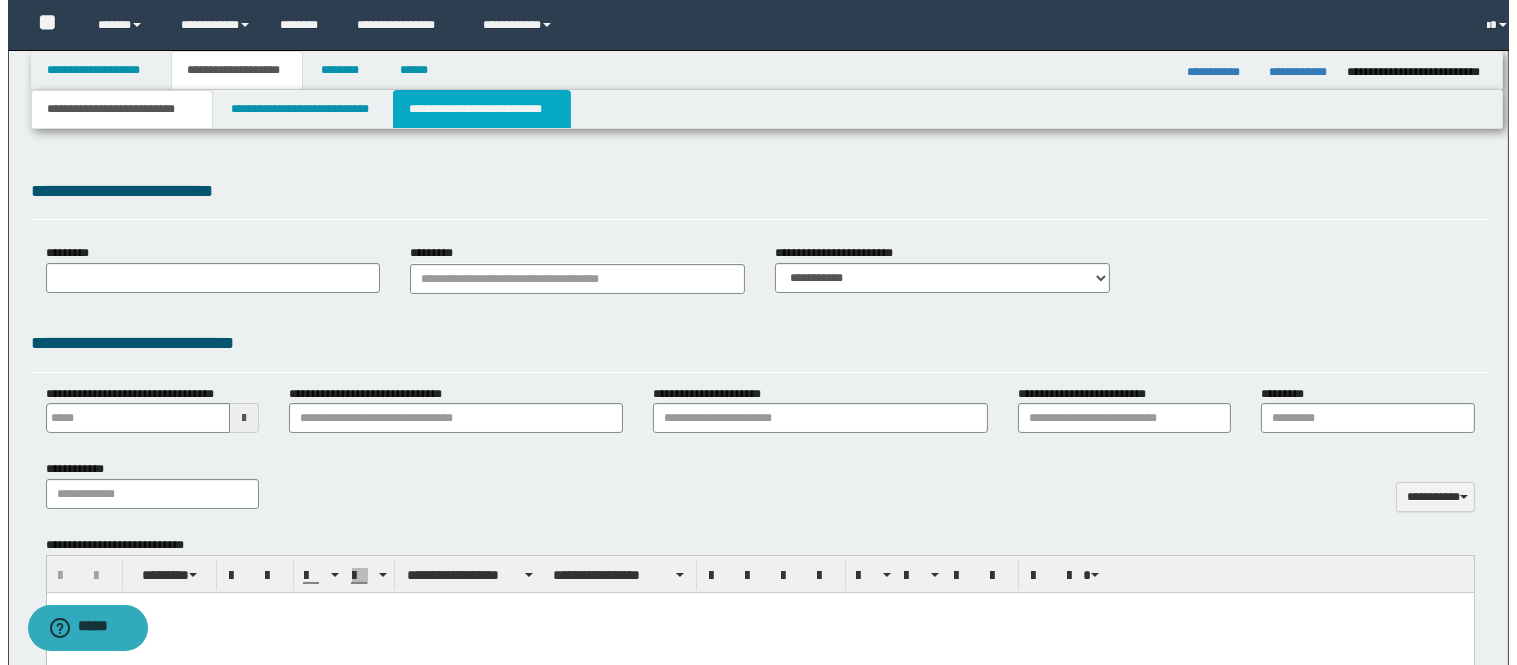 scroll, scrollTop: 0, scrollLeft: 0, axis: both 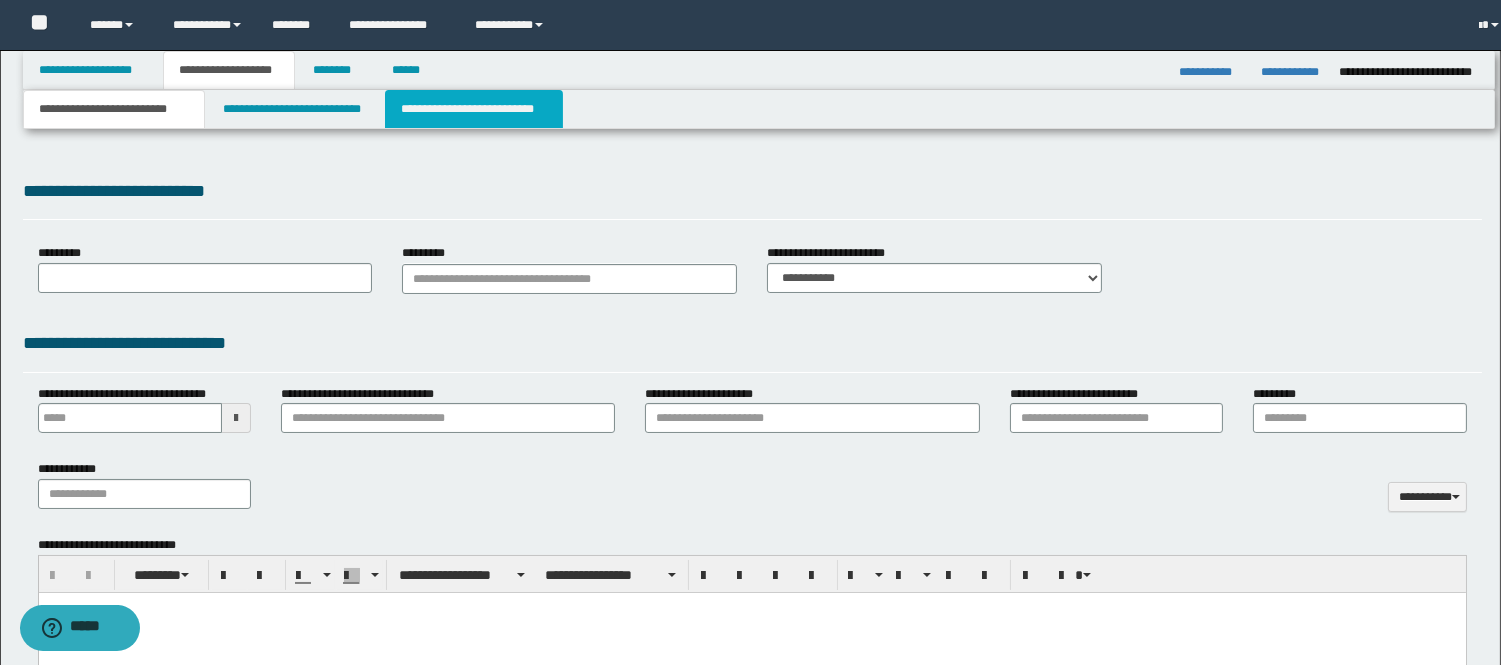 click on "**********" at bounding box center [474, 109] 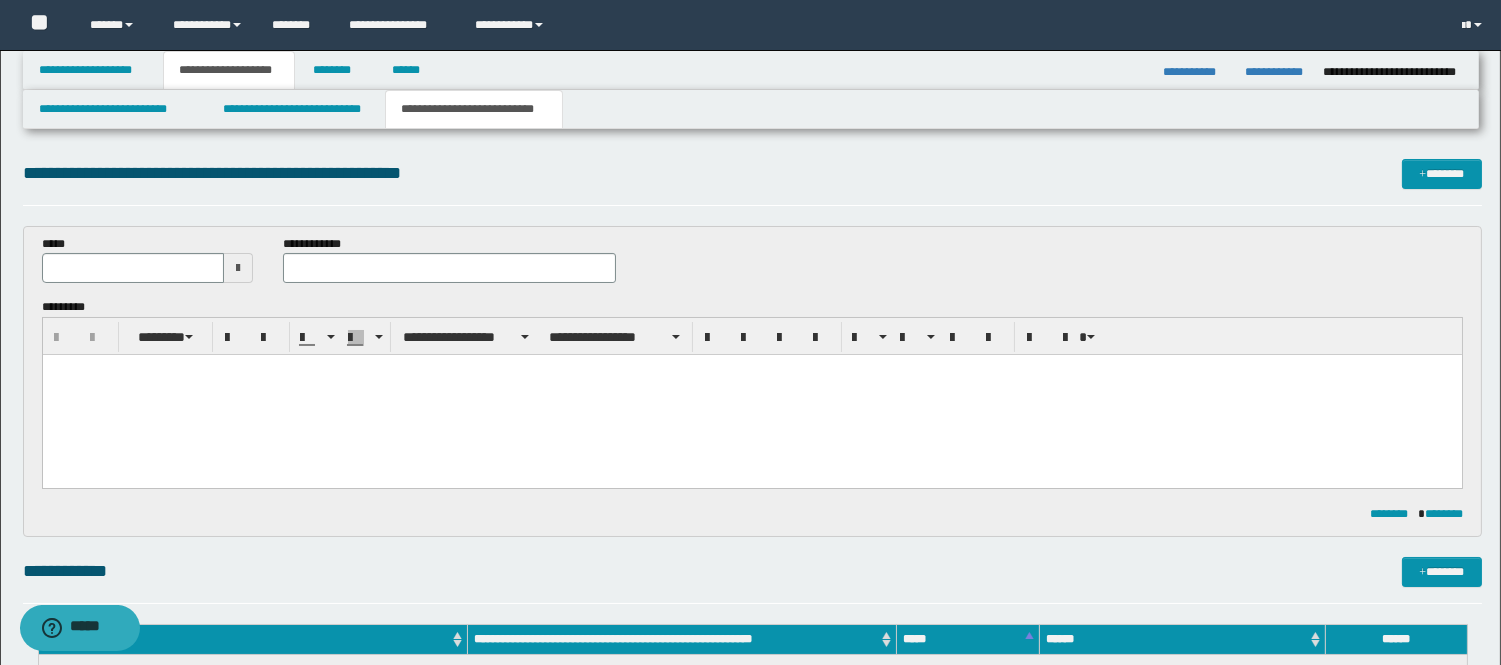 scroll, scrollTop: 0, scrollLeft: 0, axis: both 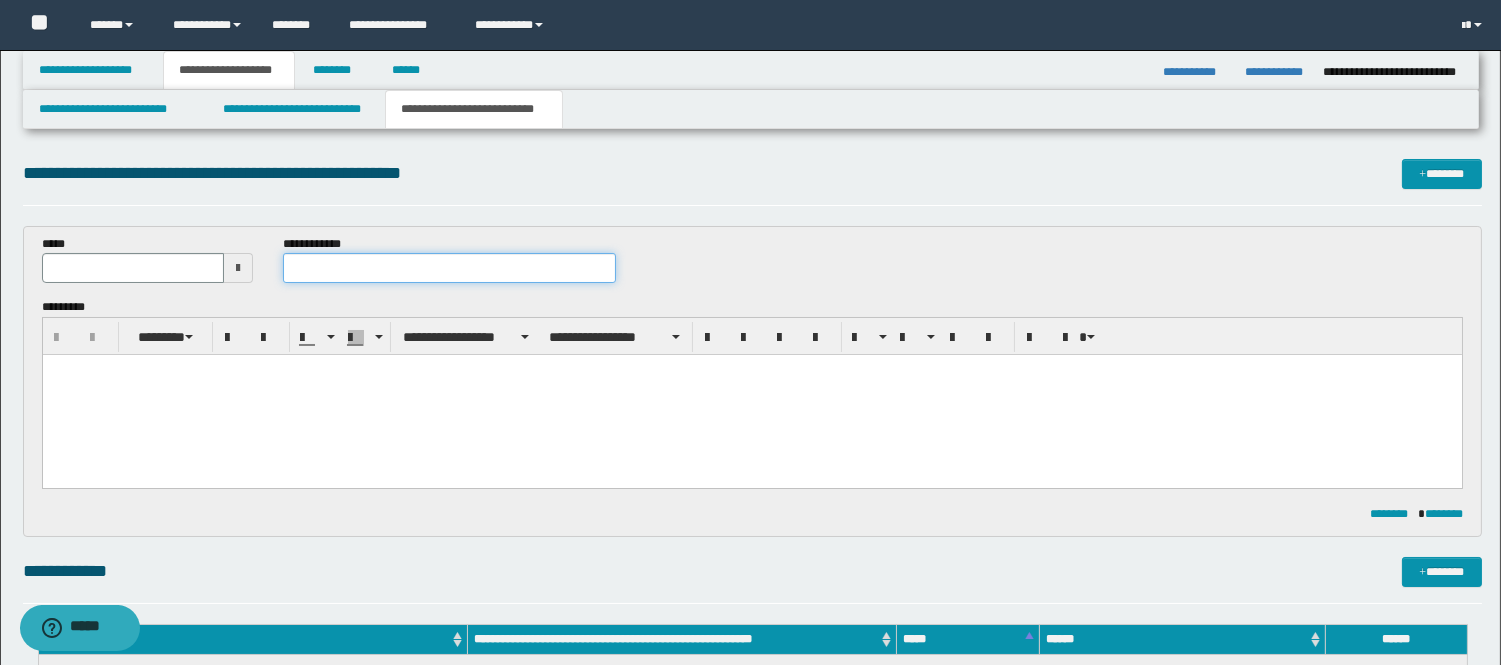 paste on "**********" 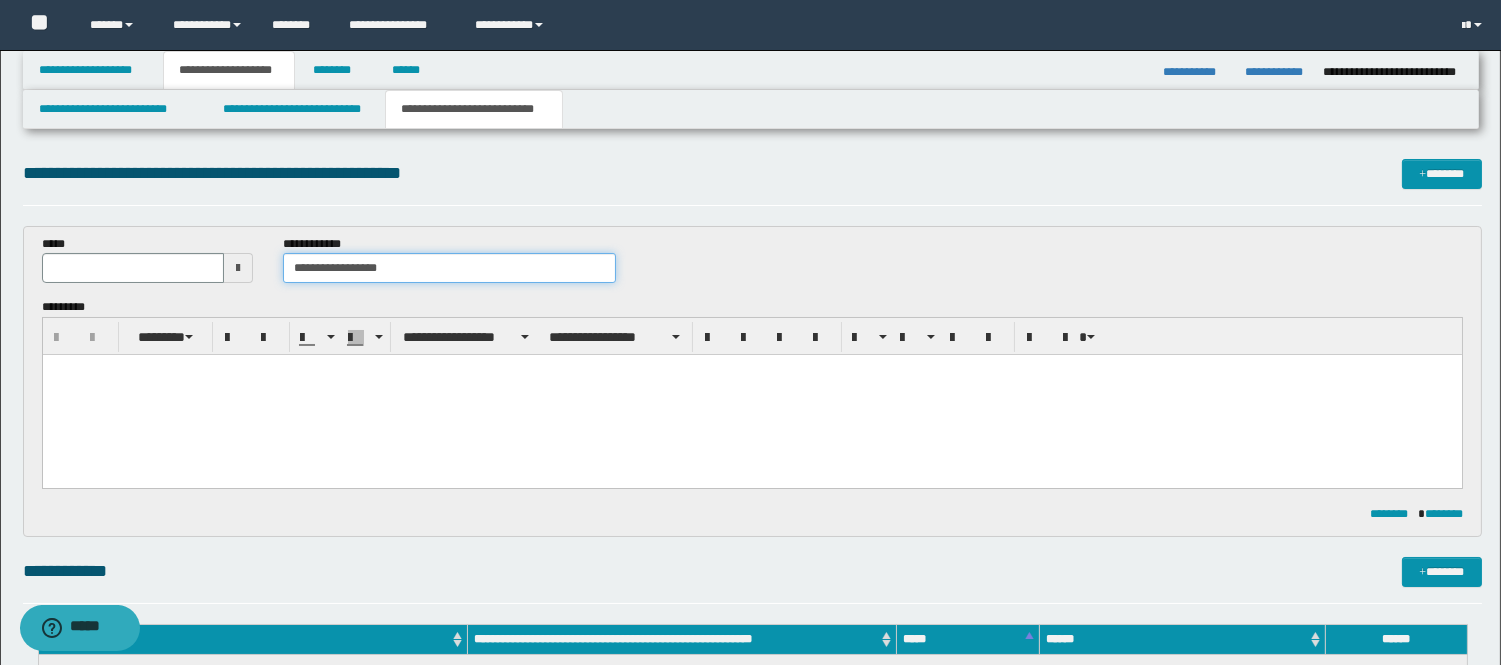 type on "**********" 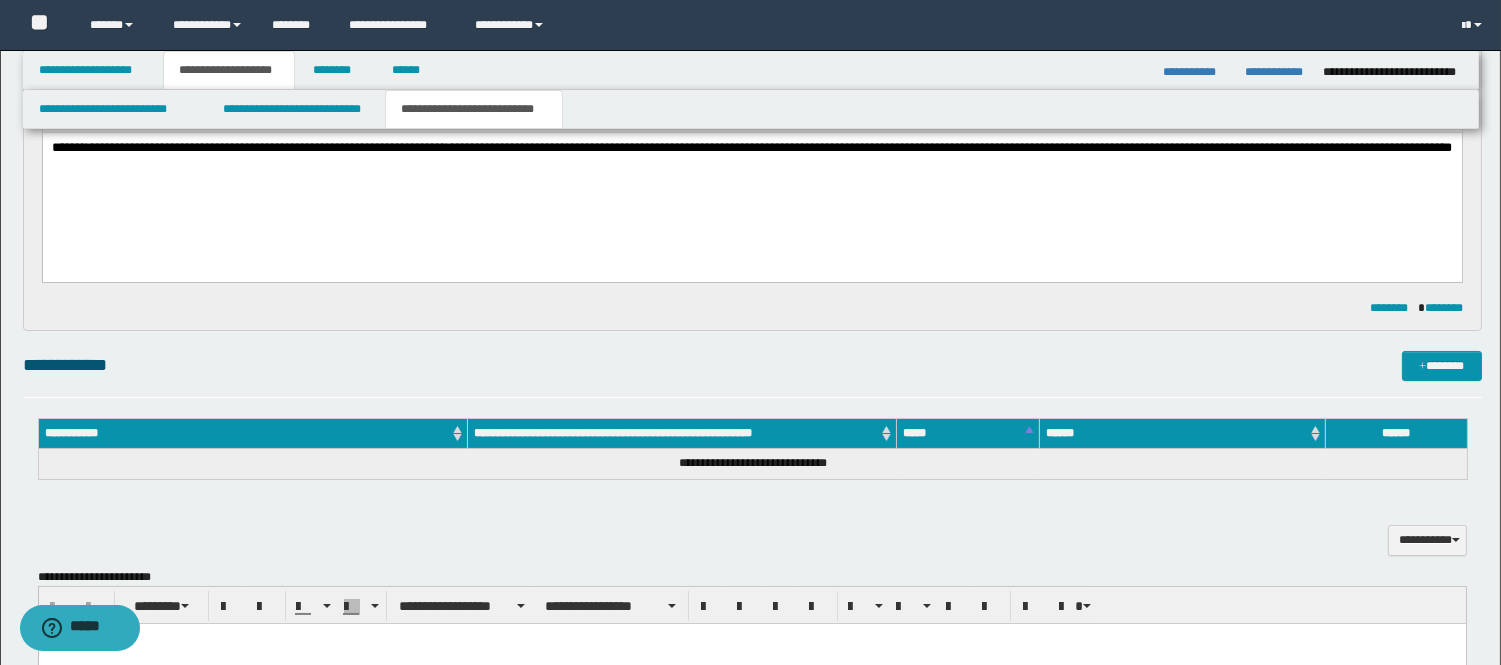 scroll, scrollTop: 444, scrollLeft: 0, axis: vertical 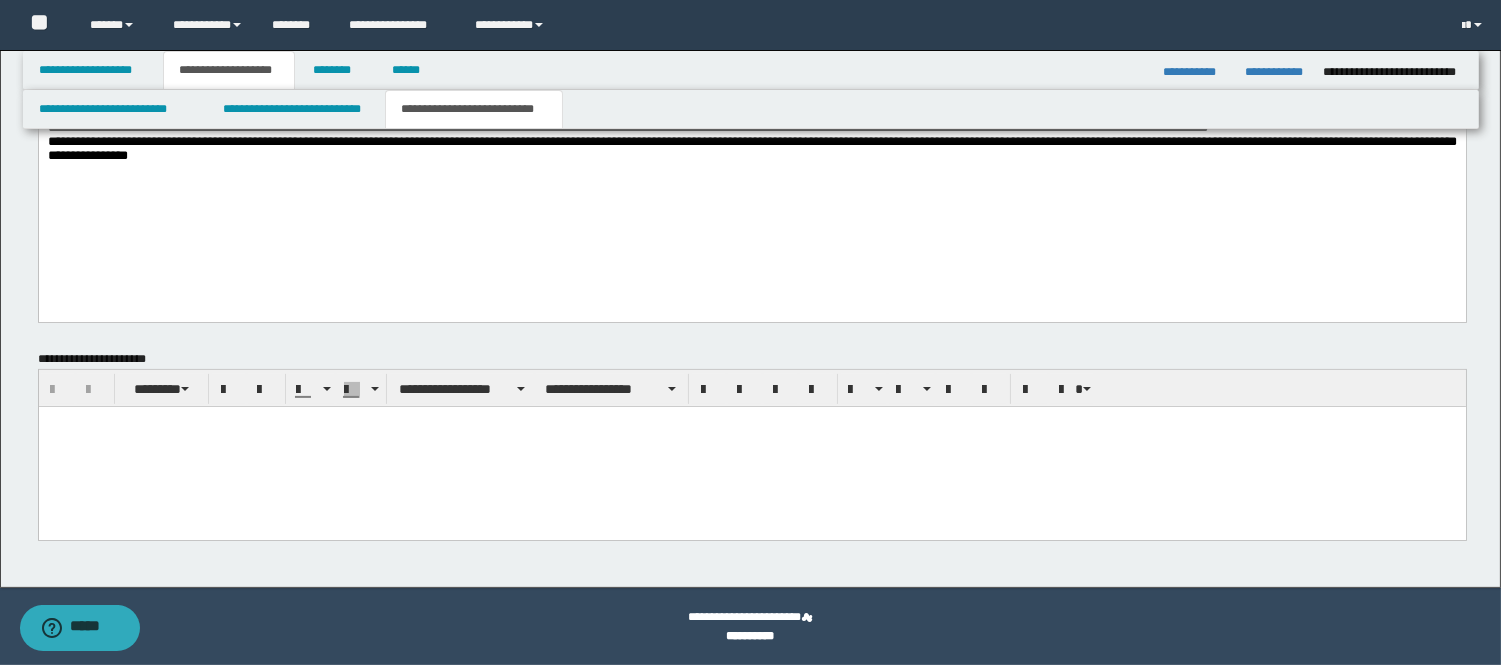 drag, startPoint x: 554, startPoint y: 424, endPoint x: 540, endPoint y: 440, distance: 21.260292 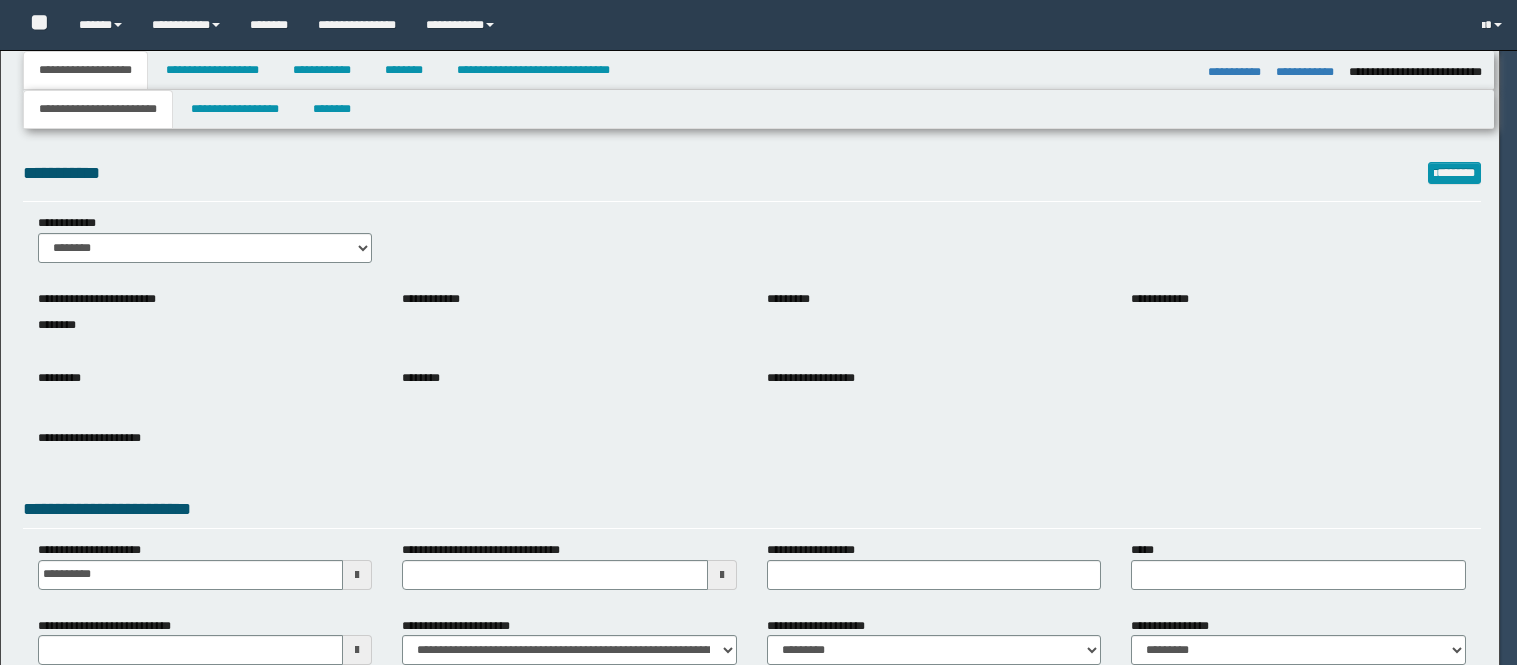 select on "*" 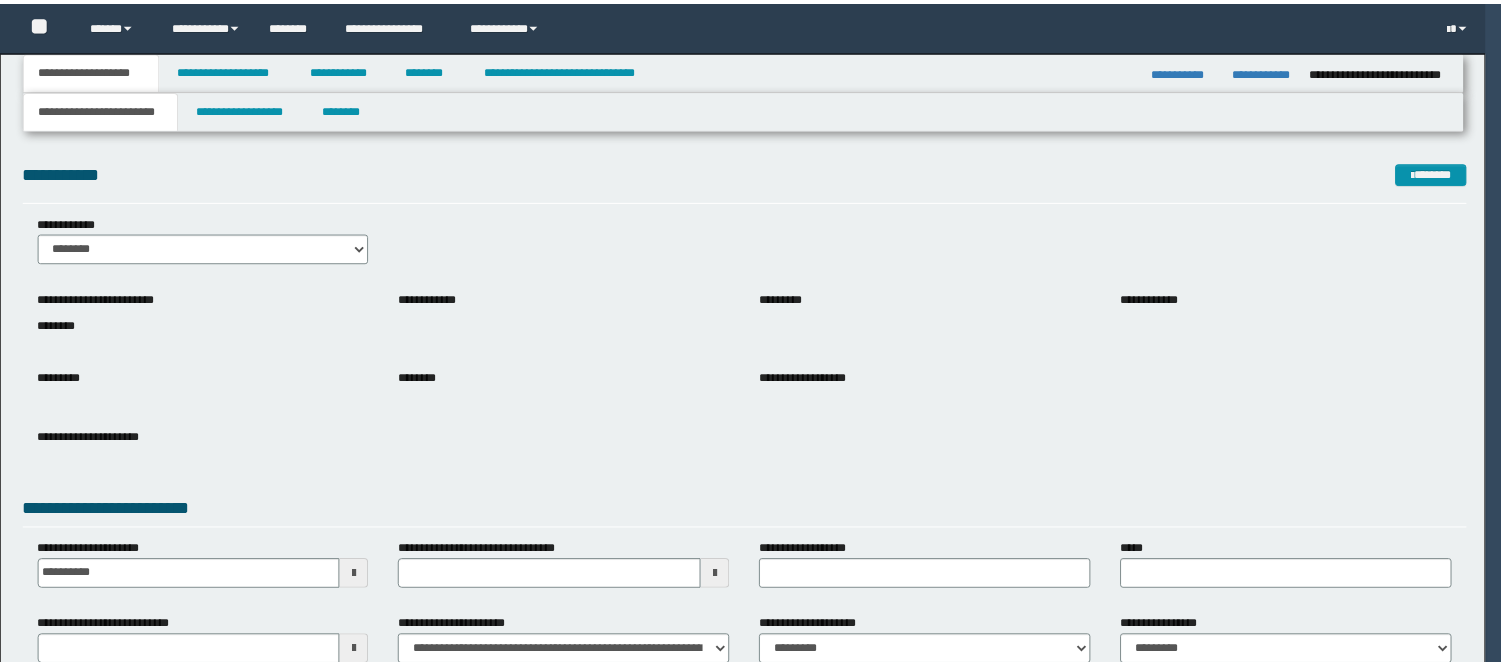 scroll, scrollTop: 0, scrollLeft: 0, axis: both 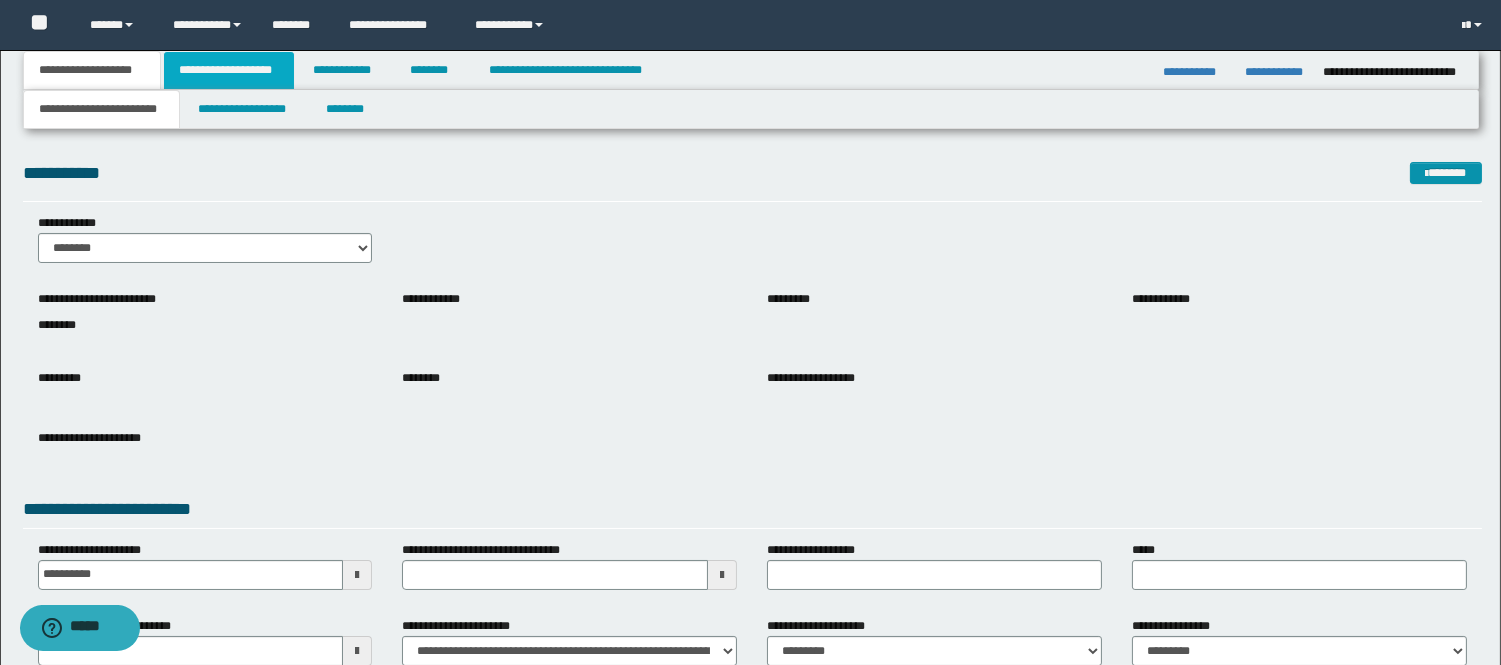 click on "**********" at bounding box center (229, 70) 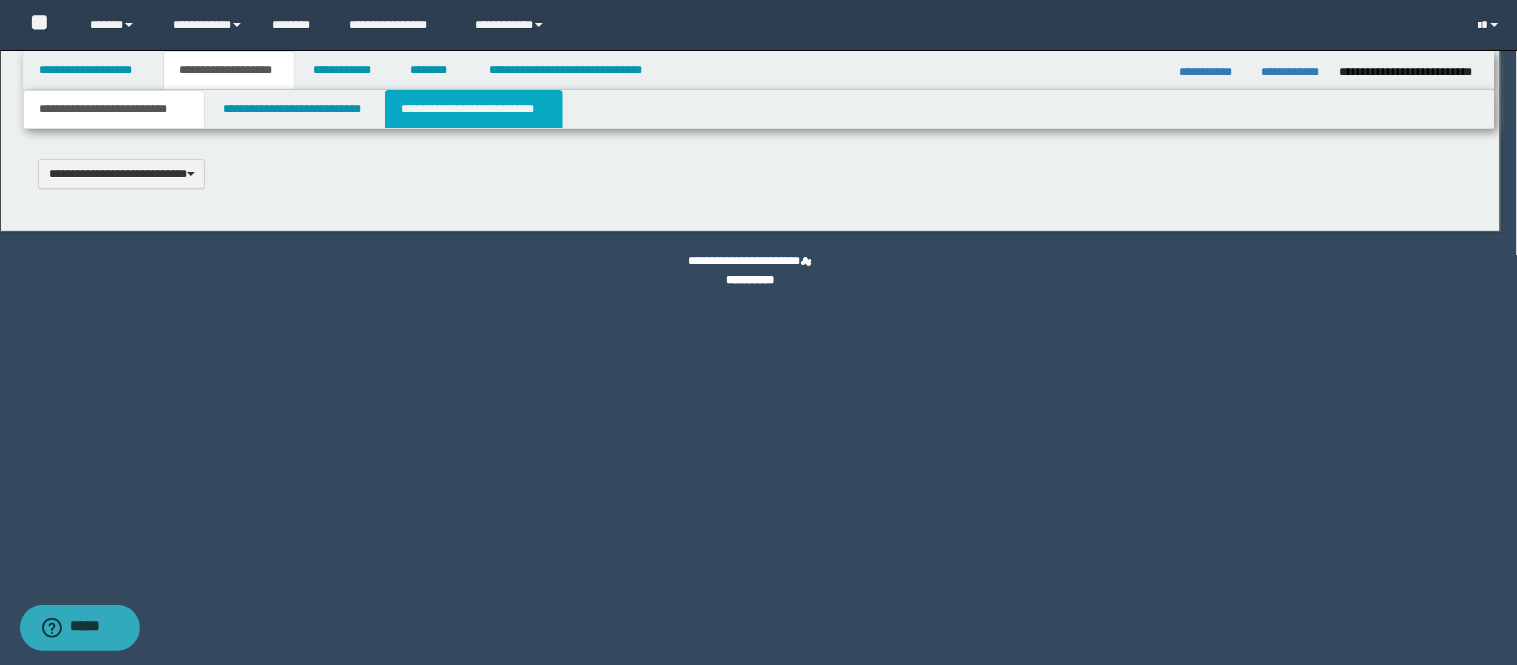 scroll, scrollTop: 0, scrollLeft: 0, axis: both 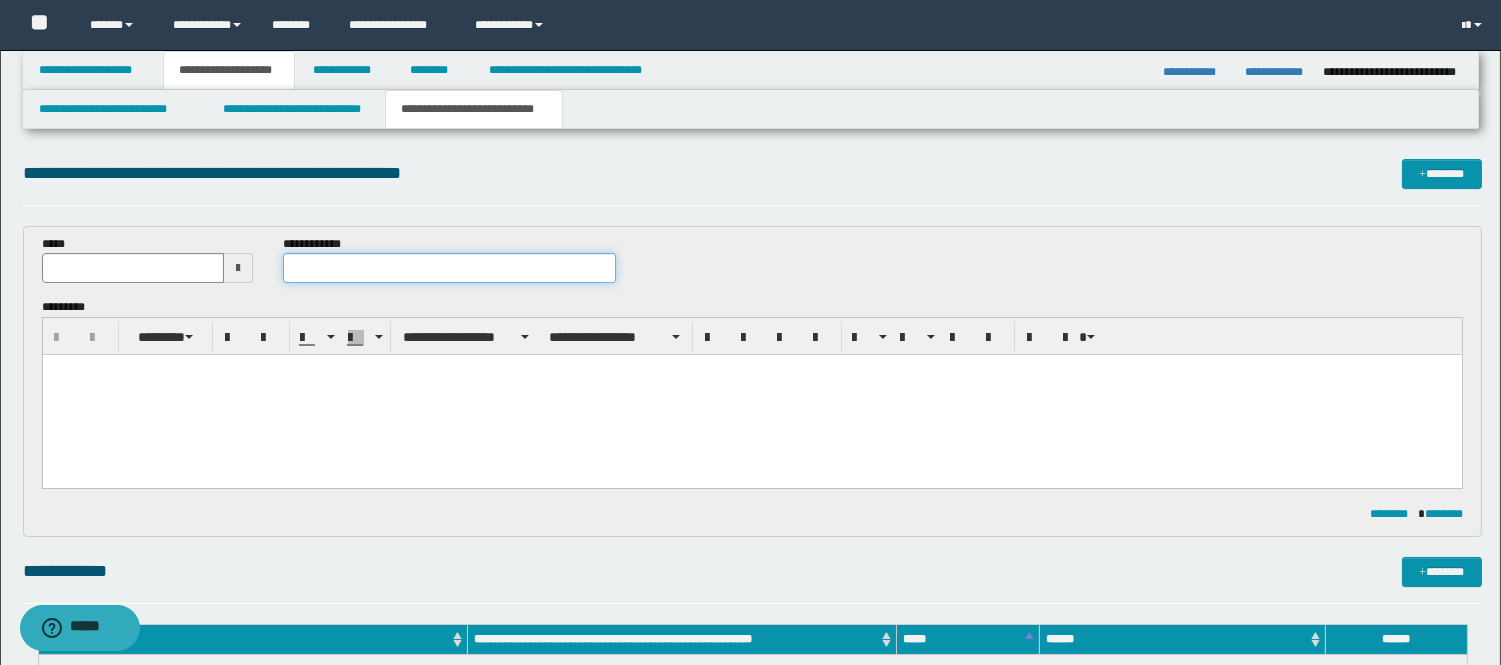drag, startPoint x: 428, startPoint y: 286, endPoint x: 427, endPoint y: 276, distance: 10.049875 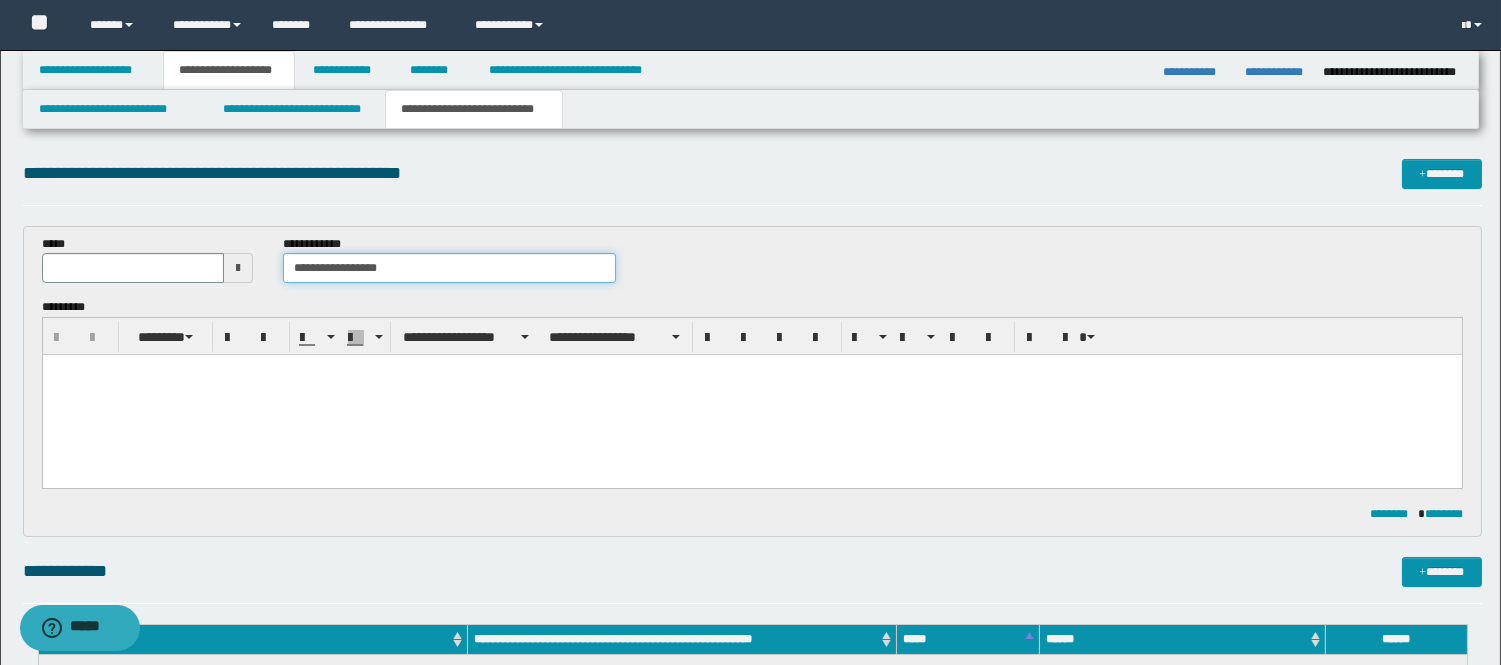 type on "**********" 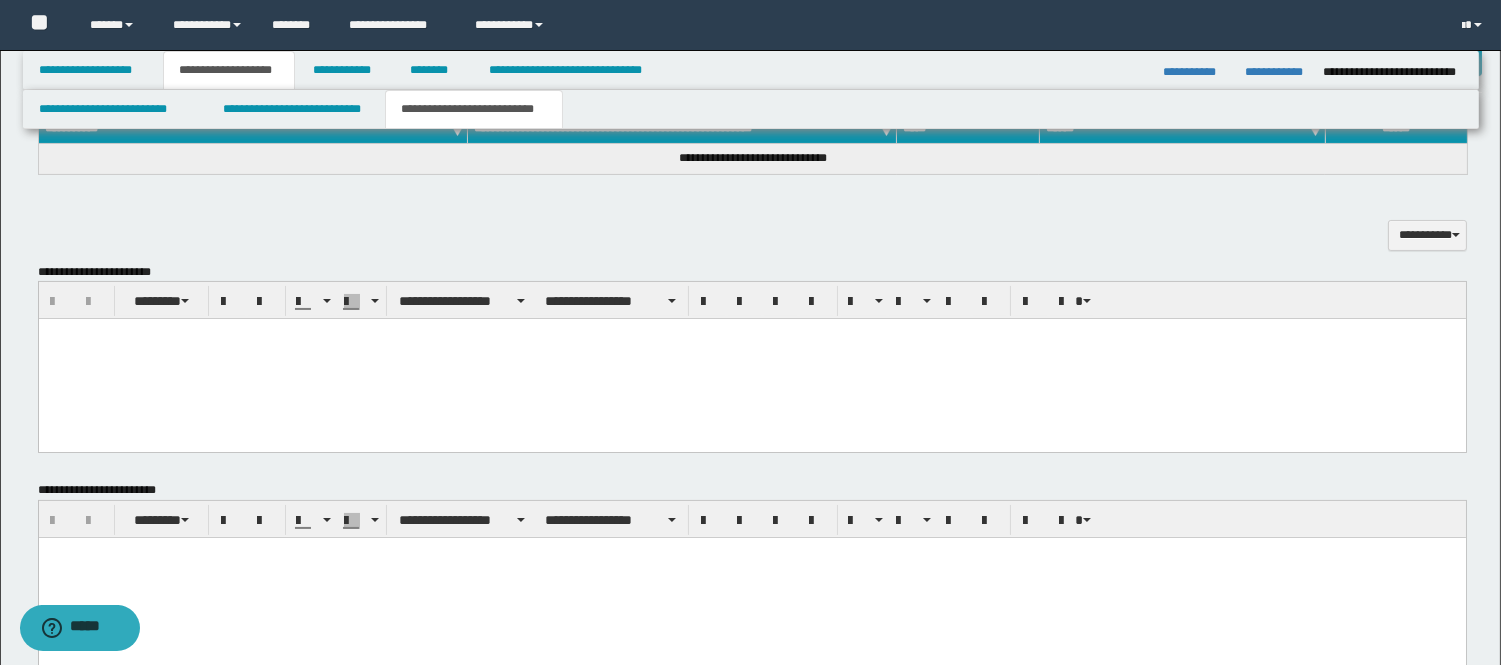 scroll, scrollTop: 555, scrollLeft: 0, axis: vertical 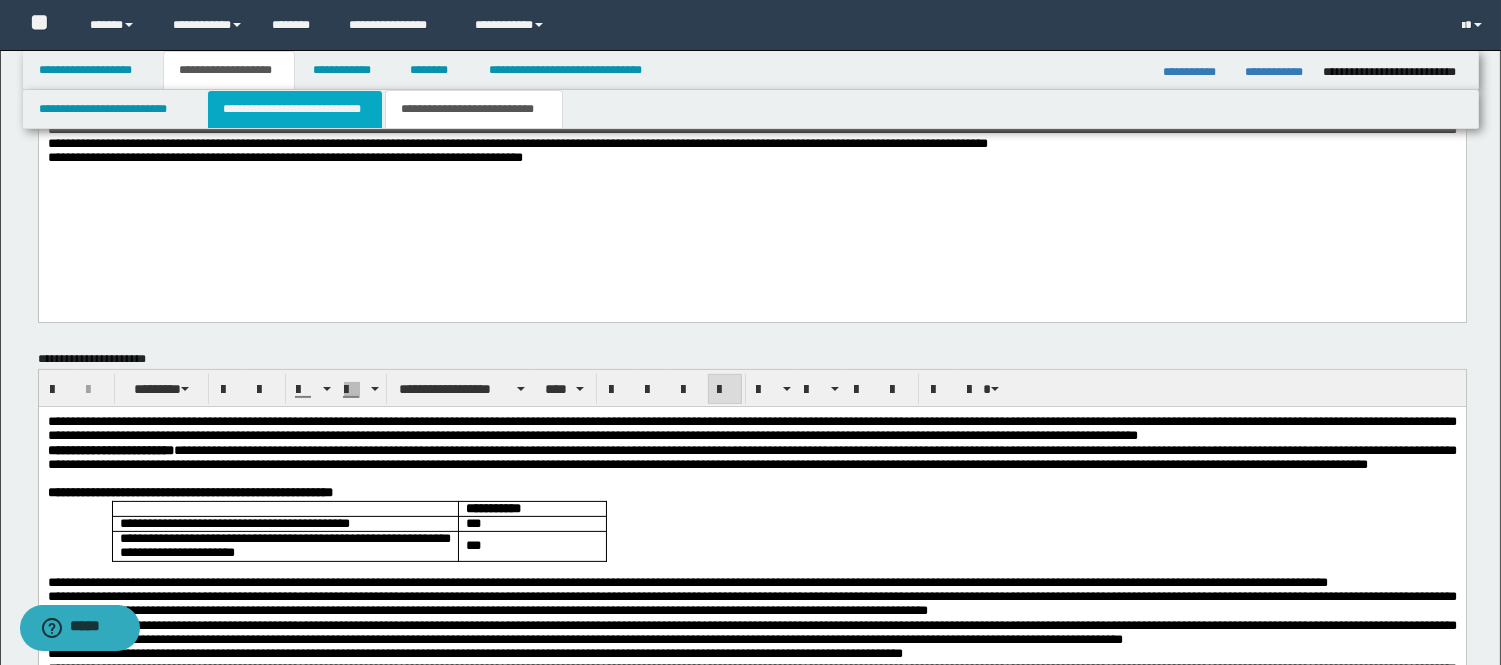 click on "**********" at bounding box center (295, 109) 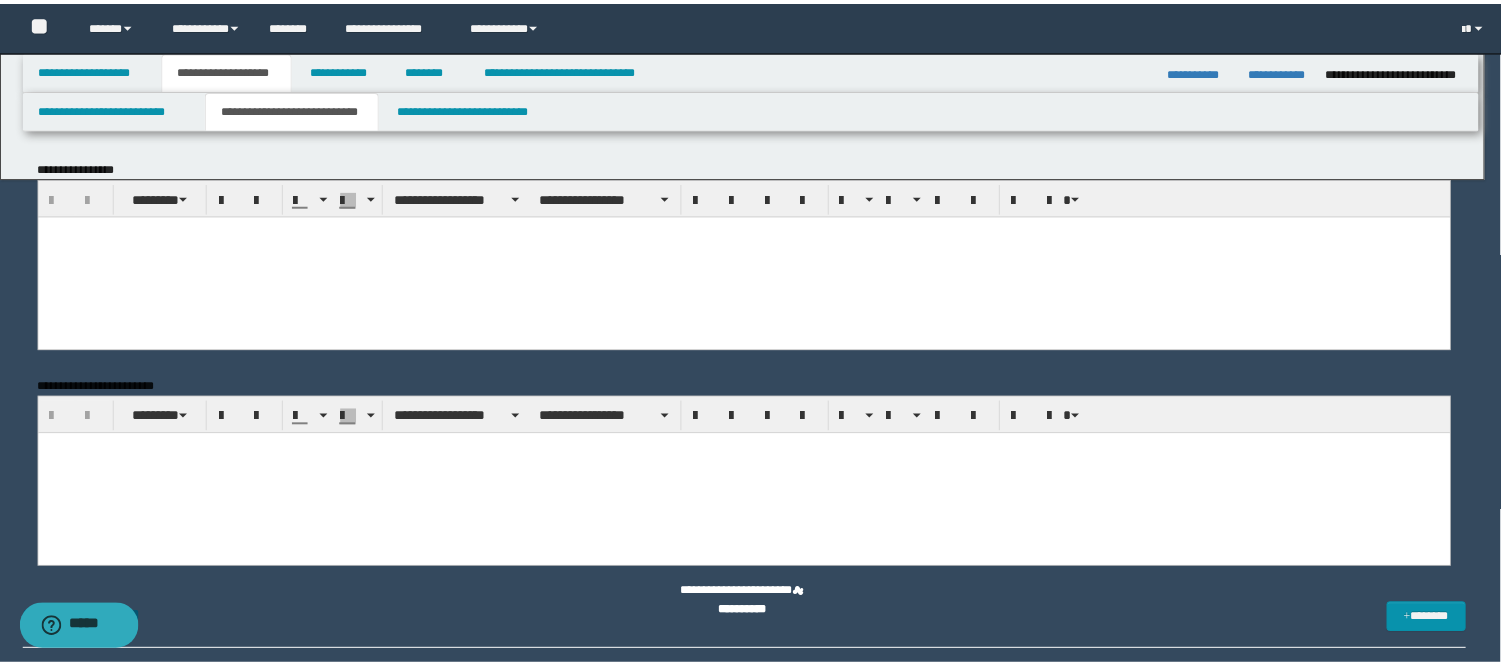 scroll, scrollTop: 0, scrollLeft: 0, axis: both 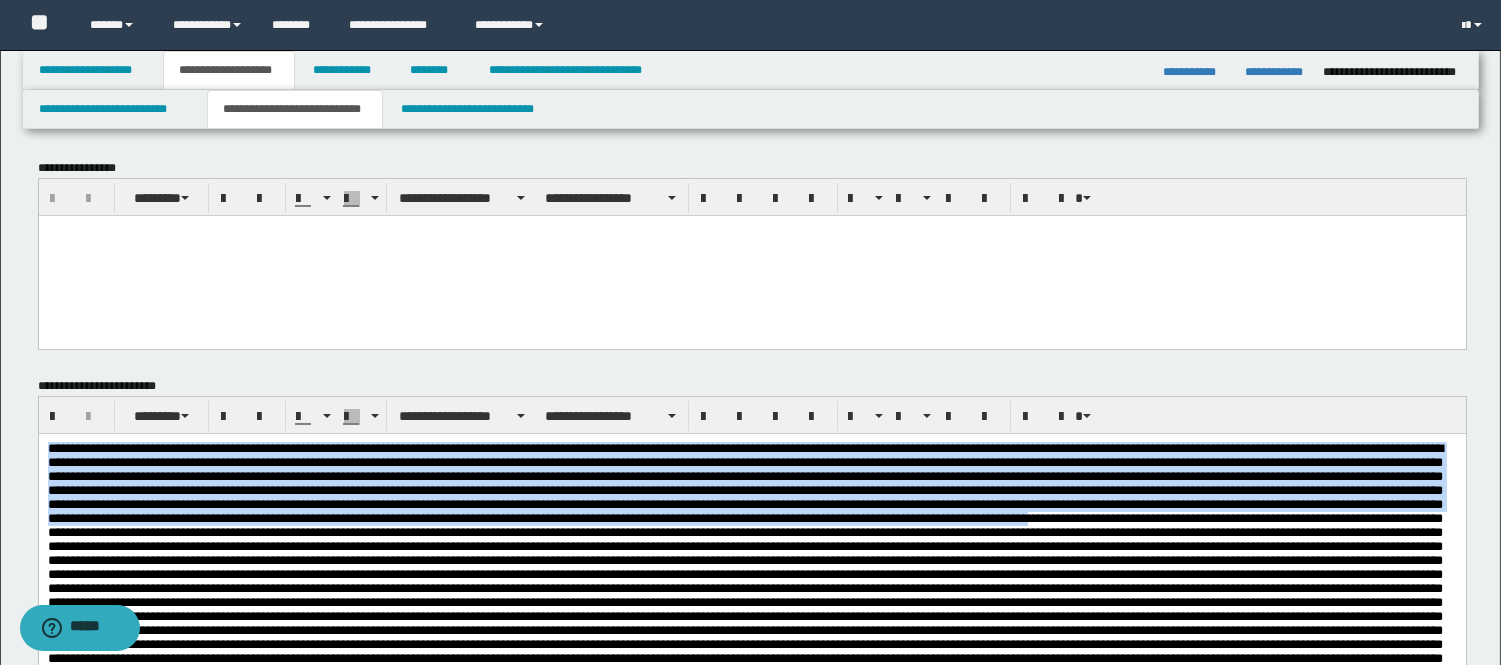 drag, startPoint x: 533, startPoint y: 554, endPoint x: -1, endPoint y: 205, distance: 637.9318 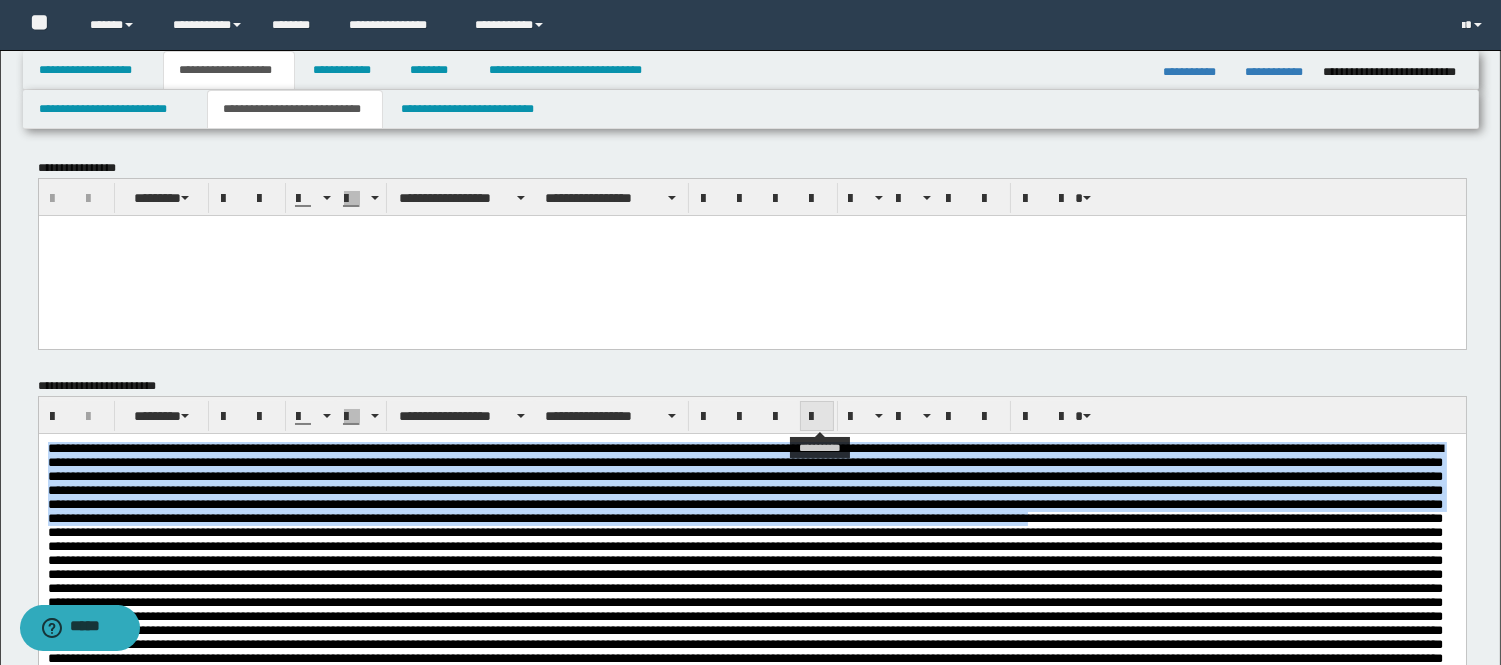 click at bounding box center (817, 417) 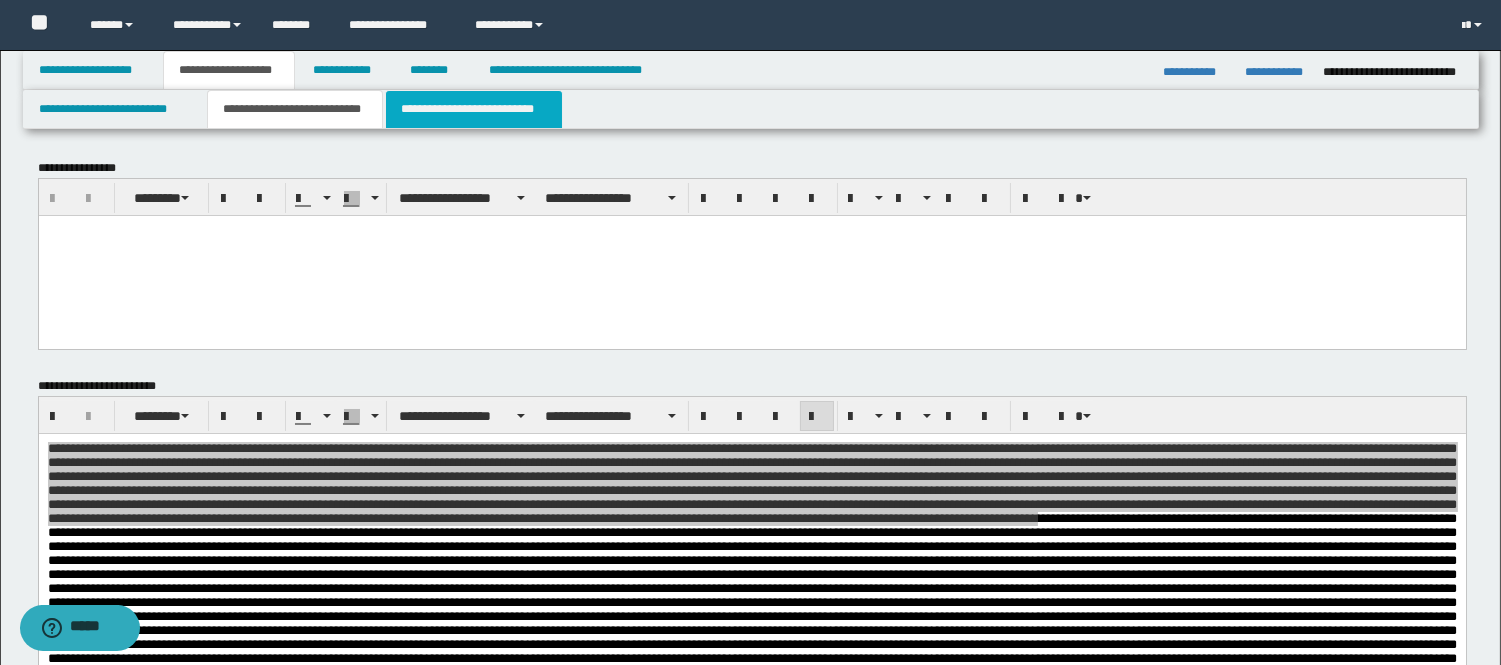 click on "**********" at bounding box center [474, 109] 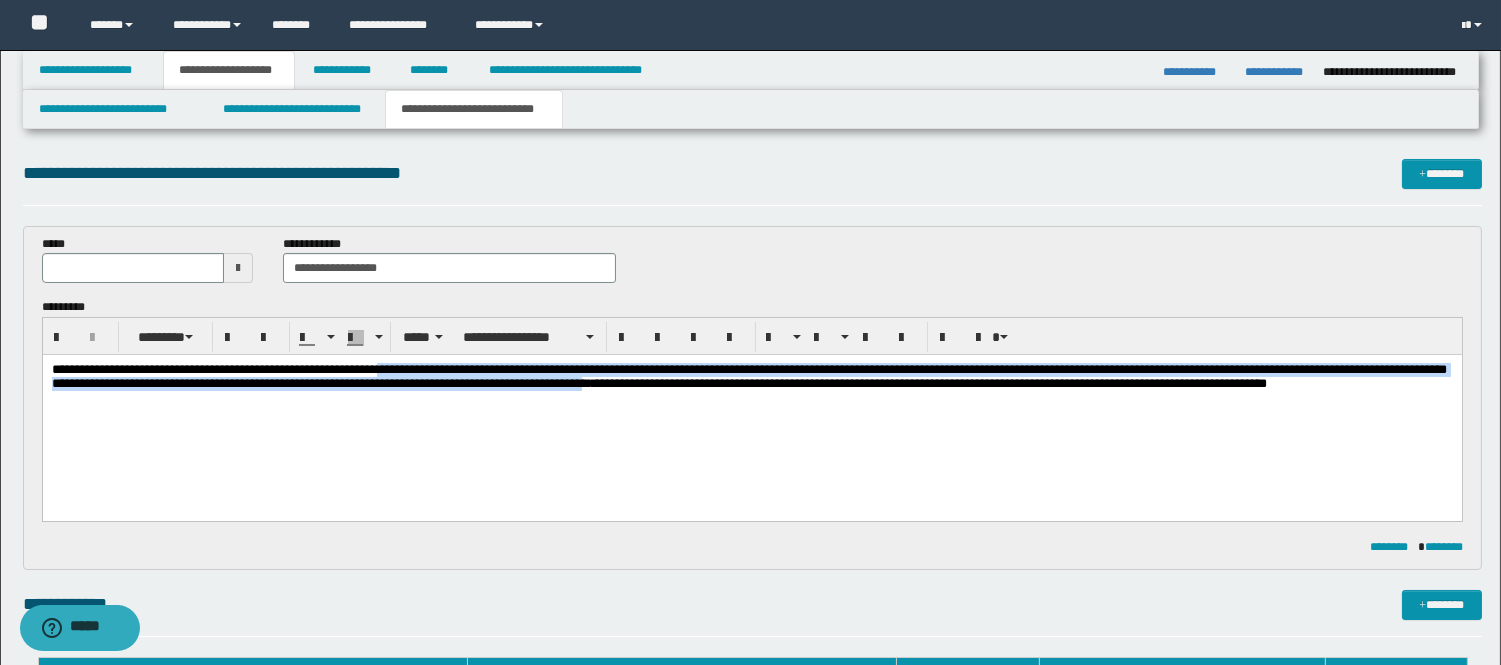 drag, startPoint x: 357, startPoint y: 396, endPoint x: 443, endPoint y: 364, distance: 91.76056 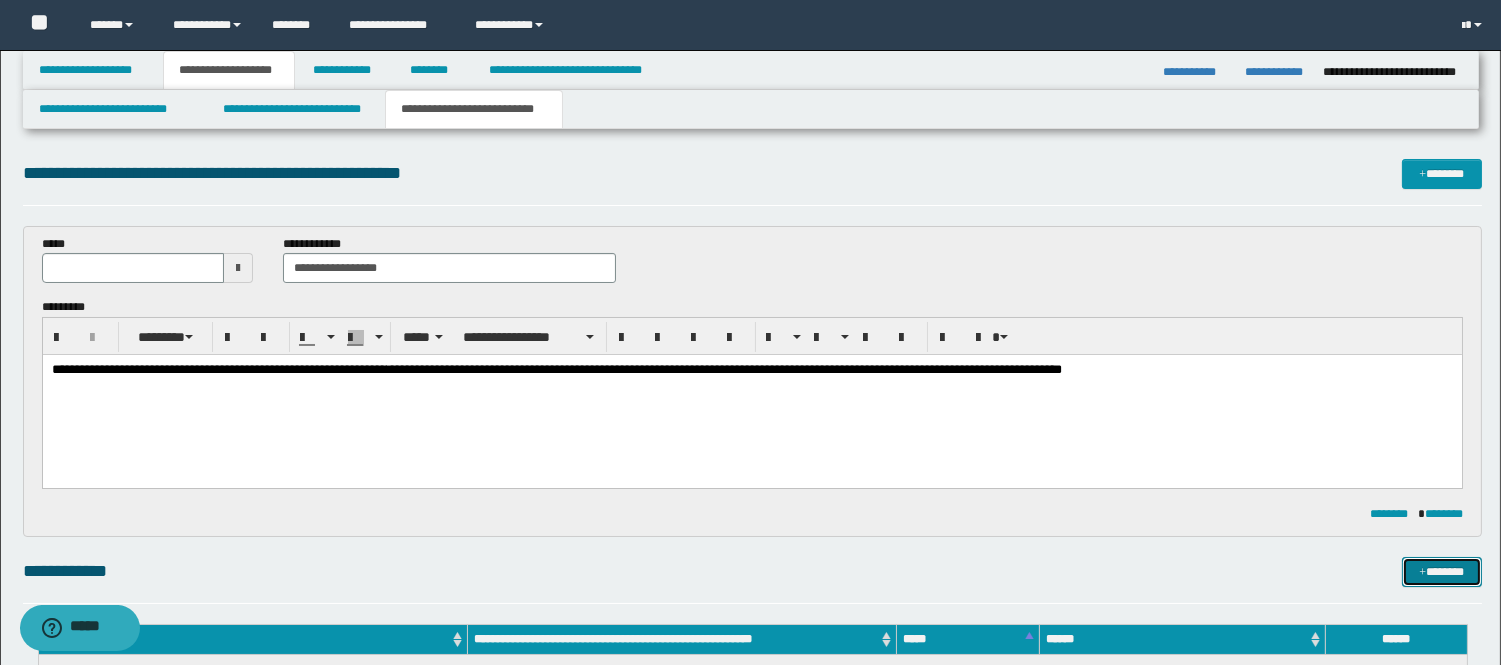 click on "*******" at bounding box center [1442, 572] 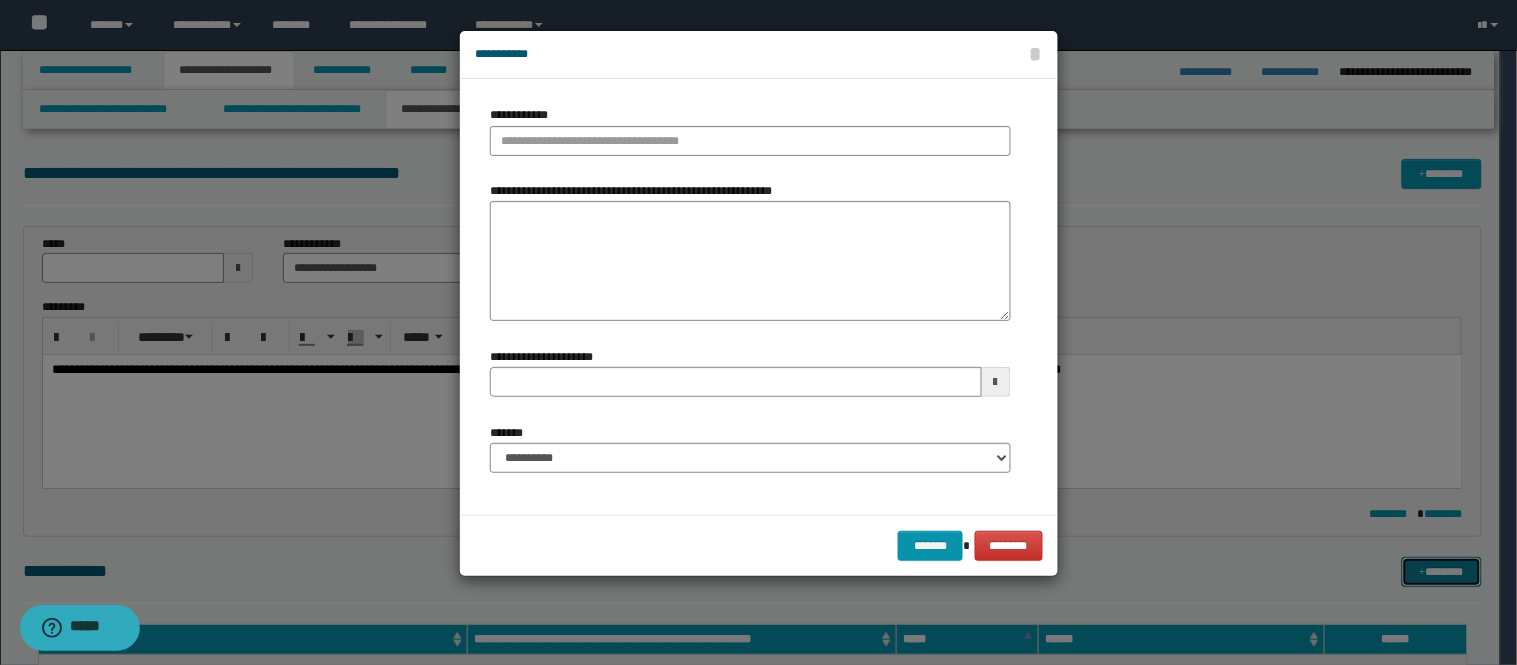type 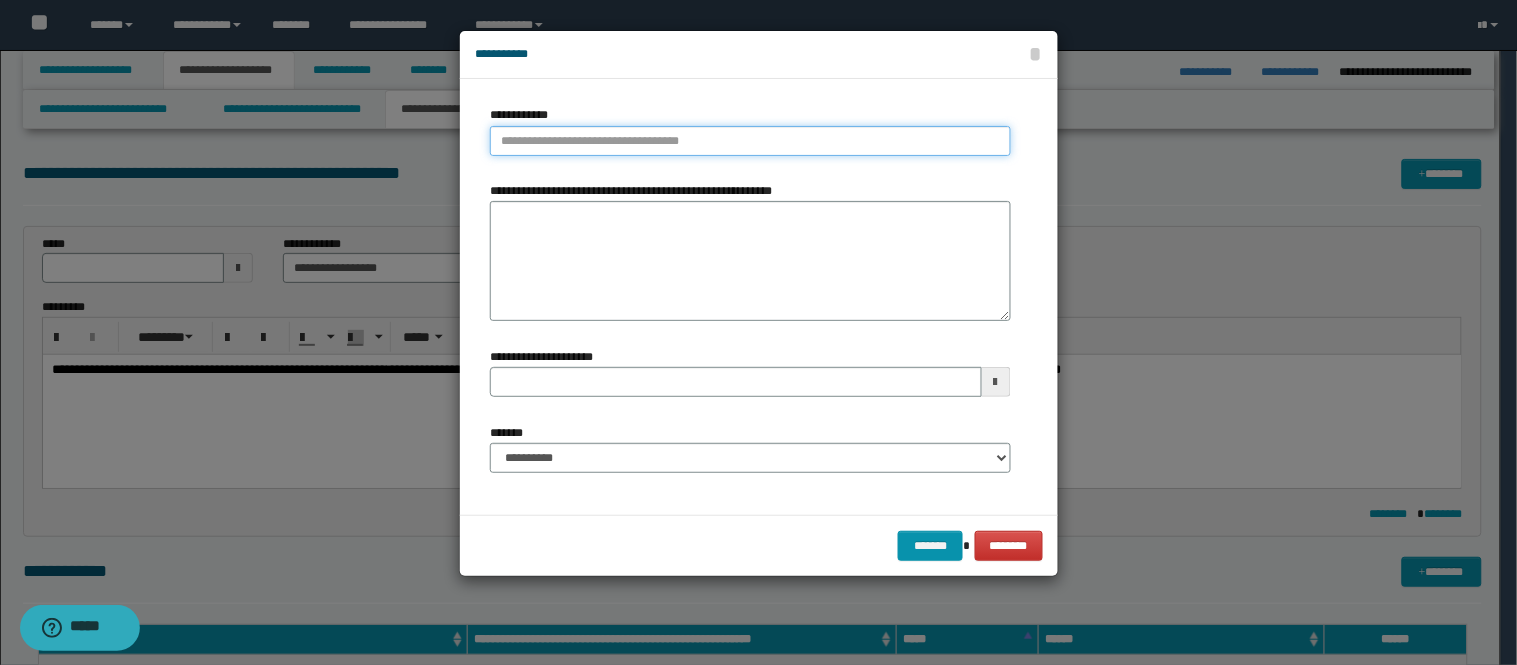 click on "**********" at bounding box center [750, 141] 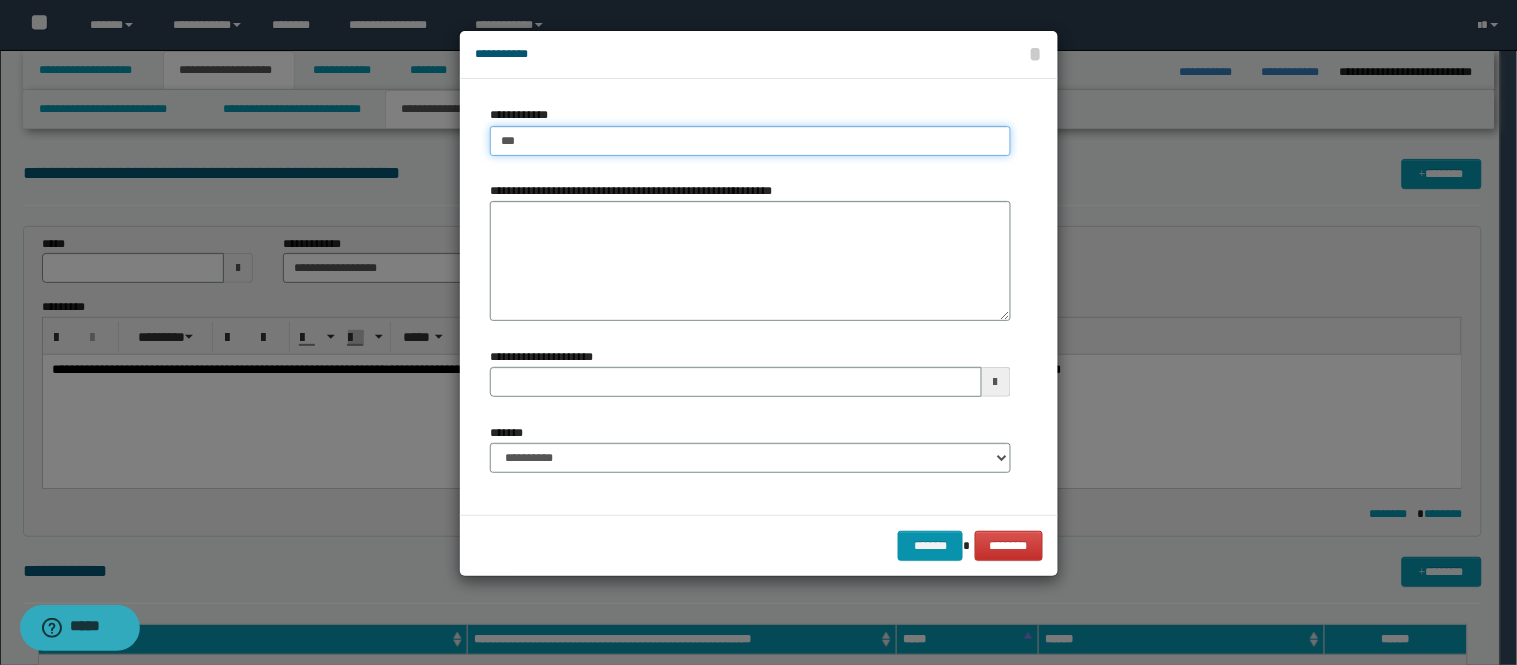 type on "****" 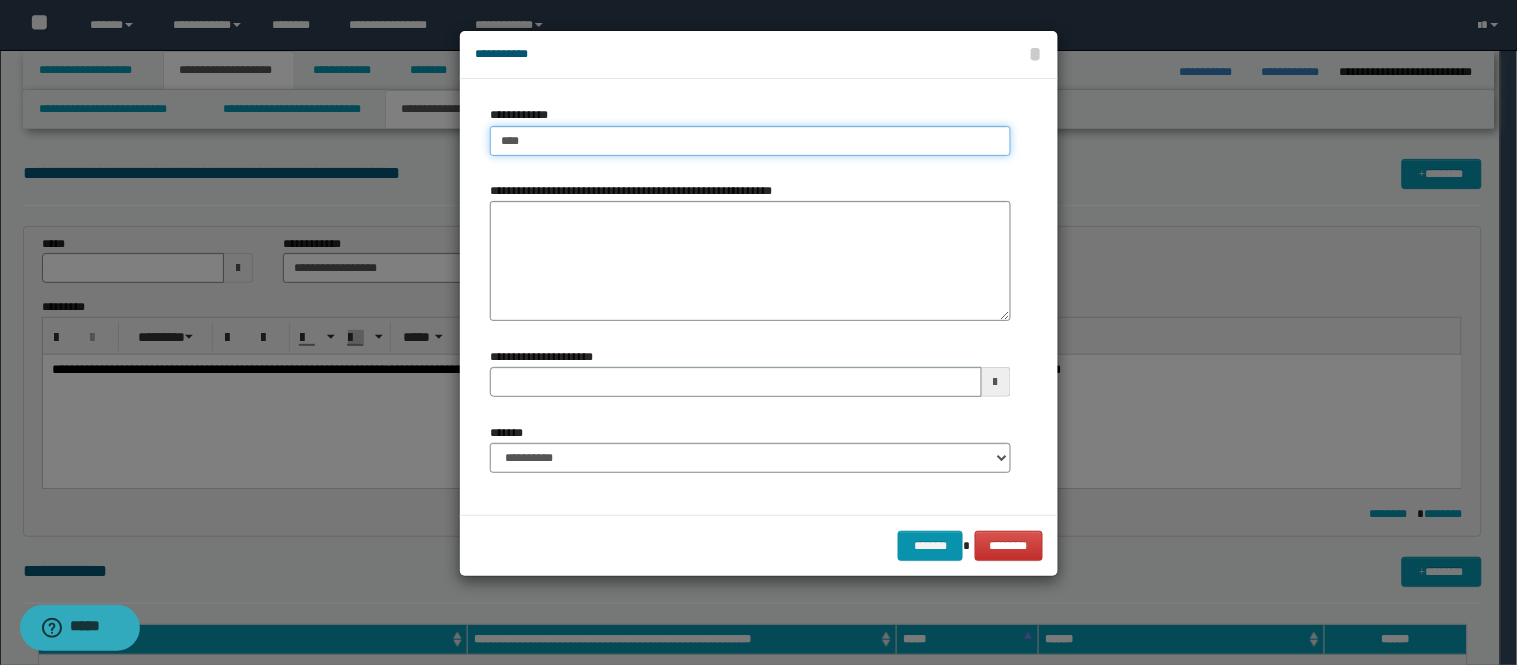 type on "****" 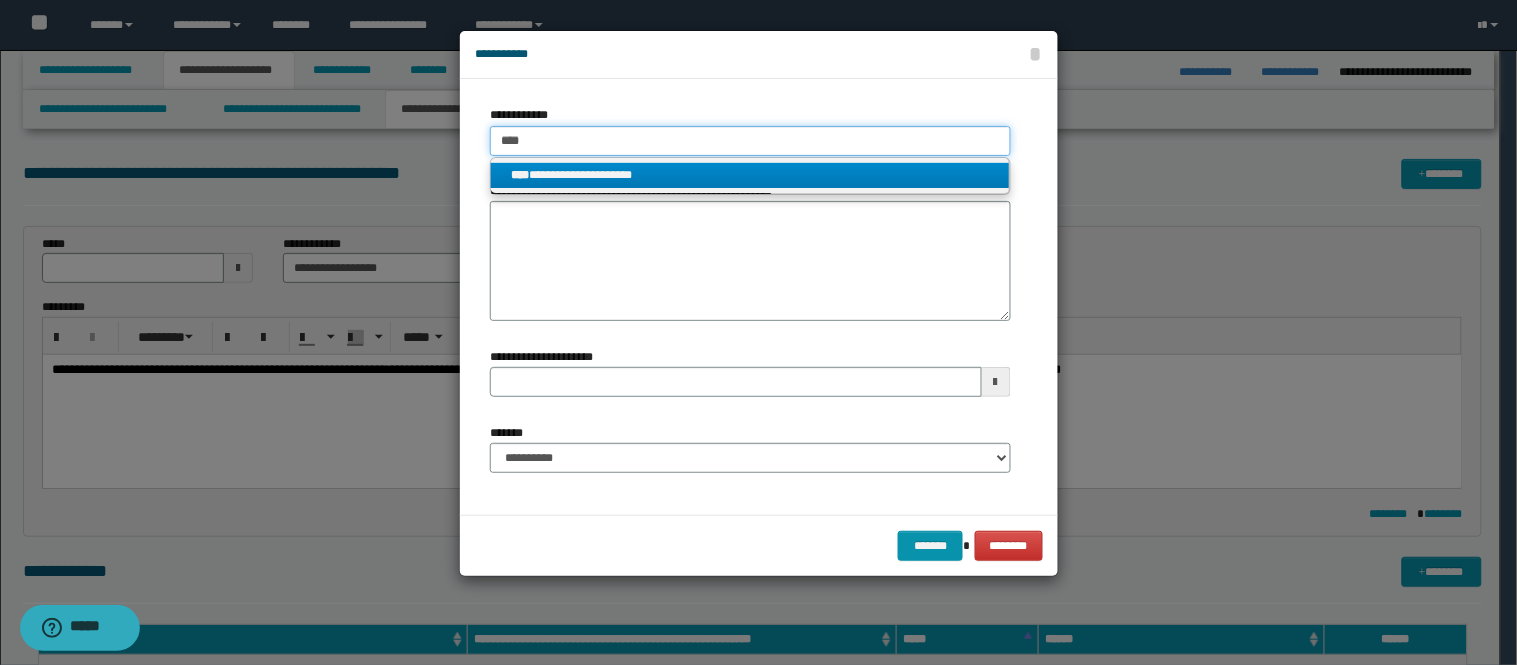 type on "****" 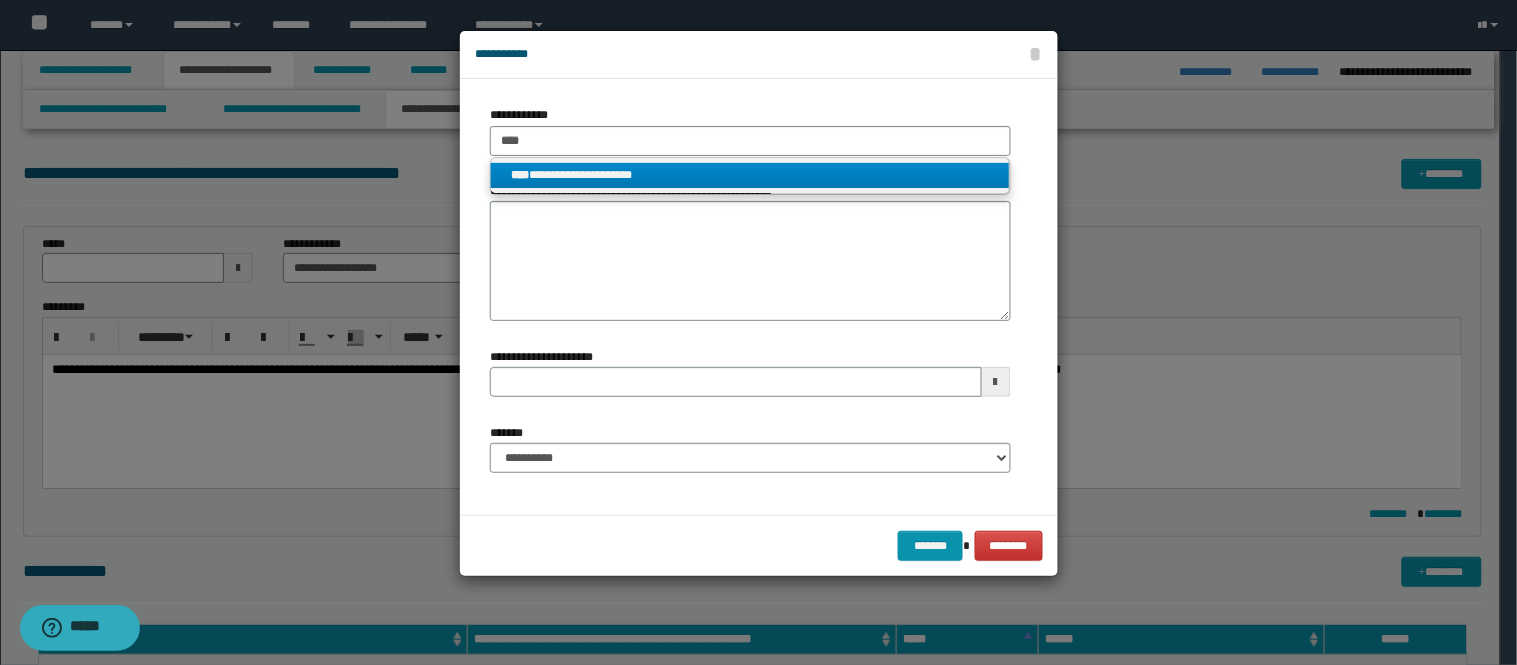 click on "**********" at bounding box center [750, 175] 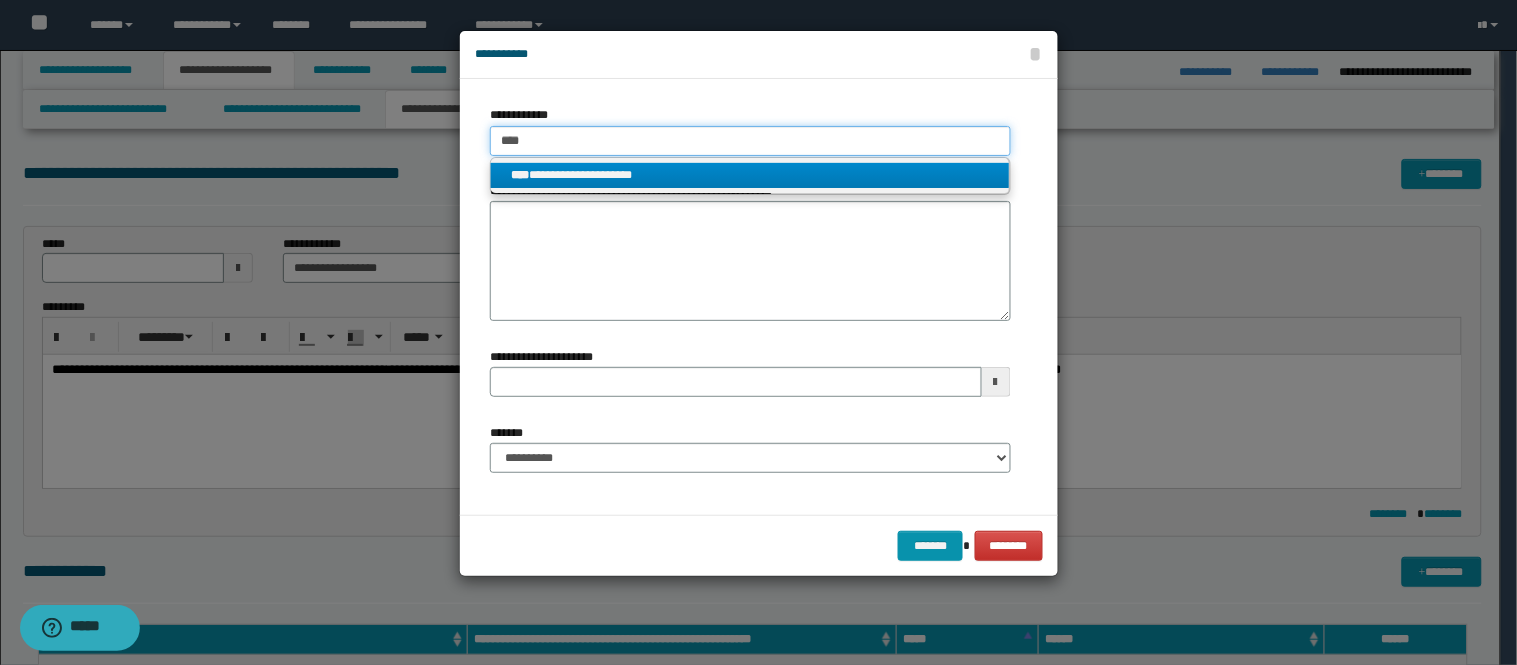 type 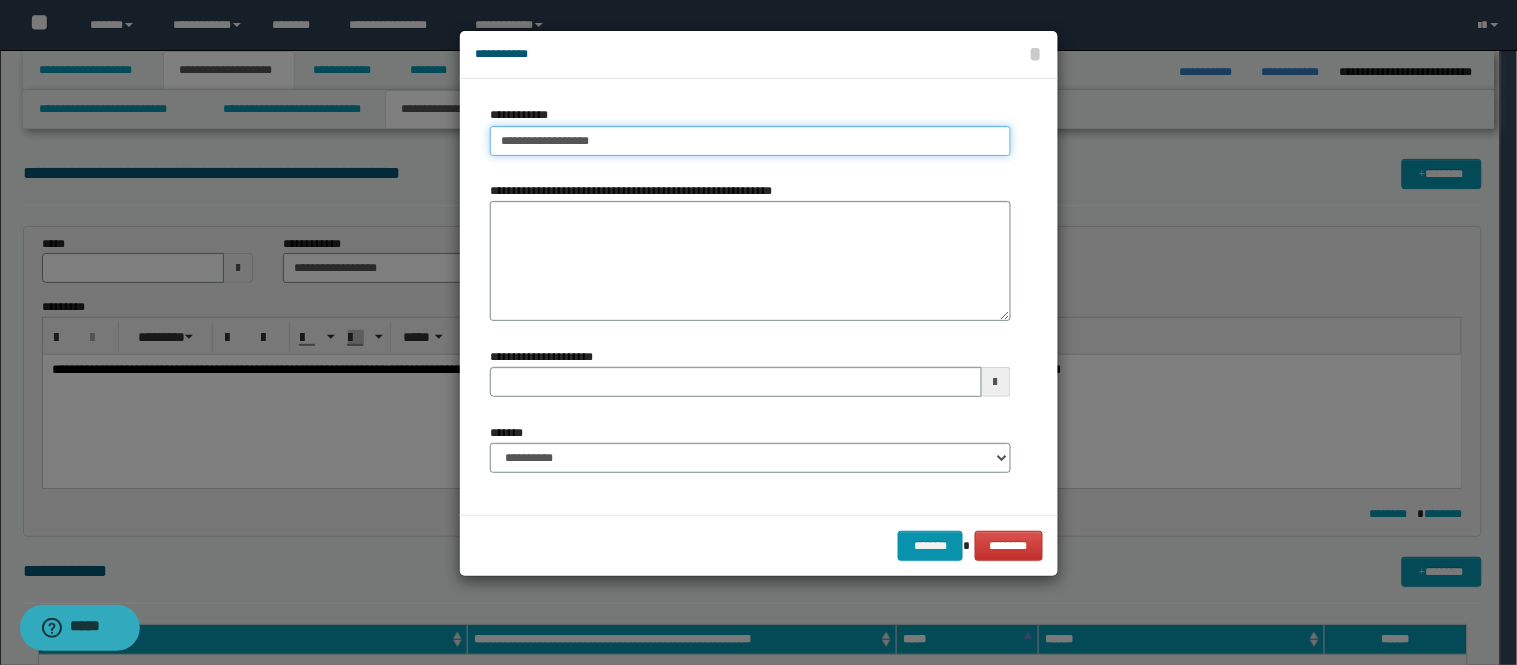 type 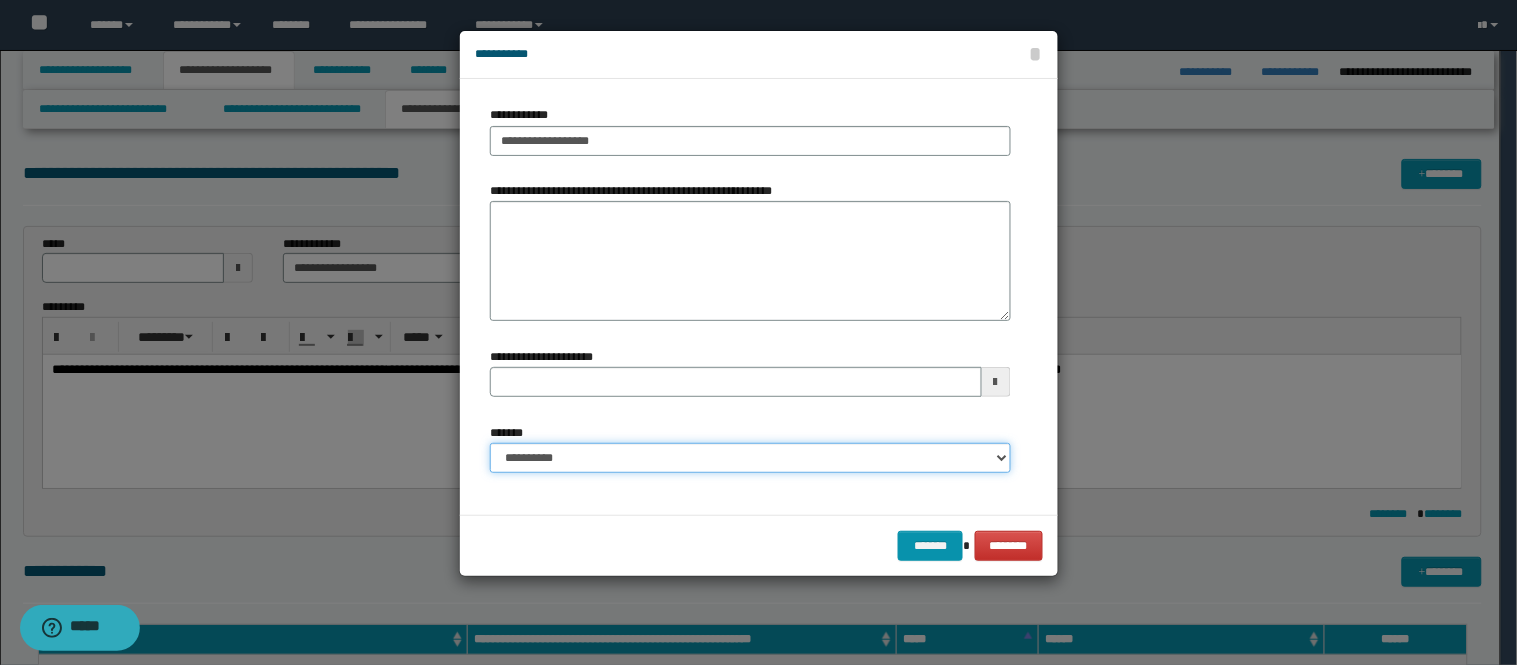click on "**********" at bounding box center (750, 458) 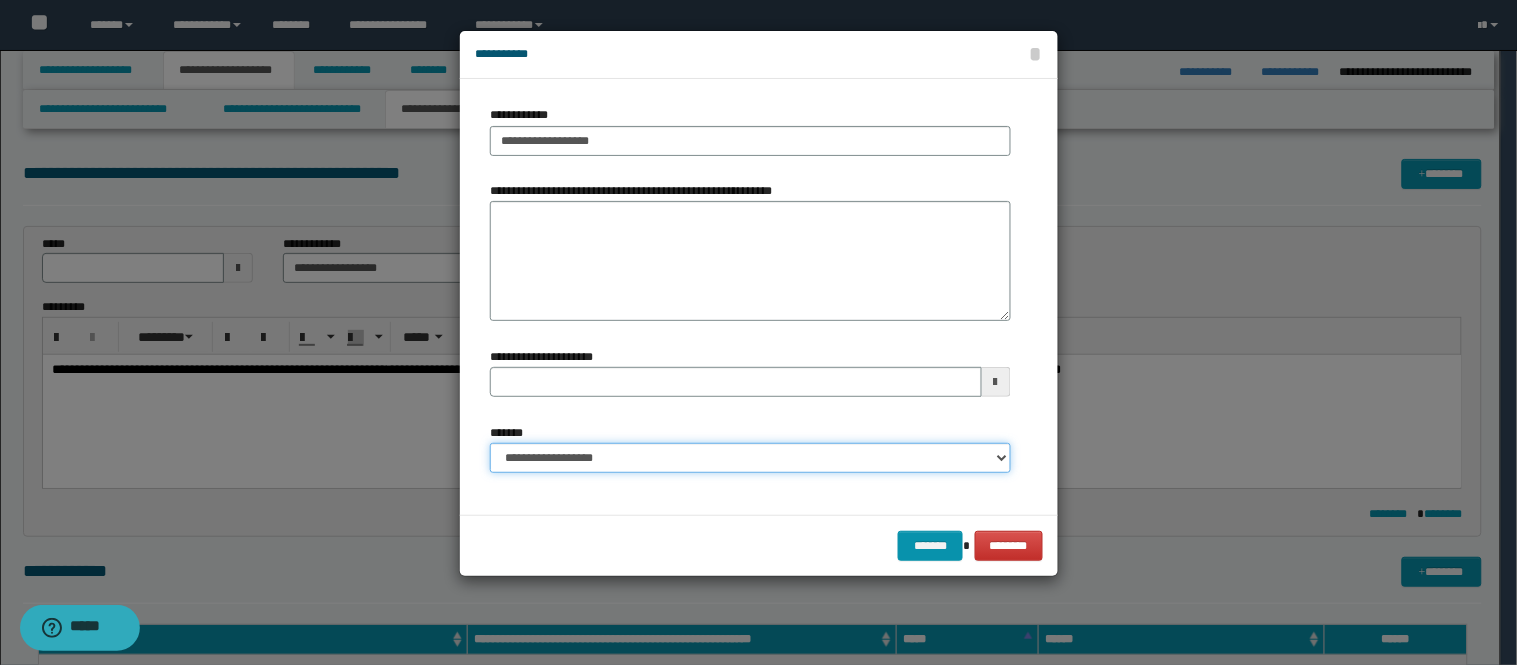 type 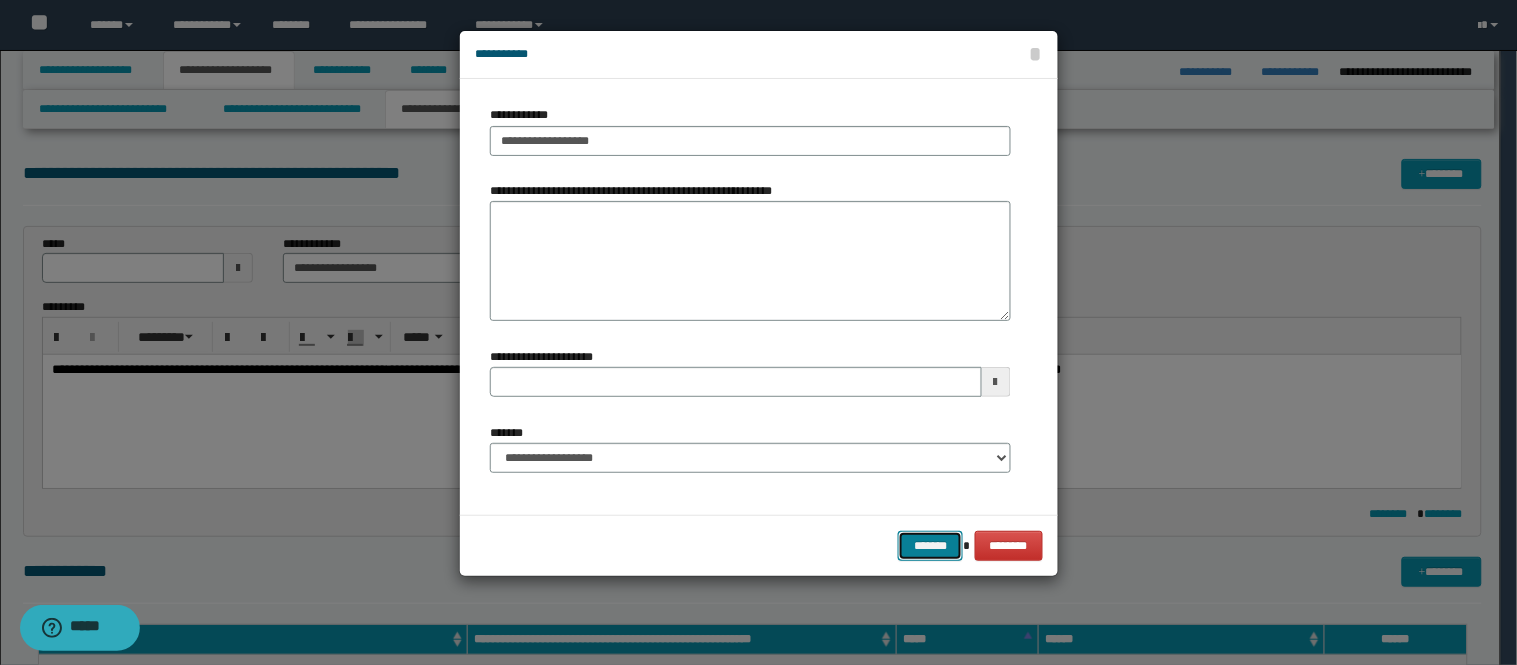 click on "*******" at bounding box center [930, 546] 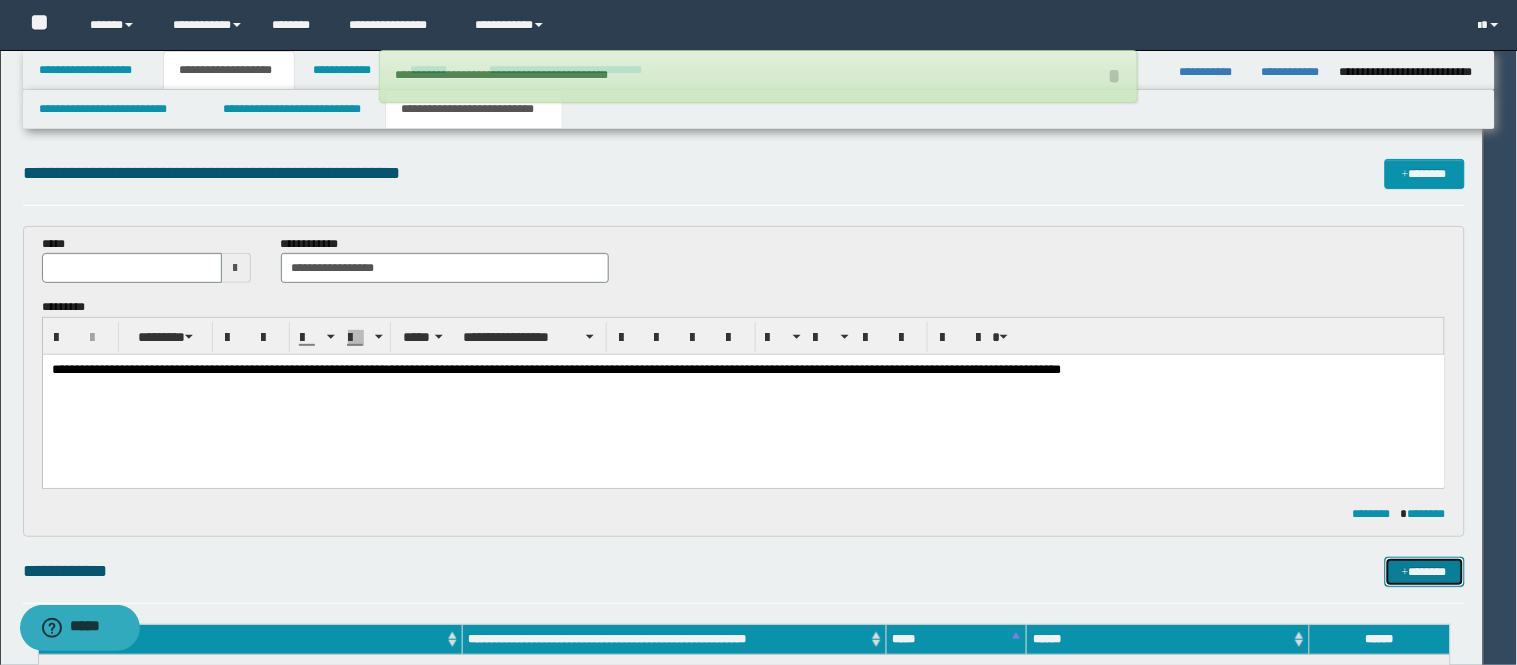 type 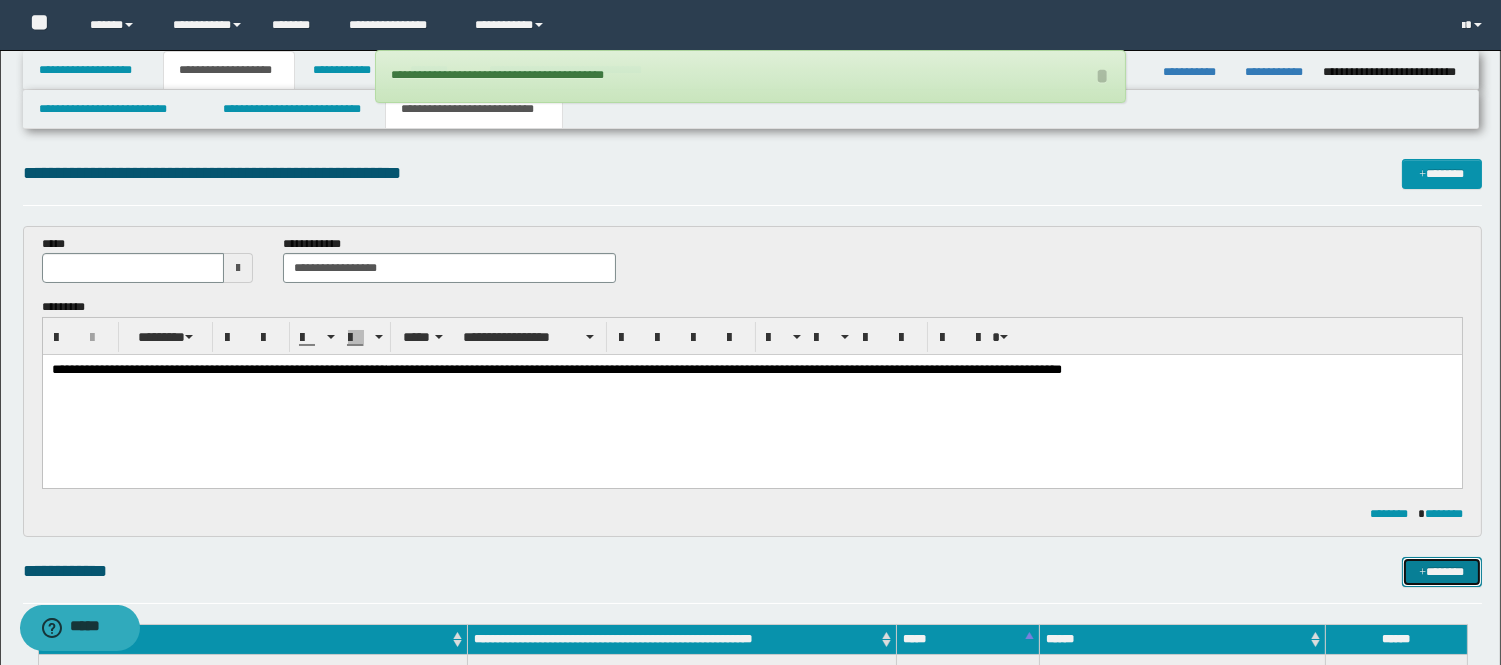 click on "*******" at bounding box center [1442, 572] 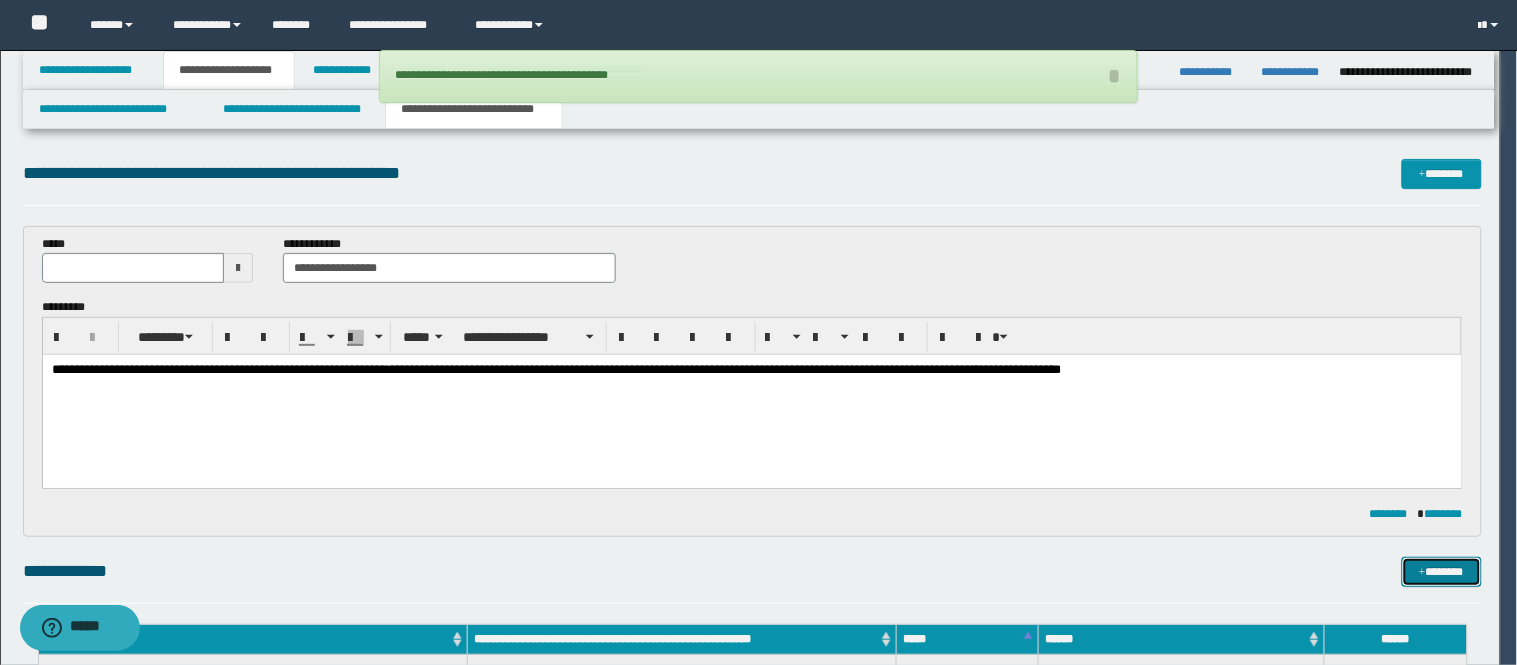 type 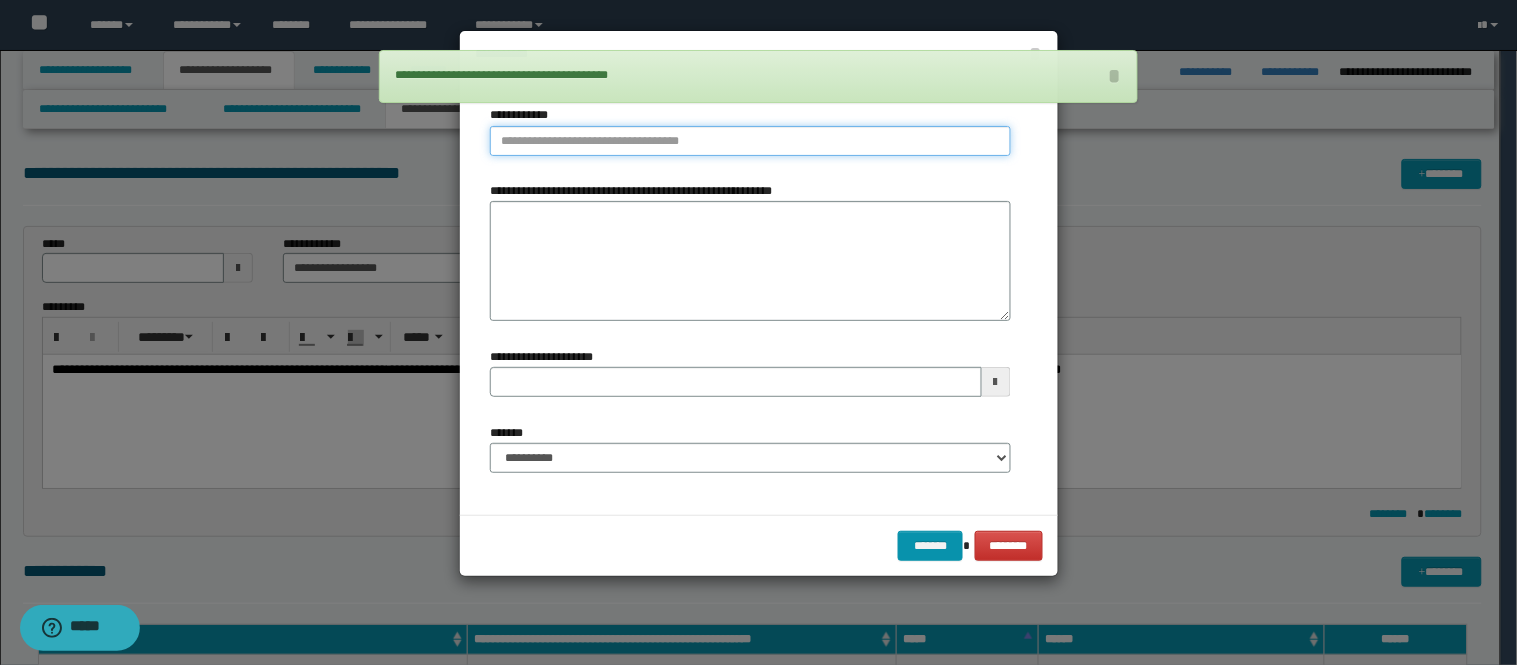 type on "**********" 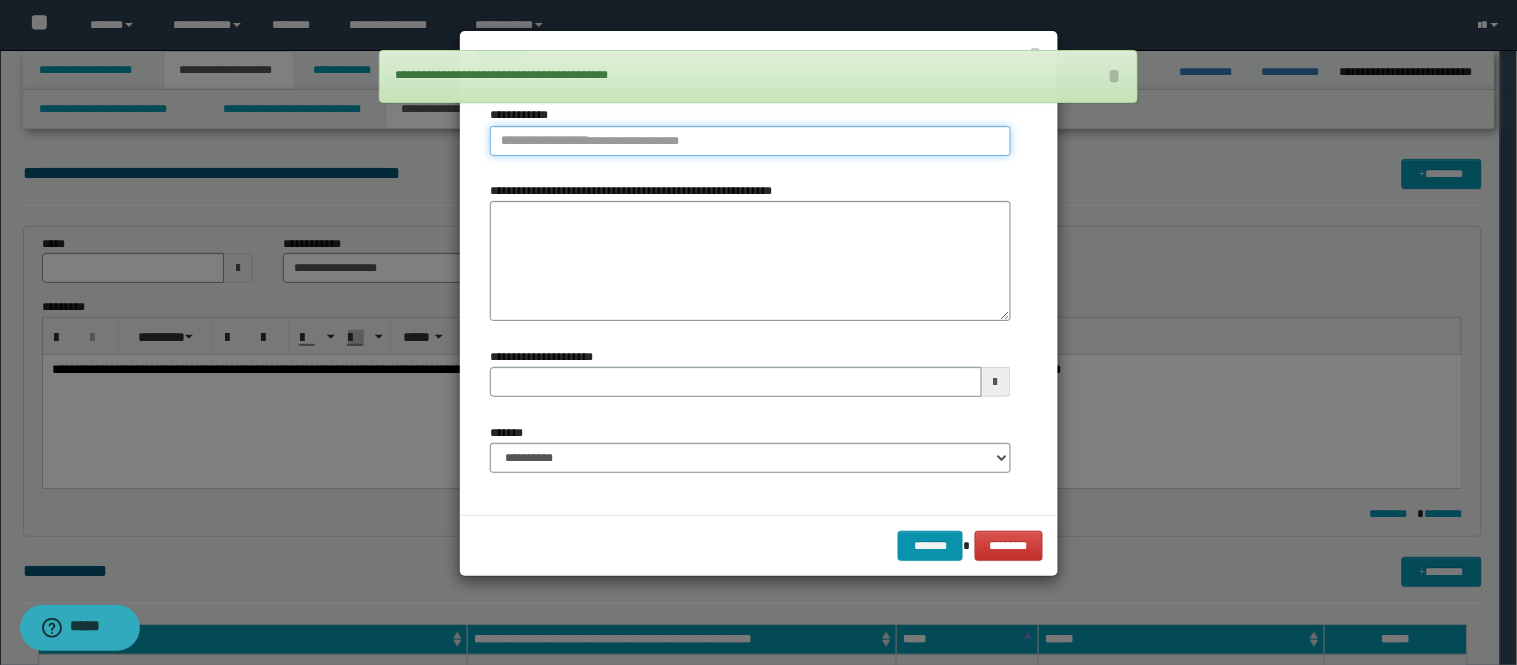 click on "**********" at bounding box center [750, 141] 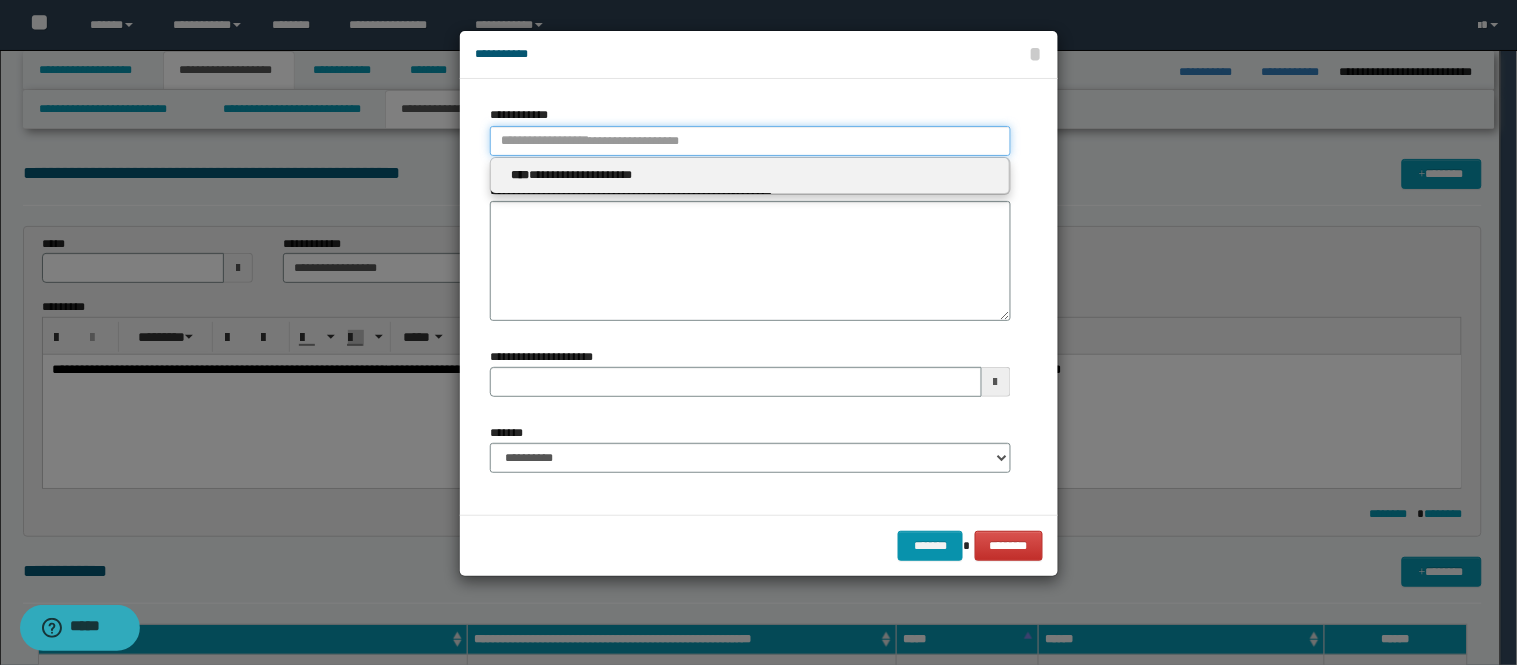type 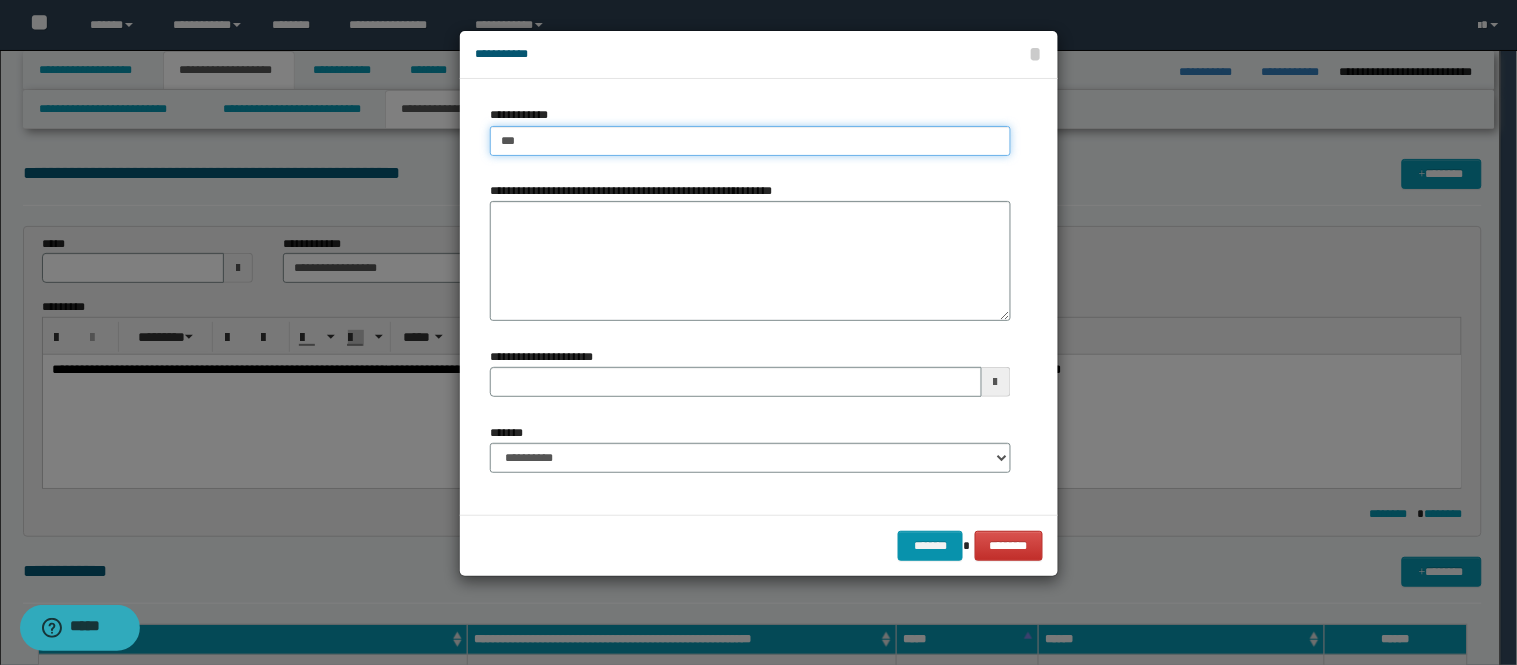 type on "****" 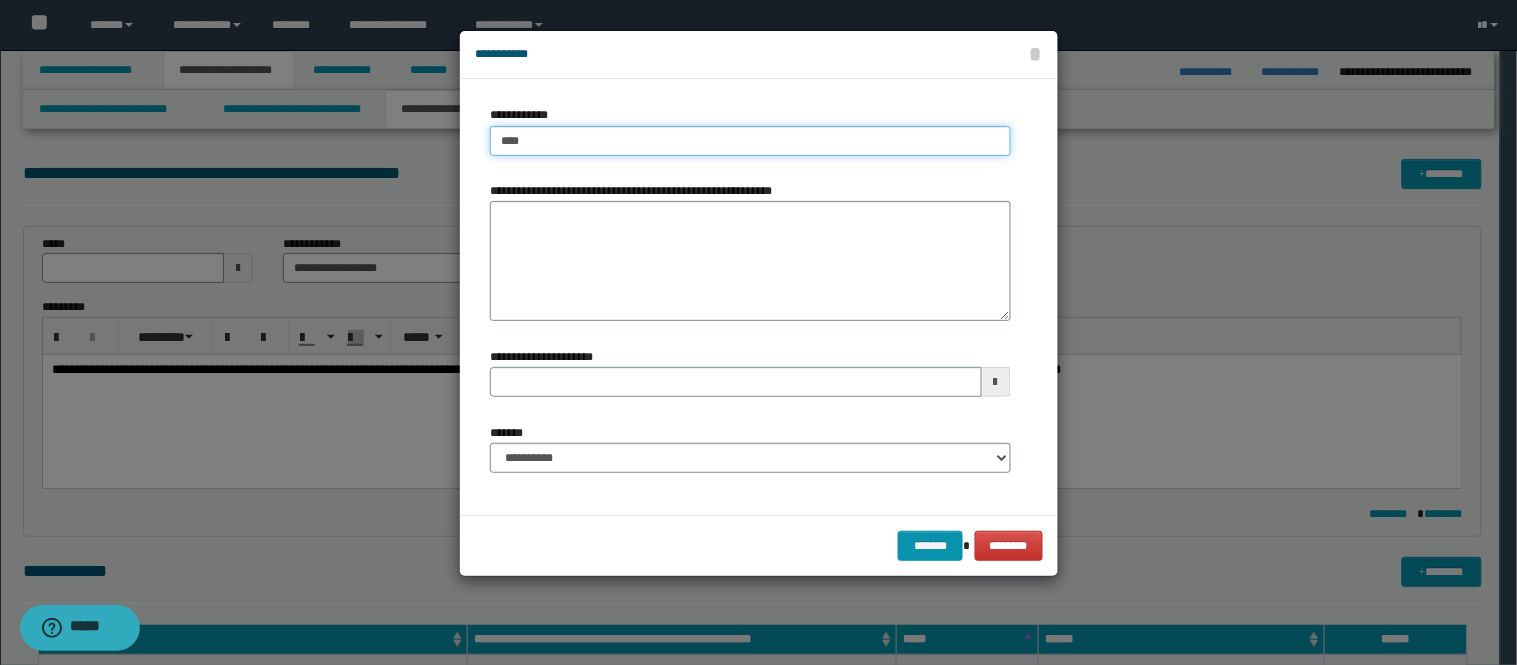type on "****" 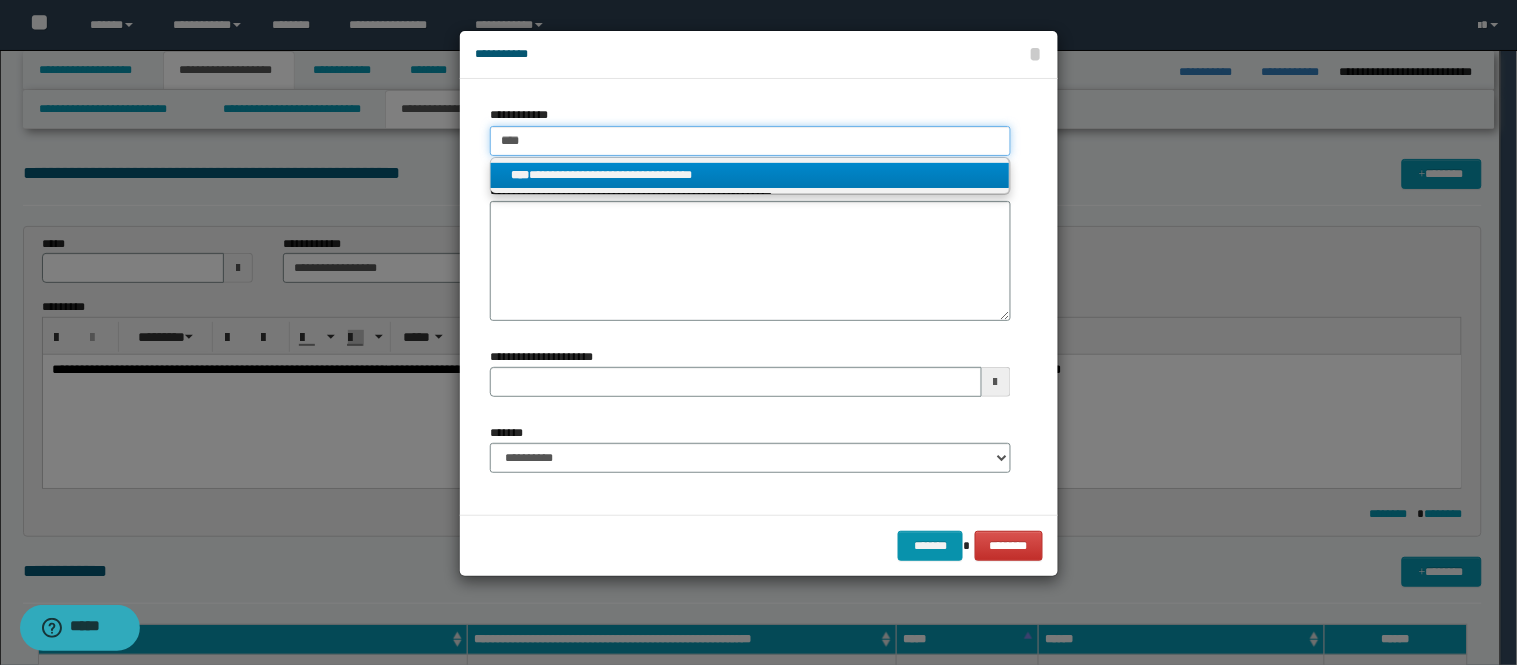 type on "****" 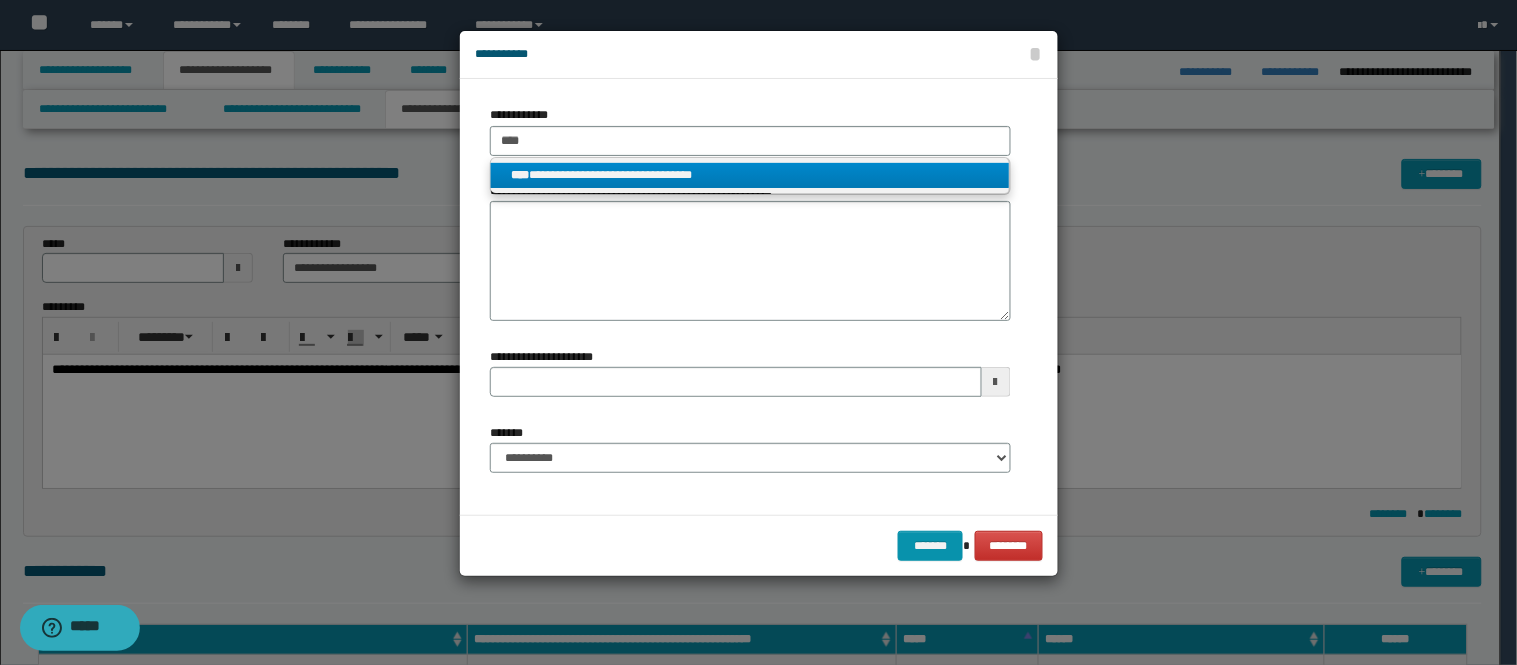 click on "**********" at bounding box center [750, 175] 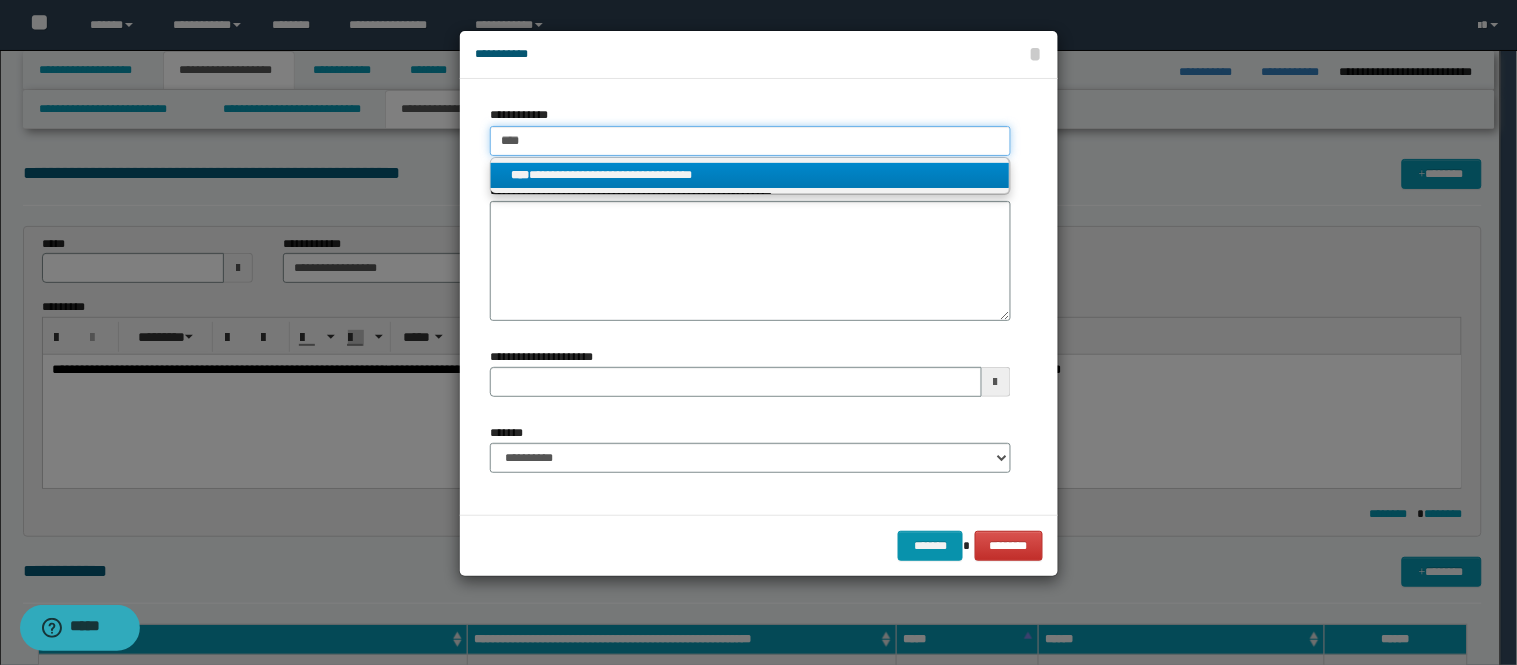 type 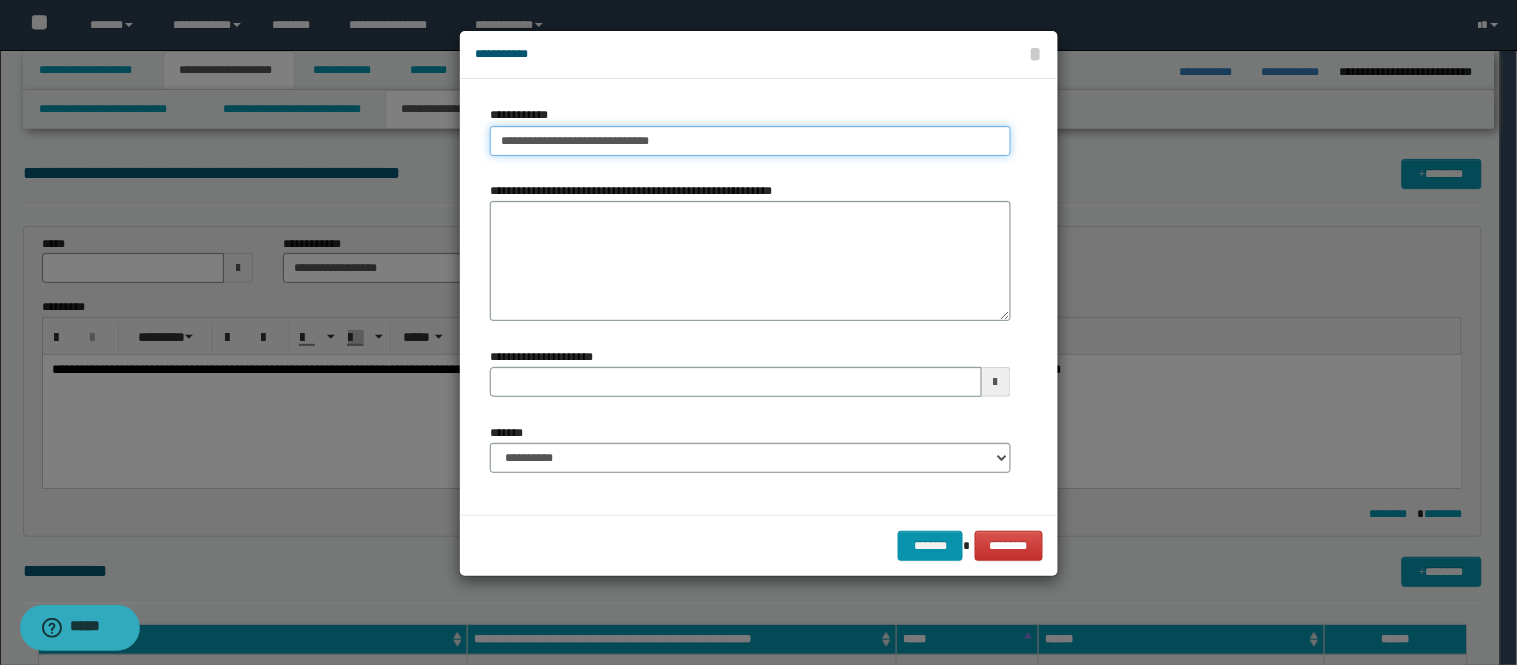 type 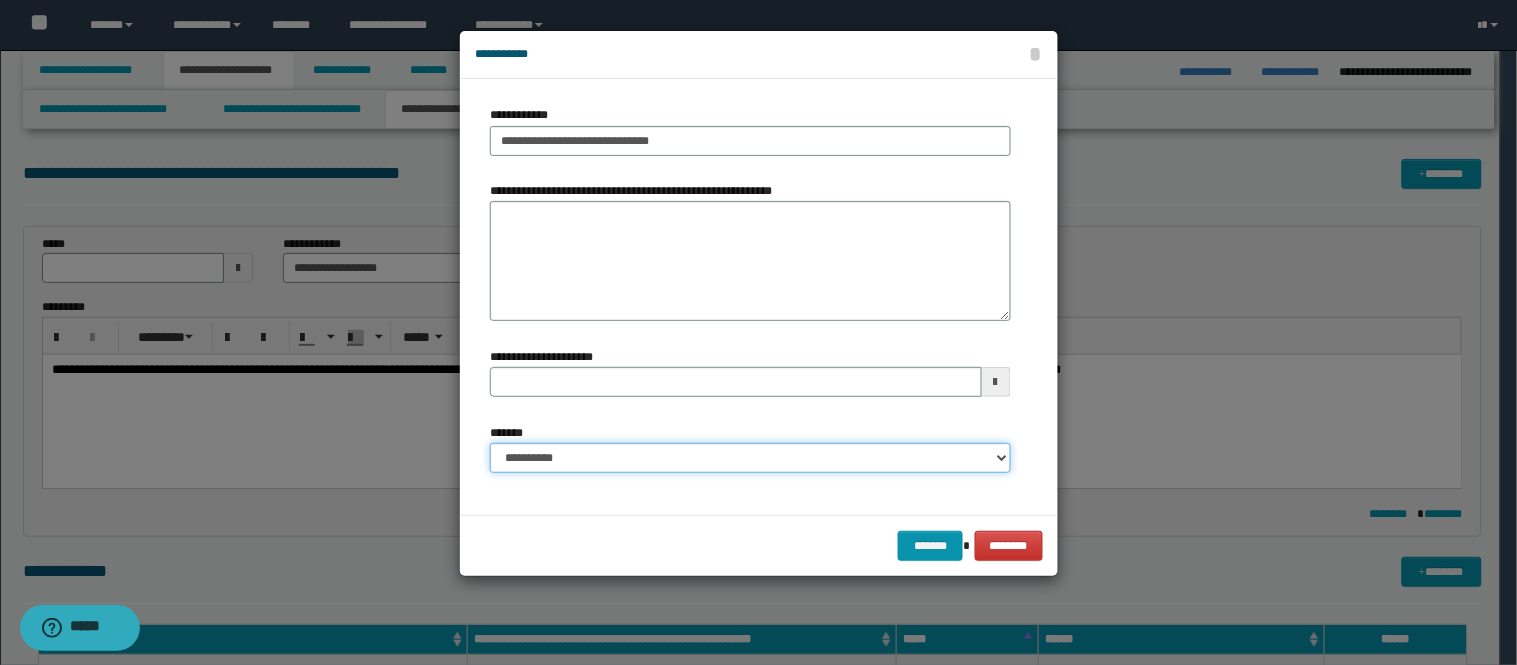 click on "**********" at bounding box center (750, 458) 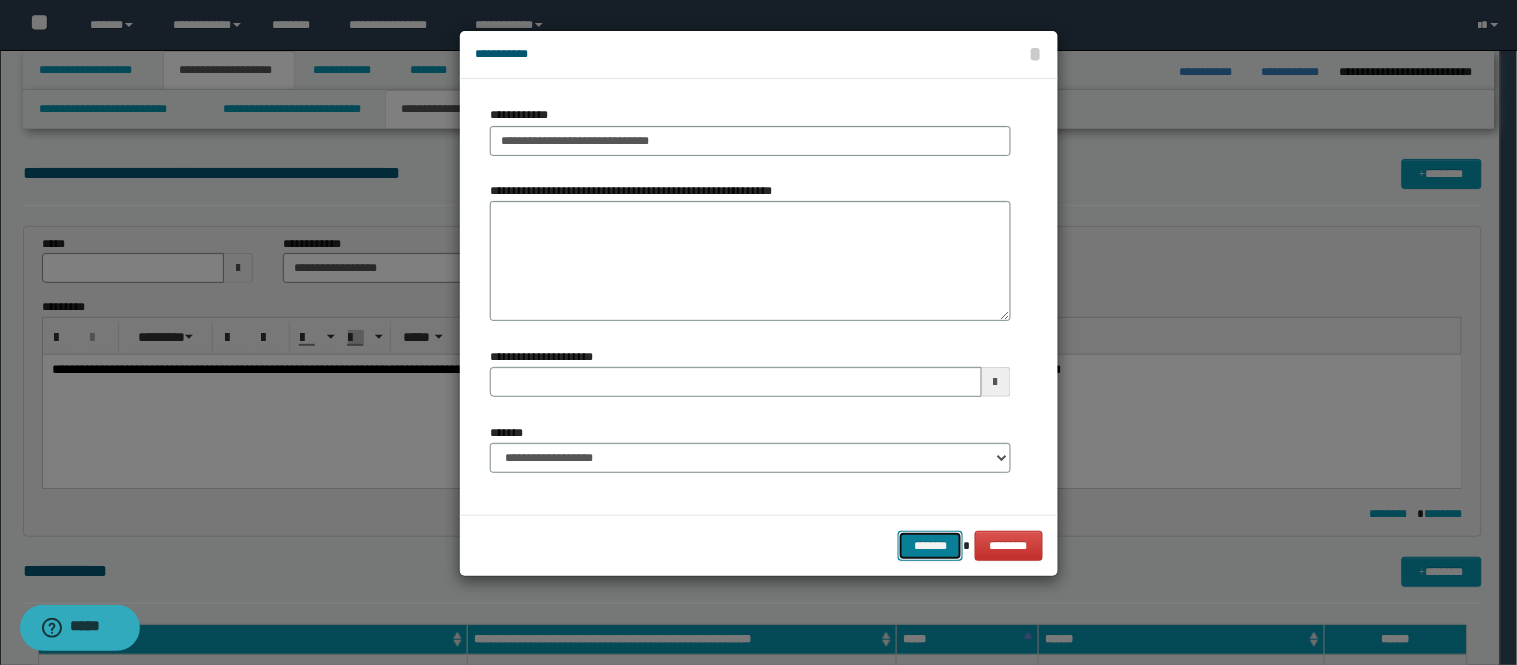 click on "*******" at bounding box center (930, 546) 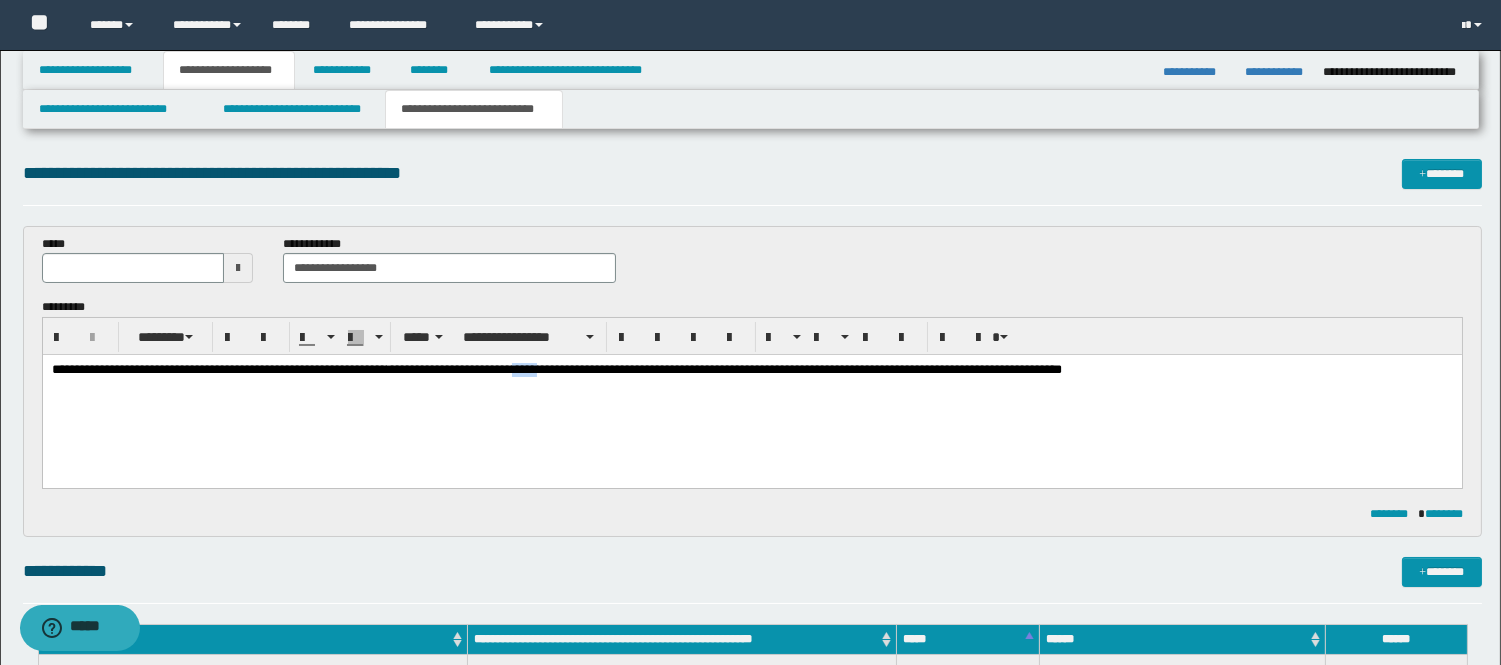 drag, startPoint x: 629, startPoint y: 368, endPoint x: 597, endPoint y: 362, distance: 32.55764 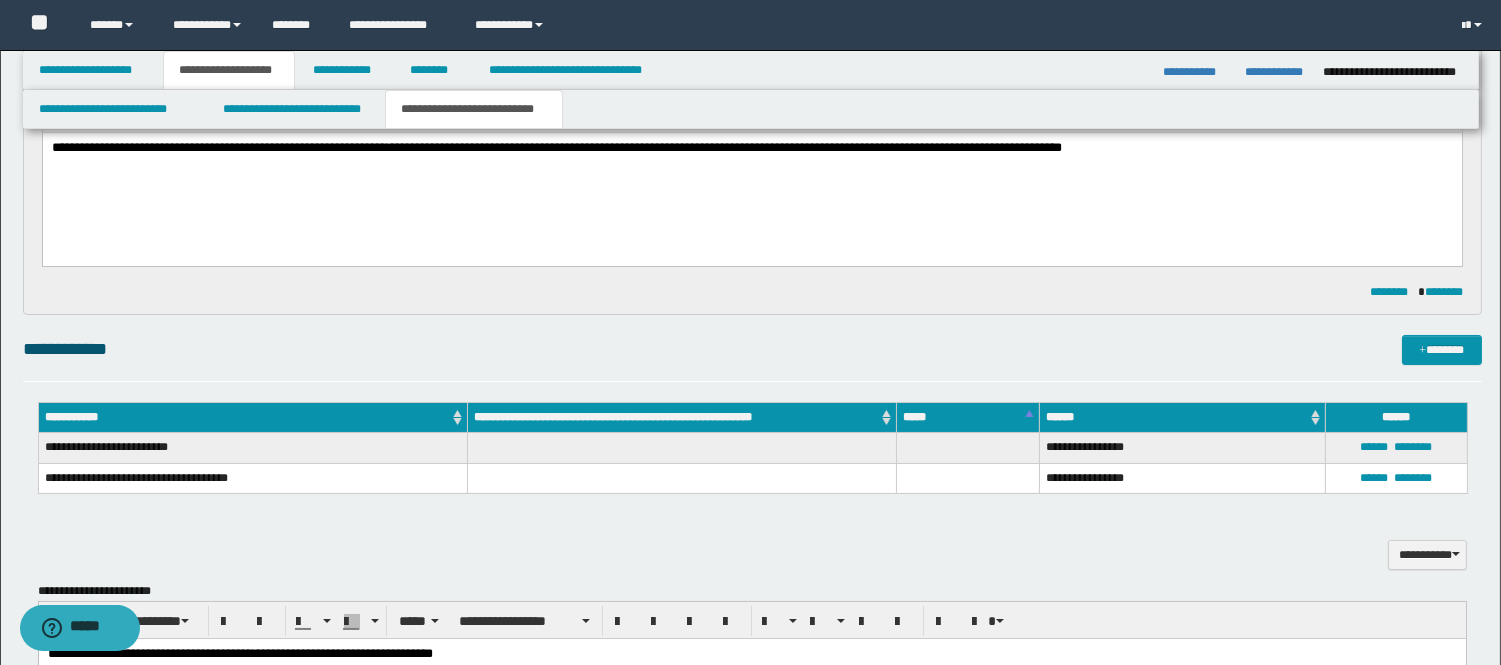 scroll, scrollTop: 444, scrollLeft: 0, axis: vertical 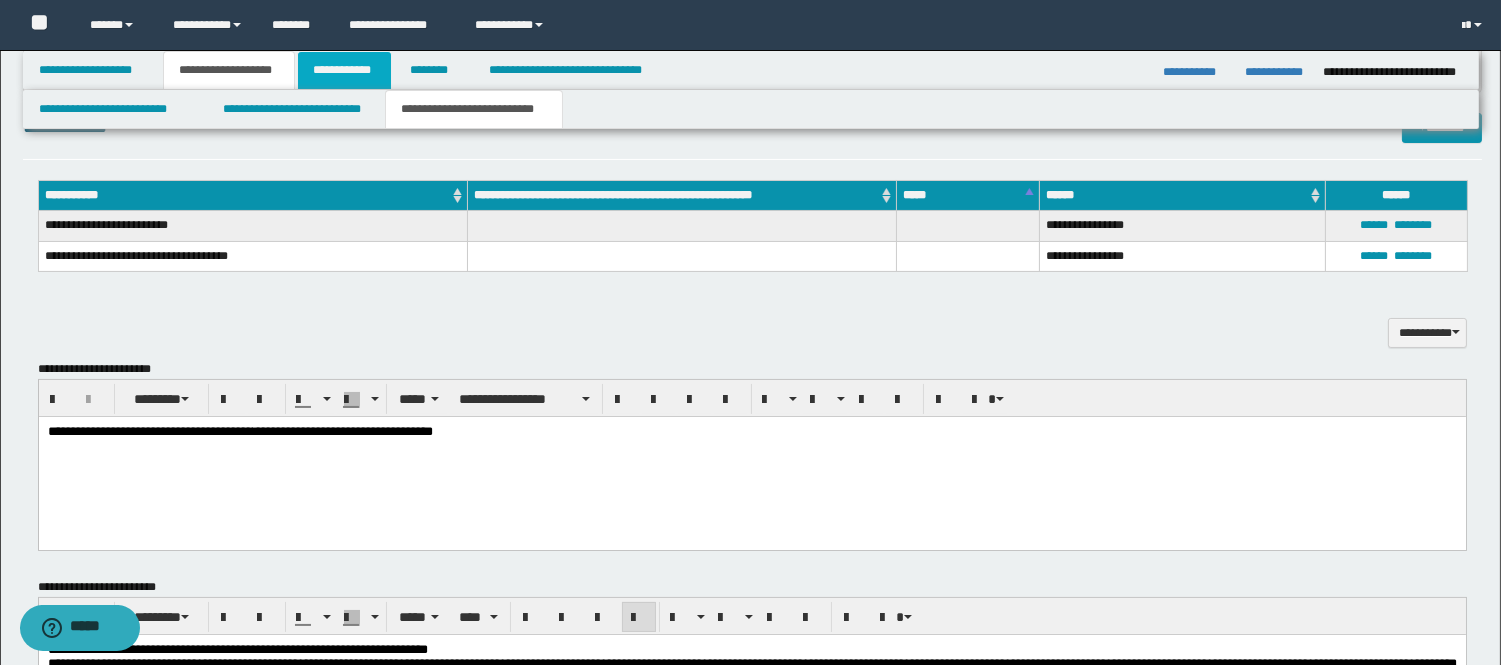 click on "**********" at bounding box center (344, 70) 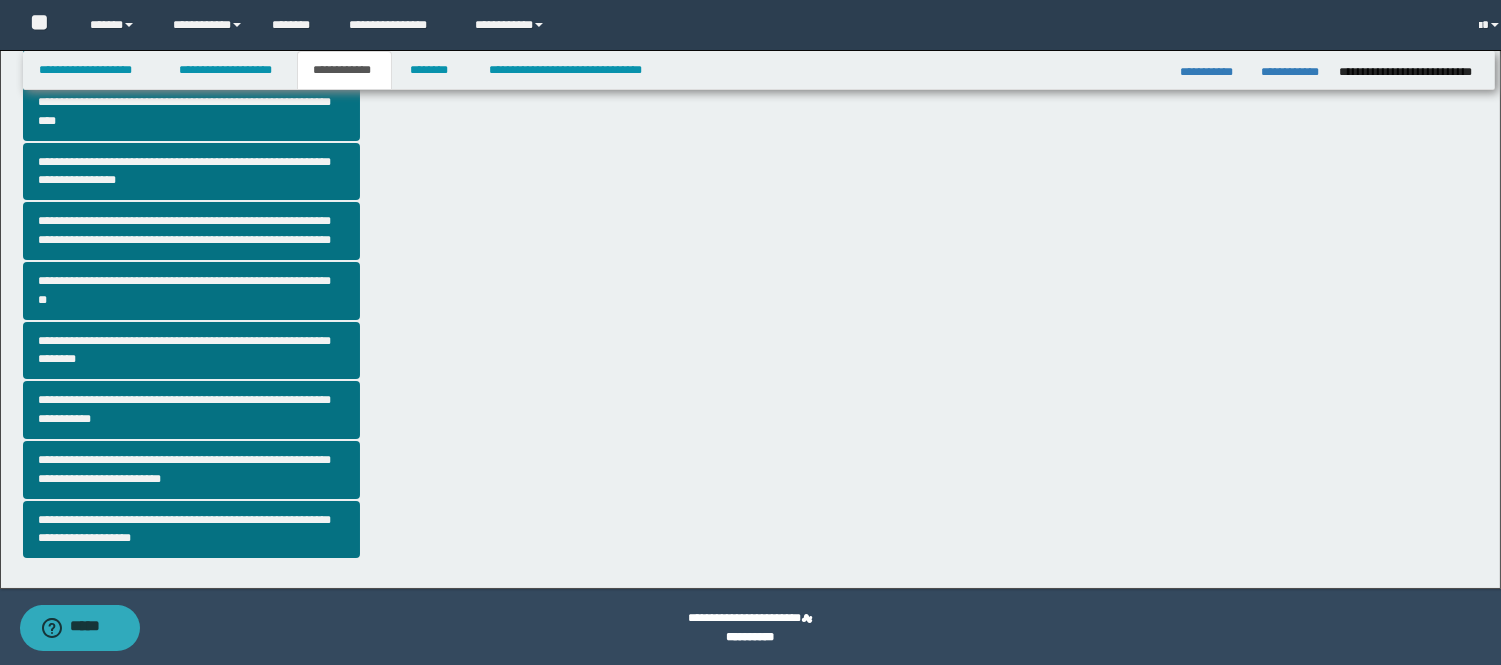 scroll, scrollTop: 413, scrollLeft: 0, axis: vertical 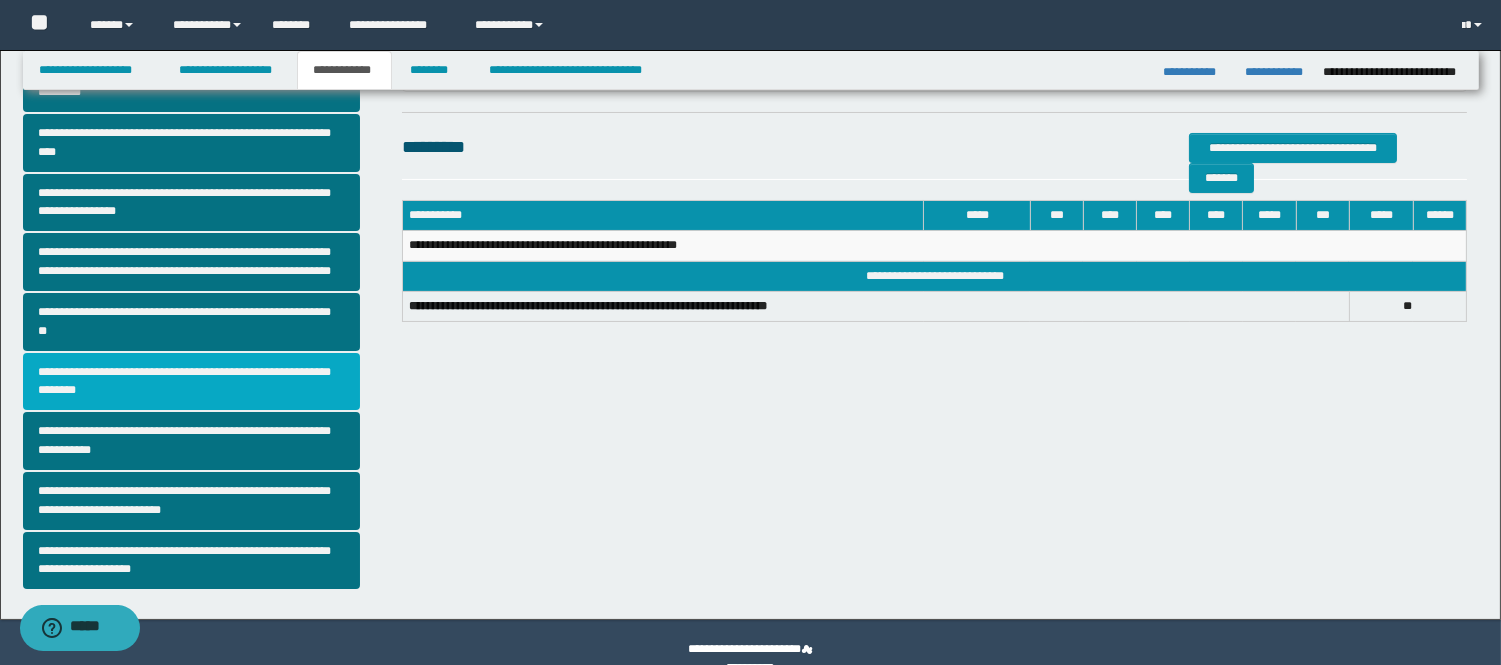 click on "**********" at bounding box center [192, 382] 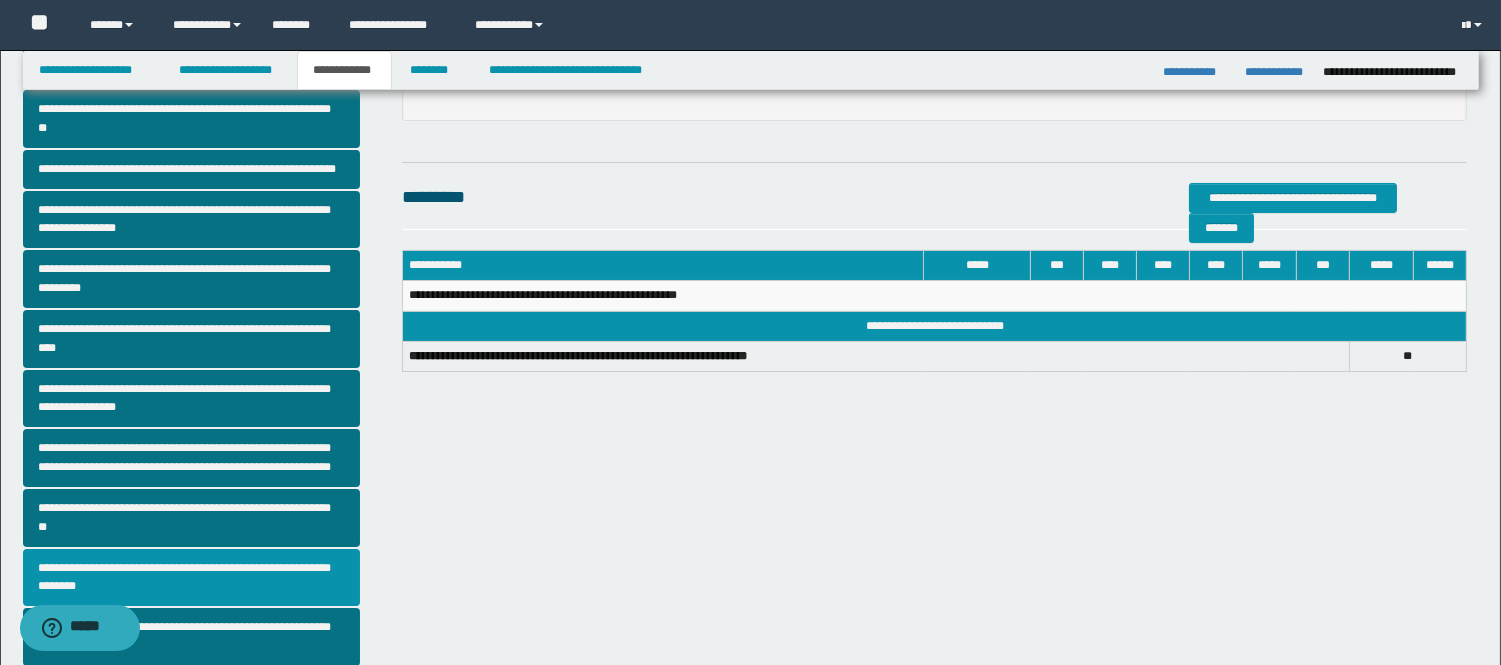 scroll, scrollTop: 111, scrollLeft: 0, axis: vertical 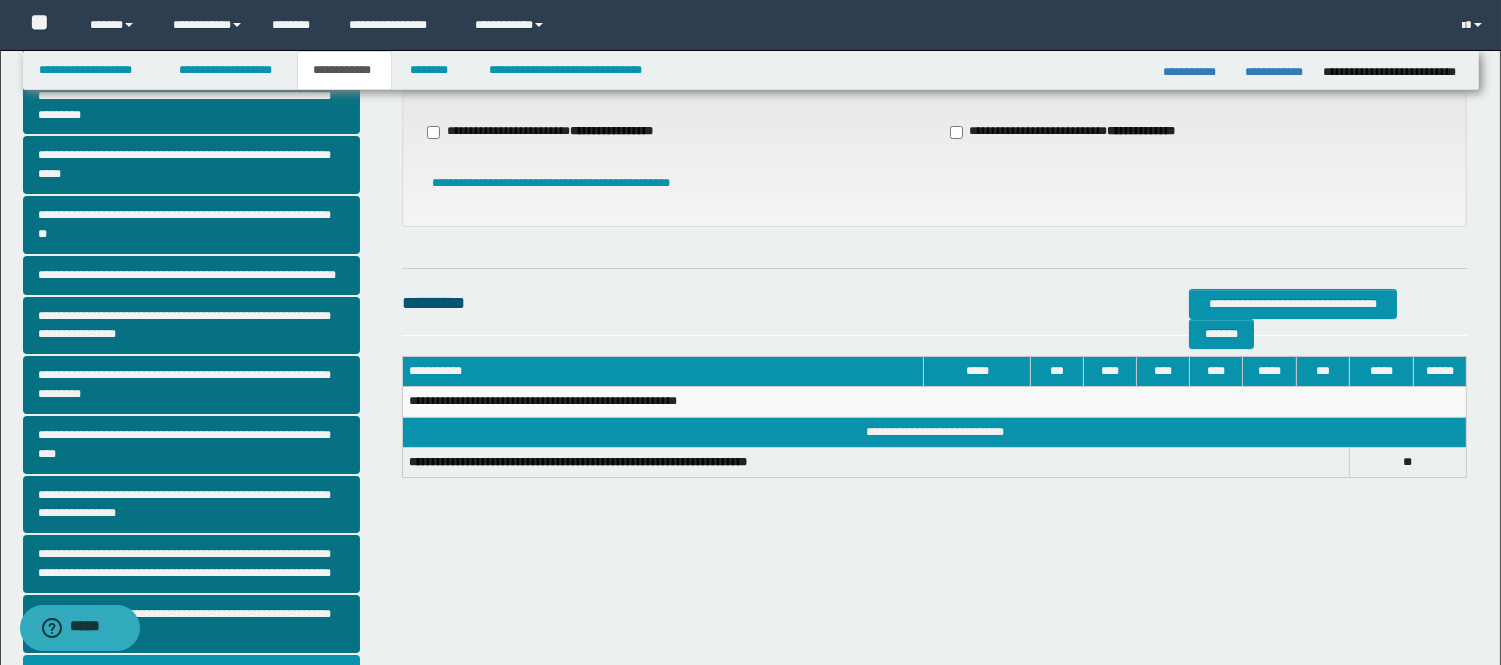 click on "**********" at bounding box center (552, 132) 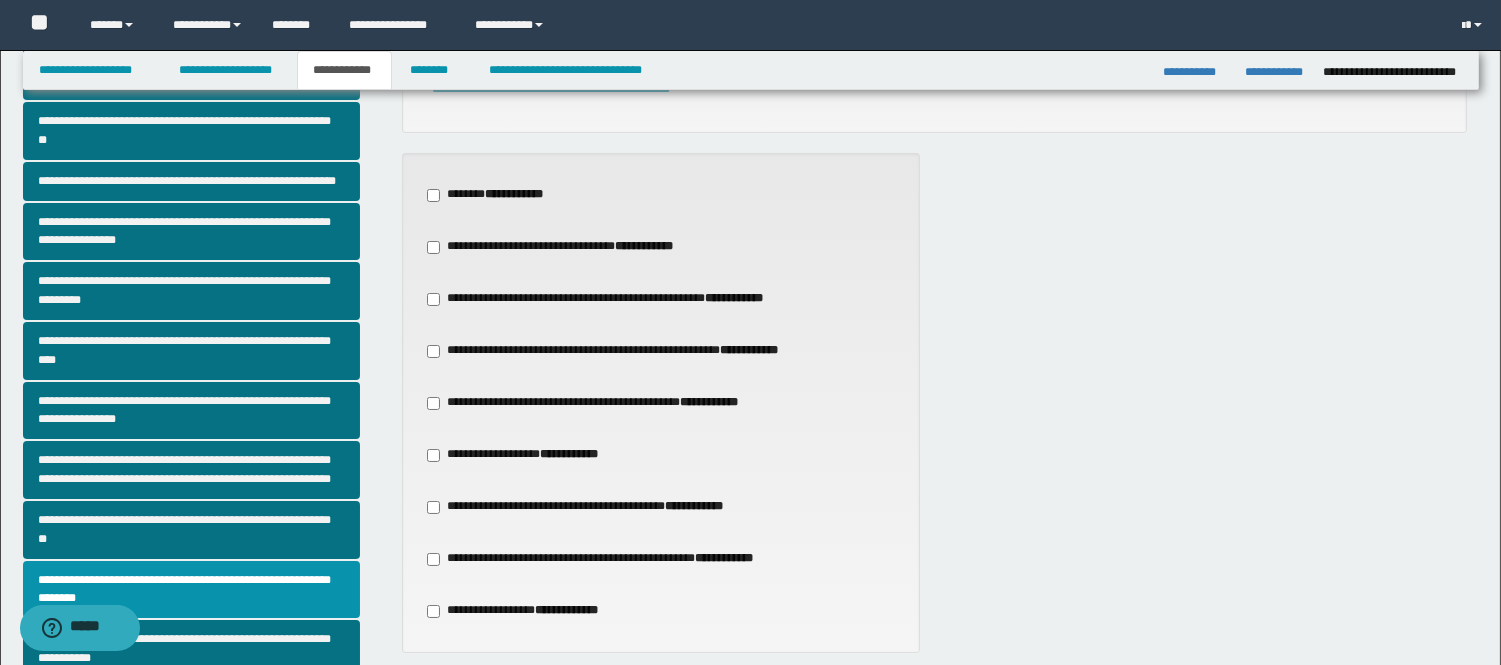 scroll, scrollTop: 333, scrollLeft: 0, axis: vertical 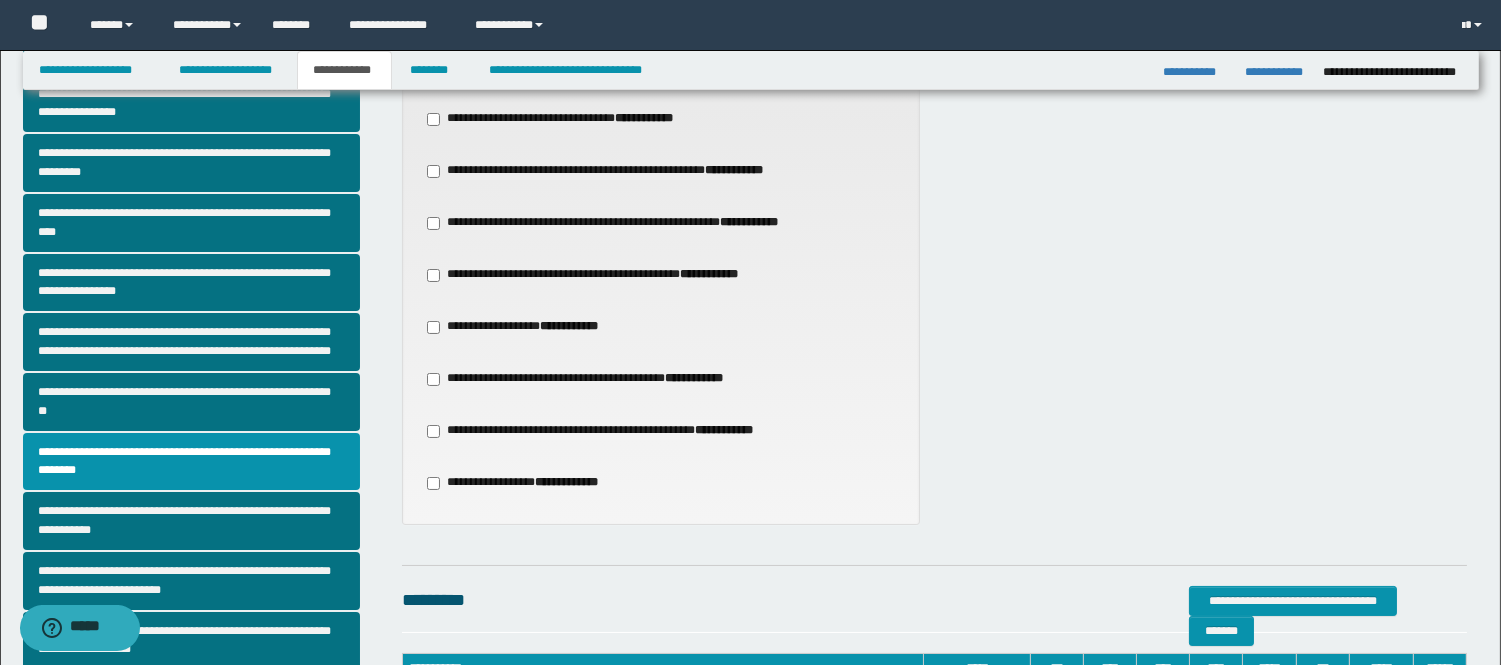 click on "**********" at bounding box center (595, 275) 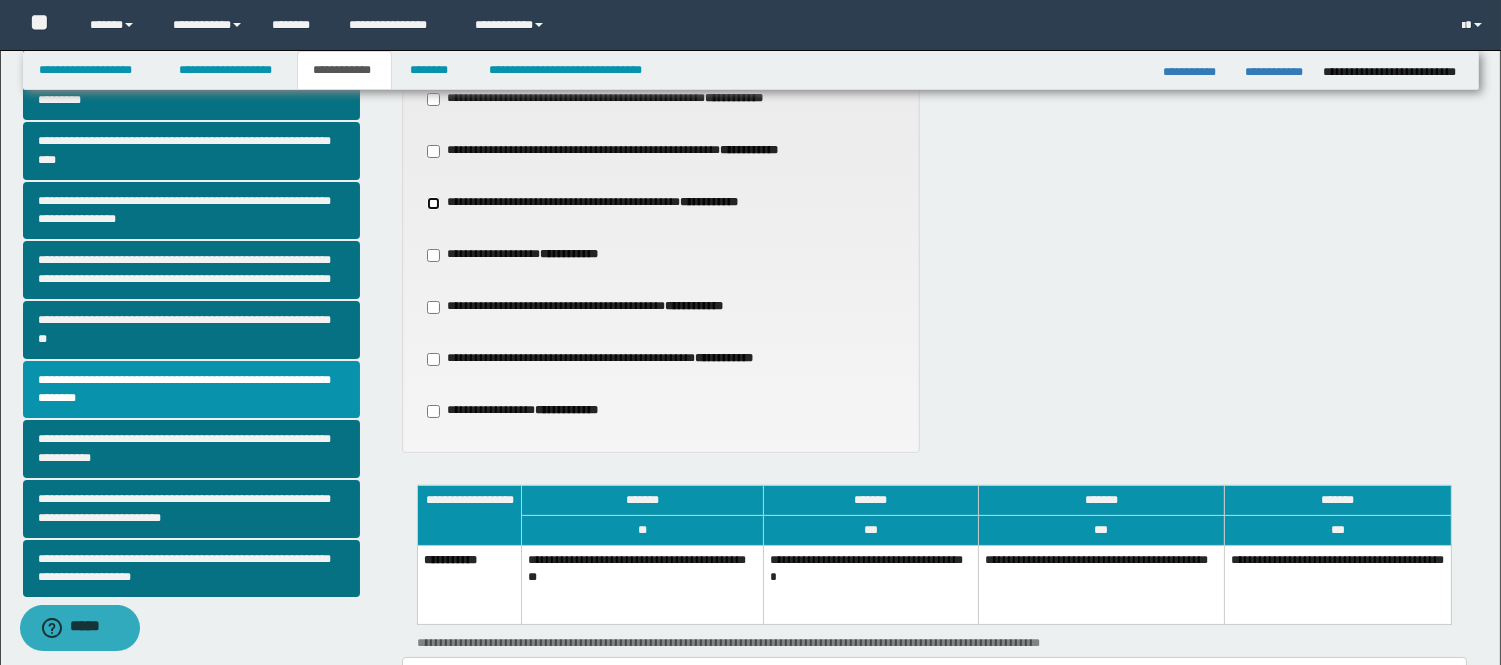 scroll, scrollTop: 444, scrollLeft: 0, axis: vertical 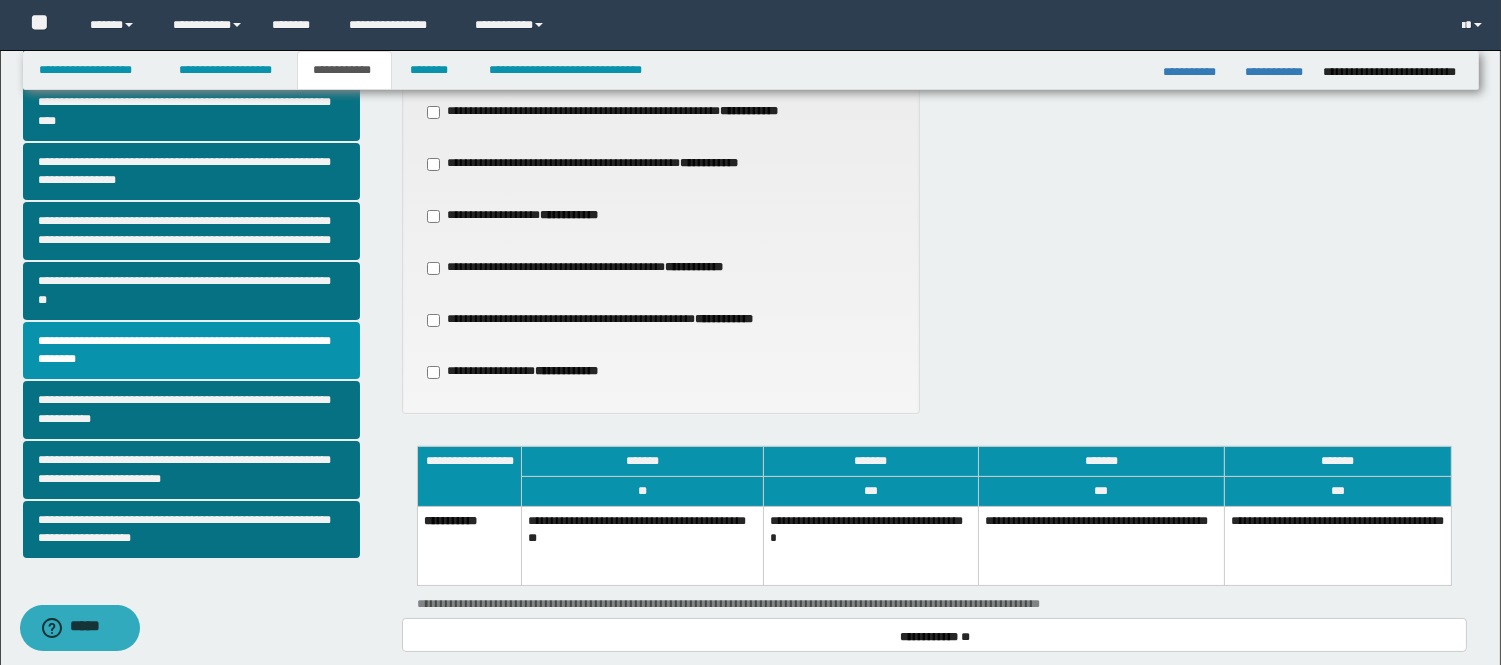 click on "**********" at bounding box center [870, 546] 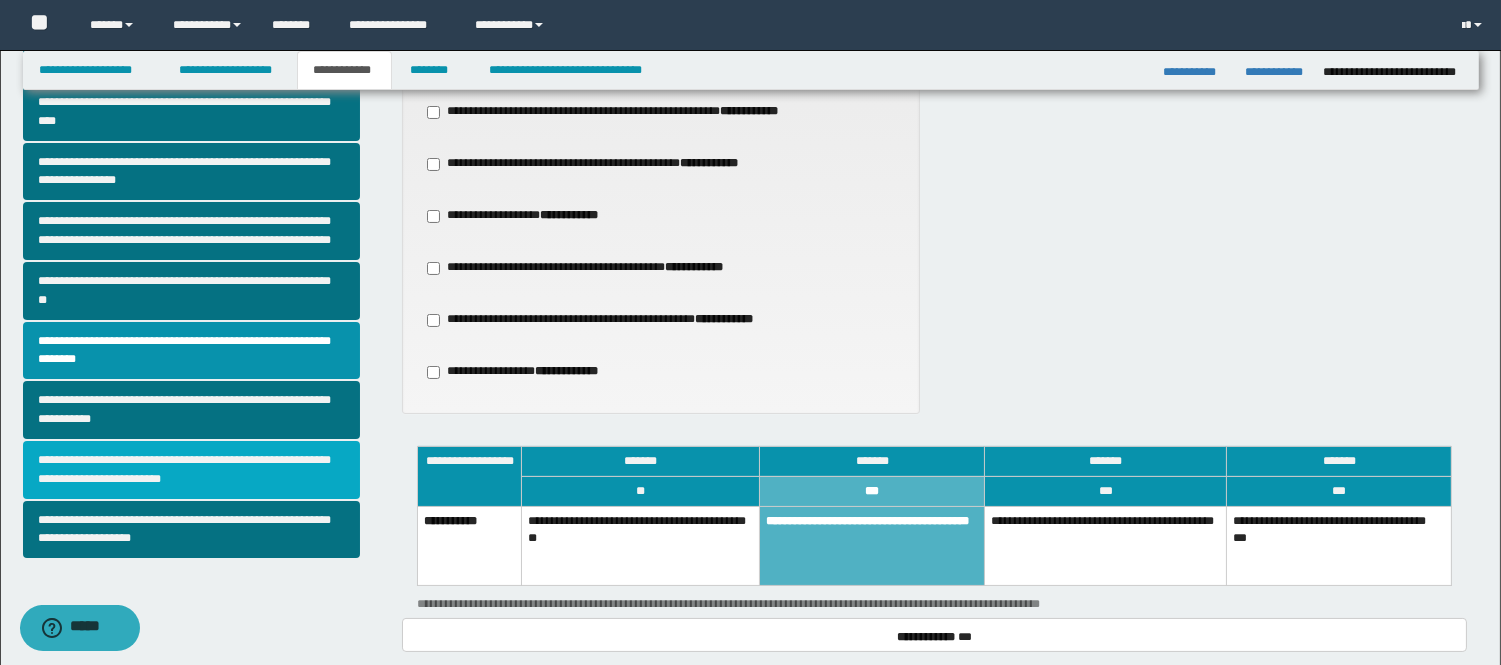click on "**********" at bounding box center (192, 470) 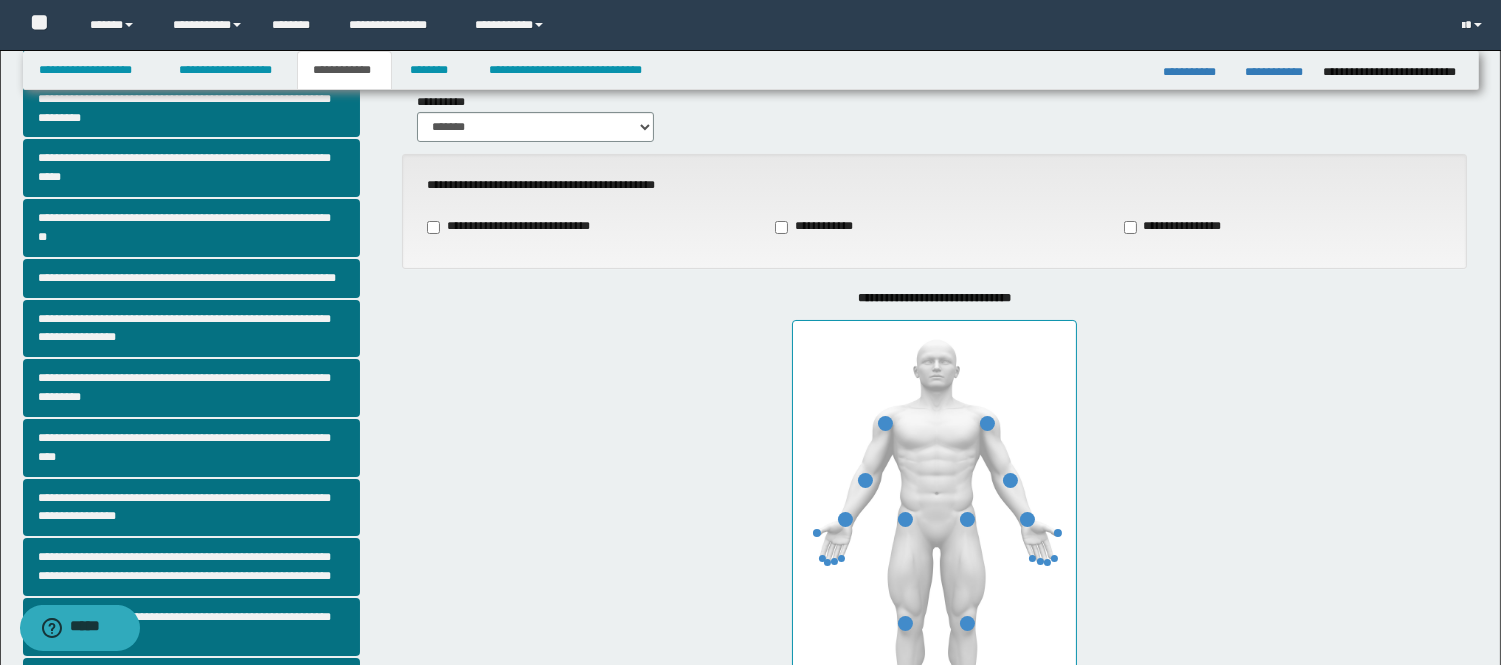 scroll, scrollTop: 222, scrollLeft: 0, axis: vertical 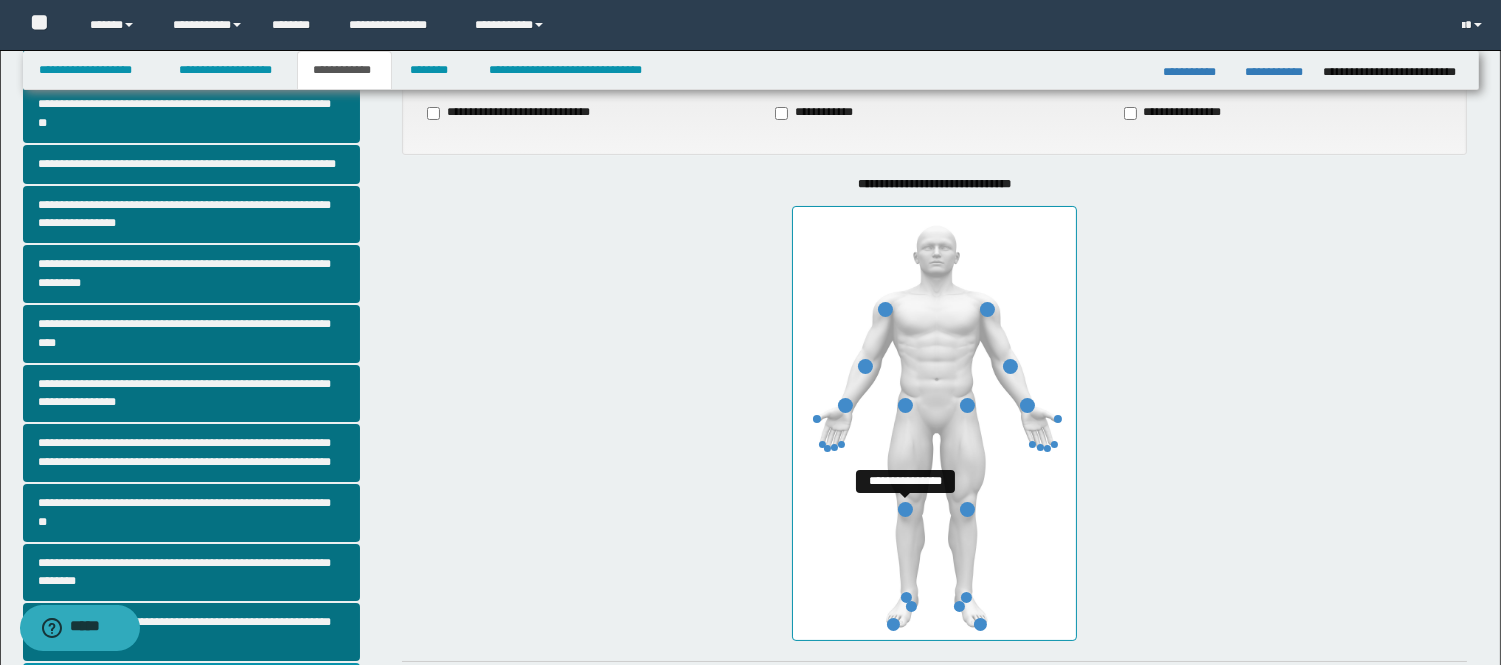 click at bounding box center [905, 509] 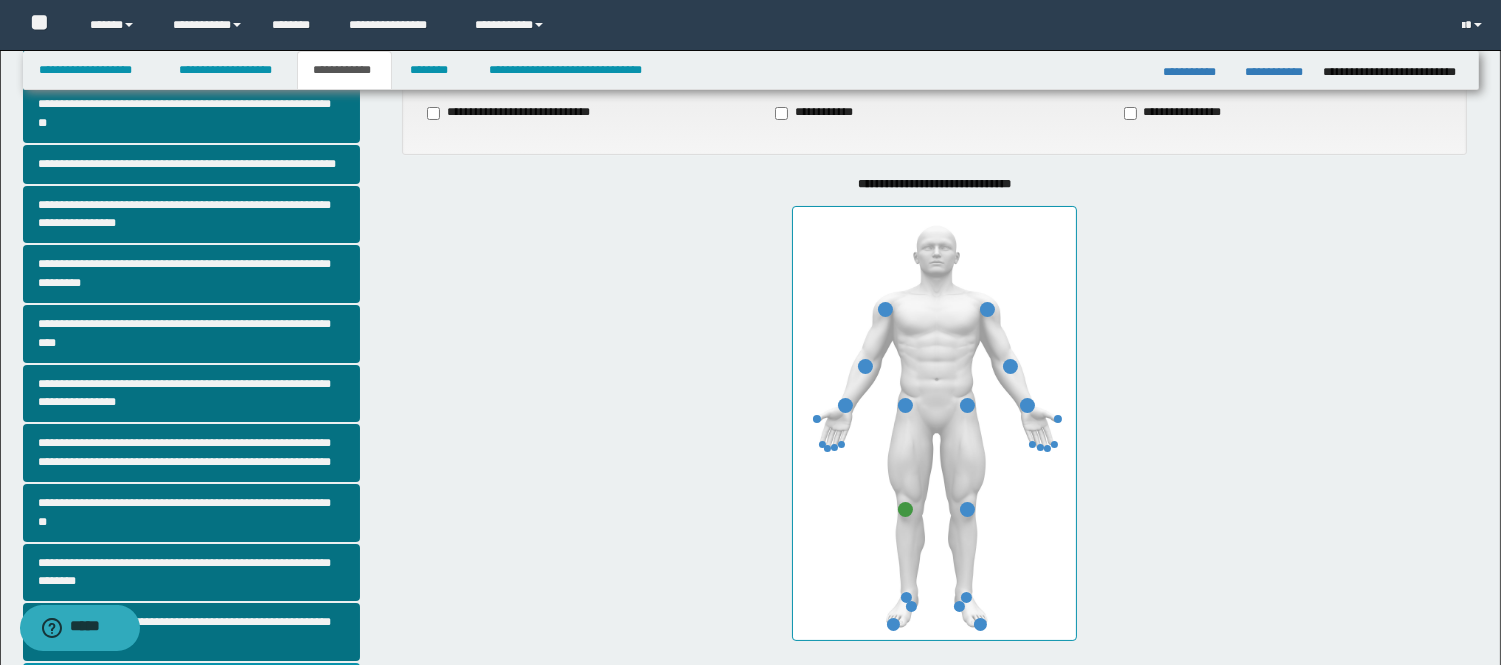 scroll, scrollTop: 555, scrollLeft: 0, axis: vertical 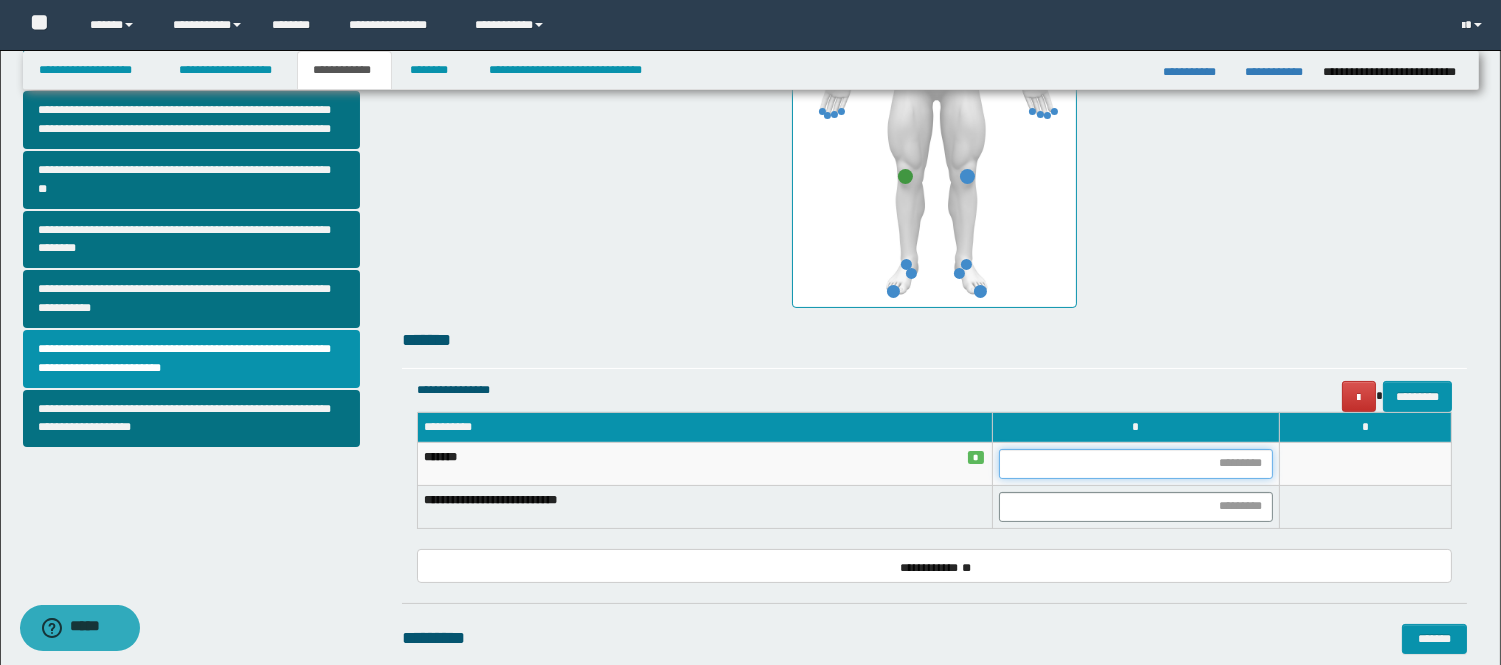 click at bounding box center (1136, 464) 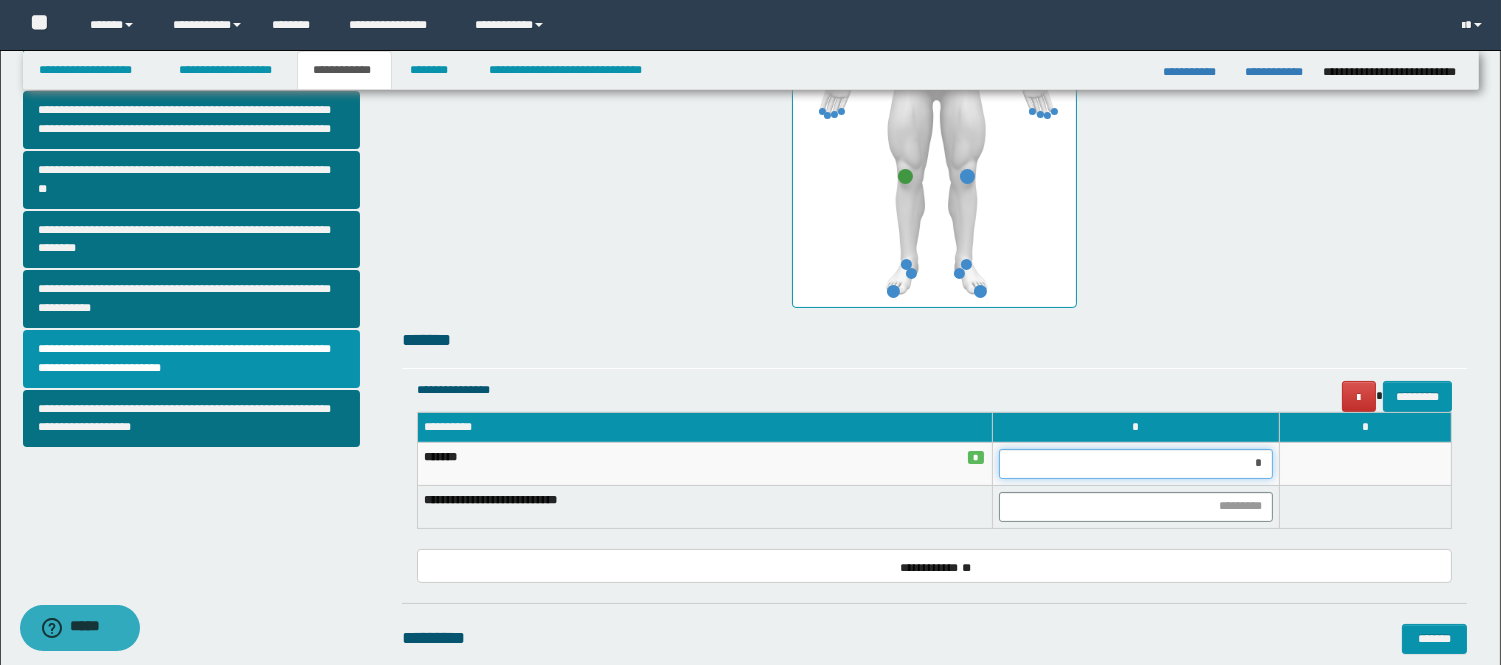 type on "**" 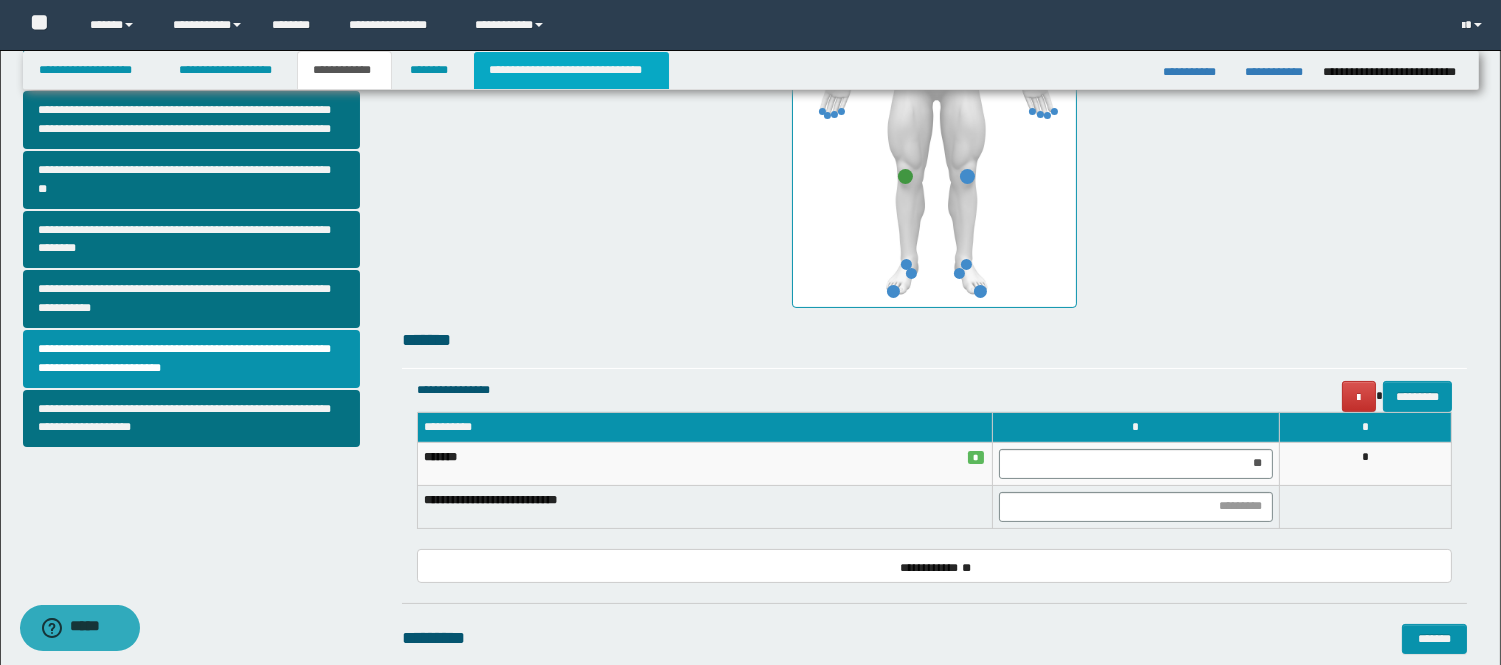 click on "**********" at bounding box center (571, 70) 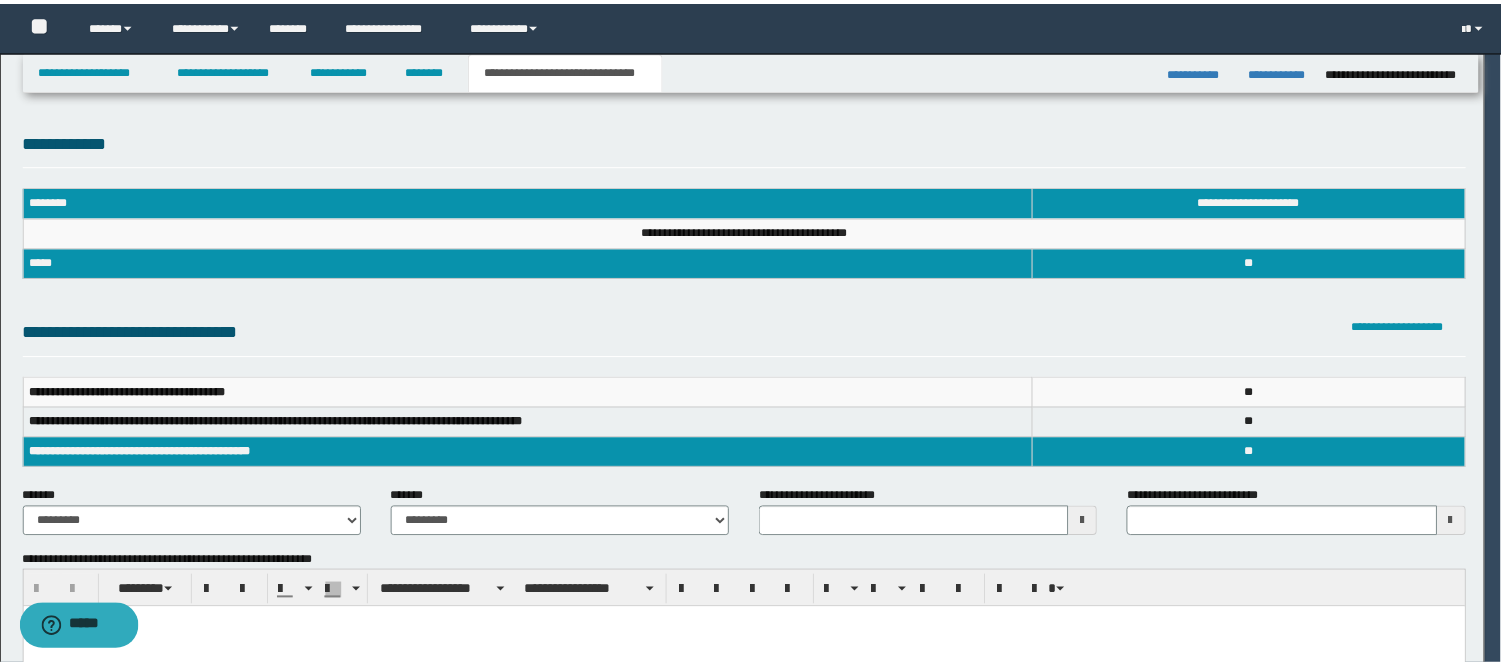 scroll, scrollTop: 0, scrollLeft: 0, axis: both 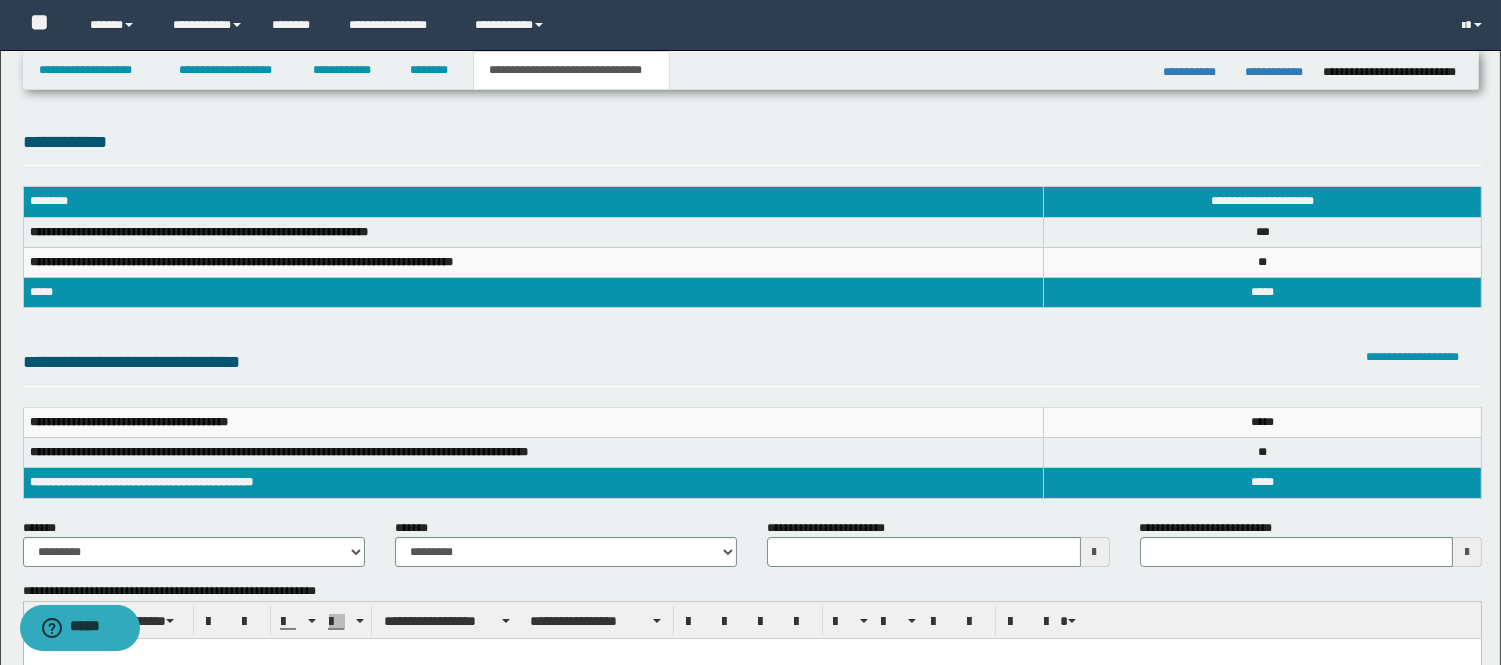 drag, startPoint x: 1093, startPoint y: 540, endPoint x: 1078, endPoint y: 552, distance: 19.209373 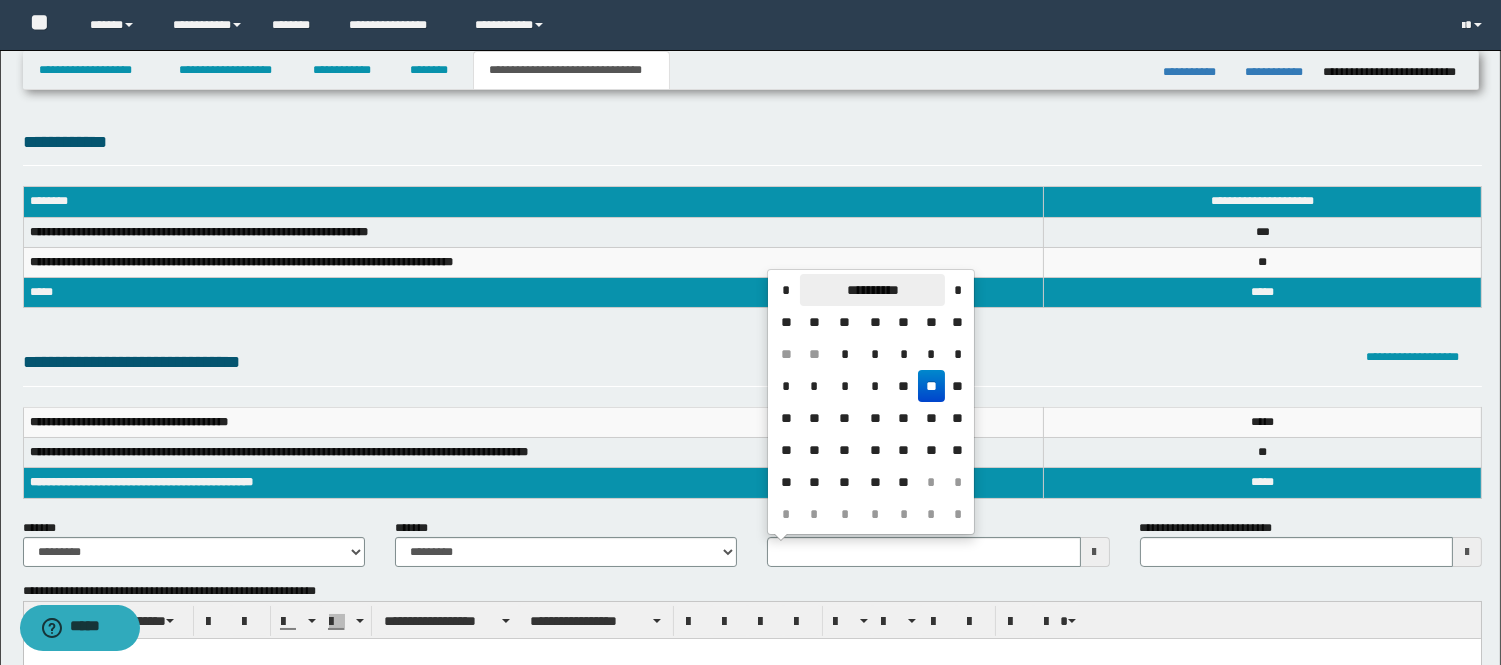 click on "**********" at bounding box center (872, 290) 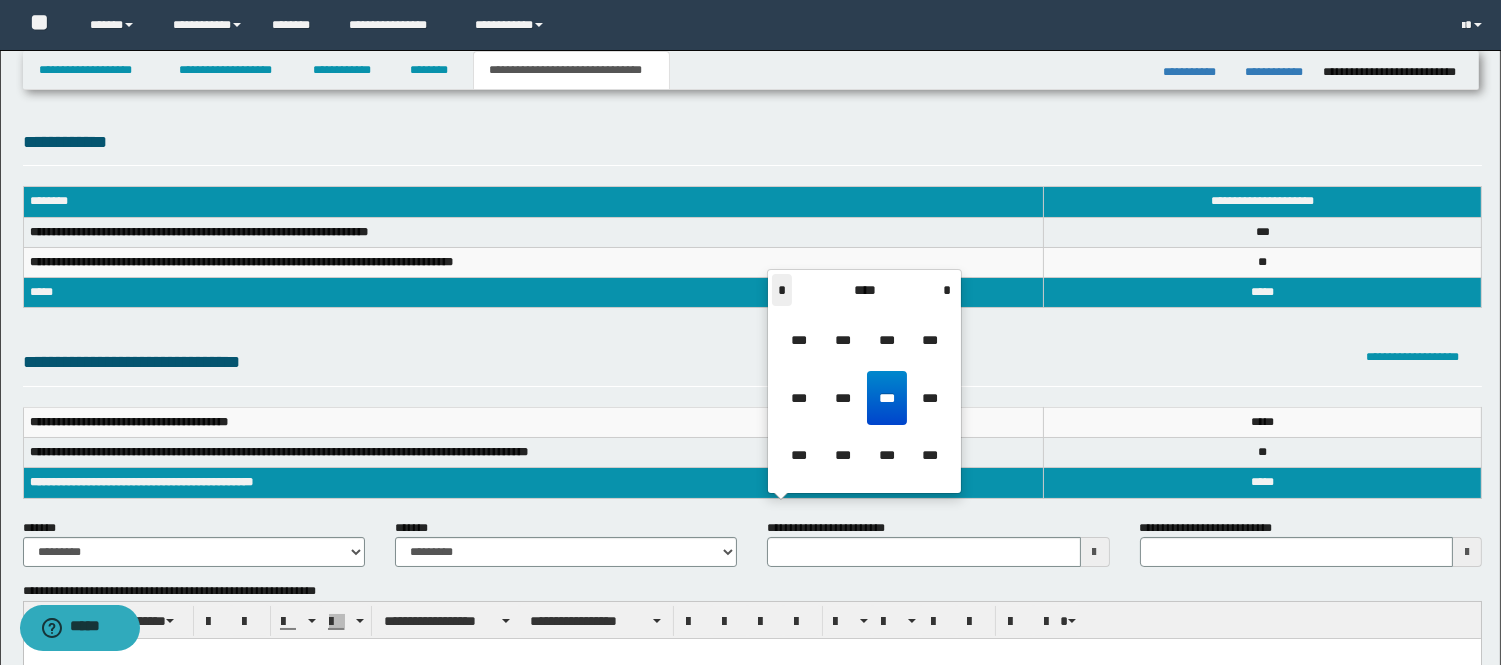 click on "*" at bounding box center (782, 290) 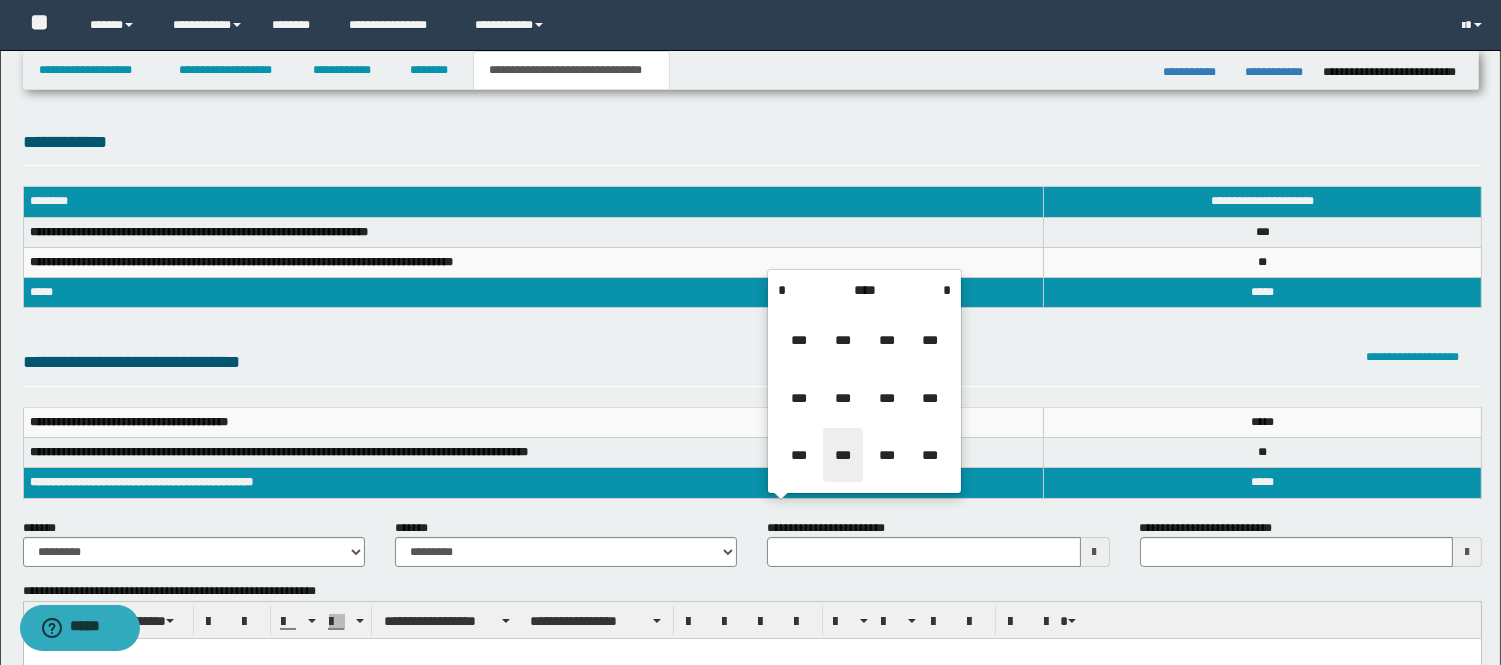 click on "***" at bounding box center (843, 455) 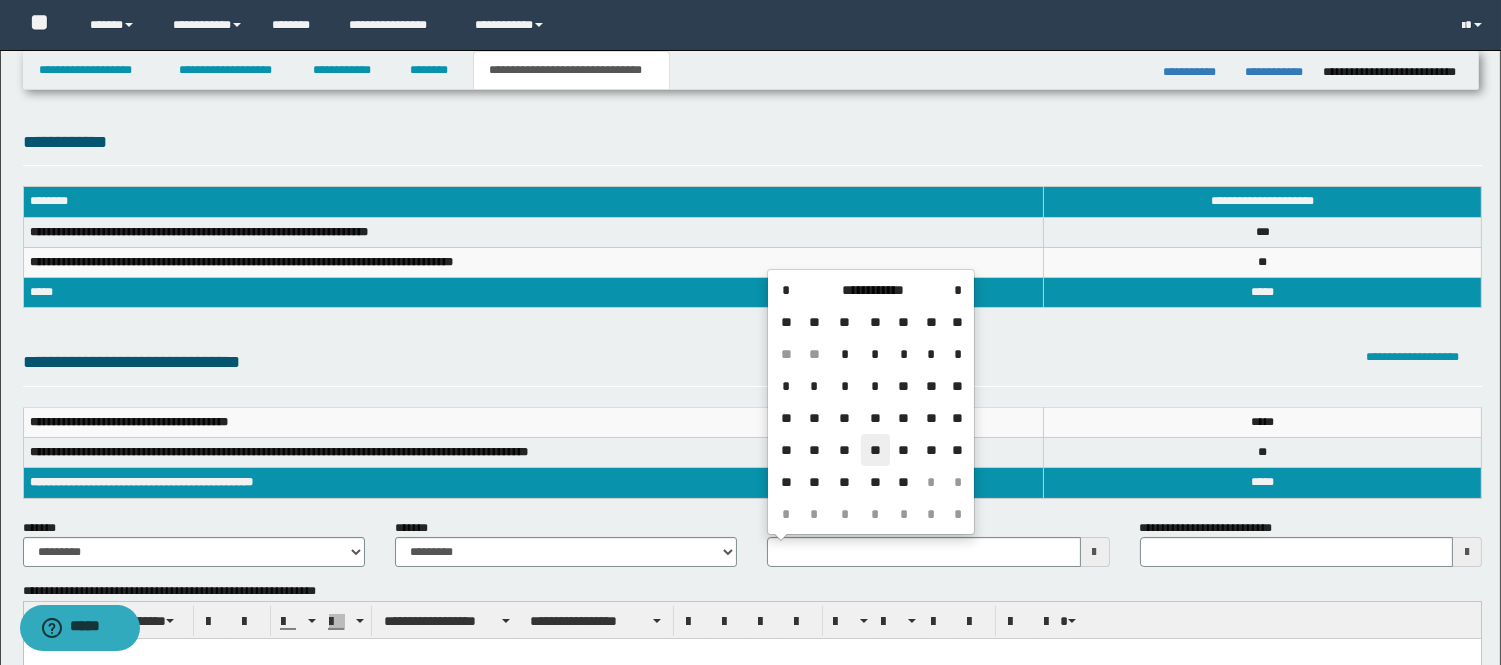 click on "**" at bounding box center [875, 450] 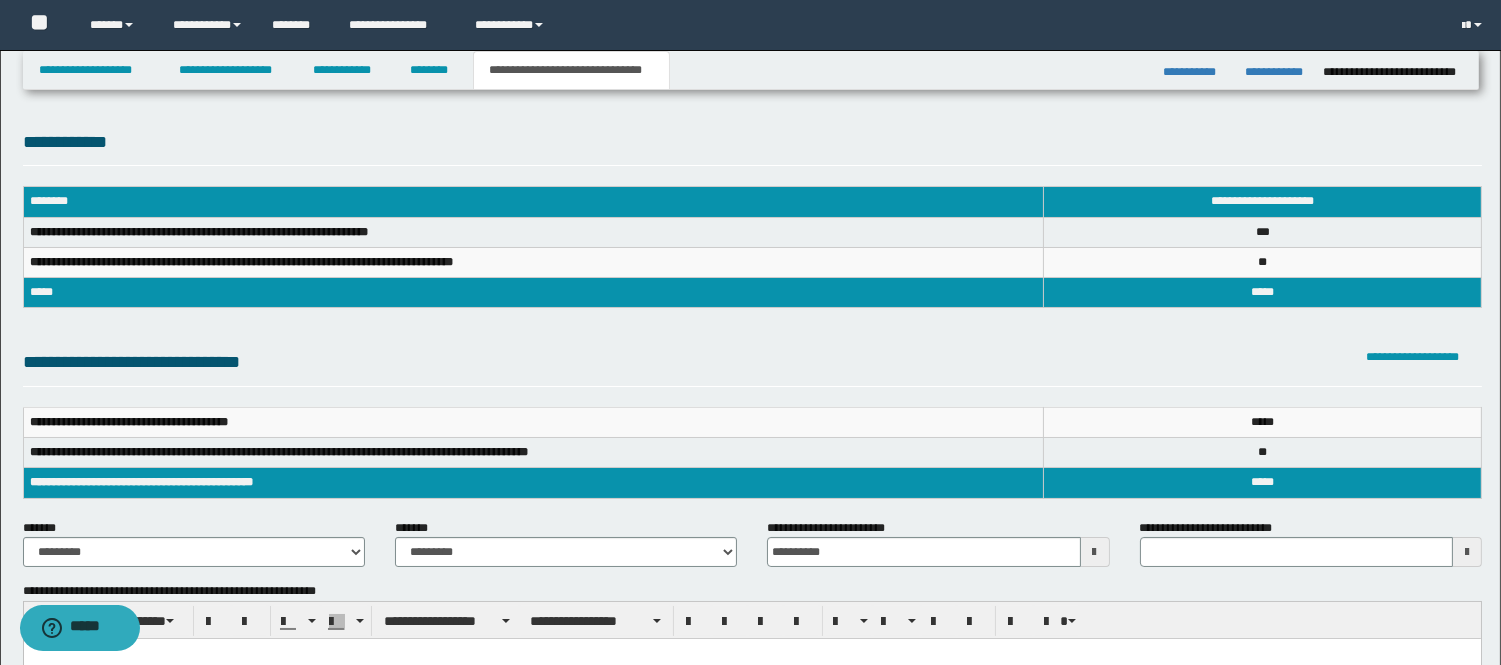 click on "**********" at bounding box center (566, 551) 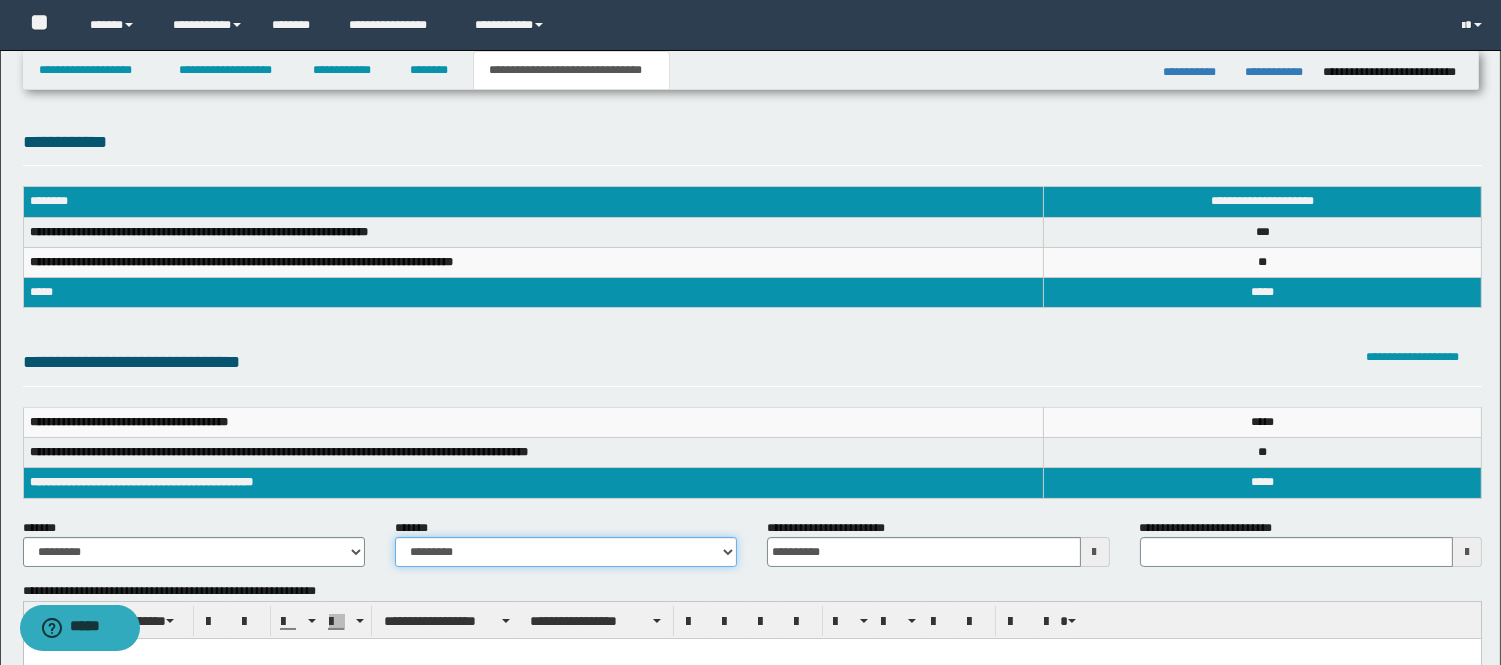 click on "**********" at bounding box center (566, 552) 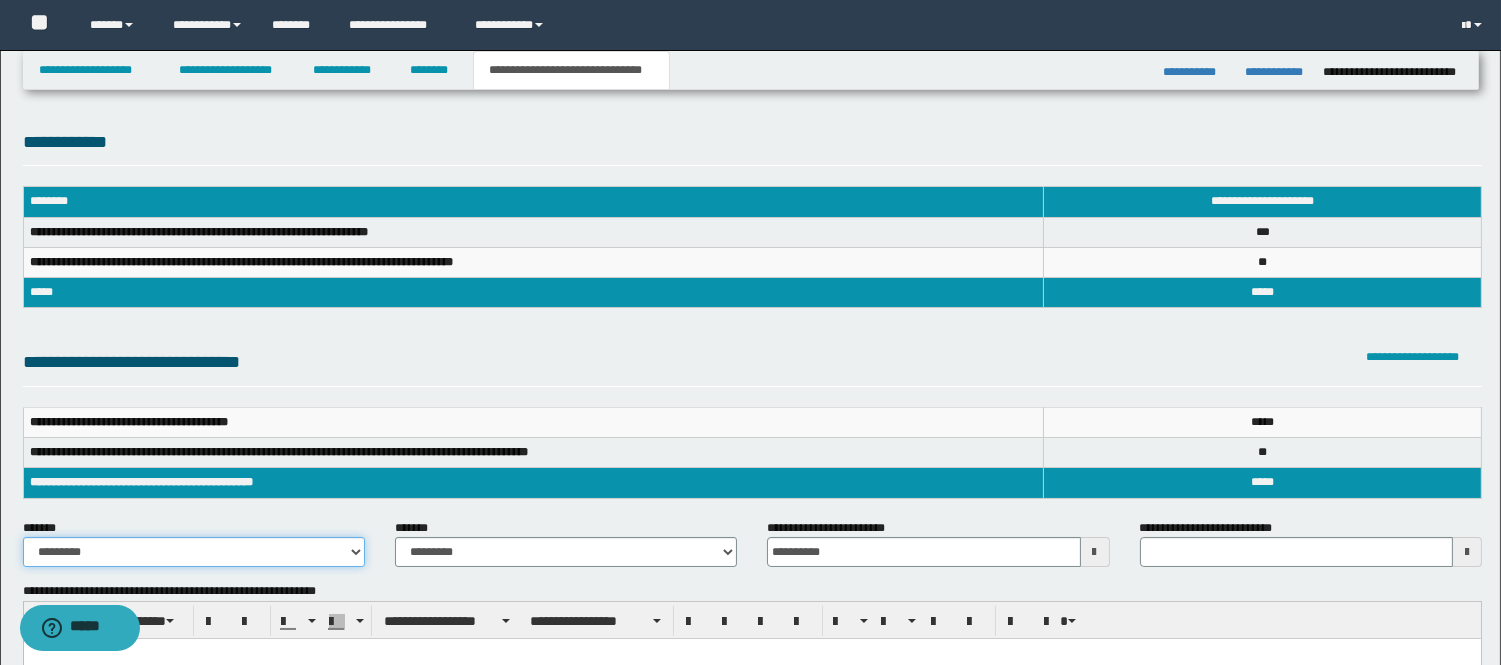 drag, startPoint x: 260, startPoint y: 550, endPoint x: 208, endPoint y: 557, distance: 52.46904 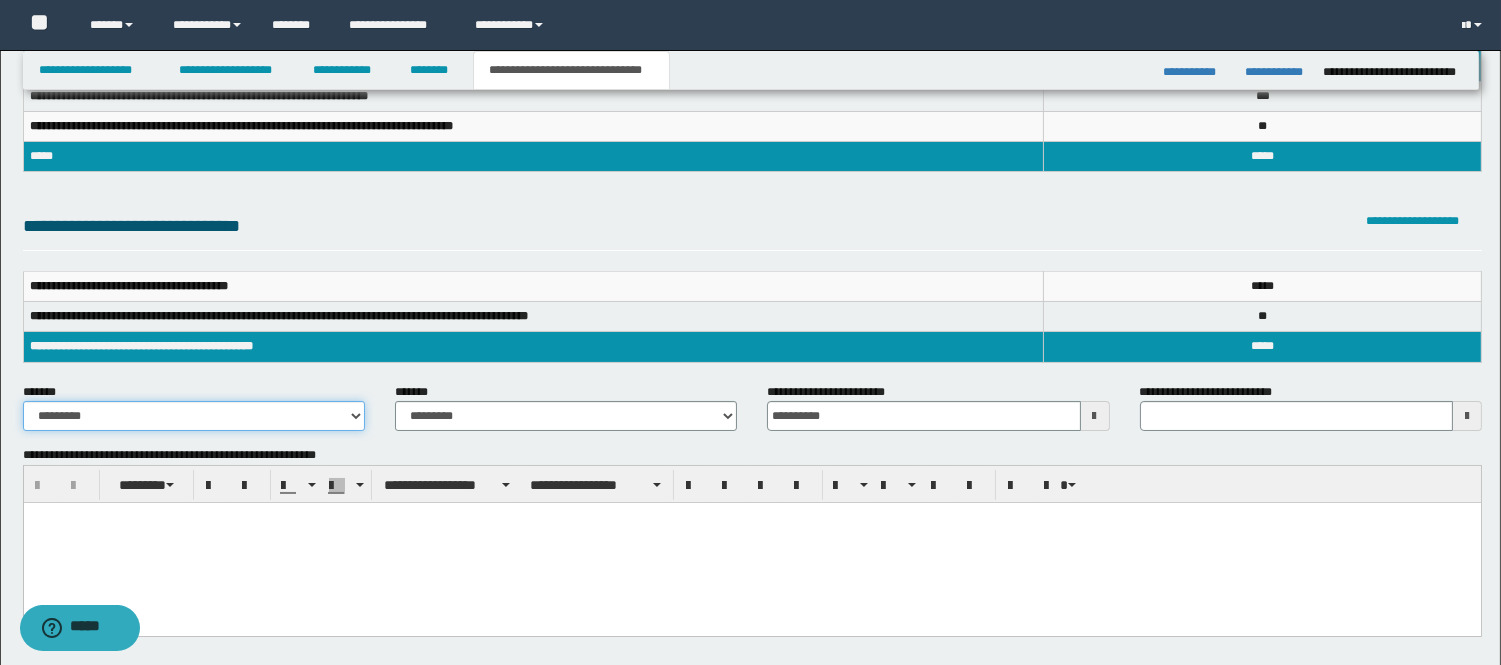 scroll, scrollTop: 333, scrollLeft: 0, axis: vertical 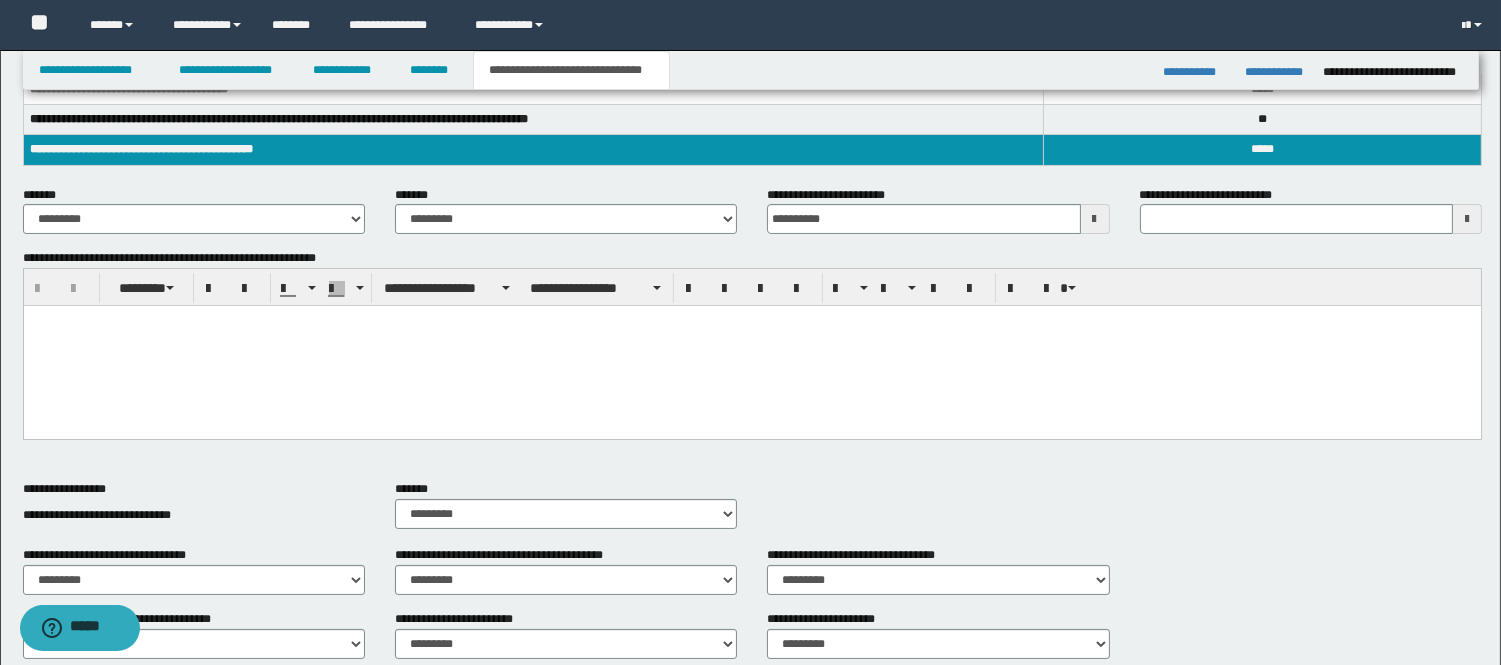 click at bounding box center (751, 346) 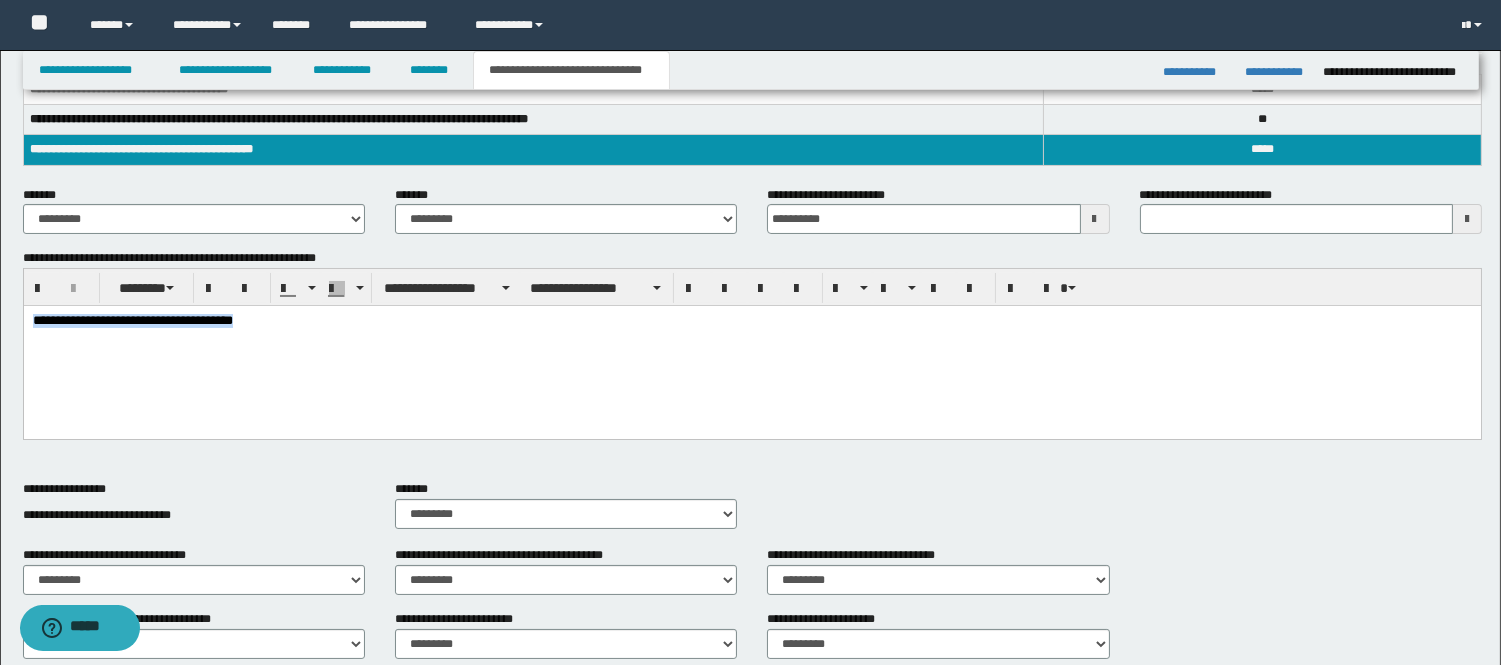 drag, startPoint x: 253, startPoint y: 322, endPoint x: -1, endPoint y: 321, distance: 254.00197 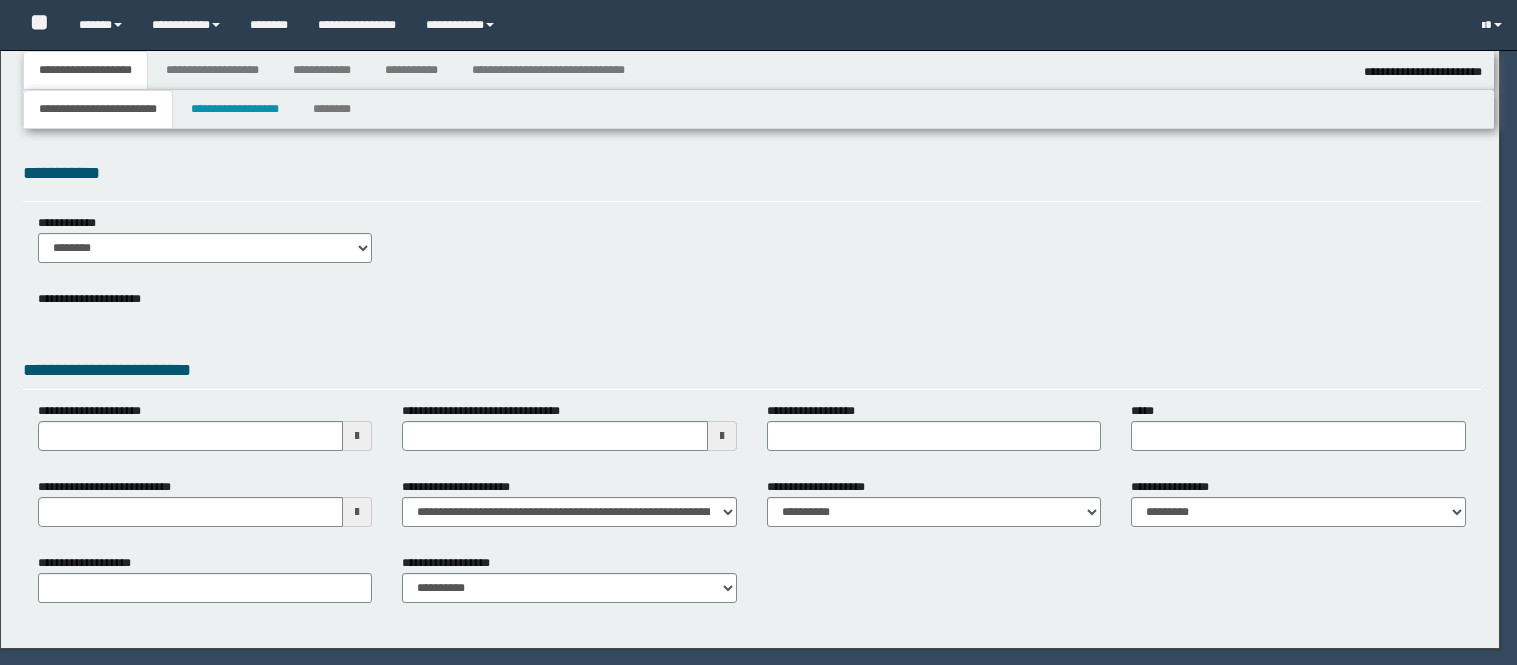 select on "*" 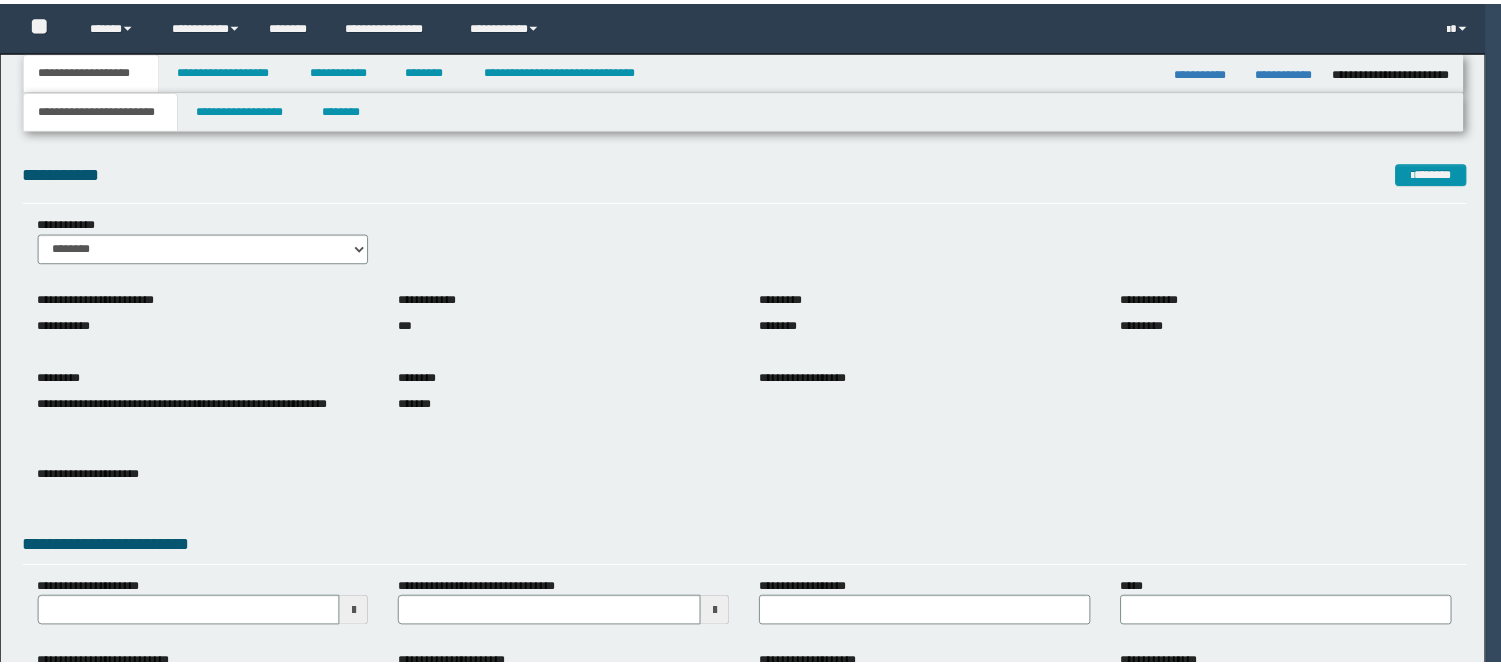 scroll, scrollTop: 0, scrollLeft: 0, axis: both 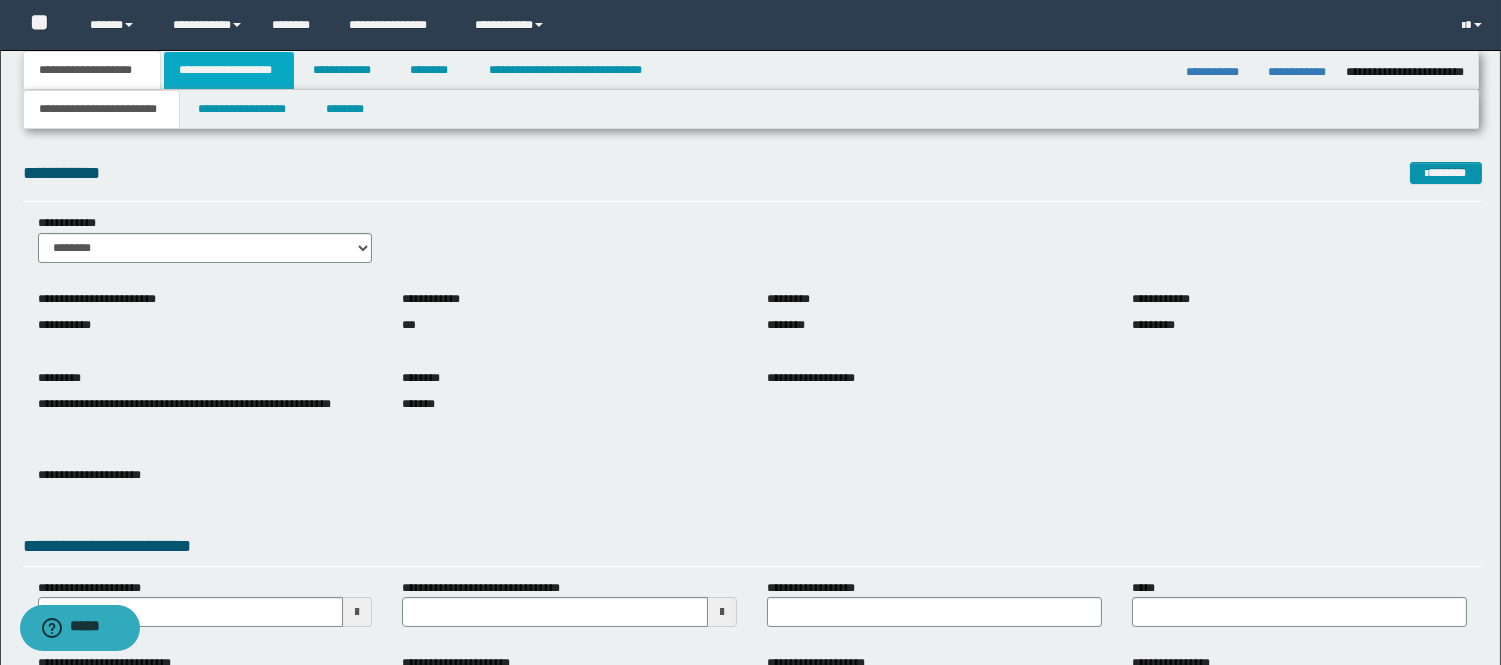 click on "**********" at bounding box center (229, 70) 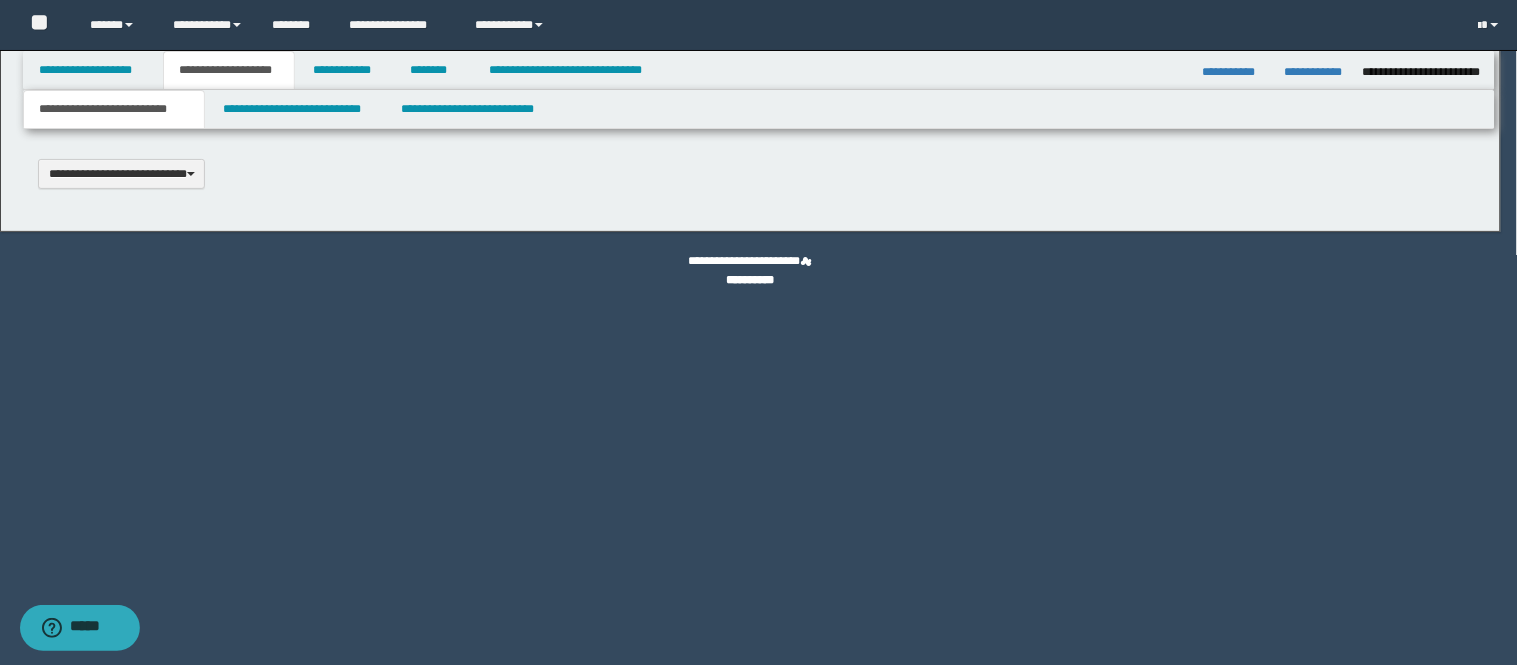 scroll, scrollTop: 0, scrollLeft: 0, axis: both 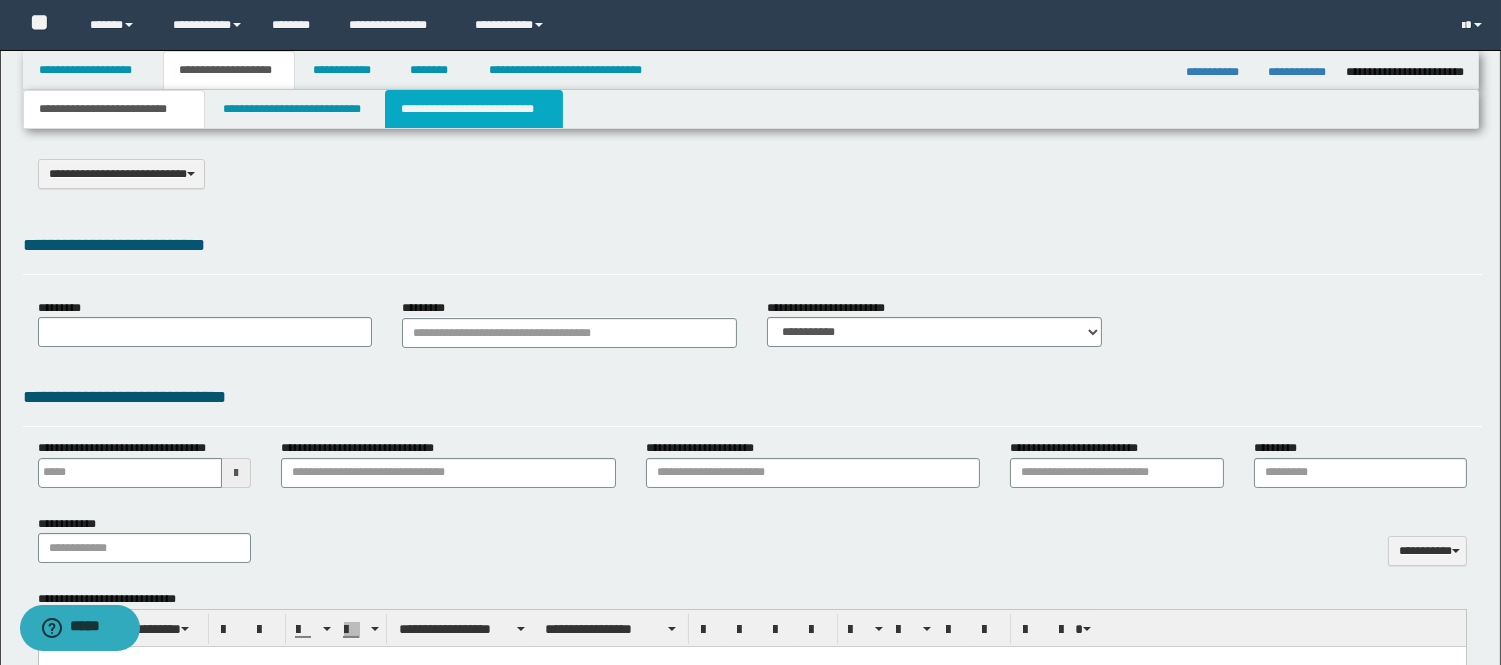 click on "**********" at bounding box center [474, 109] 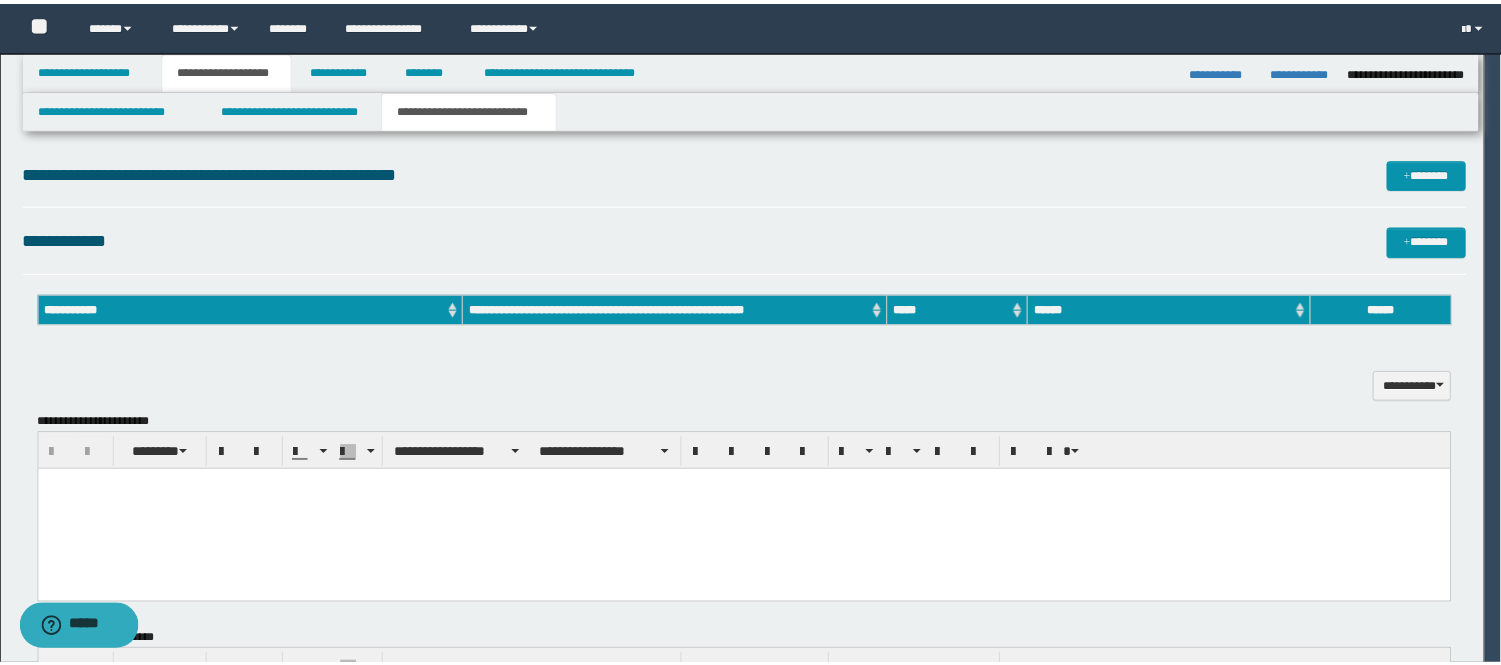 scroll, scrollTop: 0, scrollLeft: 0, axis: both 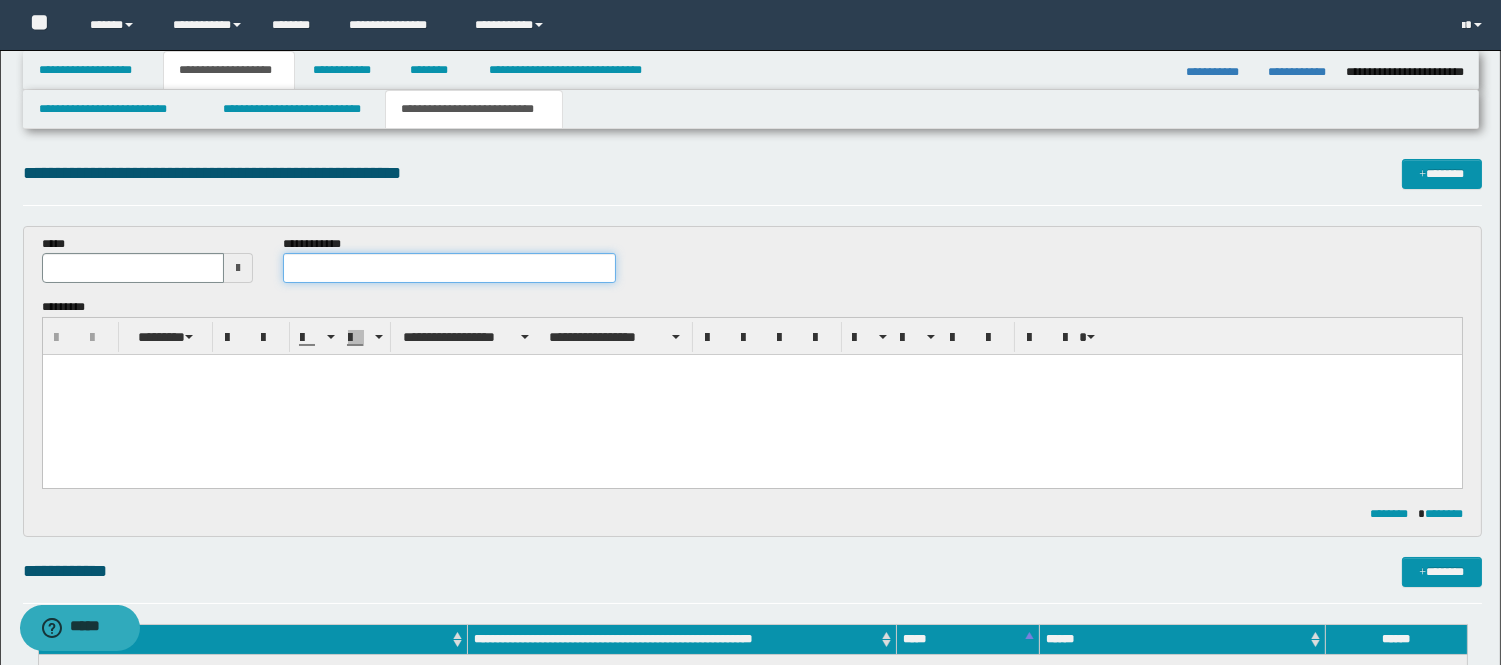 drag, startPoint x: 456, startPoint y: 248, endPoint x: 445, endPoint y: 271, distance: 25.495098 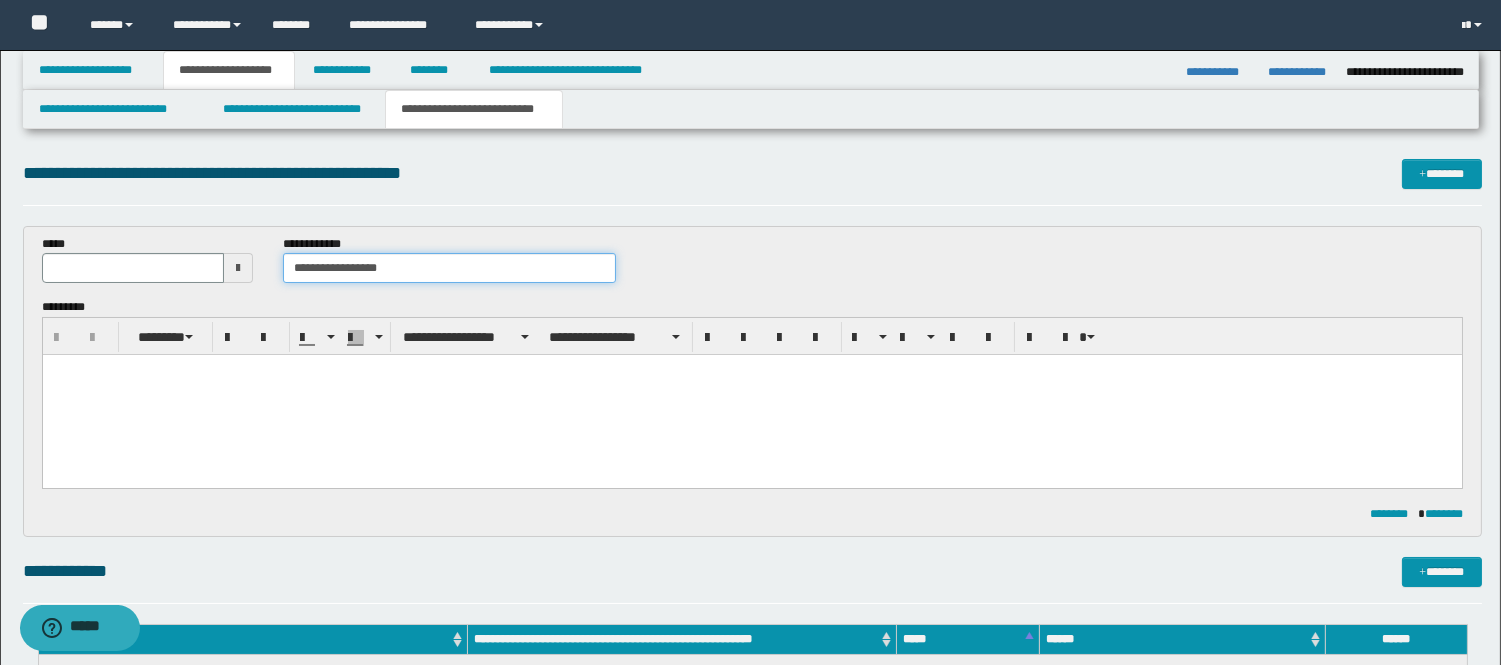 type on "**********" 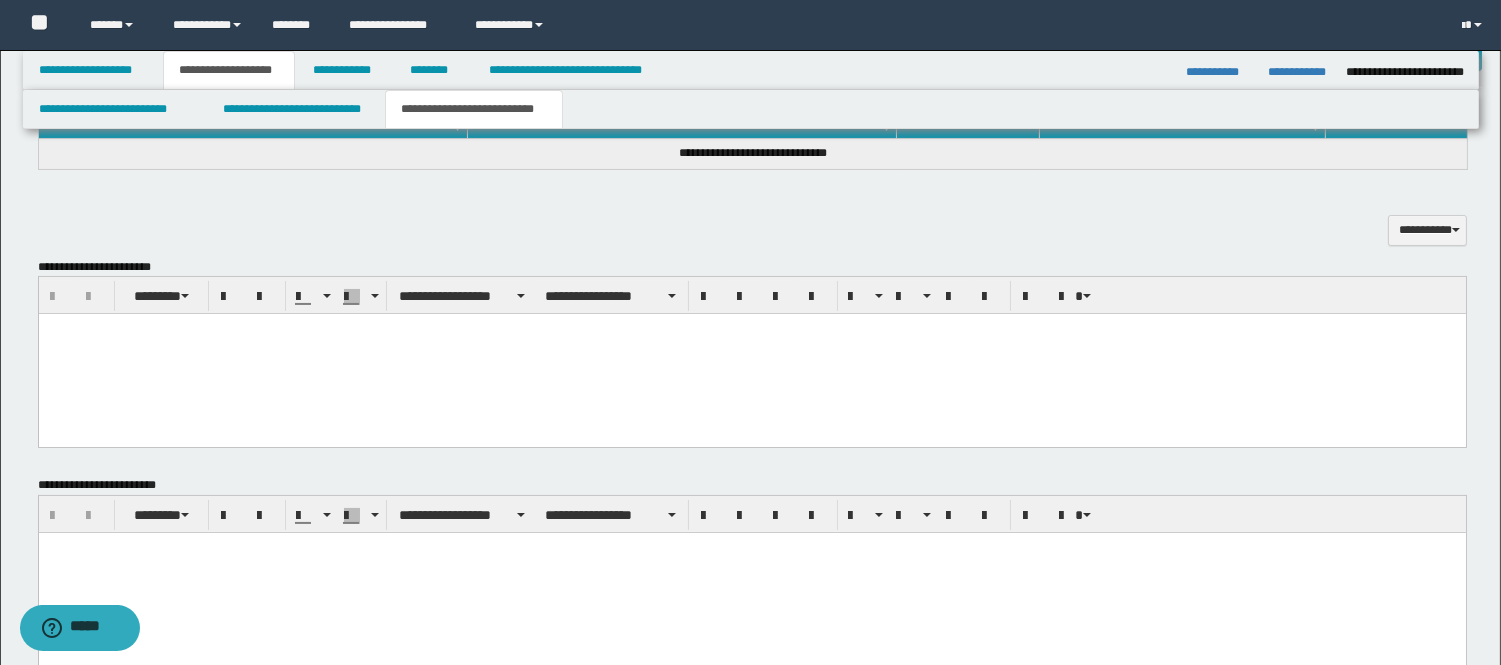 scroll, scrollTop: 555, scrollLeft: 0, axis: vertical 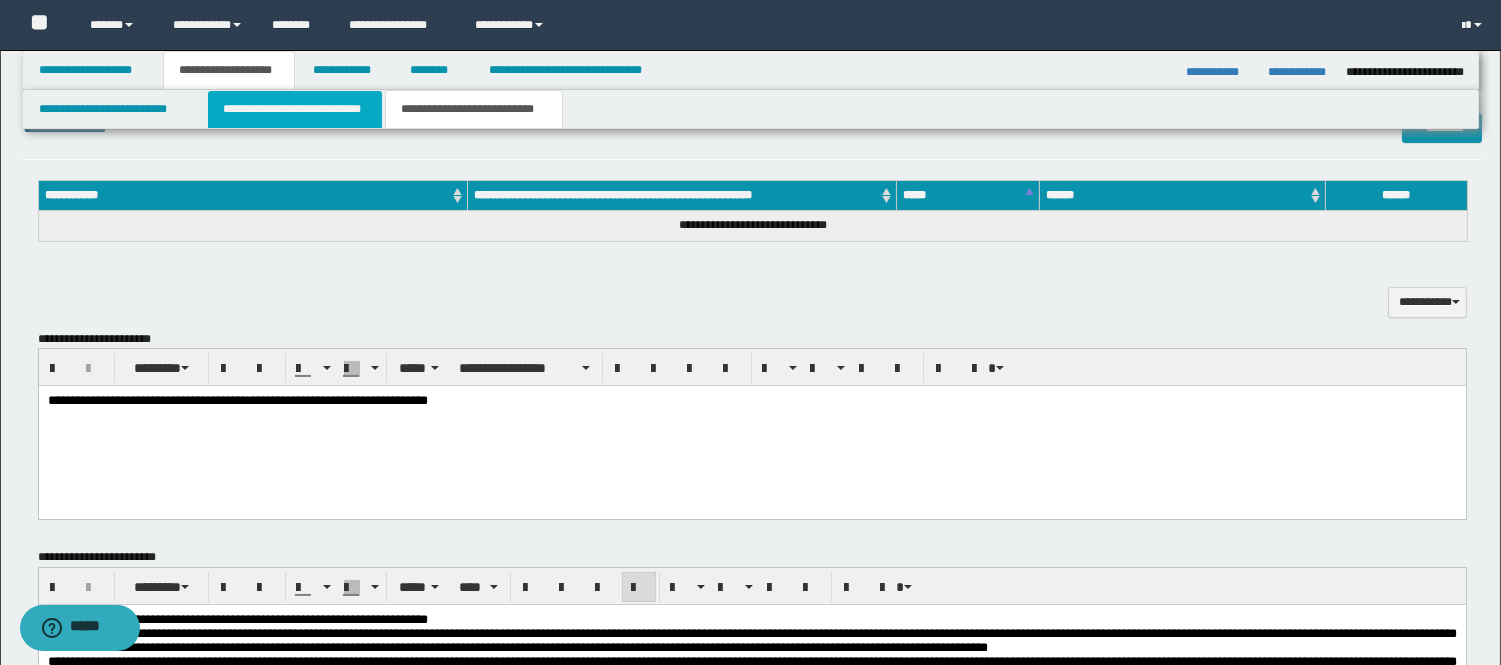 click on "**********" at bounding box center (295, 109) 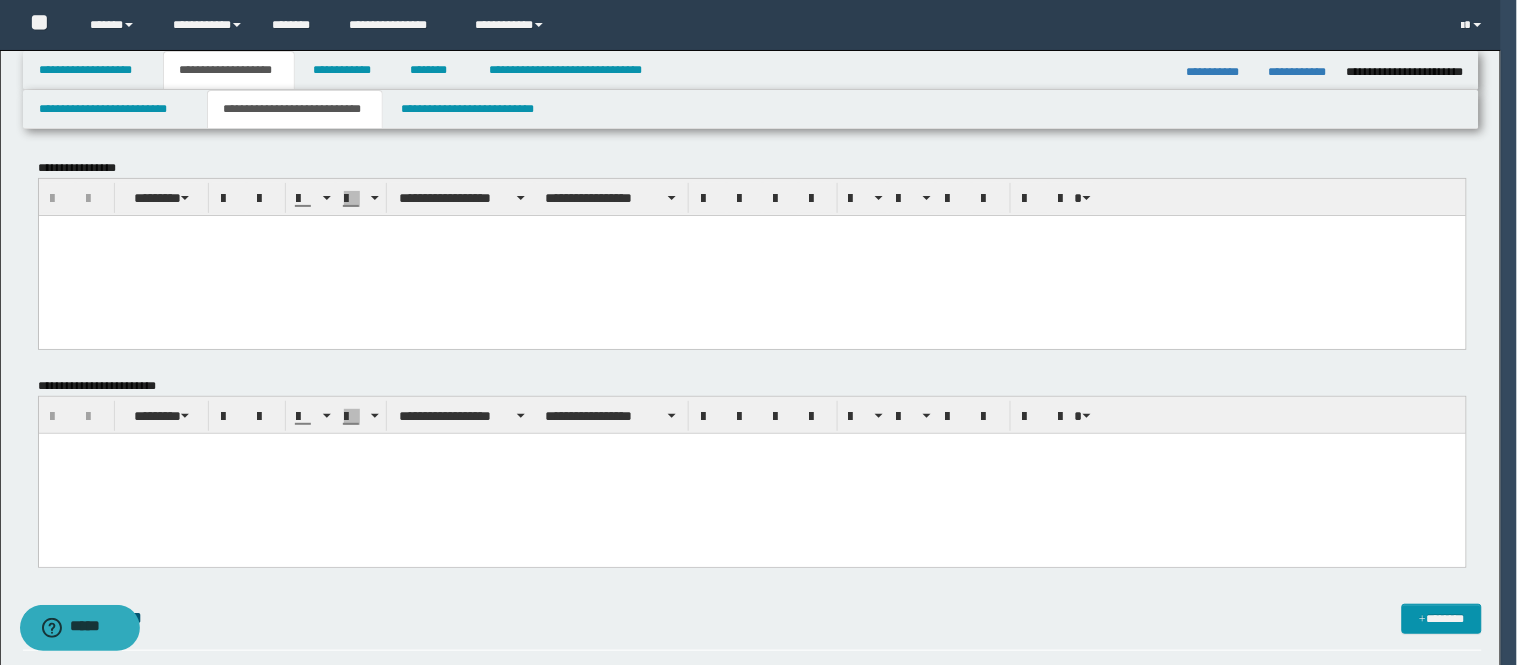 scroll, scrollTop: 0, scrollLeft: 0, axis: both 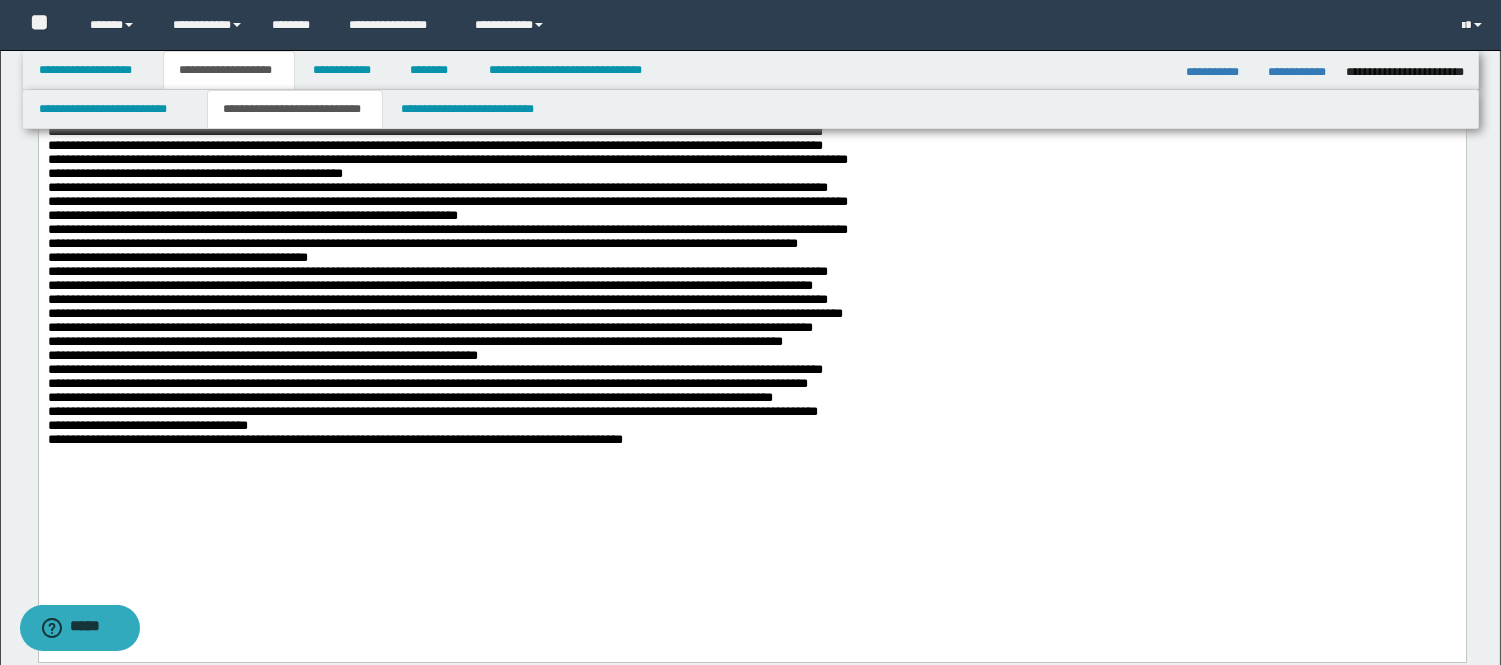 click on "**********" at bounding box center [751, 246] 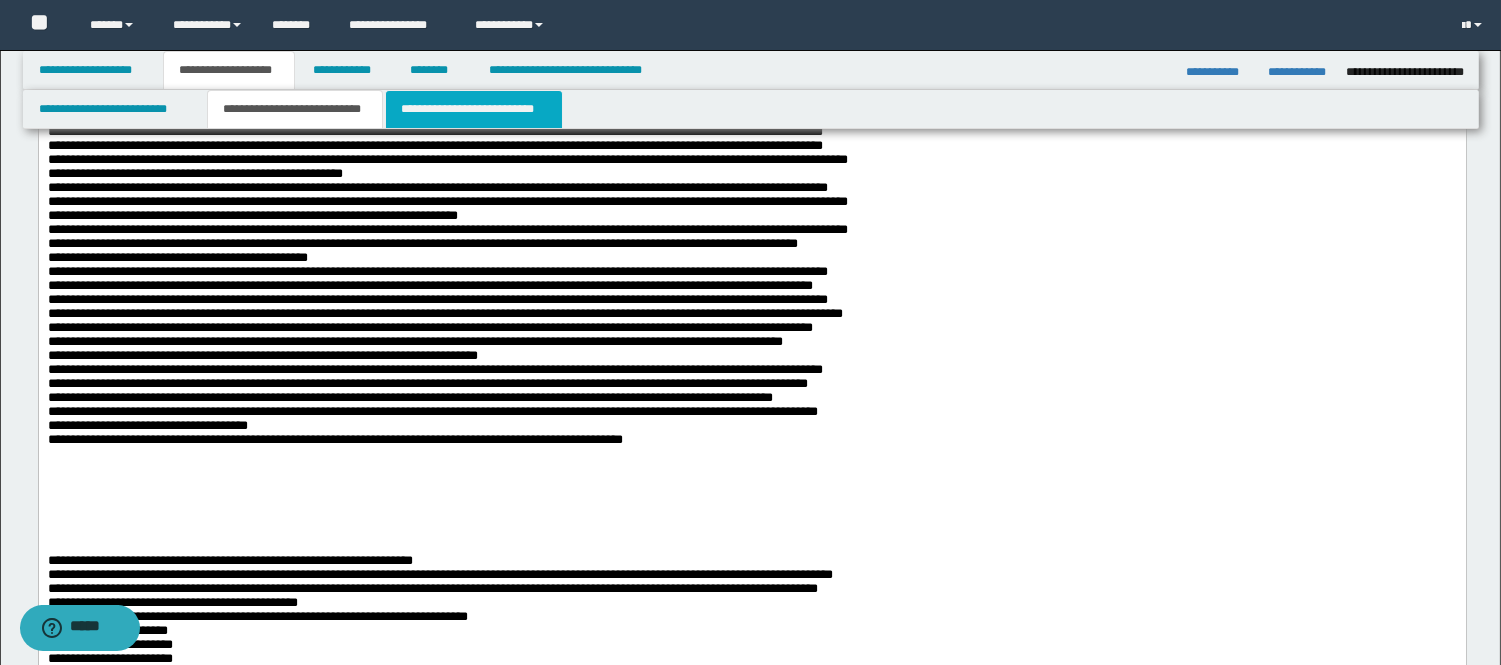click on "**********" at bounding box center (474, 109) 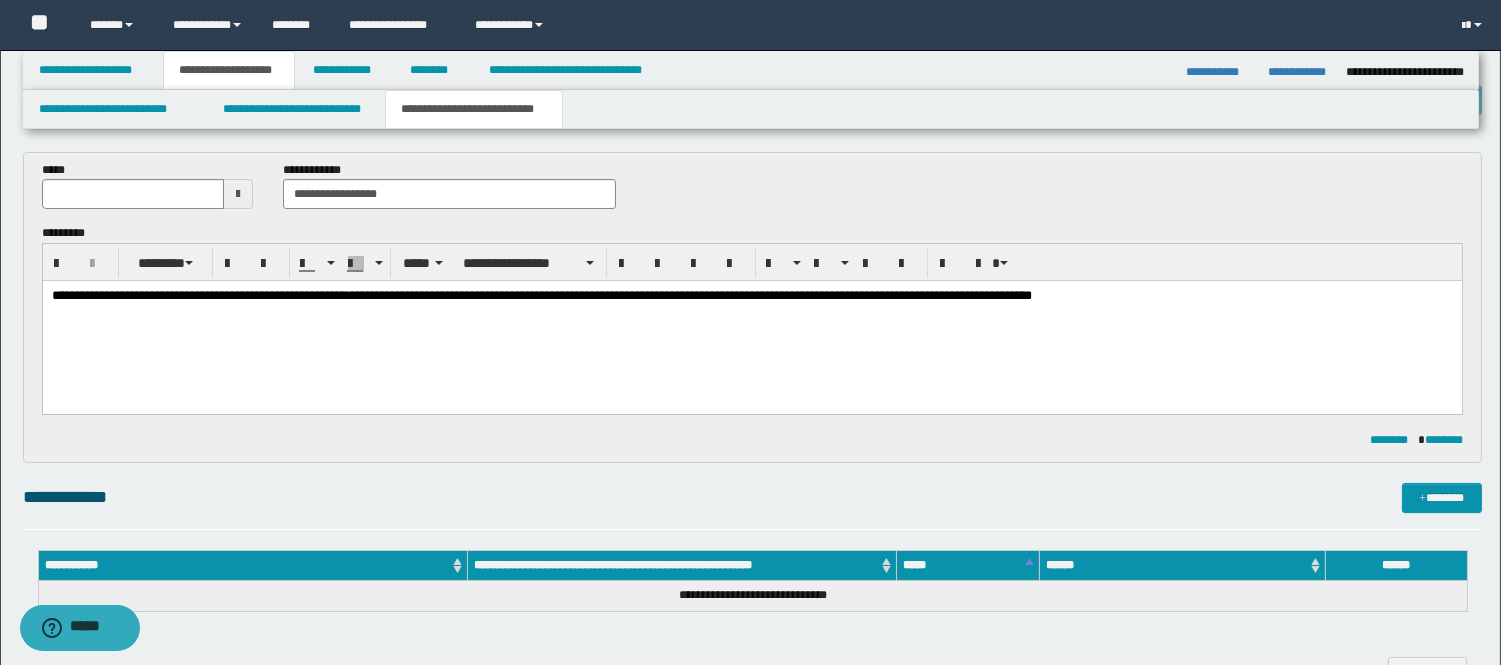 scroll, scrollTop: 111, scrollLeft: 0, axis: vertical 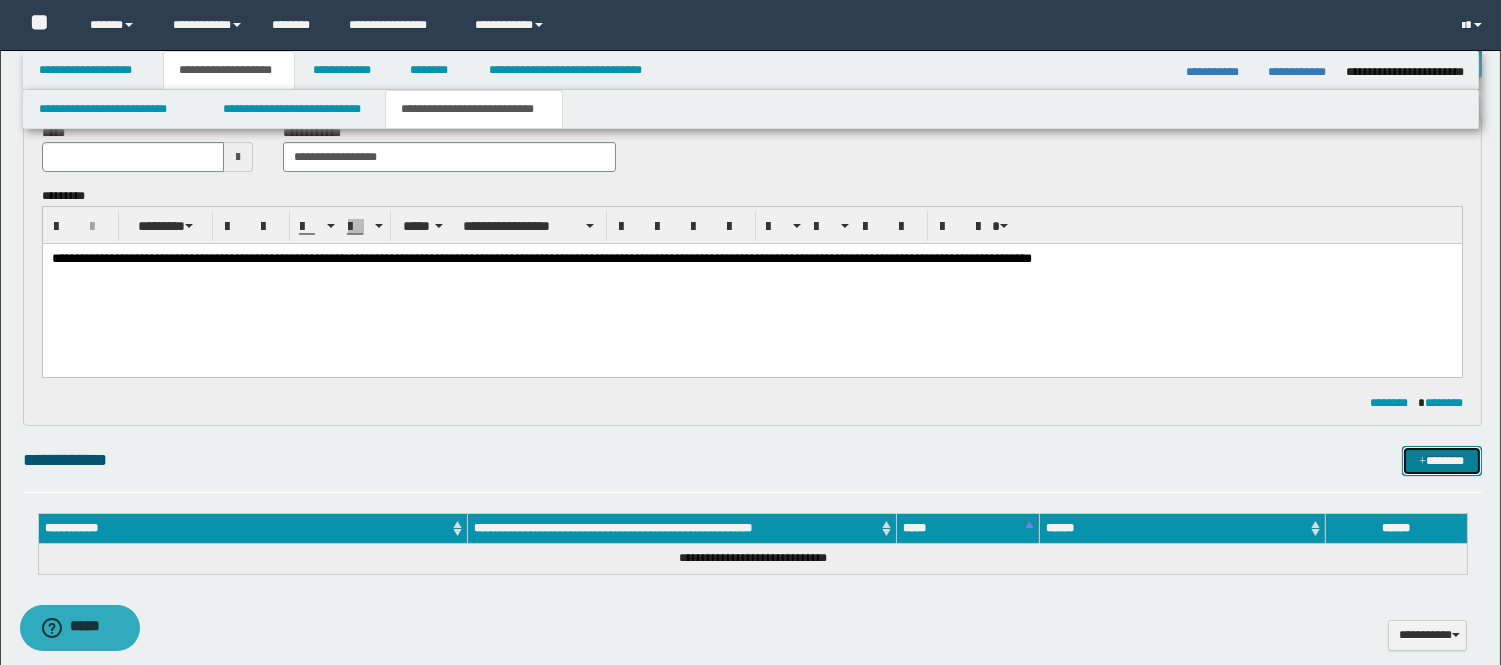 click on "*******" at bounding box center (1442, 461) 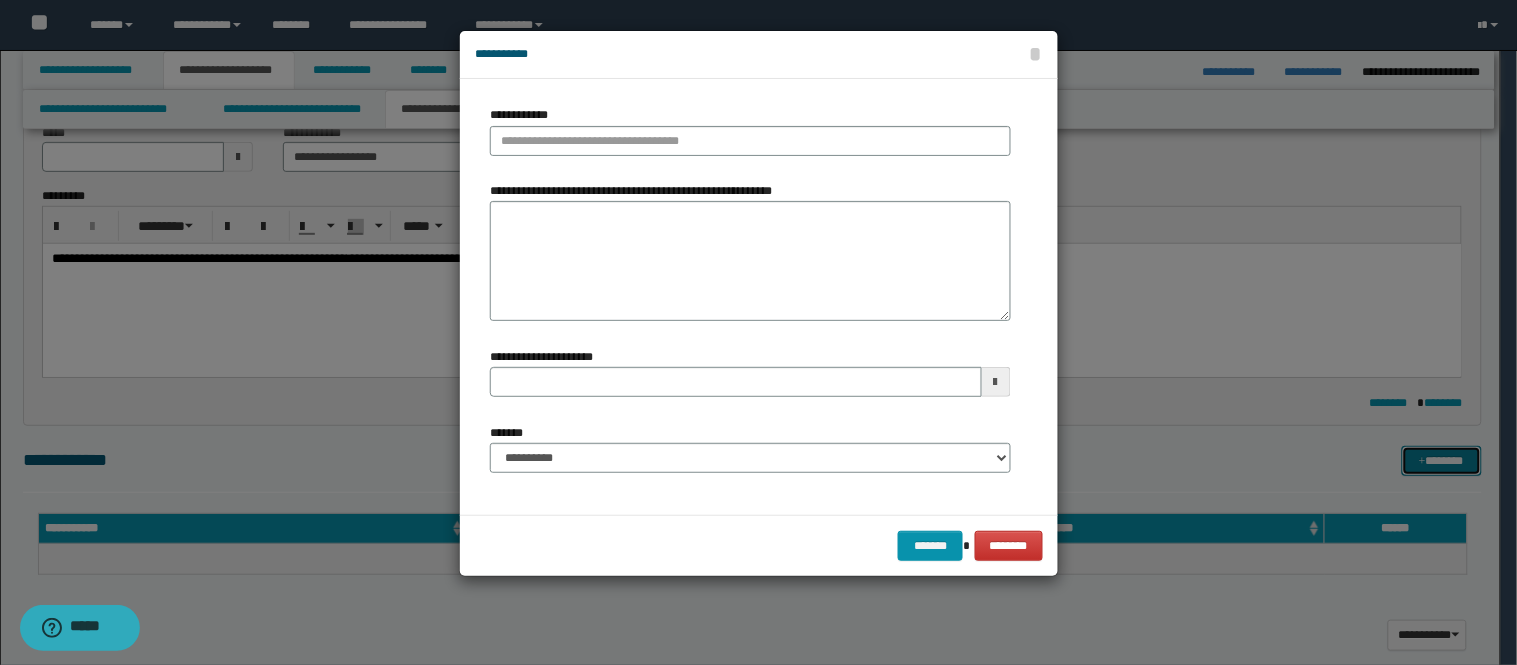 type 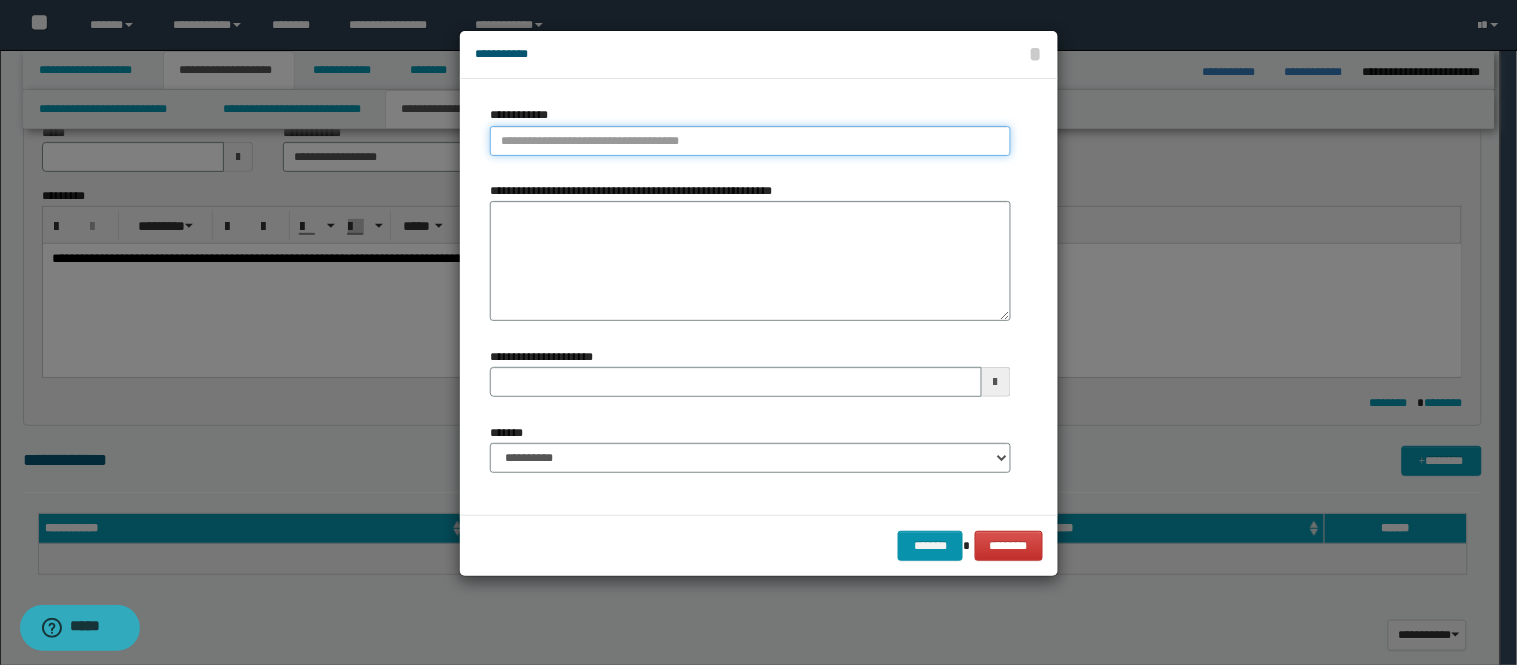 click on "**********" at bounding box center (750, 141) 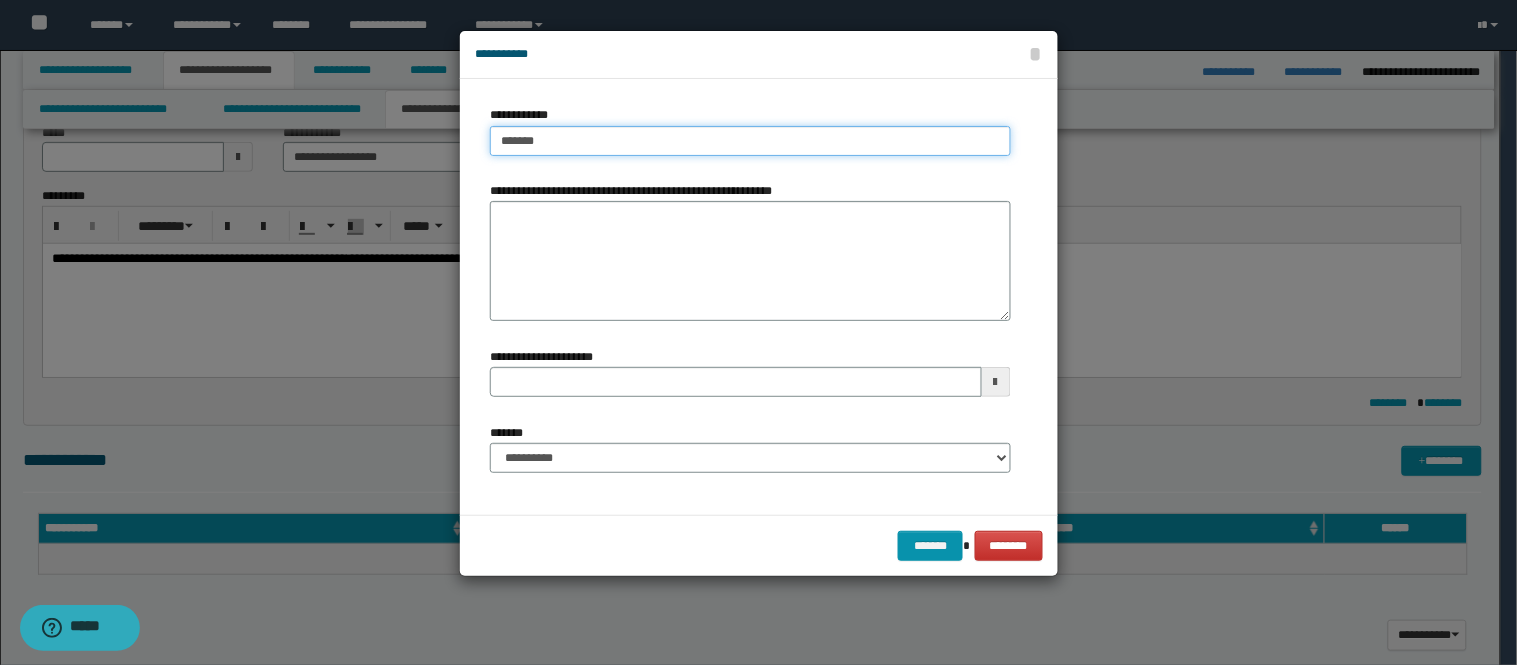 type on "********" 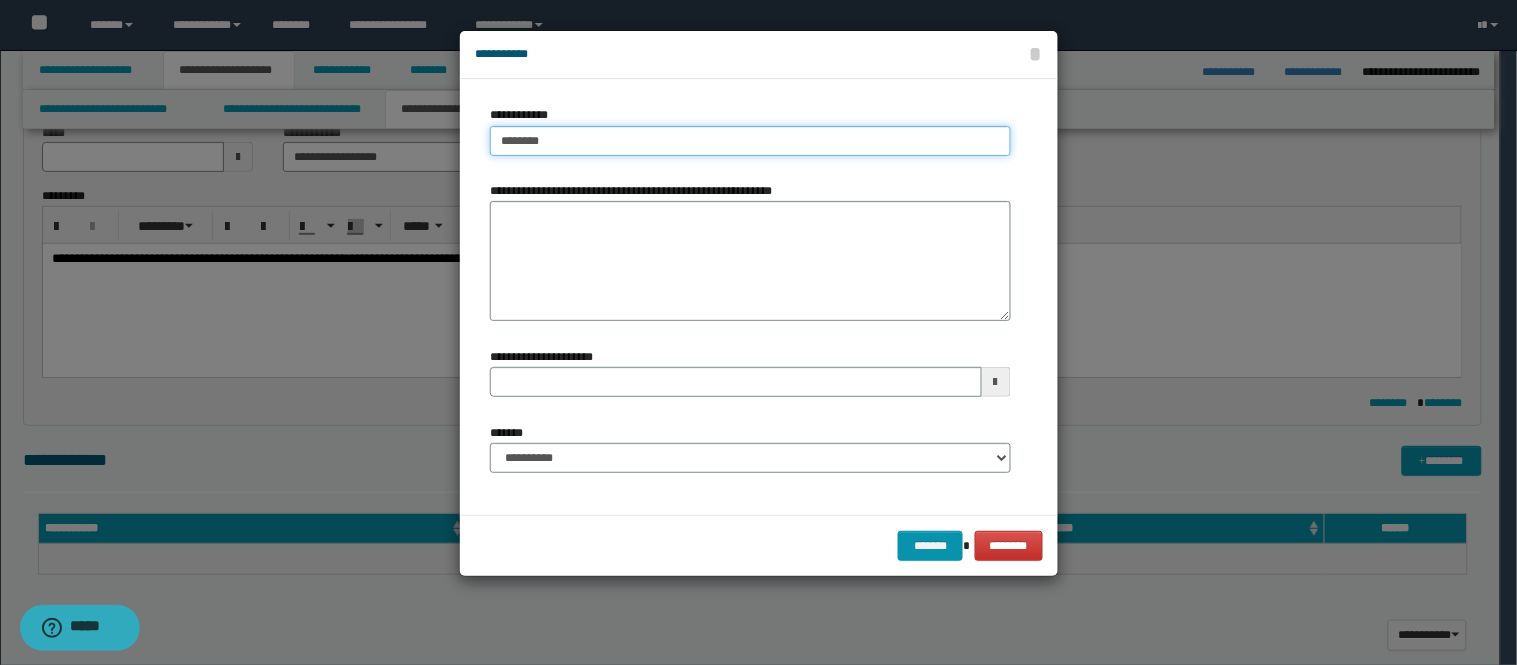 type on "********" 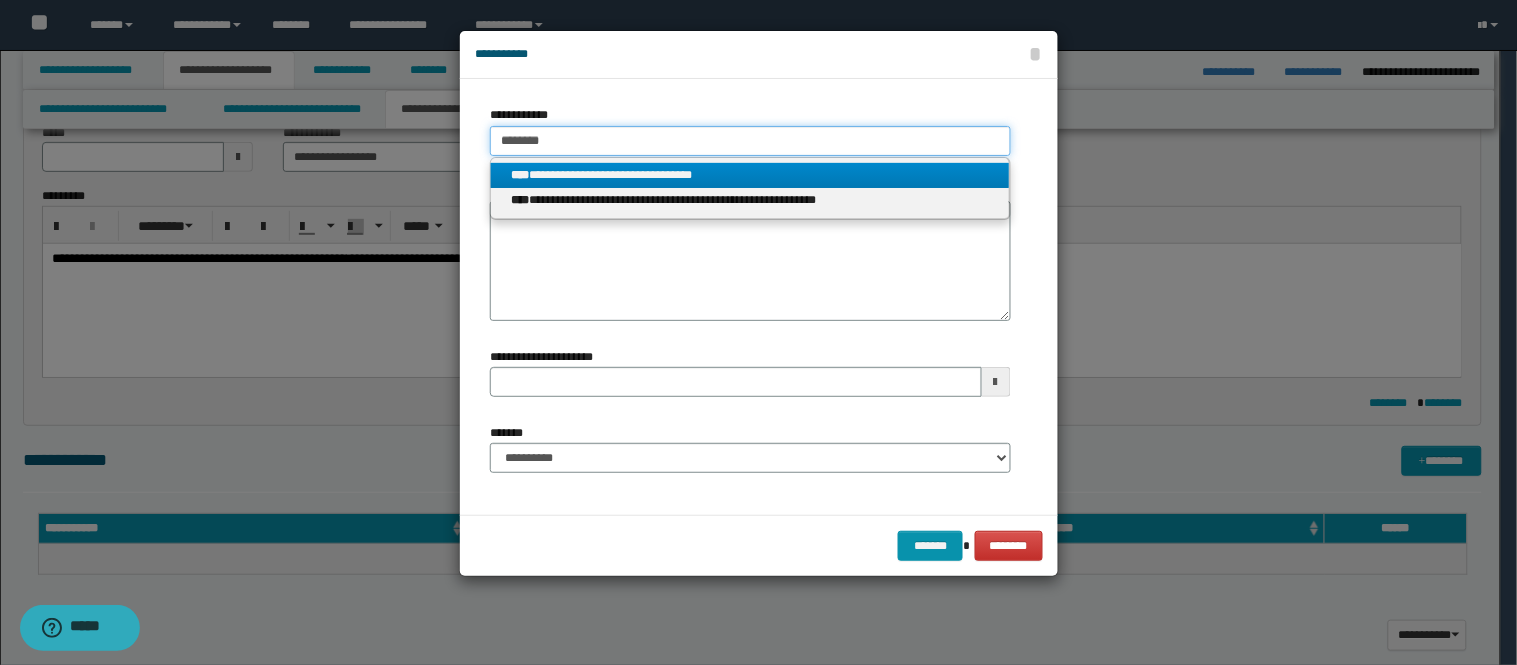 type on "********" 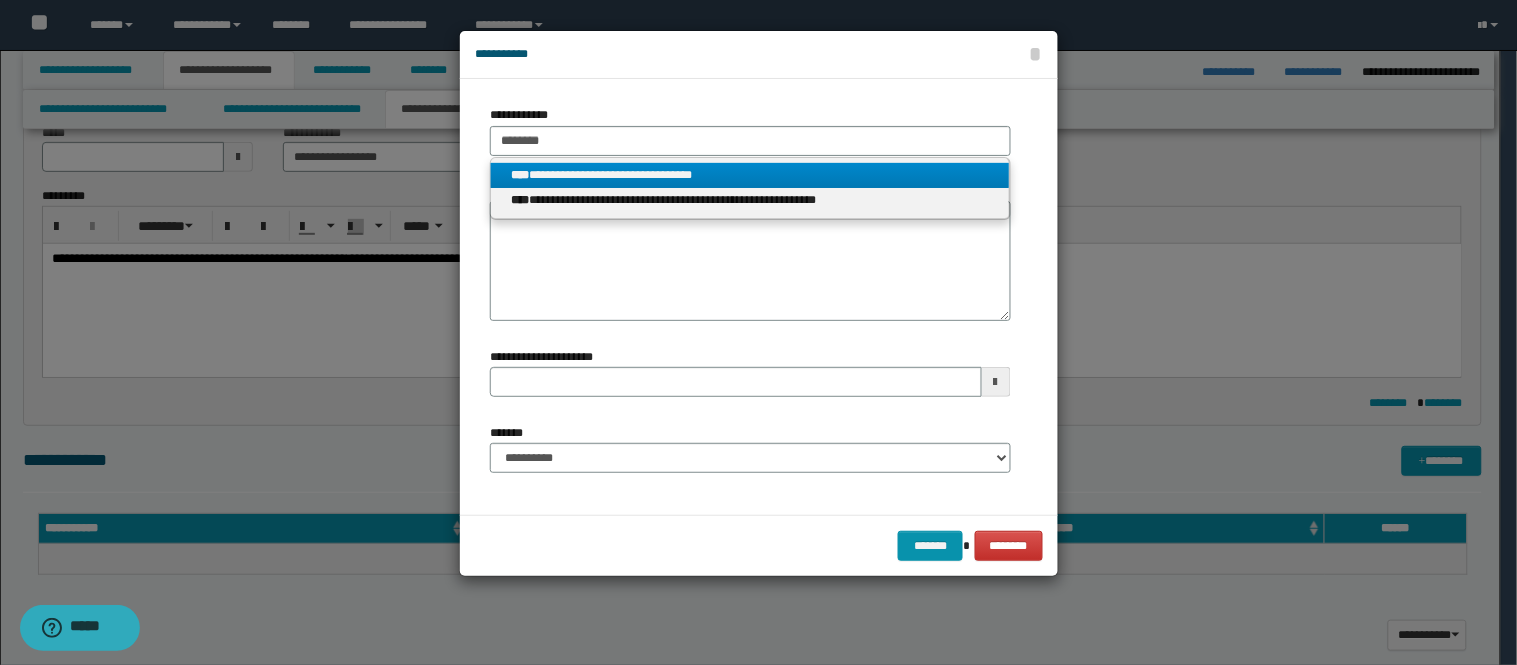 click on "**********" at bounding box center [750, 175] 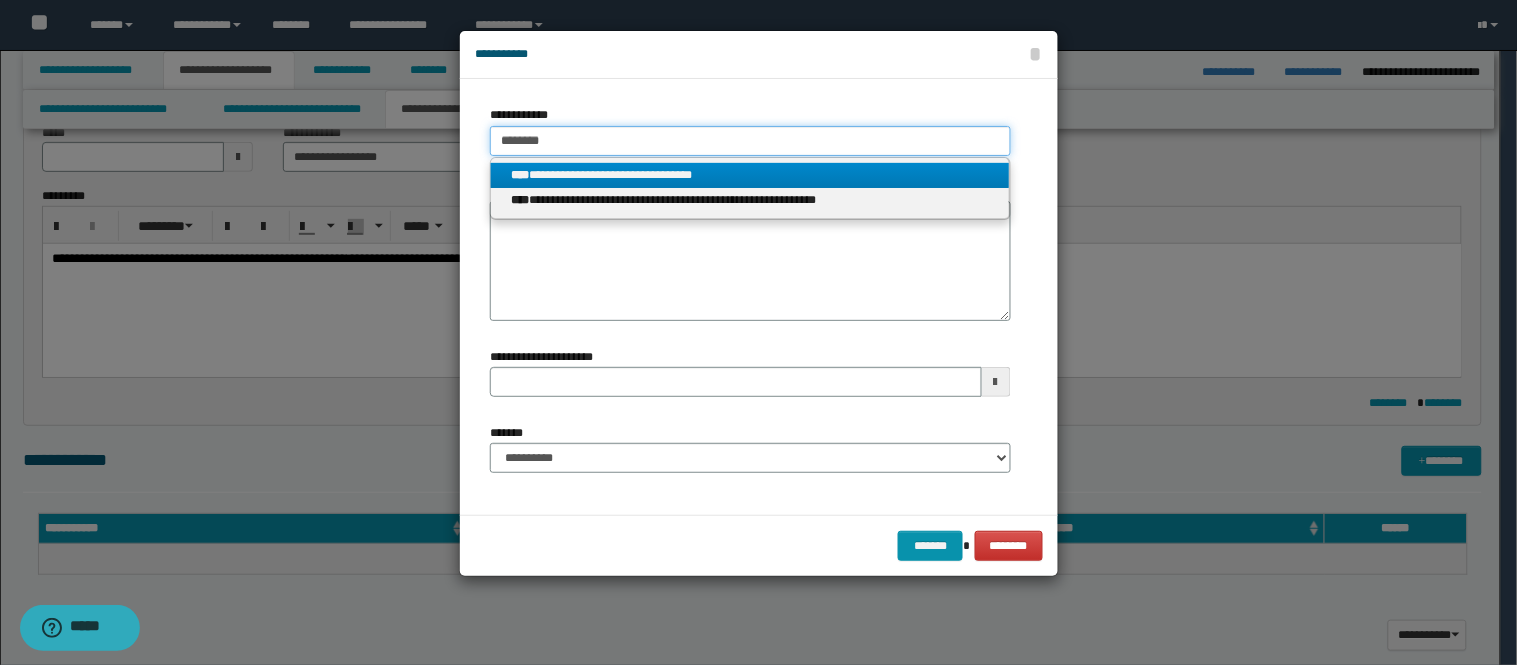 type 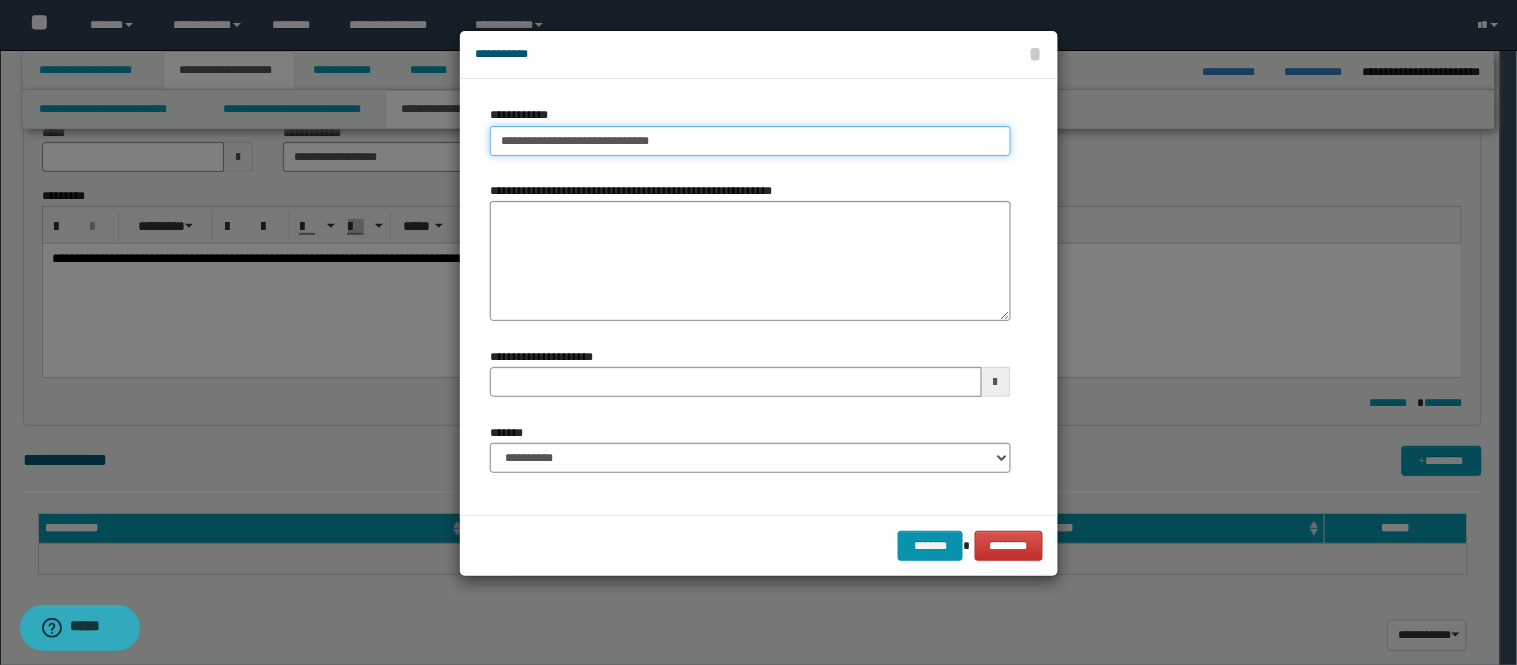 type on "**********" 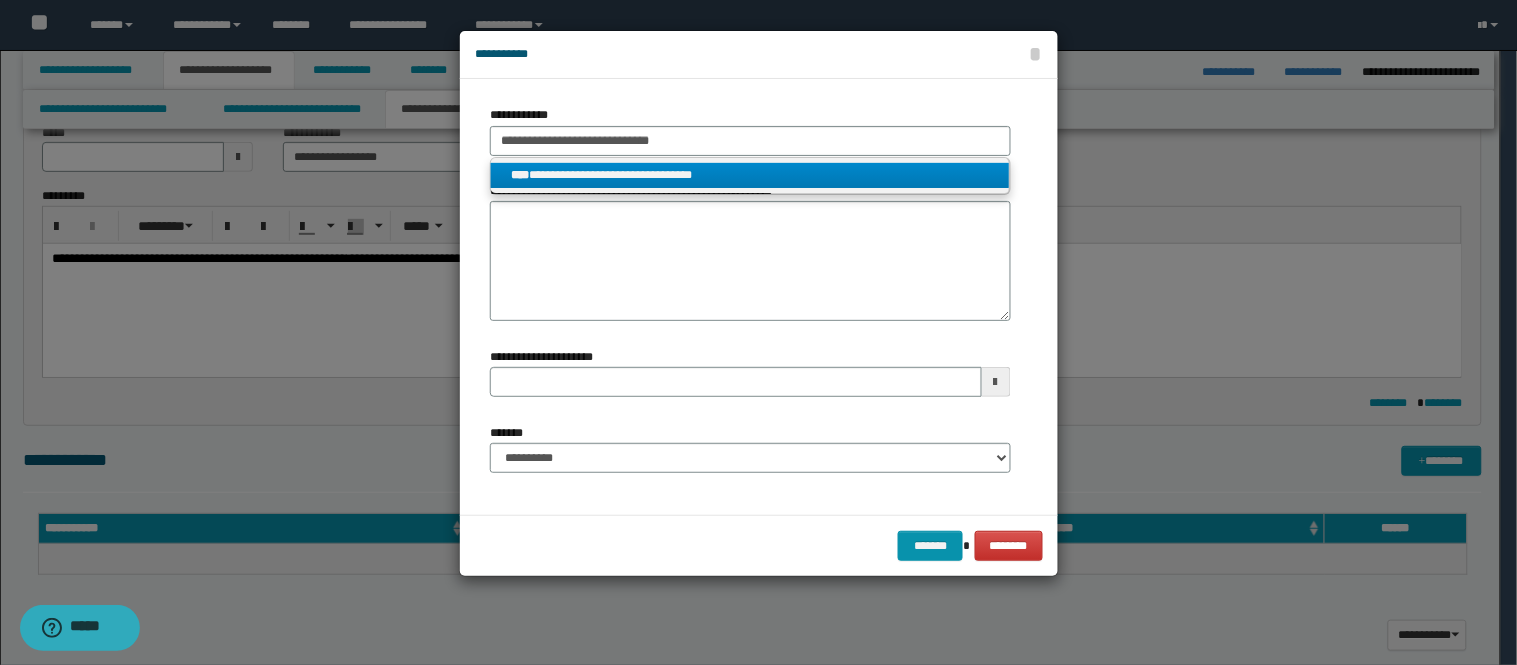 click on "**********" at bounding box center (750, 175) 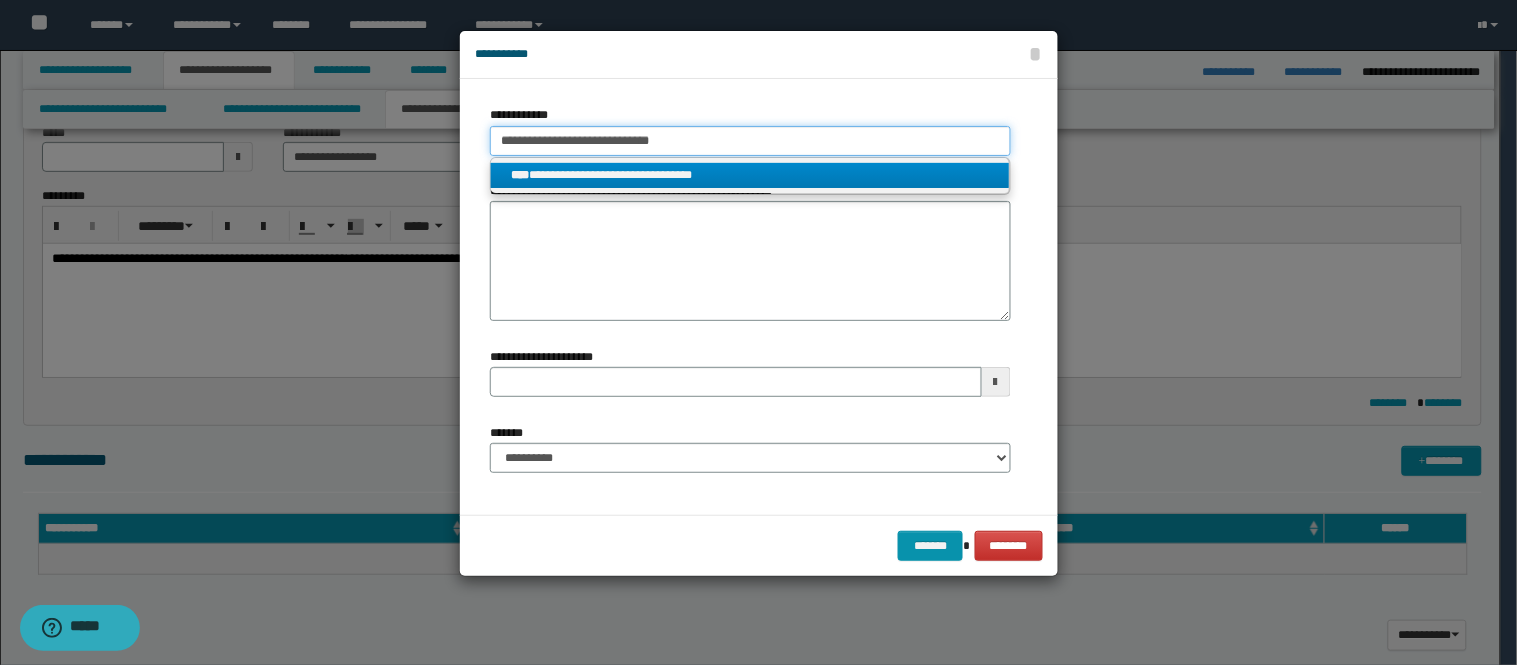 type 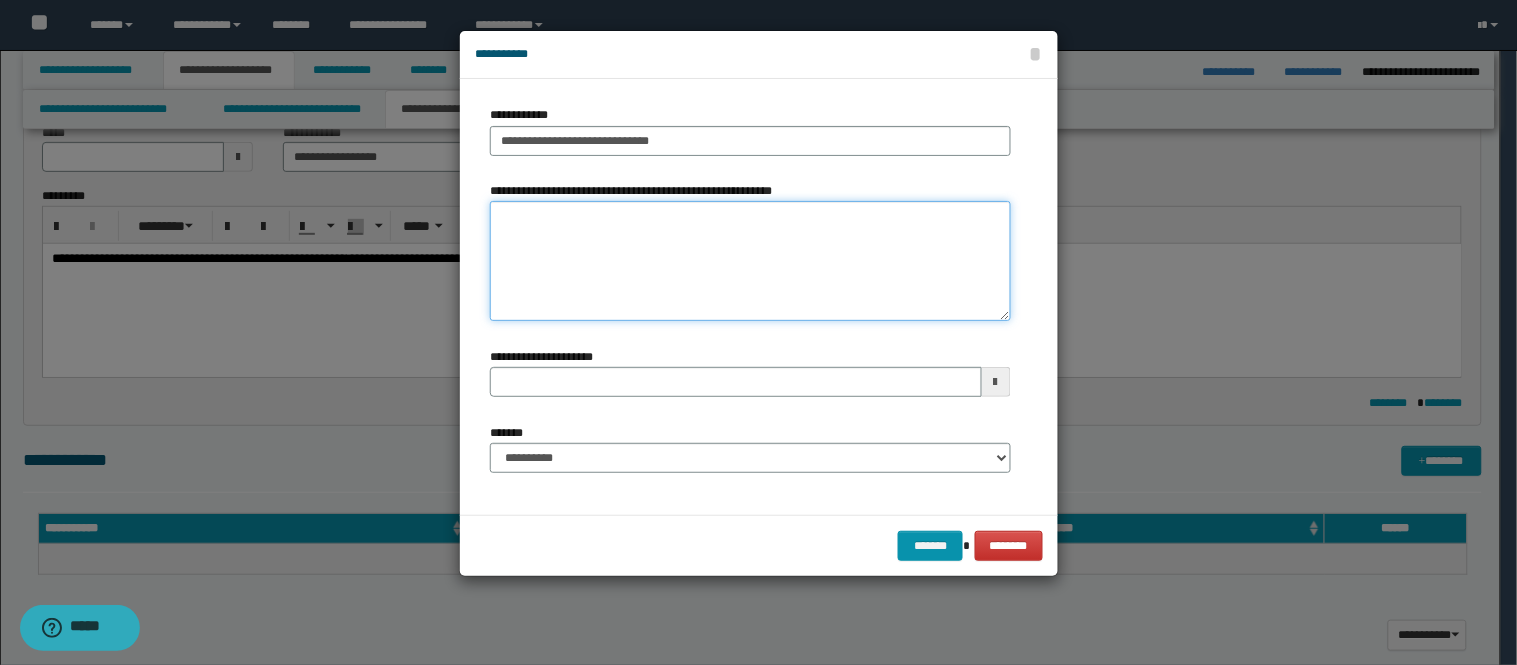 click on "**********" at bounding box center (750, 261) 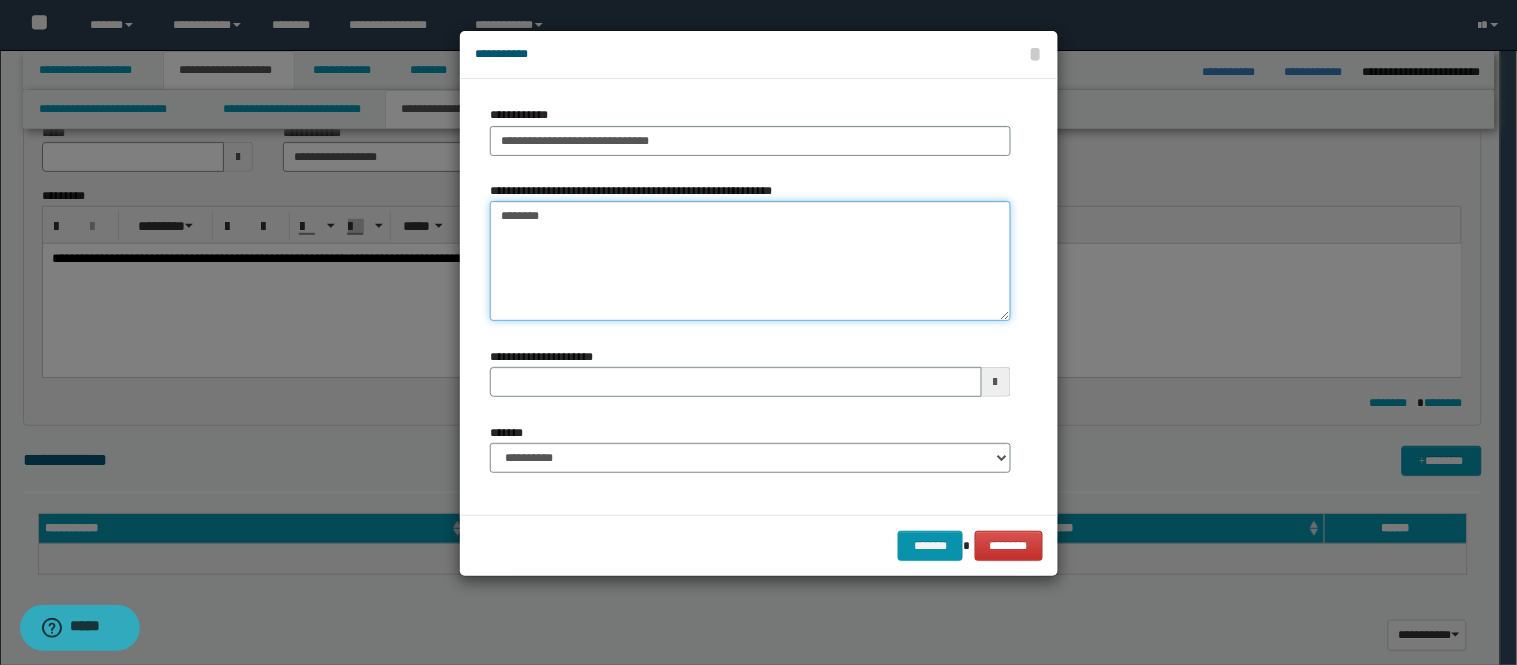 type on "*********" 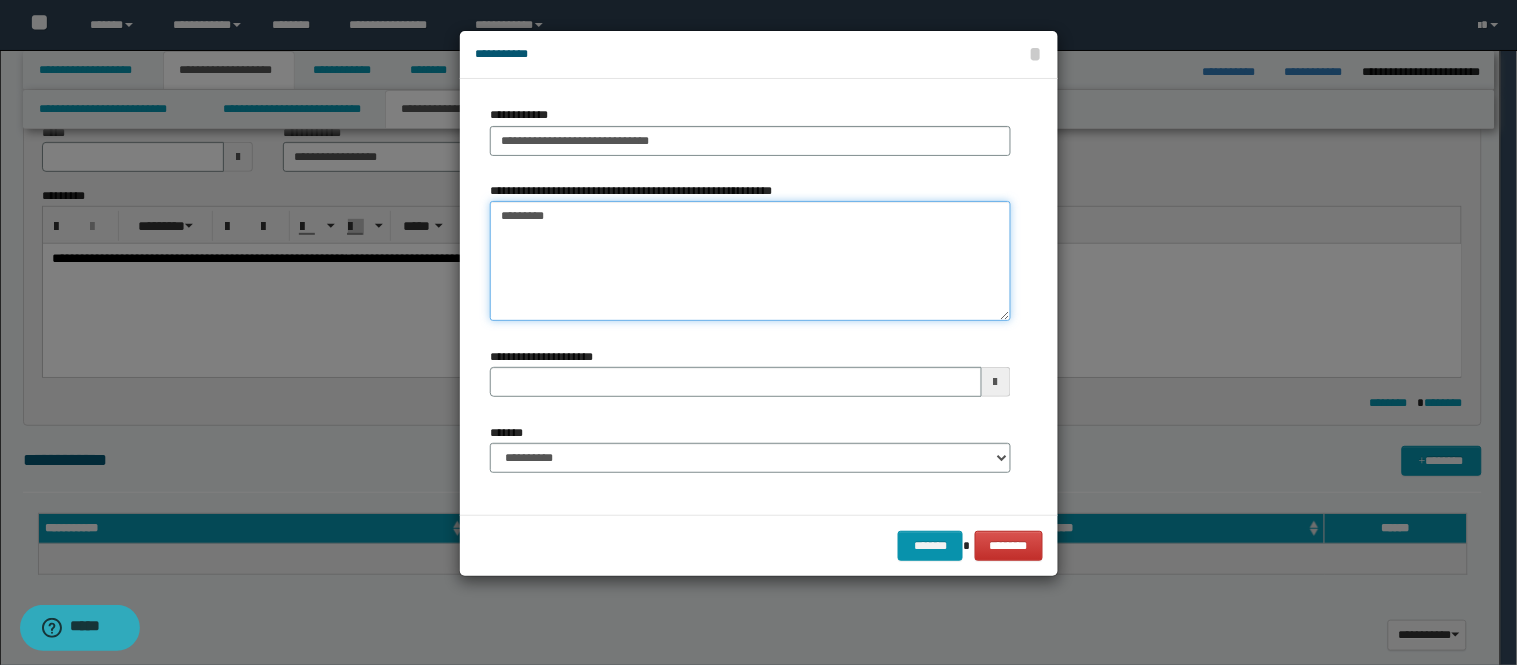 type 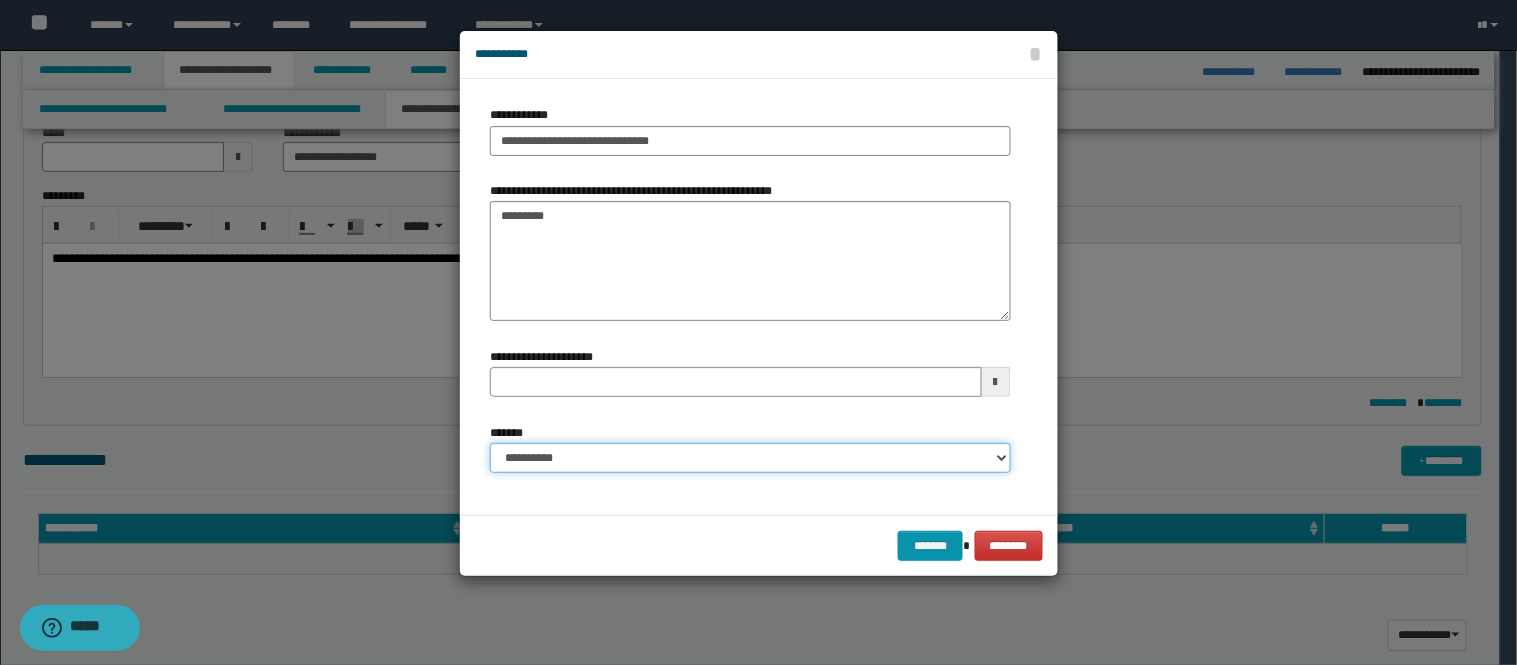 click on "**********" at bounding box center [750, 458] 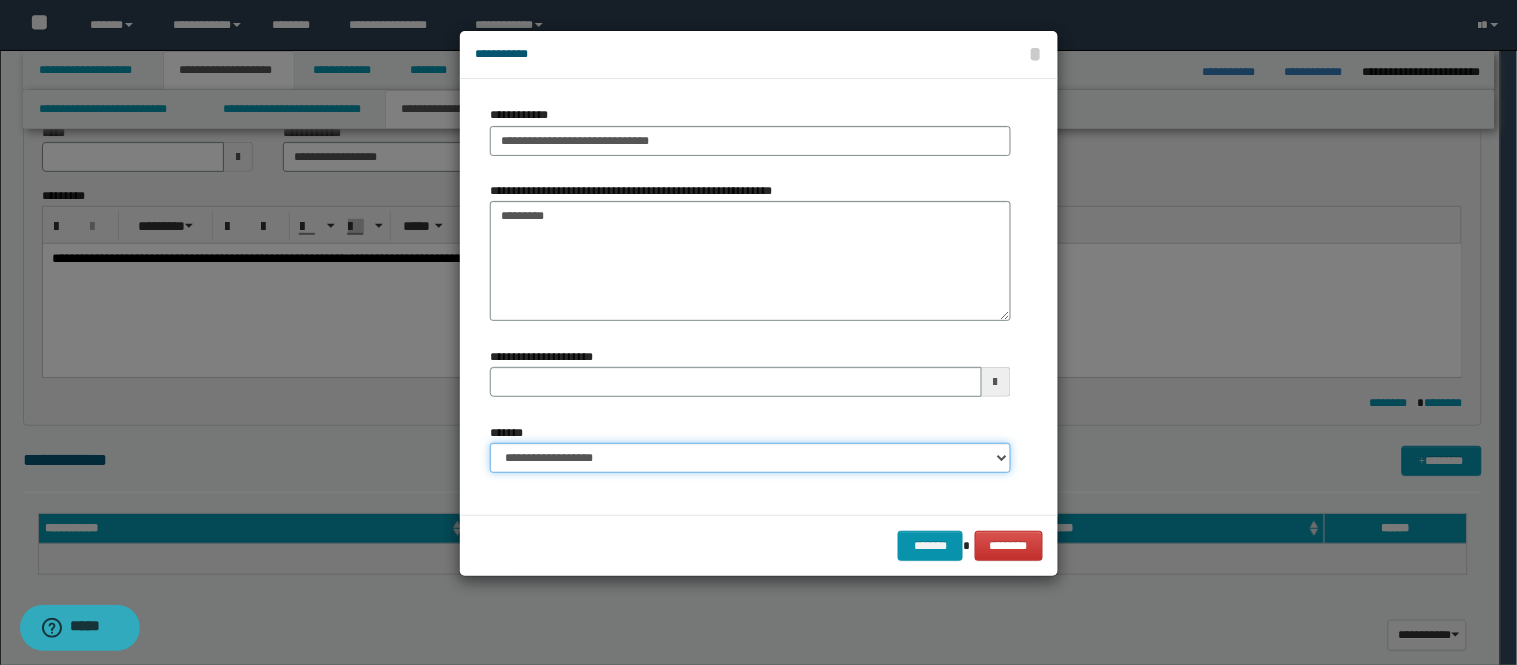 click on "**********" at bounding box center [750, 458] 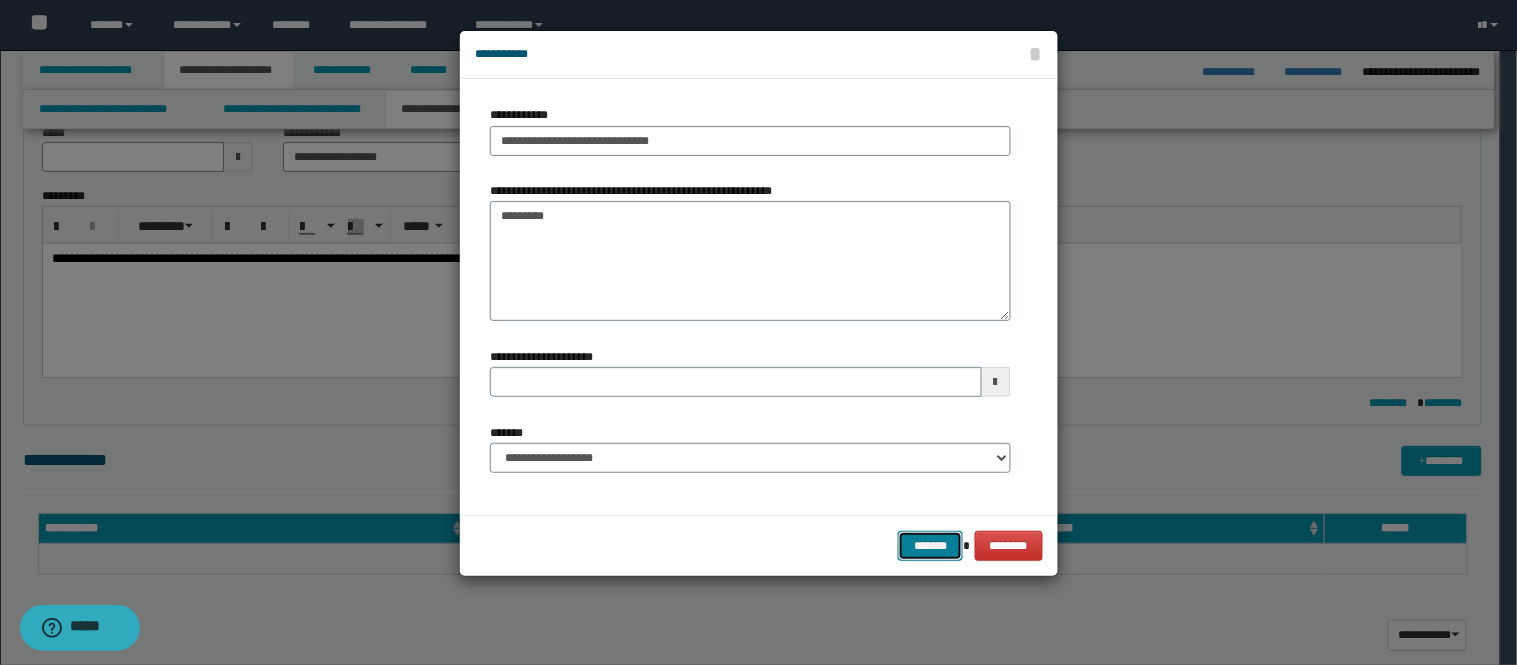 click on "*******" at bounding box center (930, 546) 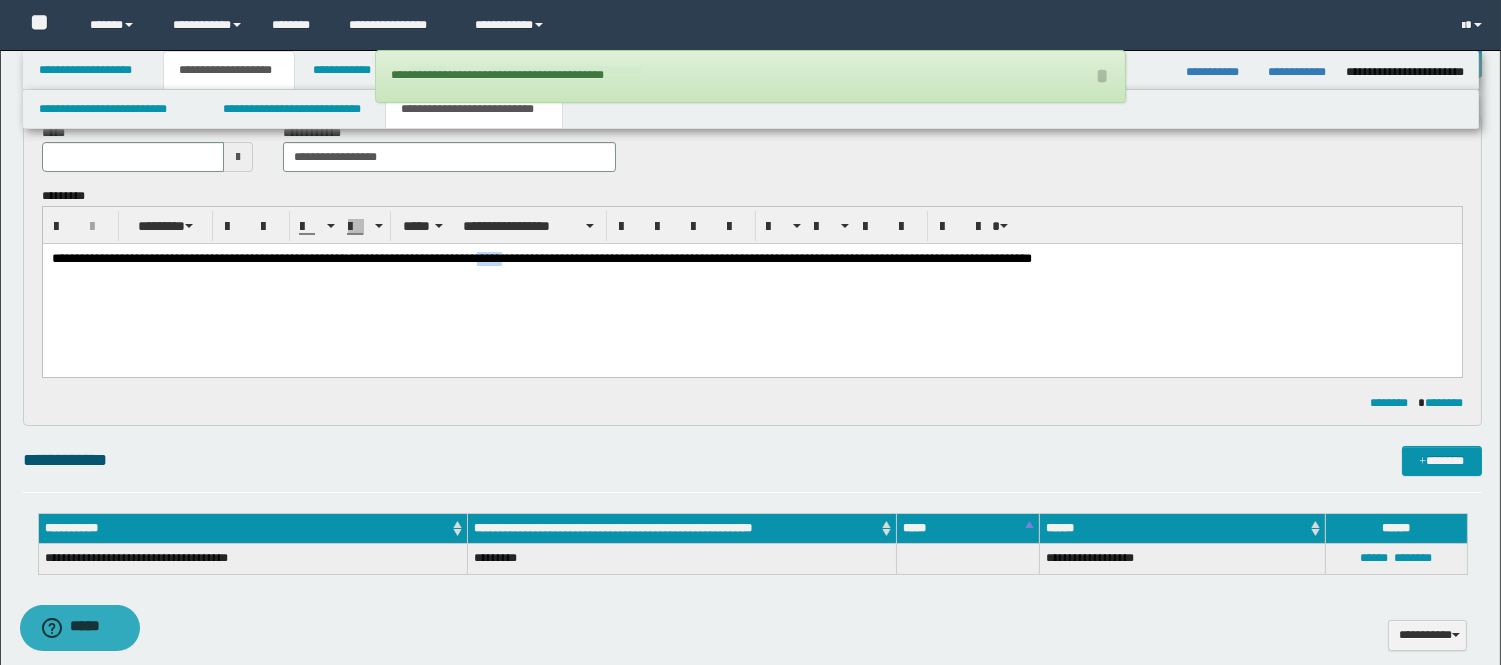 drag, startPoint x: 586, startPoint y: 257, endPoint x: 555, endPoint y: 254, distance: 31.144823 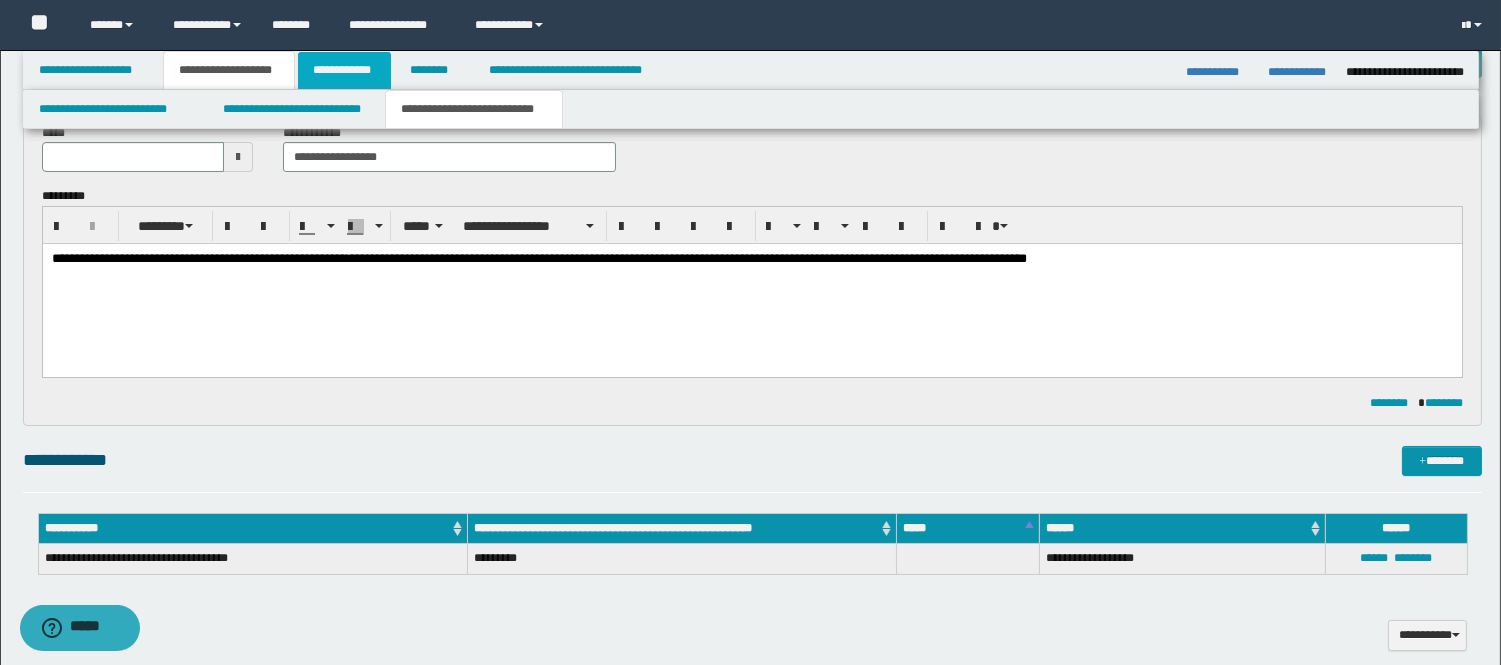 click on "**********" at bounding box center [344, 70] 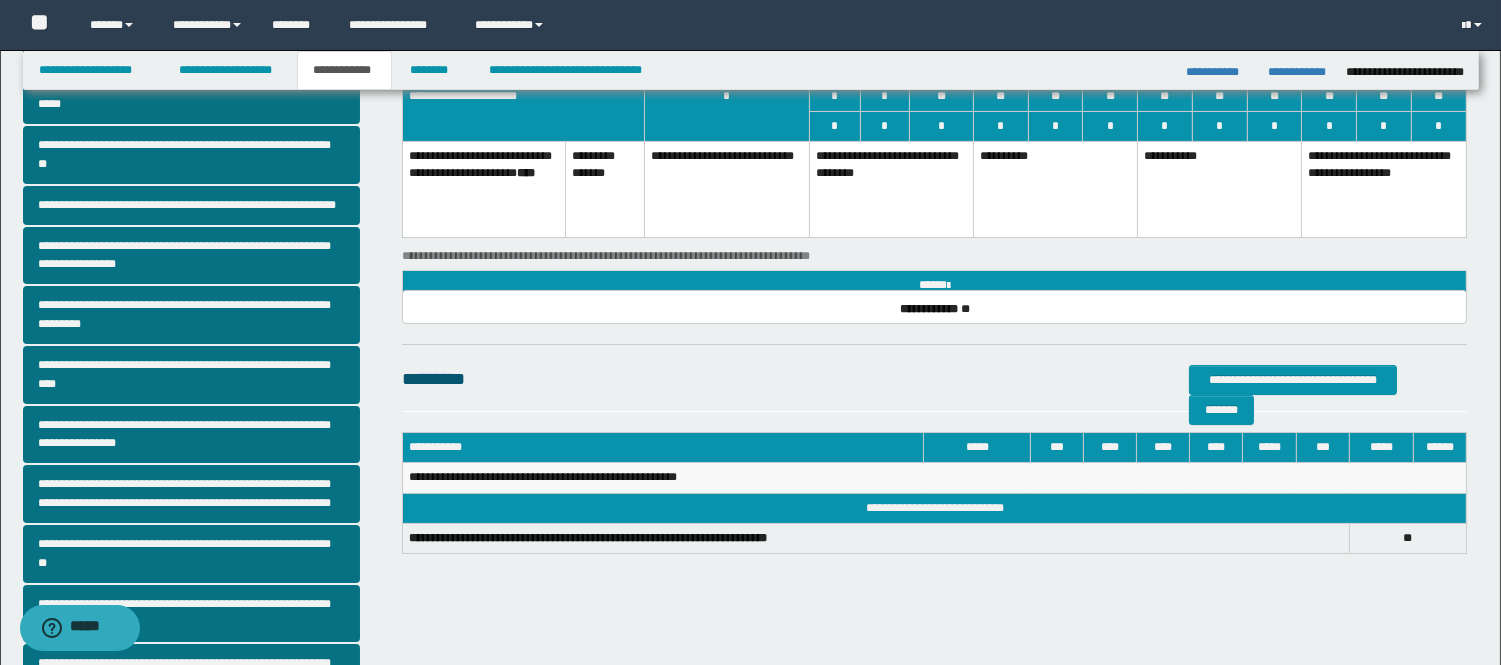 scroll, scrollTop: 302, scrollLeft: 0, axis: vertical 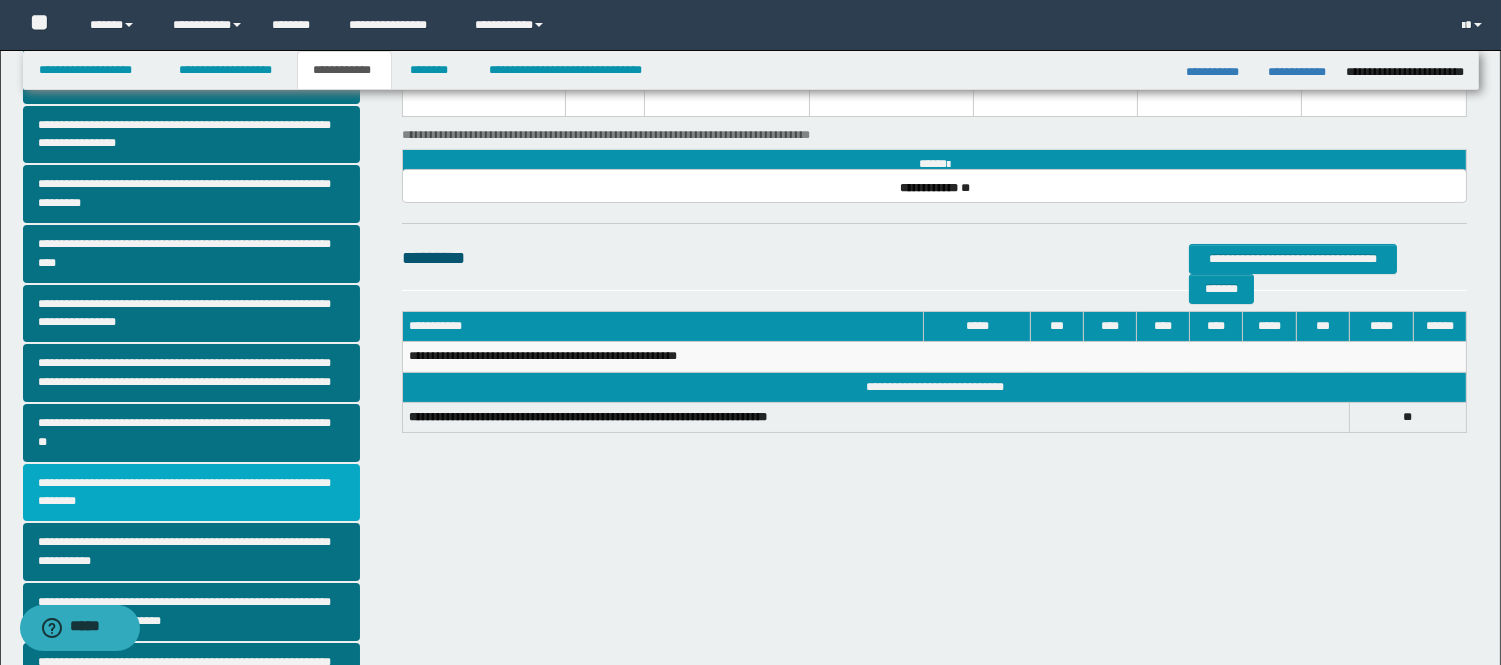 click on "**********" at bounding box center [192, 493] 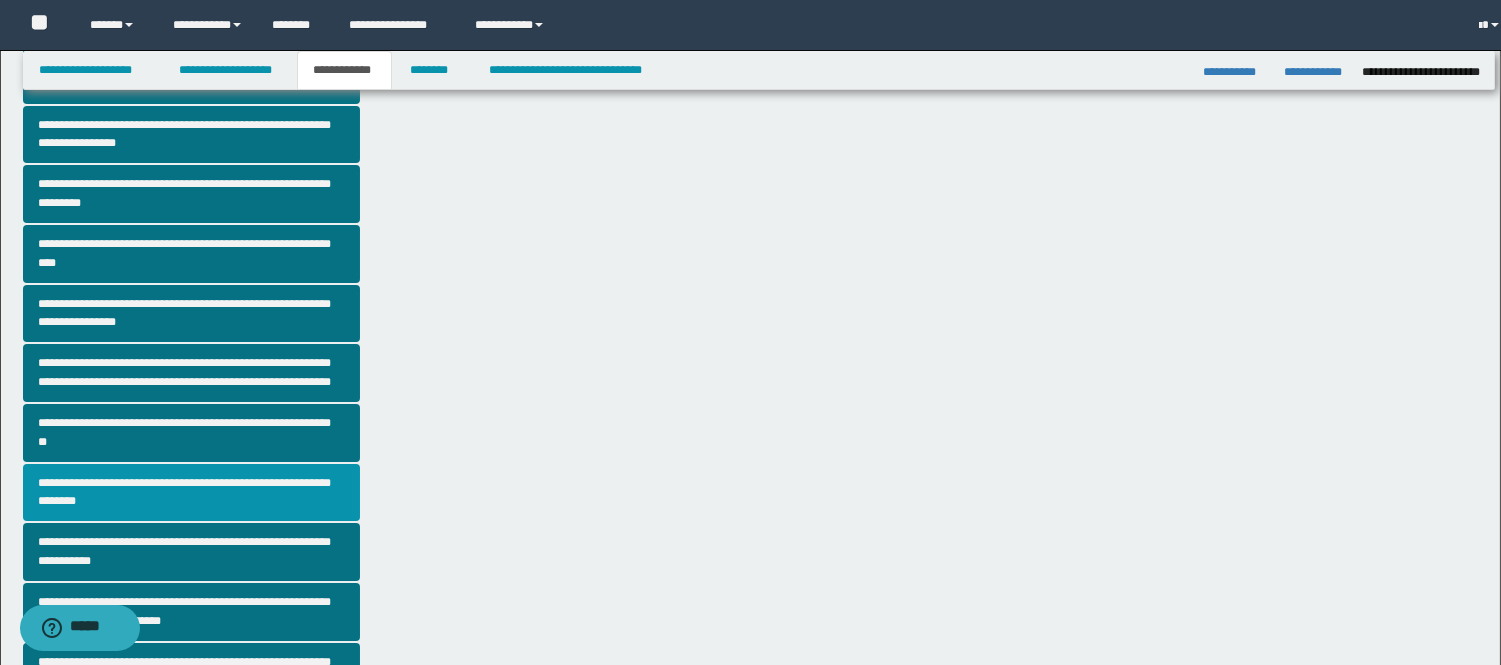 scroll, scrollTop: 0, scrollLeft: 0, axis: both 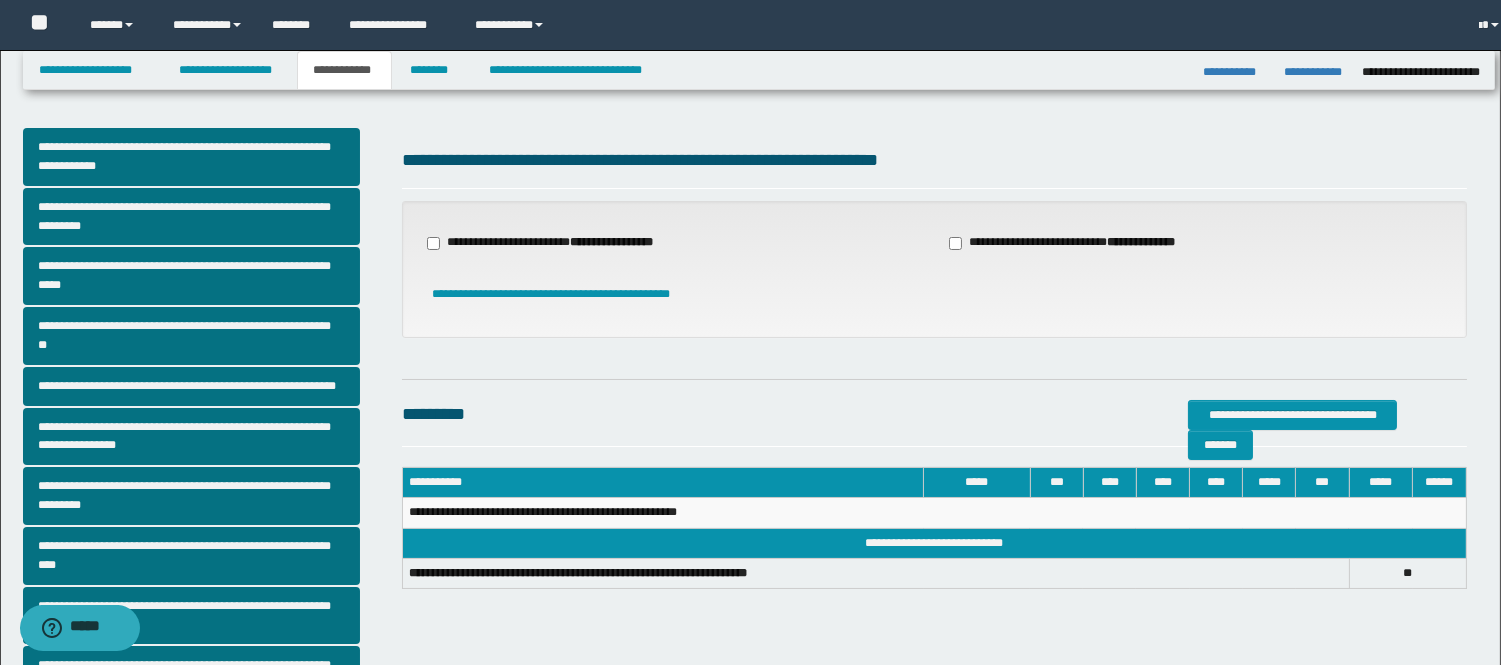 click on "**********" at bounding box center (611, 242) 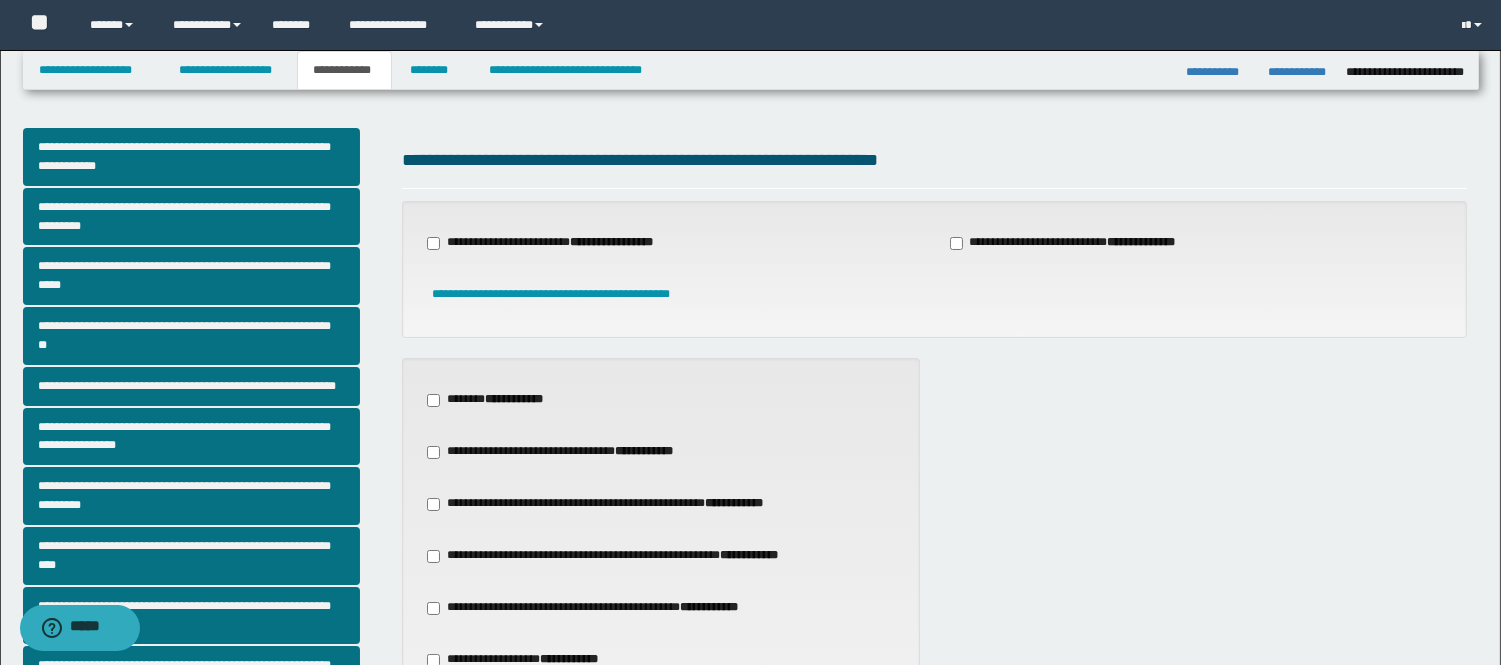 click on "**********" at bounding box center [595, 608] 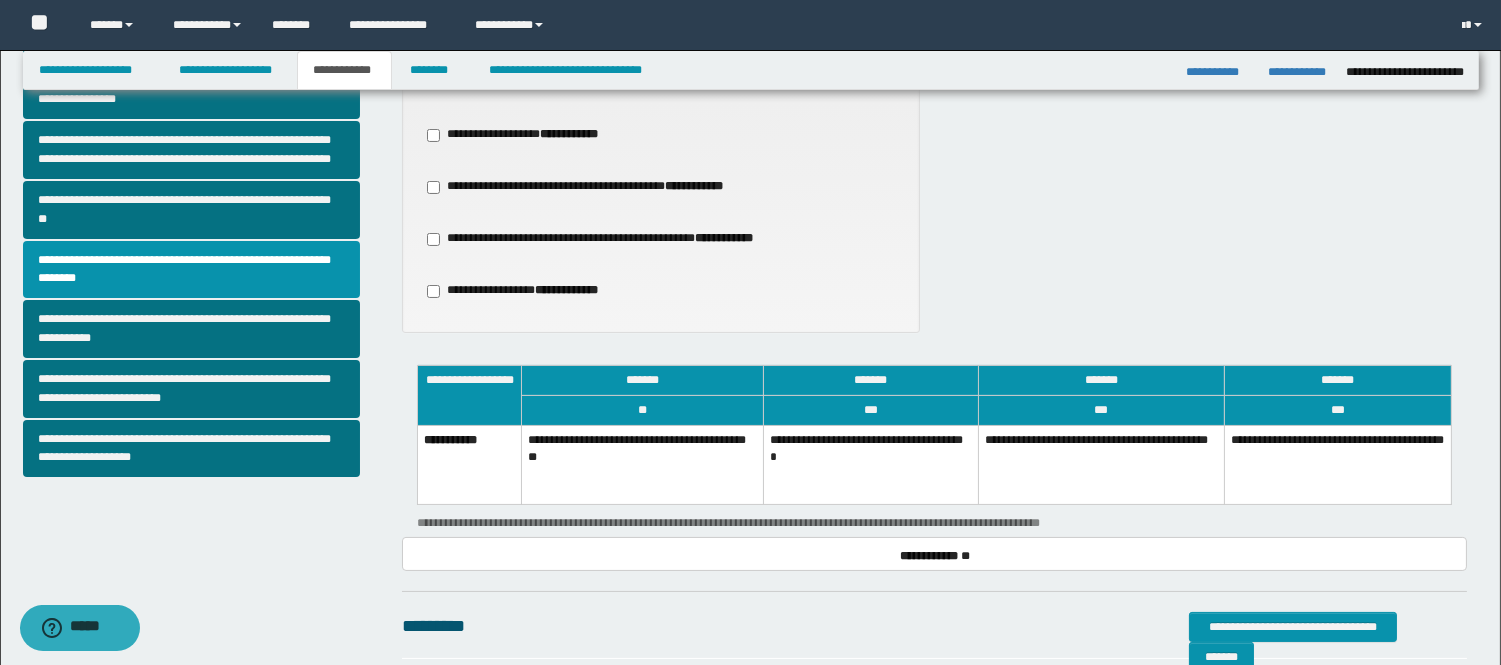 scroll, scrollTop: 555, scrollLeft: 0, axis: vertical 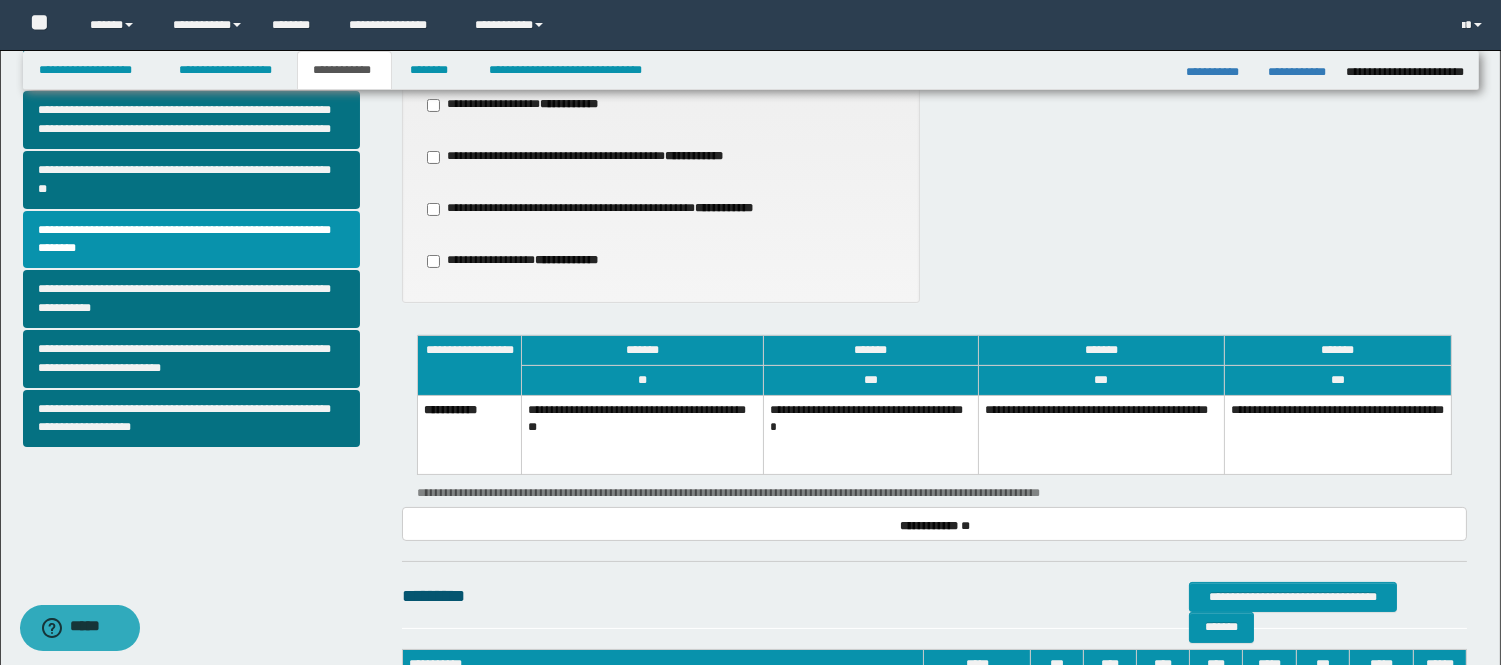 click on "**********" at bounding box center (870, 435) 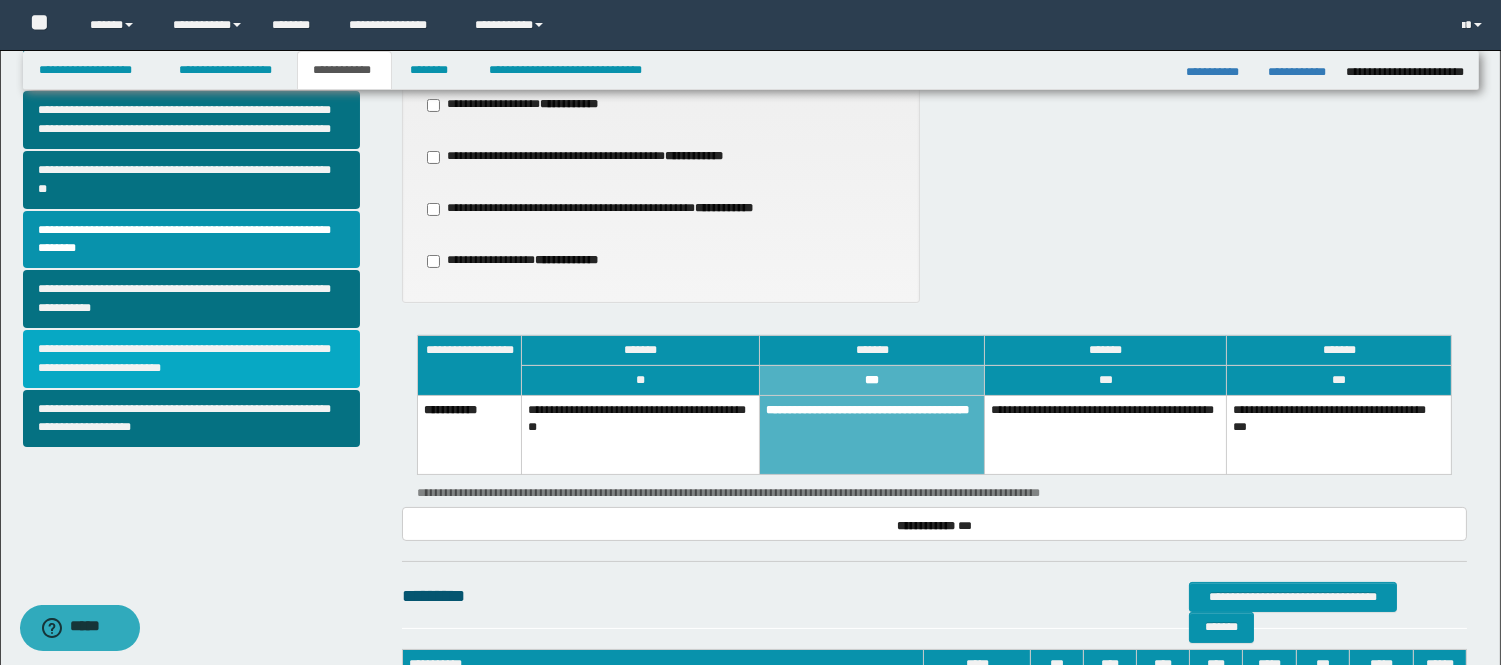 click on "**********" at bounding box center [192, 359] 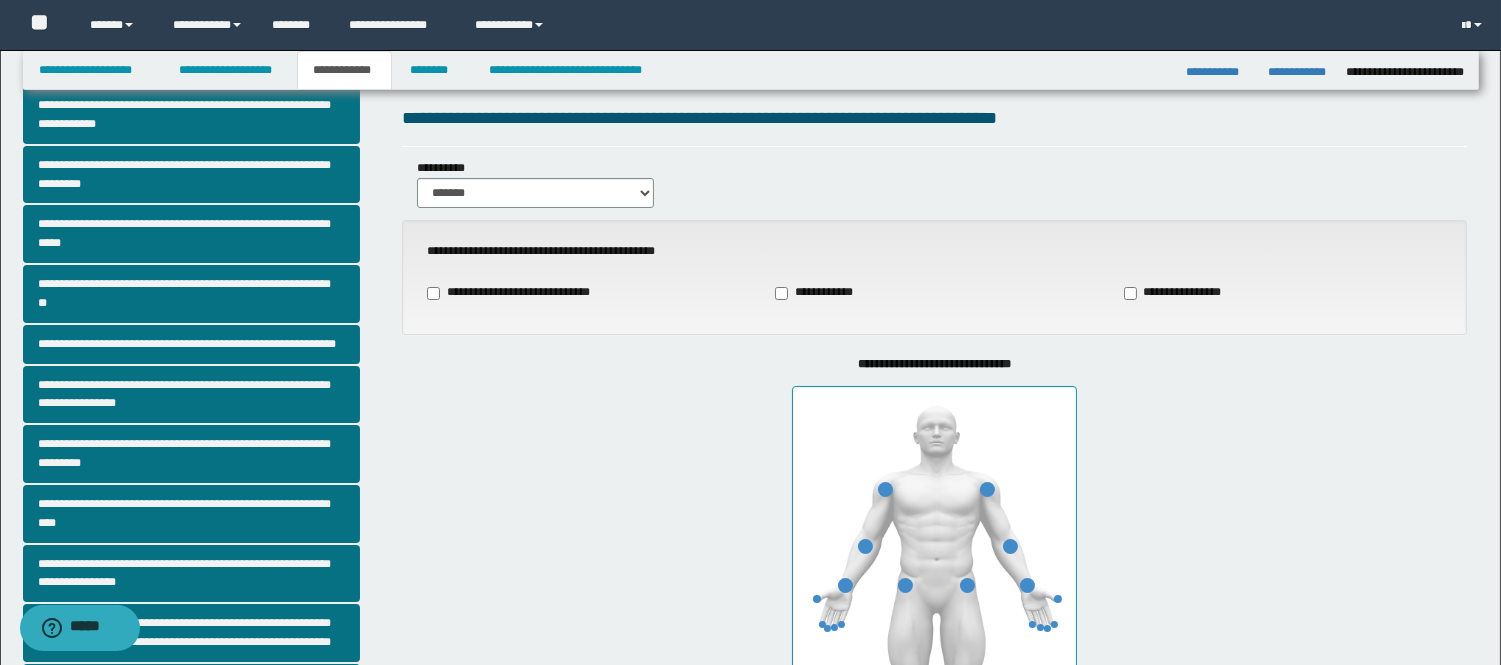 scroll, scrollTop: 111, scrollLeft: 0, axis: vertical 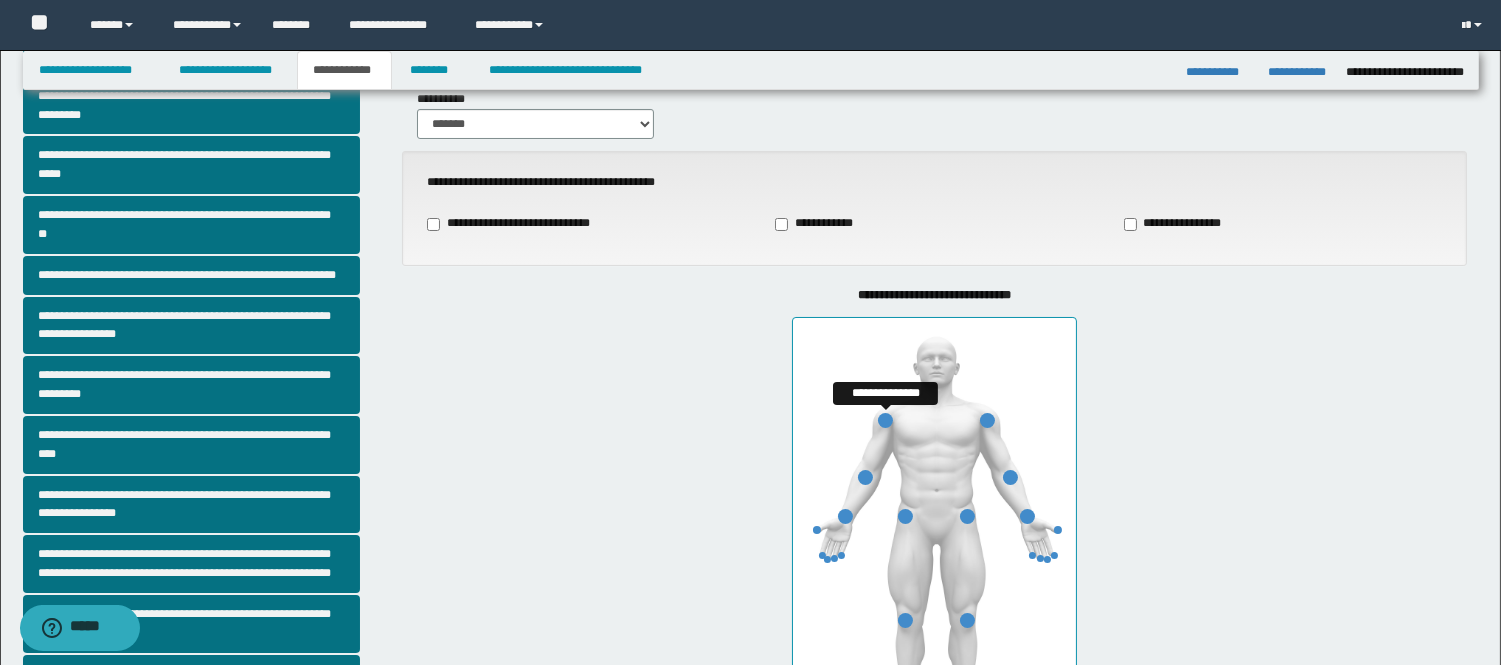 click at bounding box center (885, 420) 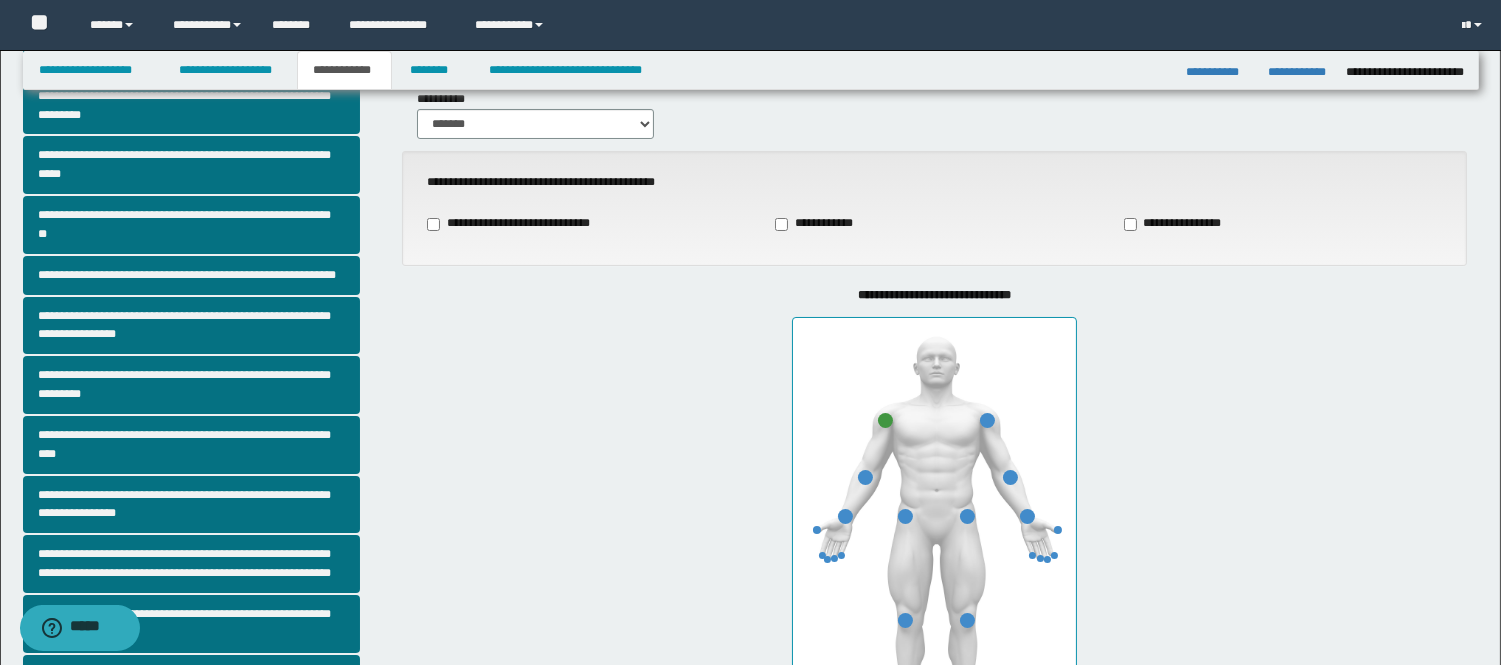 click at bounding box center [934, 534] 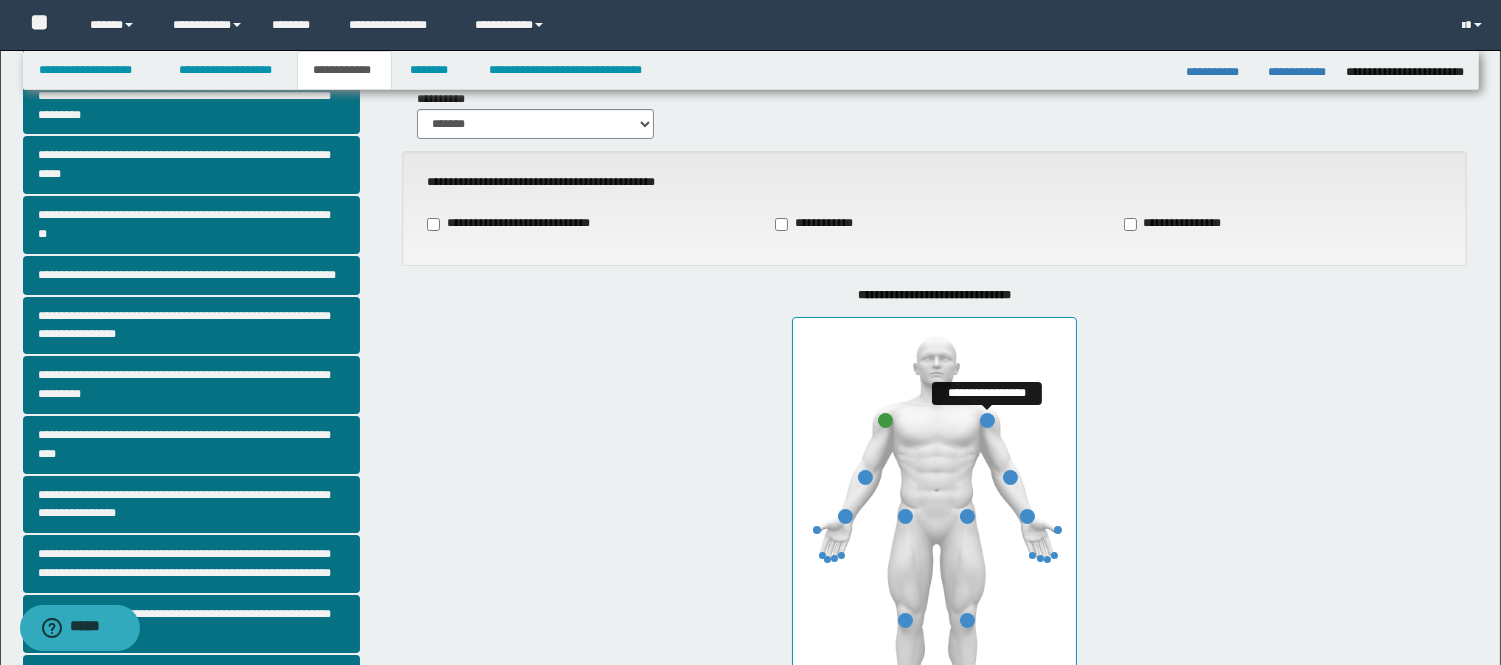 click at bounding box center (987, 420) 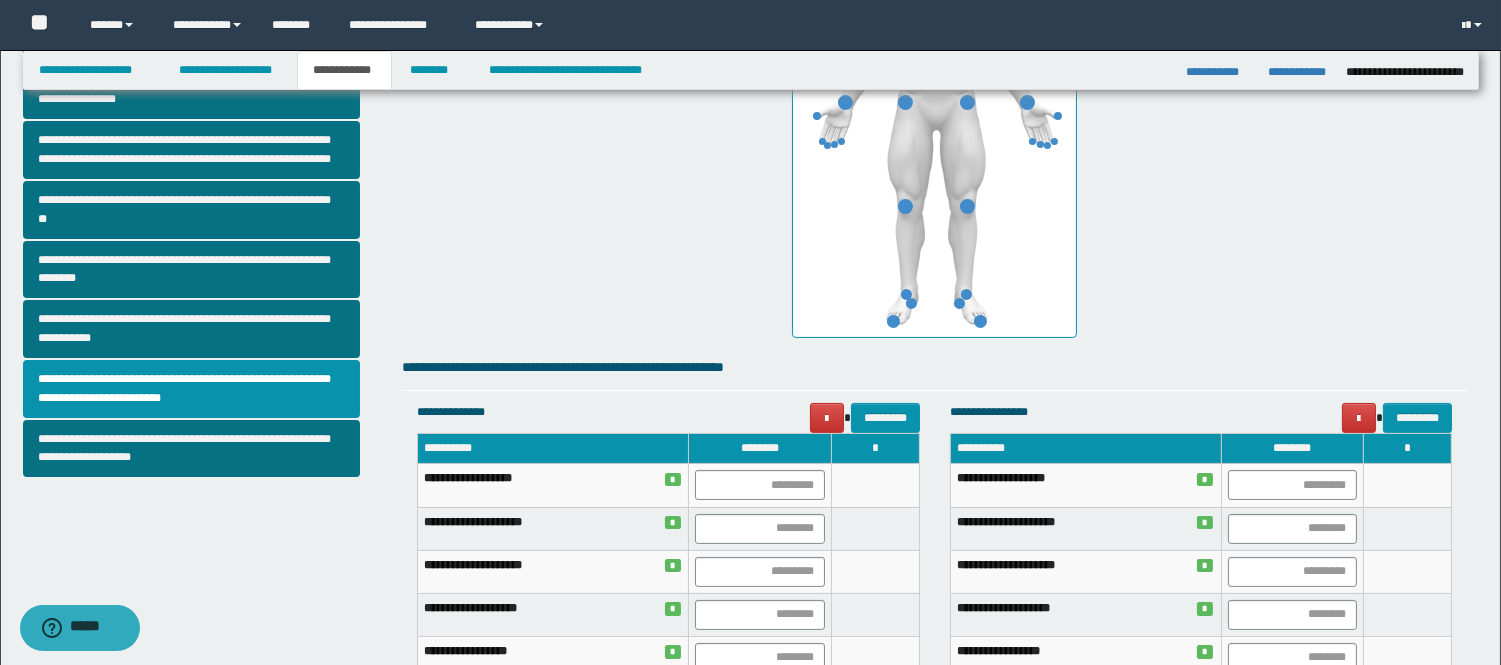 scroll, scrollTop: 555, scrollLeft: 0, axis: vertical 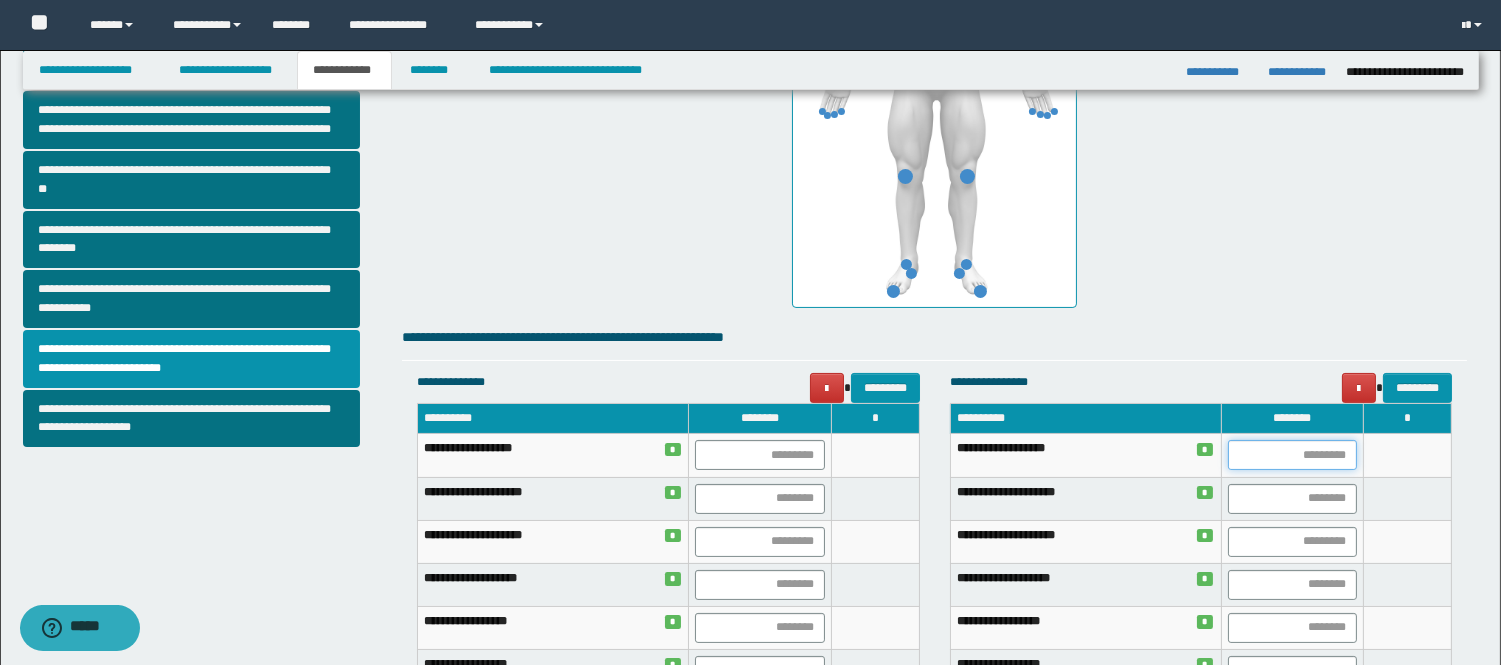 click at bounding box center [1292, 455] 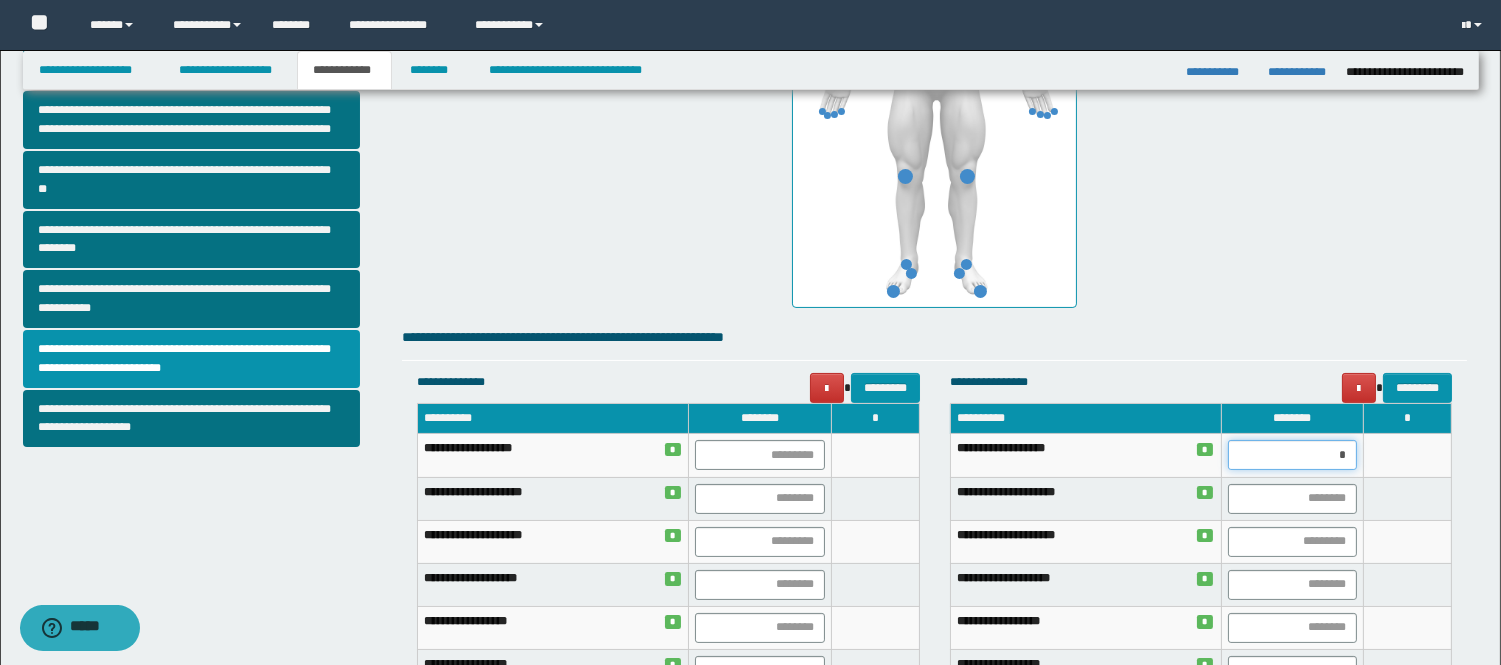 type on "**" 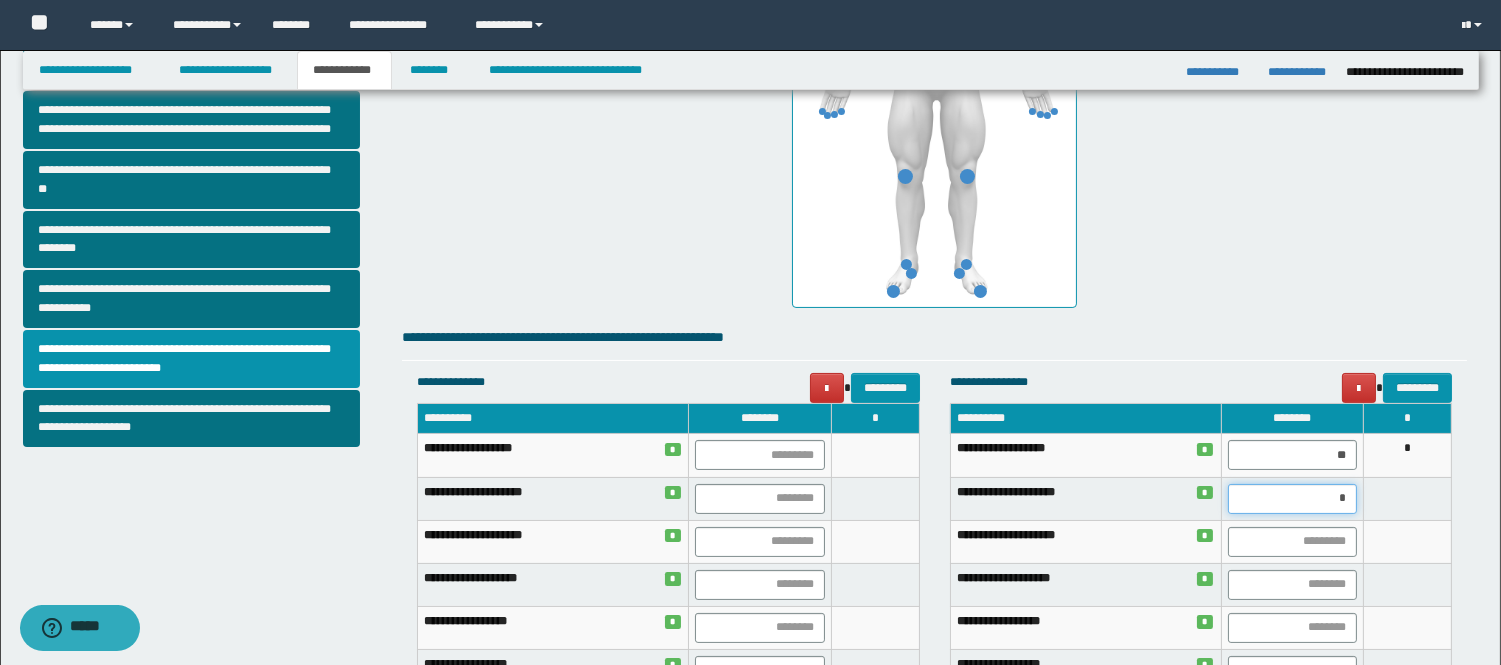type on "**" 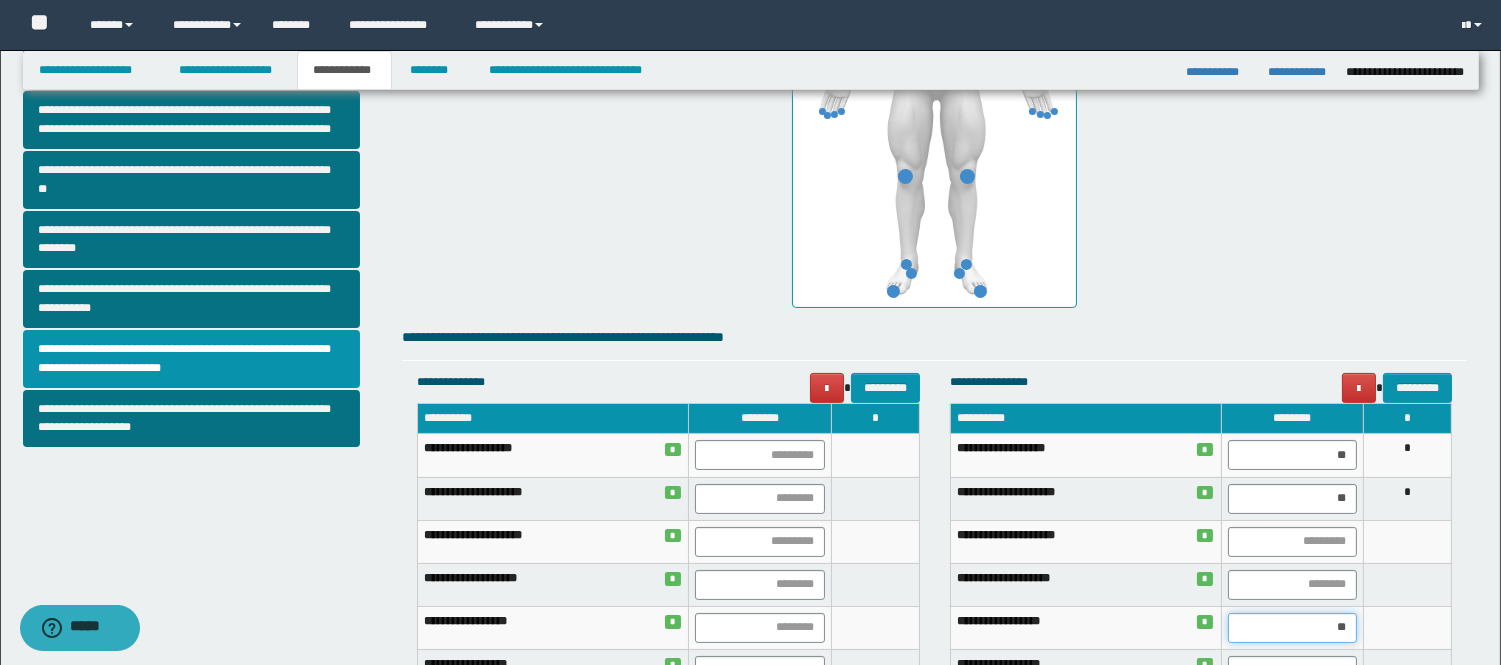 type on "*" 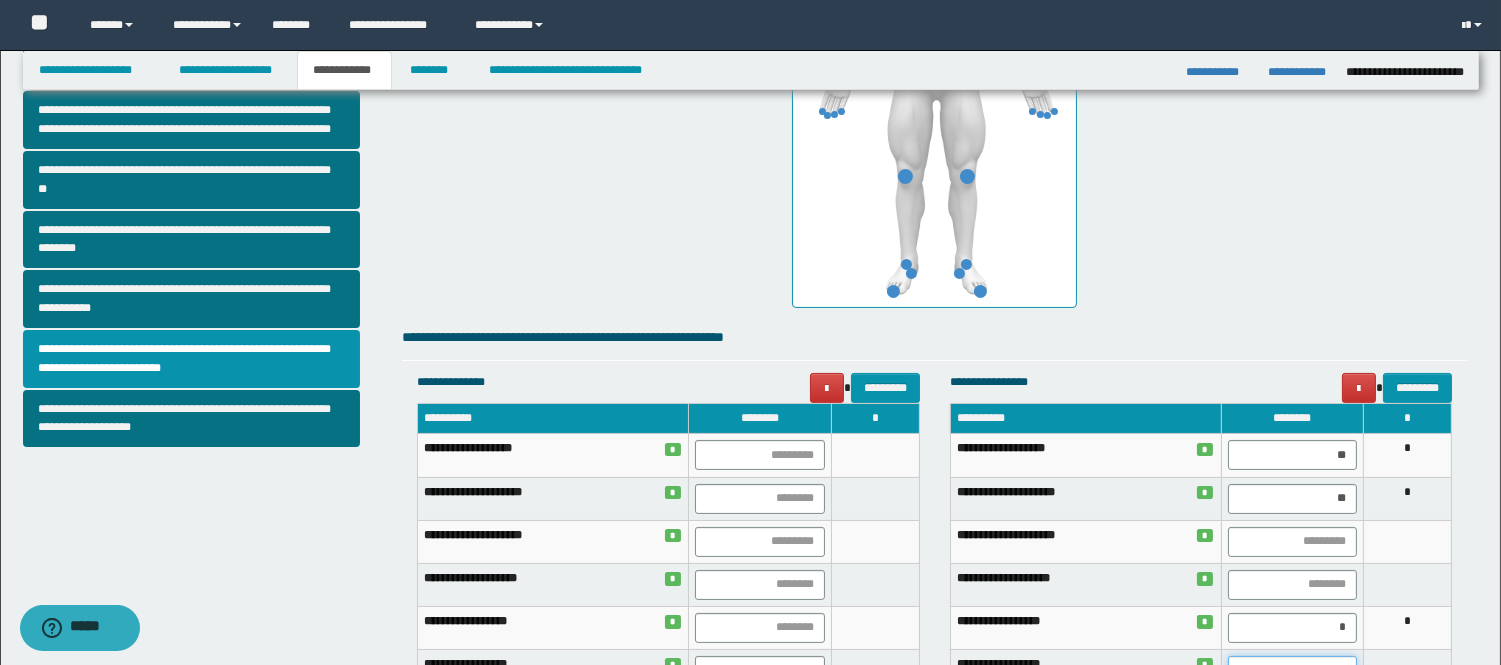 scroll, scrollTop: 575, scrollLeft: 0, axis: vertical 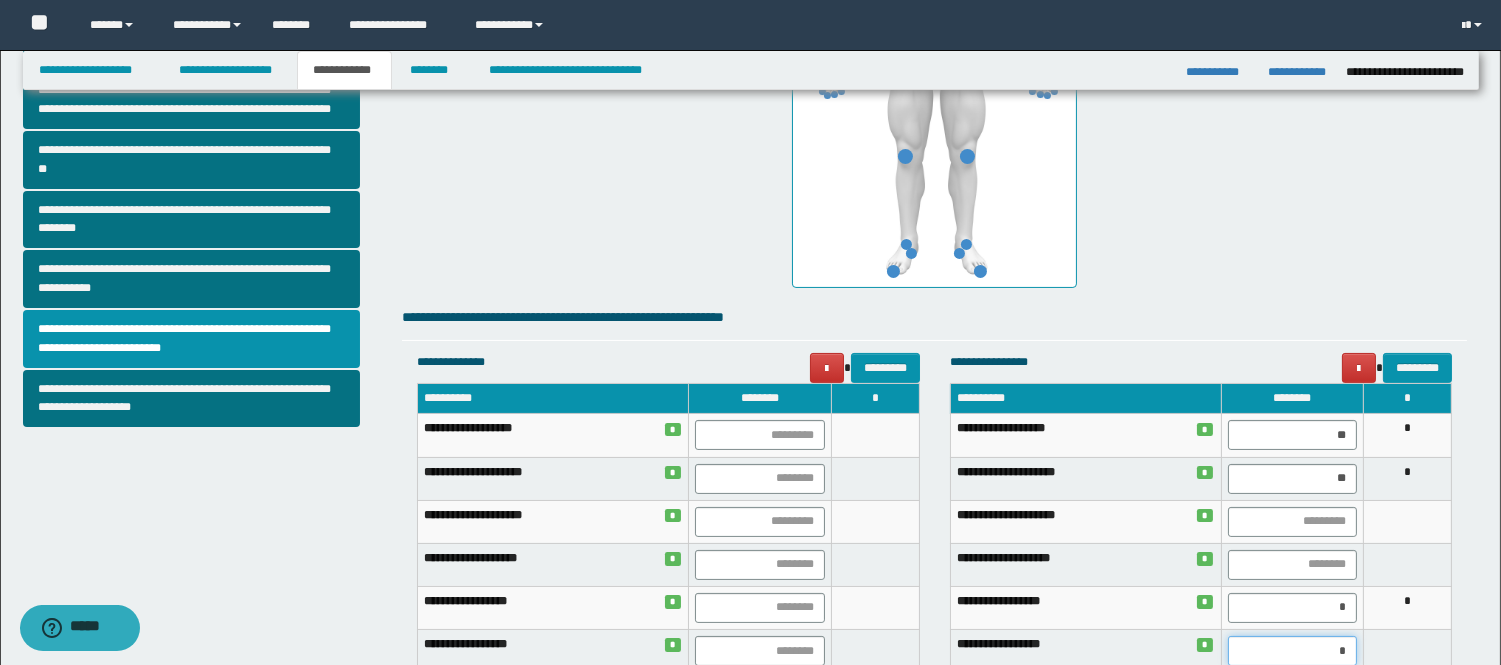 type on "**" 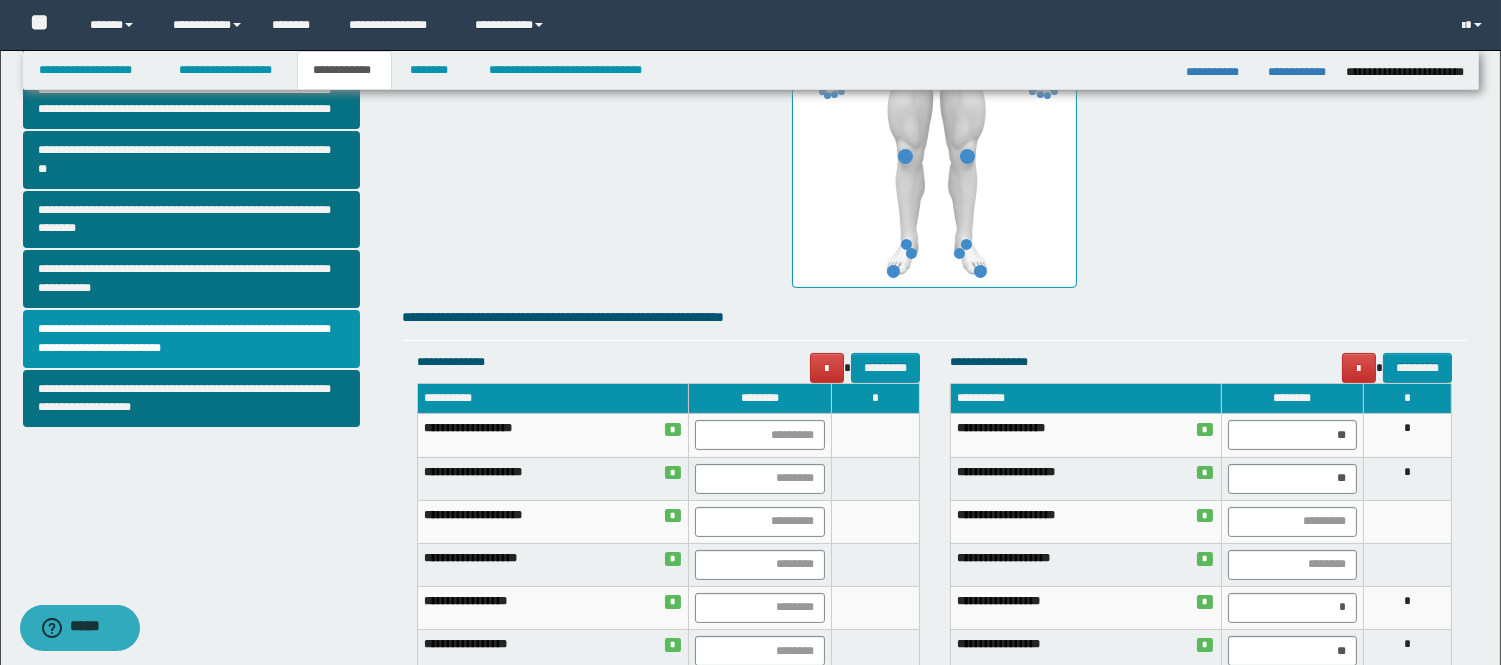 scroll, scrollTop: 1008, scrollLeft: 0, axis: vertical 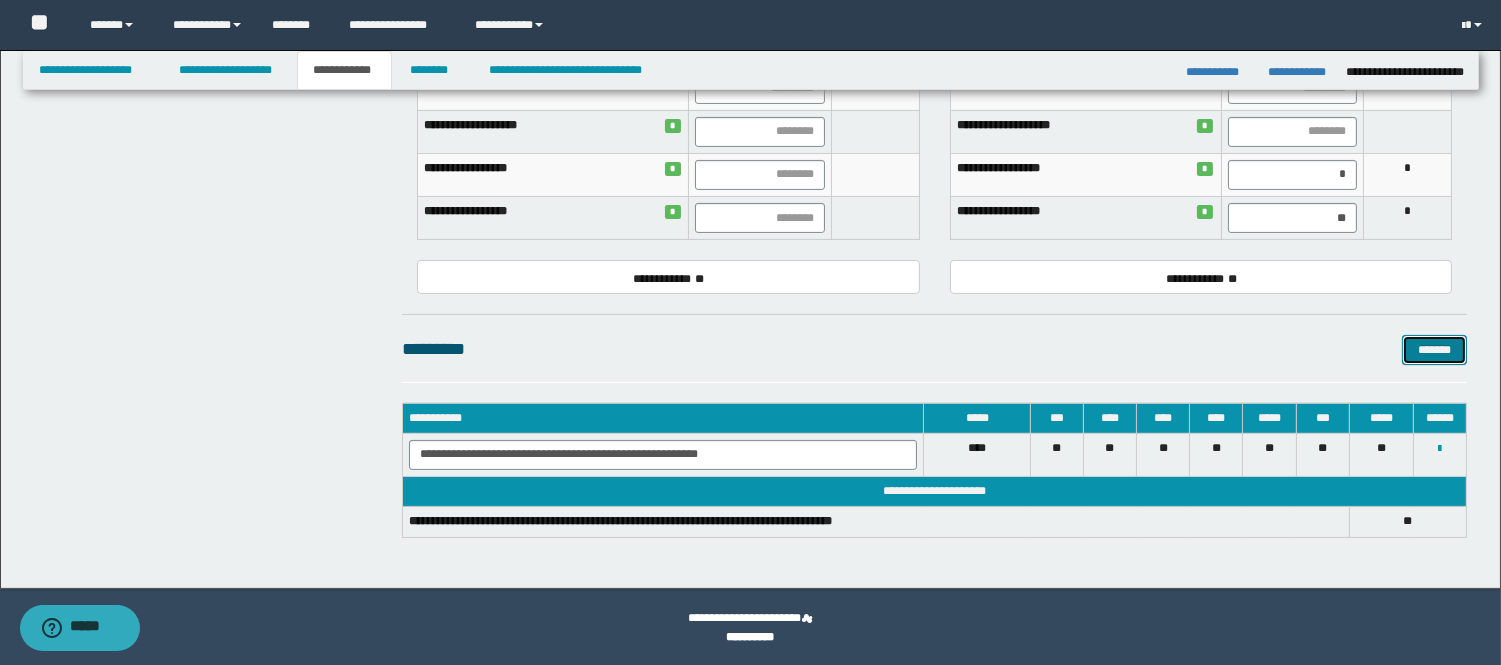 type 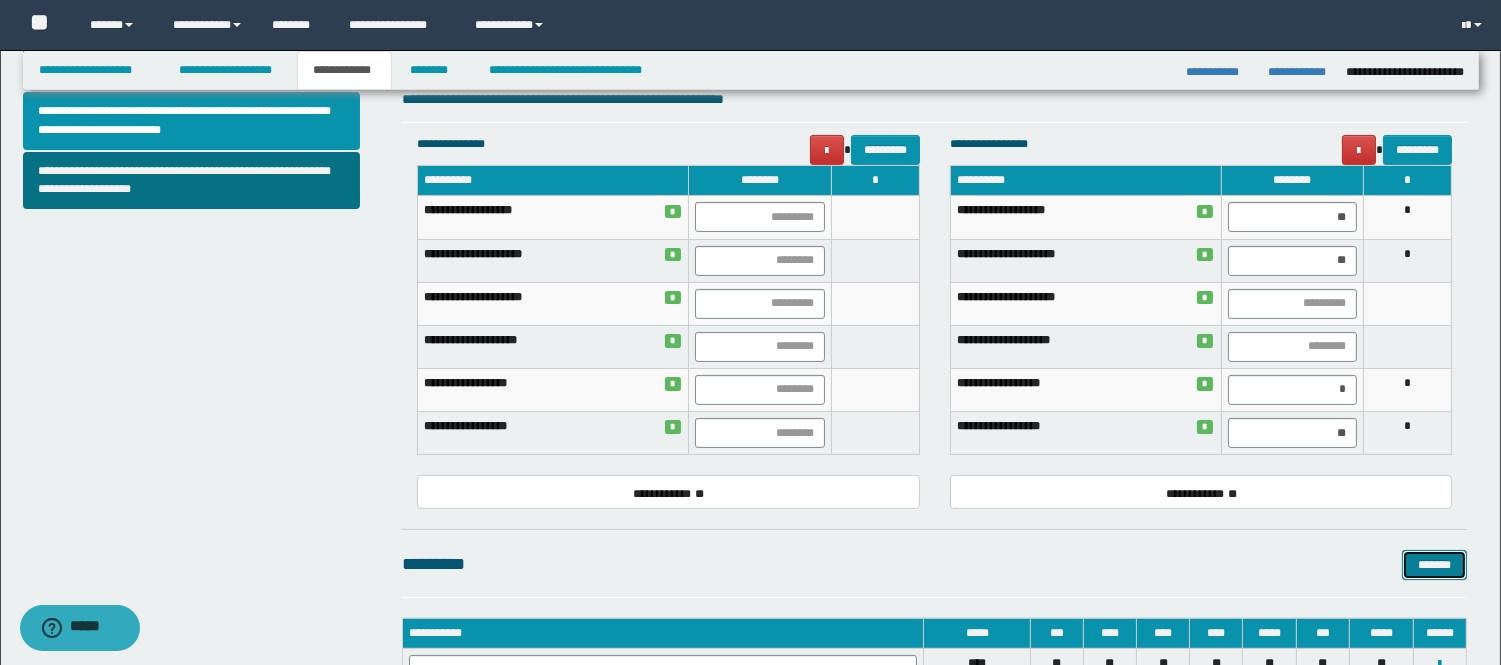 scroll, scrollTop: 786, scrollLeft: 0, axis: vertical 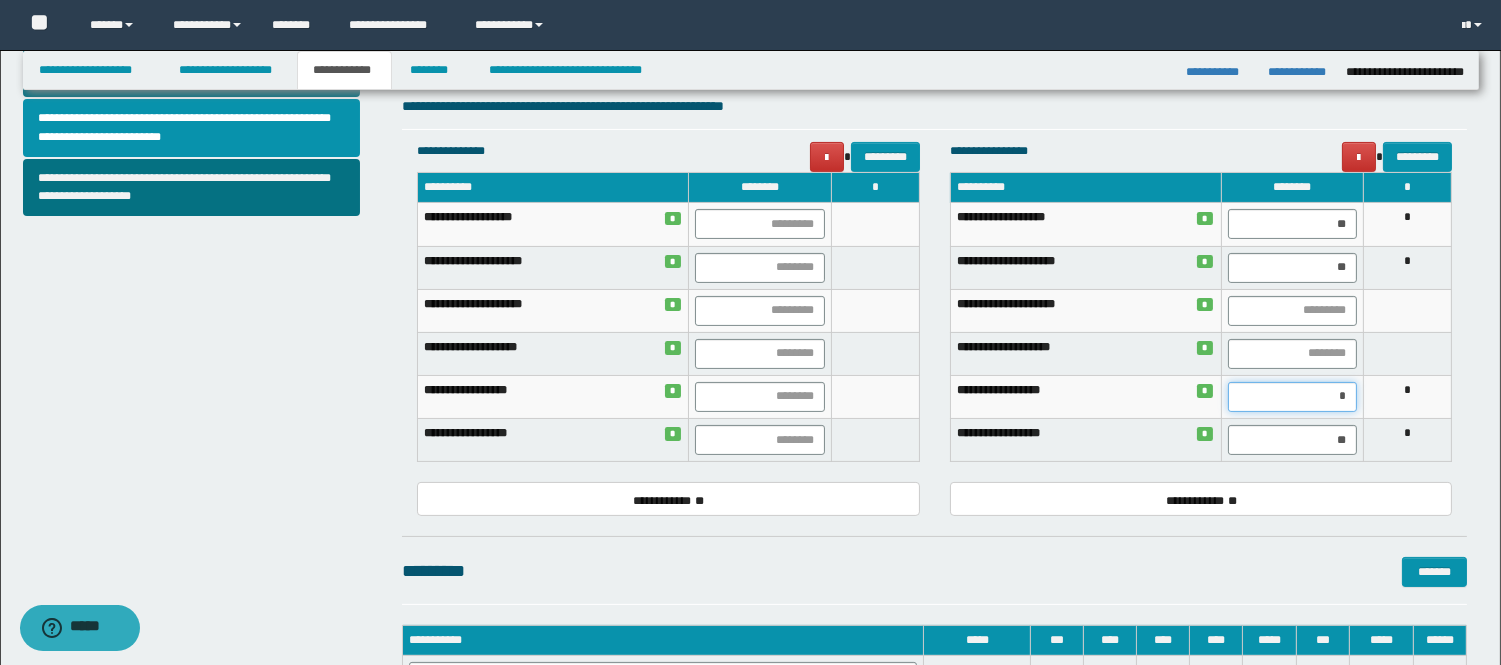 click on "*" at bounding box center (1292, 397) 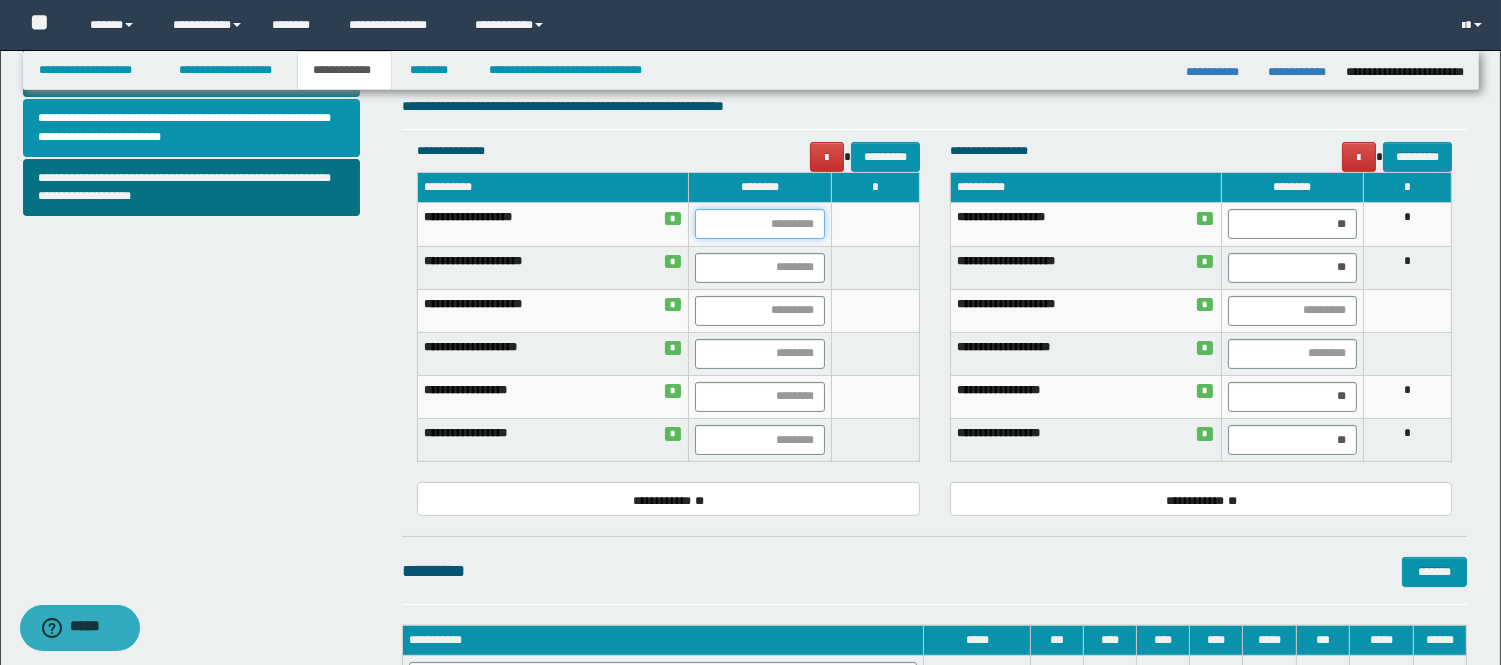 click at bounding box center (759, 224) 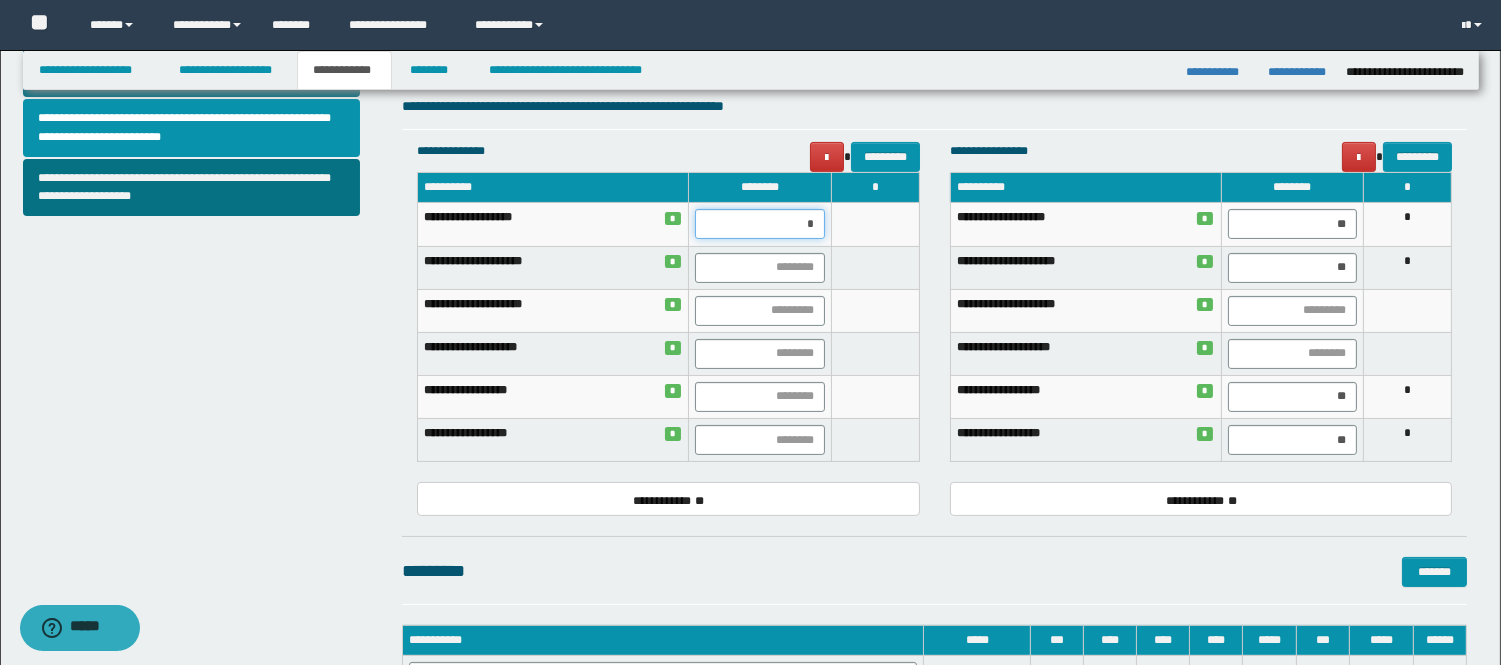 type on "**" 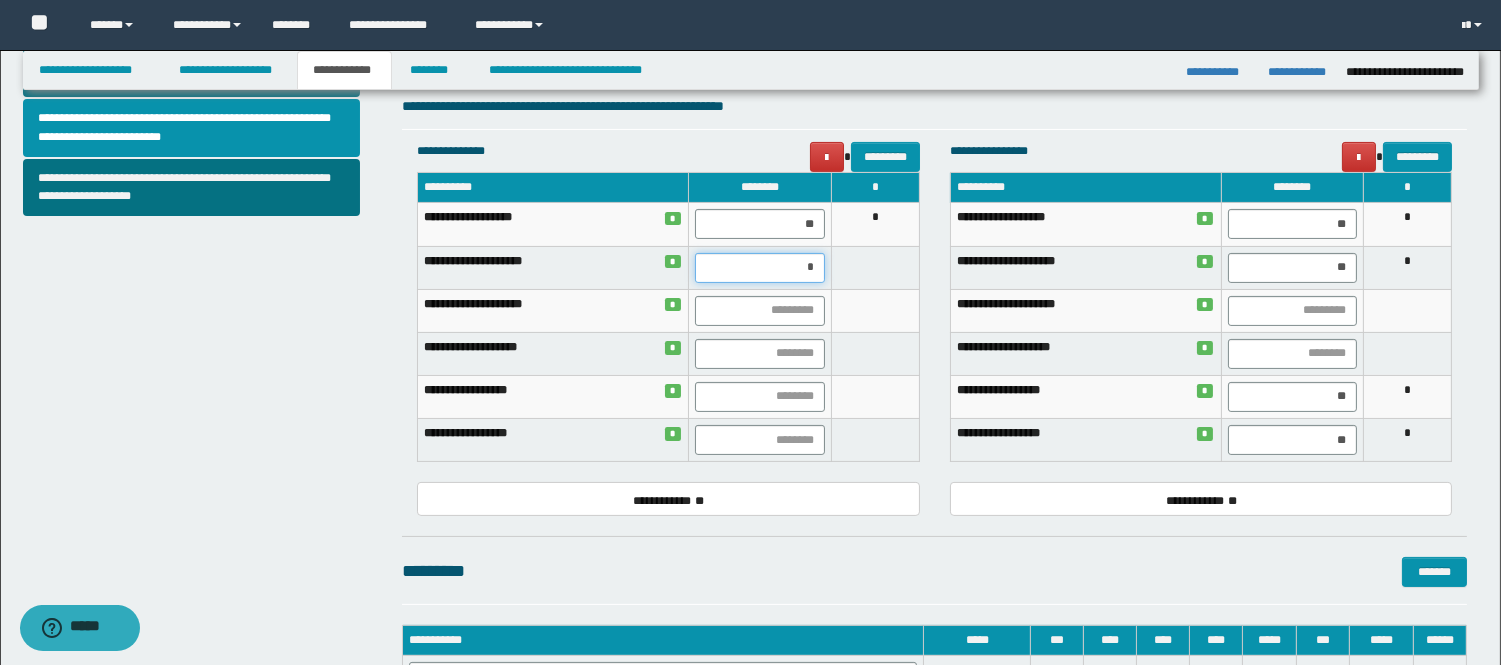 type on "**" 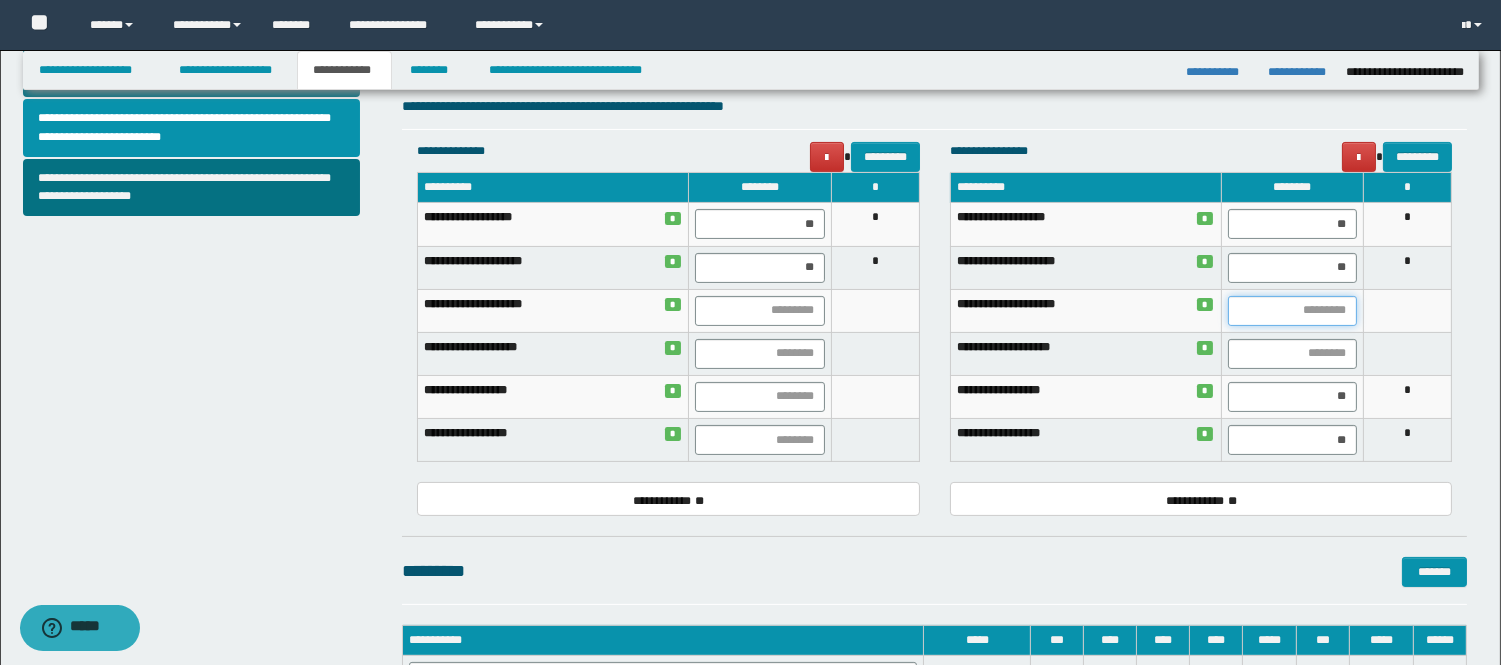 click at bounding box center (1292, 311) 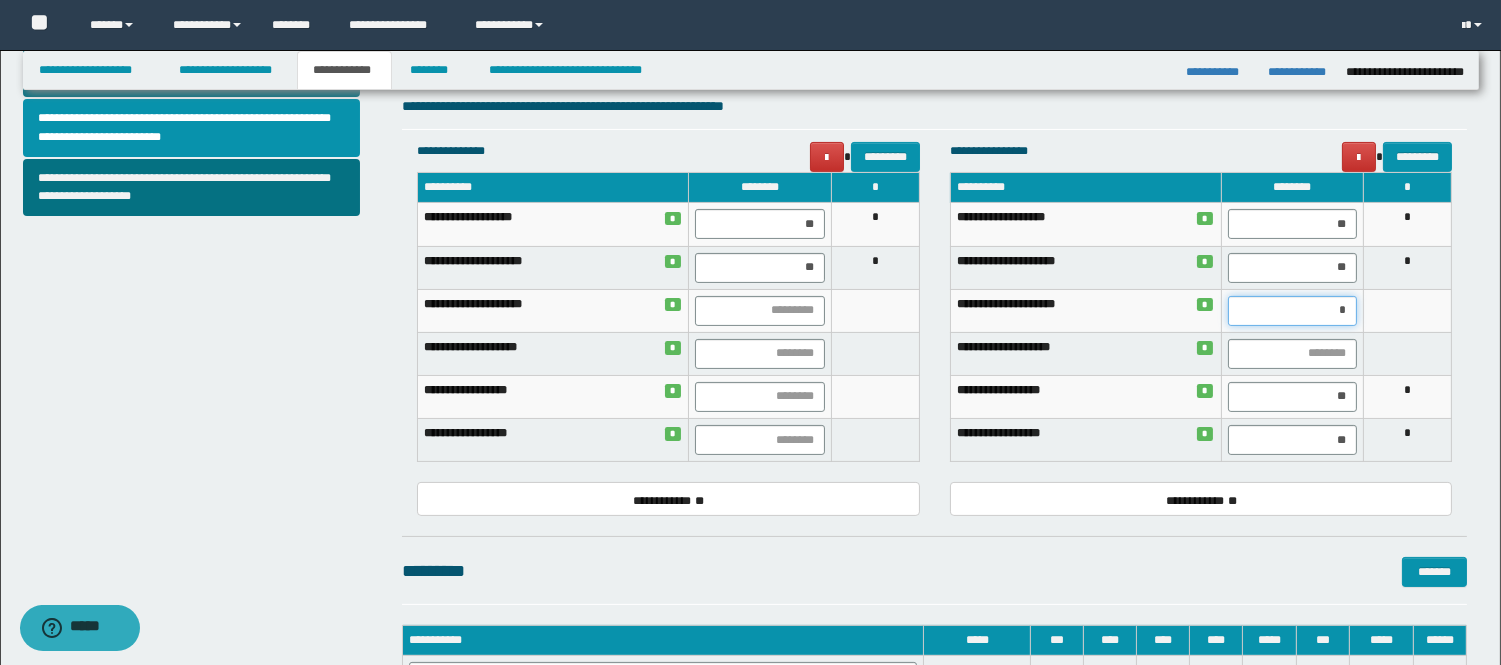 type on "**" 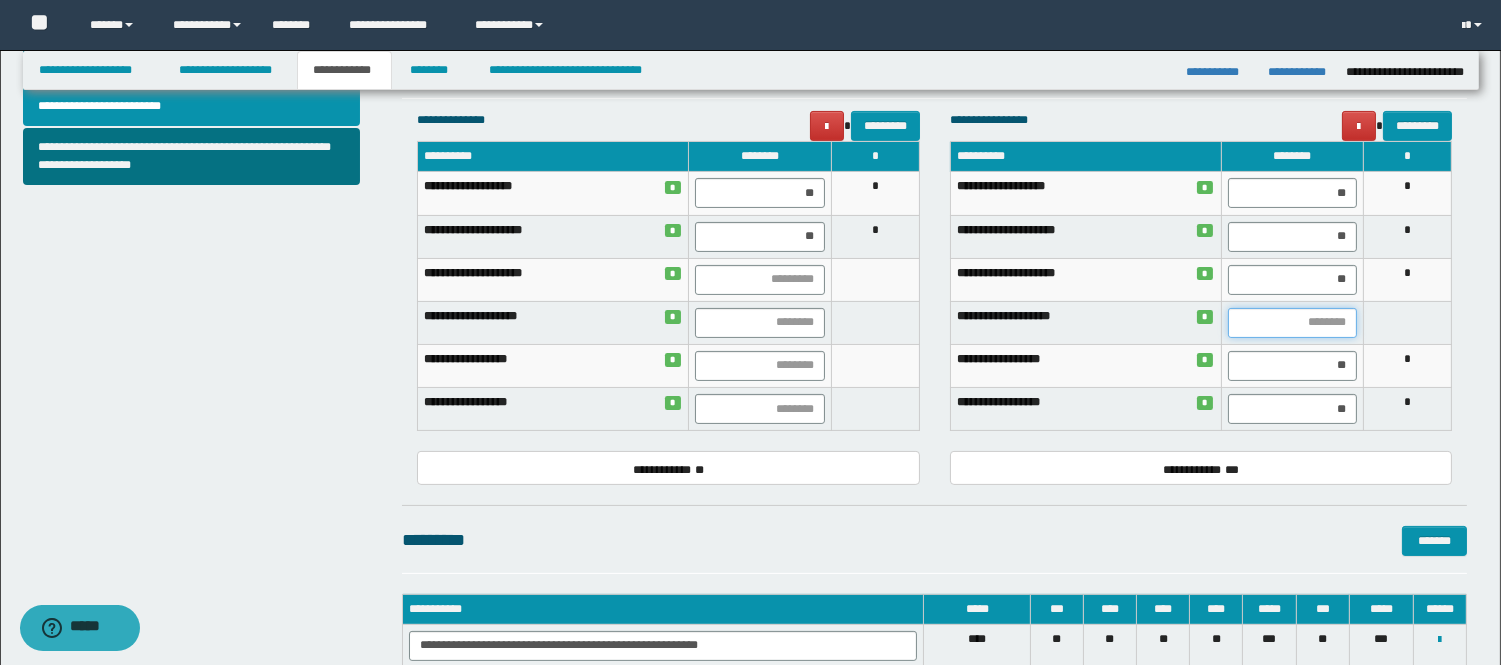 scroll, scrollTop: 786, scrollLeft: 0, axis: vertical 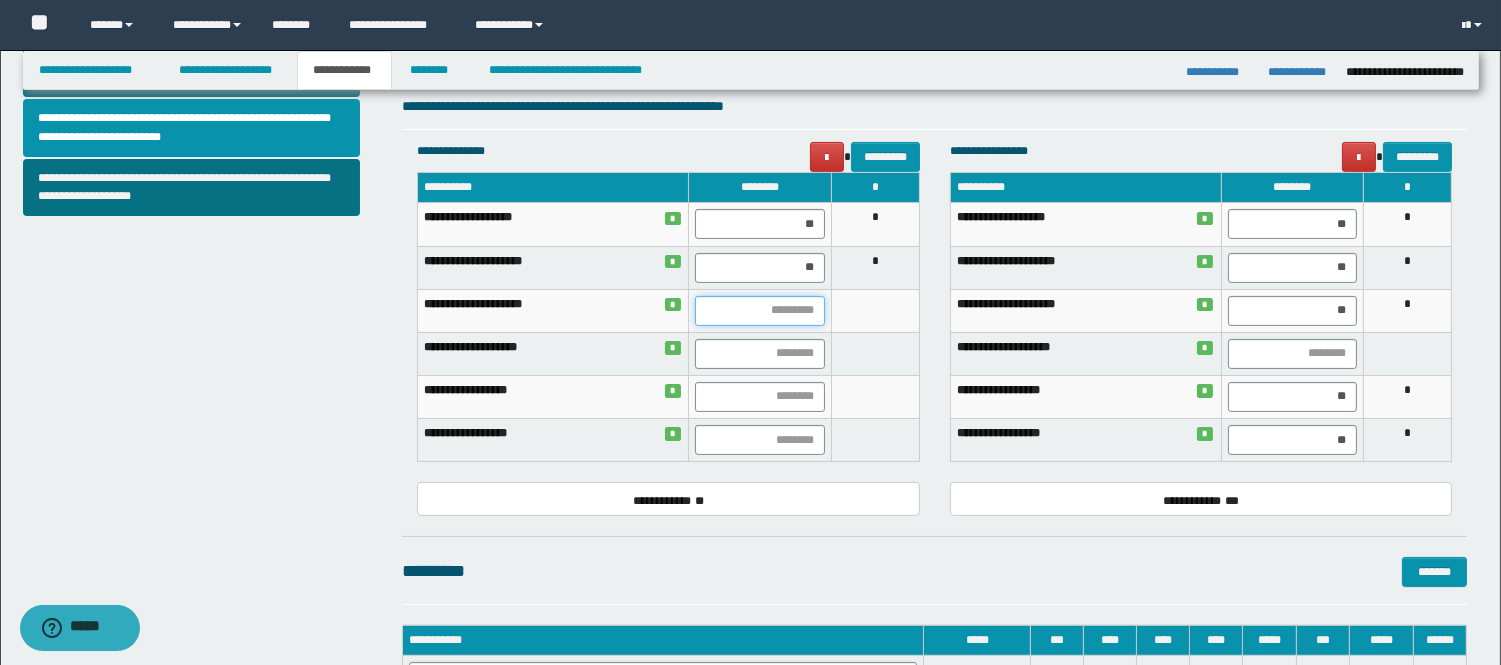 click at bounding box center (759, 311) 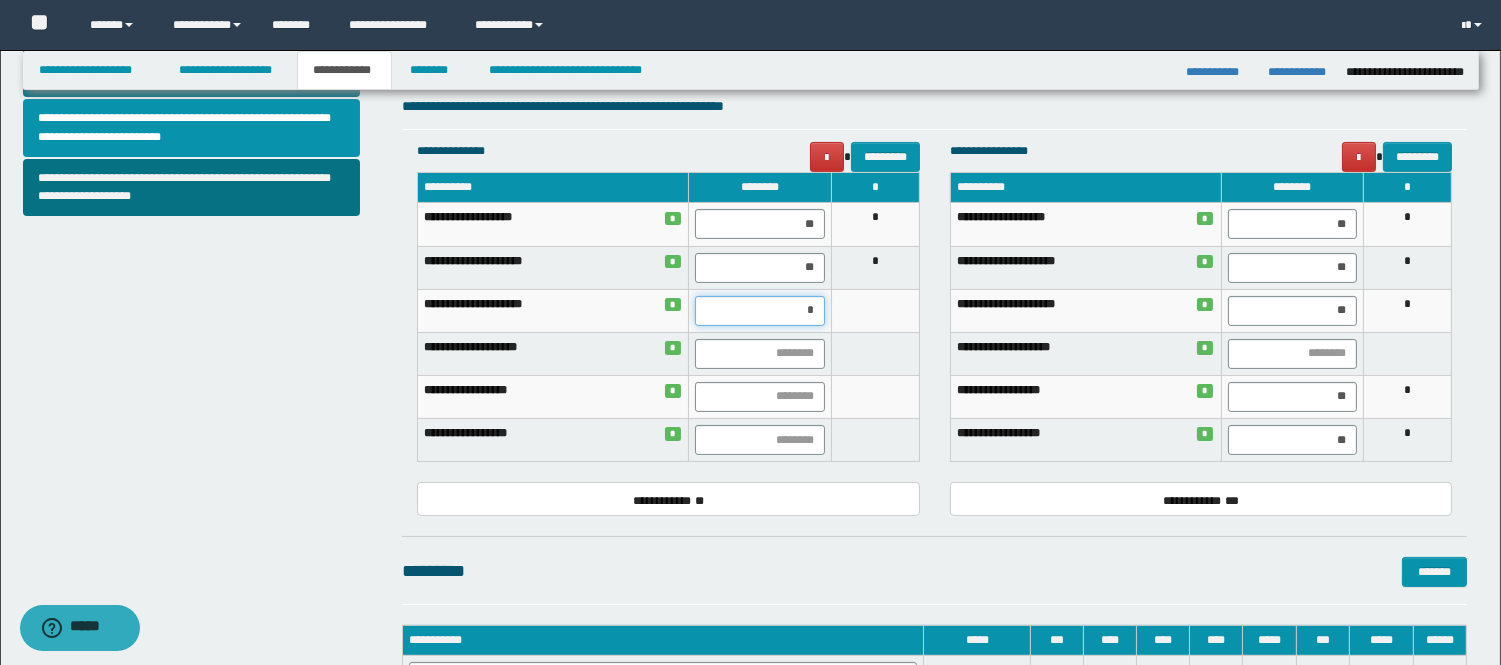 type on "**" 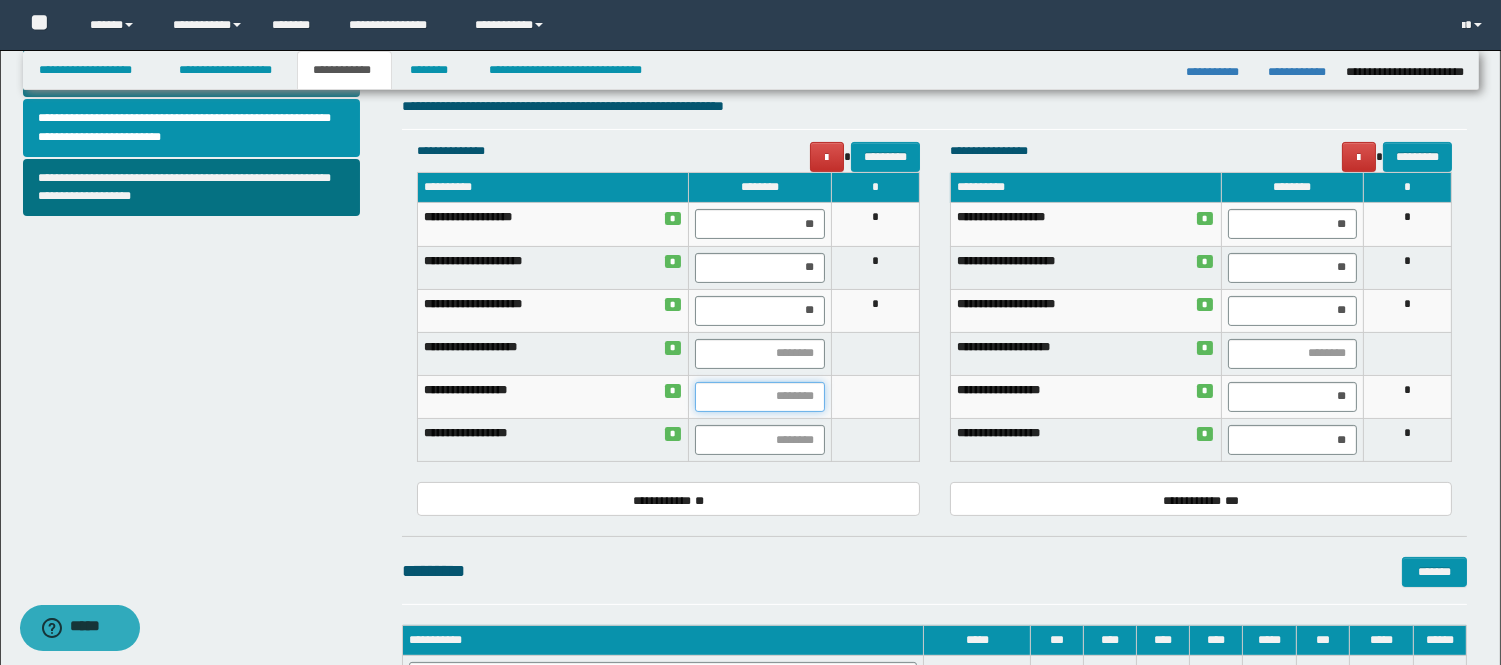 click at bounding box center (759, 397) 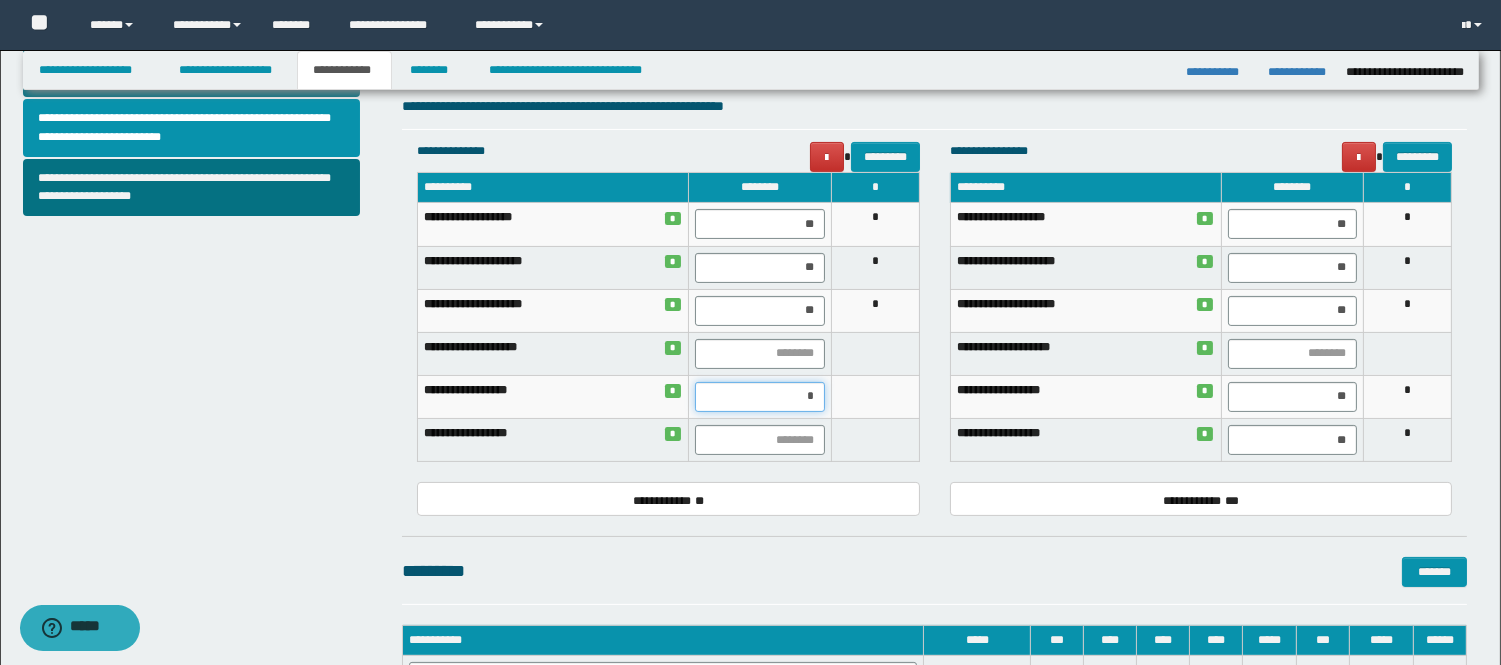 type on "**" 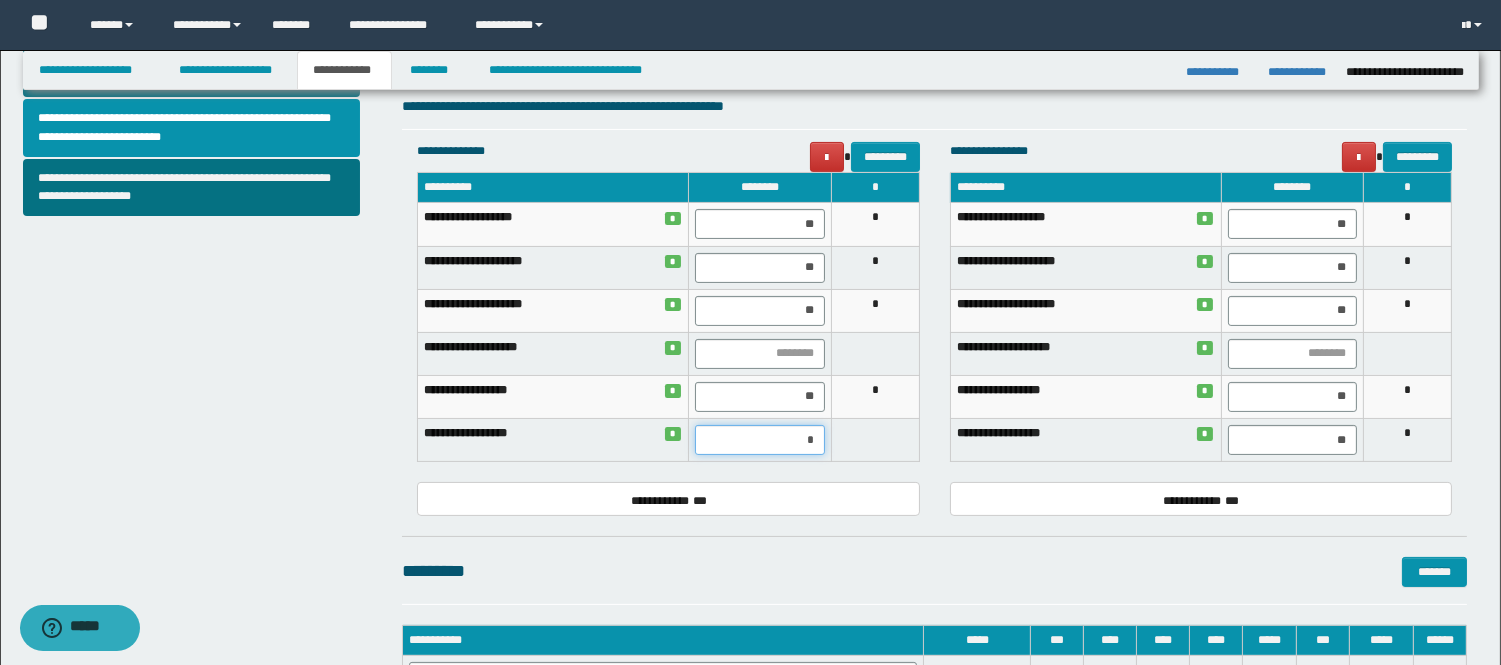 type on "**" 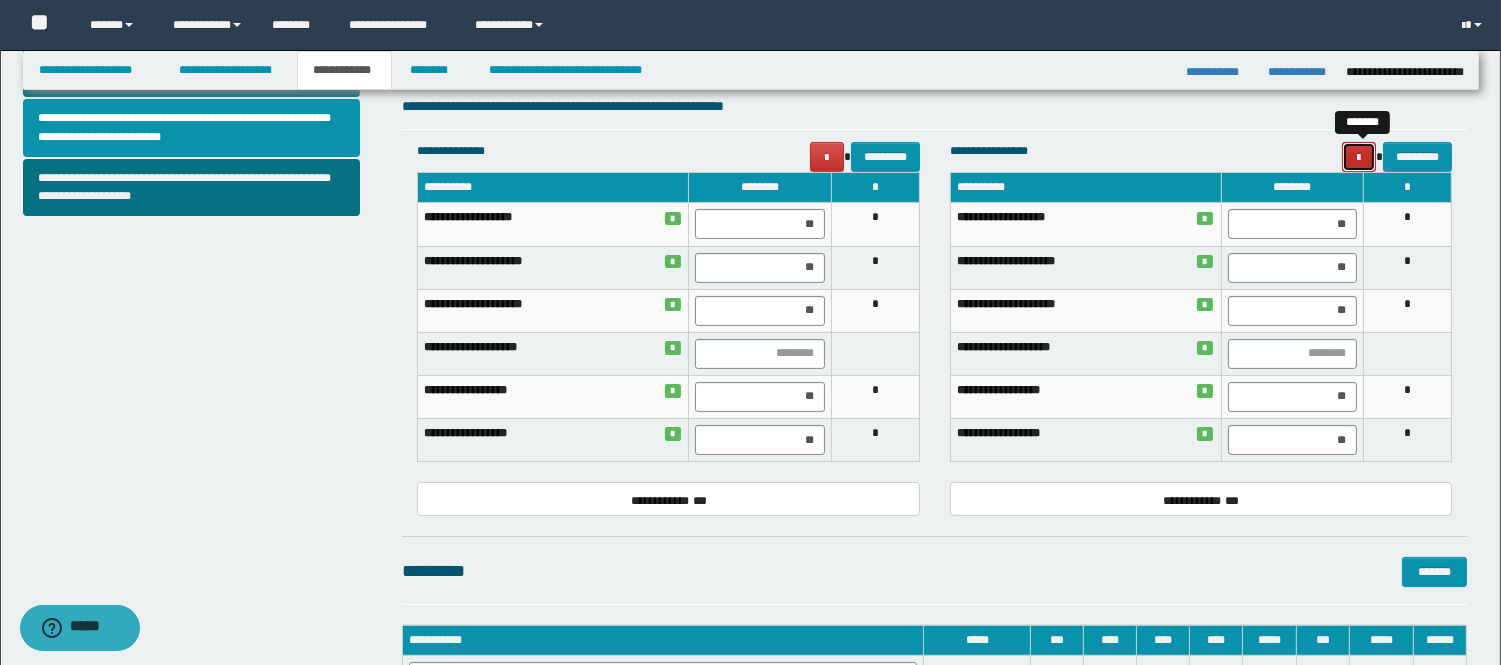 type 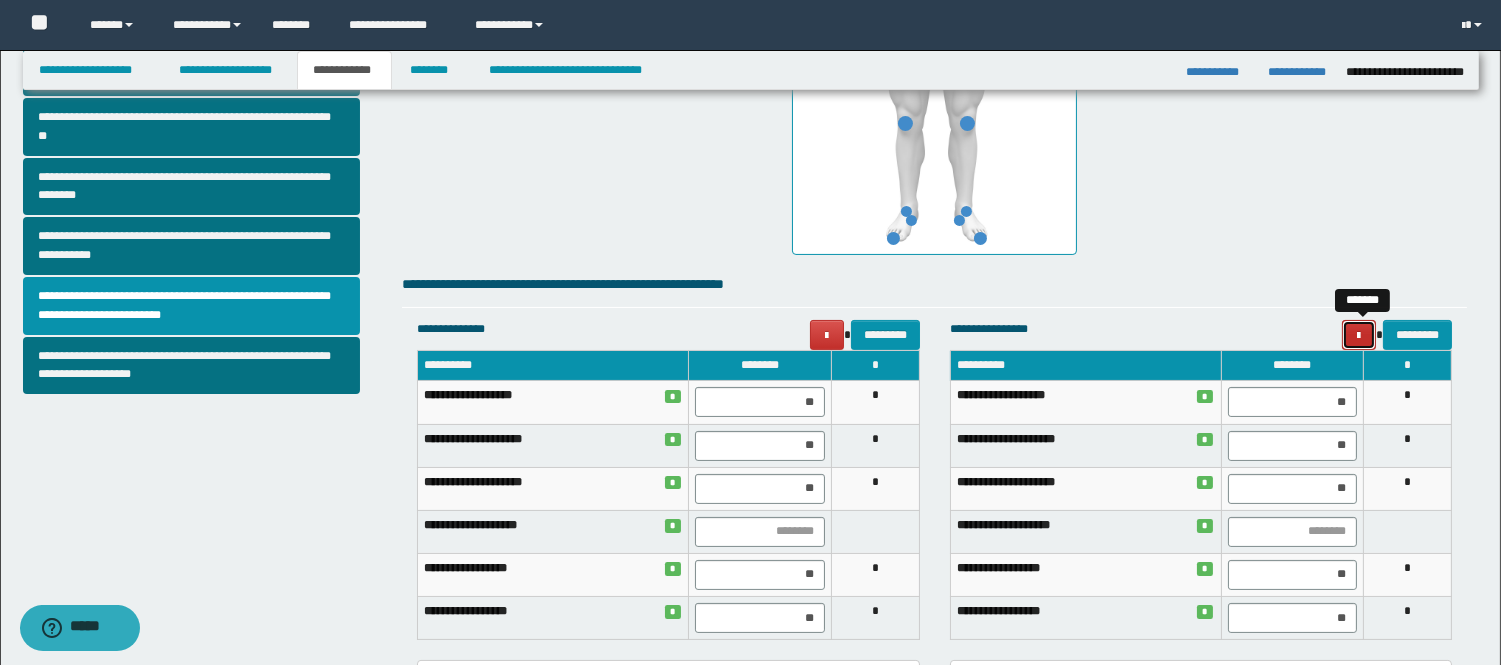 scroll, scrollTop: 607, scrollLeft: 0, axis: vertical 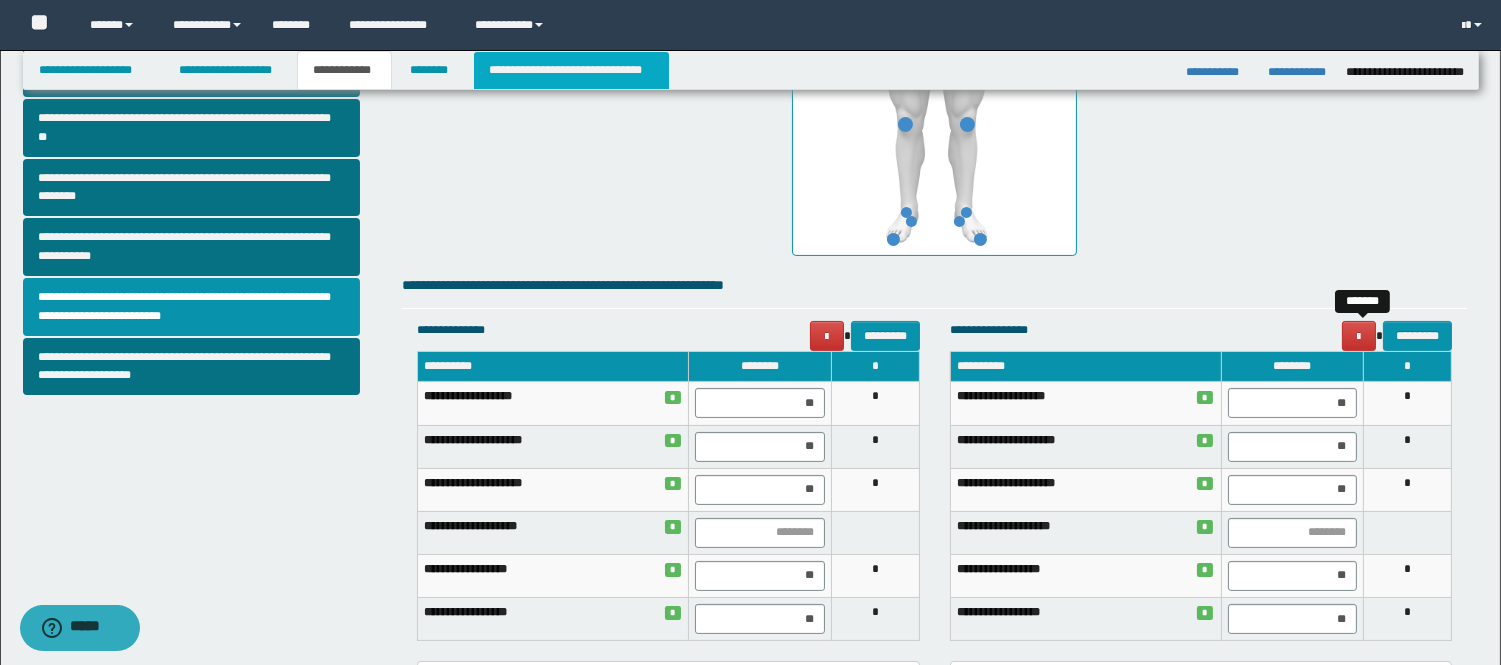 click on "**********" at bounding box center (571, 70) 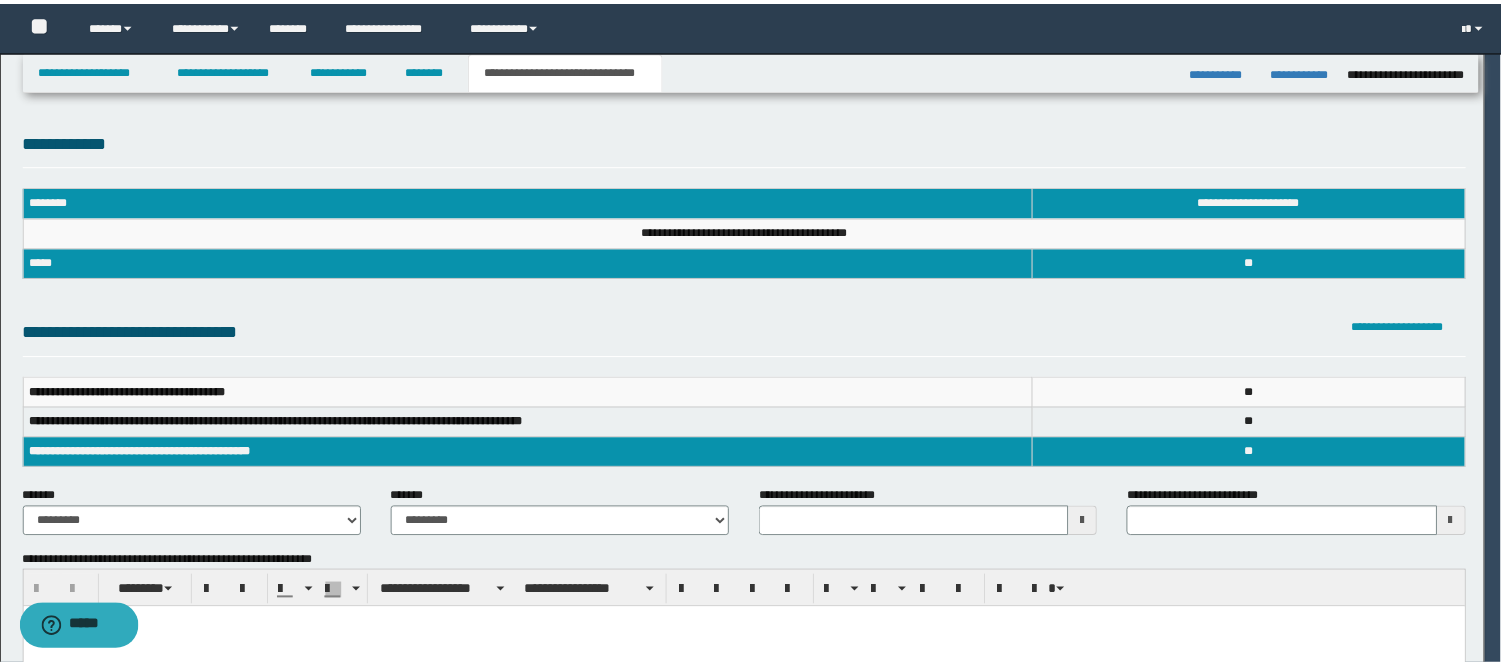 scroll, scrollTop: 0, scrollLeft: 0, axis: both 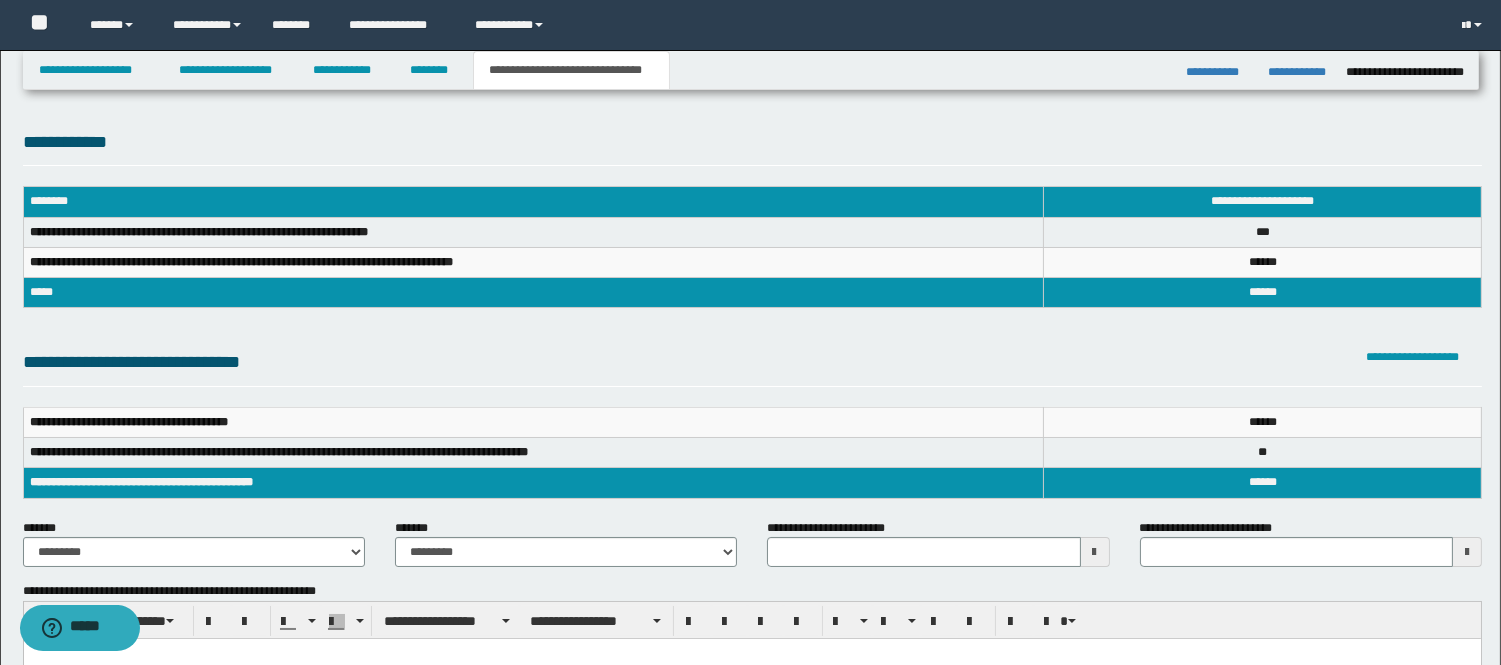 type 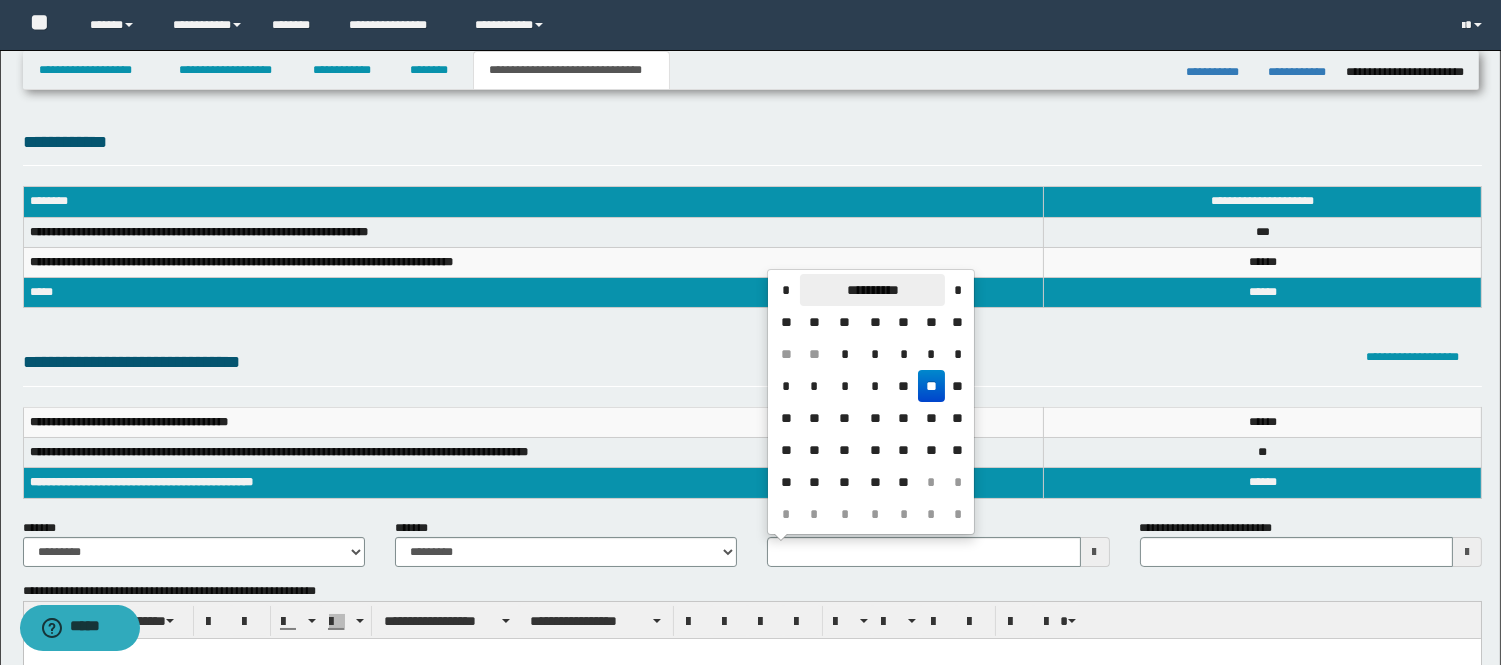 click on "**********" at bounding box center [872, 290] 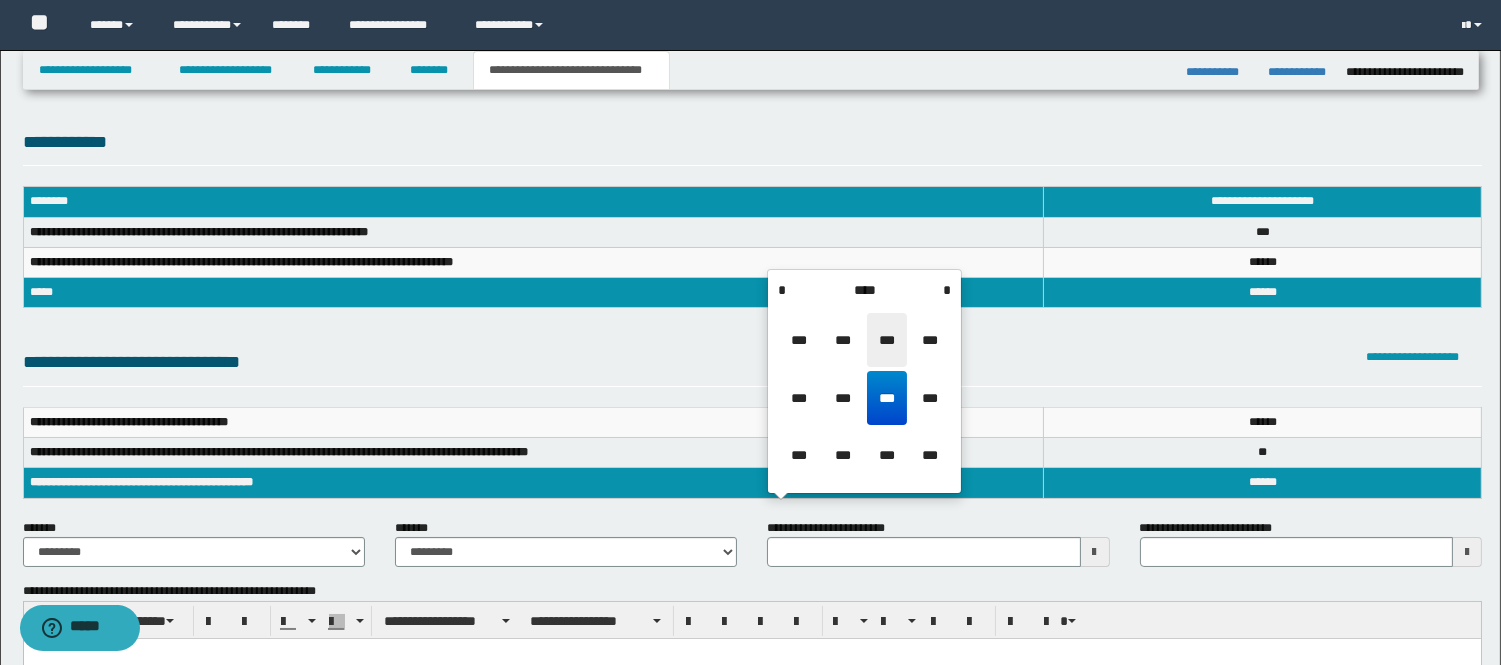 click on "***" at bounding box center [887, 340] 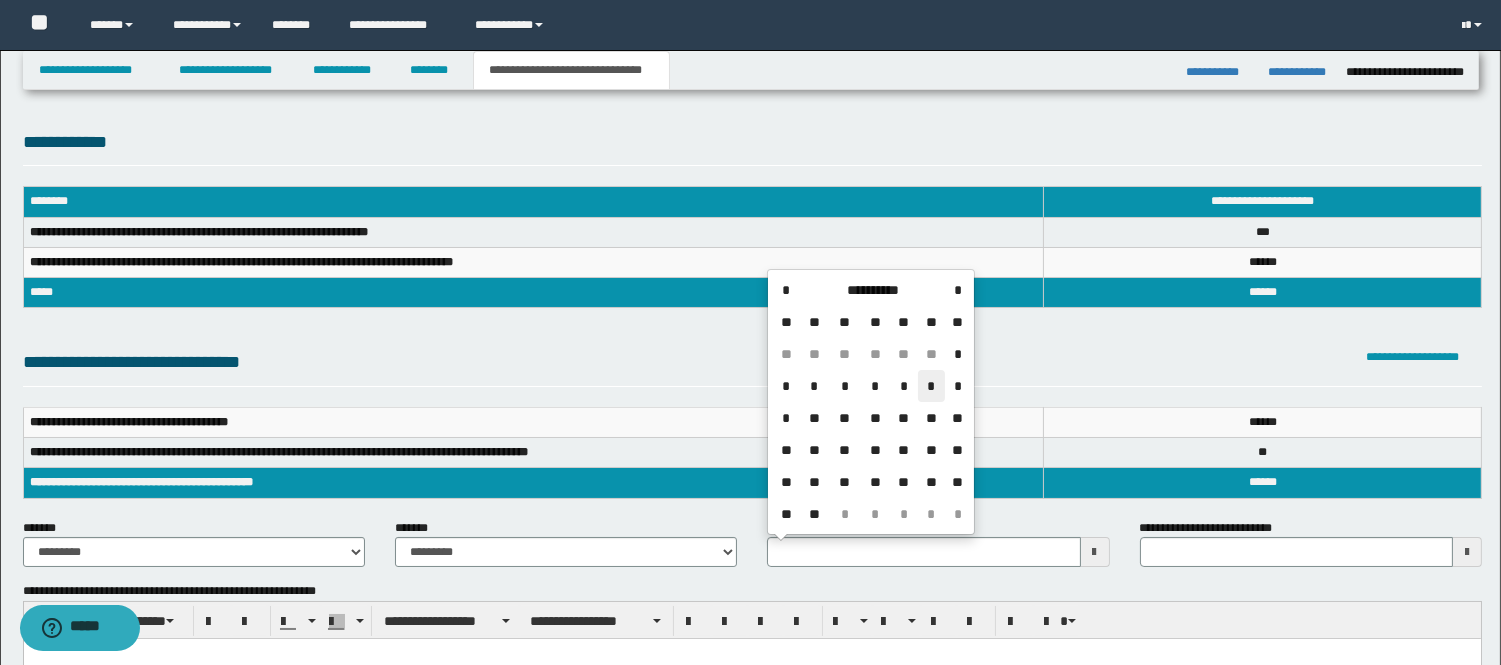 click on "*" at bounding box center [932, 386] 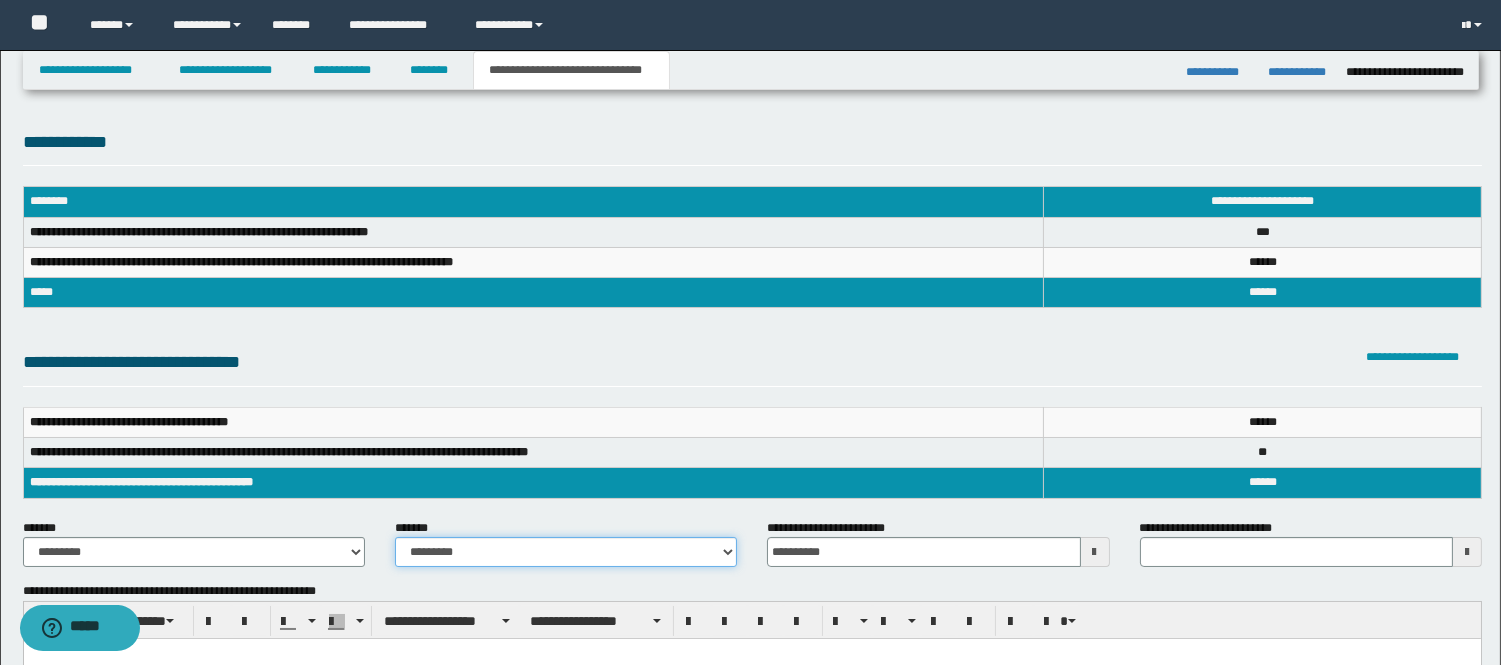 click on "**********" at bounding box center (566, 552) 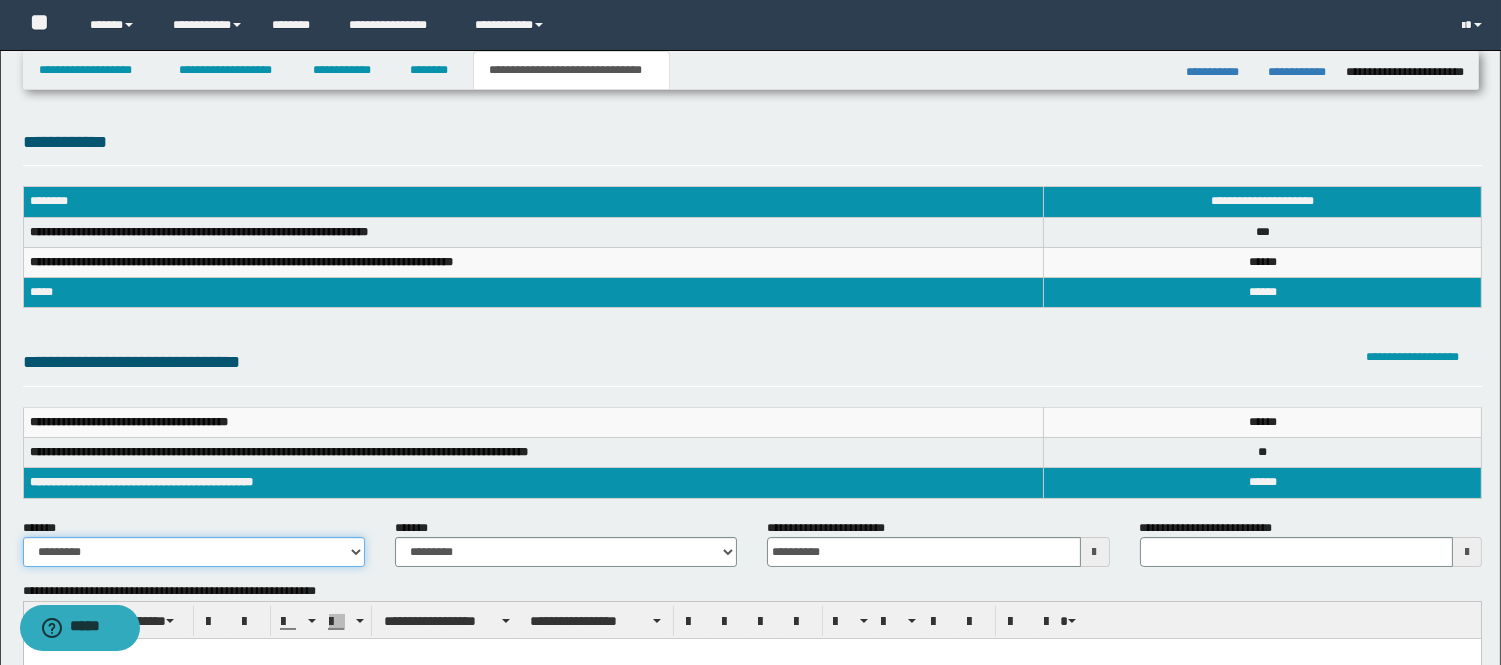 click on "**********" at bounding box center (194, 552) 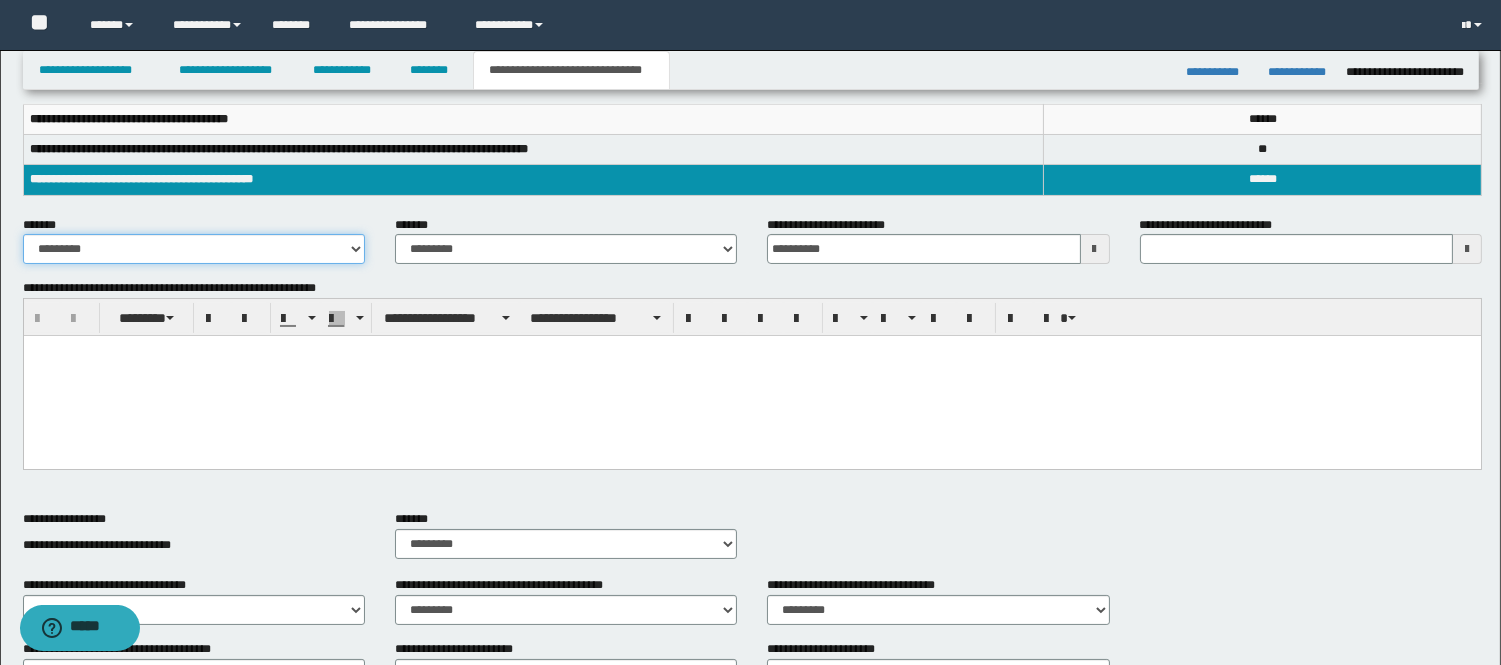 scroll, scrollTop: 333, scrollLeft: 0, axis: vertical 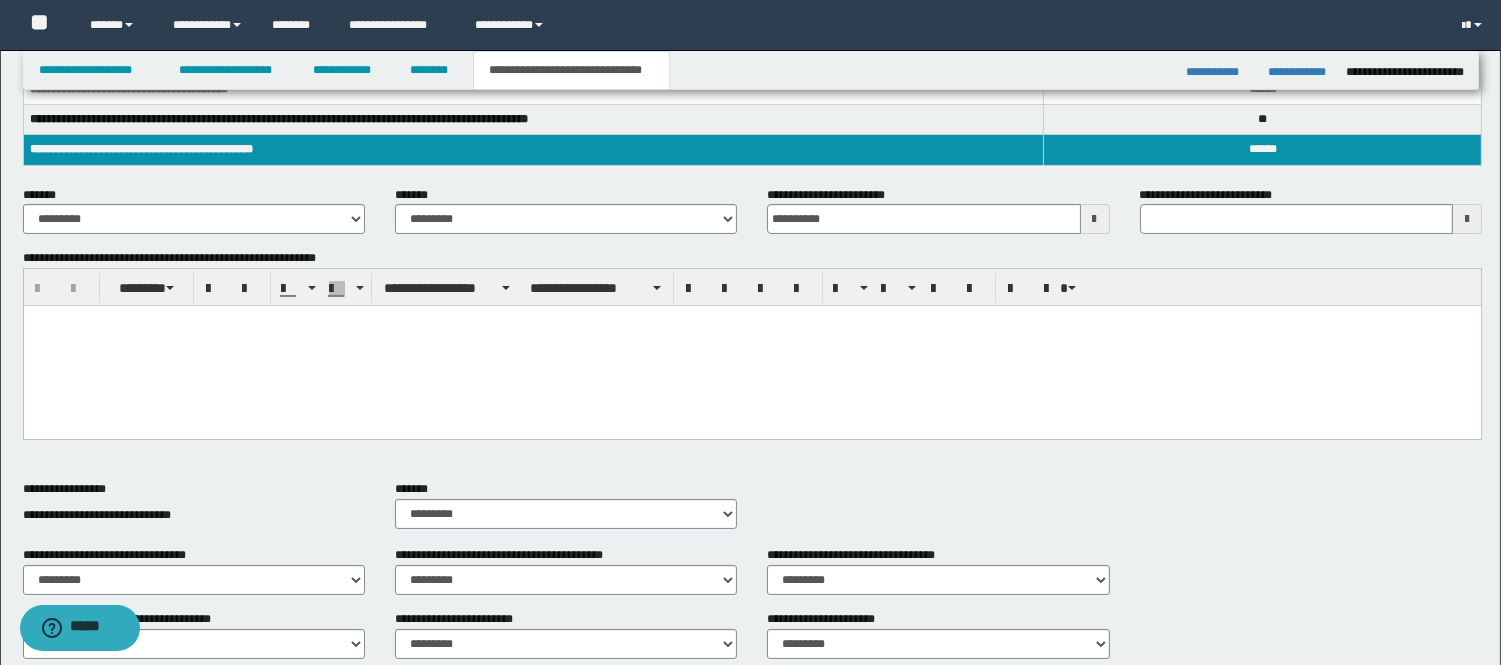 click at bounding box center (751, 346) 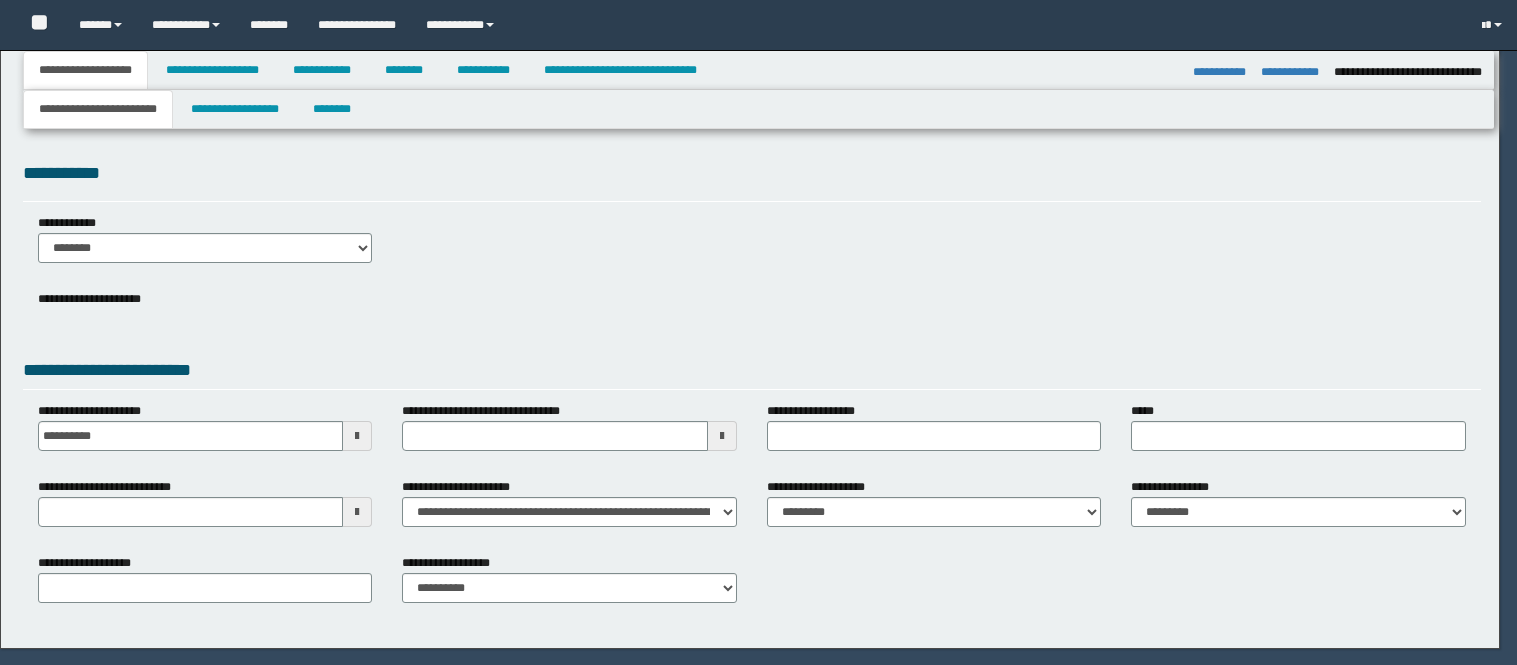 select on "*" 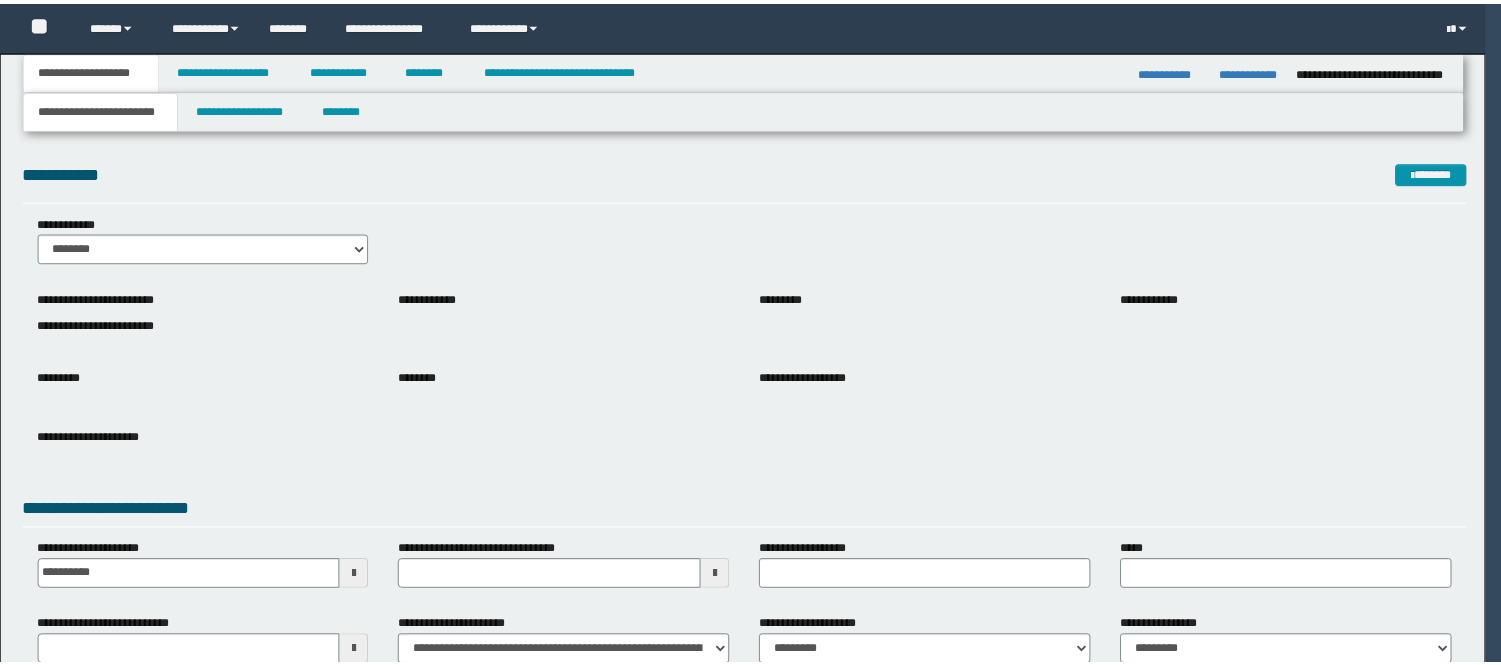 scroll, scrollTop: 0, scrollLeft: 0, axis: both 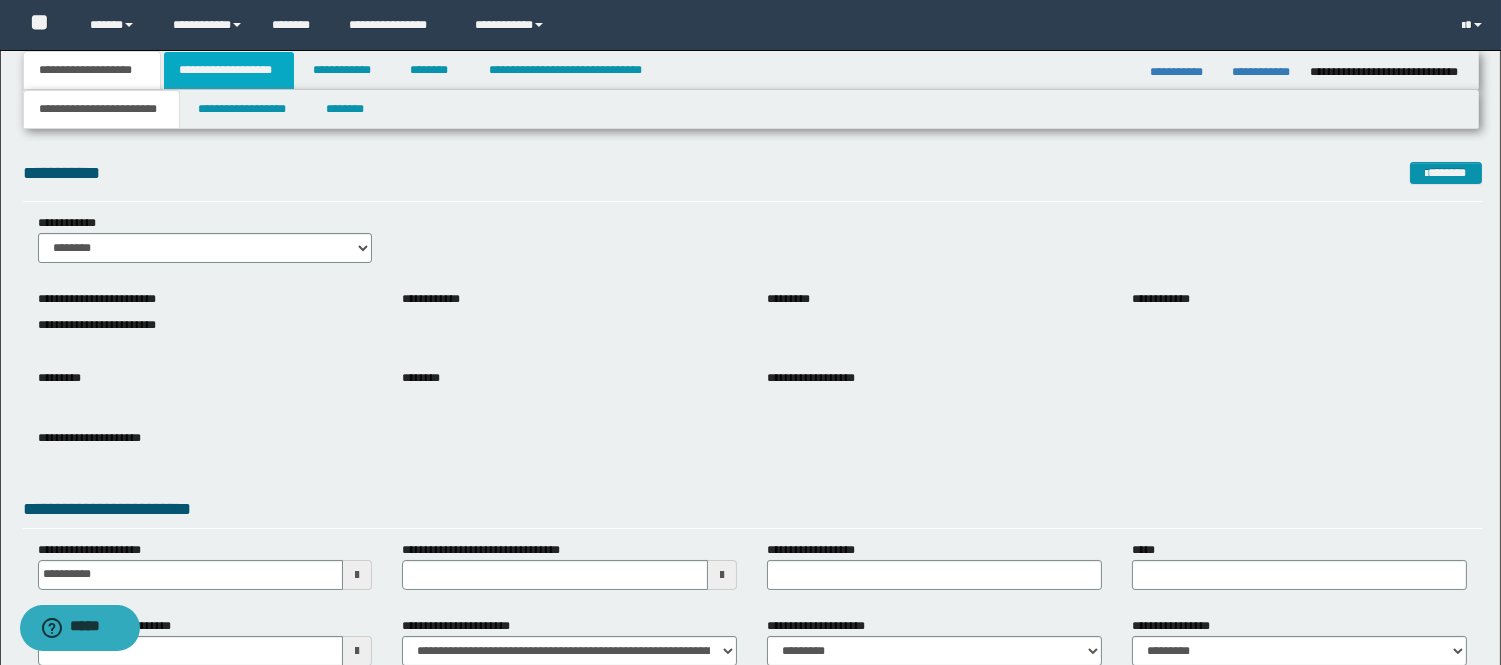 click on "**********" at bounding box center (229, 70) 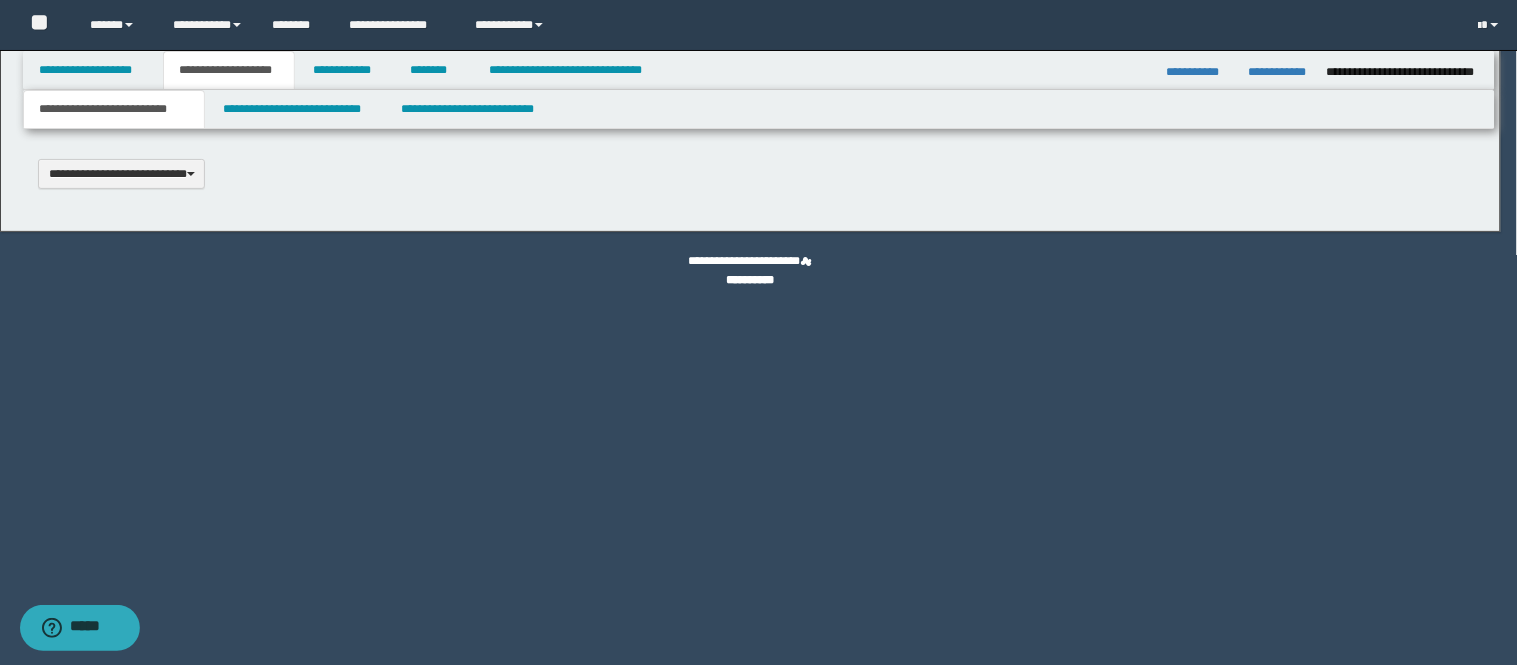 scroll, scrollTop: 0, scrollLeft: 0, axis: both 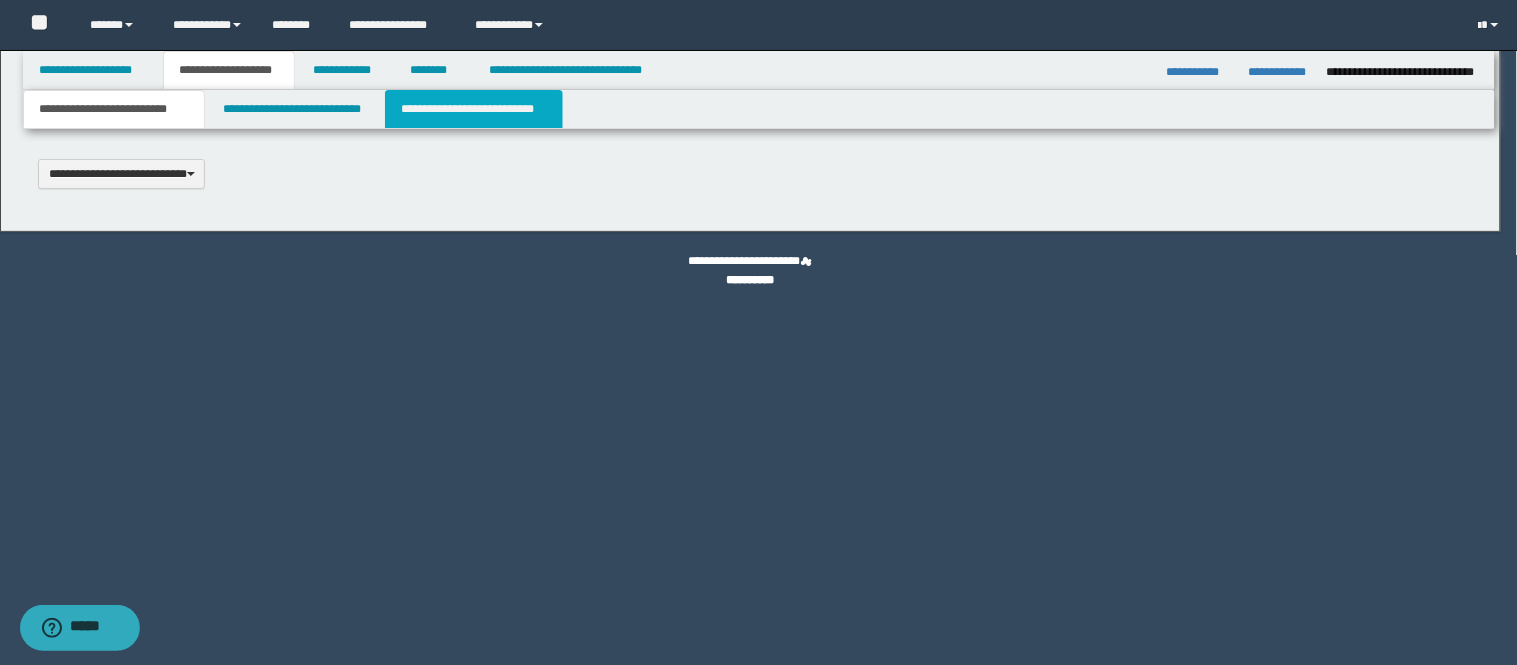 click on "**********" at bounding box center [474, 109] 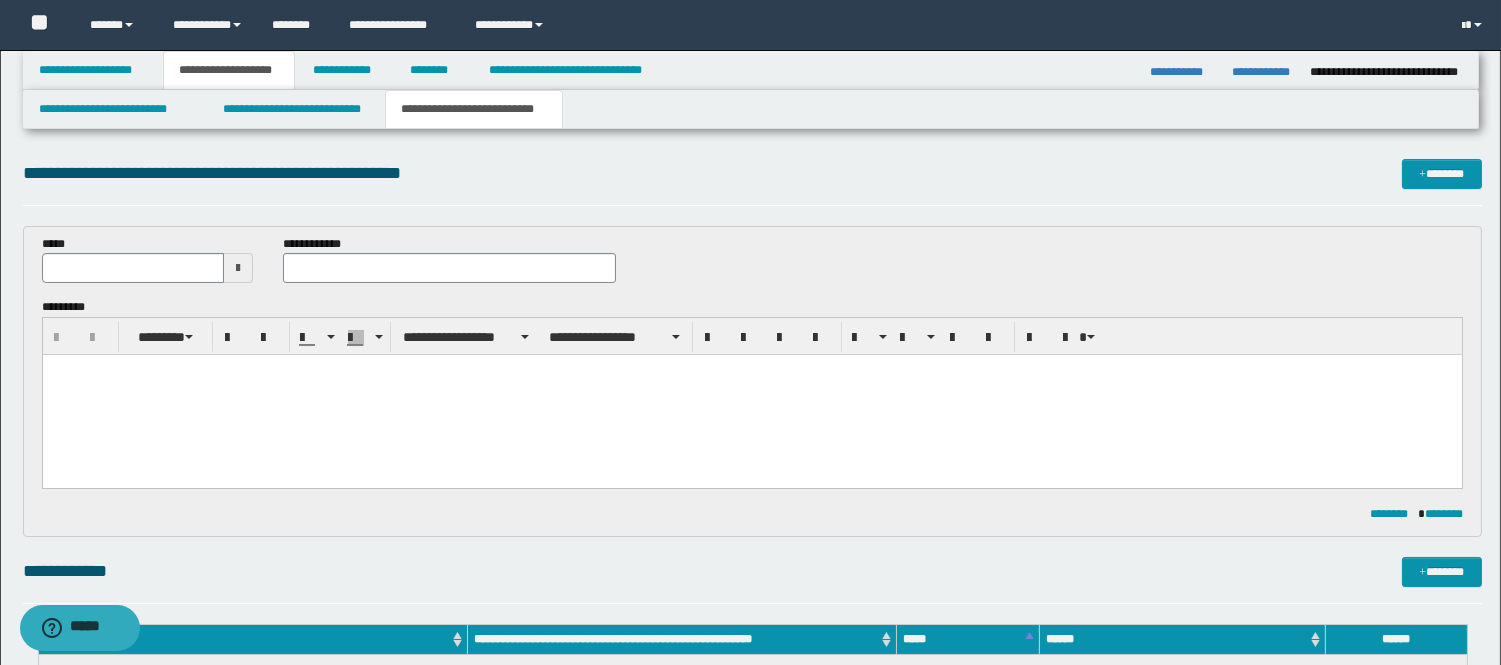 scroll, scrollTop: 0, scrollLeft: 0, axis: both 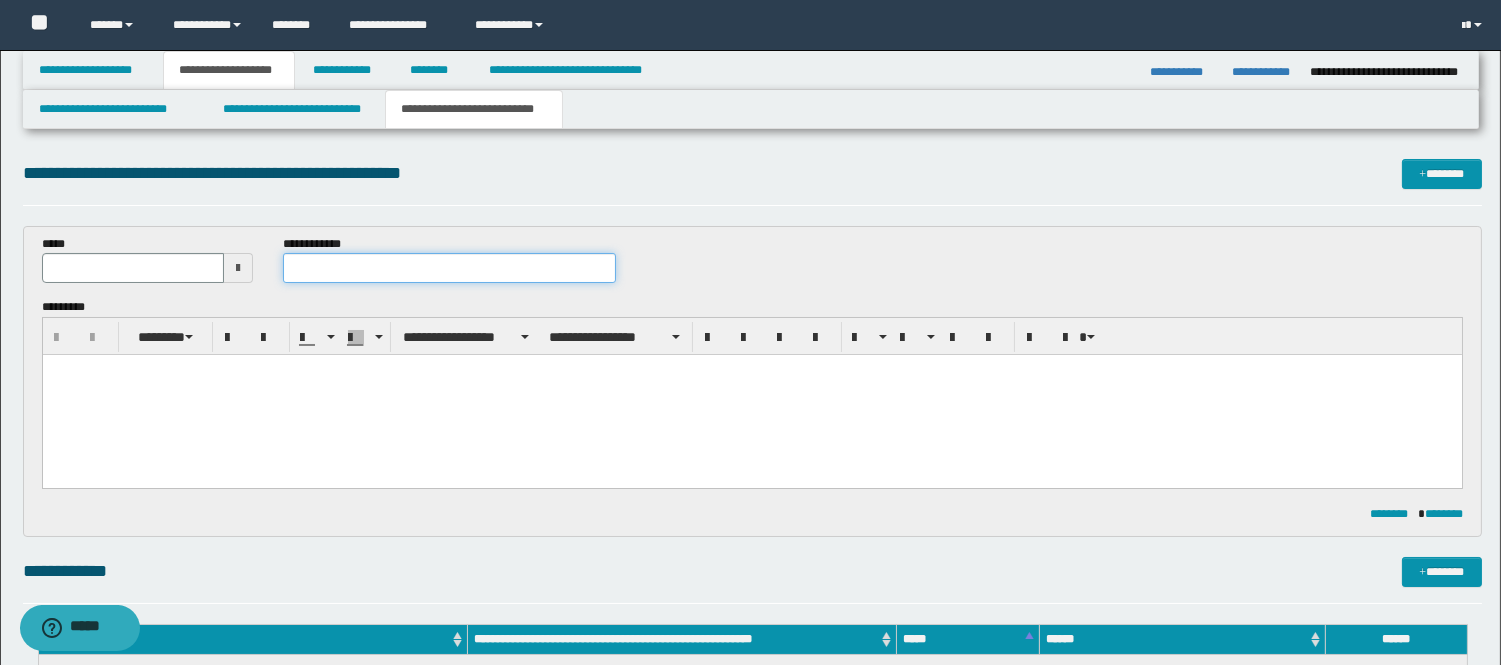 paste on "**********" 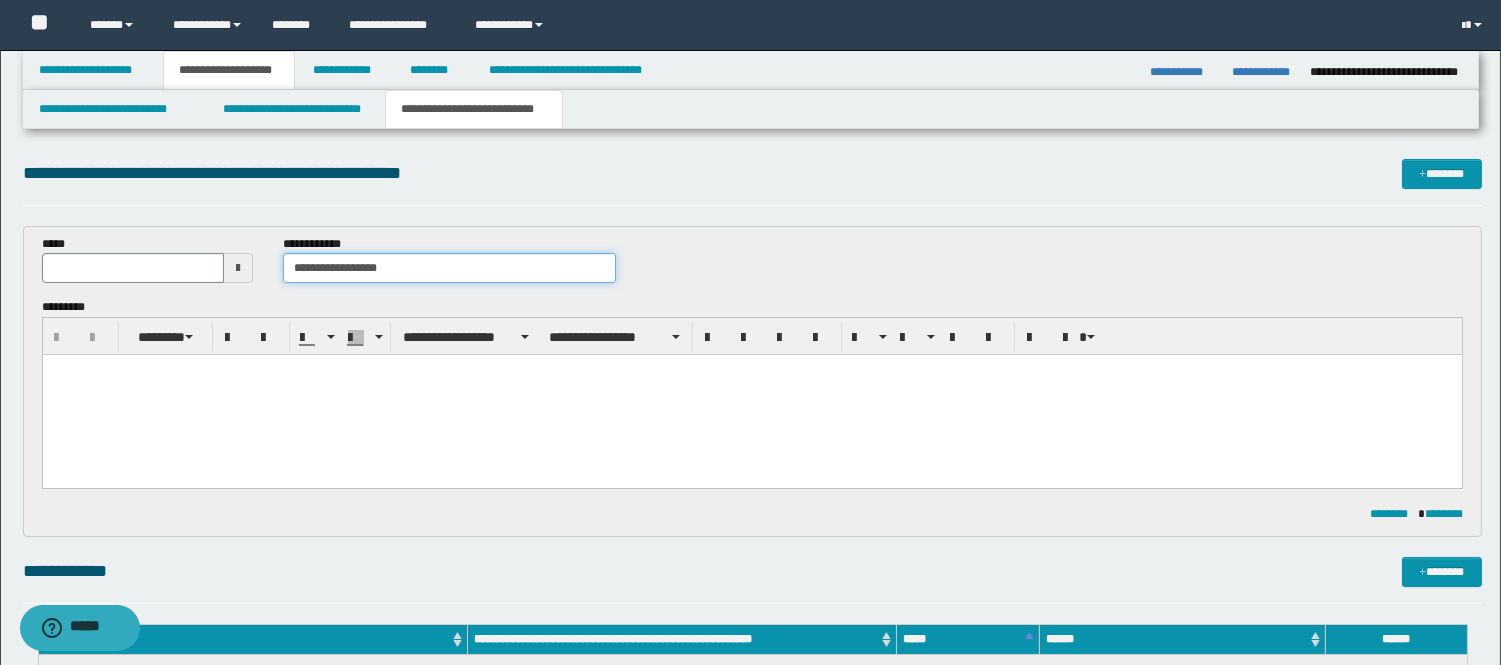 type on "**********" 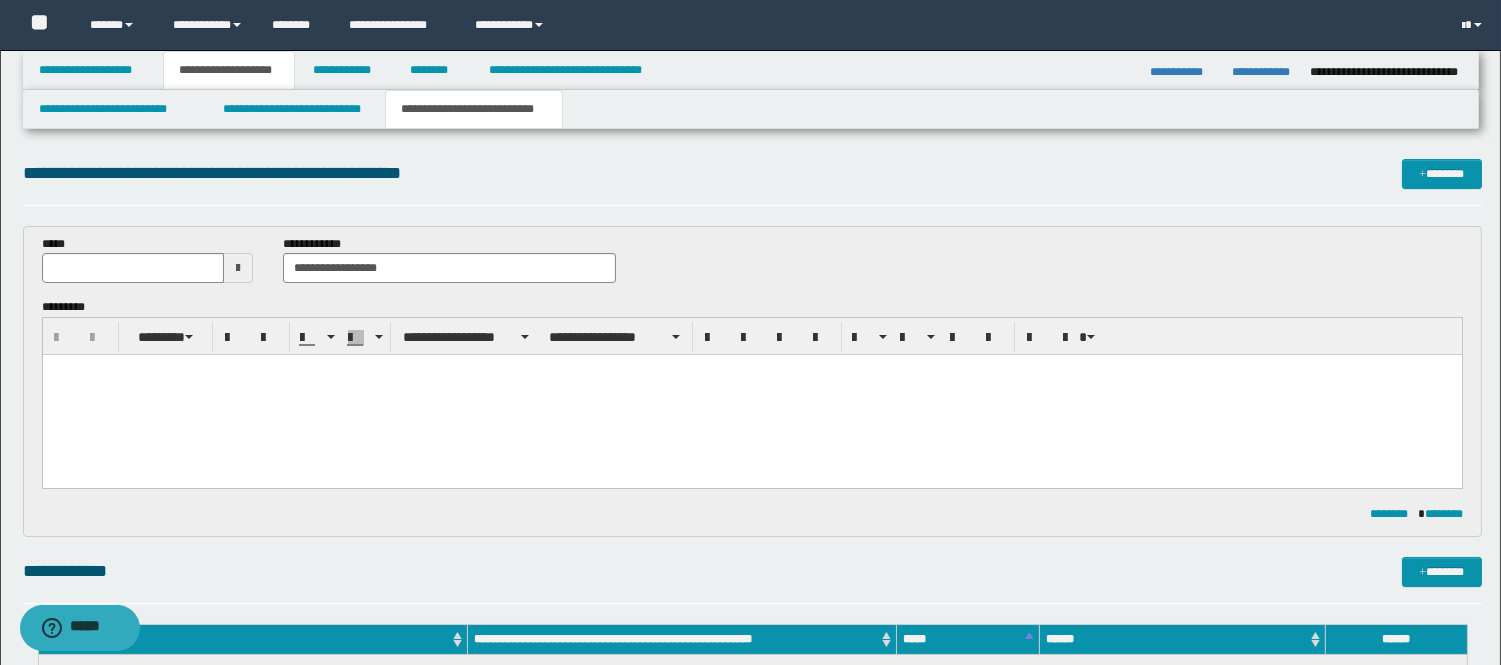 drag, startPoint x: 341, startPoint y: 390, endPoint x: 752, endPoint y: 432, distance: 413.1404 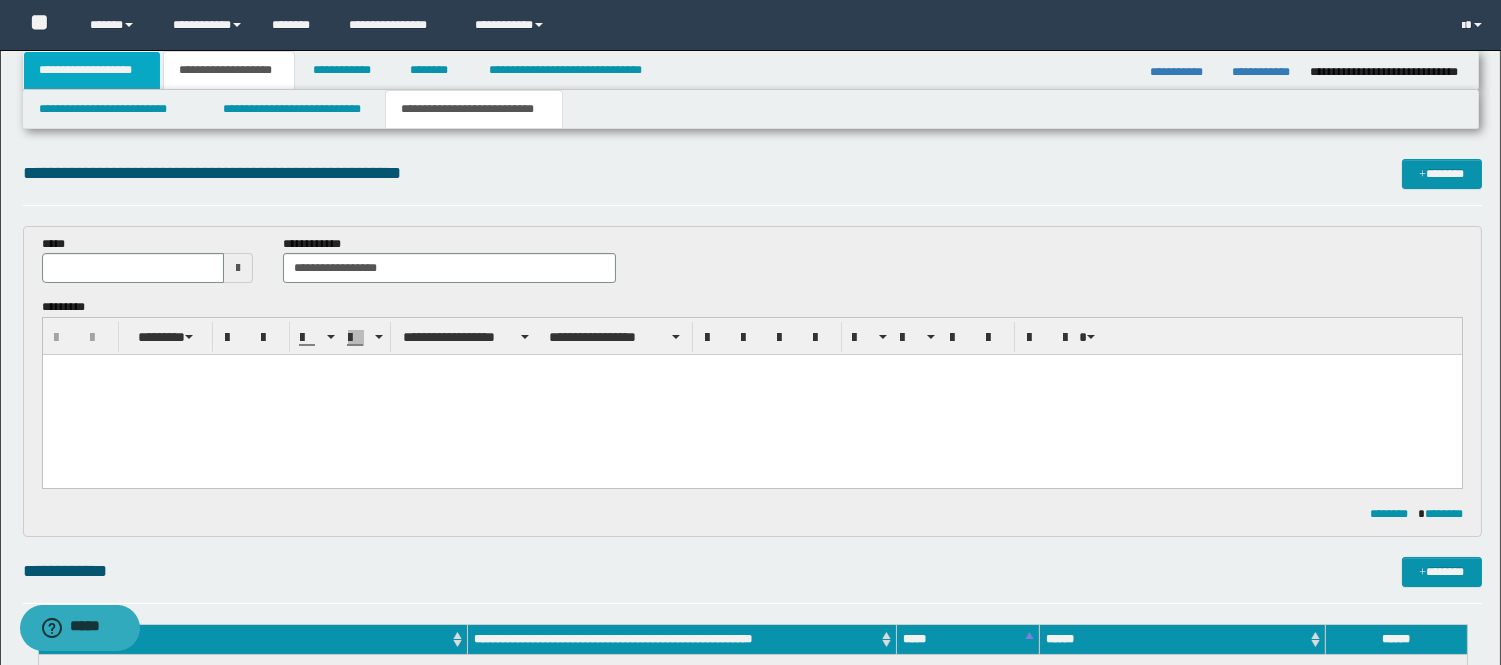 click on "**********" at bounding box center [92, 70] 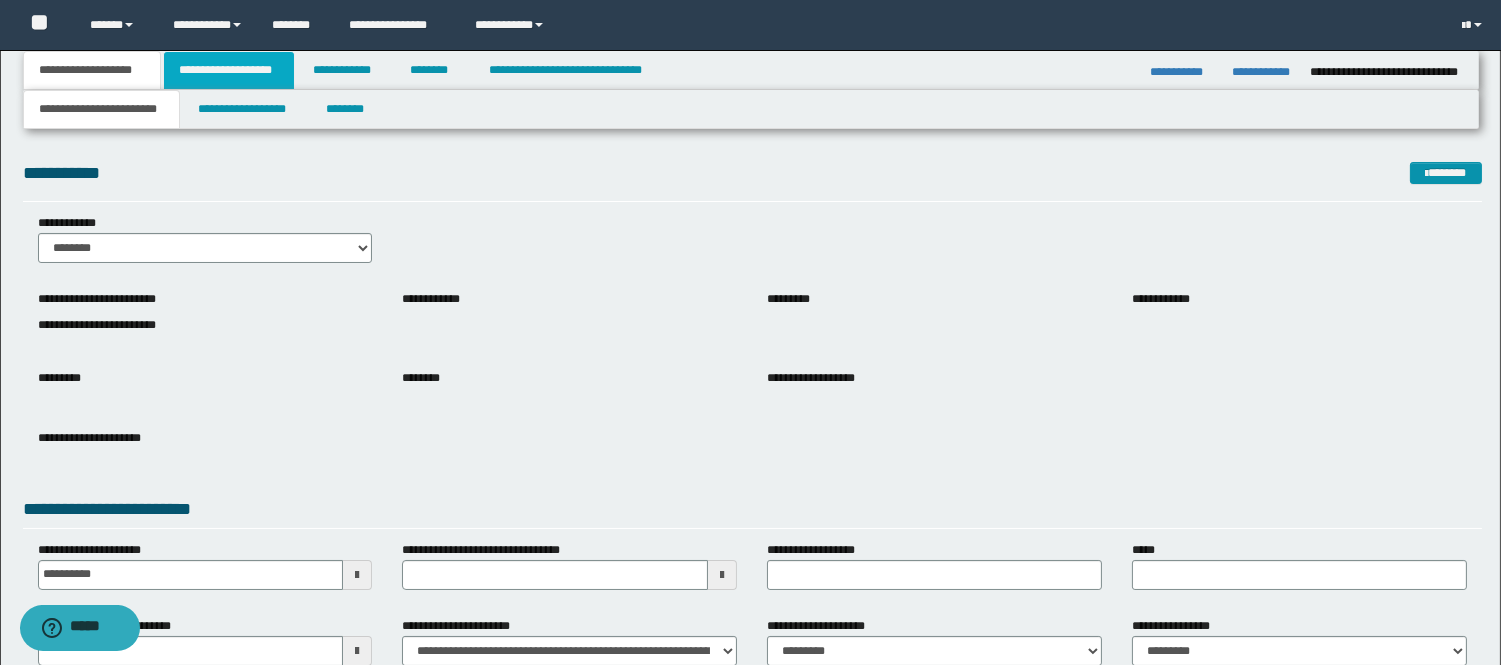 click on "**********" at bounding box center (229, 70) 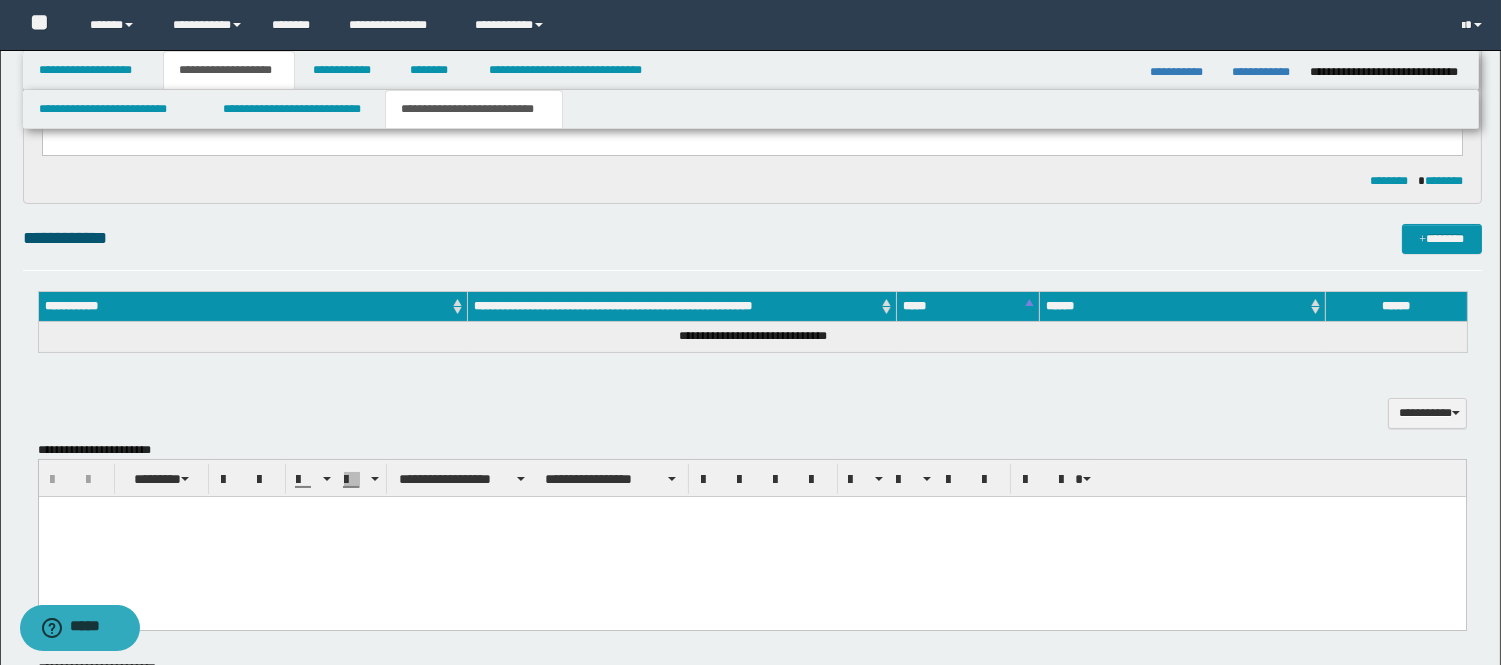 scroll, scrollTop: 555, scrollLeft: 0, axis: vertical 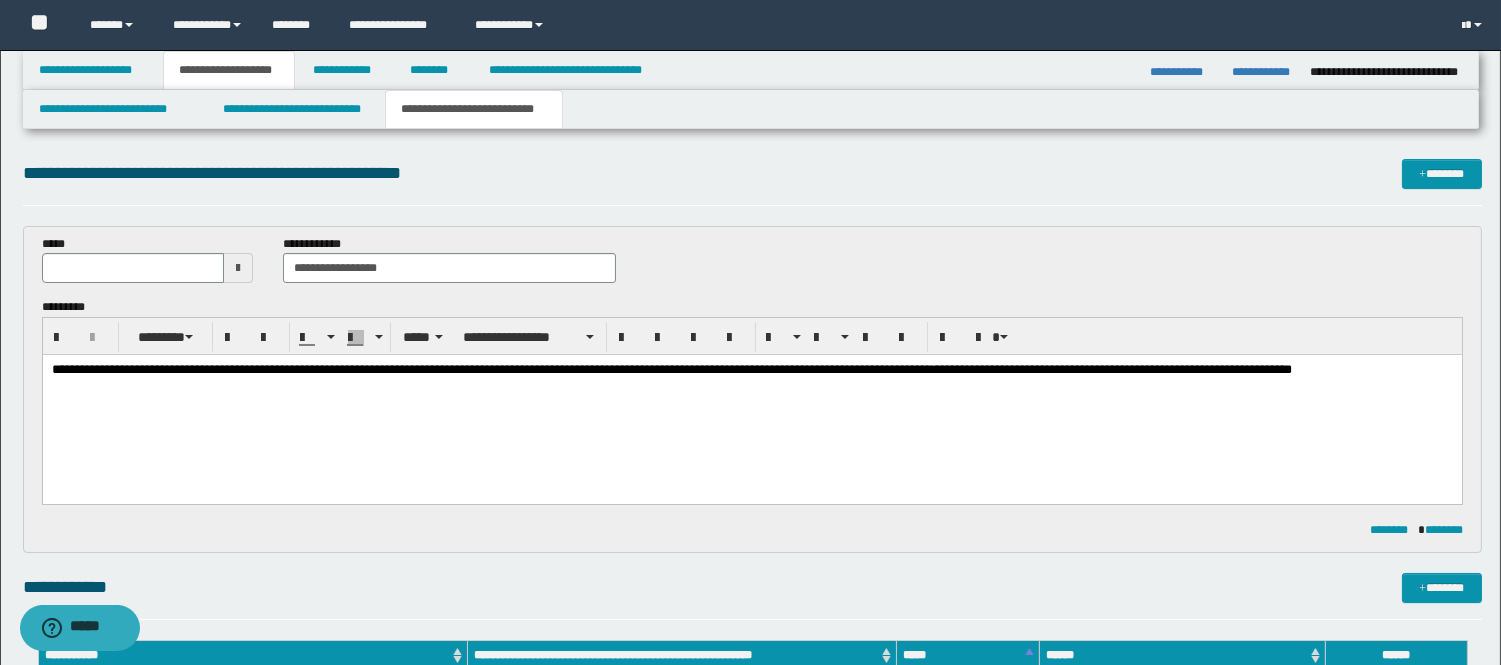 click on "**********" at bounding box center [750, 1653] 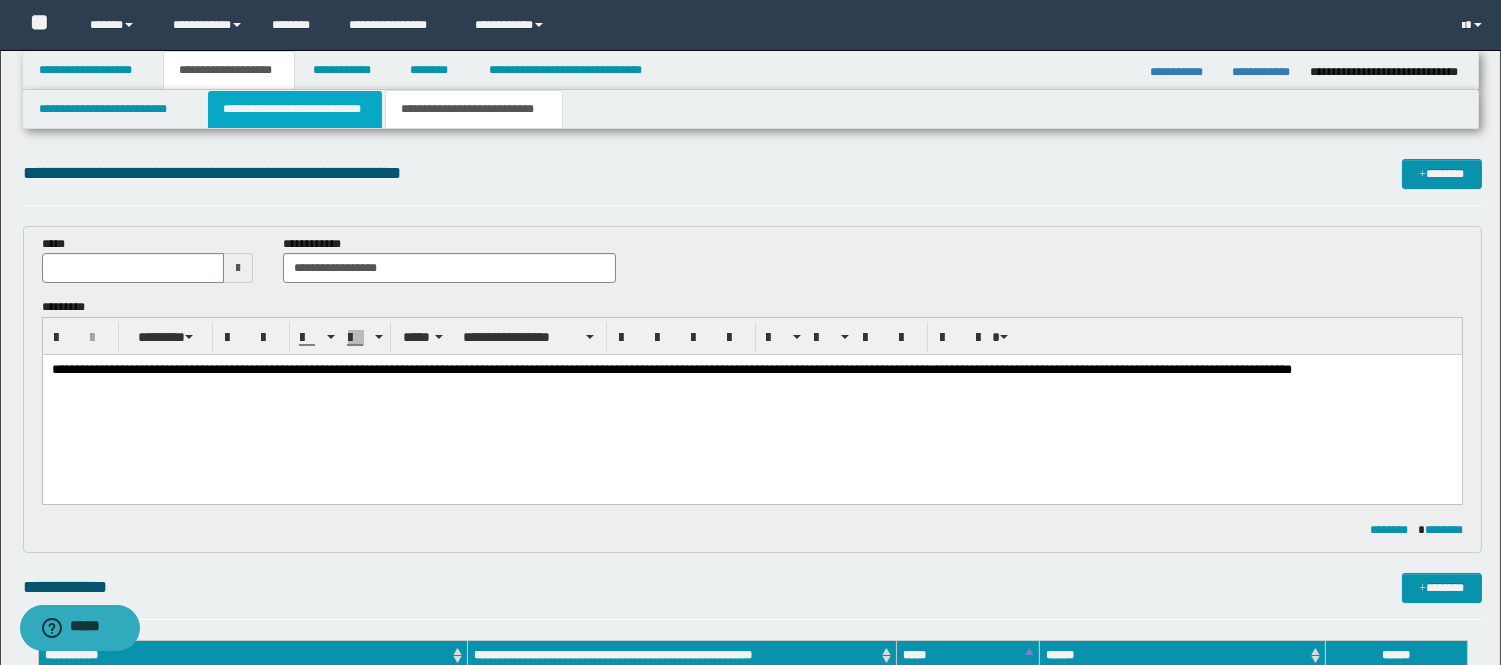 click on "**********" at bounding box center [295, 109] 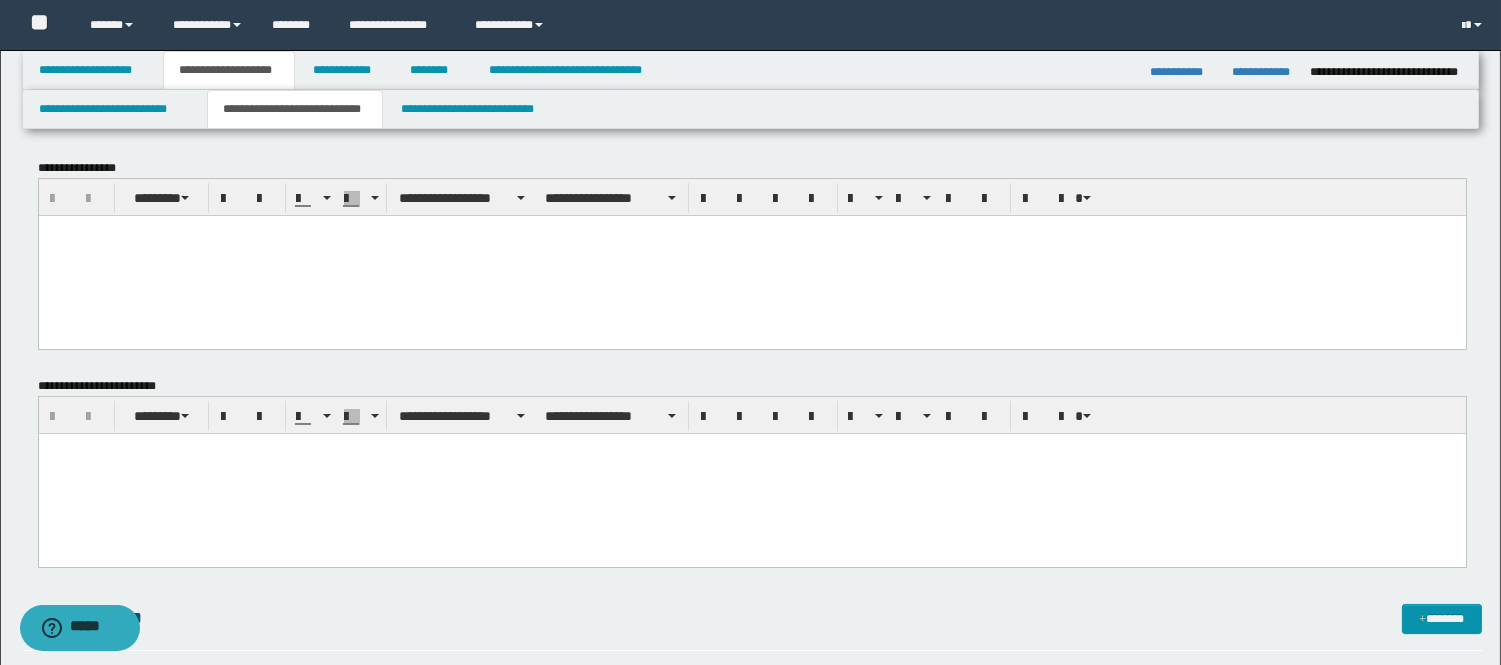 scroll, scrollTop: 0, scrollLeft: 0, axis: both 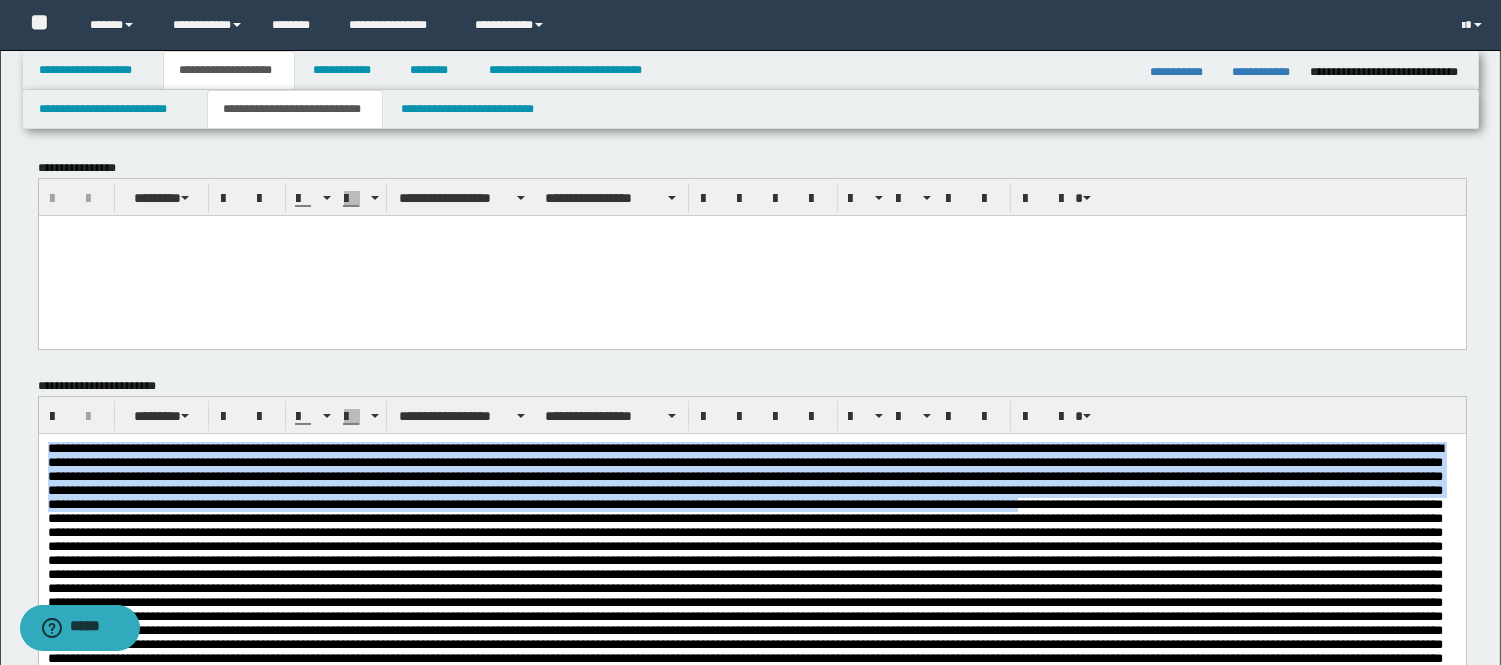 drag, startPoint x: 422, startPoint y: 541, endPoint x: 38, endPoint y: 534, distance: 384.06378 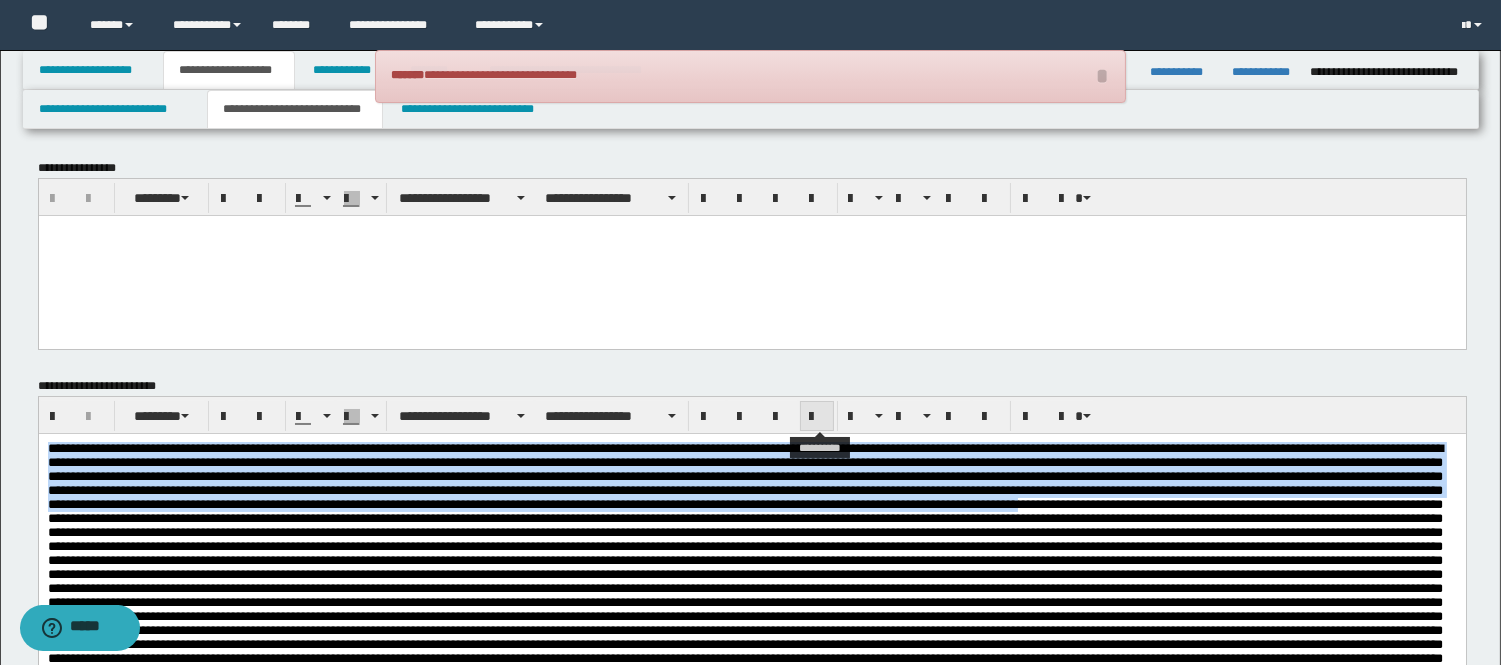 click at bounding box center [817, 417] 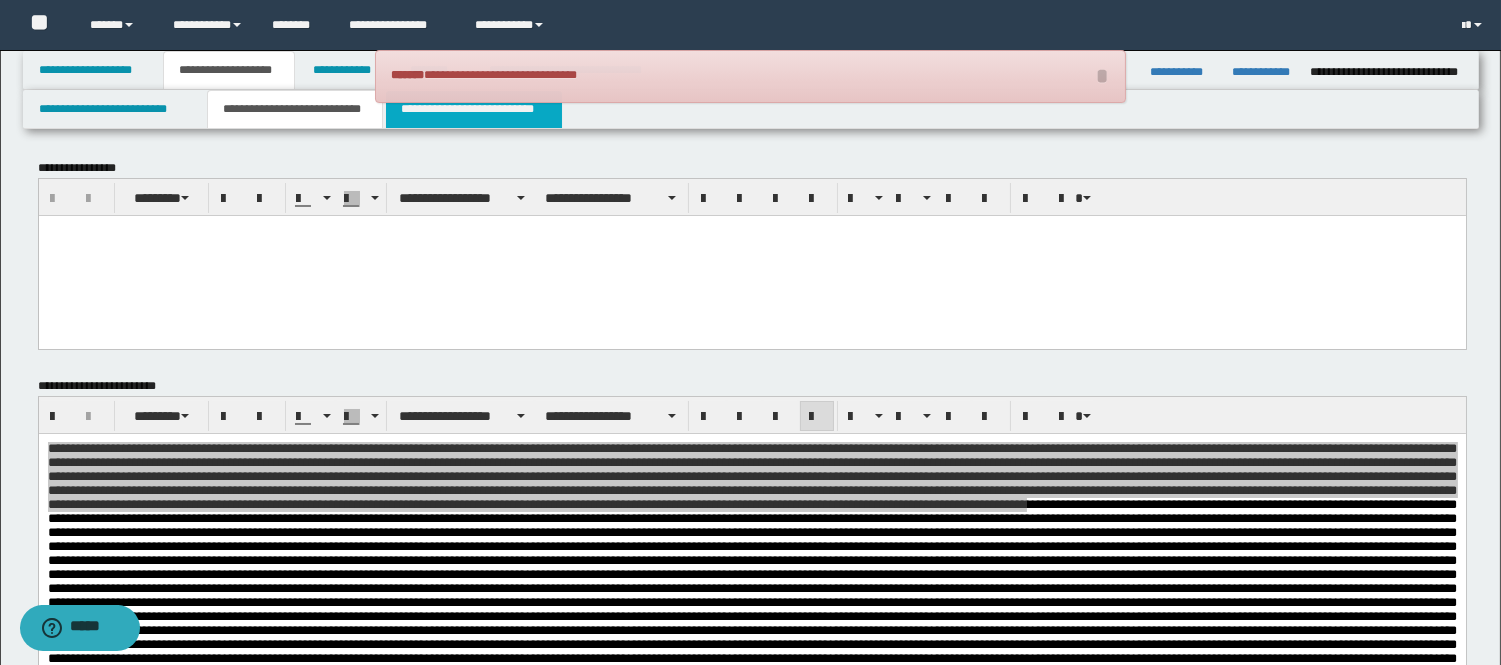 click on "**********" at bounding box center (474, 109) 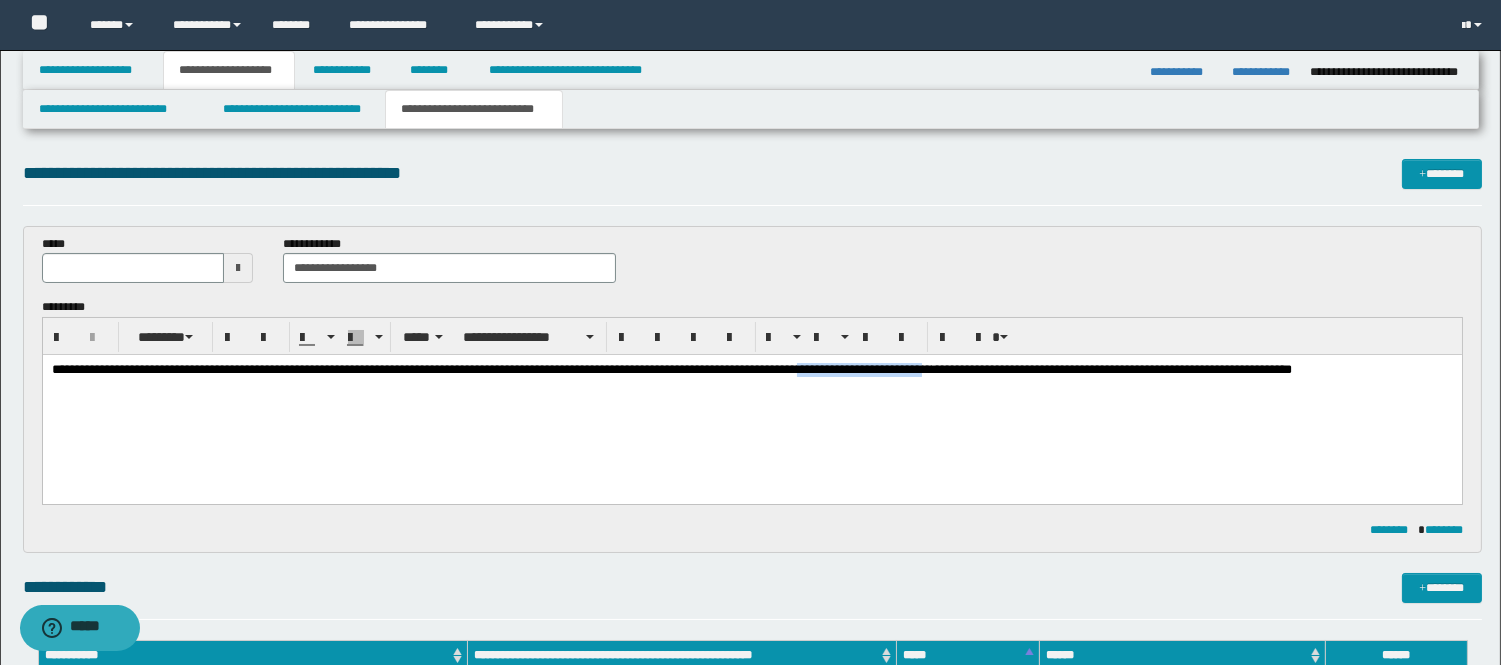 drag, startPoint x: 1087, startPoint y: 370, endPoint x: 937, endPoint y: 369, distance: 150.00333 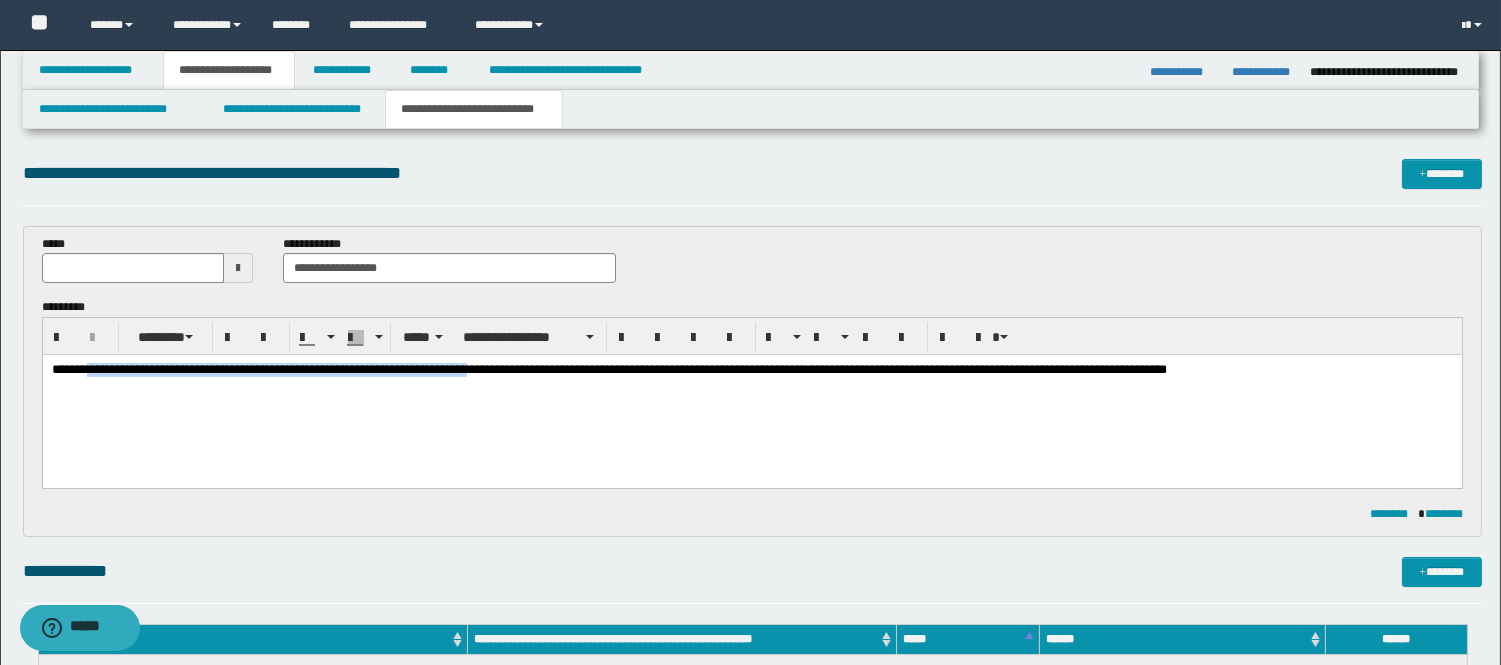 drag, startPoint x: 552, startPoint y: 365, endPoint x: 95, endPoint y: 369, distance: 457.01752 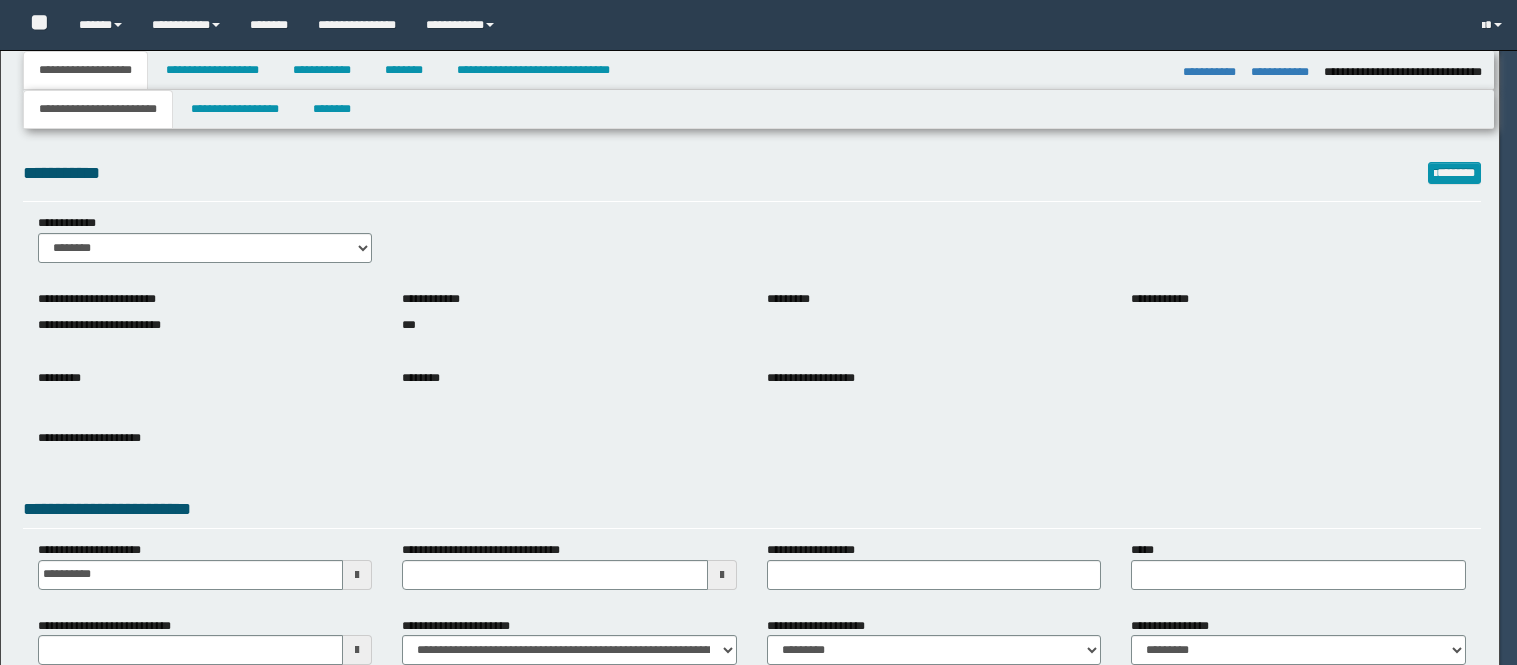 select on "*" 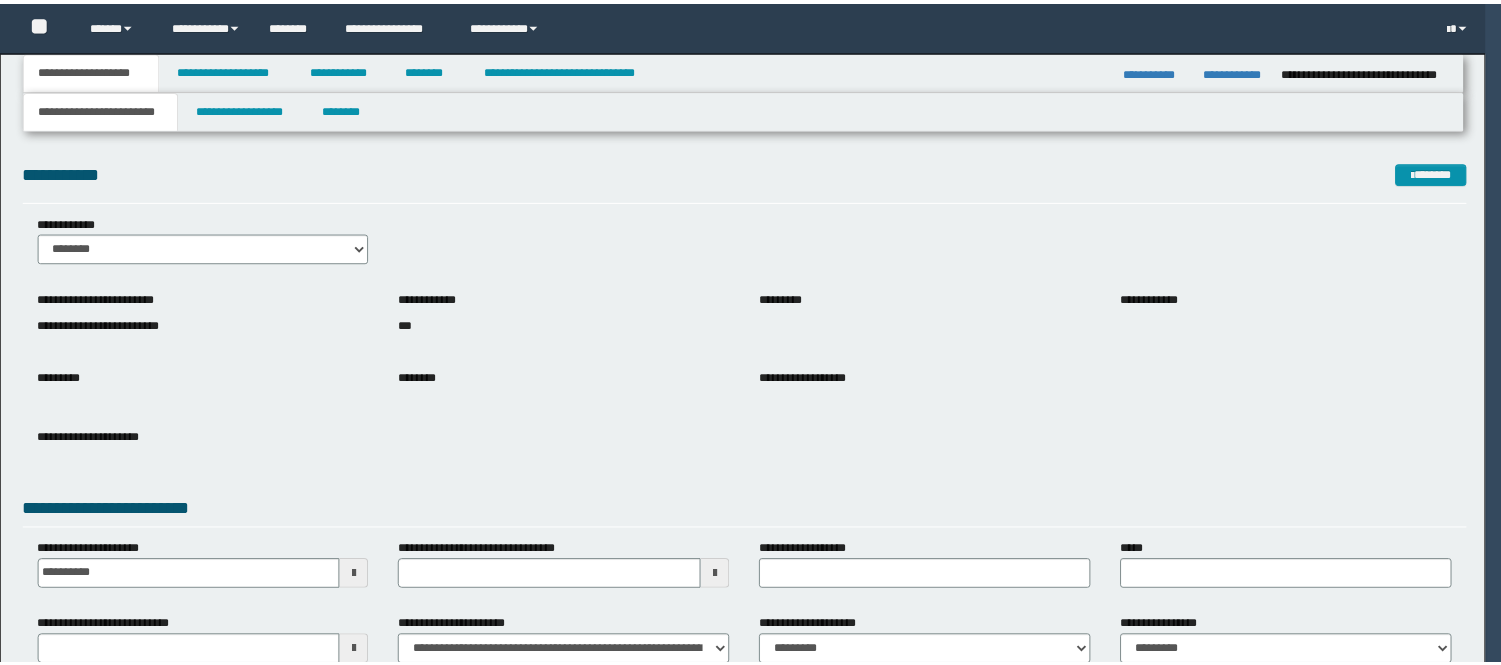 scroll, scrollTop: 0, scrollLeft: 0, axis: both 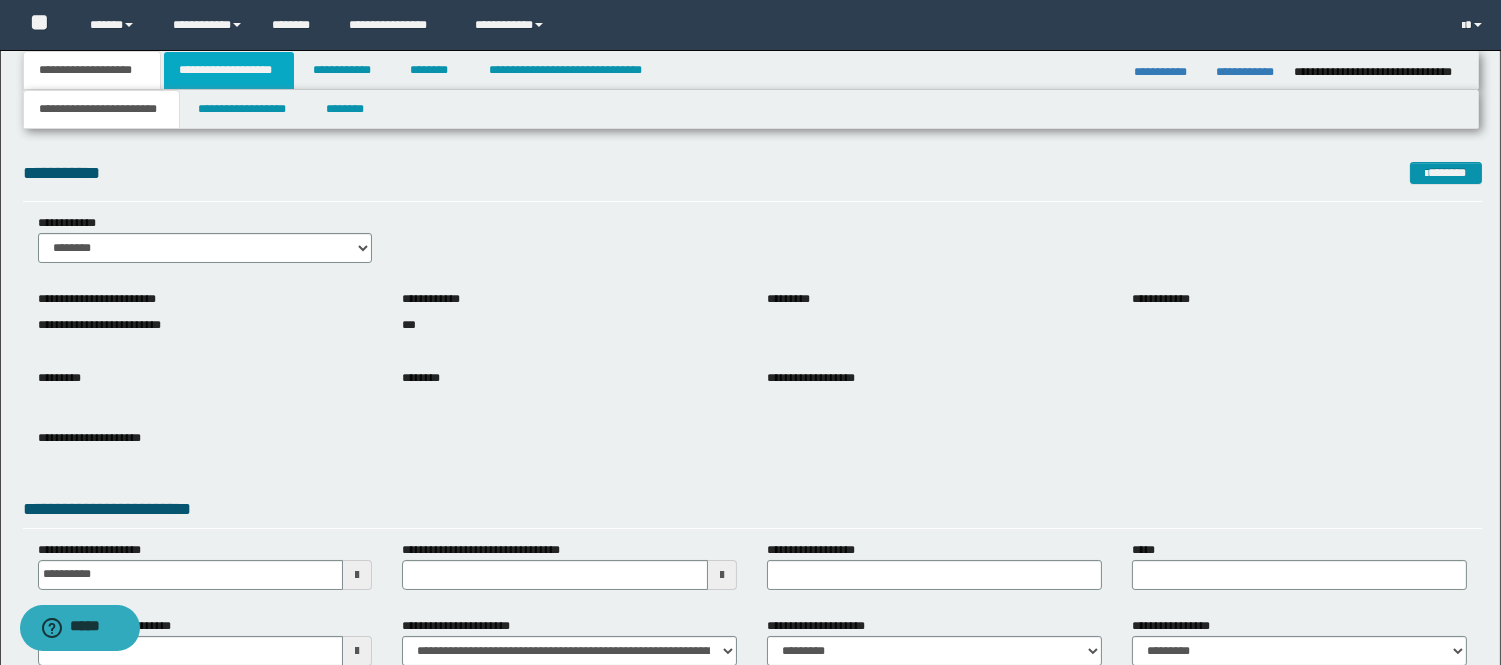 click on "**********" at bounding box center (229, 70) 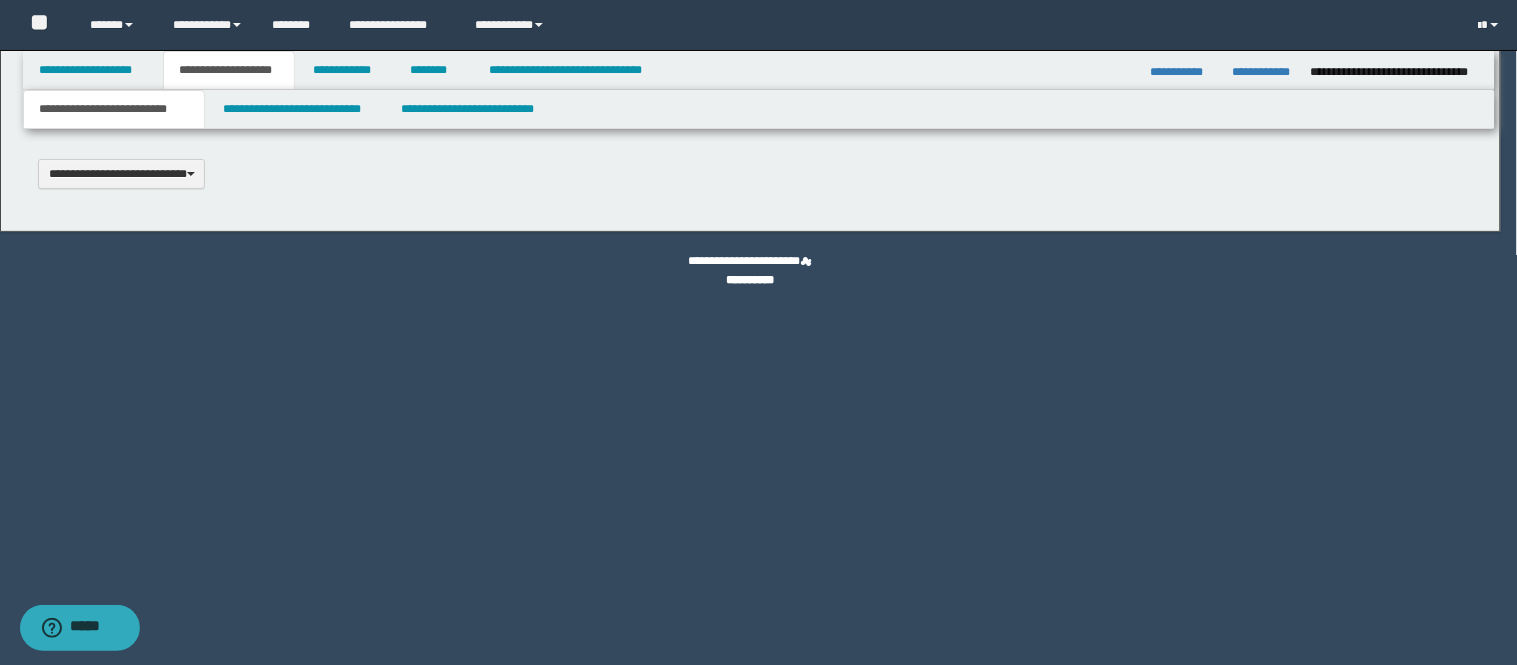 scroll, scrollTop: 0, scrollLeft: 0, axis: both 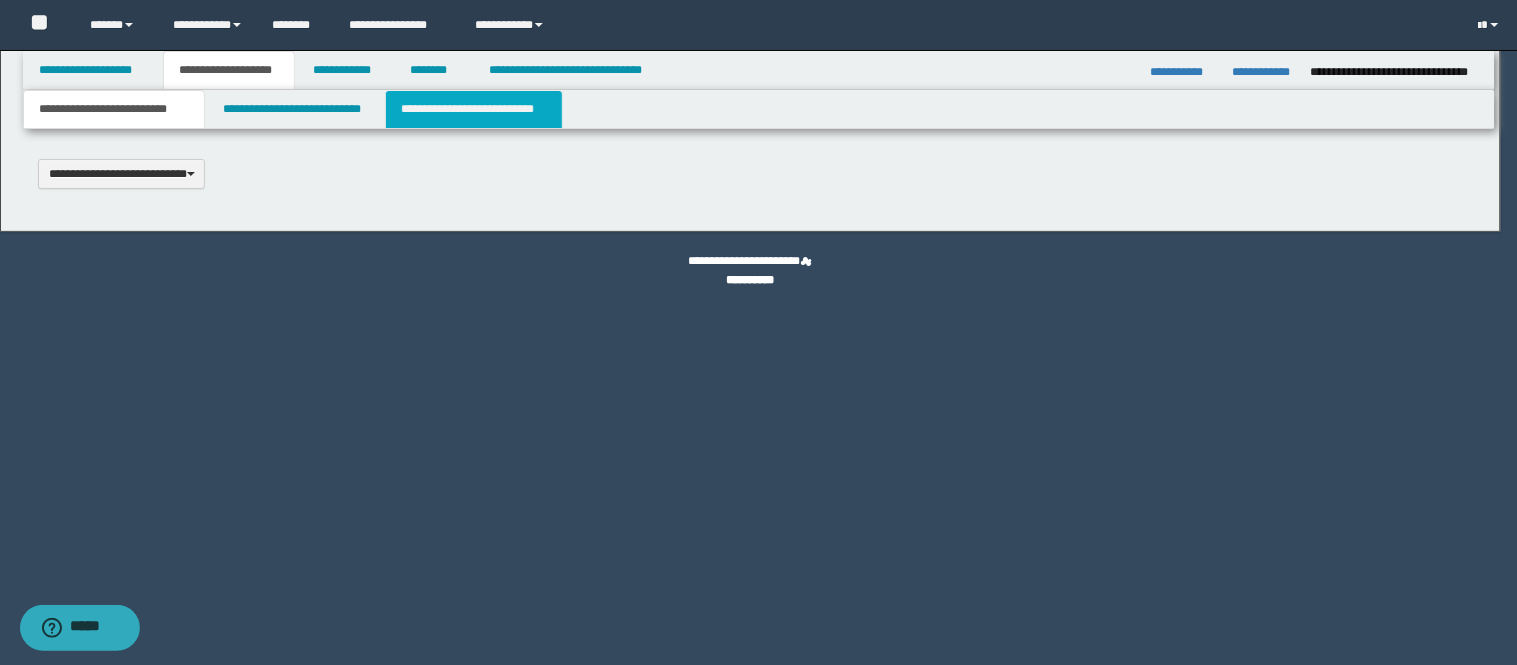 click on "**********" at bounding box center [474, 109] 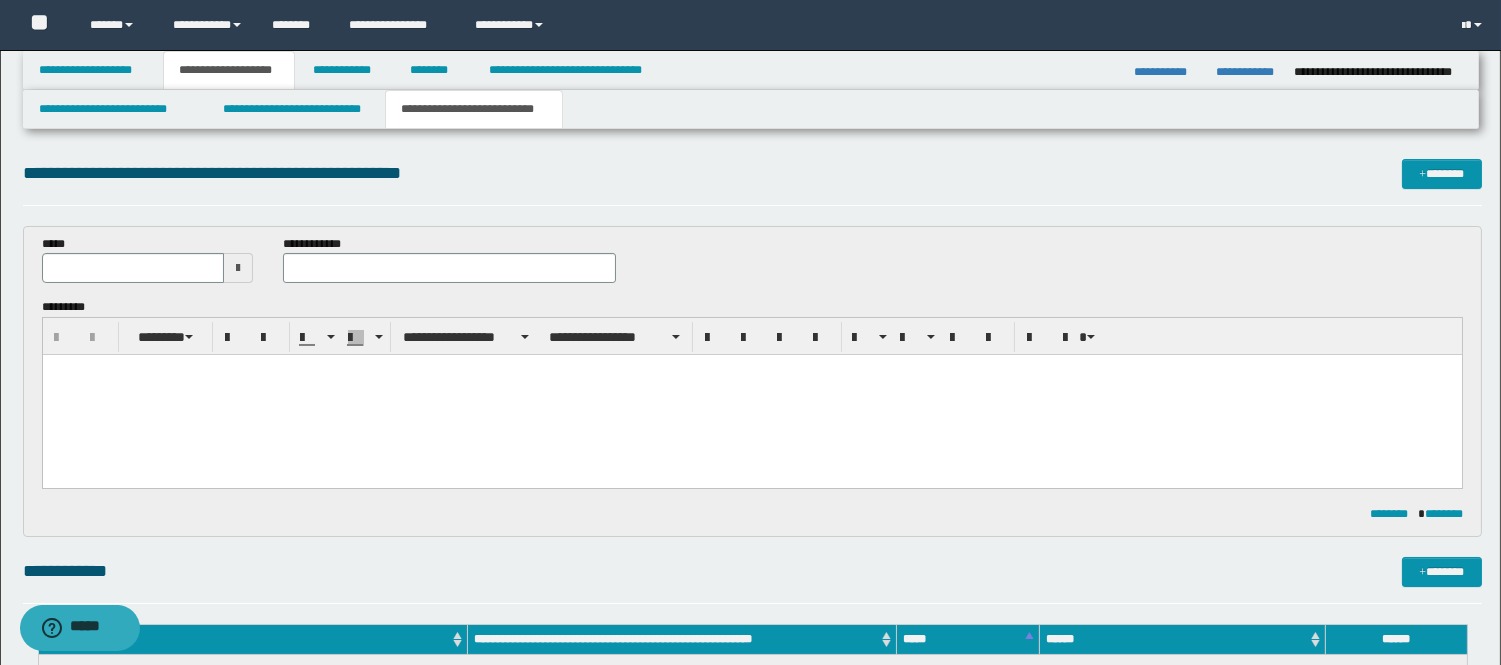 scroll, scrollTop: 0, scrollLeft: 0, axis: both 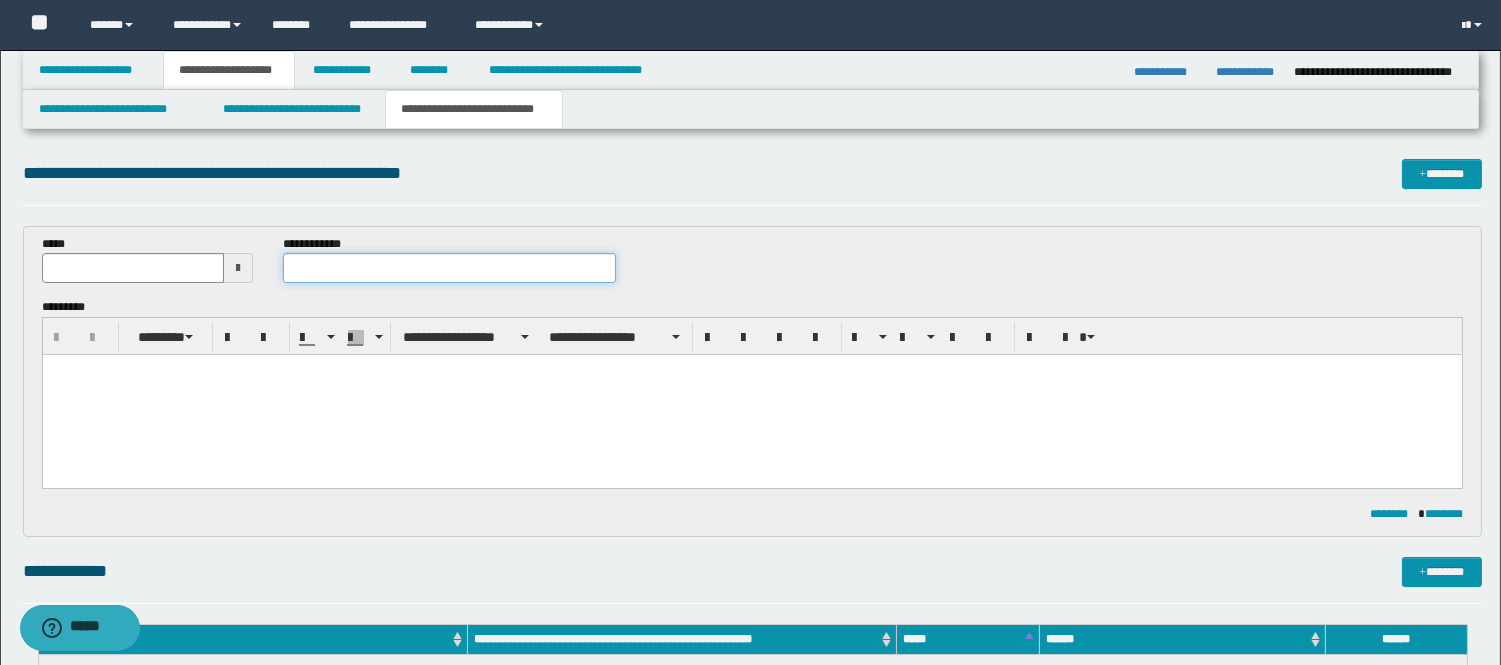paste on "**********" 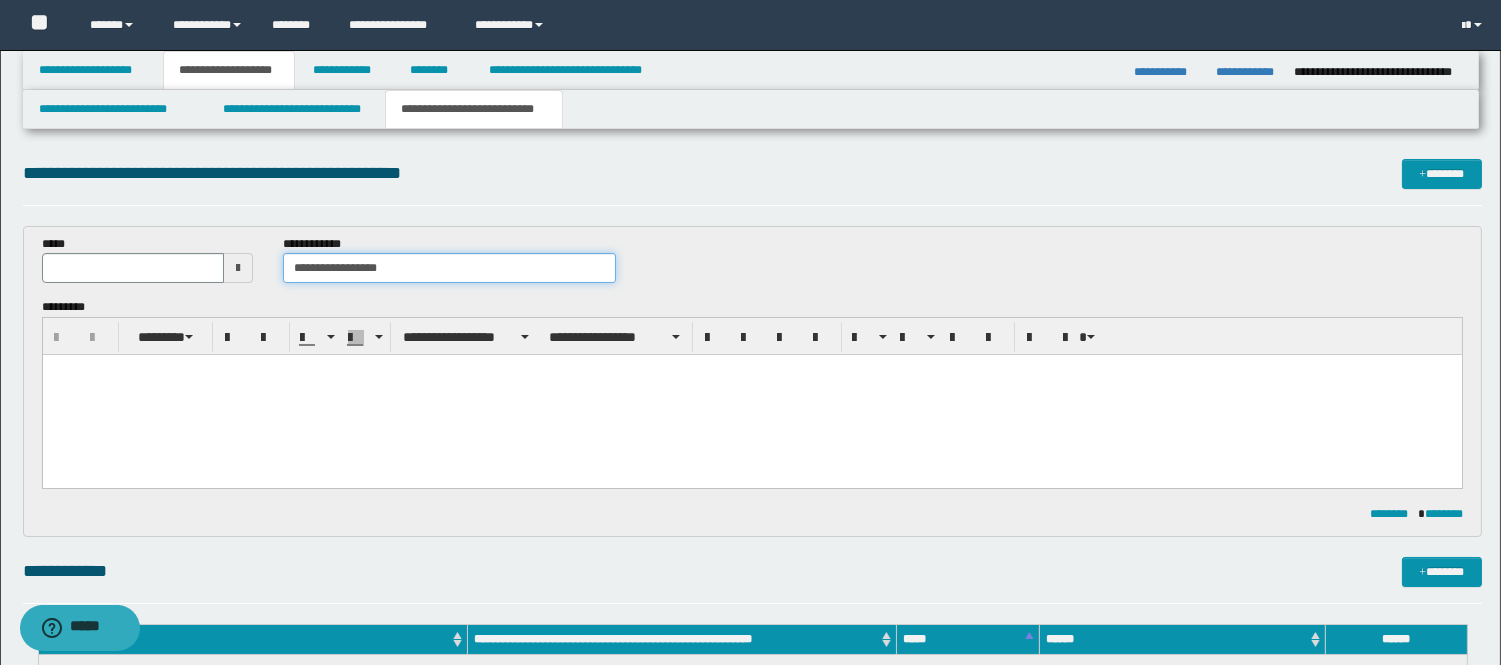 type on "**********" 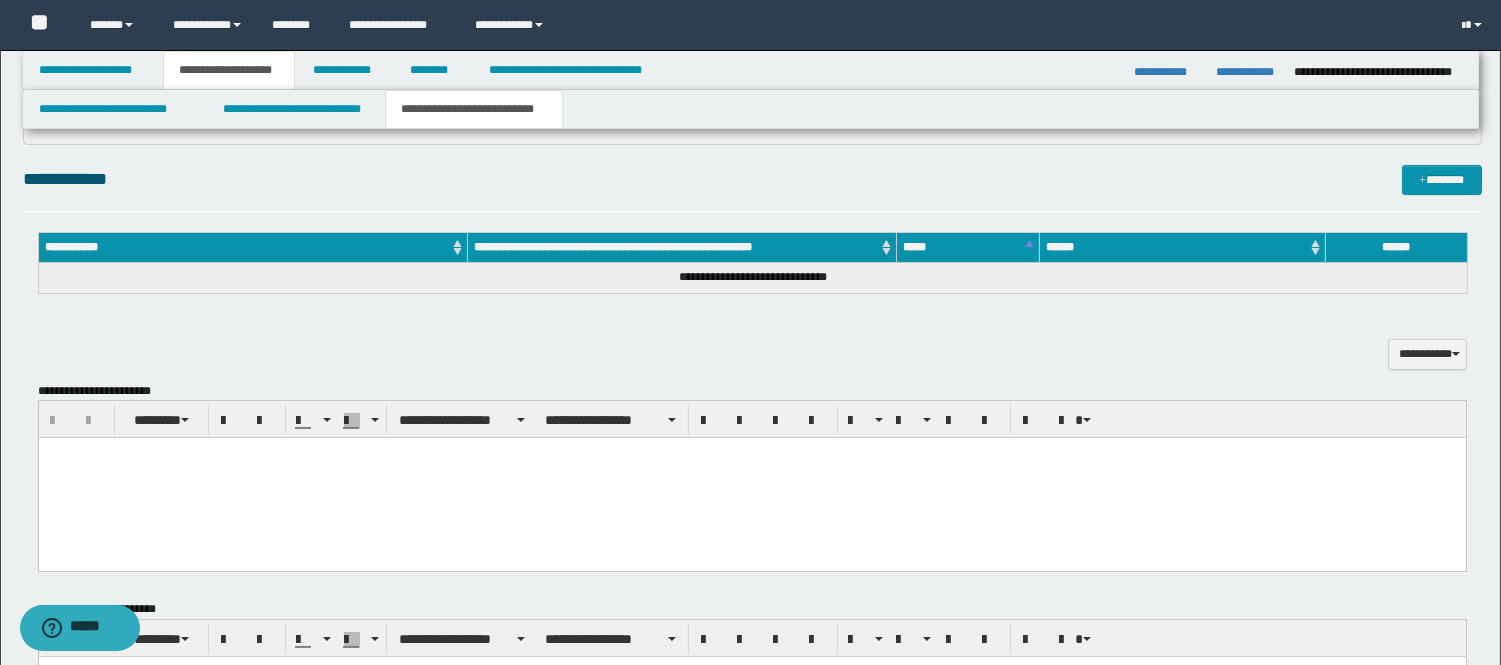 scroll, scrollTop: 444, scrollLeft: 0, axis: vertical 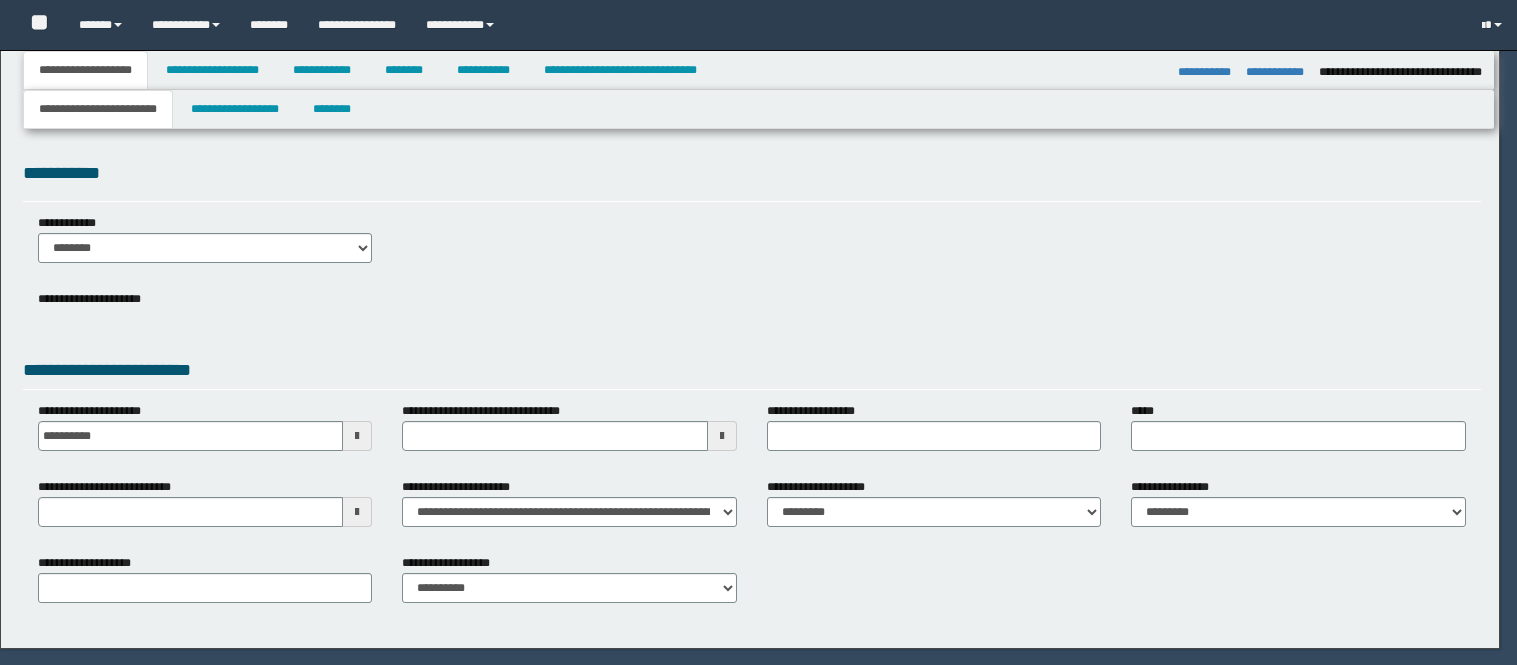 select on "*" 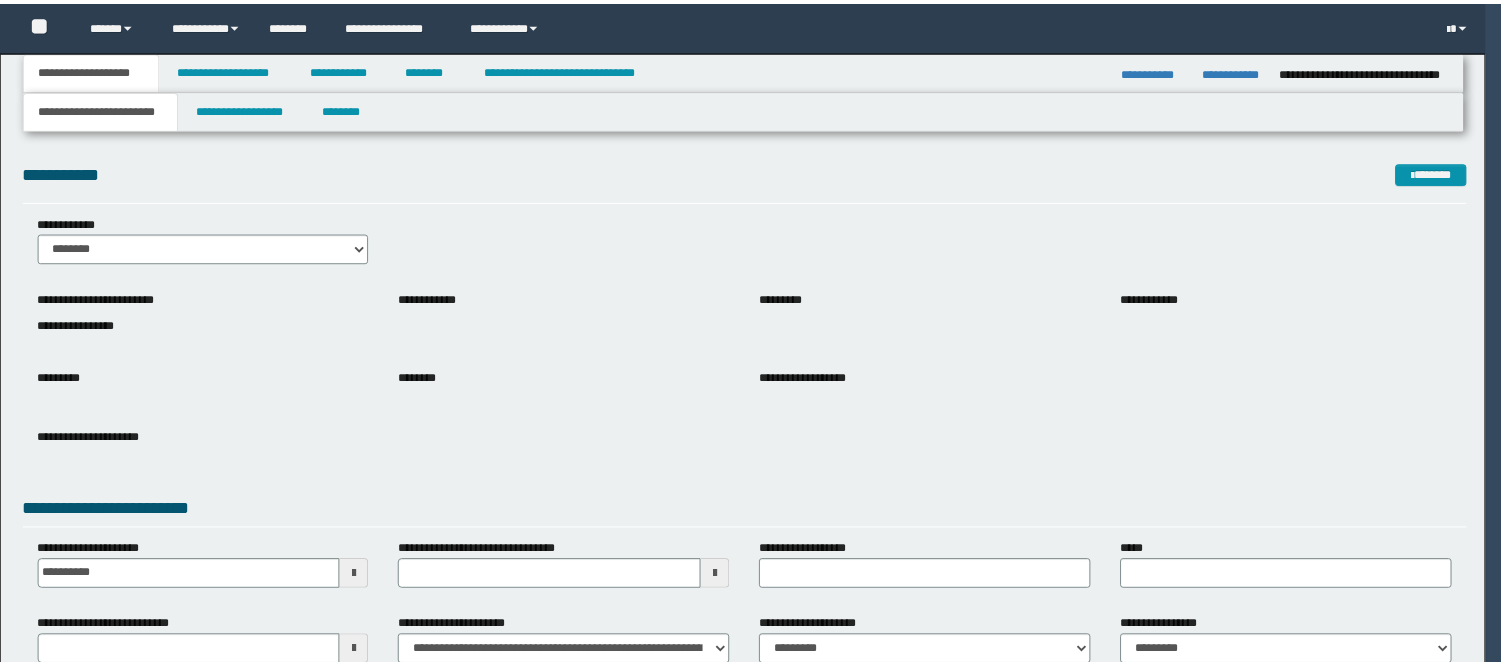 scroll, scrollTop: 0, scrollLeft: 0, axis: both 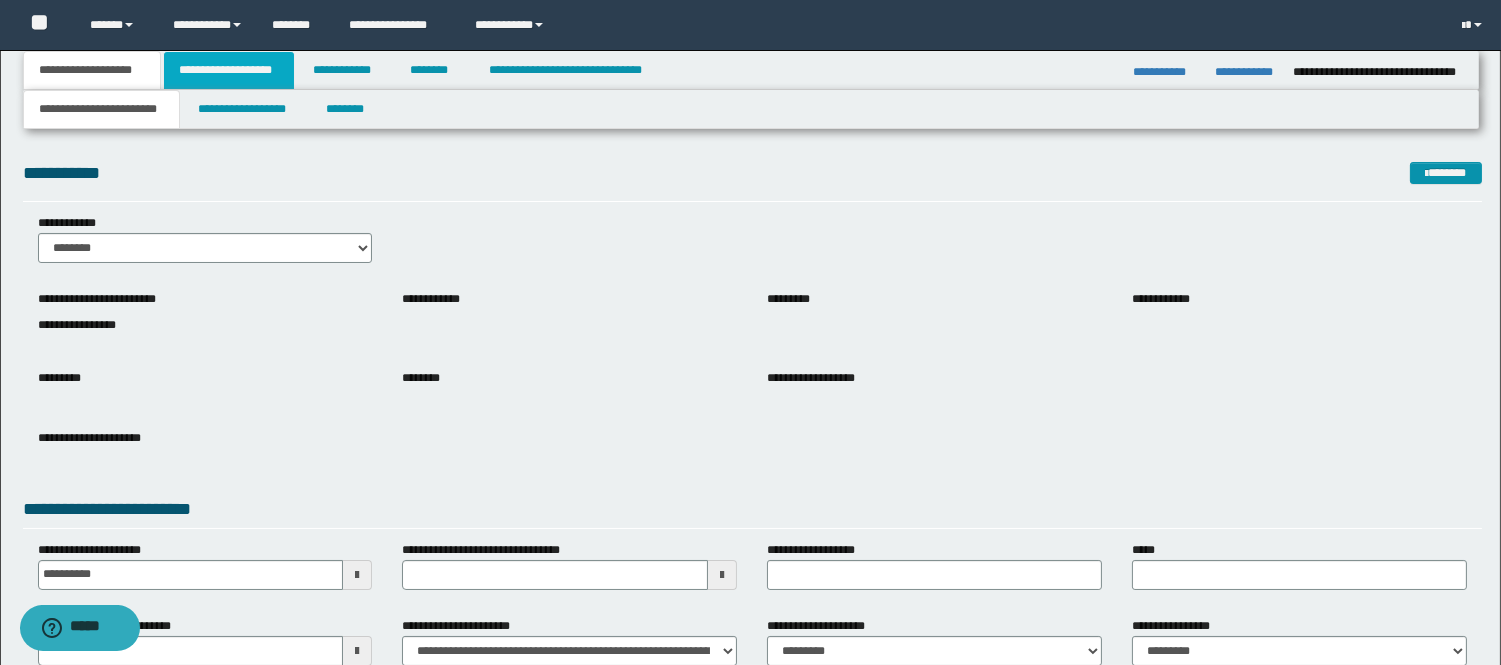 click on "**********" at bounding box center [229, 70] 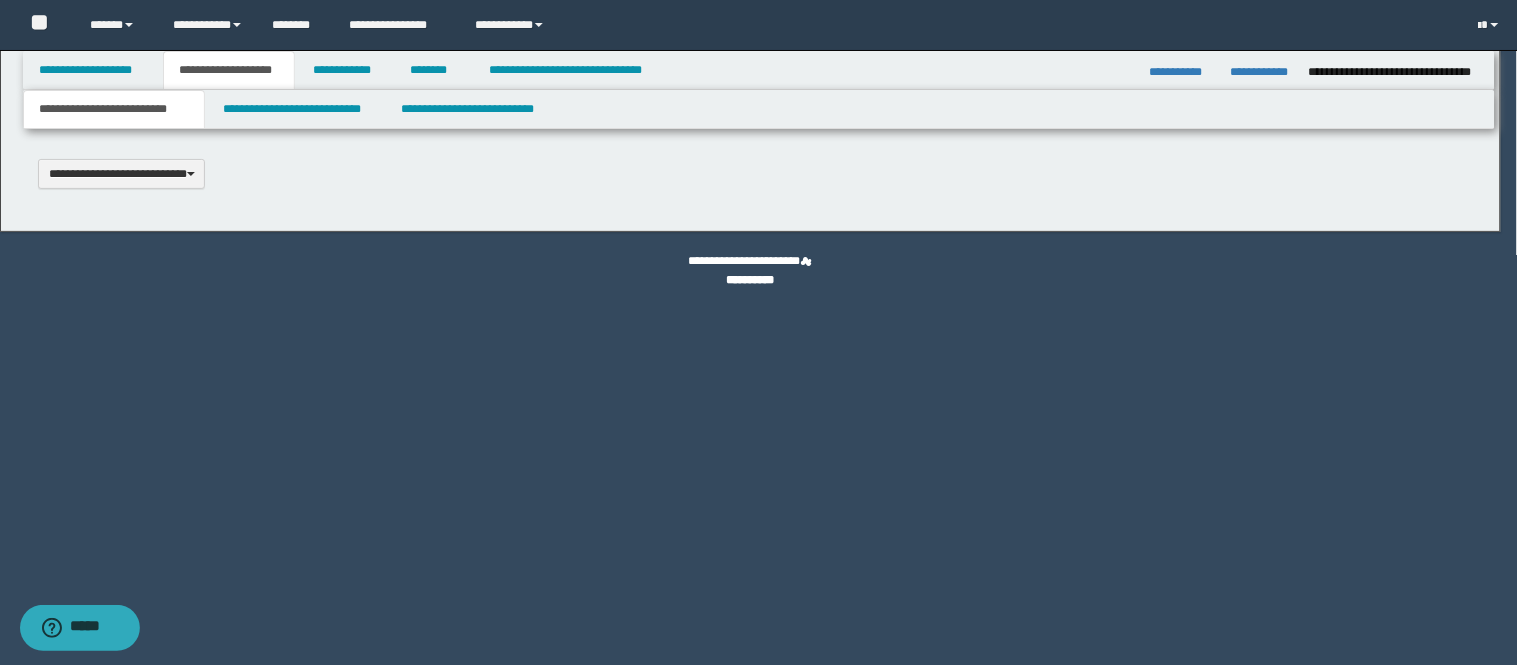 scroll, scrollTop: 0, scrollLeft: 0, axis: both 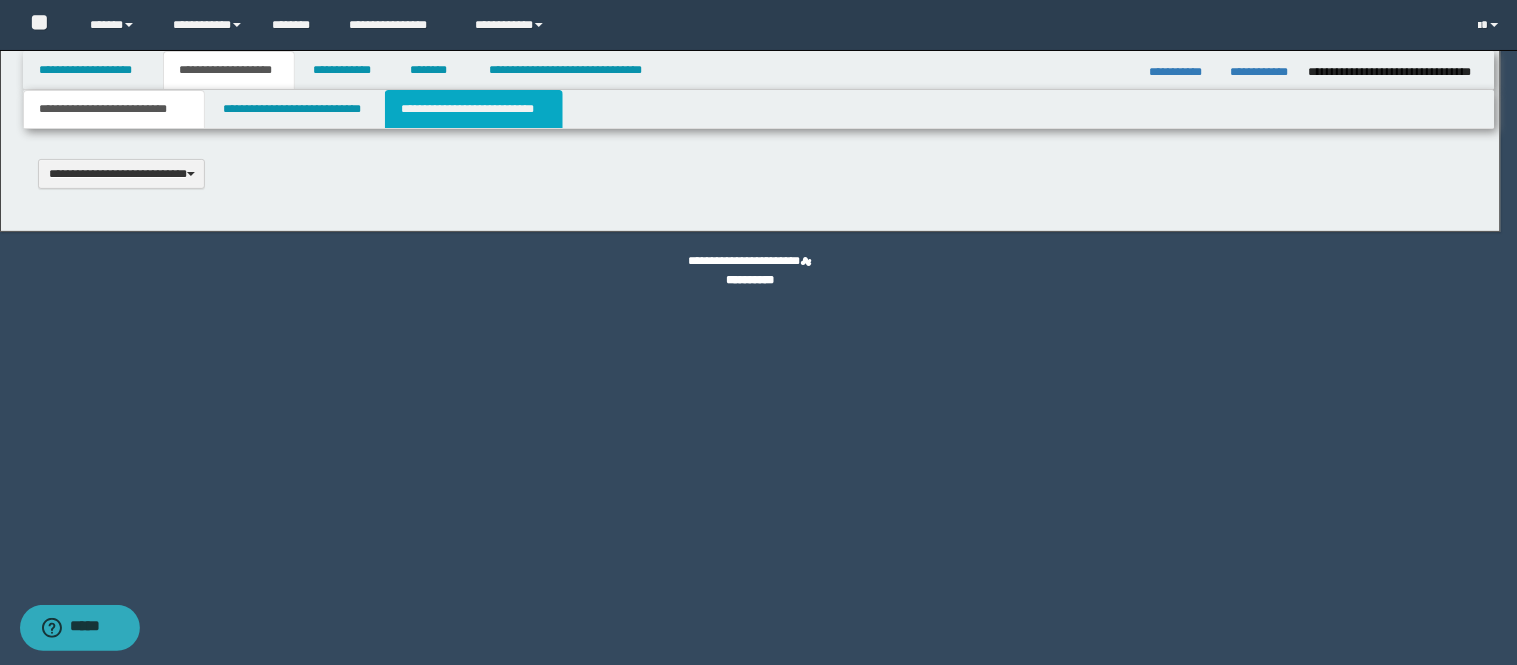 click on "**********" at bounding box center [474, 109] 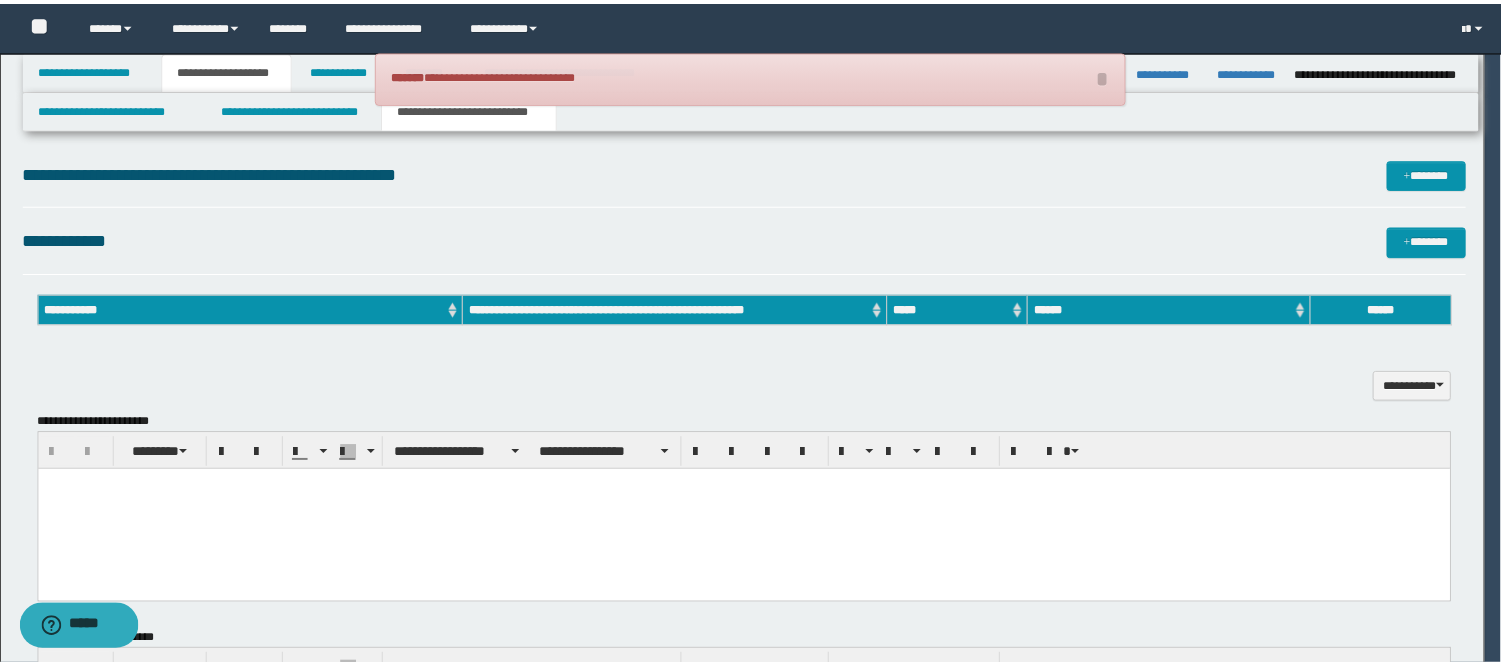 scroll, scrollTop: 0, scrollLeft: 0, axis: both 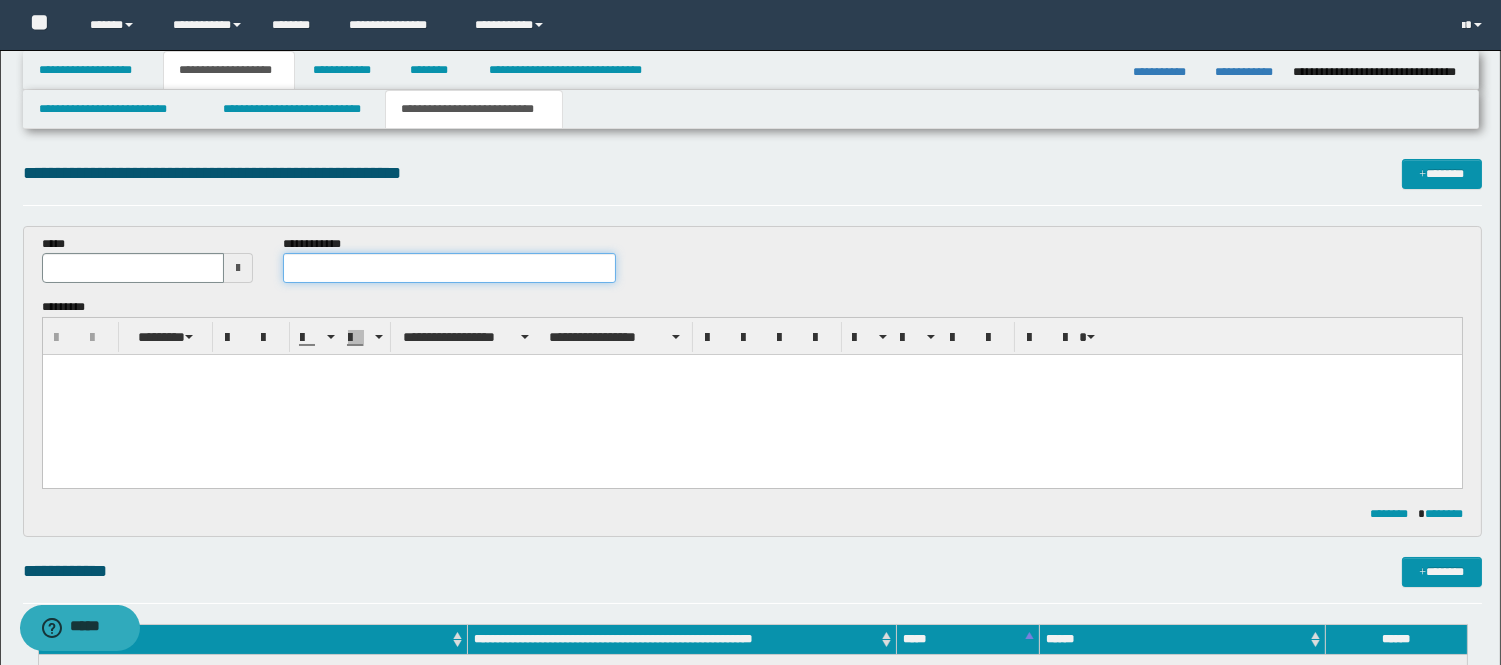 paste on "**********" 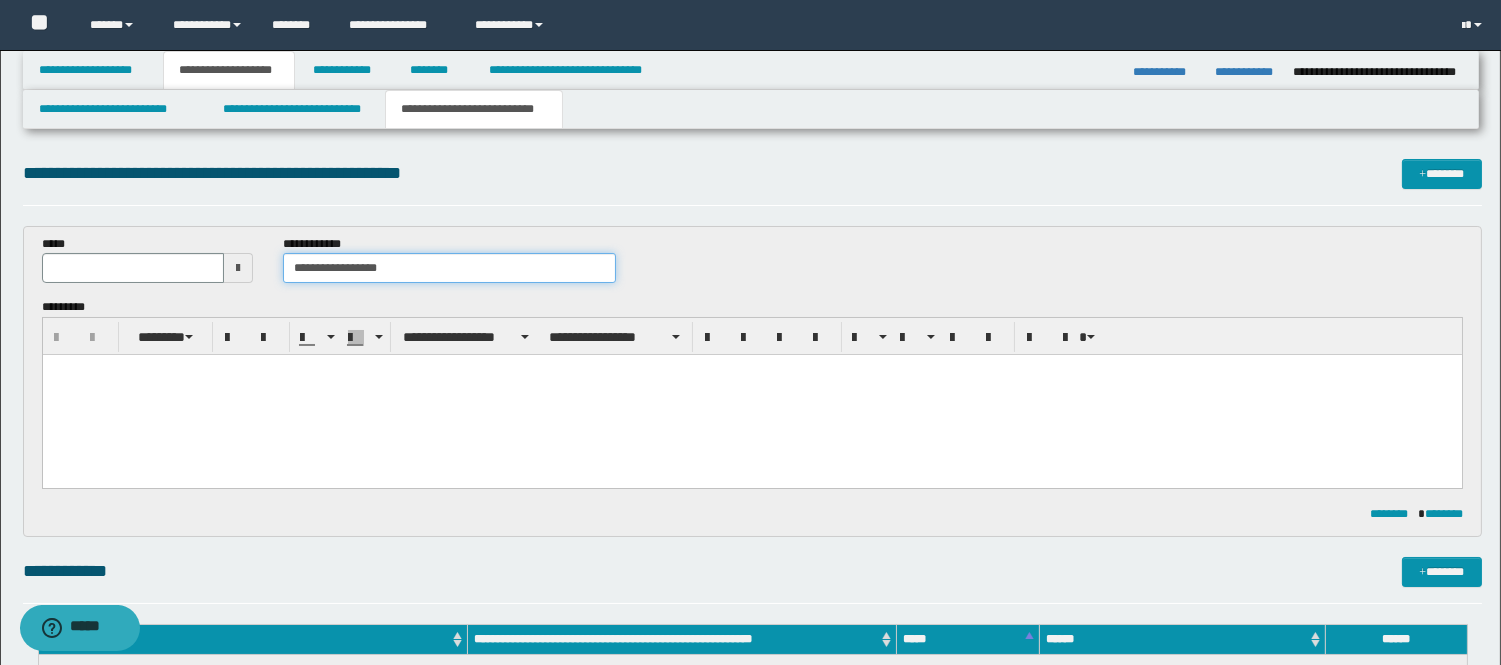 type on "**********" 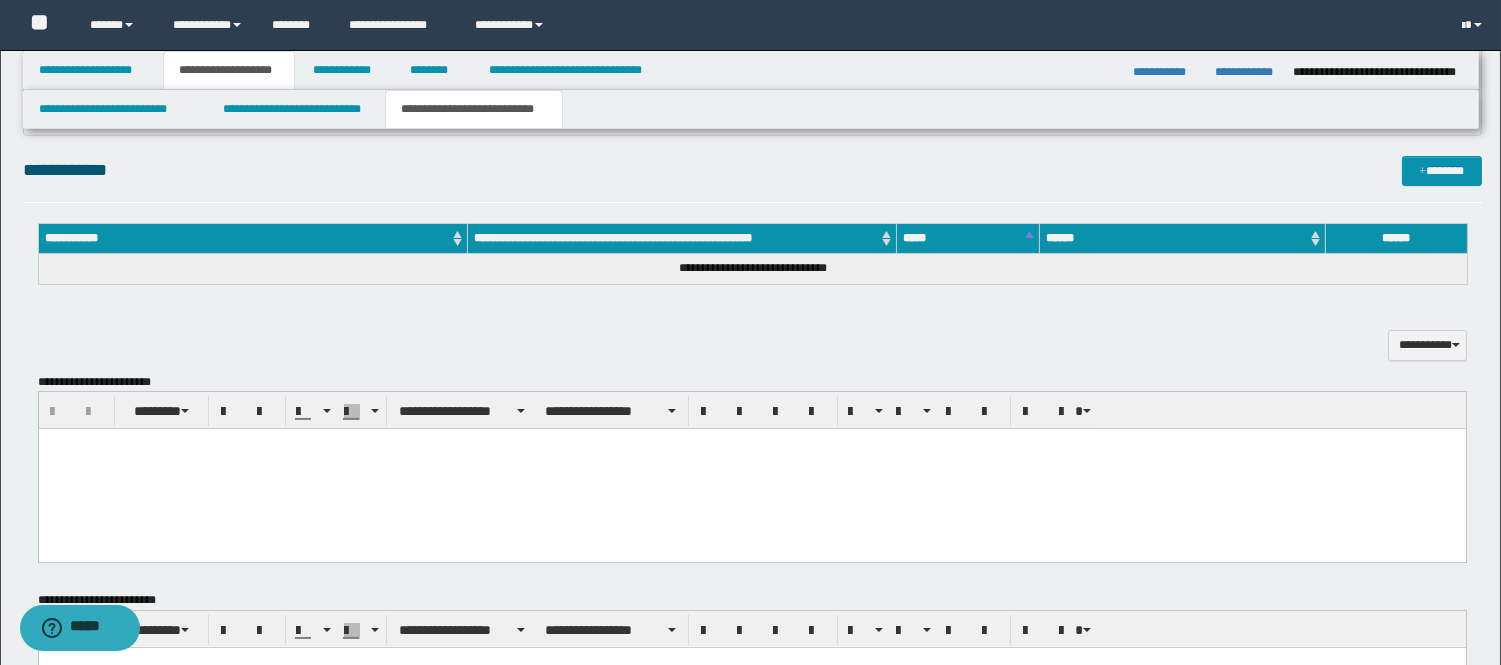 scroll, scrollTop: 444, scrollLeft: 0, axis: vertical 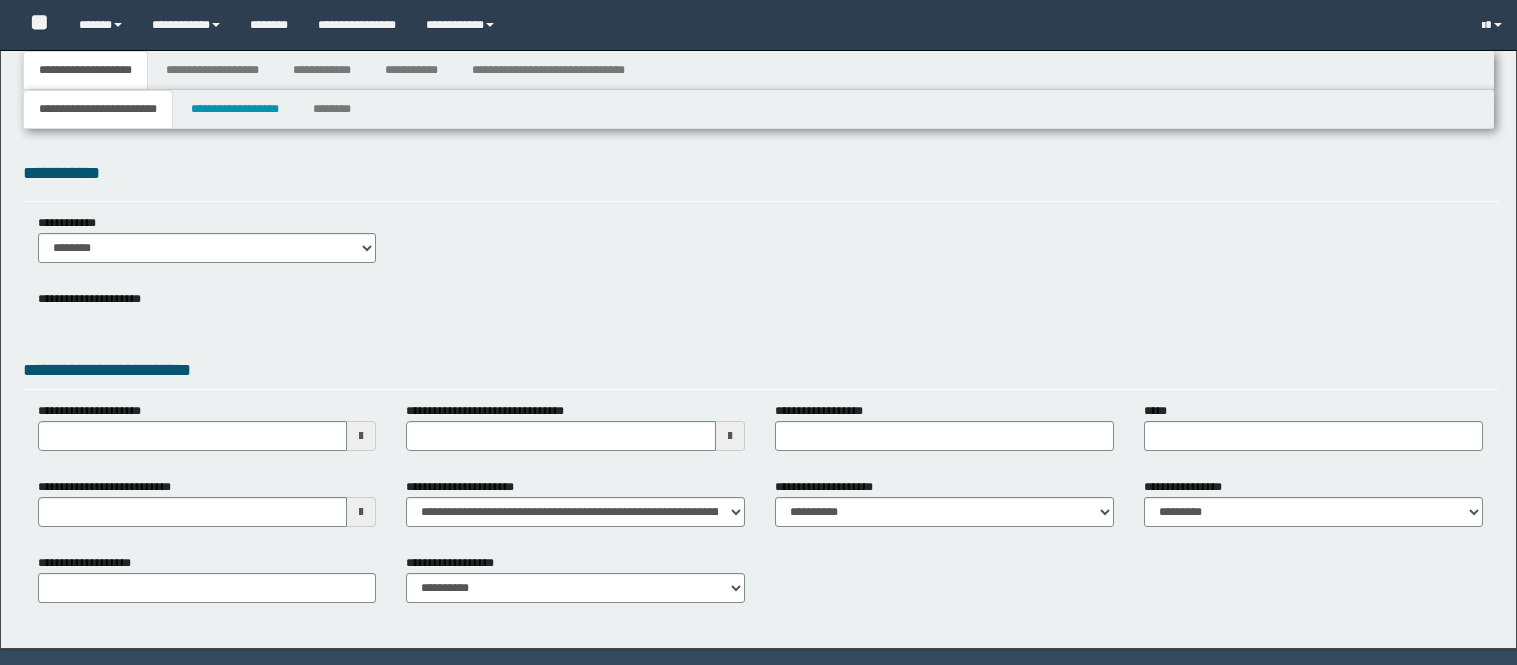 type 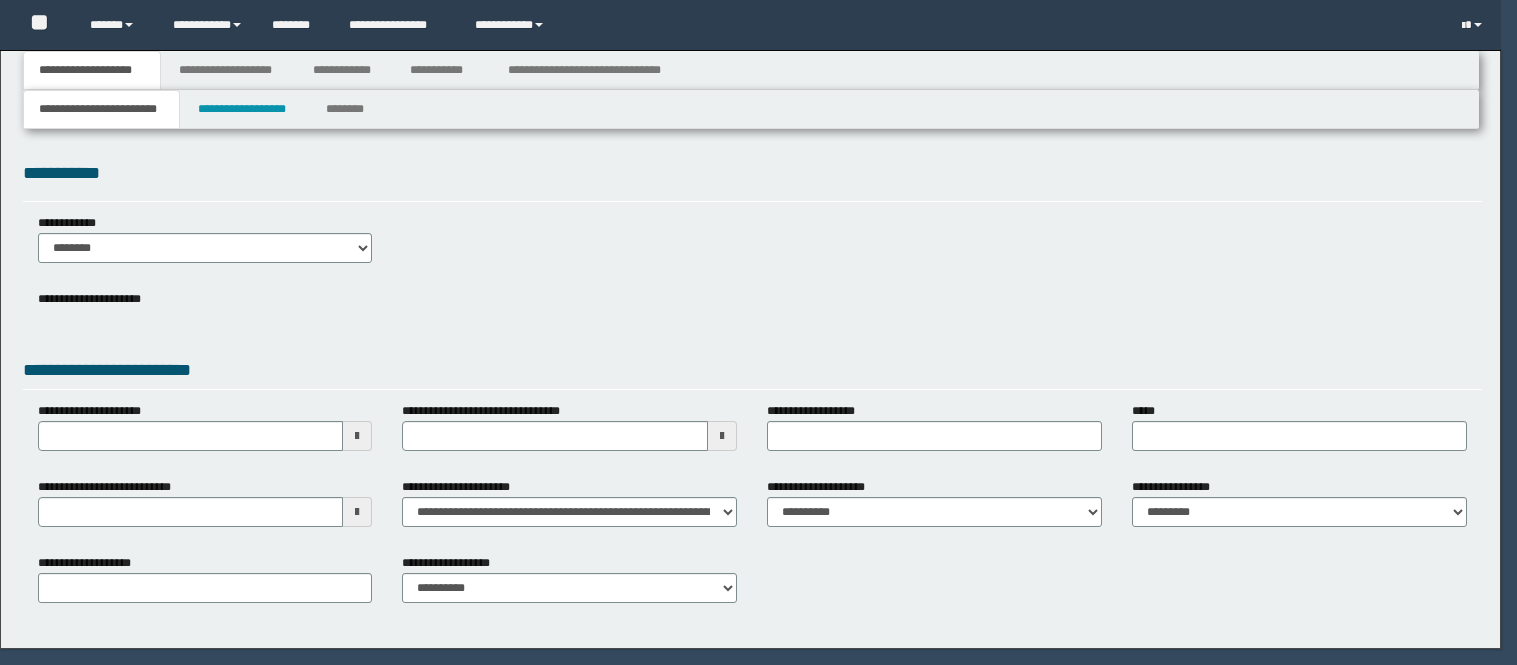 scroll, scrollTop: 0, scrollLeft: 0, axis: both 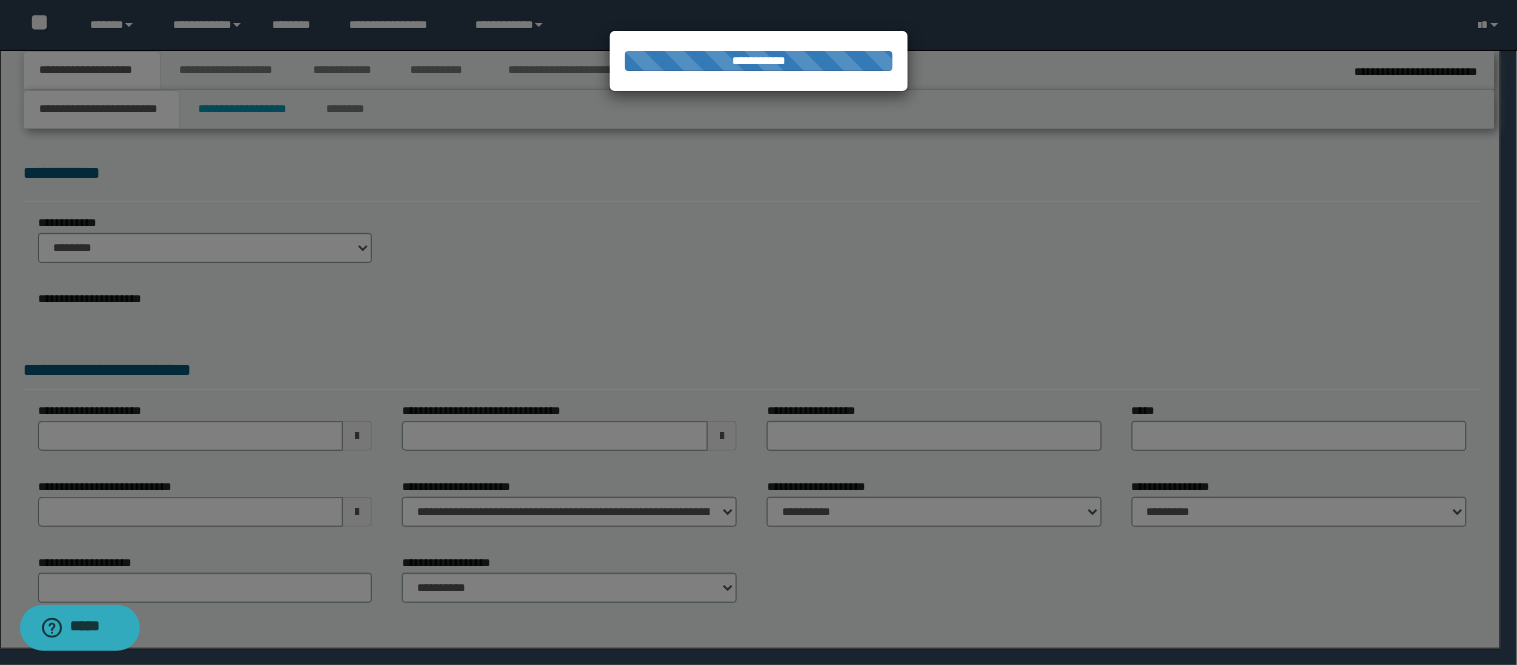 type on "**********" 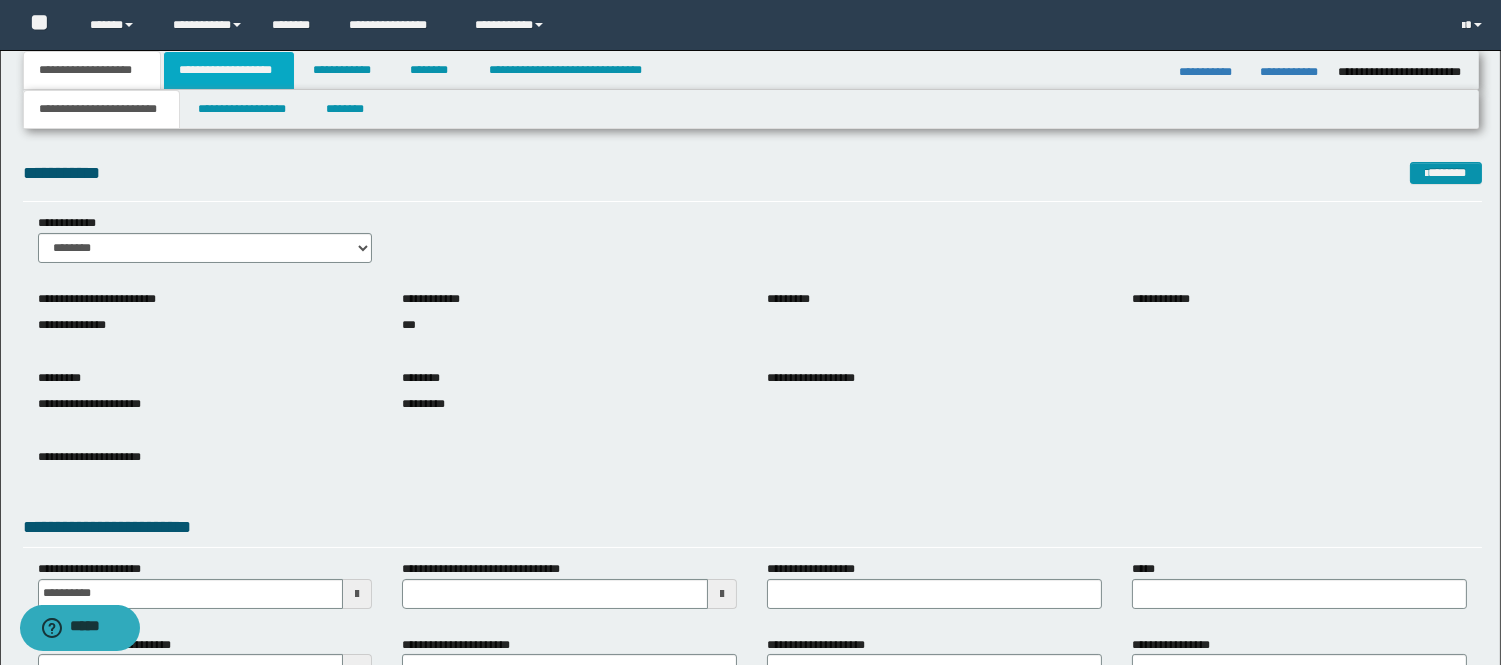 click on "**********" at bounding box center [229, 70] 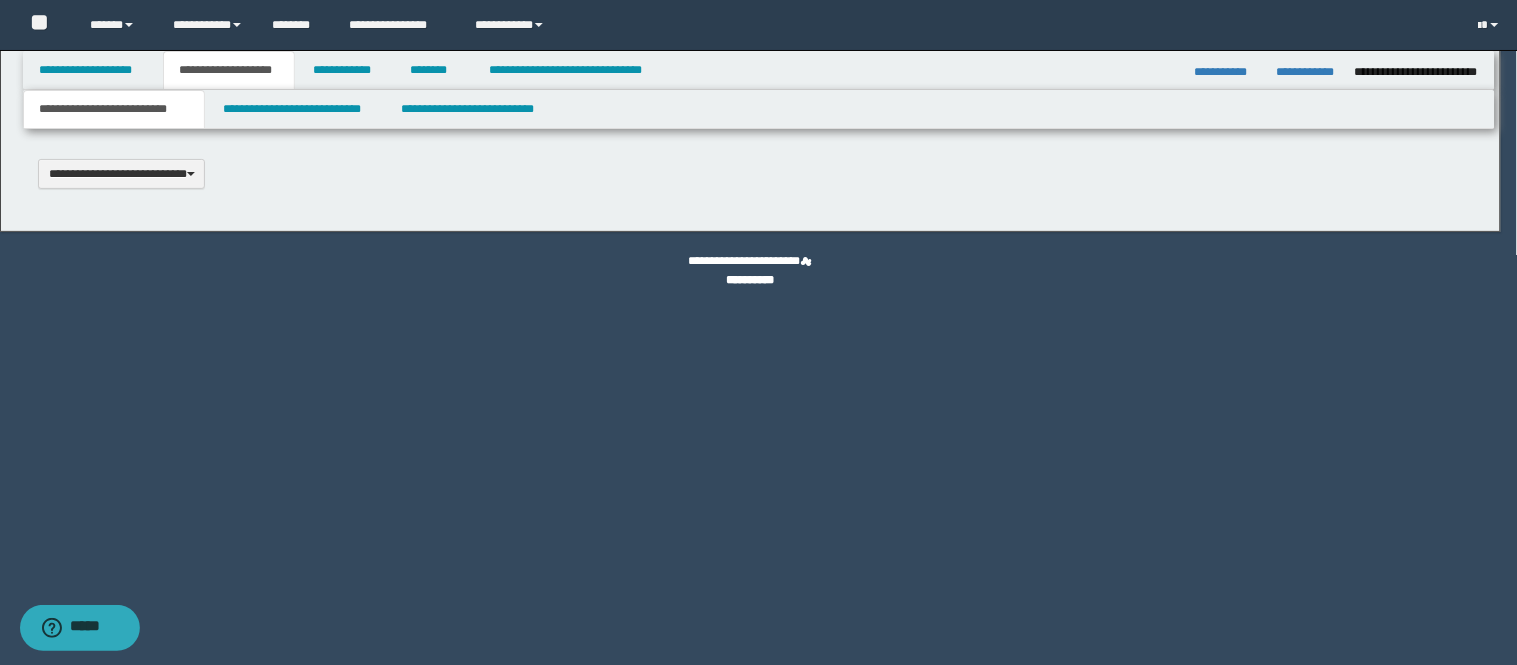 scroll, scrollTop: 0, scrollLeft: 0, axis: both 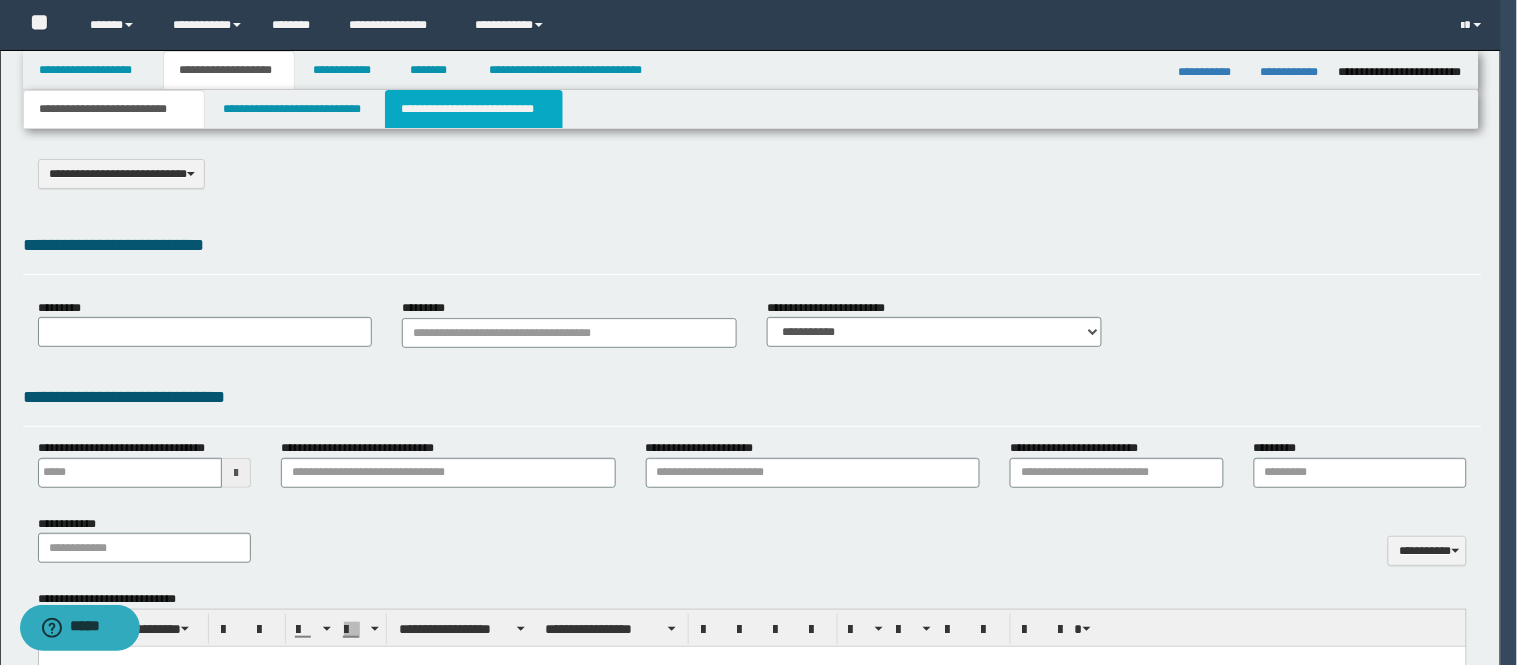 click on "**********" at bounding box center (474, 109) 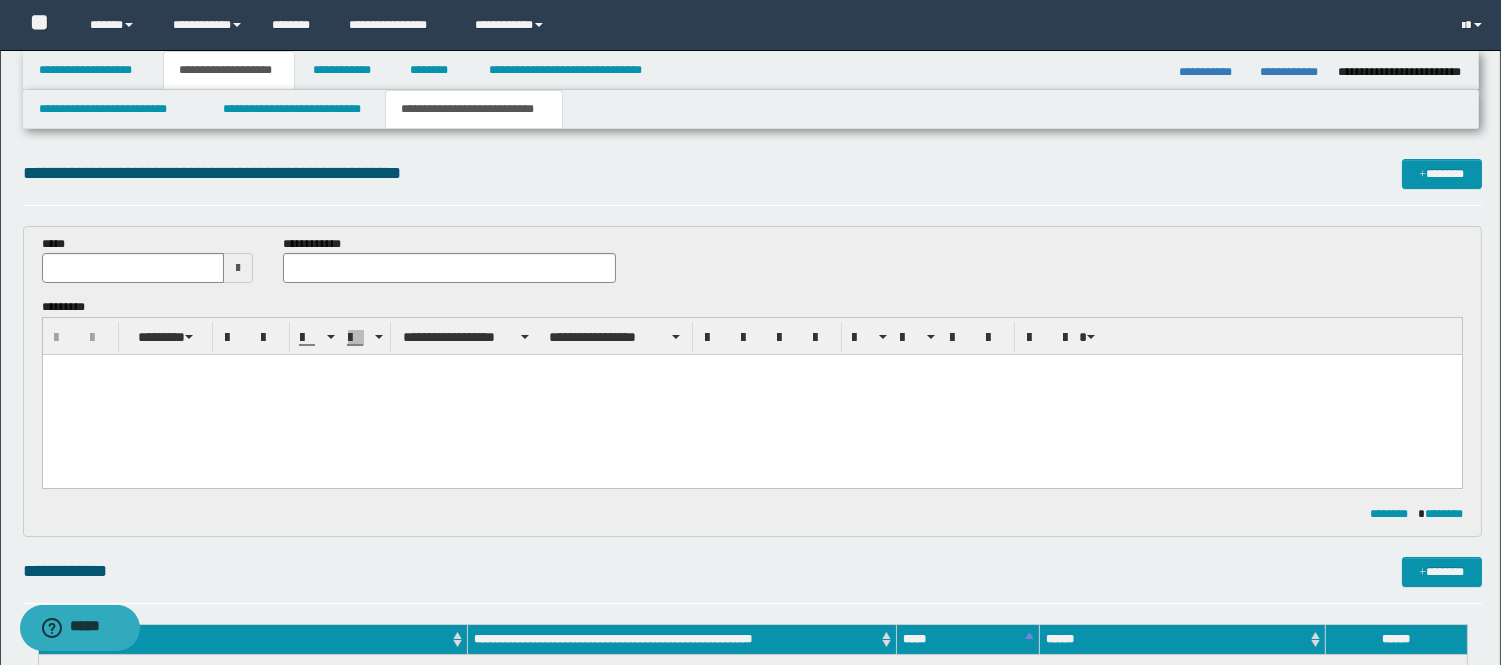 scroll, scrollTop: 0, scrollLeft: 0, axis: both 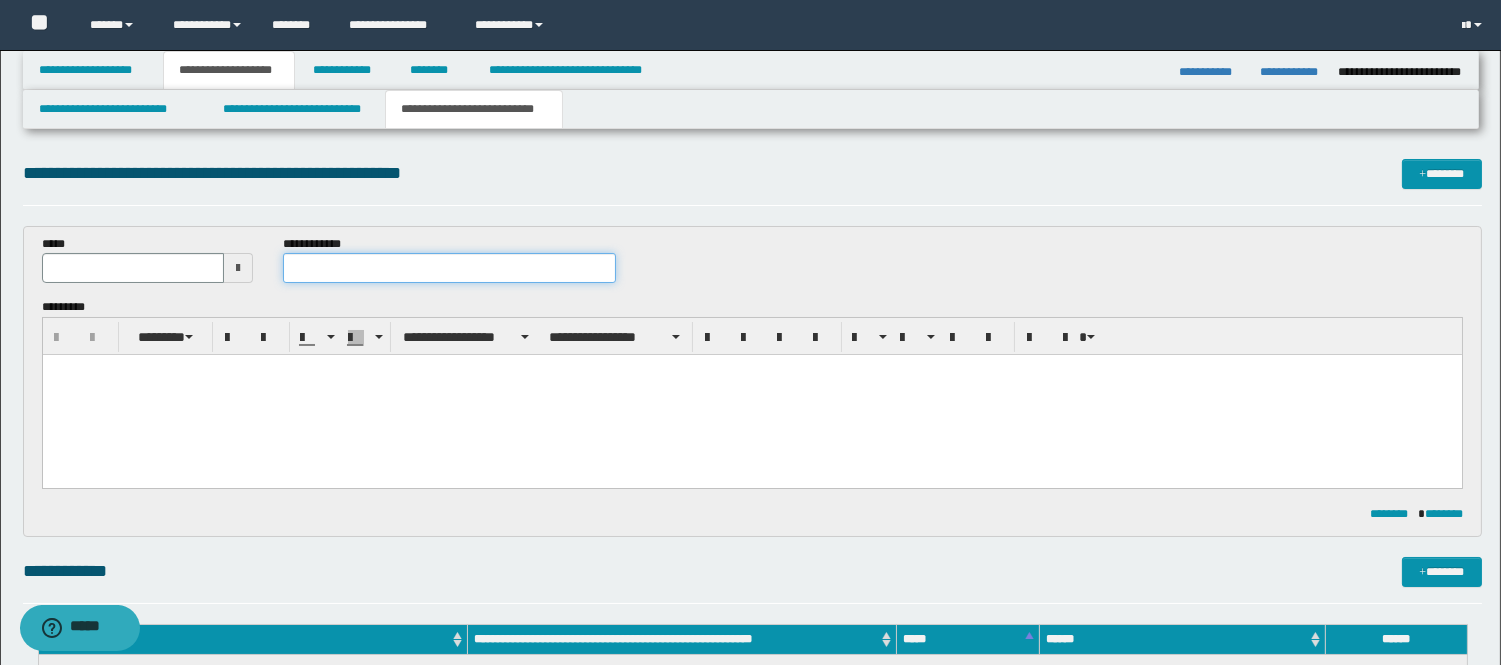 paste on "**********" 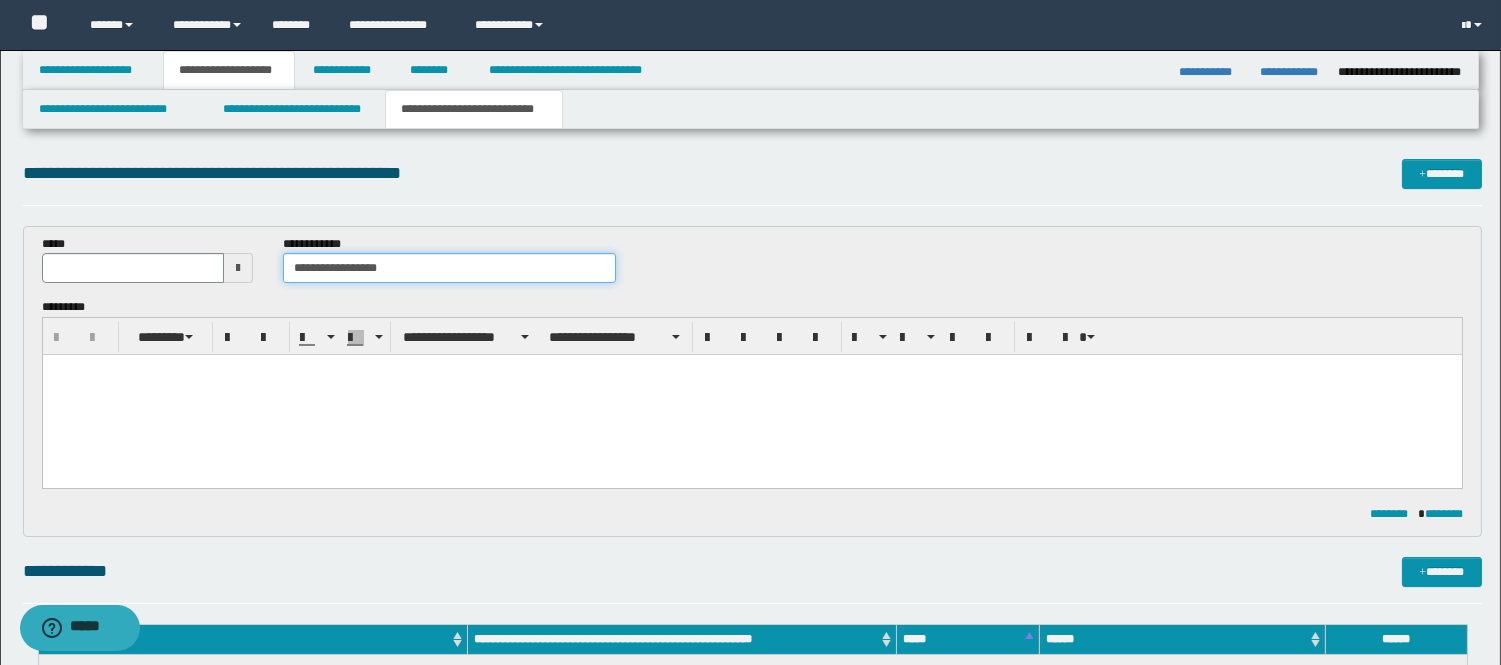 type on "**********" 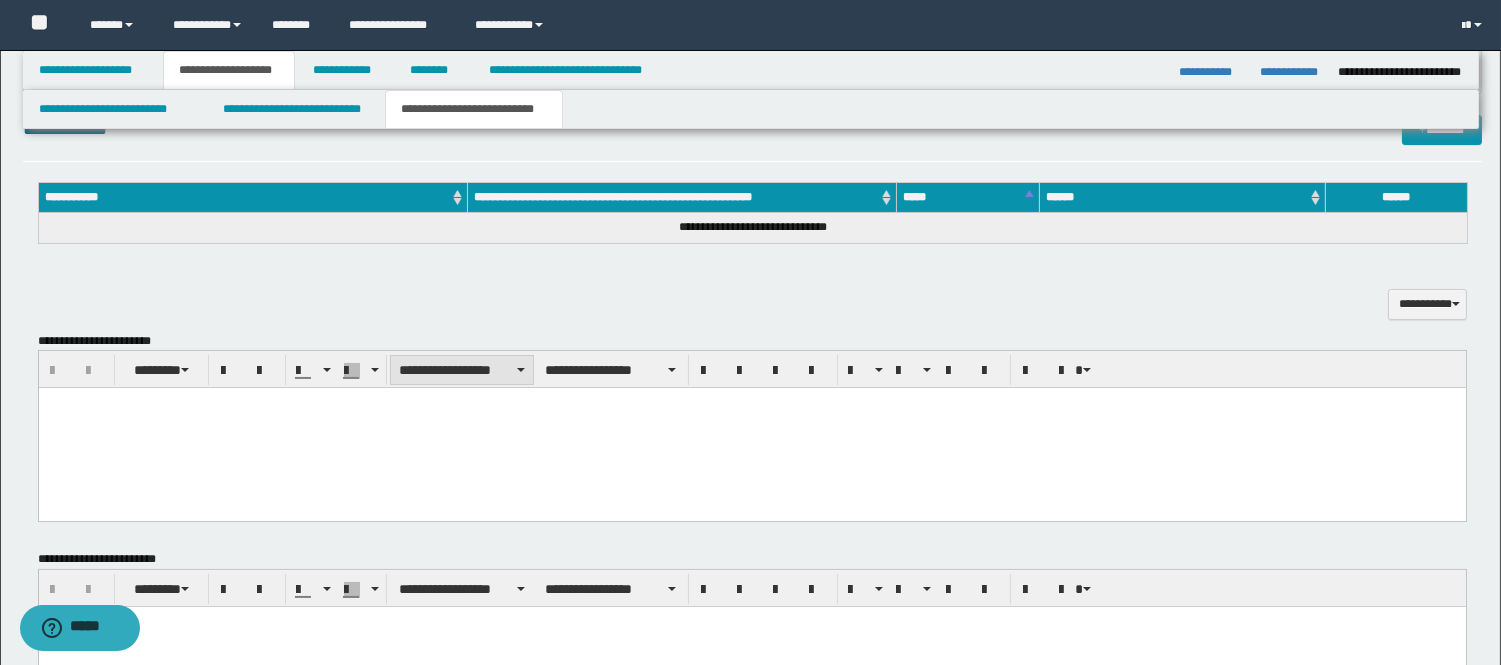 scroll, scrollTop: 555, scrollLeft: 0, axis: vertical 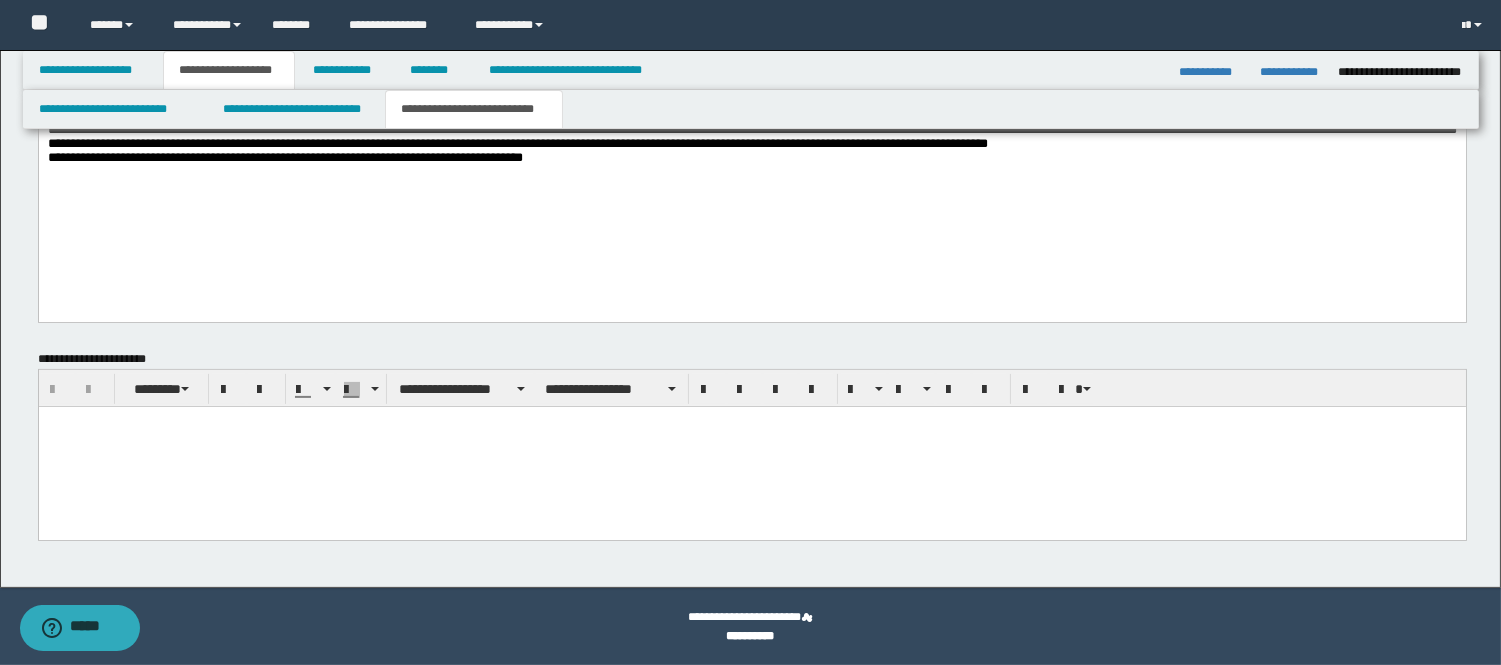 click at bounding box center [751, 447] 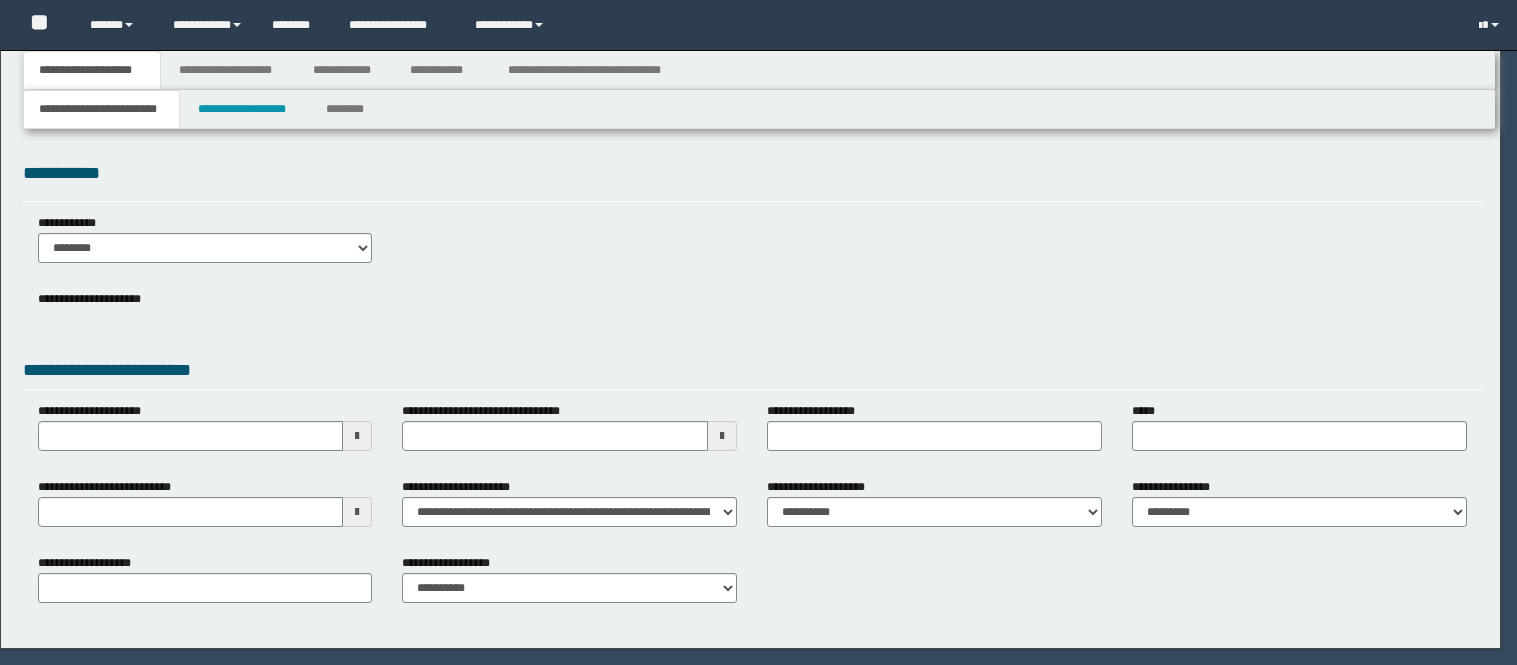 scroll, scrollTop: 0, scrollLeft: 0, axis: both 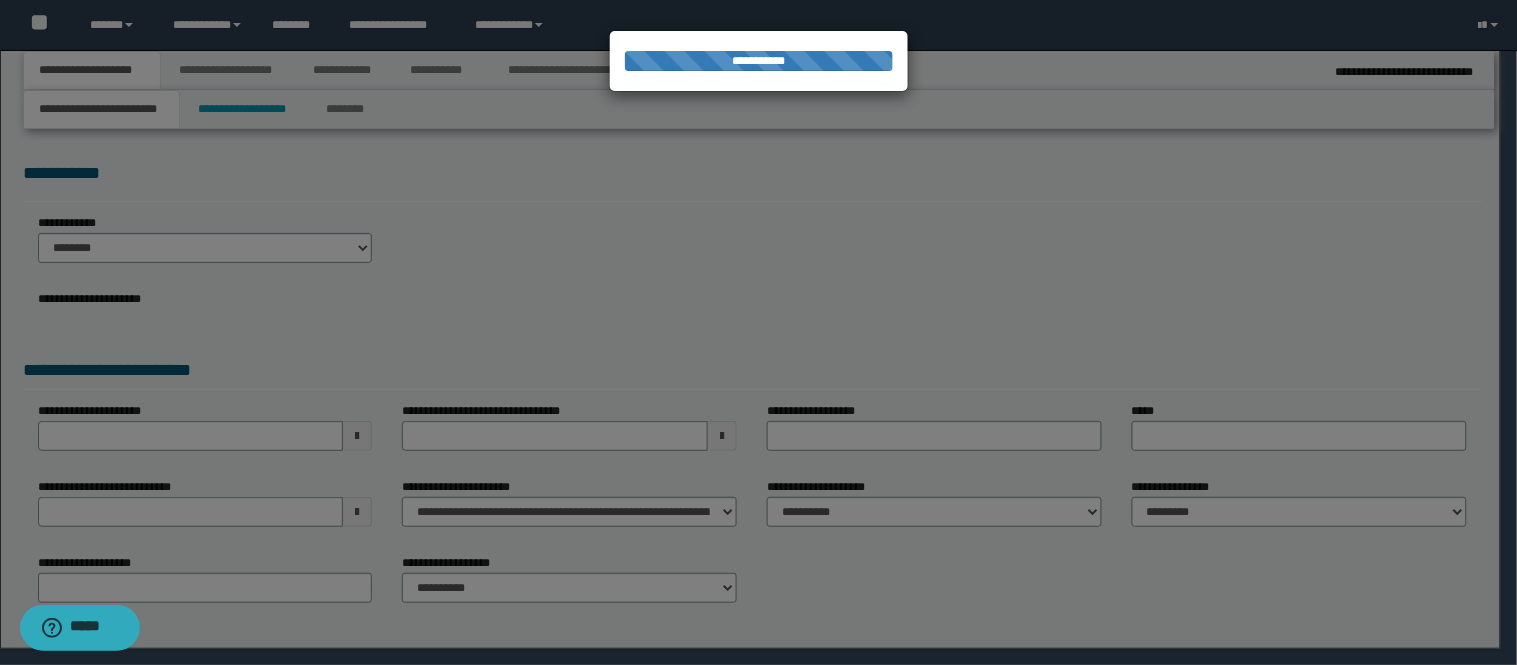 type on "**********" 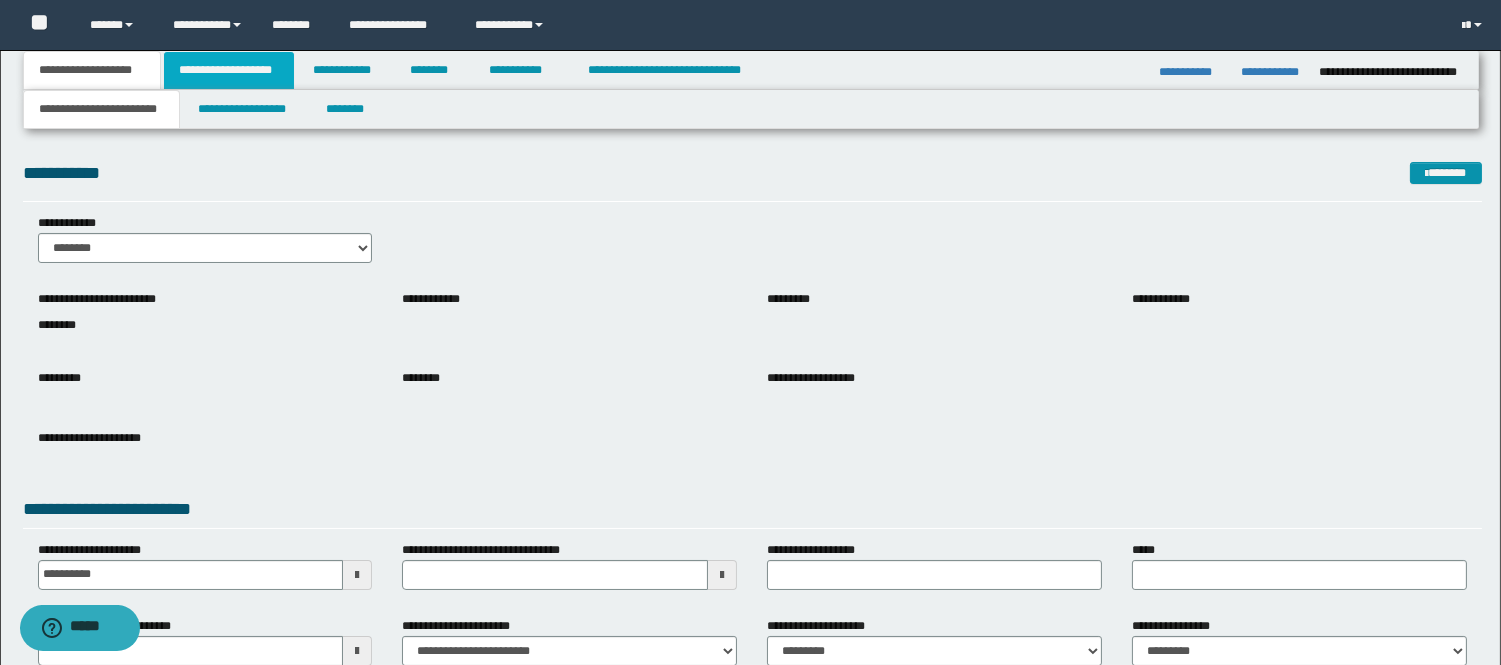 click on "**********" at bounding box center (229, 70) 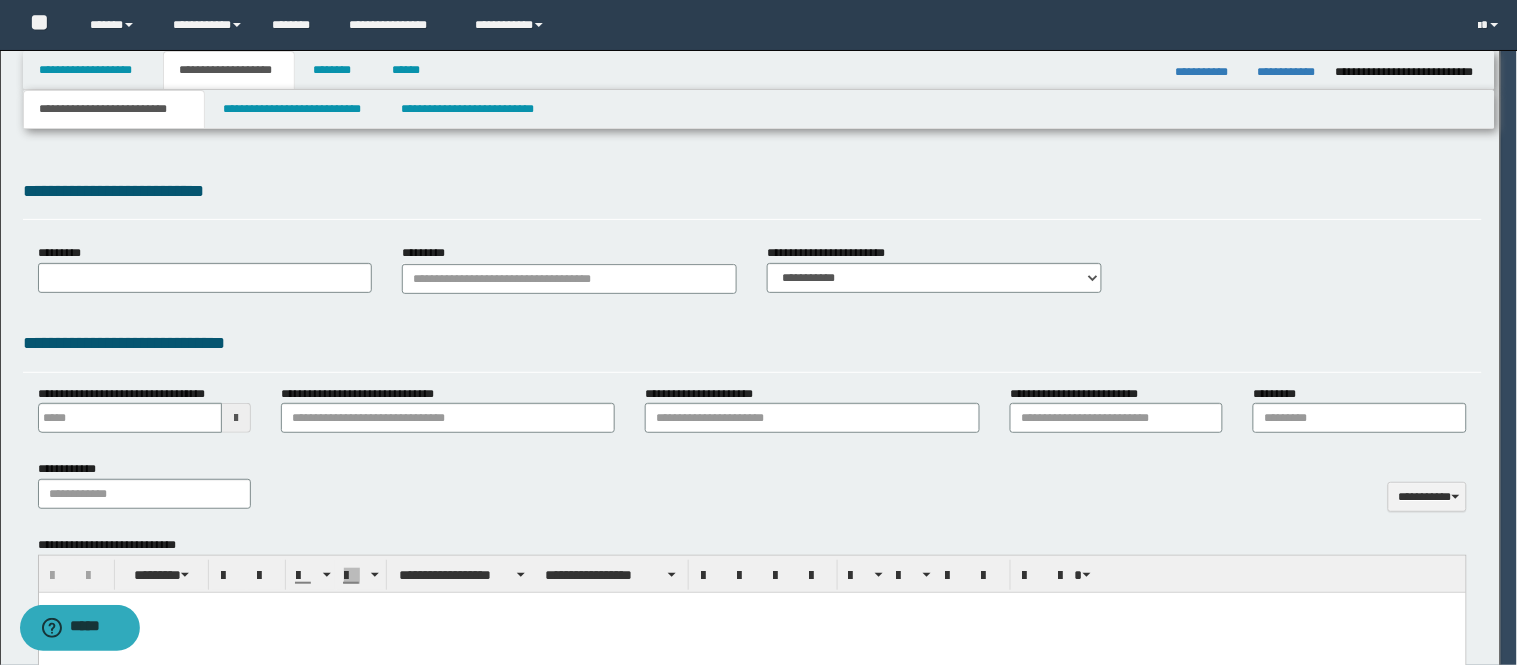 scroll, scrollTop: 0, scrollLeft: 0, axis: both 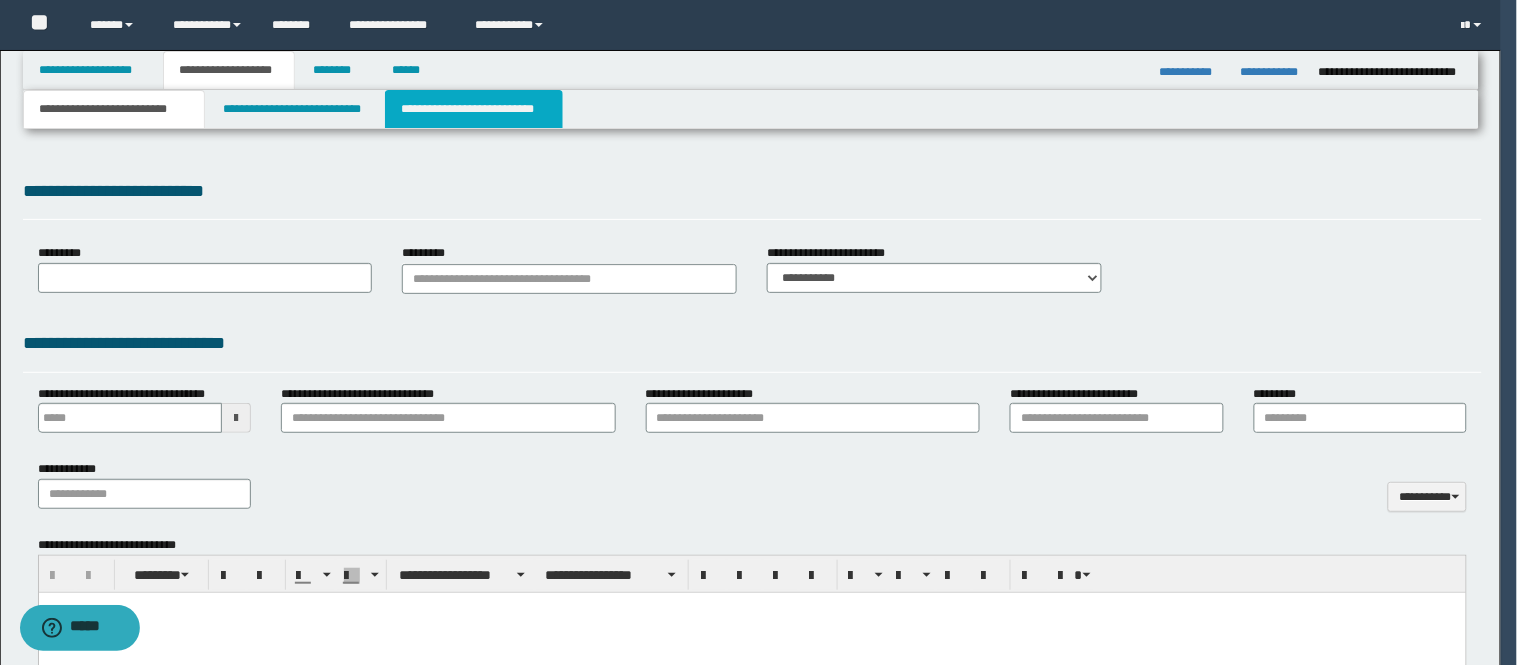 click on "**********" at bounding box center (474, 109) 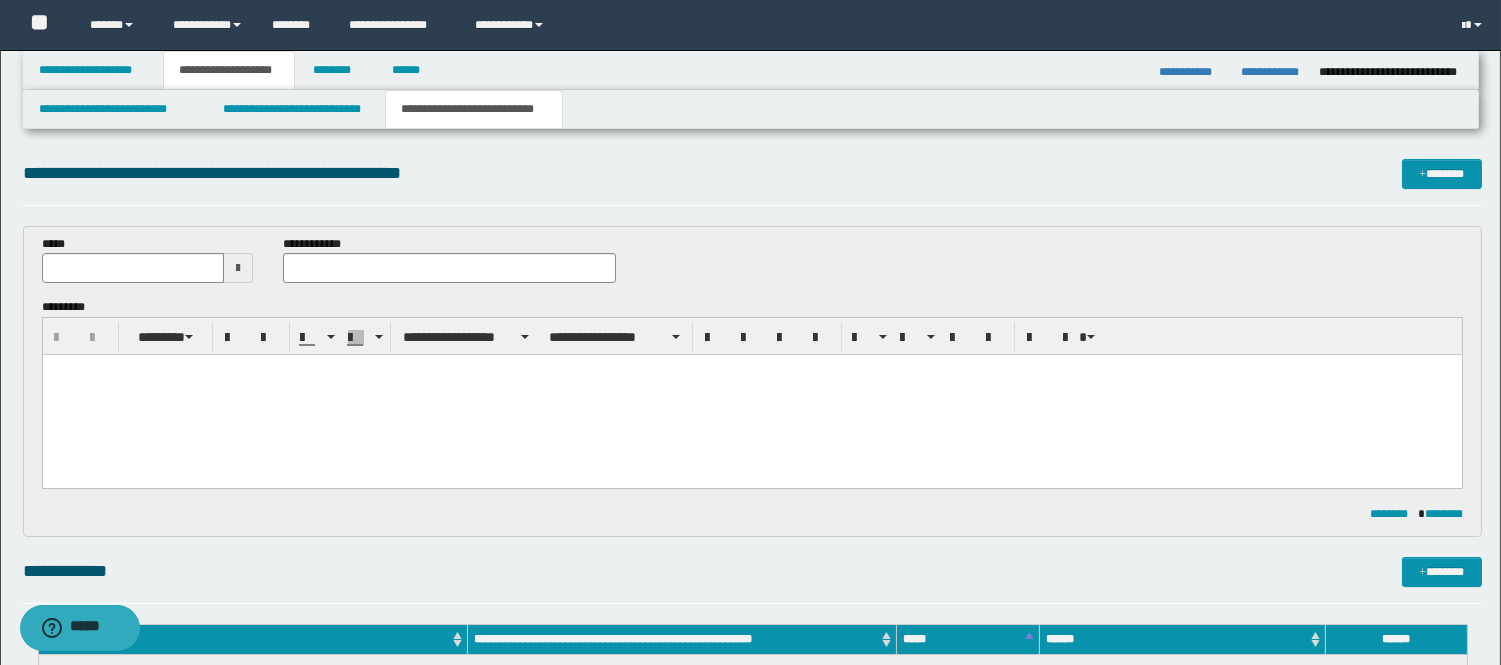 scroll, scrollTop: 0, scrollLeft: 0, axis: both 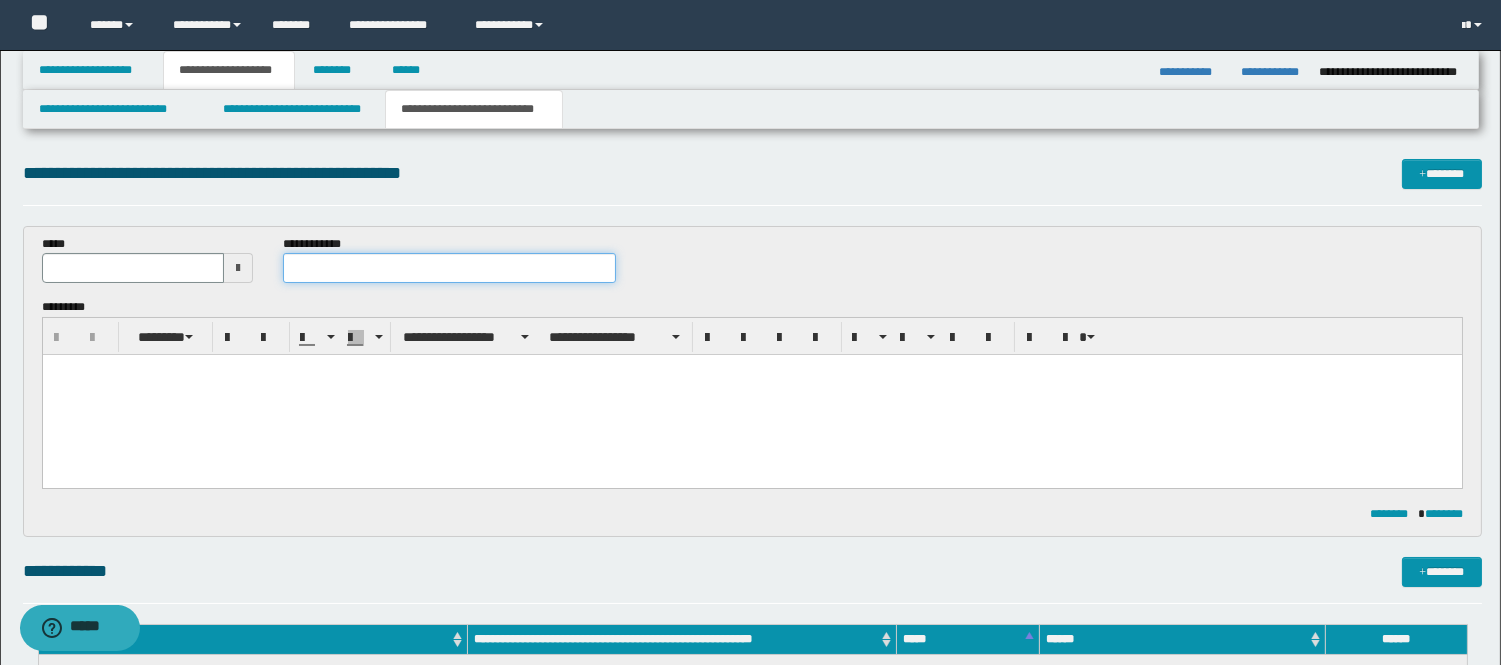 paste on "**********" 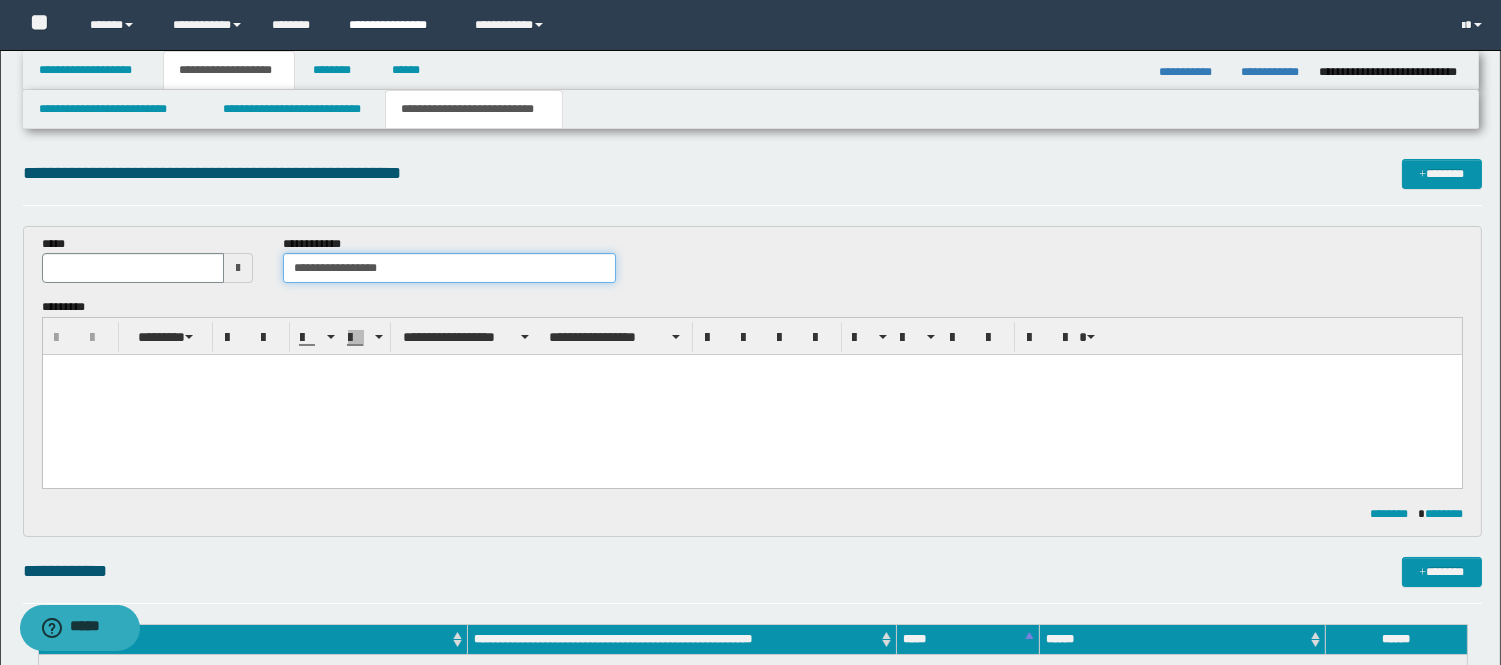 type on "**********" 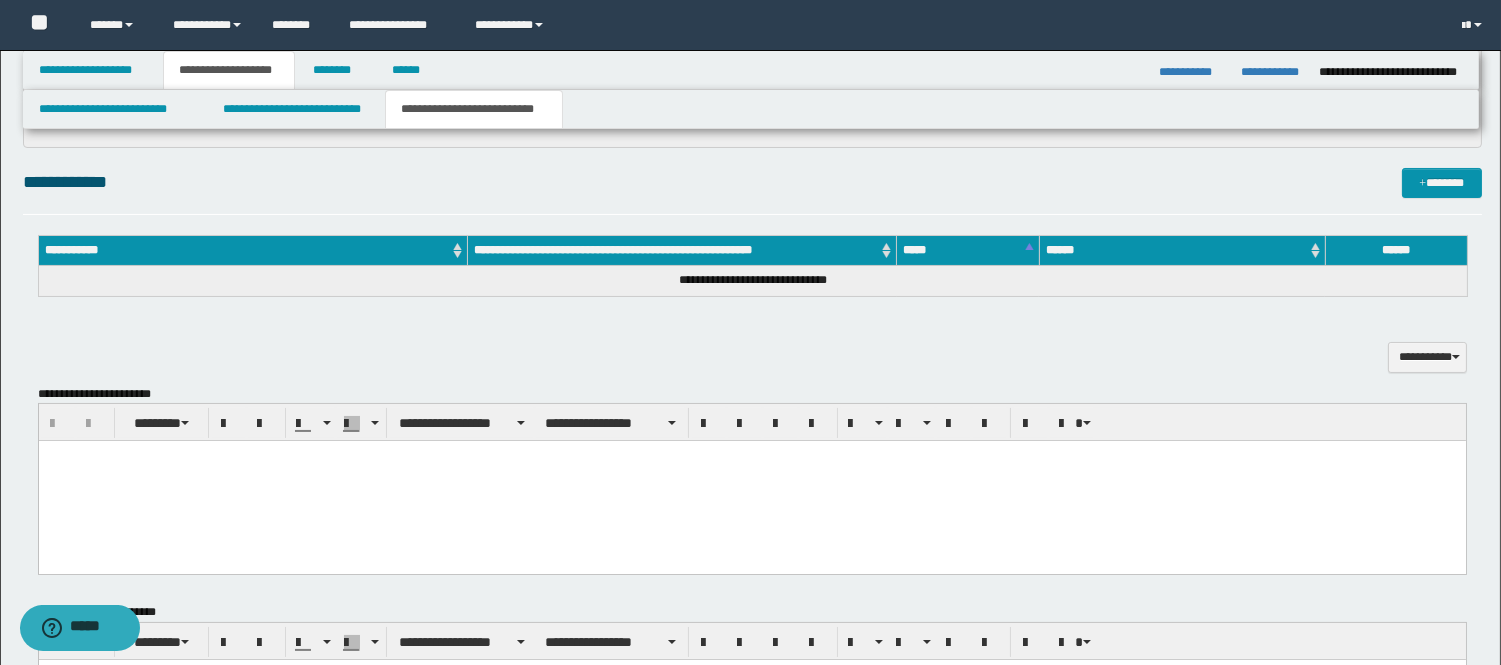 scroll, scrollTop: 444, scrollLeft: 0, axis: vertical 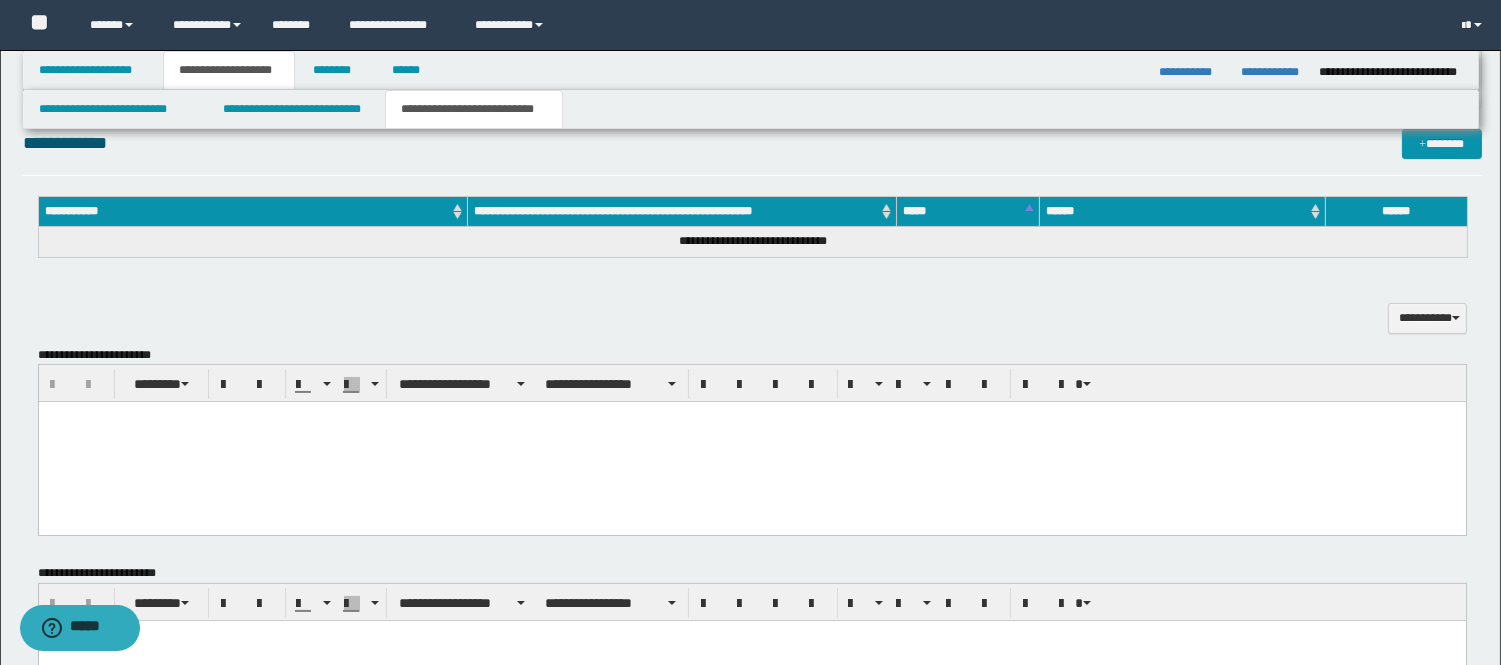 drag, startPoint x: 395, startPoint y: 435, endPoint x: 390, endPoint y: 451, distance: 16.763054 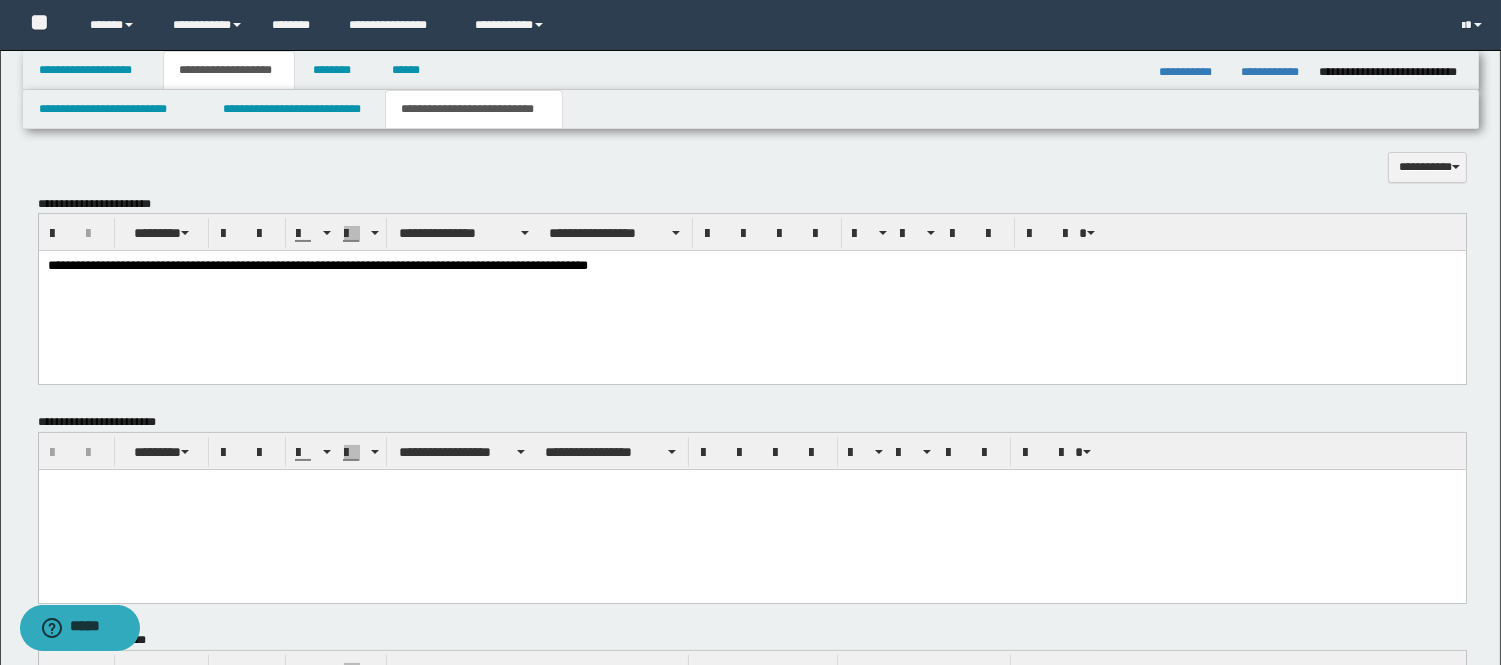 scroll, scrollTop: 777, scrollLeft: 0, axis: vertical 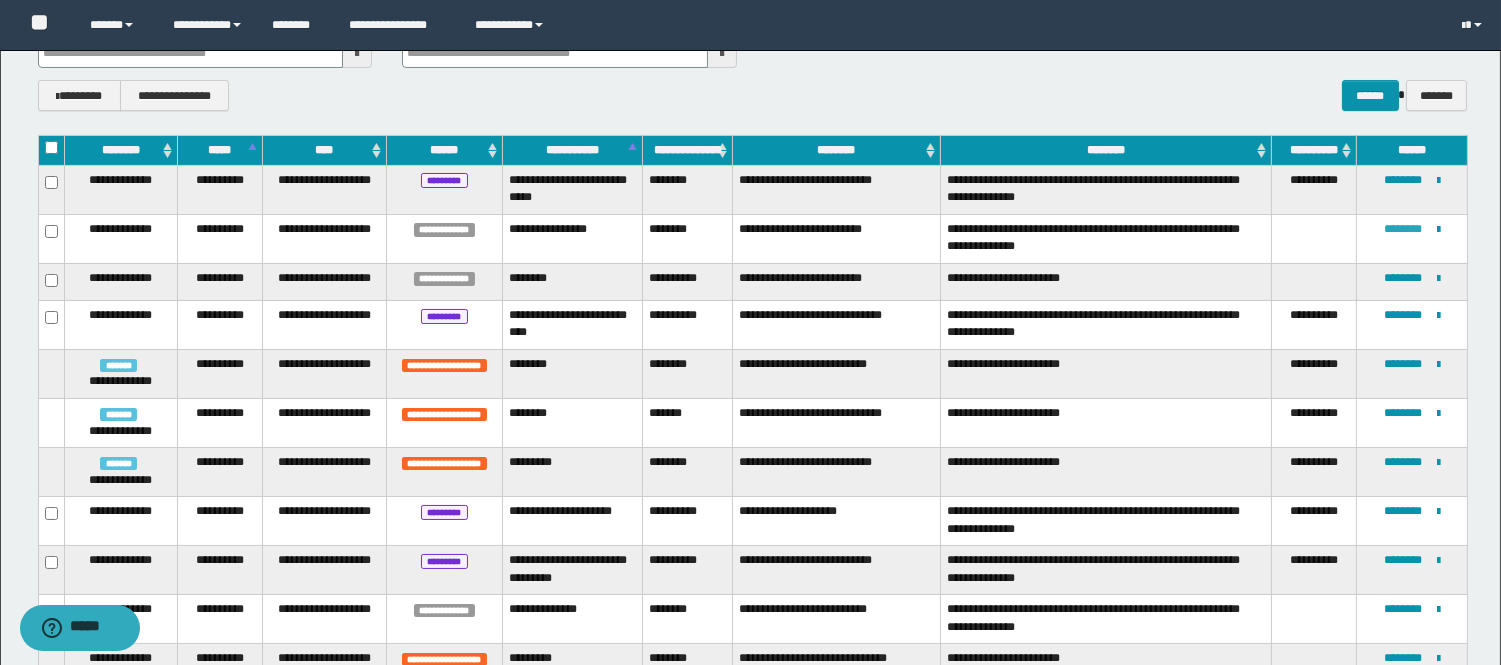 click on "********" at bounding box center (1403, 229) 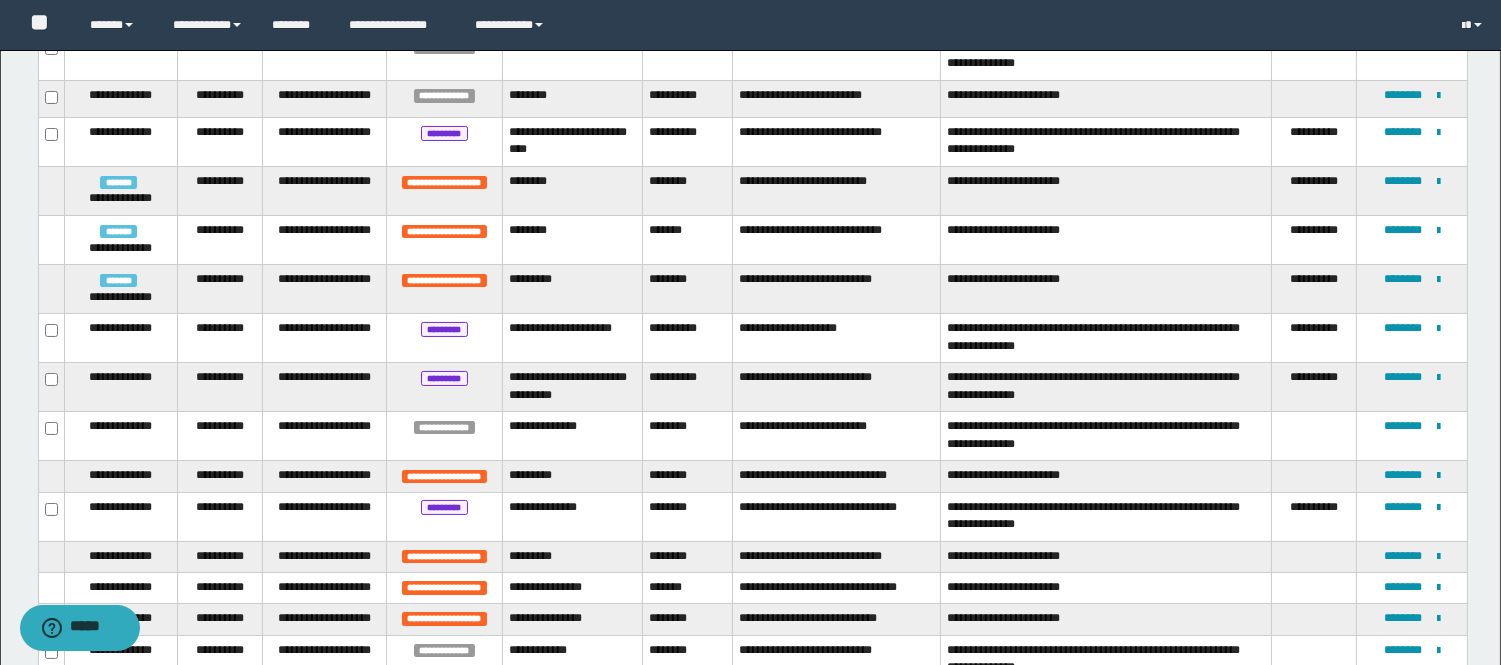 scroll, scrollTop: 444, scrollLeft: 0, axis: vertical 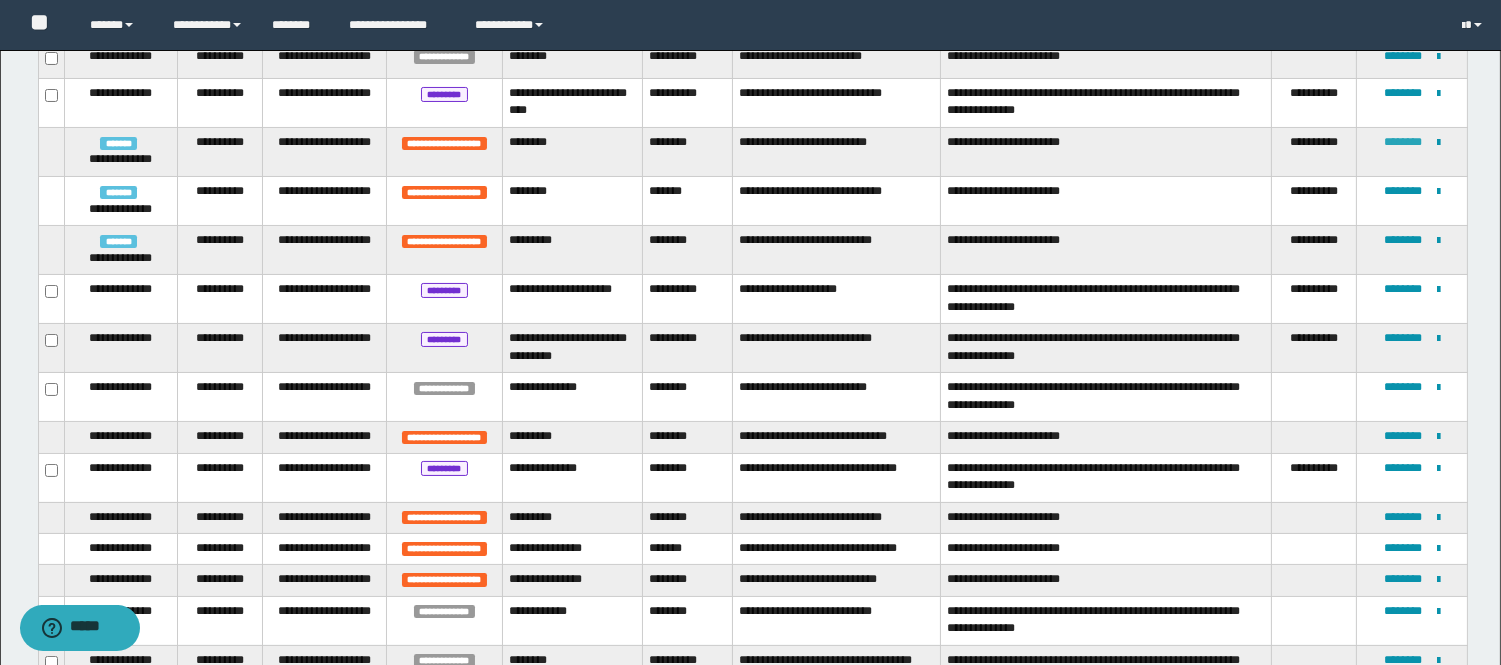 click on "********" at bounding box center (1403, 142) 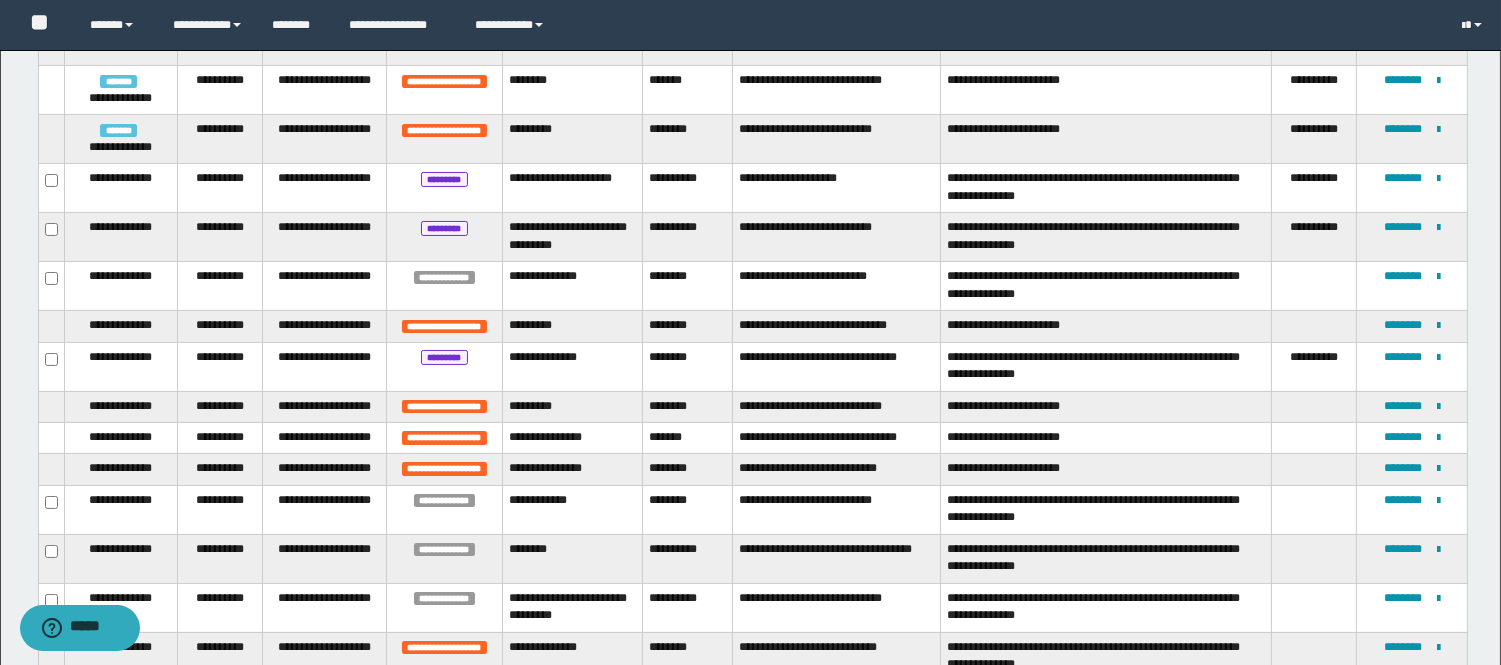 scroll, scrollTop: 380, scrollLeft: 0, axis: vertical 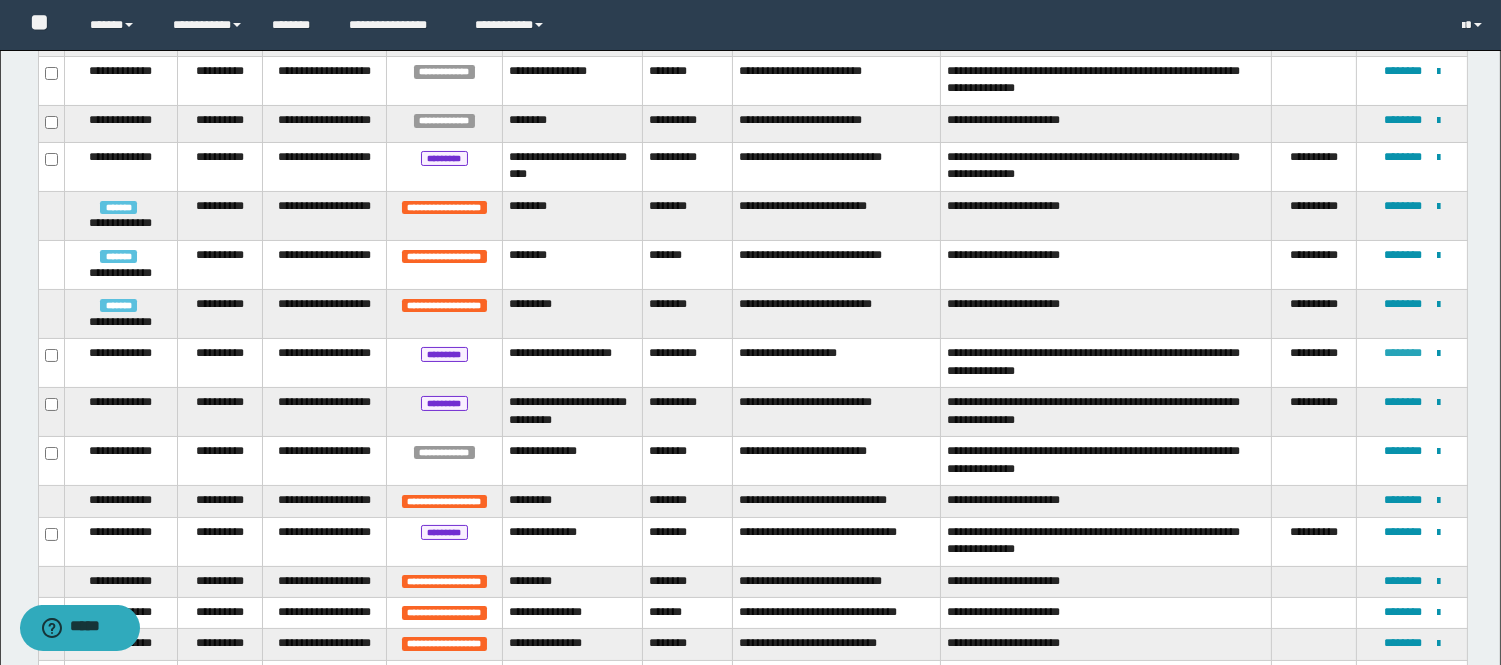 click on "********" at bounding box center (1403, 353) 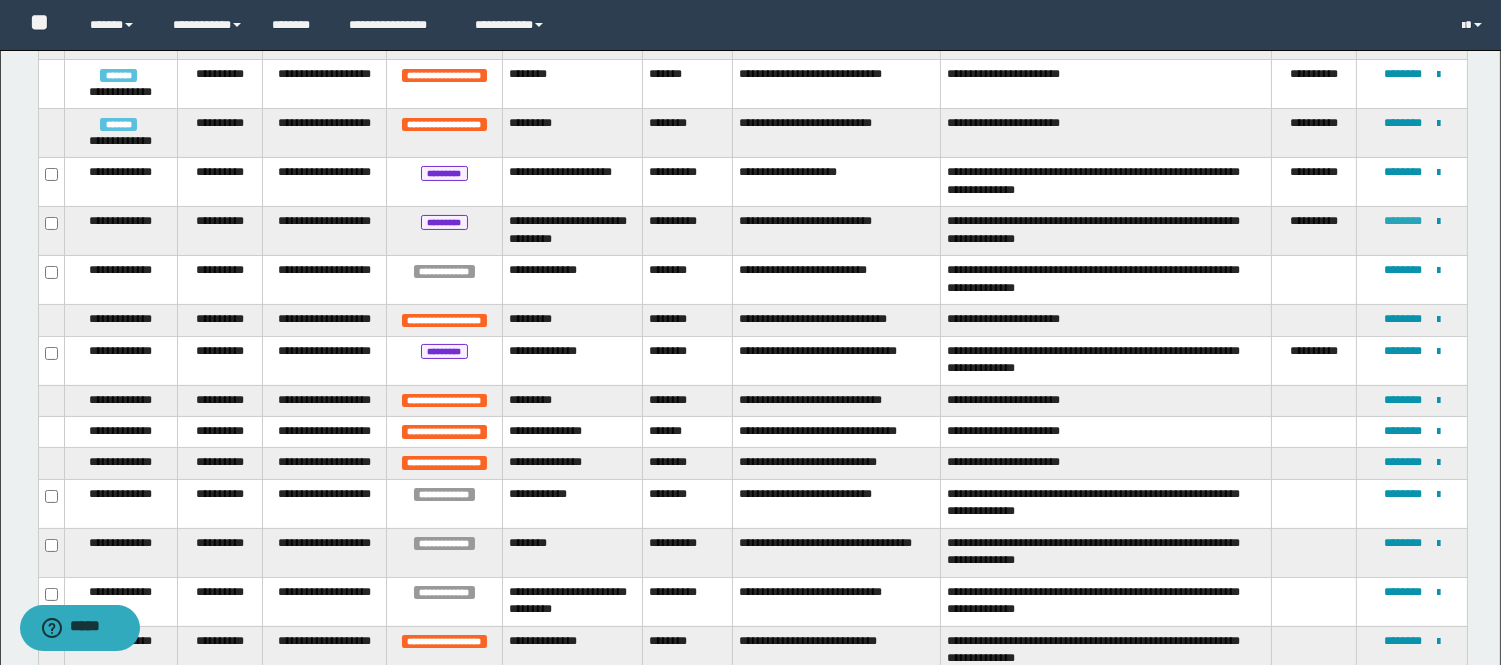 scroll, scrollTop: 840, scrollLeft: 0, axis: vertical 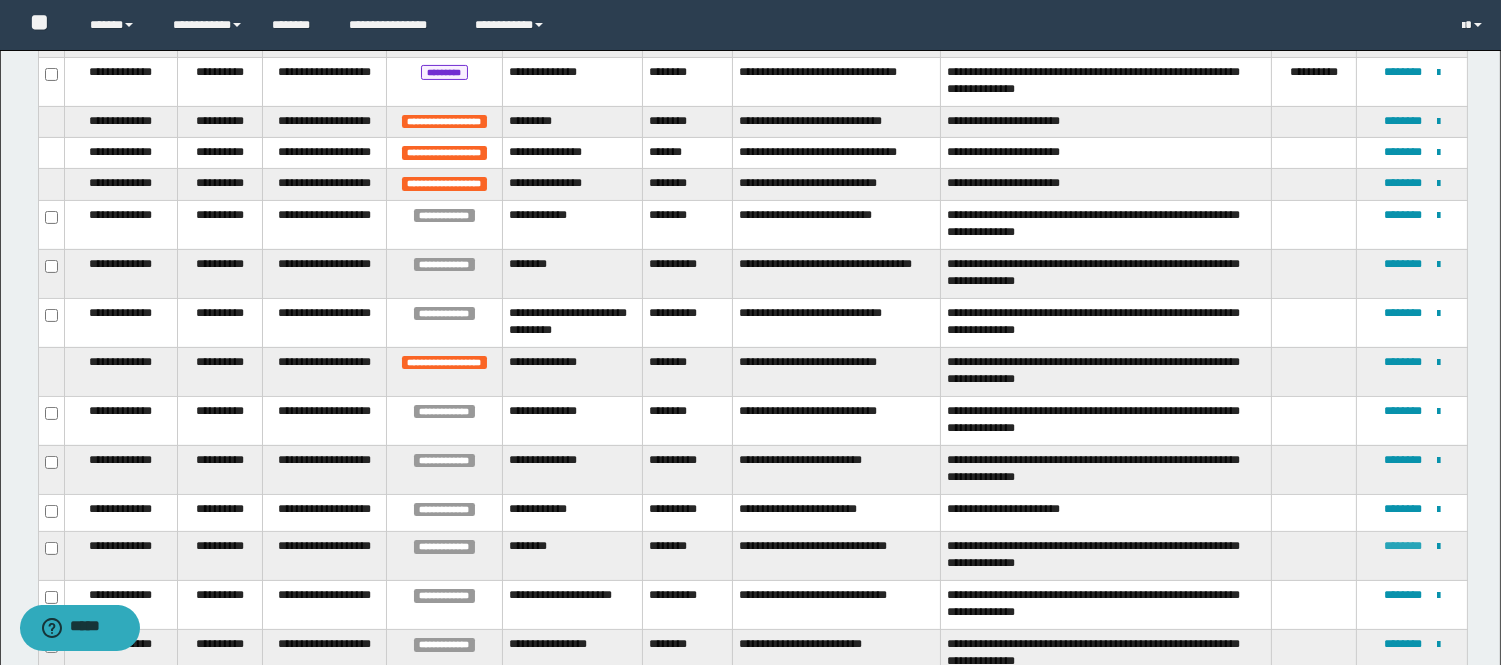click on "********" at bounding box center [1403, 546] 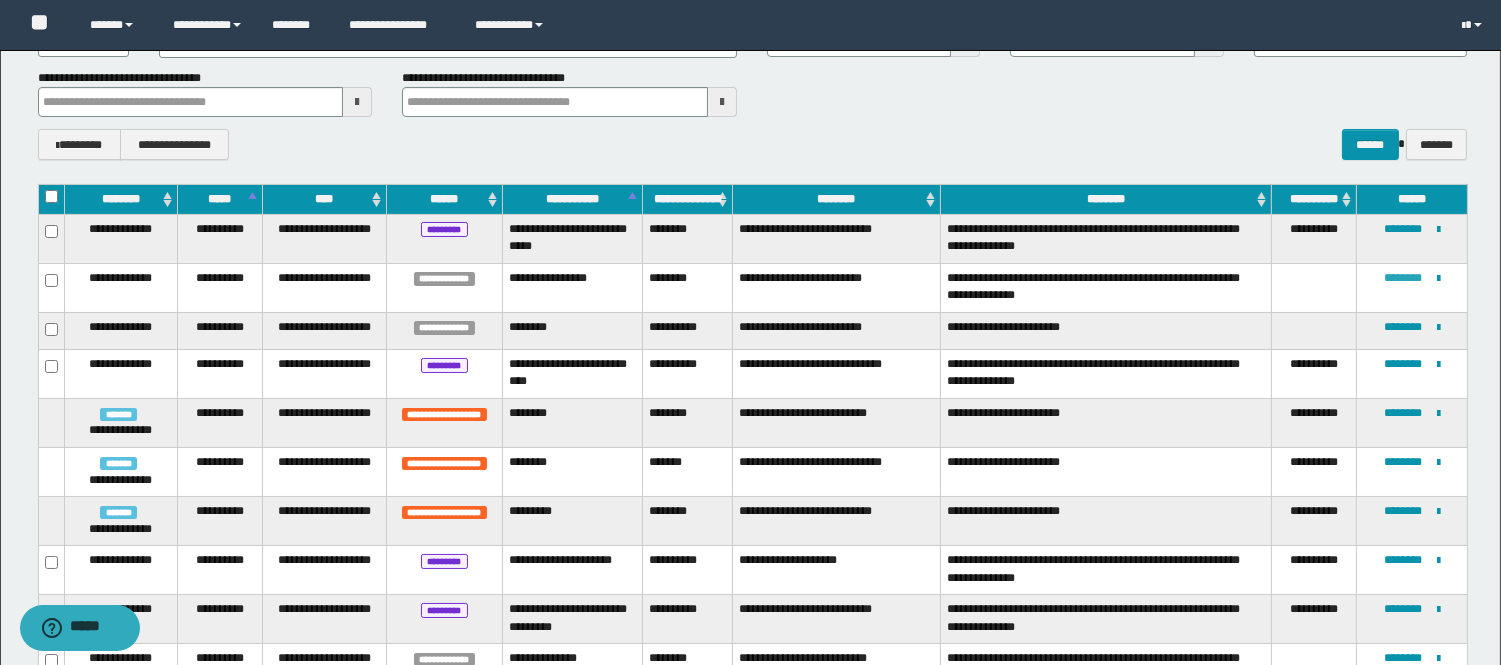 scroll, scrollTop: 62, scrollLeft: 0, axis: vertical 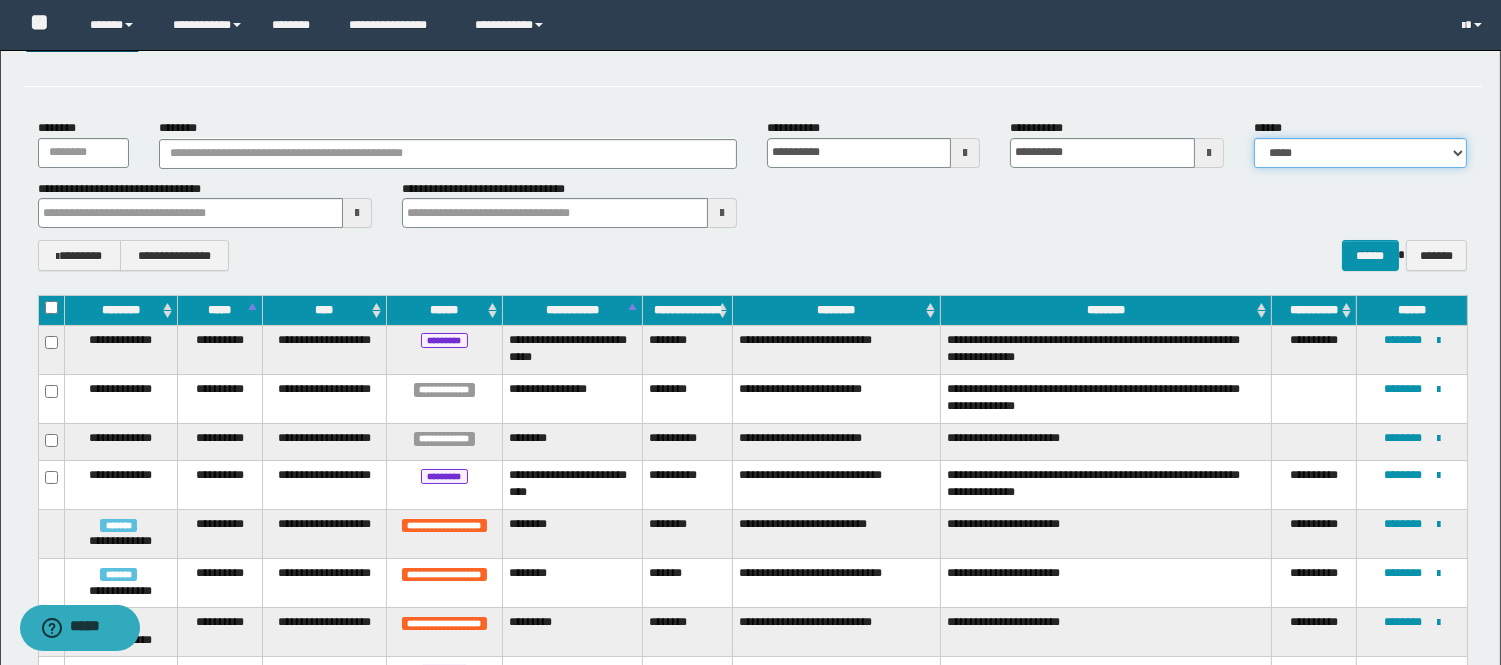 click on "**********" at bounding box center [1360, 153] 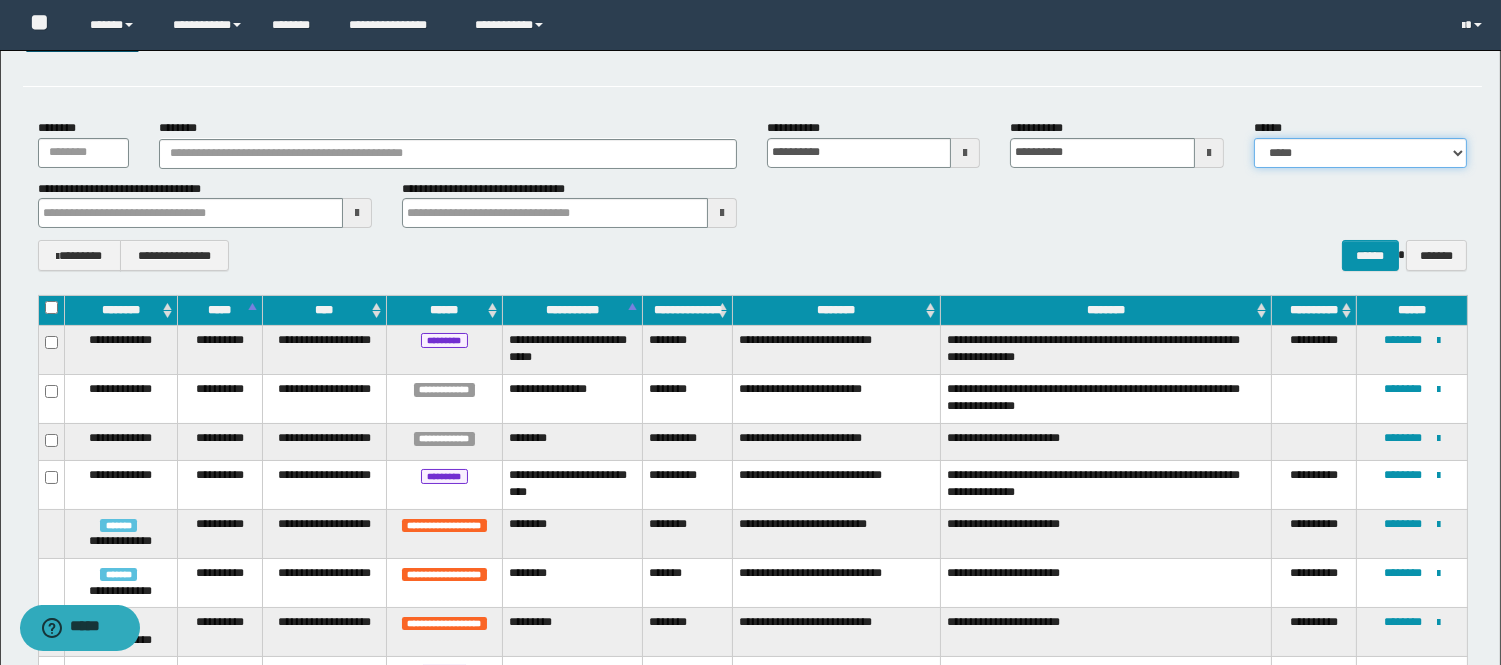 select on "*" 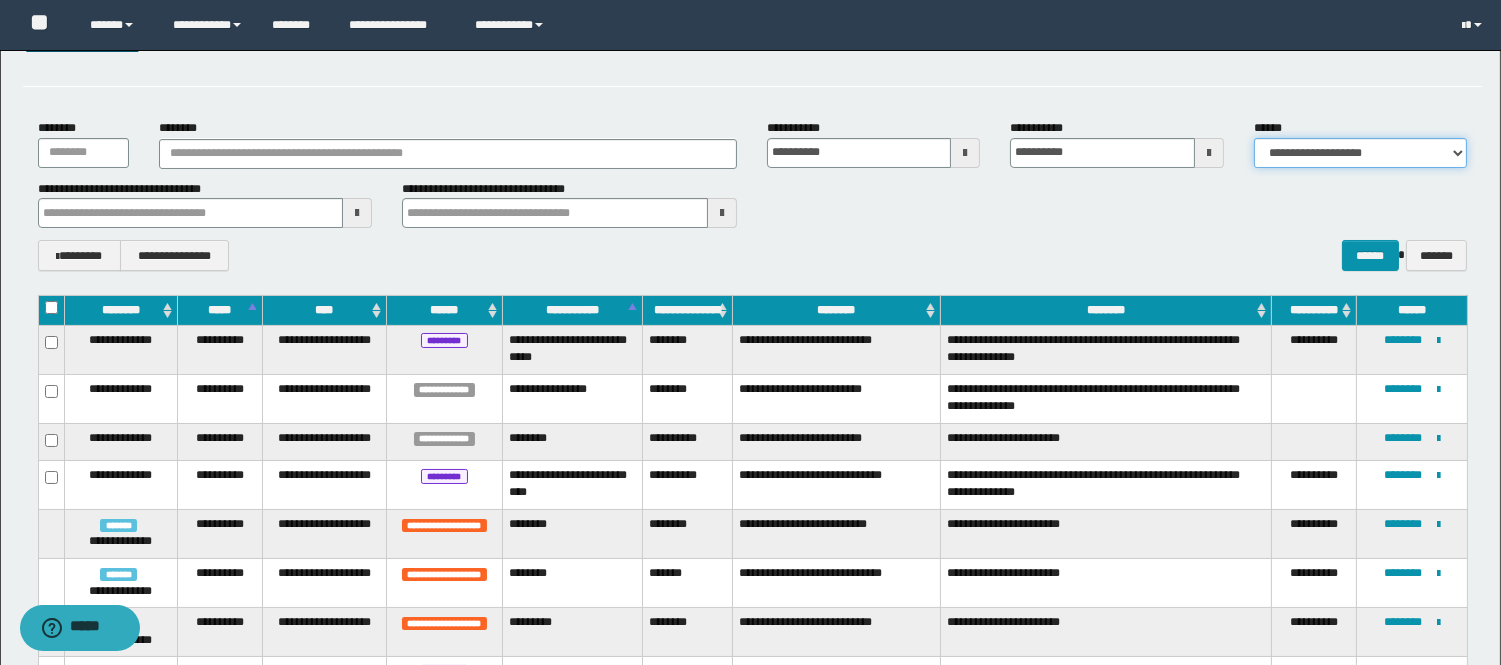 click on "**********" at bounding box center (1360, 153) 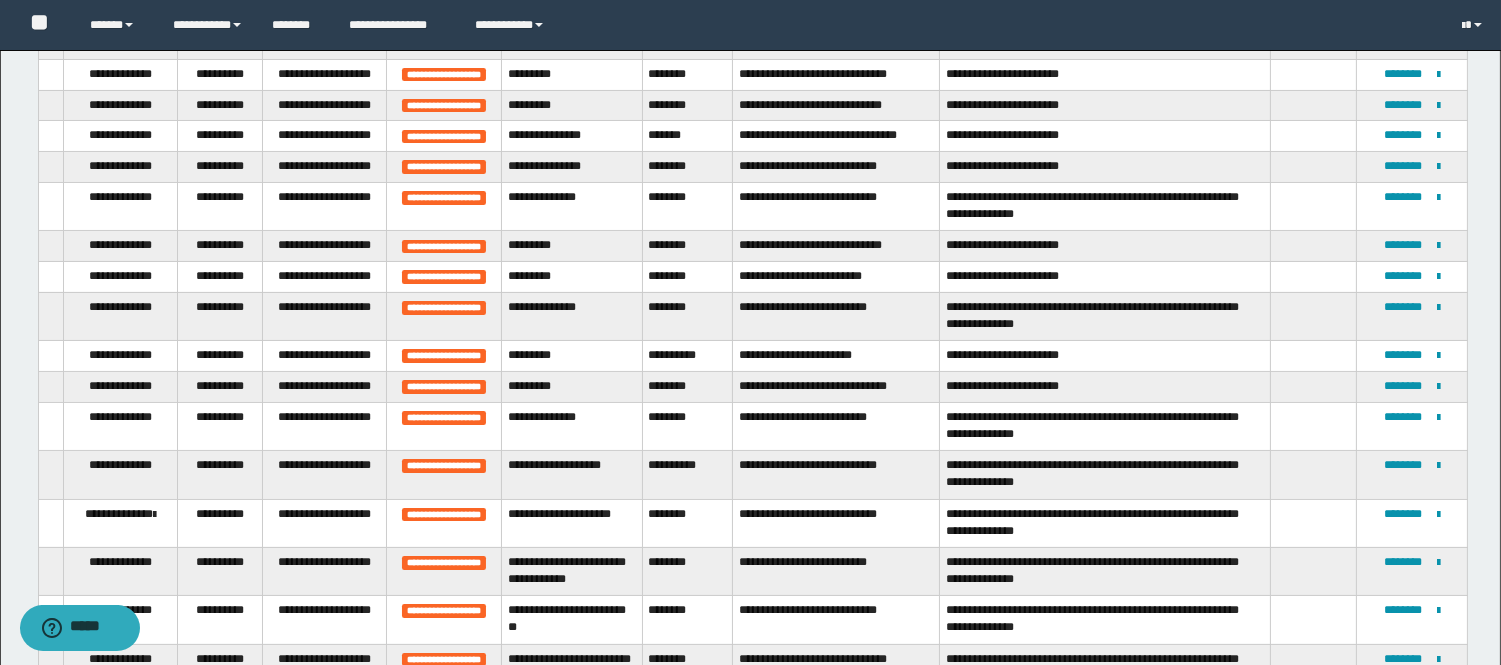 scroll, scrollTop: 506, scrollLeft: 0, axis: vertical 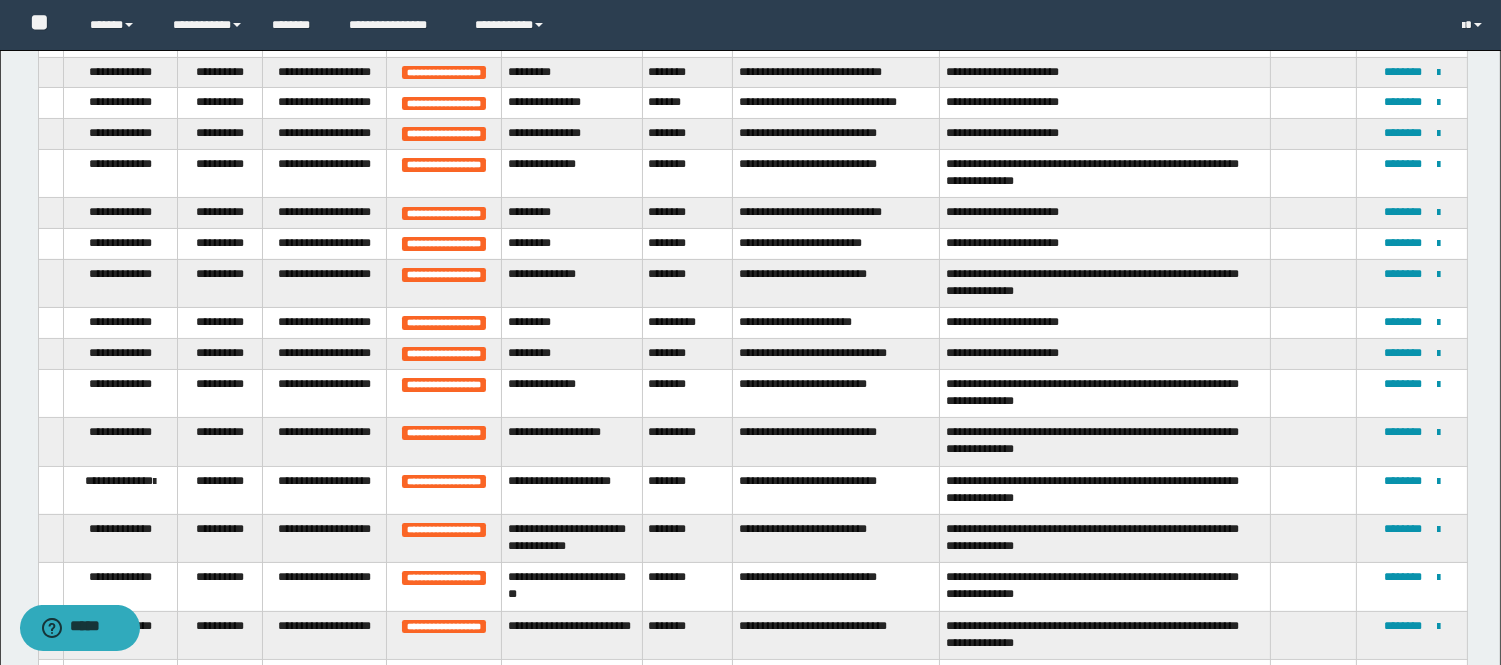 click on "**********" at bounding box center (1411, 354) 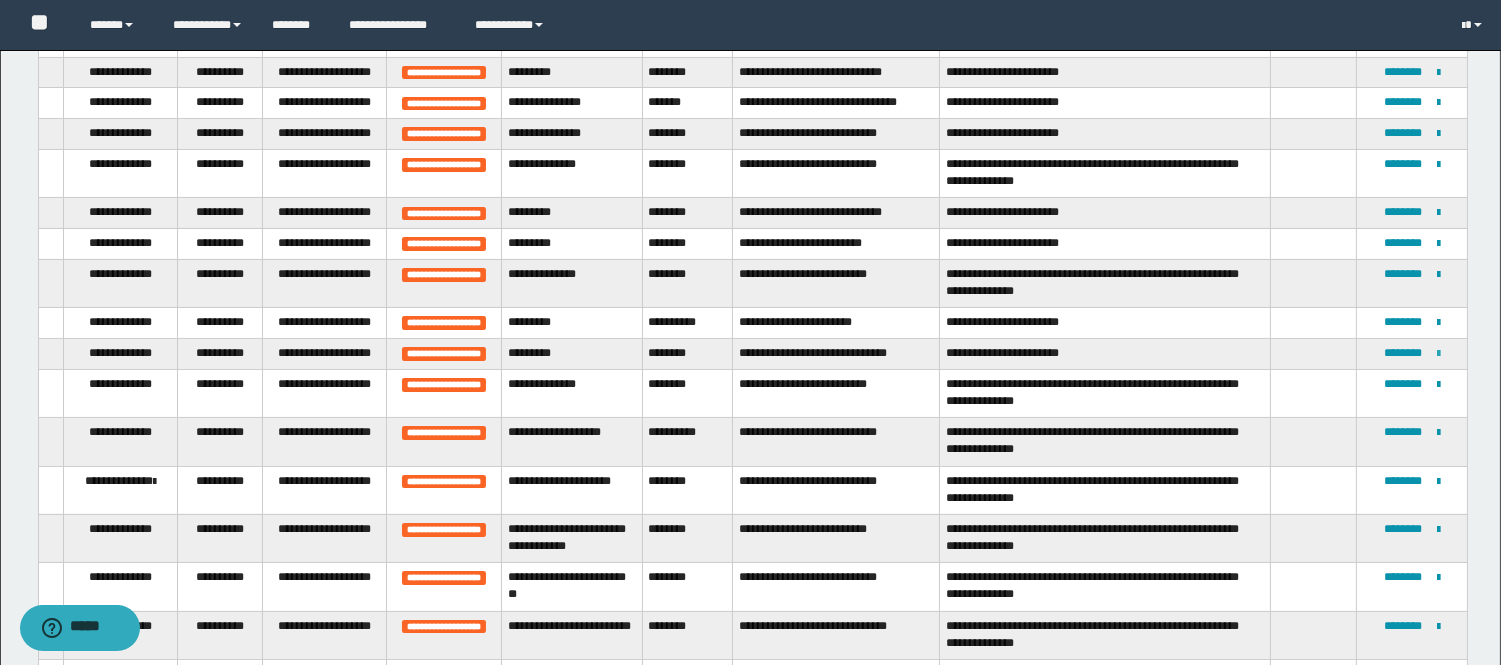 click at bounding box center [1438, 354] 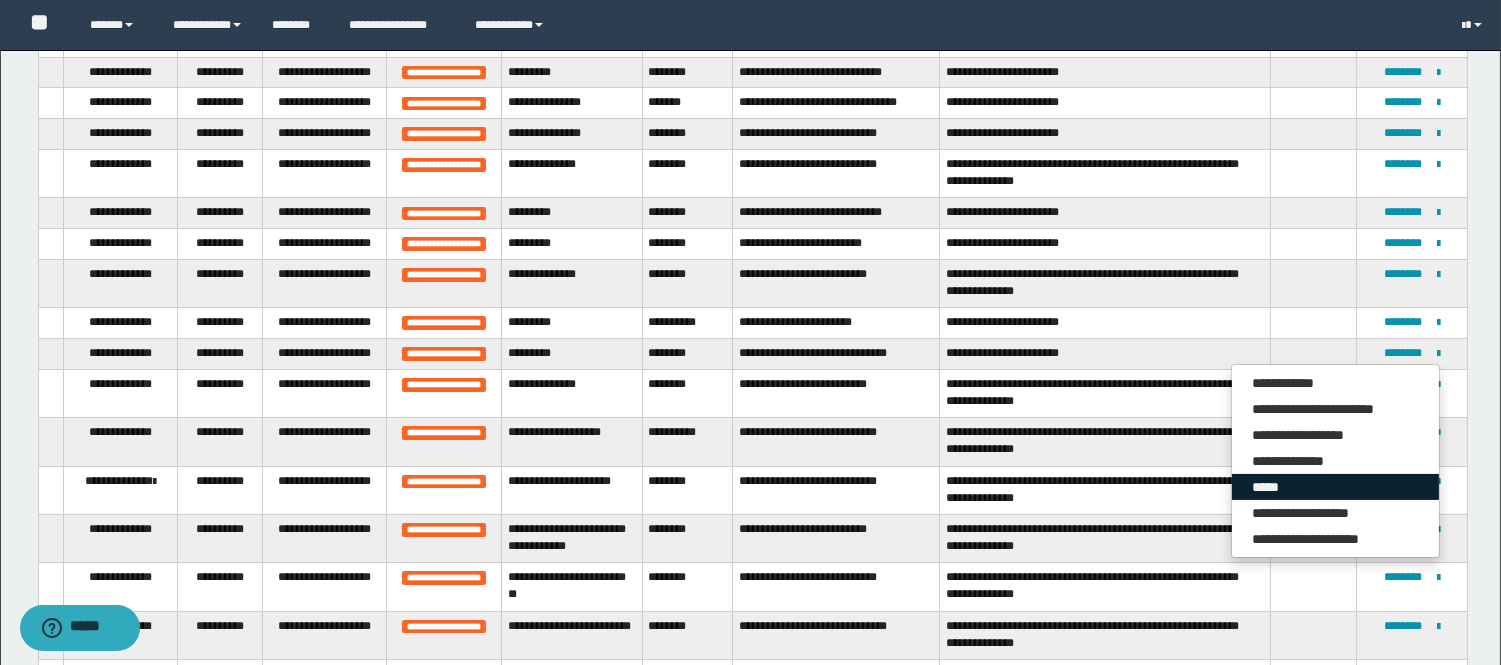 click on "*****" at bounding box center [1335, 487] 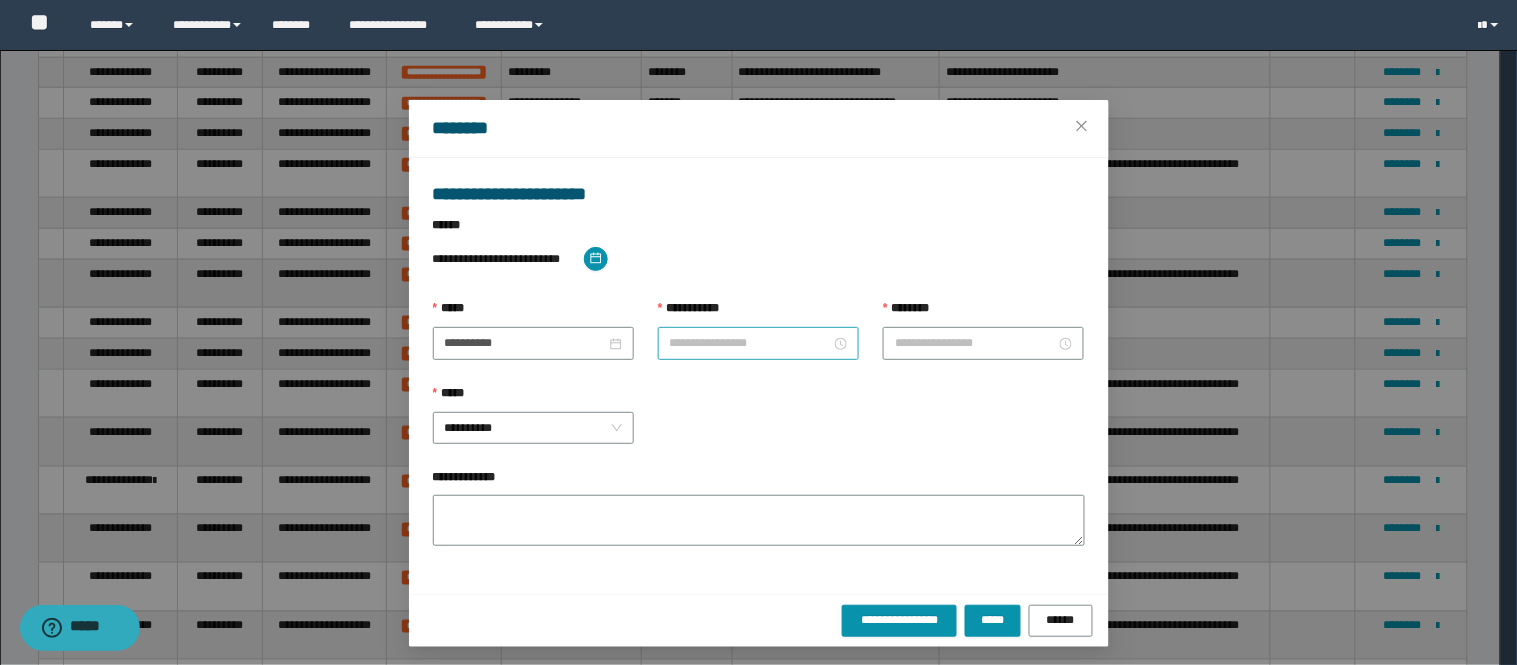 click on "**********" at bounding box center (750, 343) 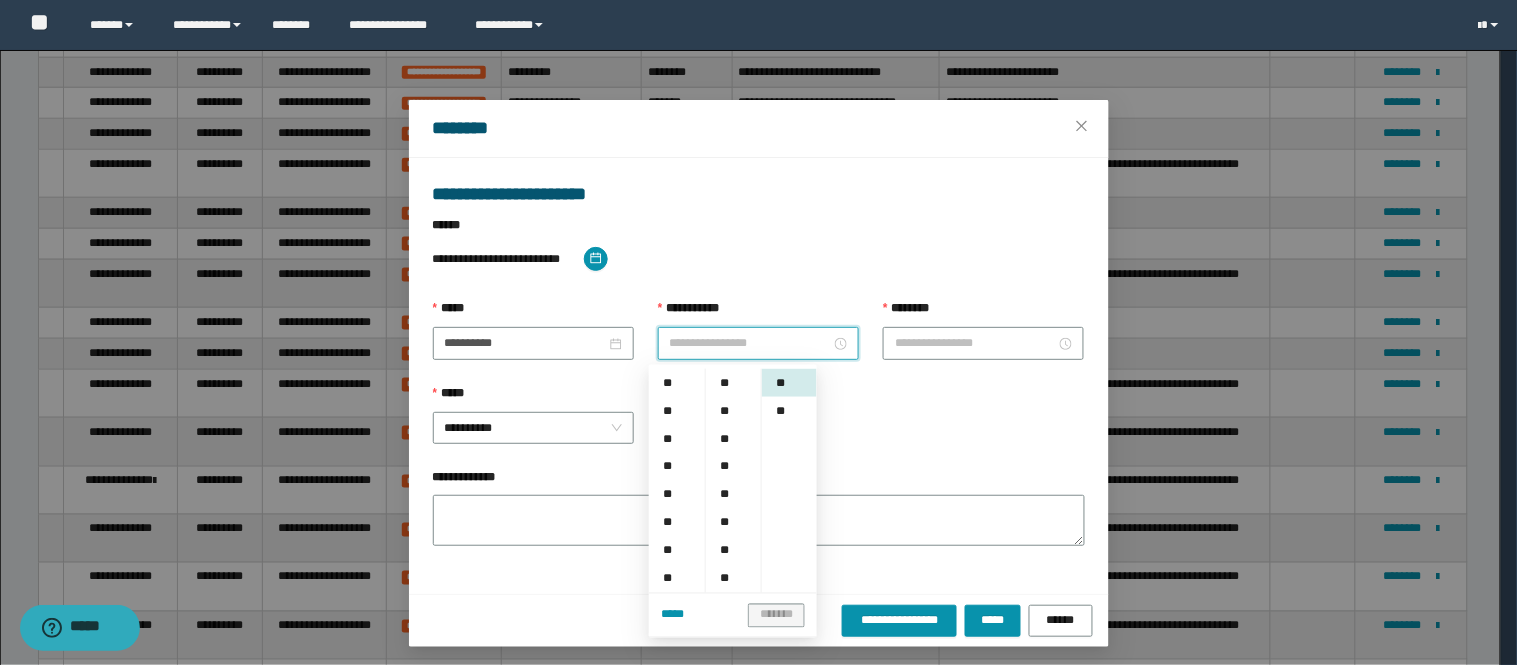 click on "**********" at bounding box center (758, 341) 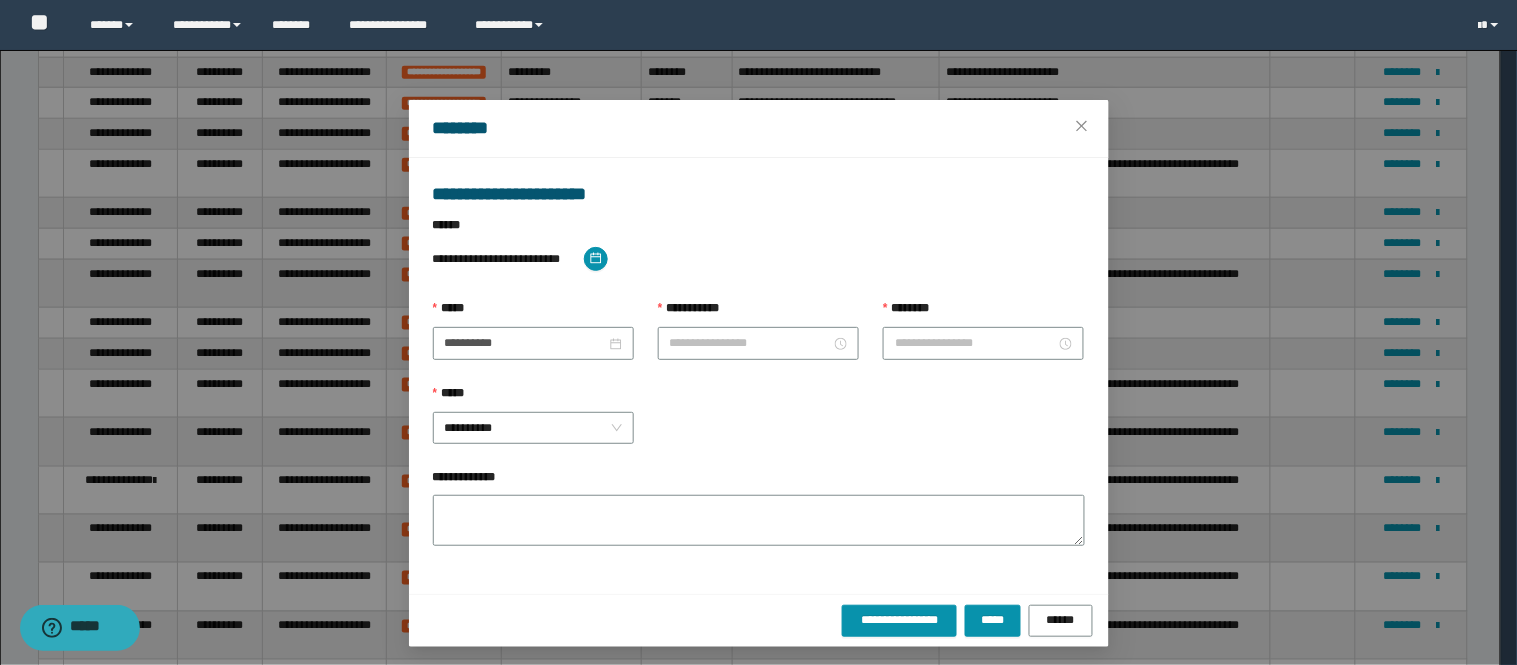 click on "**********" at bounding box center (758, 341) 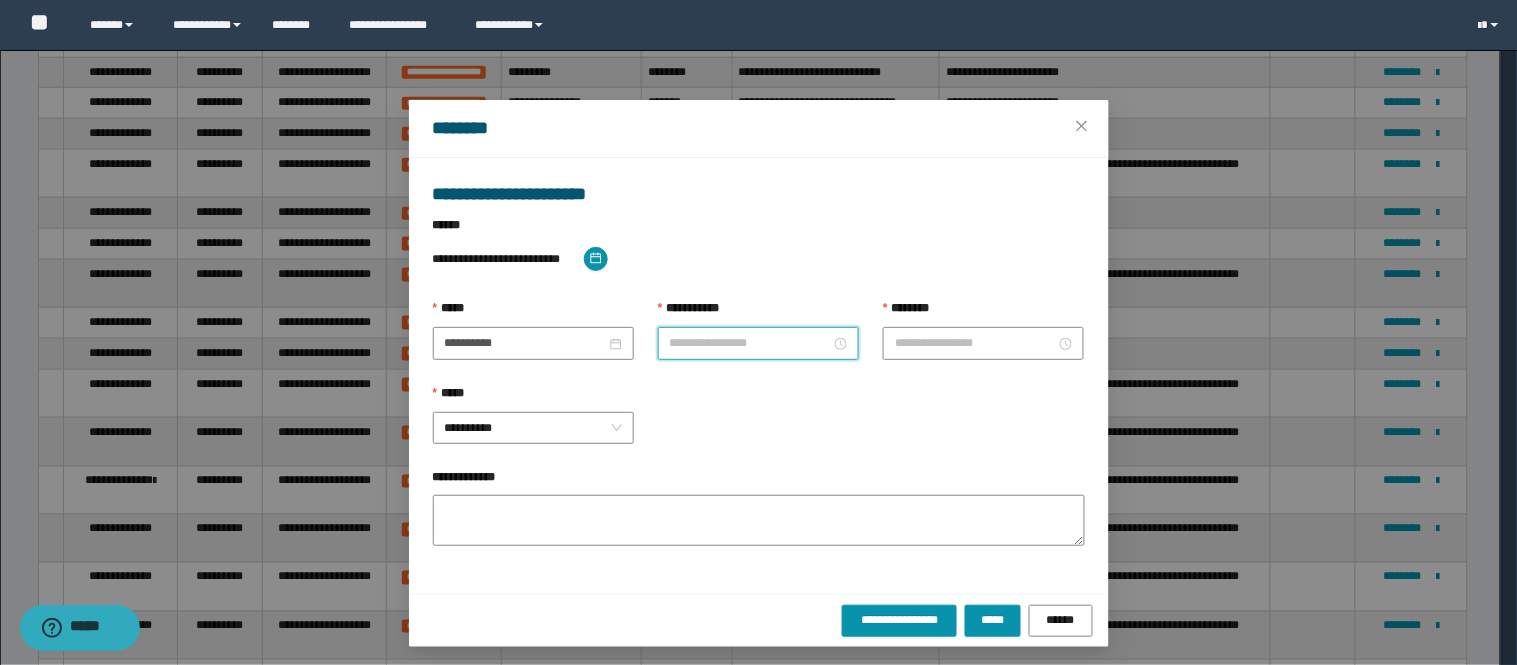 click on "**********" at bounding box center [750, 343] 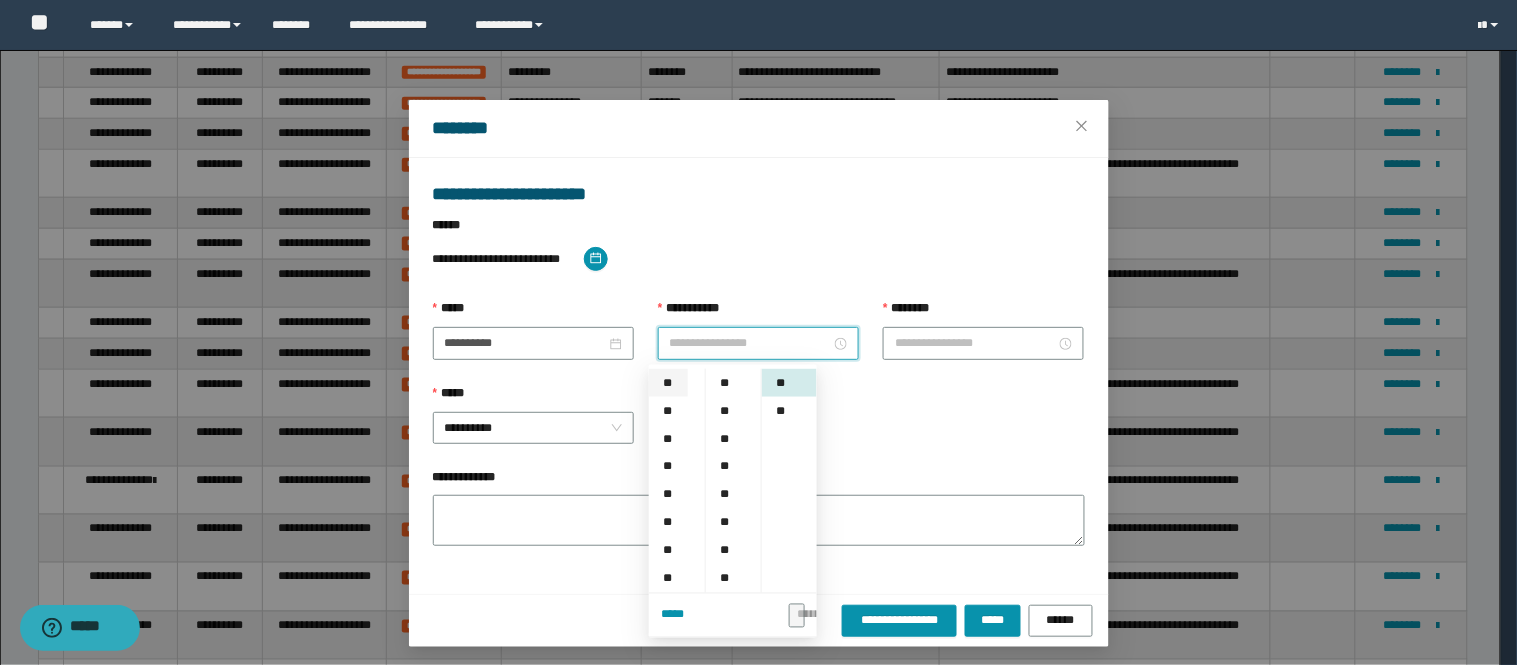 click on "**" at bounding box center (668, 383) 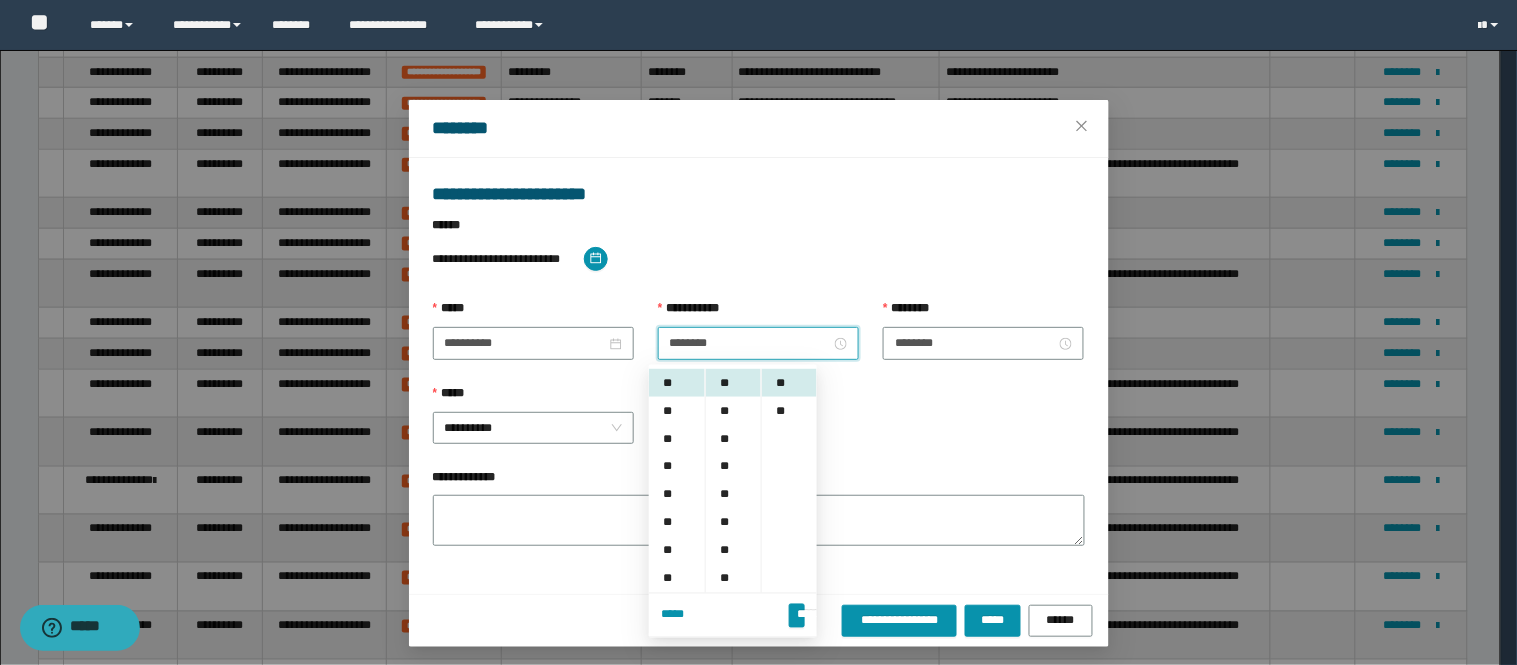 click on "**********" at bounding box center (759, 620) 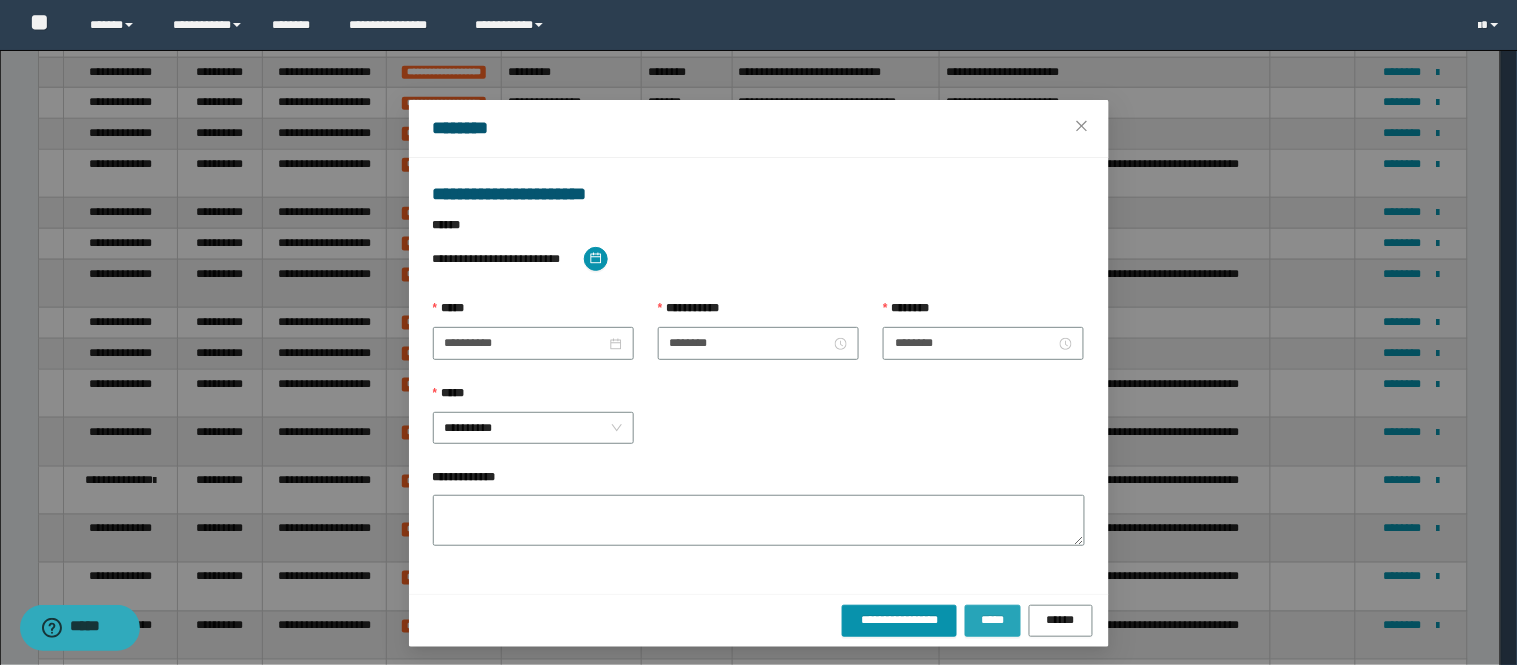 click on "*****" at bounding box center (993, 620) 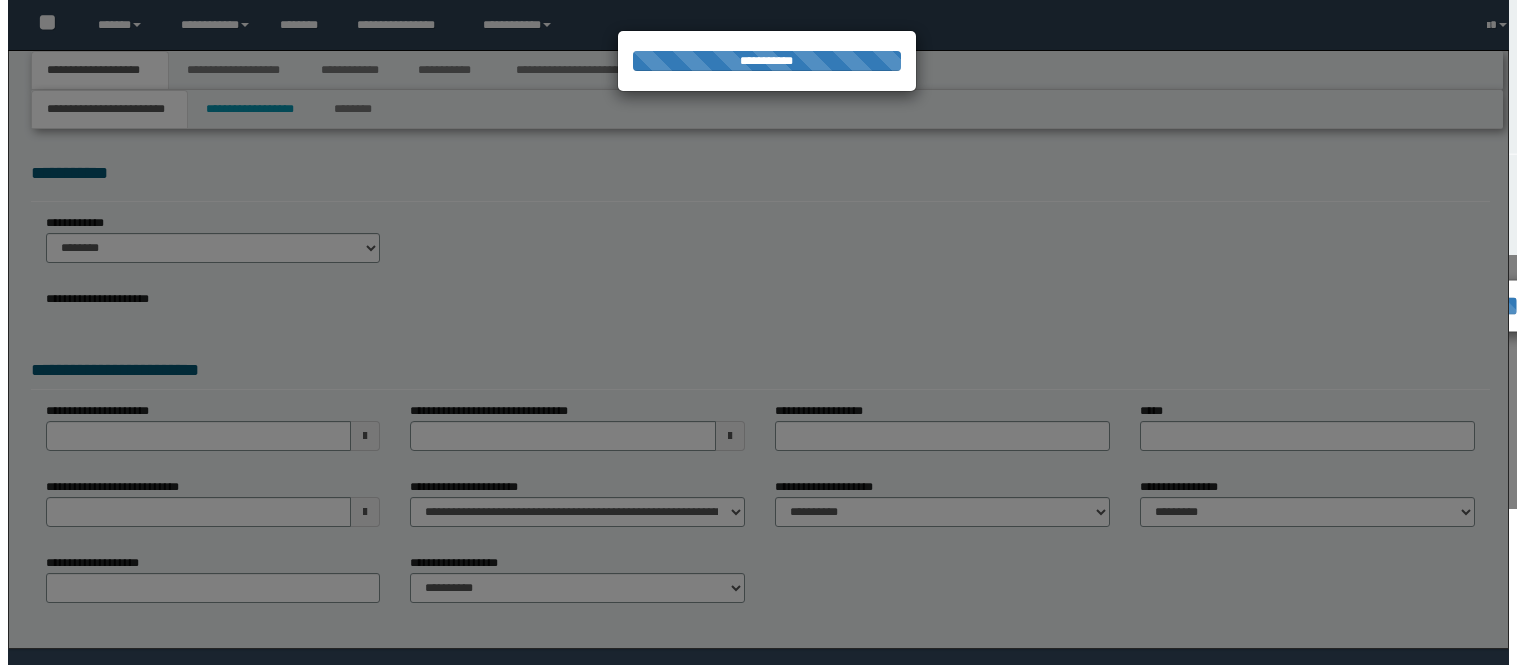 scroll, scrollTop: 0, scrollLeft: 0, axis: both 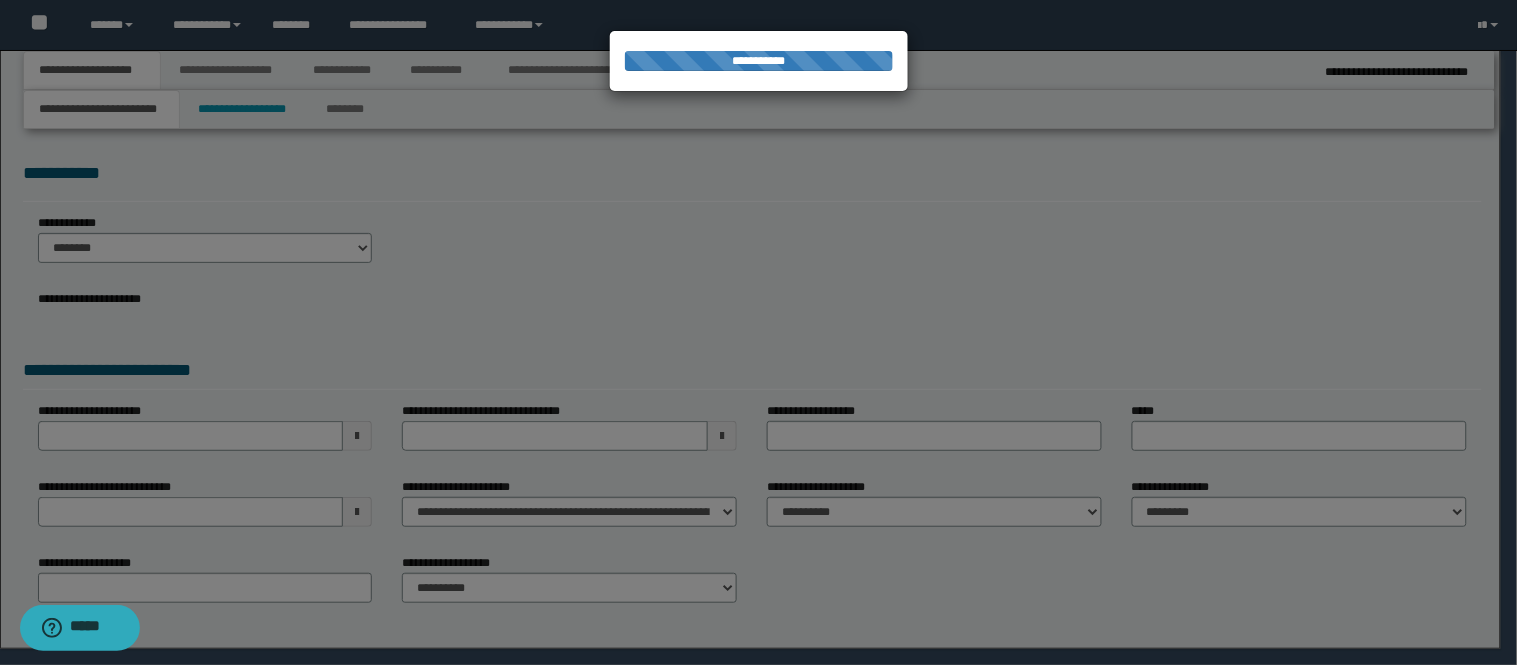 select on "*" 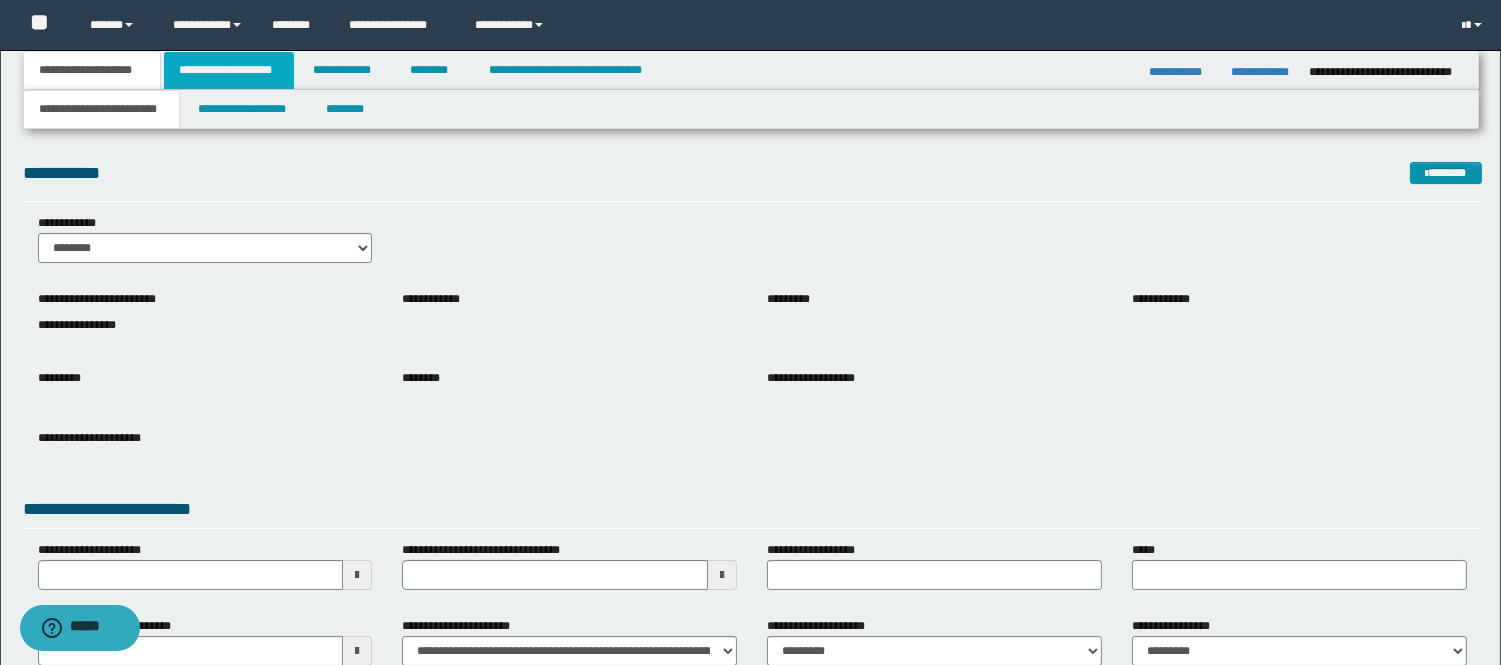 click on "**********" at bounding box center [229, 70] 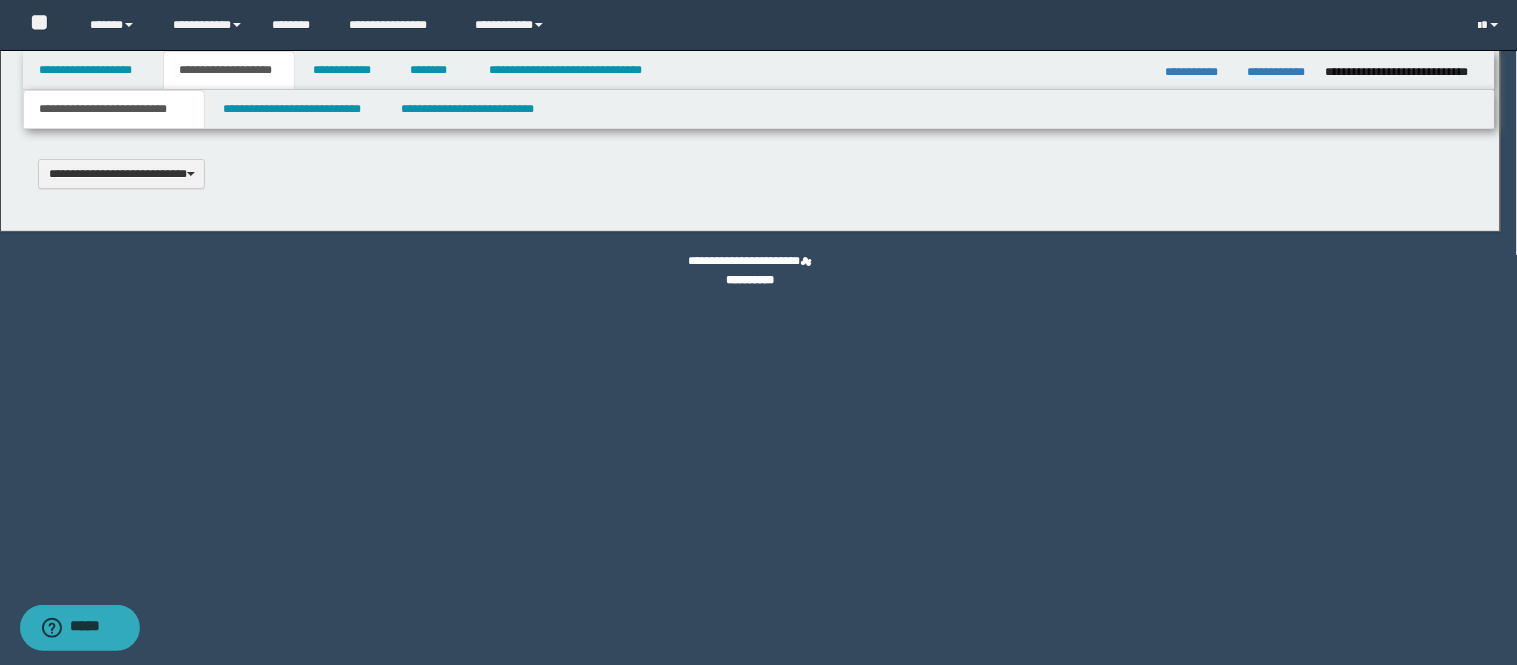 type 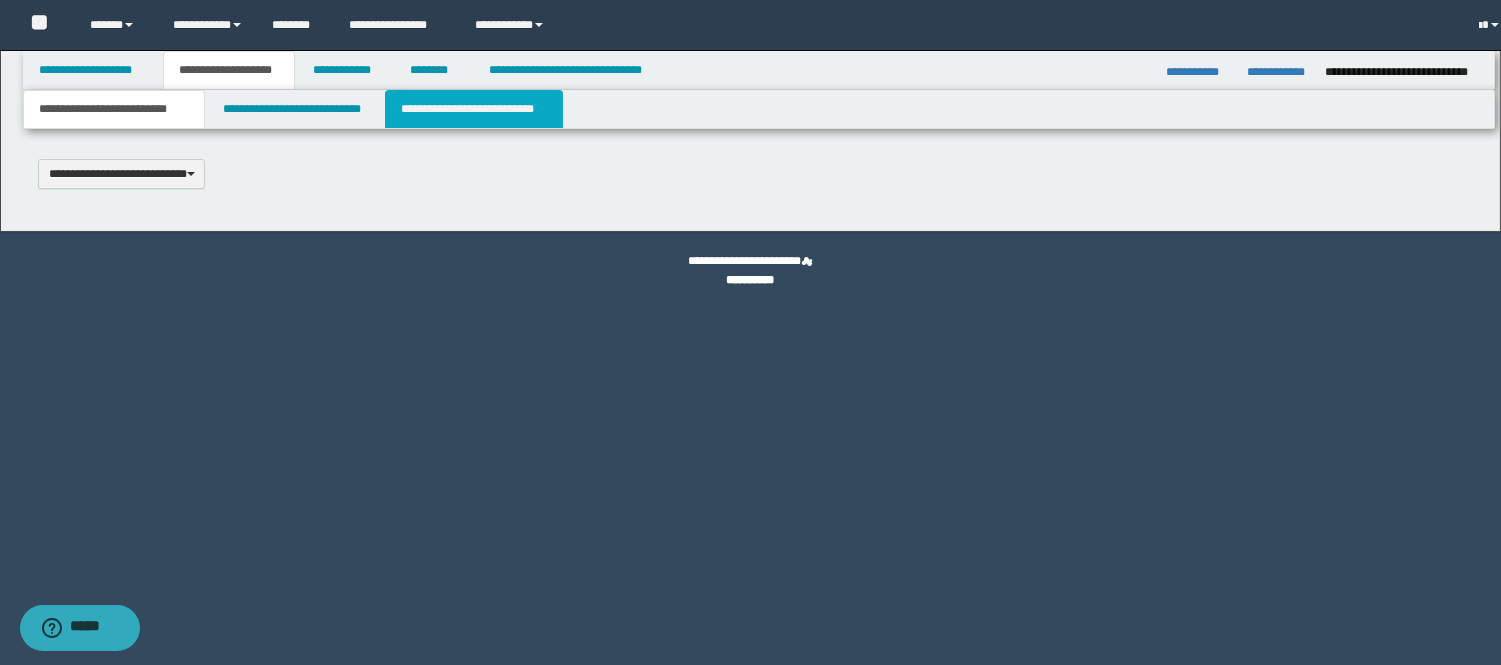 click on "**********" at bounding box center [474, 109] 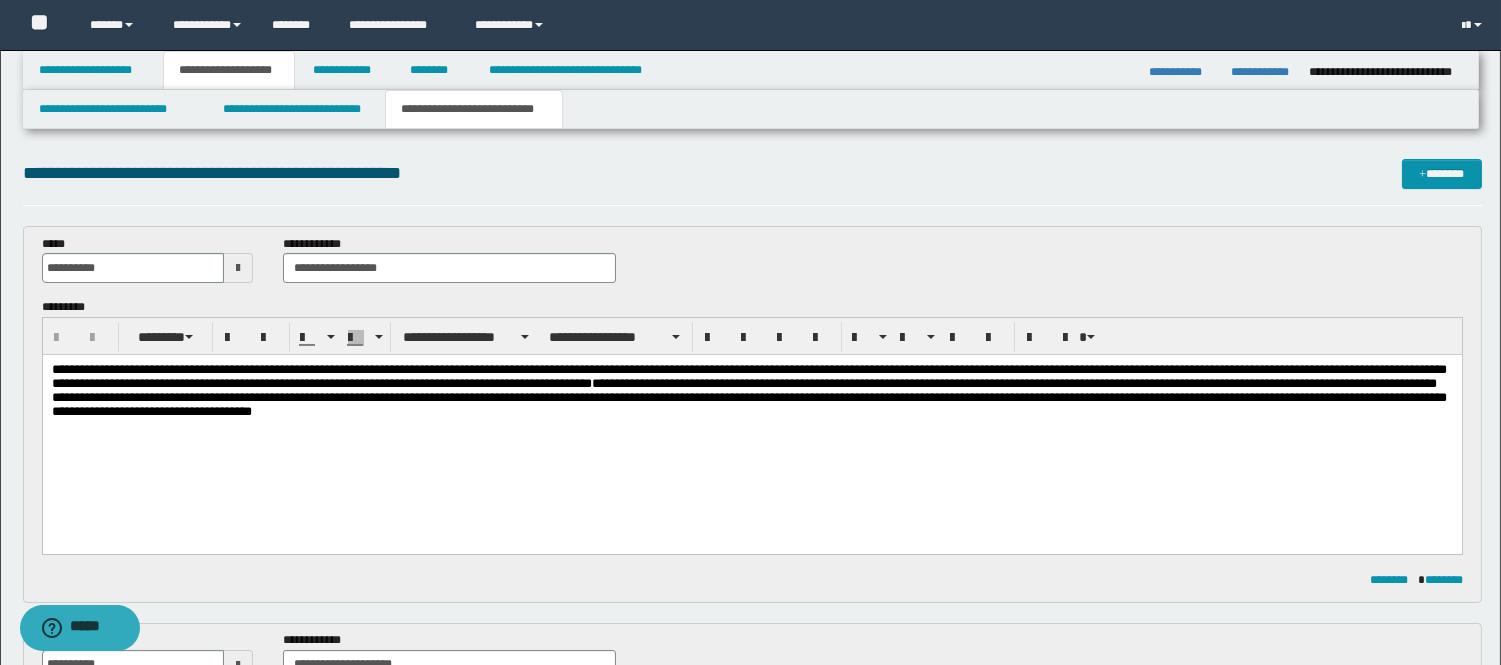 scroll, scrollTop: 0, scrollLeft: 0, axis: both 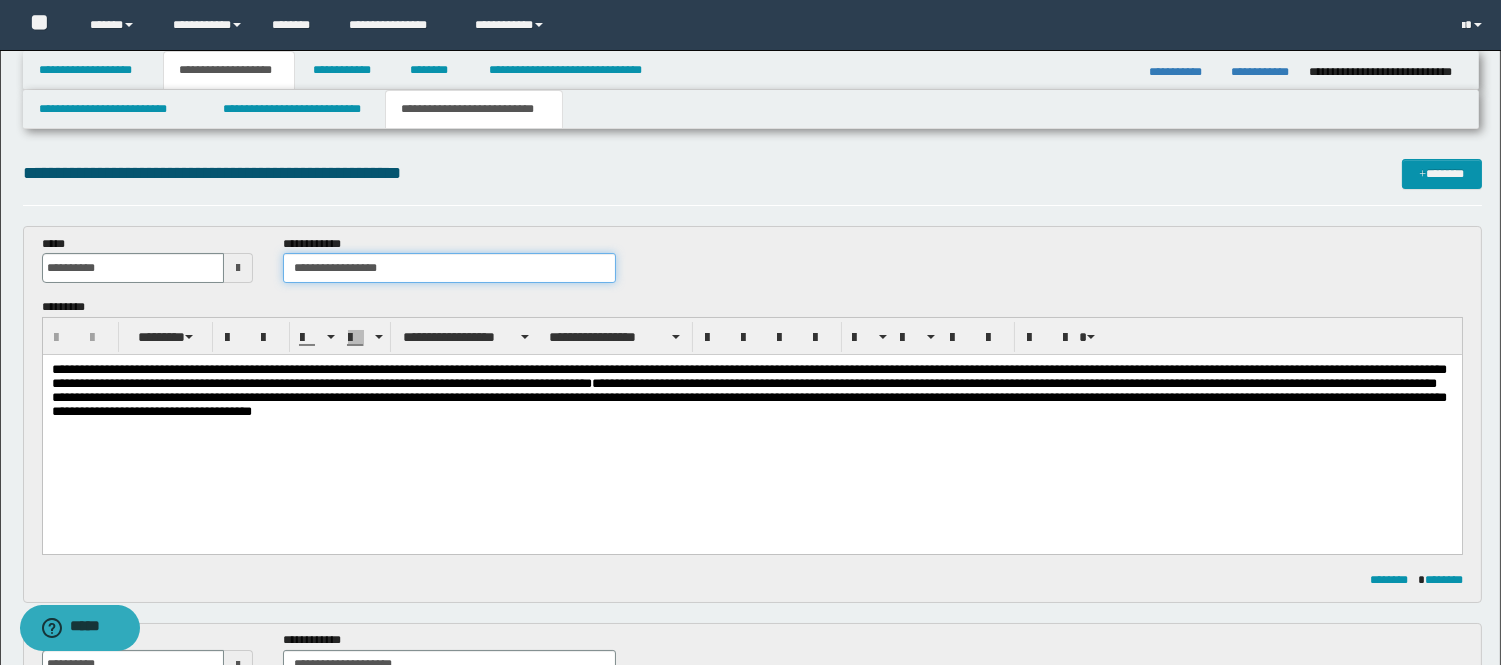 drag, startPoint x: 406, startPoint y: 270, endPoint x: 142, endPoint y: 268, distance: 264.00757 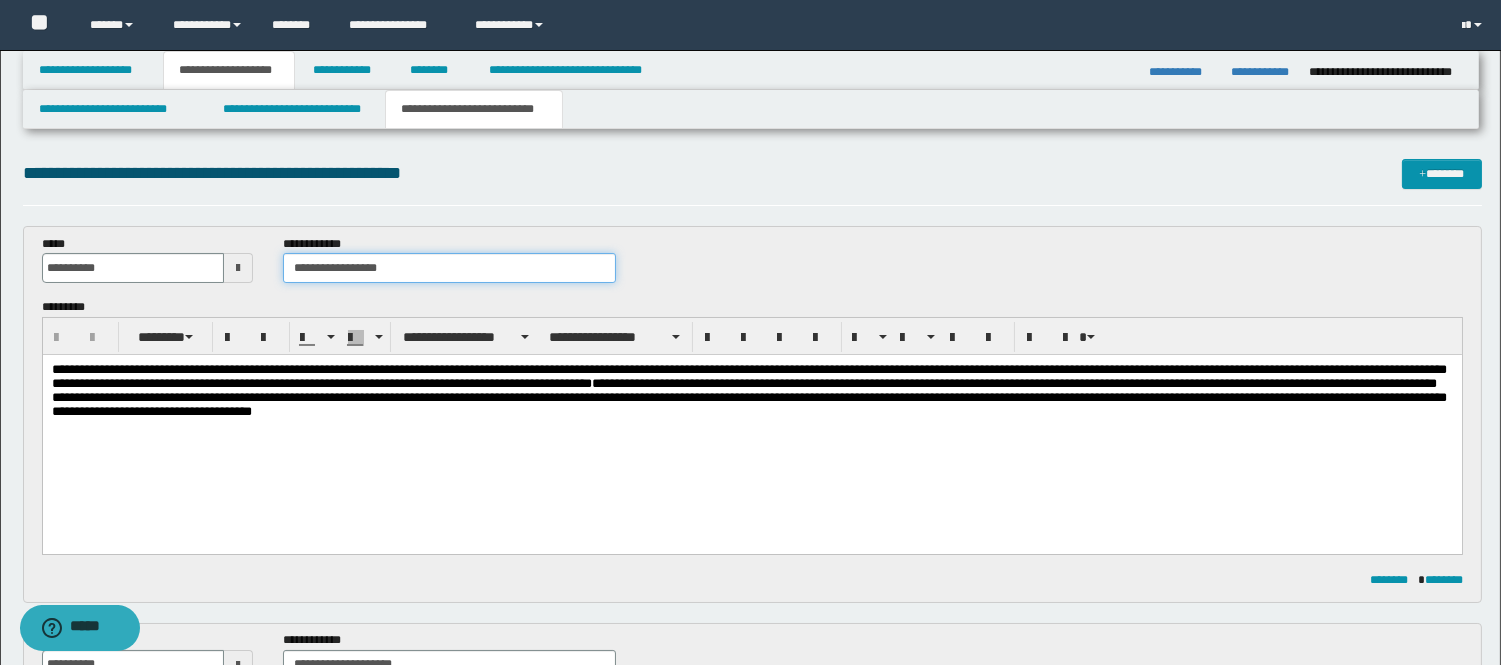 click on "**********" at bounding box center [752, 267] 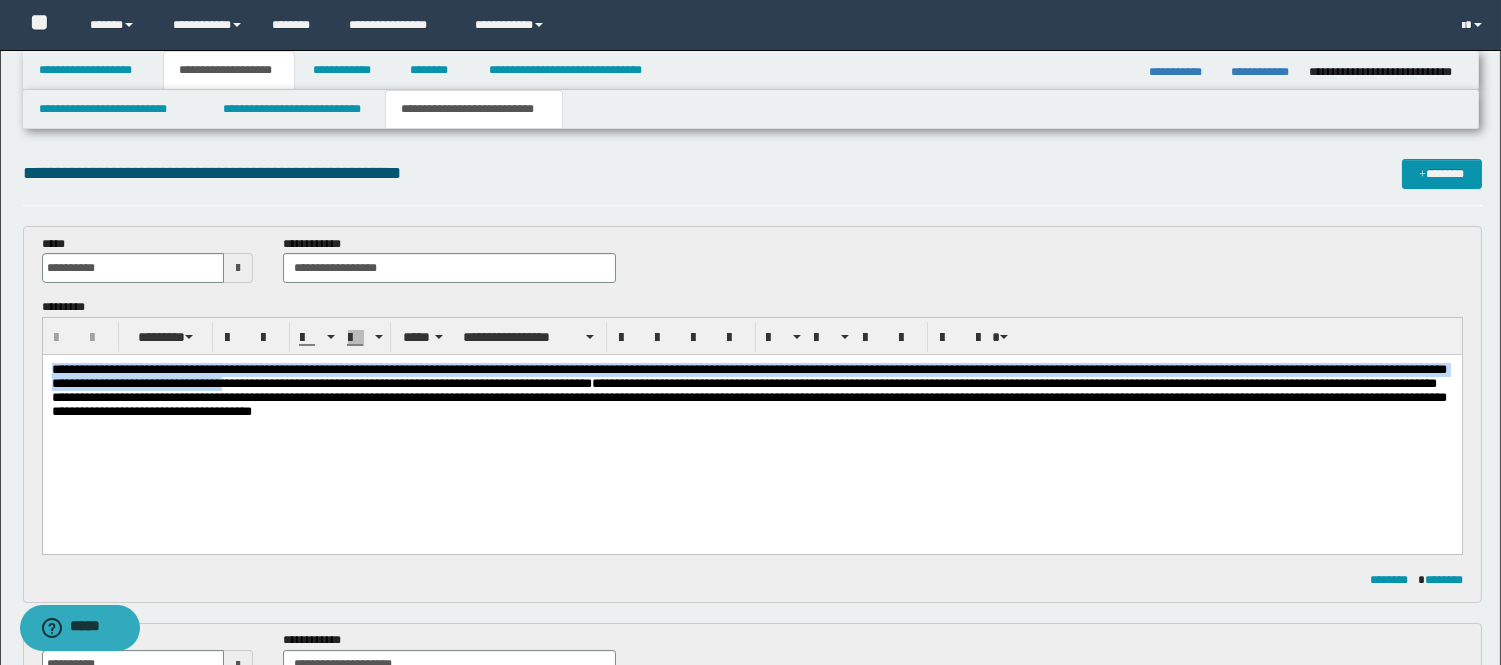 drag, startPoint x: 1163, startPoint y: 394, endPoint x: 184, endPoint y: 659, distance: 1014.23175 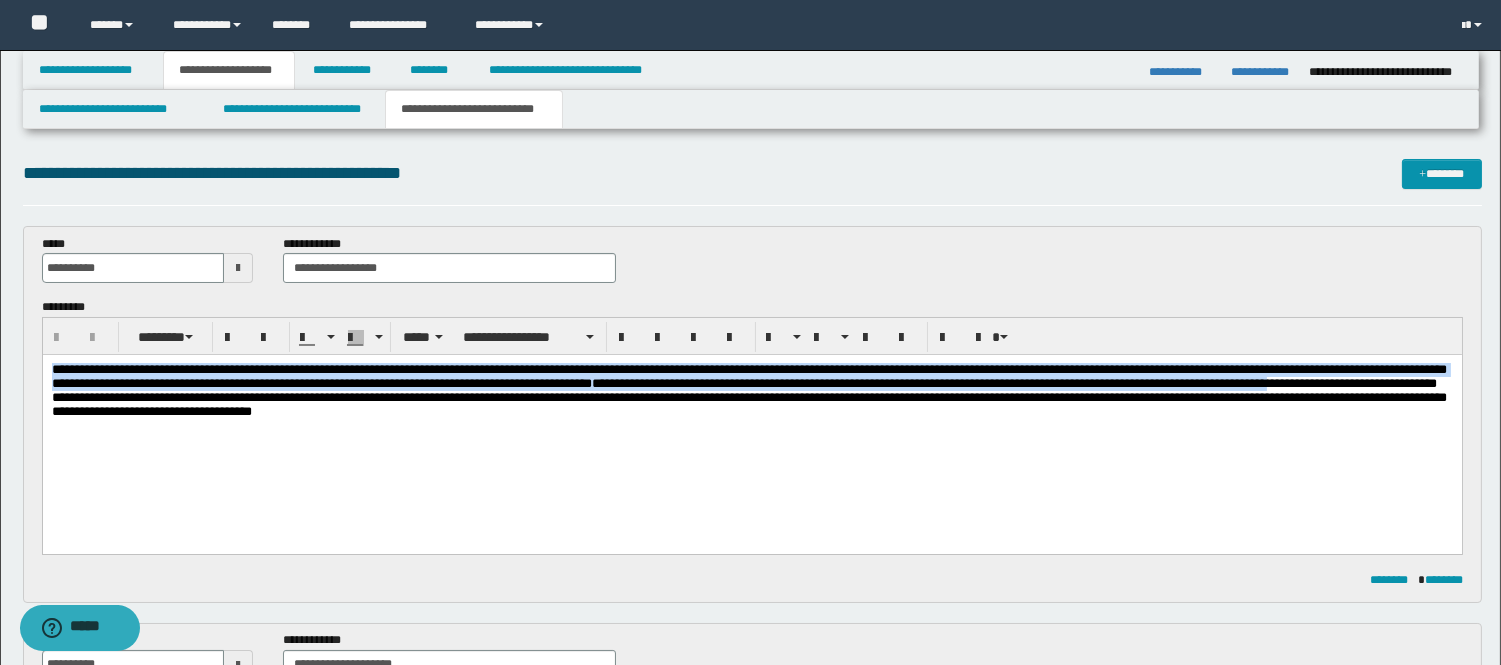 drag, startPoint x: 1152, startPoint y: 401, endPoint x: 42, endPoint y: 669, distance: 1141.8949 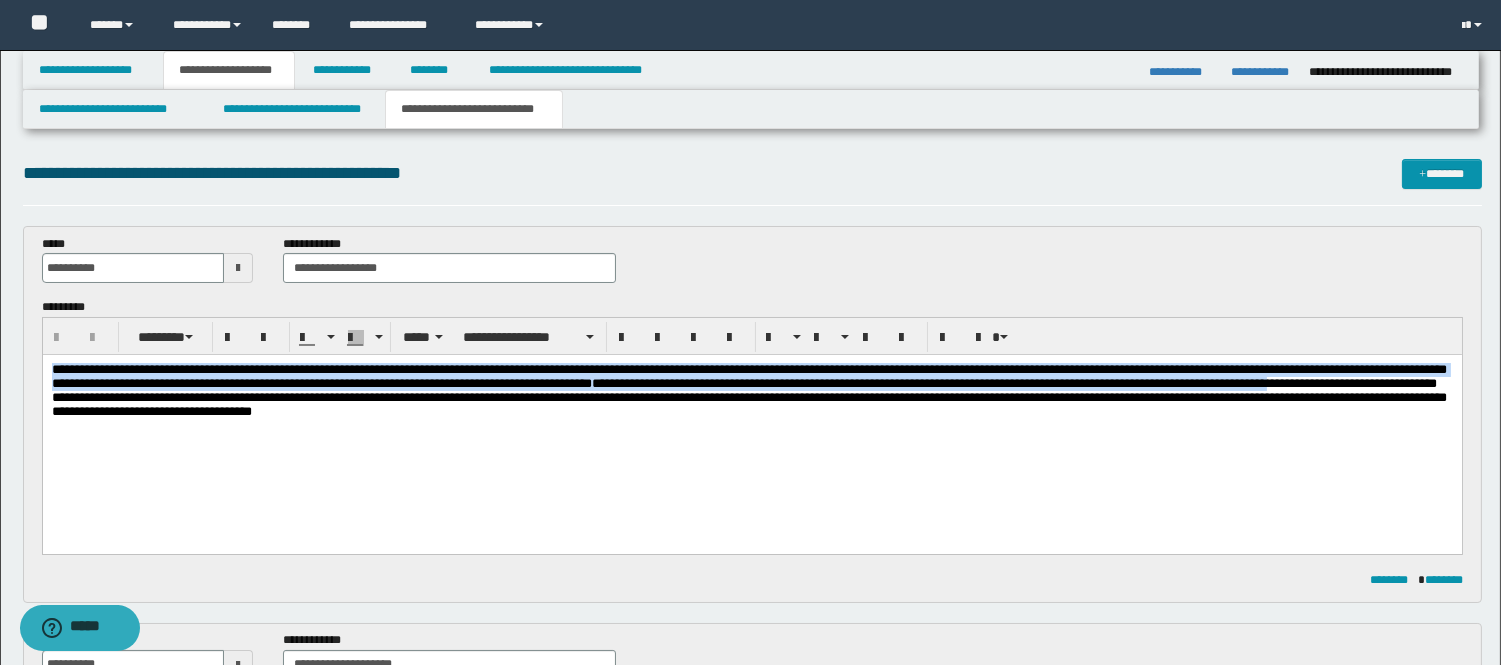 copy on "**********" 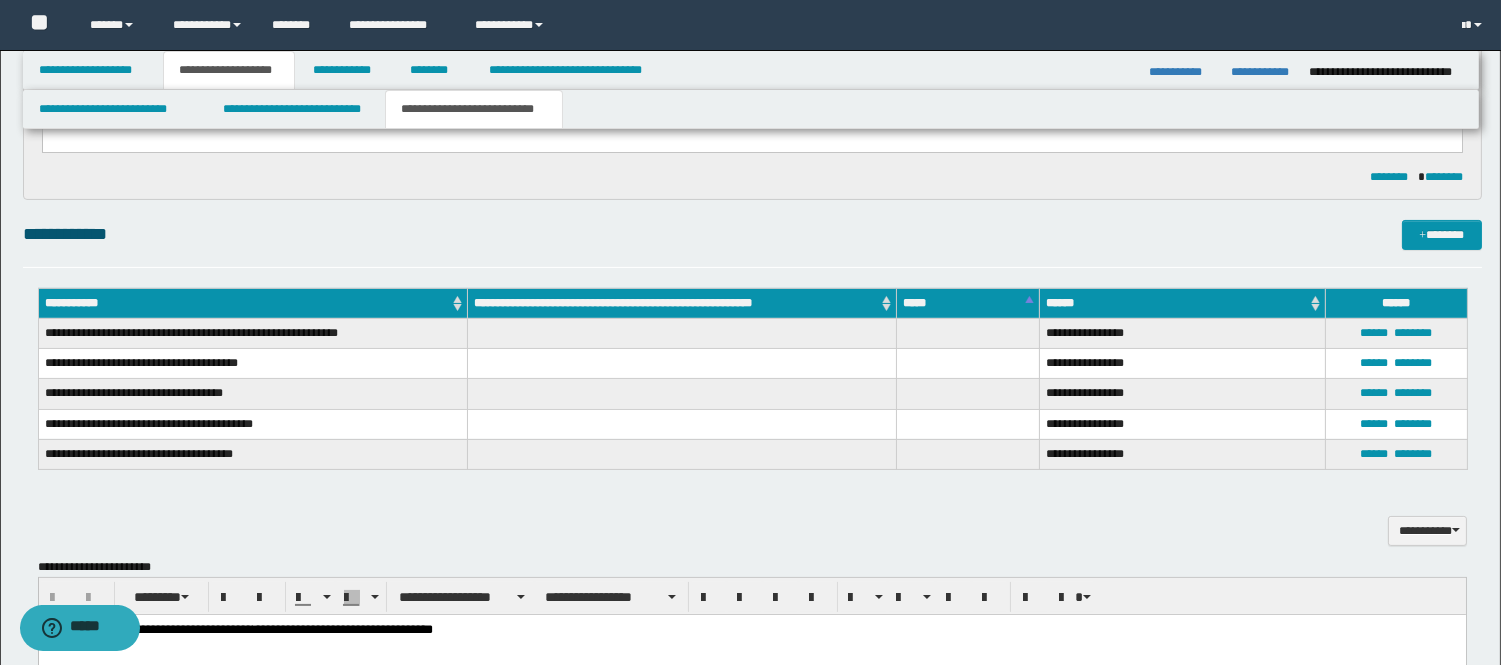 scroll, scrollTop: 888, scrollLeft: 0, axis: vertical 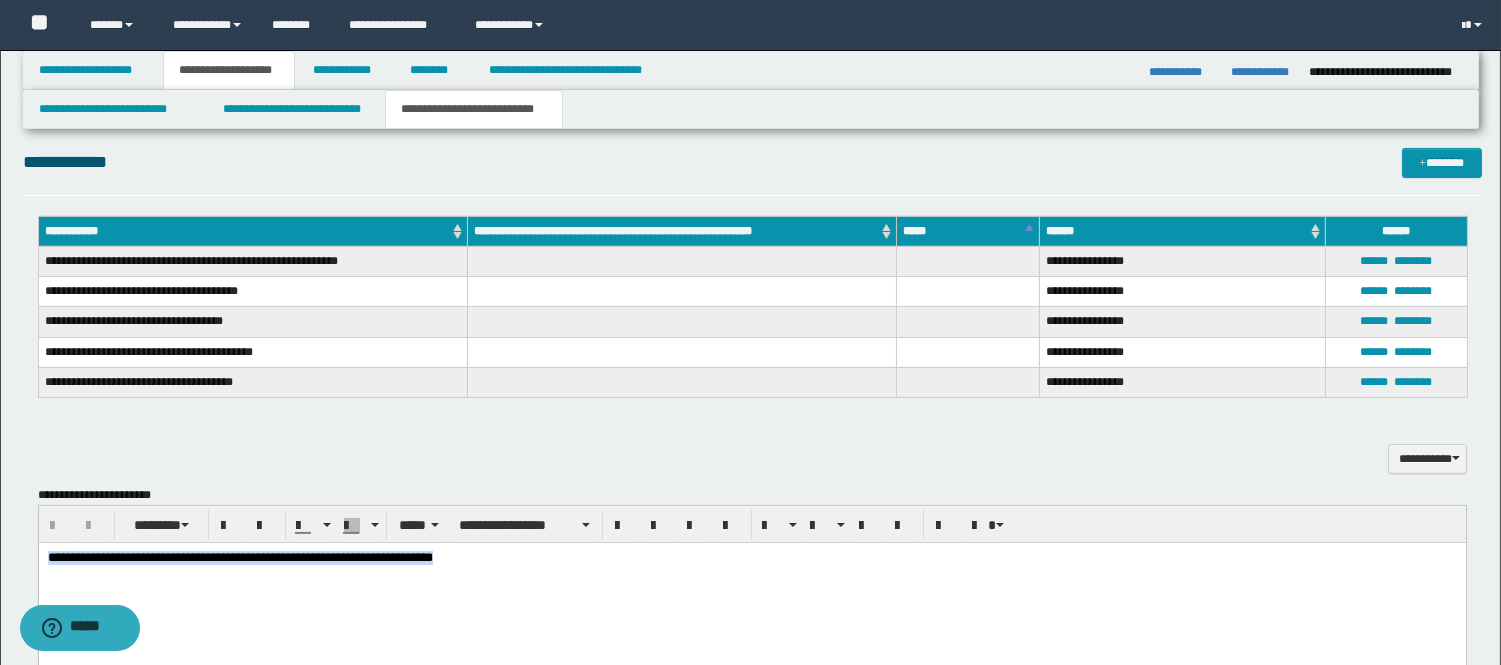 drag, startPoint x: 523, startPoint y: 562, endPoint x: -1, endPoint y: 568, distance: 524.03436 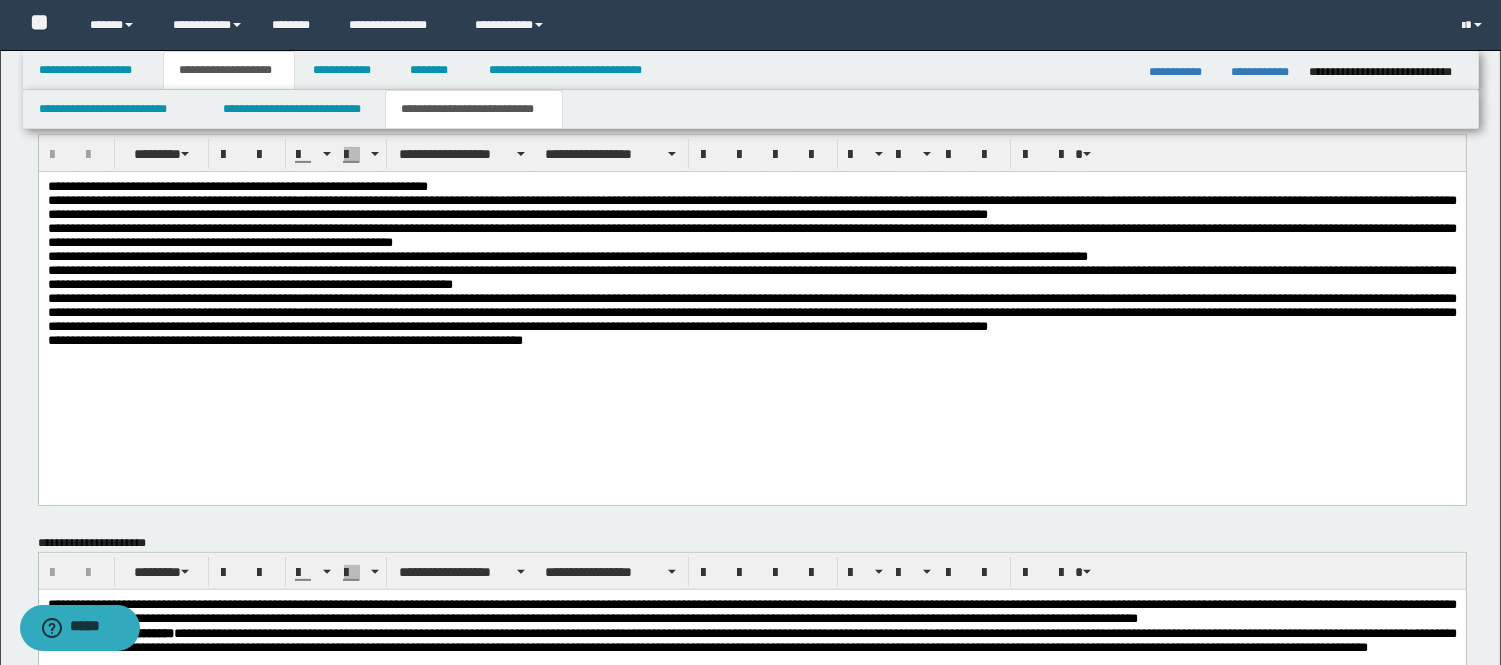 scroll, scrollTop: 1444, scrollLeft: 0, axis: vertical 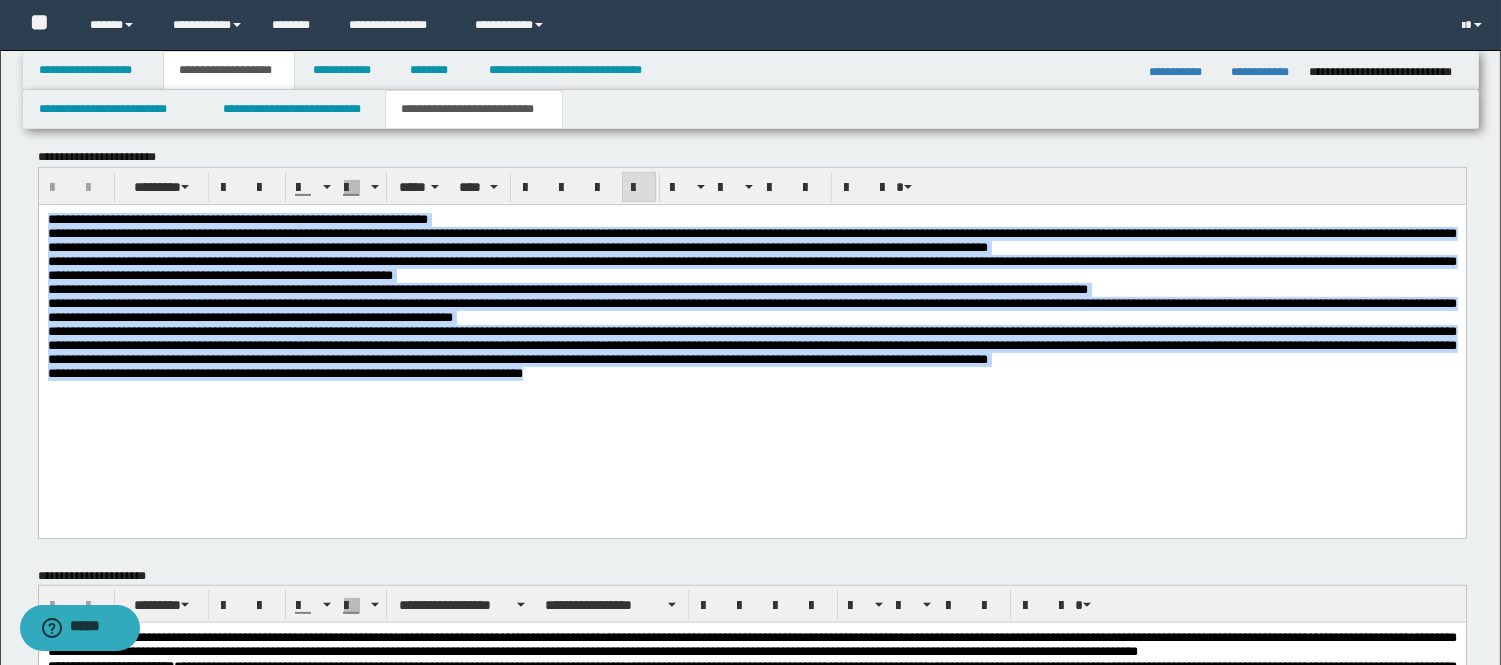 drag, startPoint x: 623, startPoint y: 438, endPoint x: -1, endPoint y: 202, distance: 667.13715 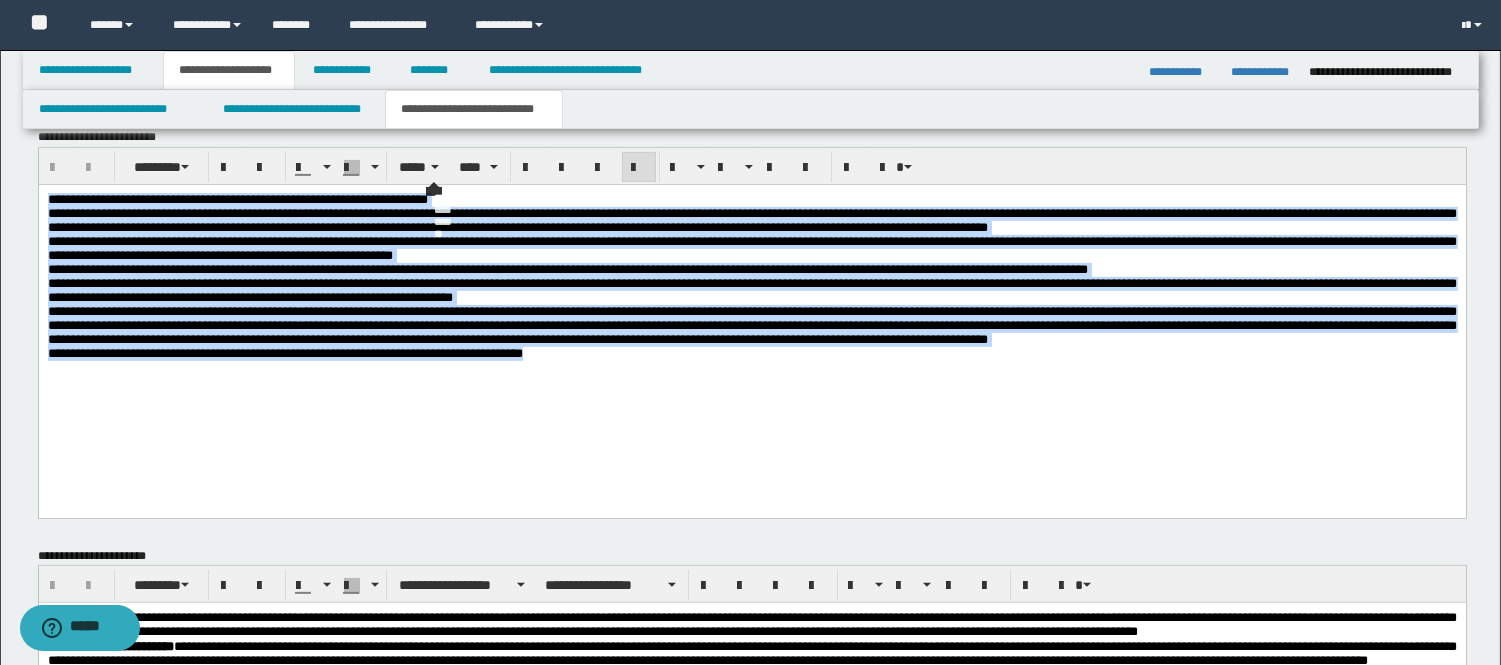 scroll, scrollTop: 1888, scrollLeft: 0, axis: vertical 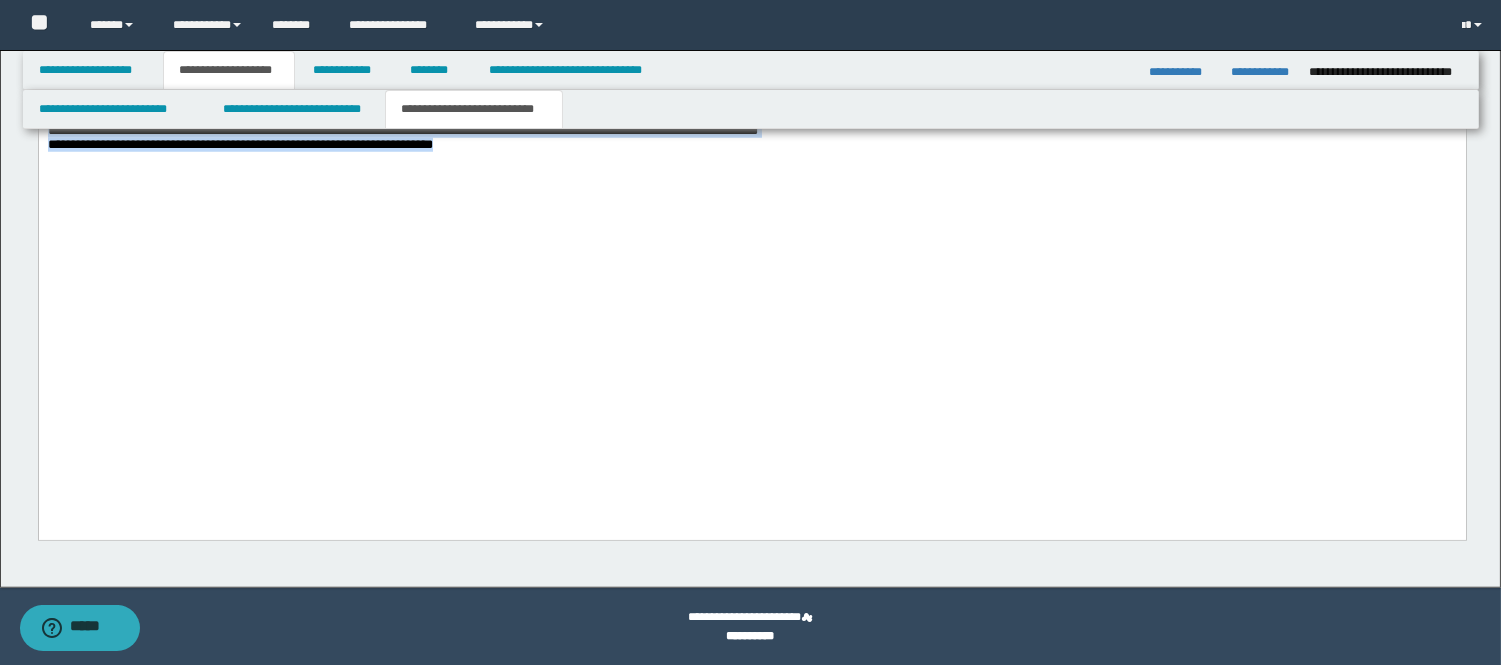 drag, startPoint x: 49, startPoint y: -1167, endPoint x: 1266, endPoint y: 718, distance: 2243.7278 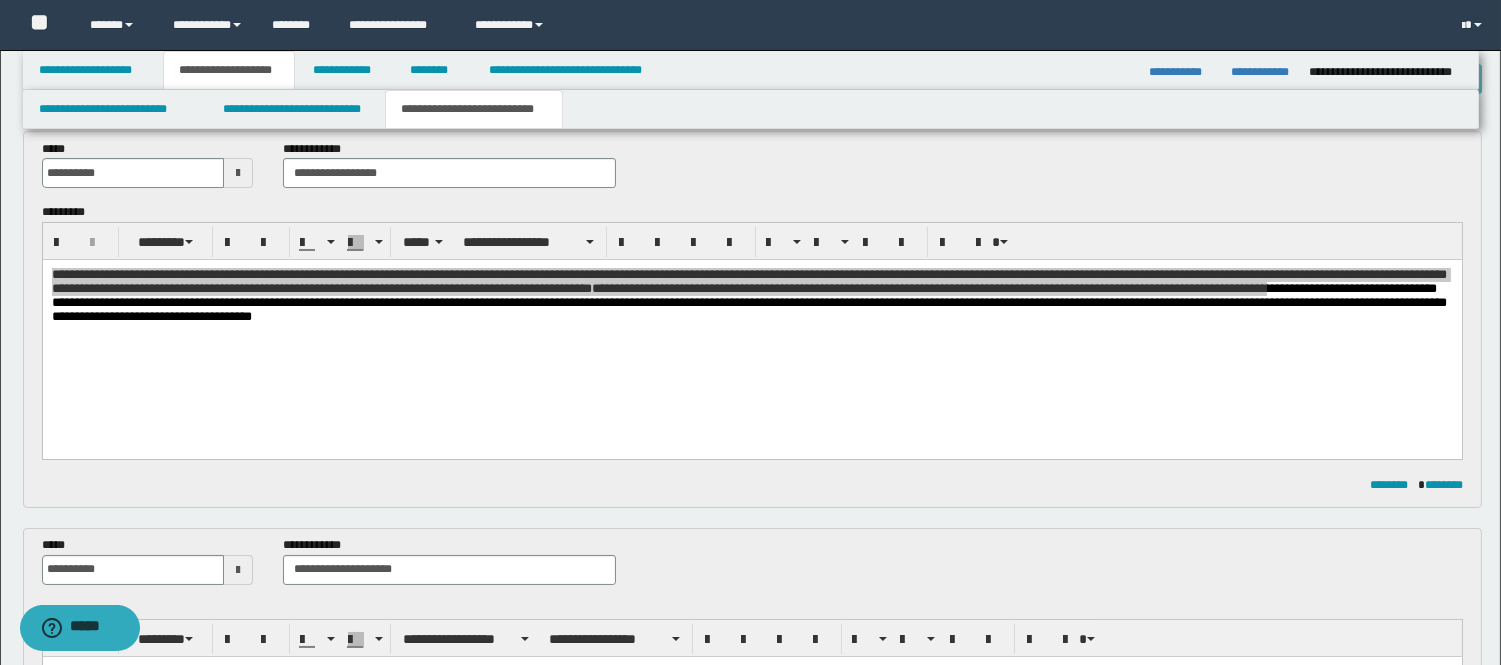 scroll, scrollTop: 0, scrollLeft: 0, axis: both 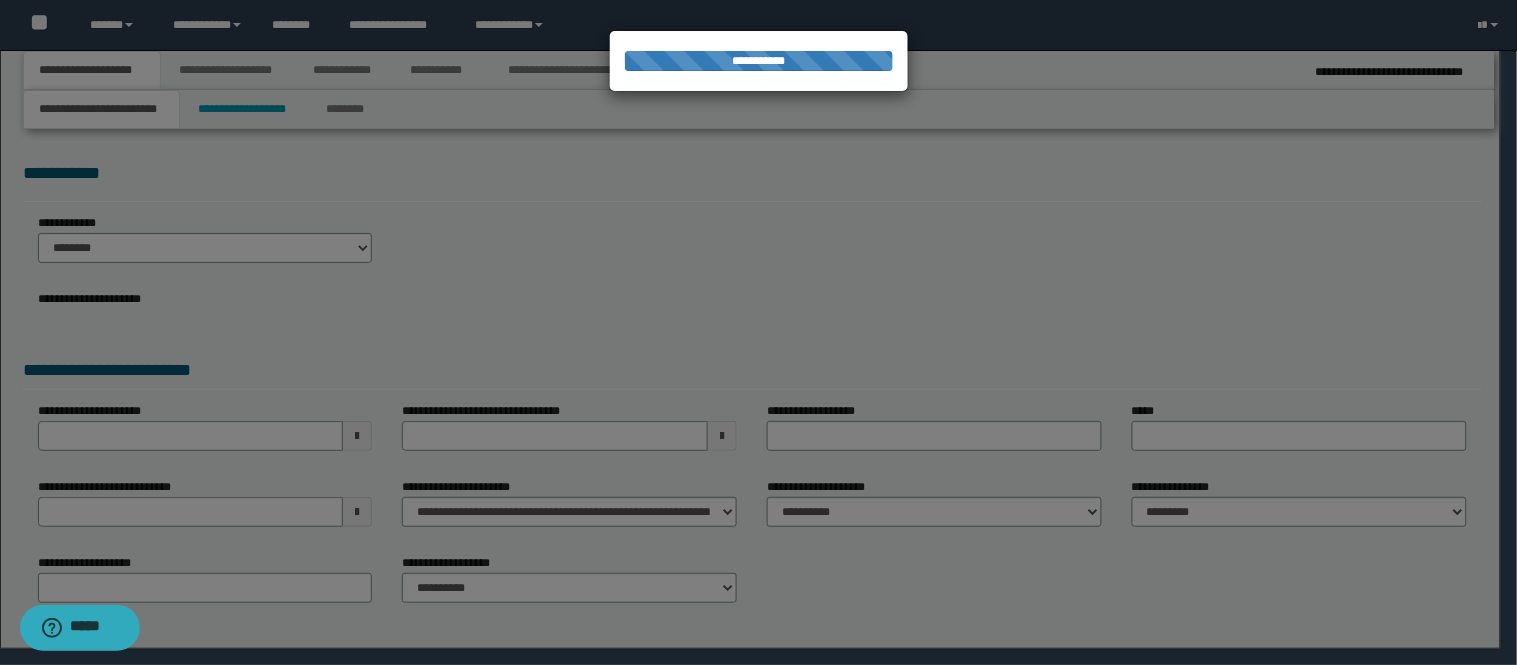 select on "*" 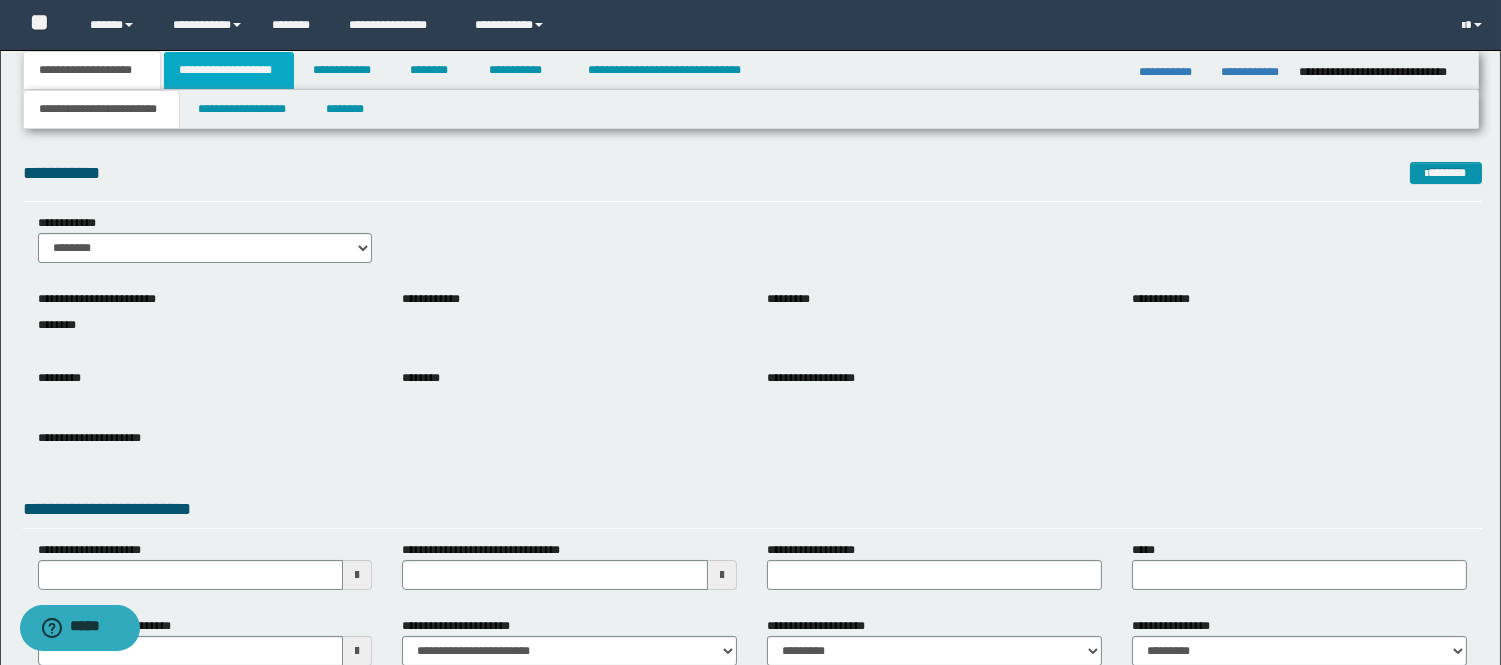 click on "**********" at bounding box center (229, 70) 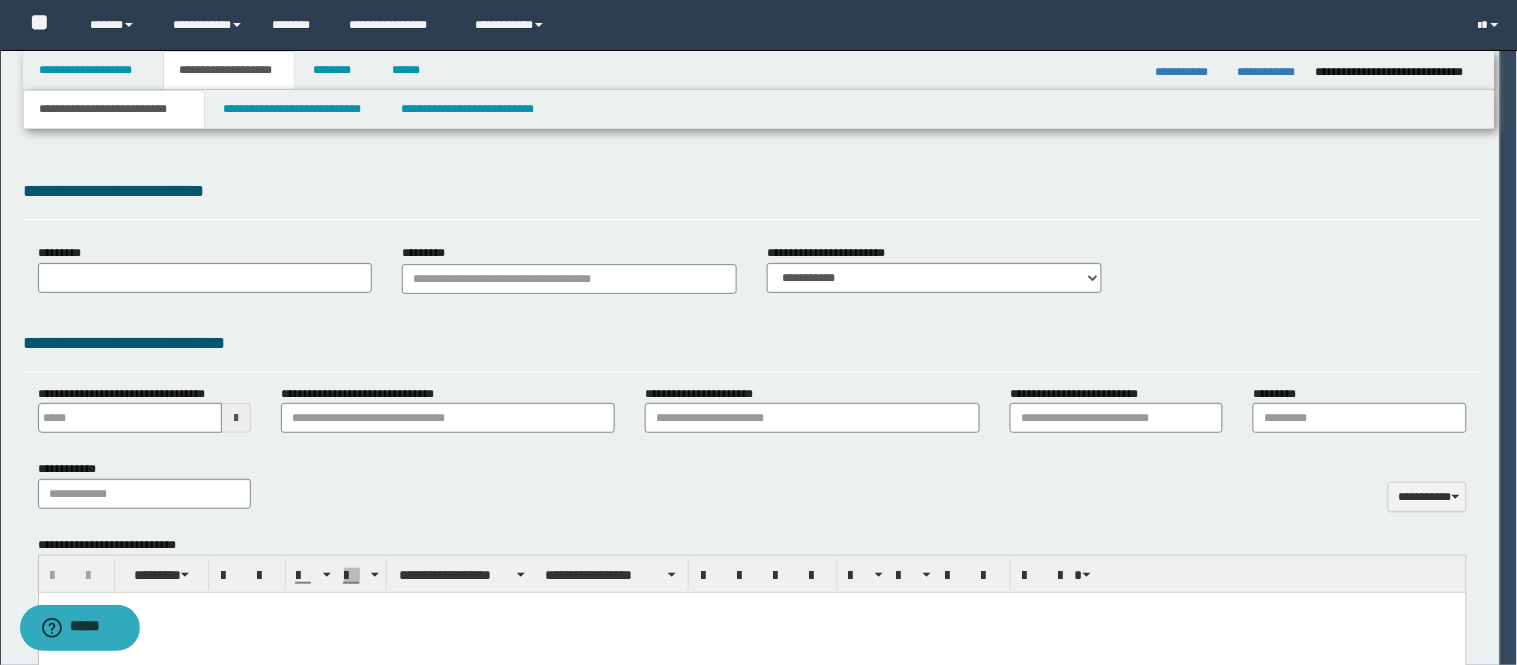 type 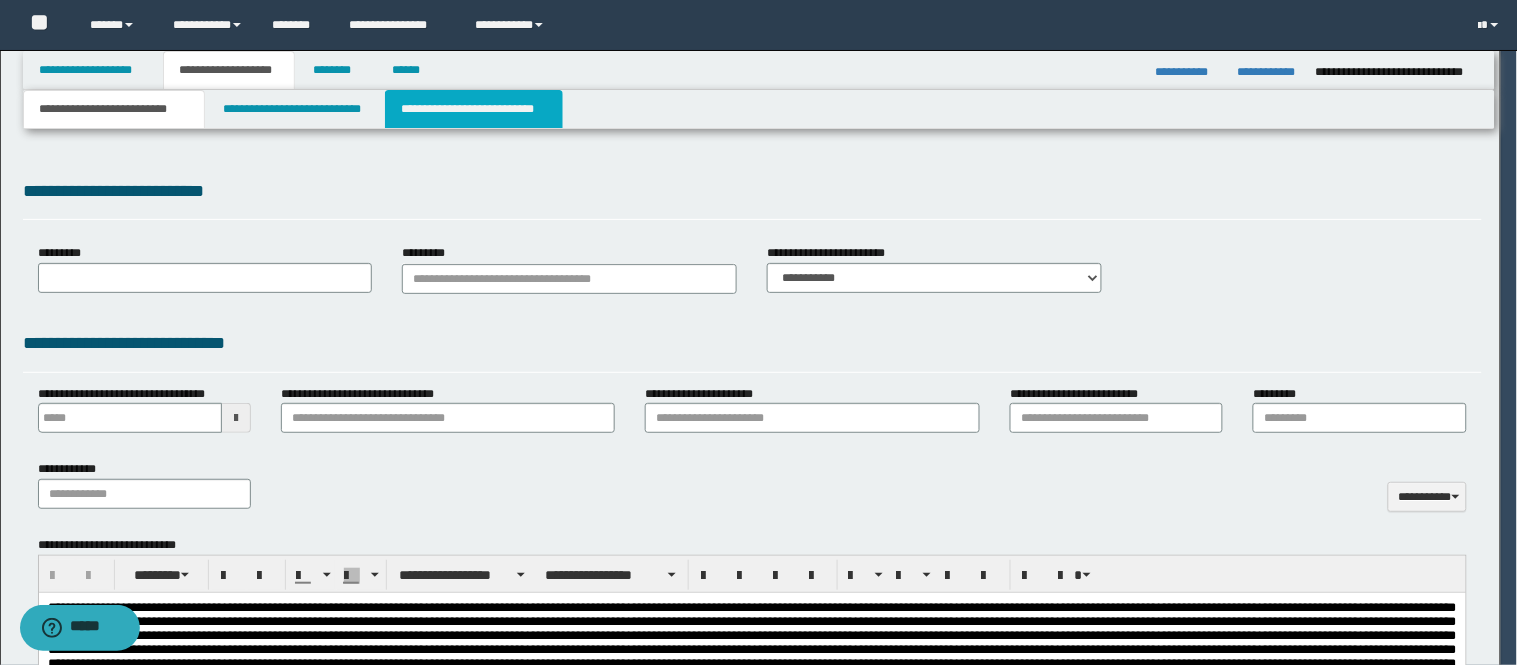 scroll, scrollTop: 0, scrollLeft: 0, axis: both 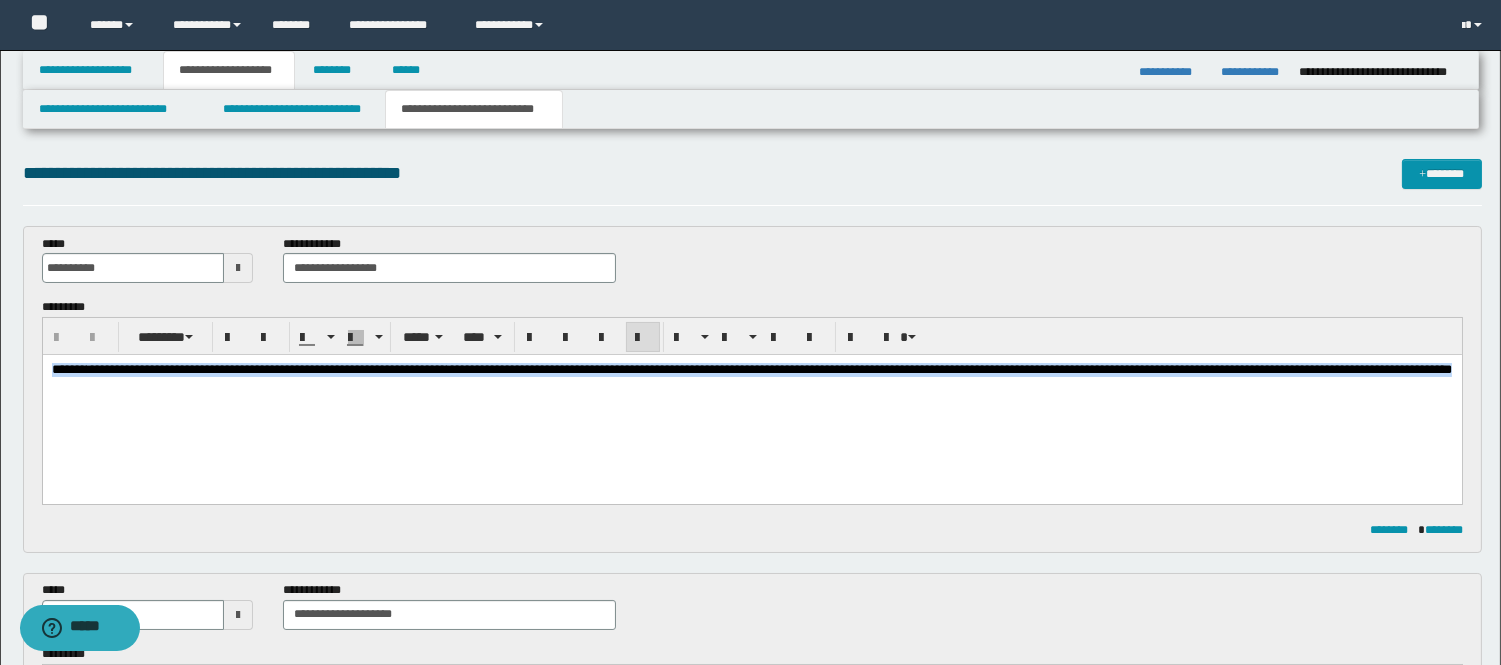 drag, startPoint x: 796, startPoint y: 390, endPoint x: -1, endPoint y: 356, distance: 797.7249 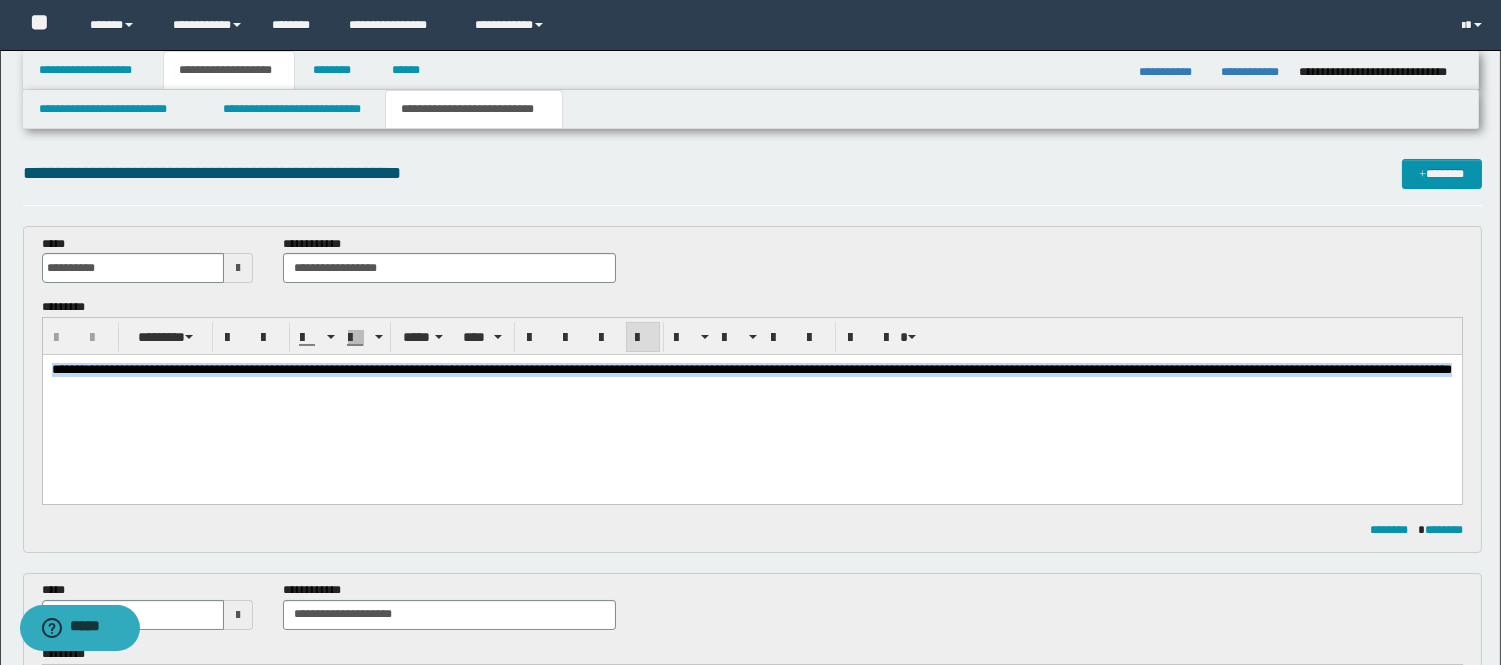 copy on "**********" 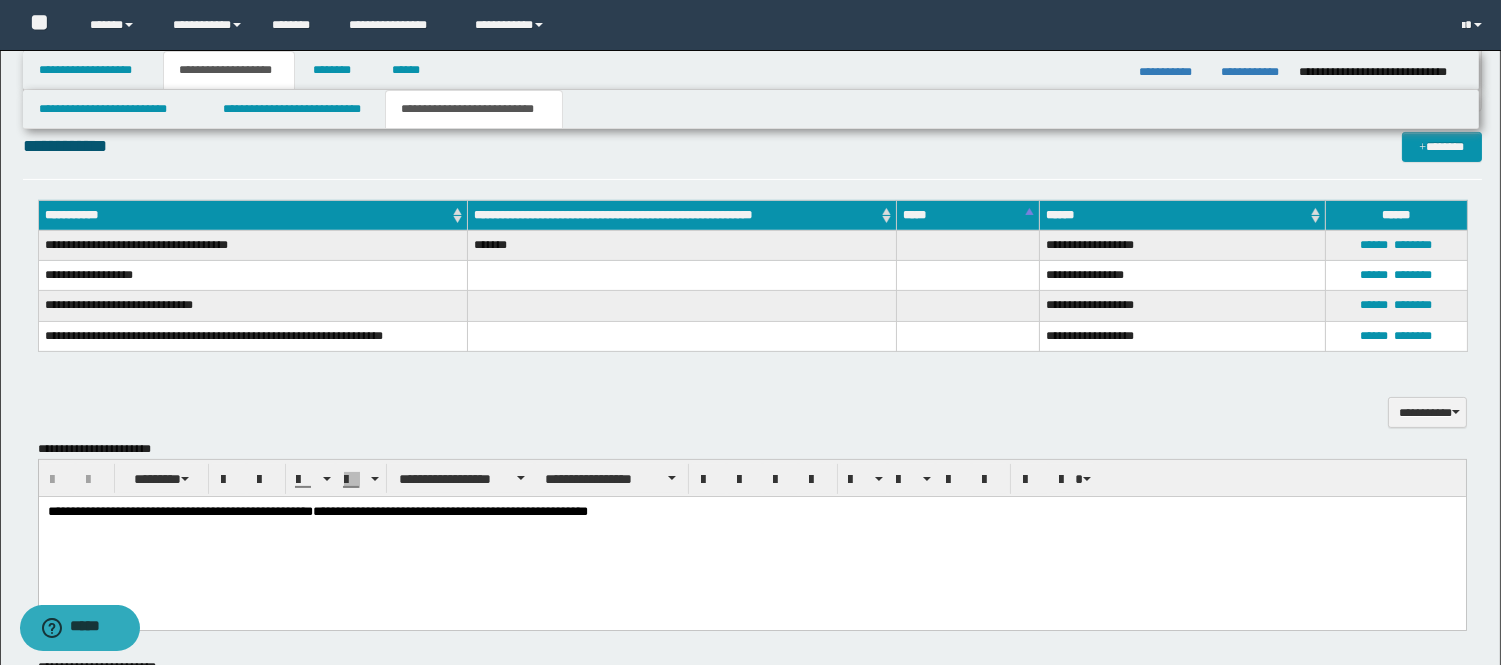 scroll, scrollTop: 1000, scrollLeft: 0, axis: vertical 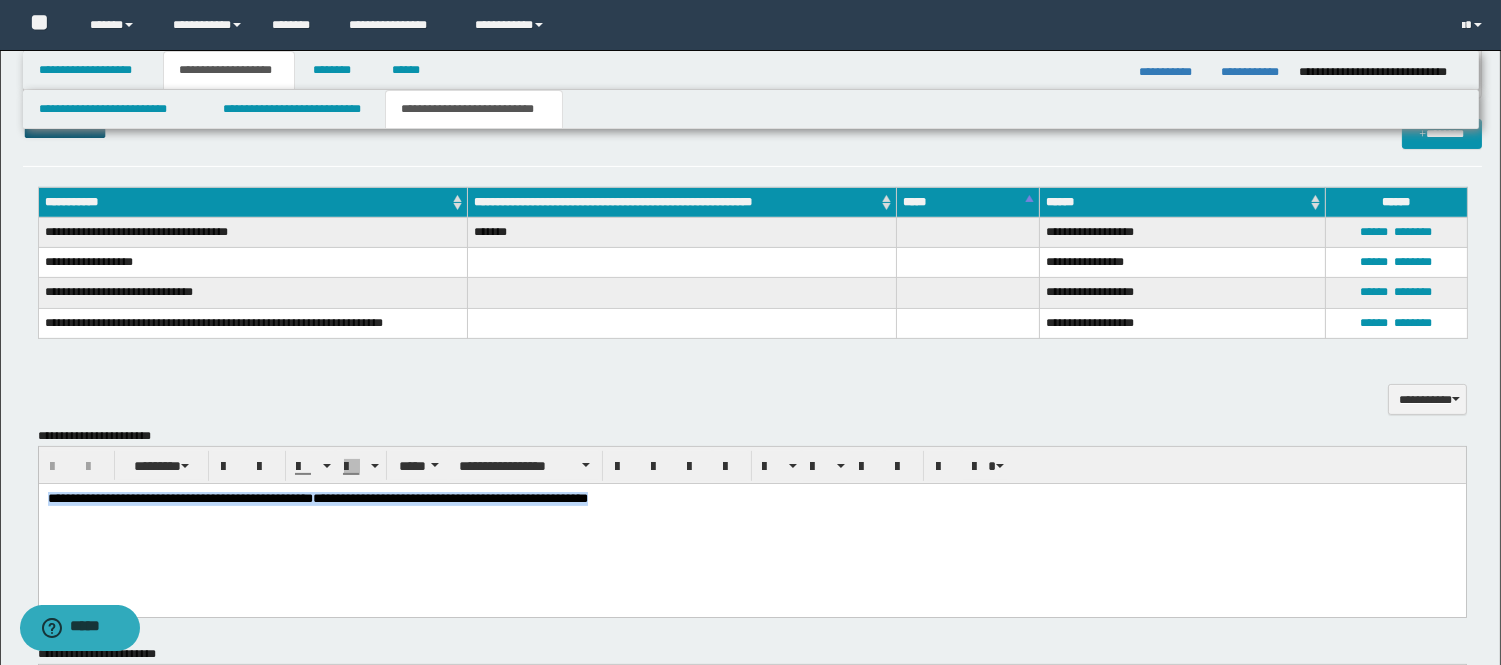 drag, startPoint x: 699, startPoint y: 511, endPoint x: -1, endPoint y: 481, distance: 700.6426 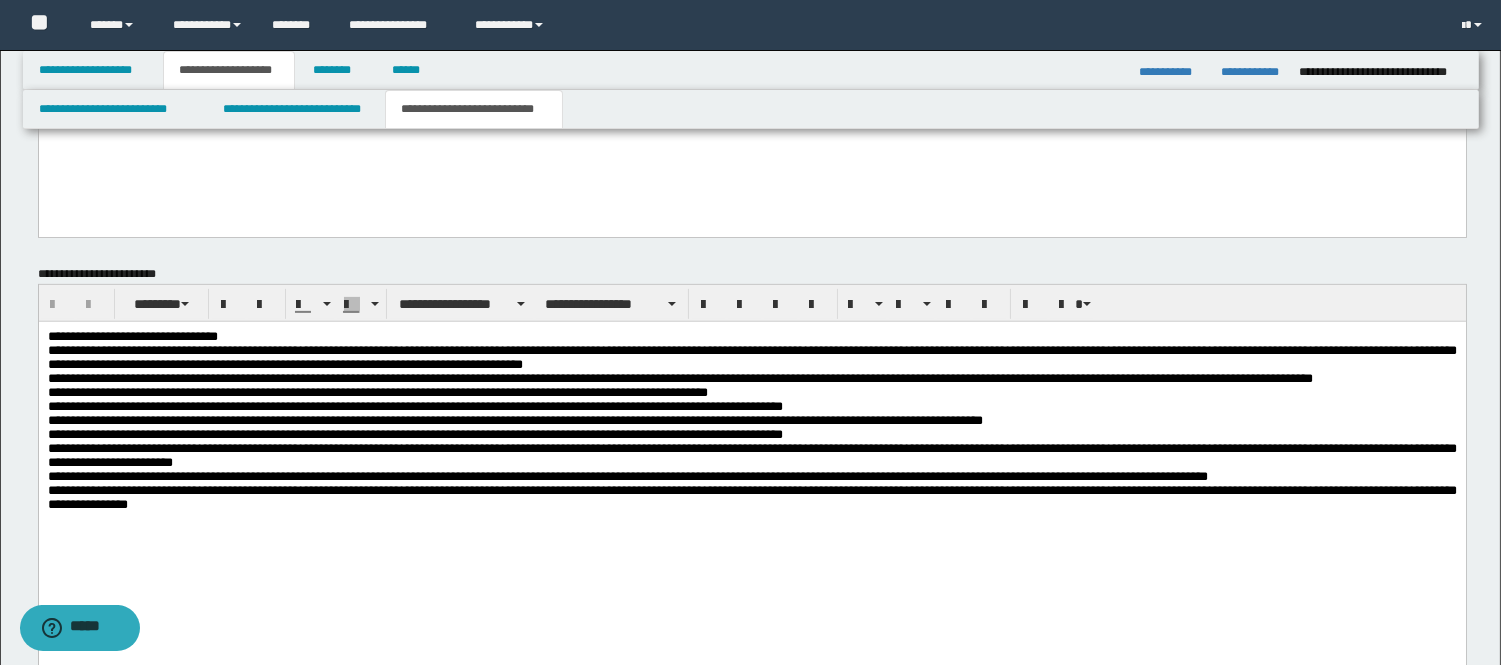 scroll, scrollTop: 1444, scrollLeft: 0, axis: vertical 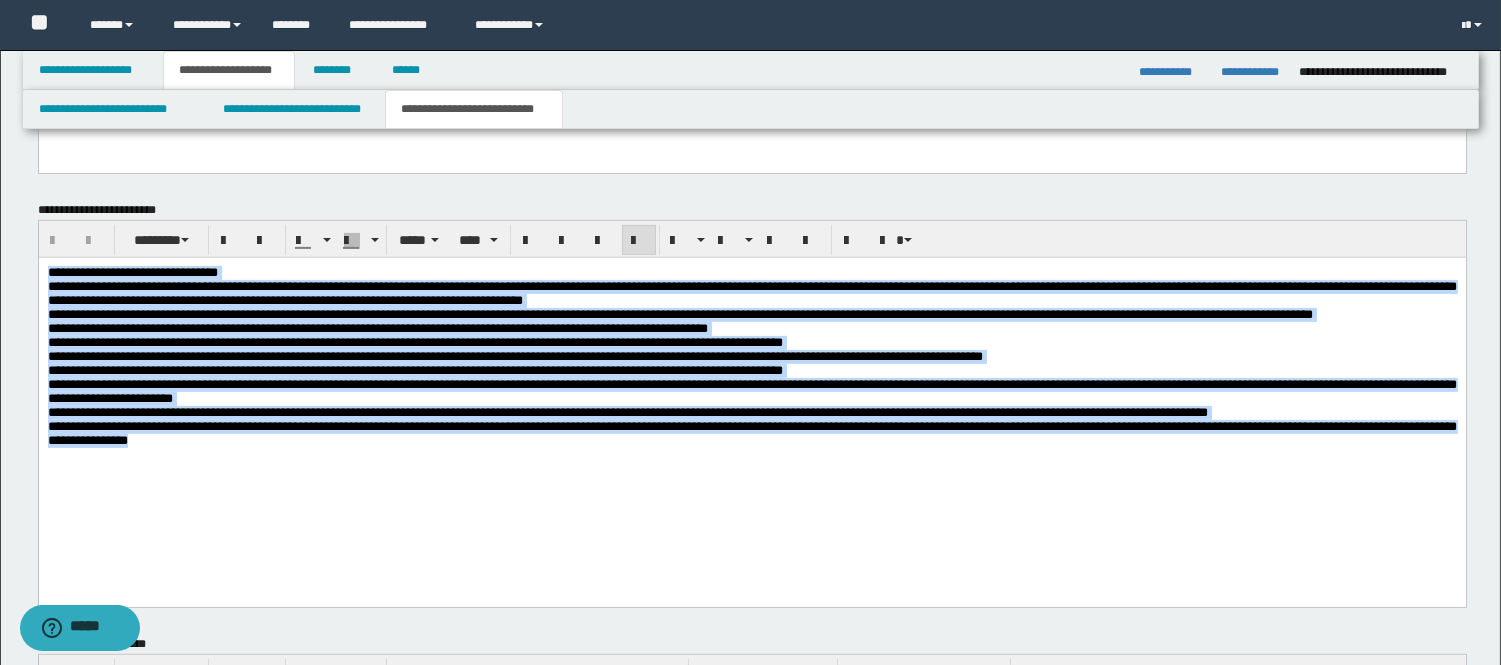 drag, startPoint x: 443, startPoint y: 494, endPoint x: -1, endPoint y: 217, distance: 523.3211 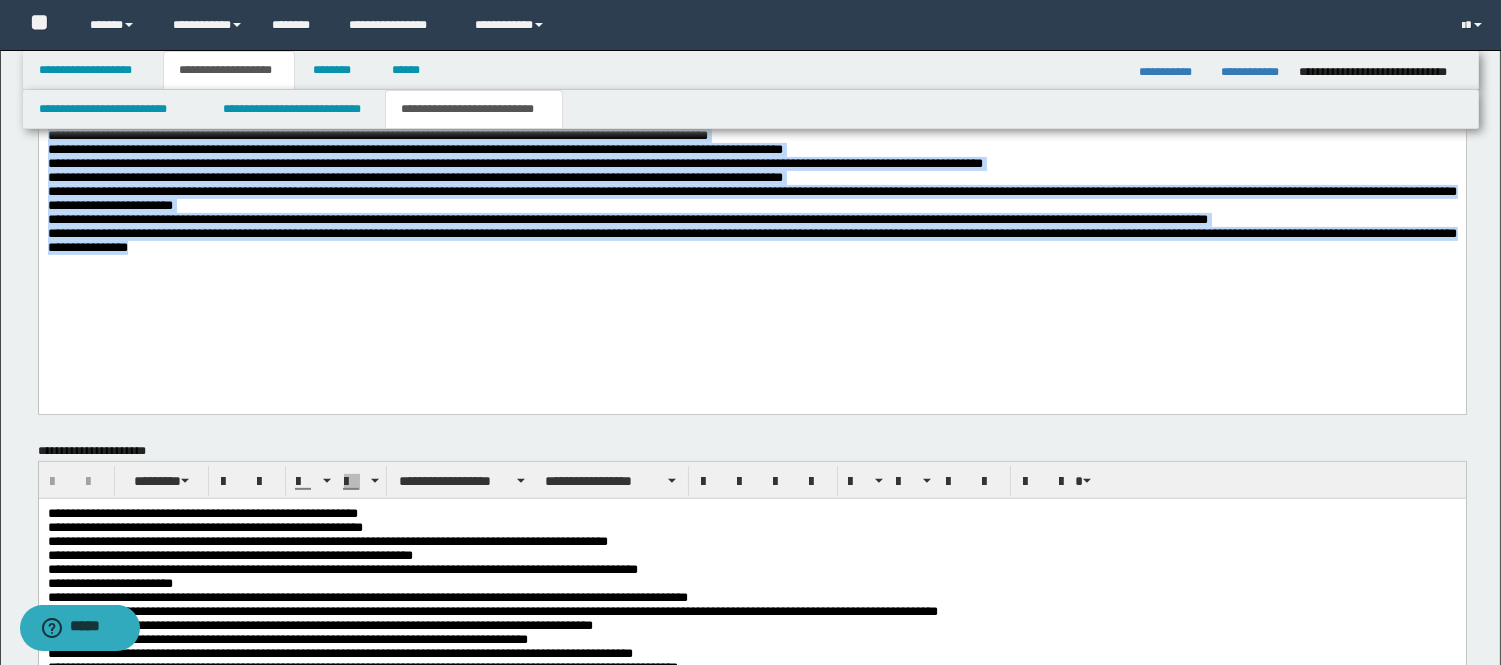 scroll, scrollTop: 1777, scrollLeft: 0, axis: vertical 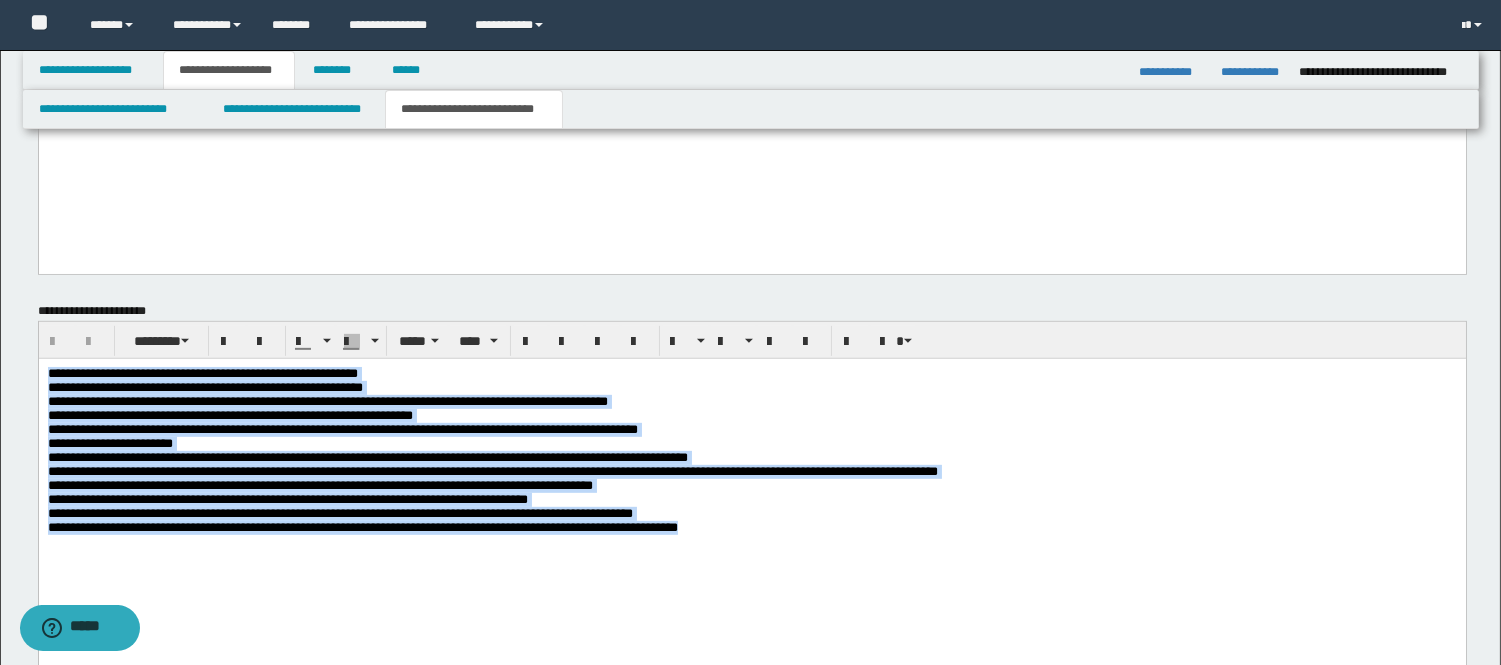 drag, startPoint x: 831, startPoint y: 556, endPoint x: -1, endPoint y: 318, distance: 865.3716 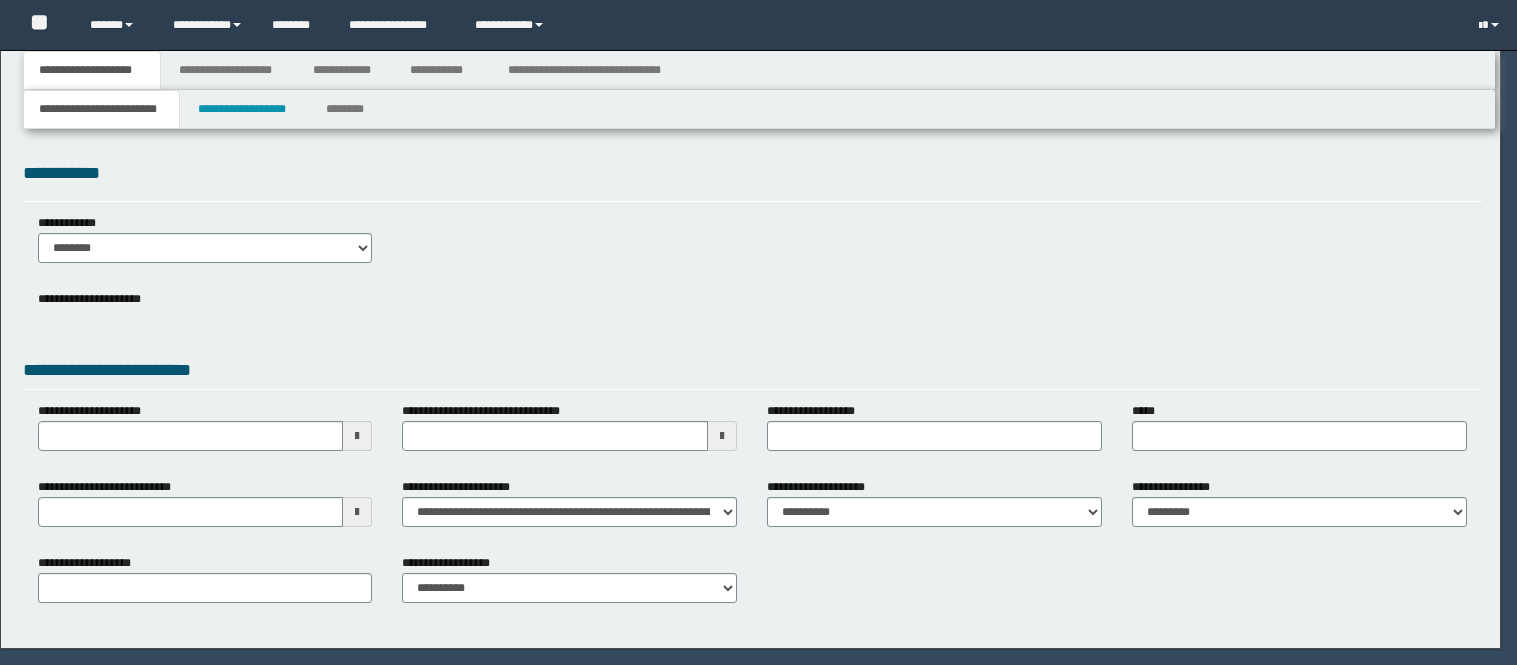 scroll, scrollTop: 0, scrollLeft: 0, axis: both 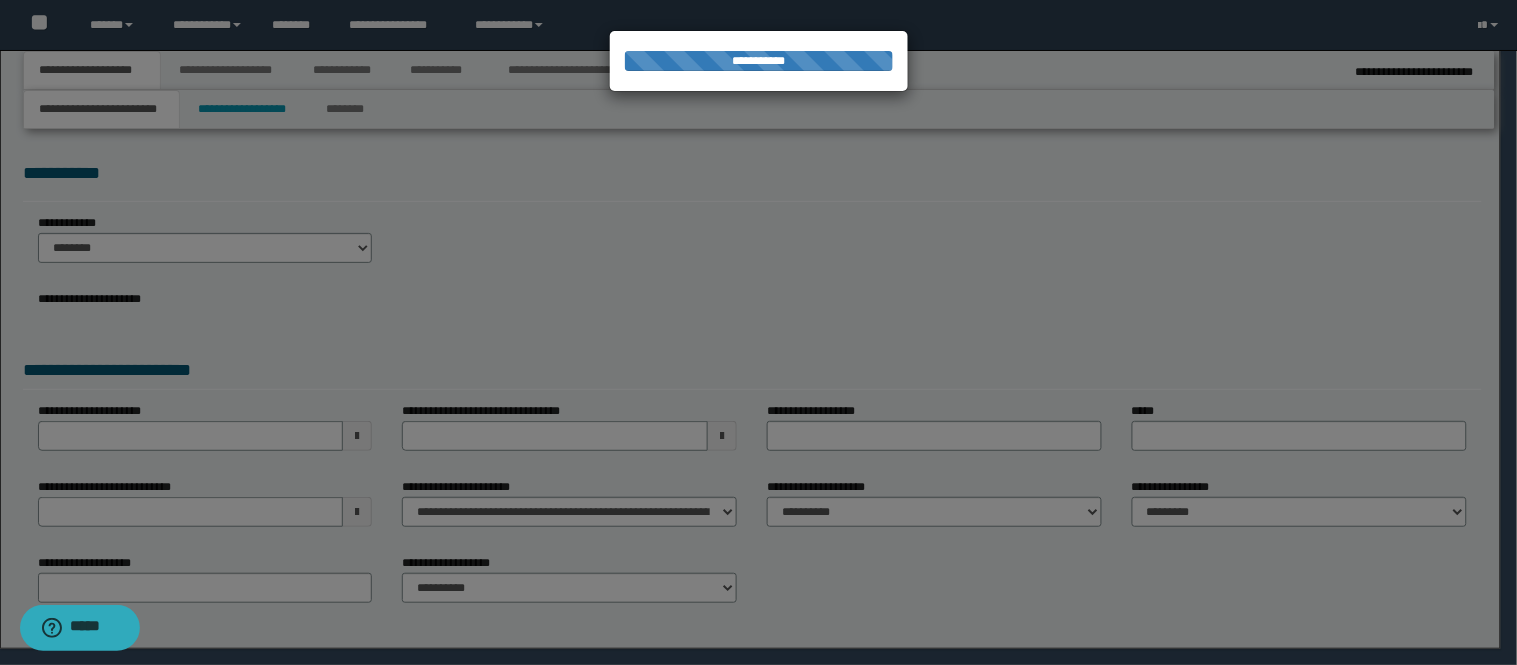 type on "**********" 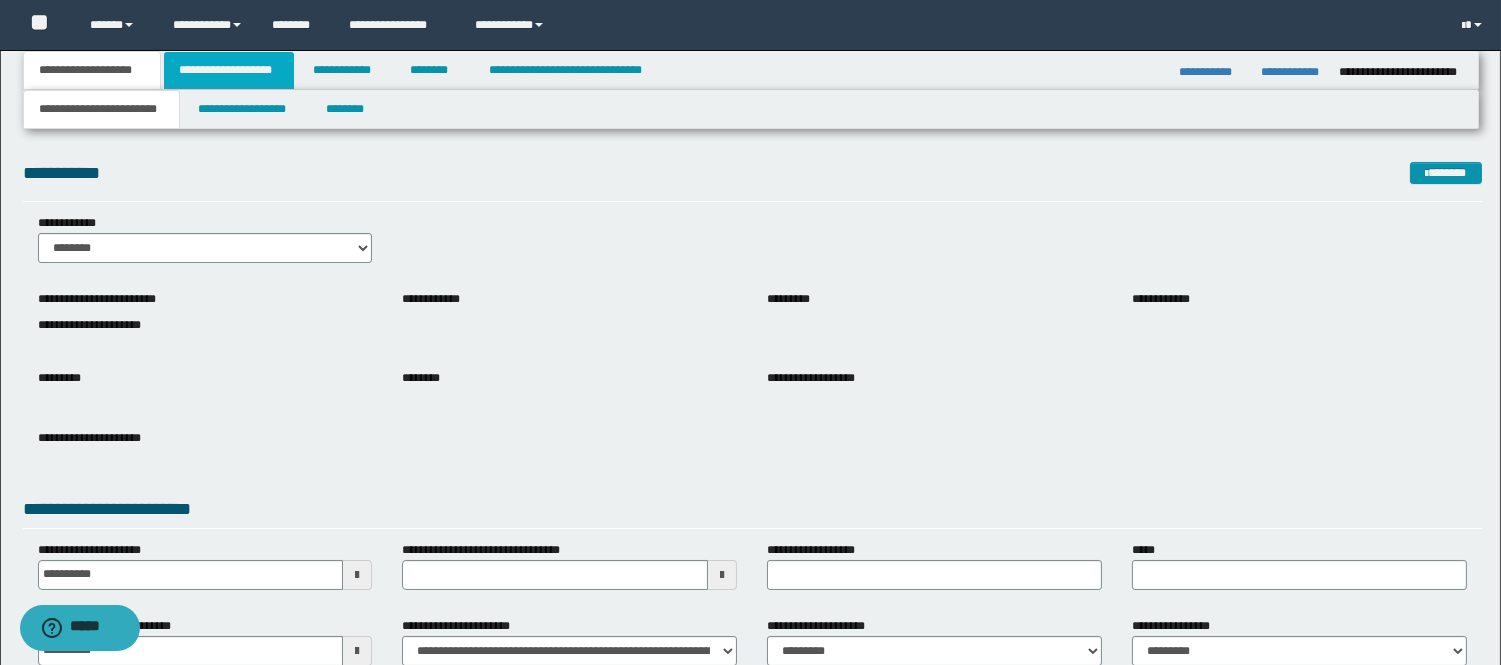 click on "**********" at bounding box center [229, 70] 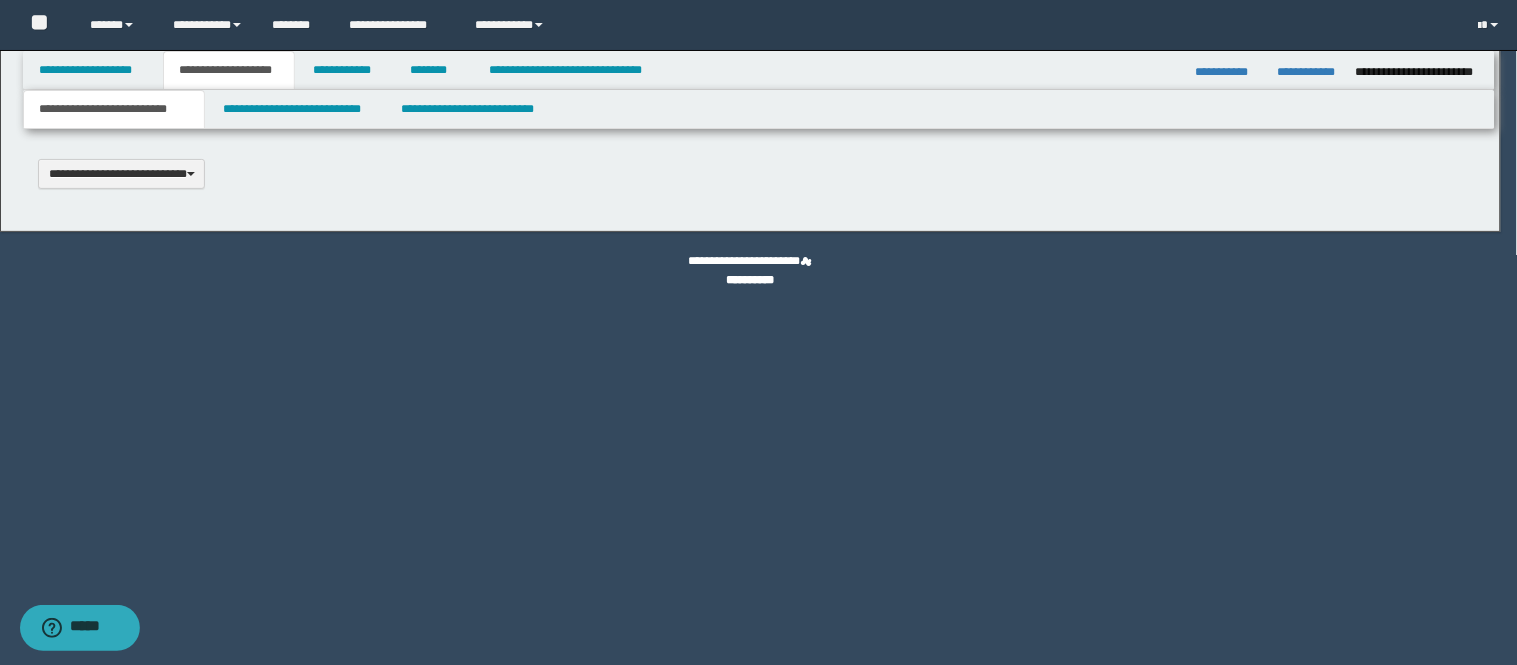 scroll, scrollTop: 0, scrollLeft: 0, axis: both 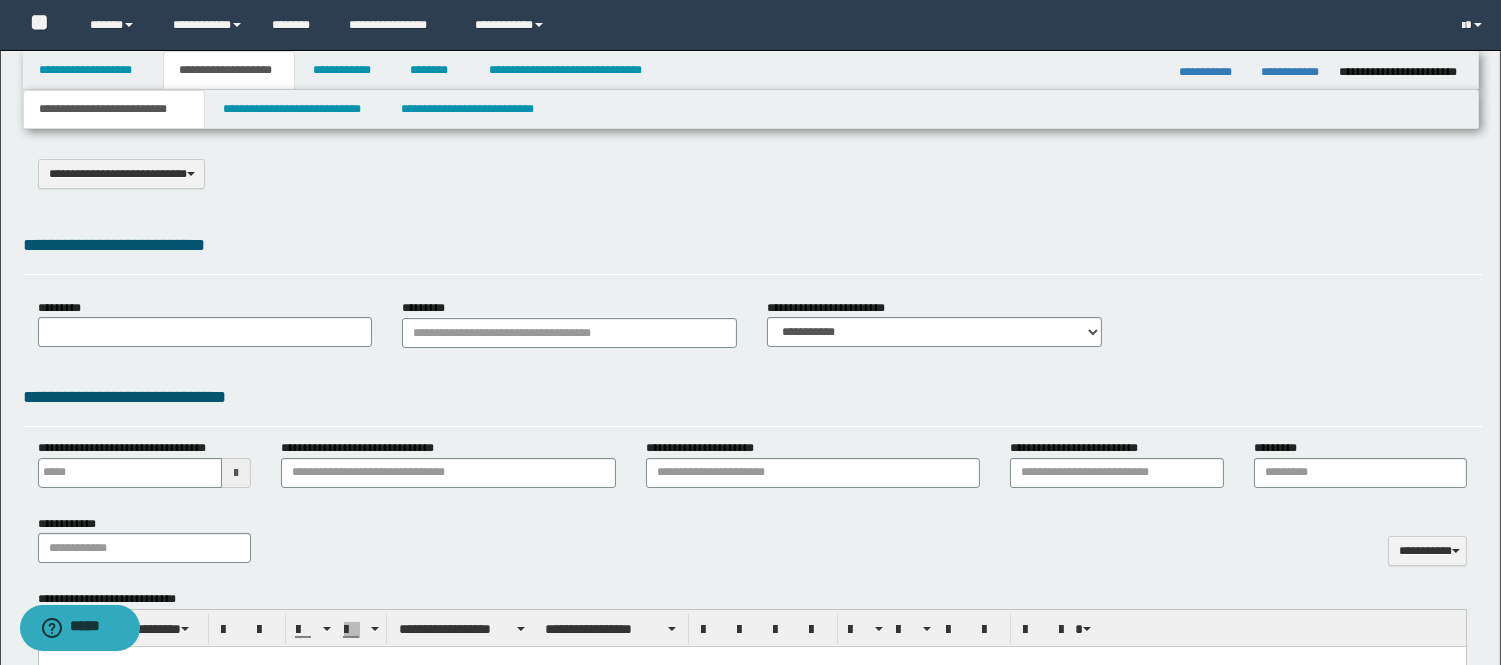 select on "*" 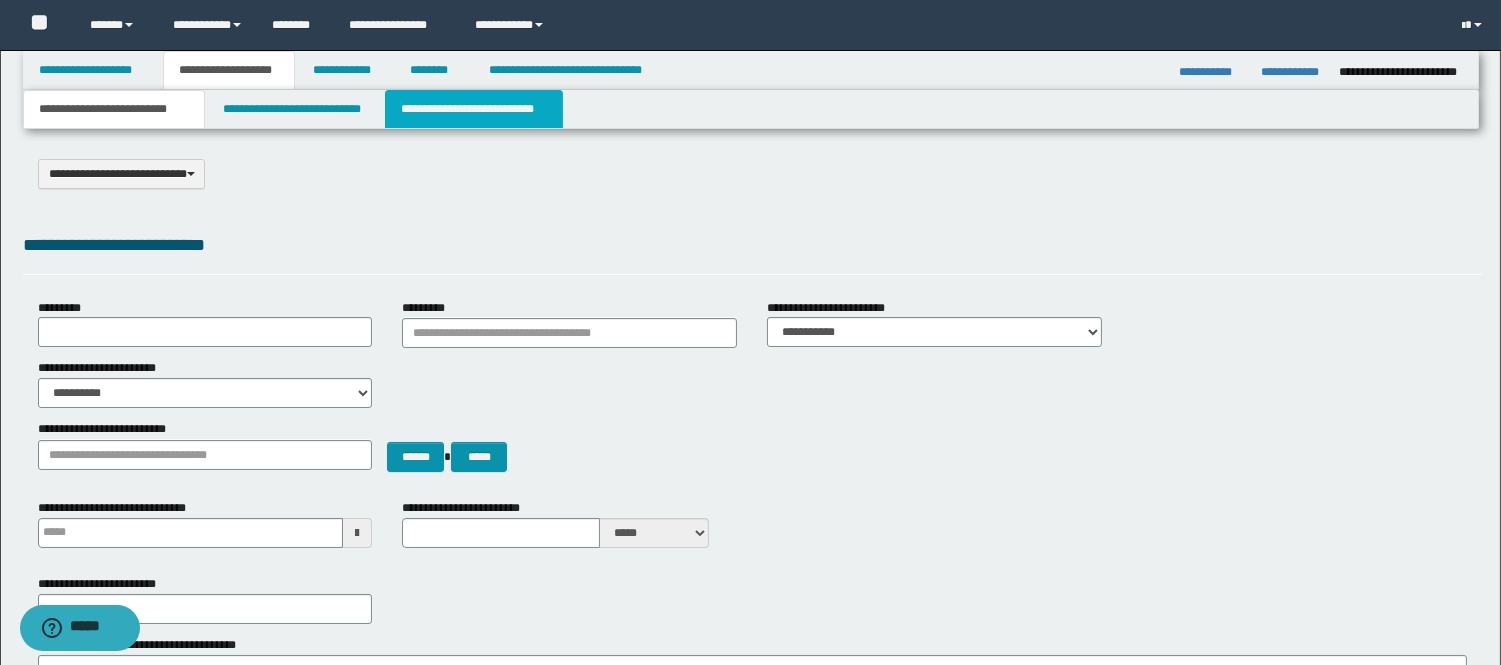 click on "**********" at bounding box center (474, 109) 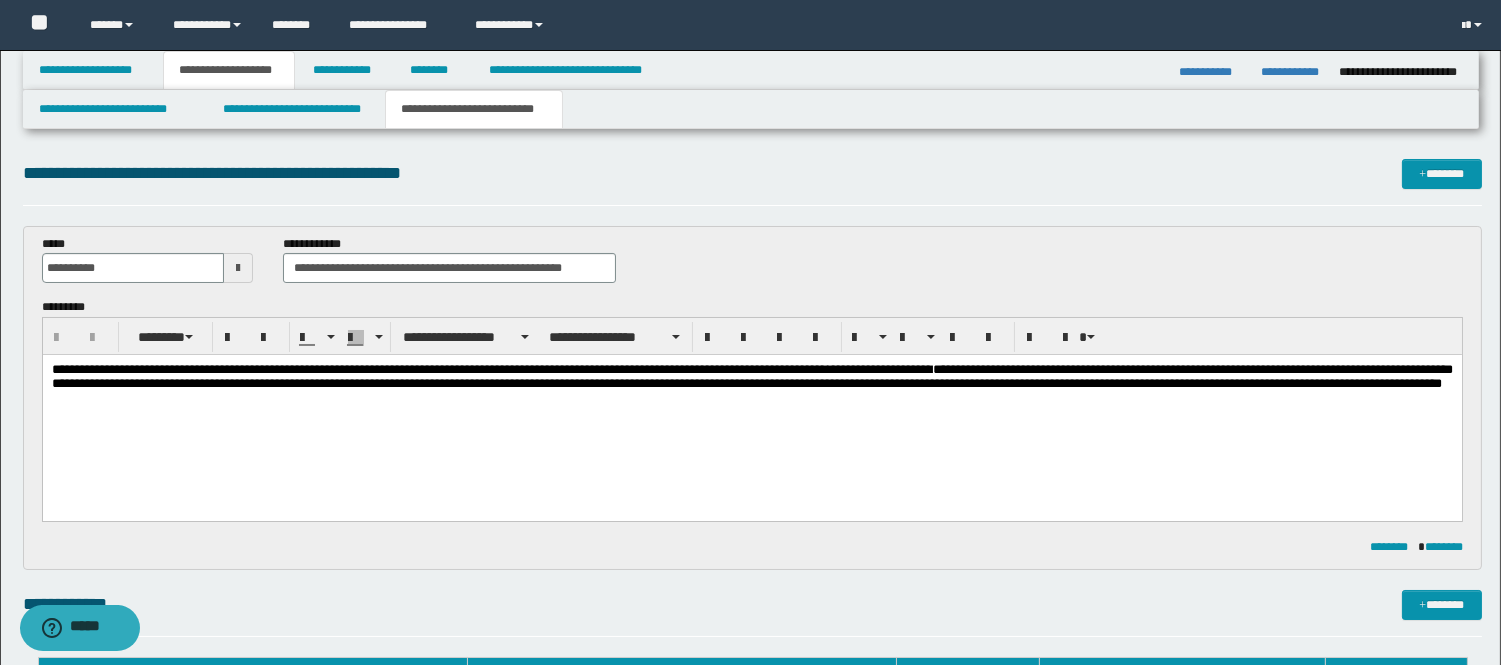 scroll, scrollTop: 0, scrollLeft: 0, axis: both 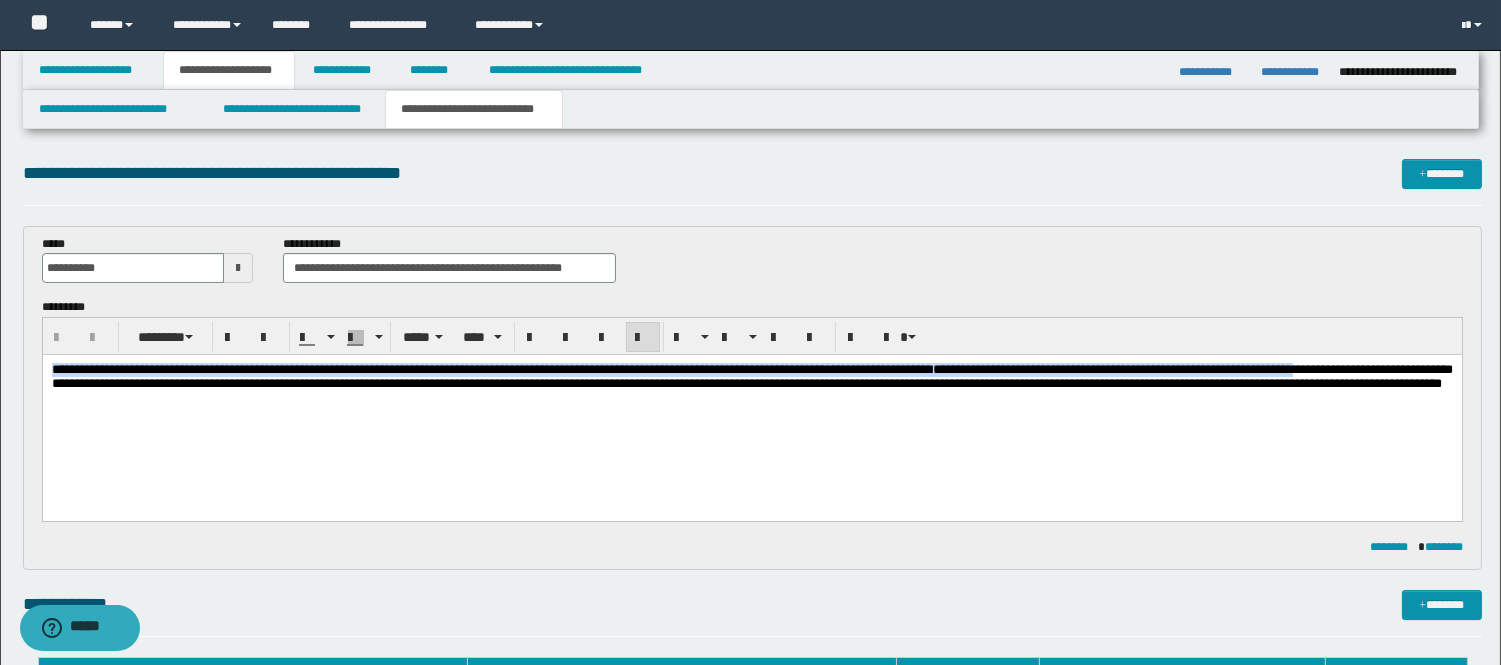 drag, startPoint x: 111, startPoint y: 385, endPoint x: 26, endPoint y: 375, distance: 85.58621 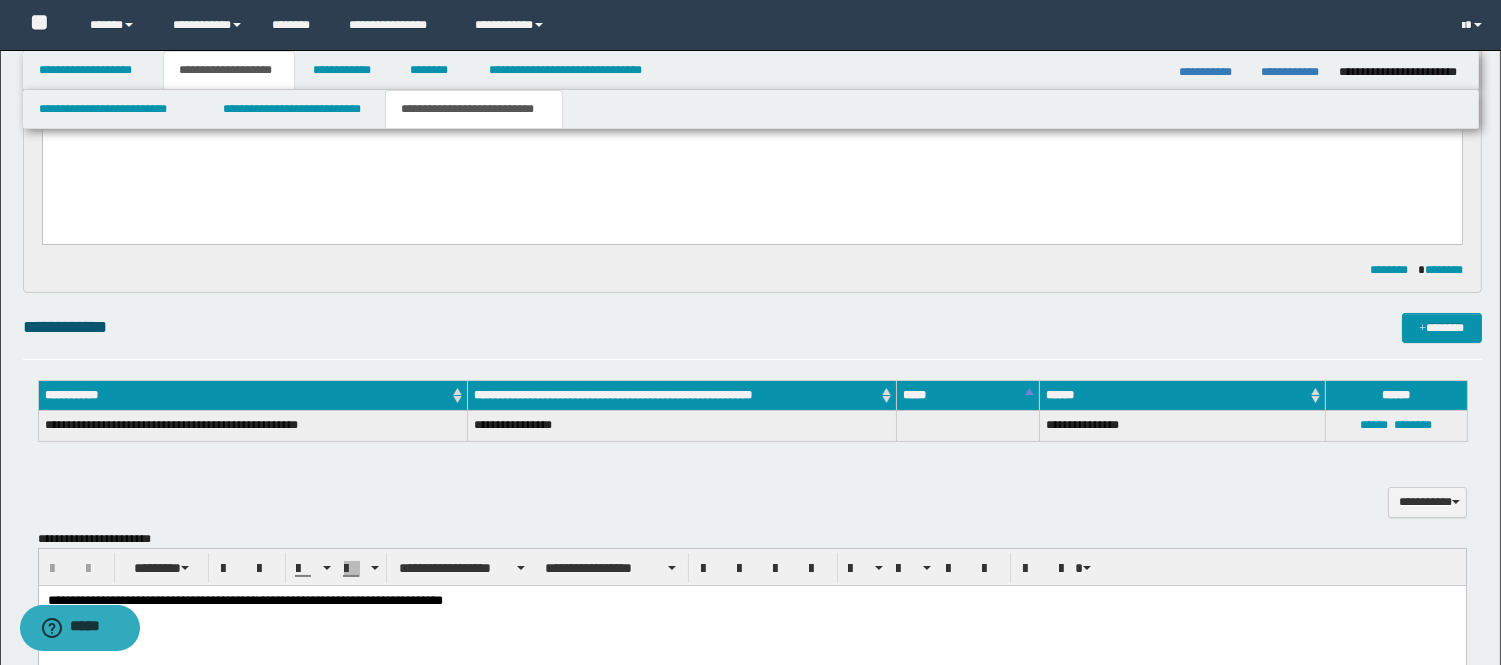 scroll, scrollTop: 444, scrollLeft: 0, axis: vertical 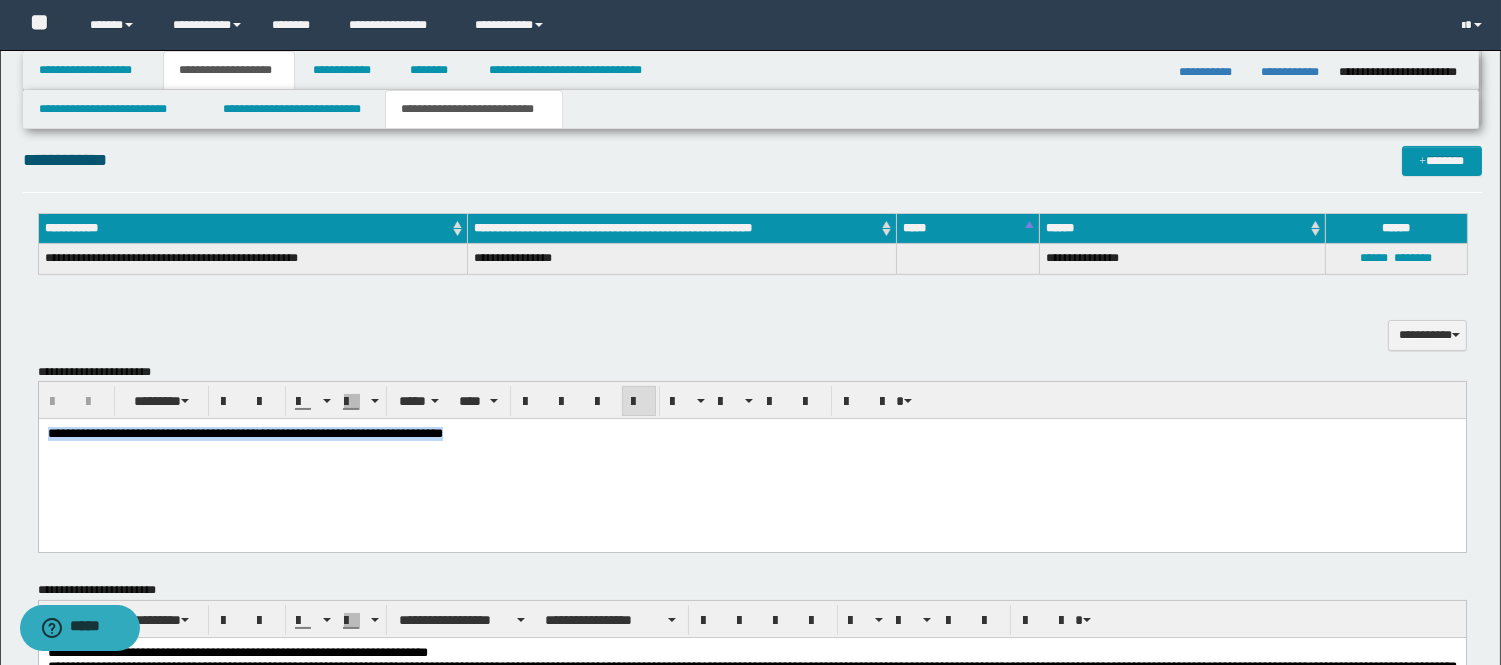 drag, startPoint x: 530, startPoint y: 439, endPoint x: -1, endPoint y: 439, distance: 531 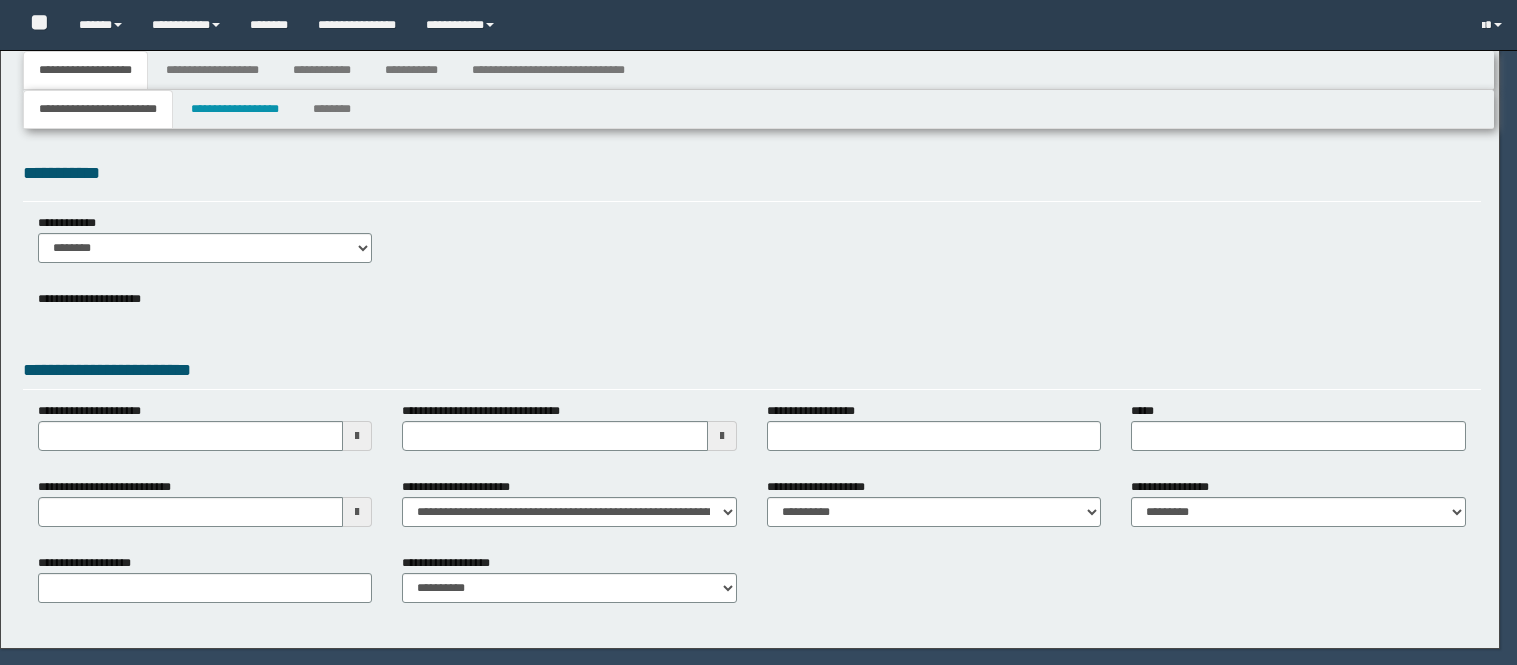 scroll, scrollTop: 0, scrollLeft: 0, axis: both 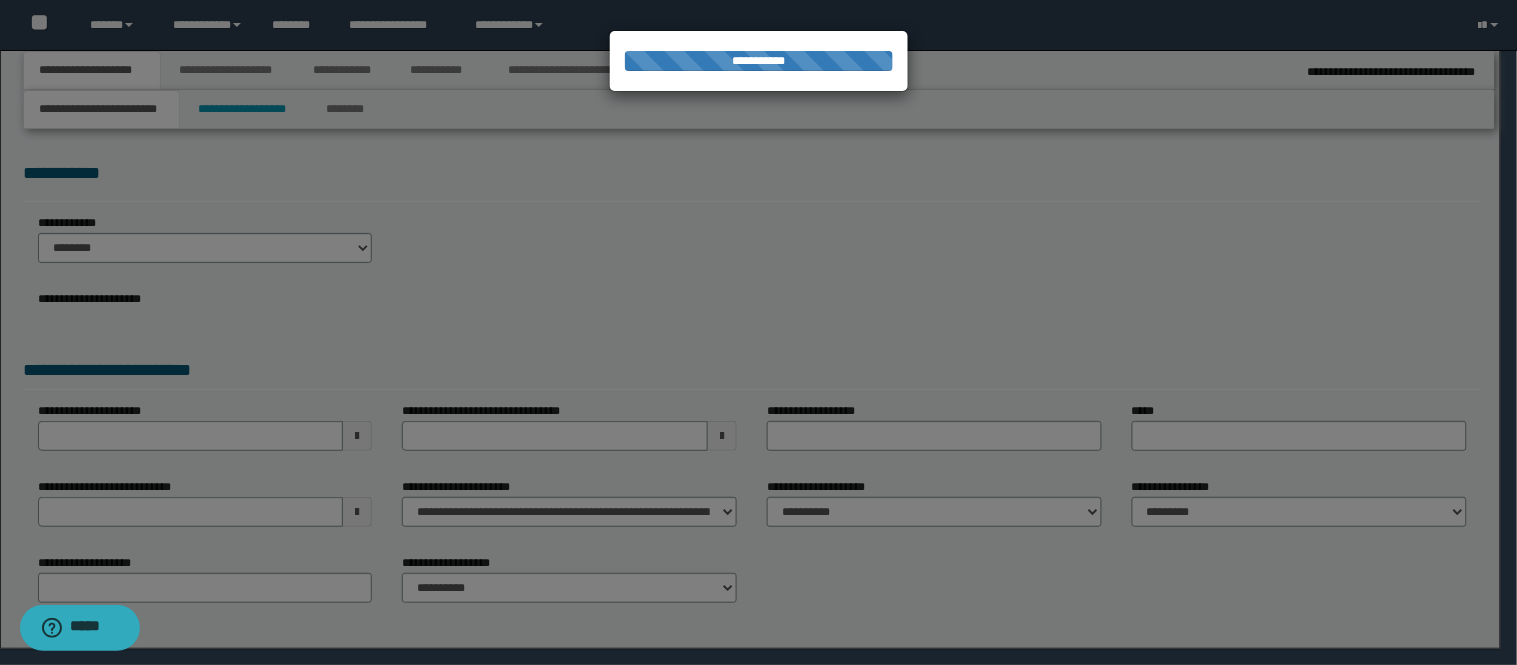 select on "*" 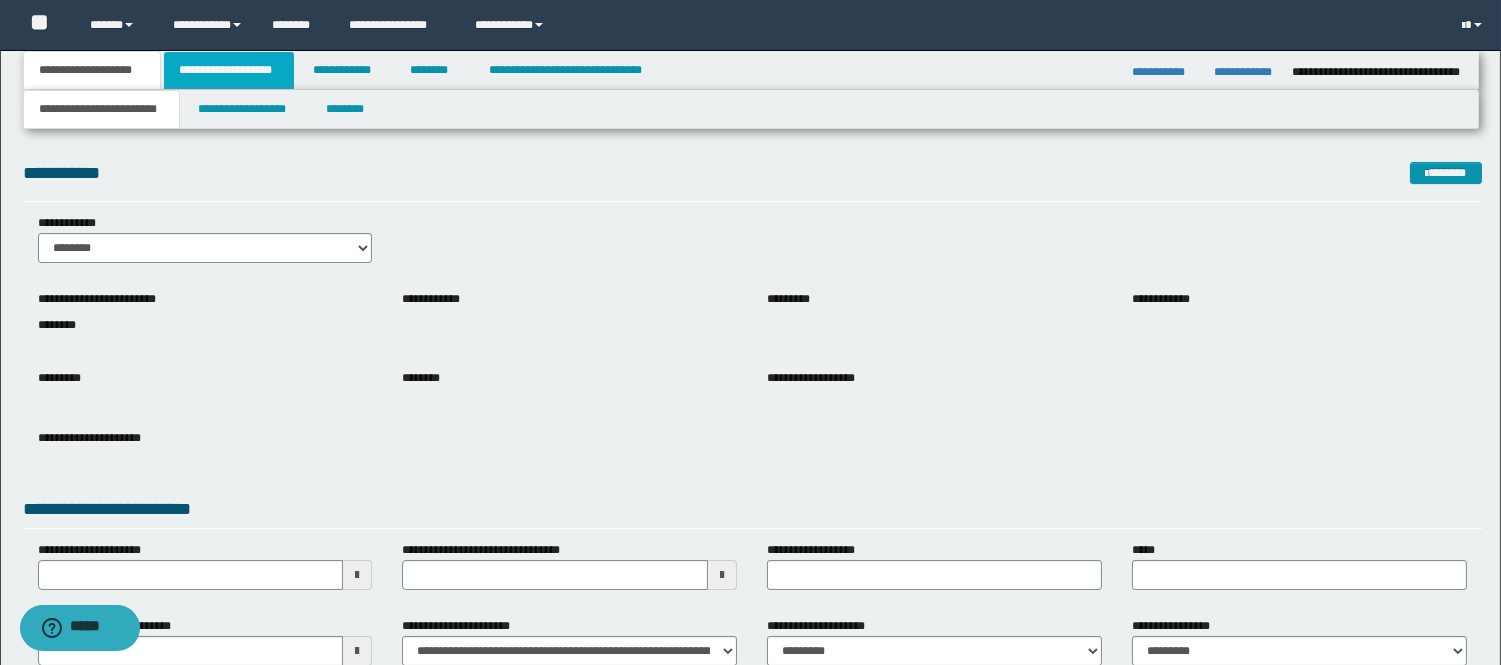 click on "**********" at bounding box center [229, 70] 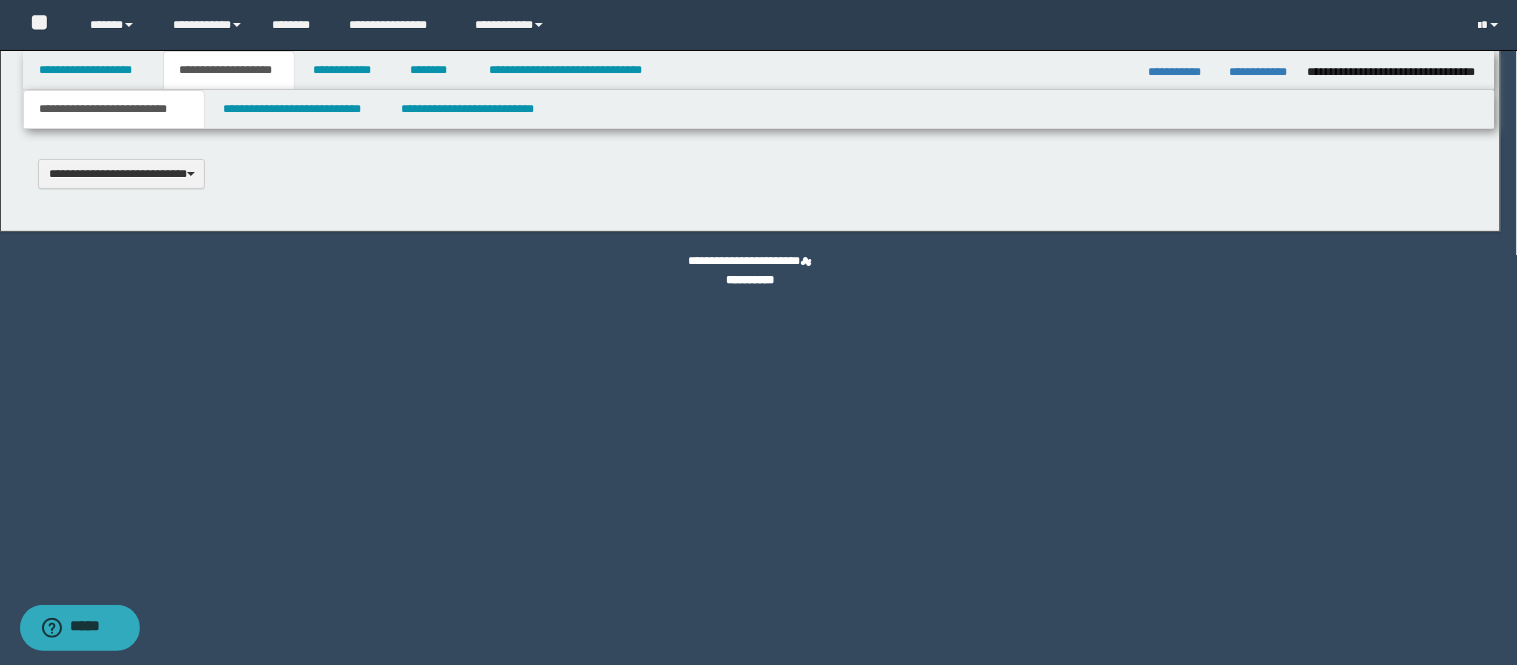 scroll, scrollTop: 0, scrollLeft: 0, axis: both 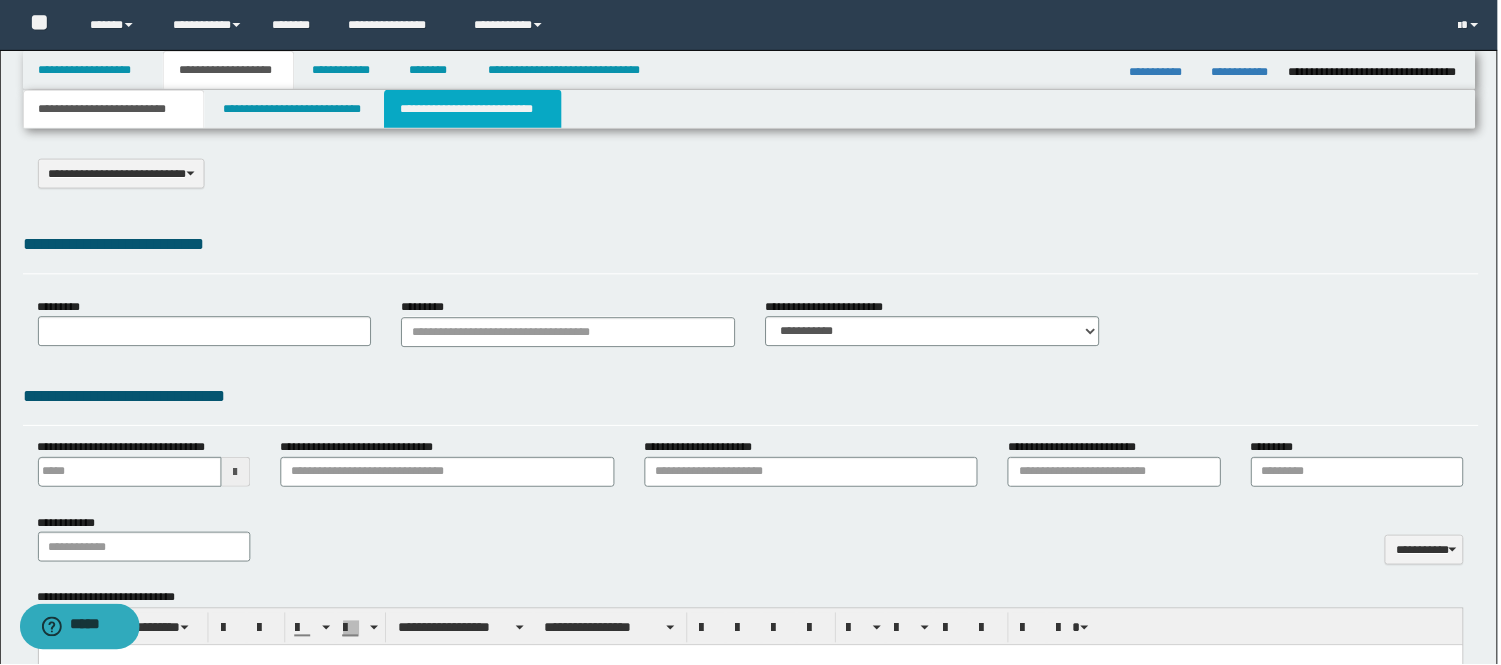 click on "**********" at bounding box center (474, 109) 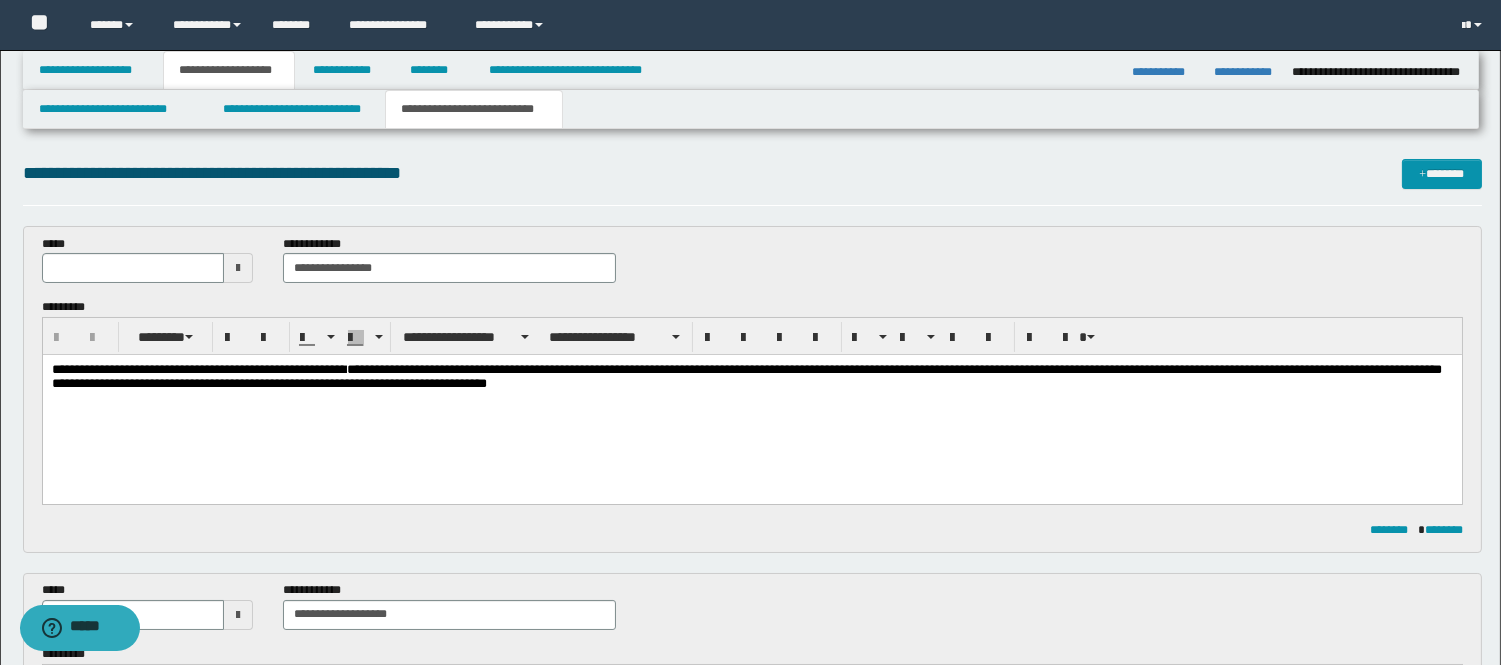 scroll, scrollTop: 0, scrollLeft: 0, axis: both 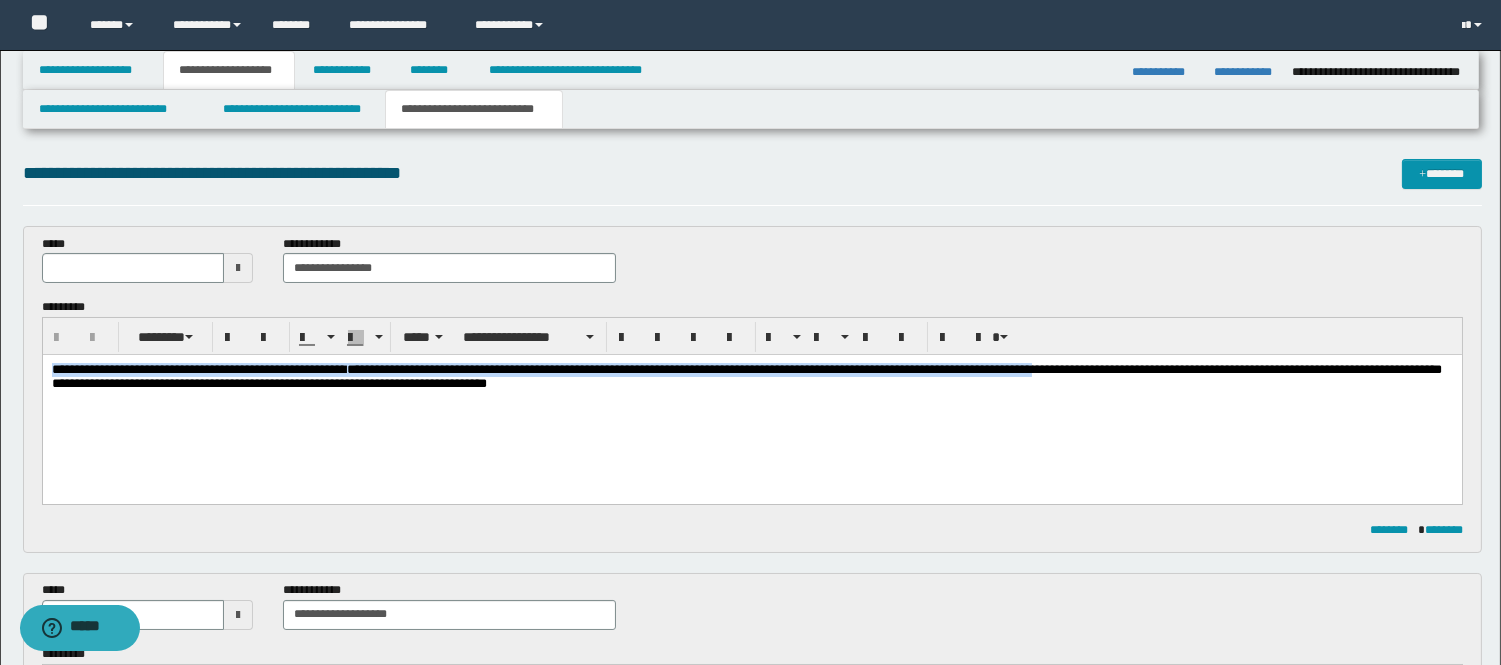 drag, startPoint x: 1195, startPoint y: 371, endPoint x: -1, endPoint y: 322, distance: 1197.0033 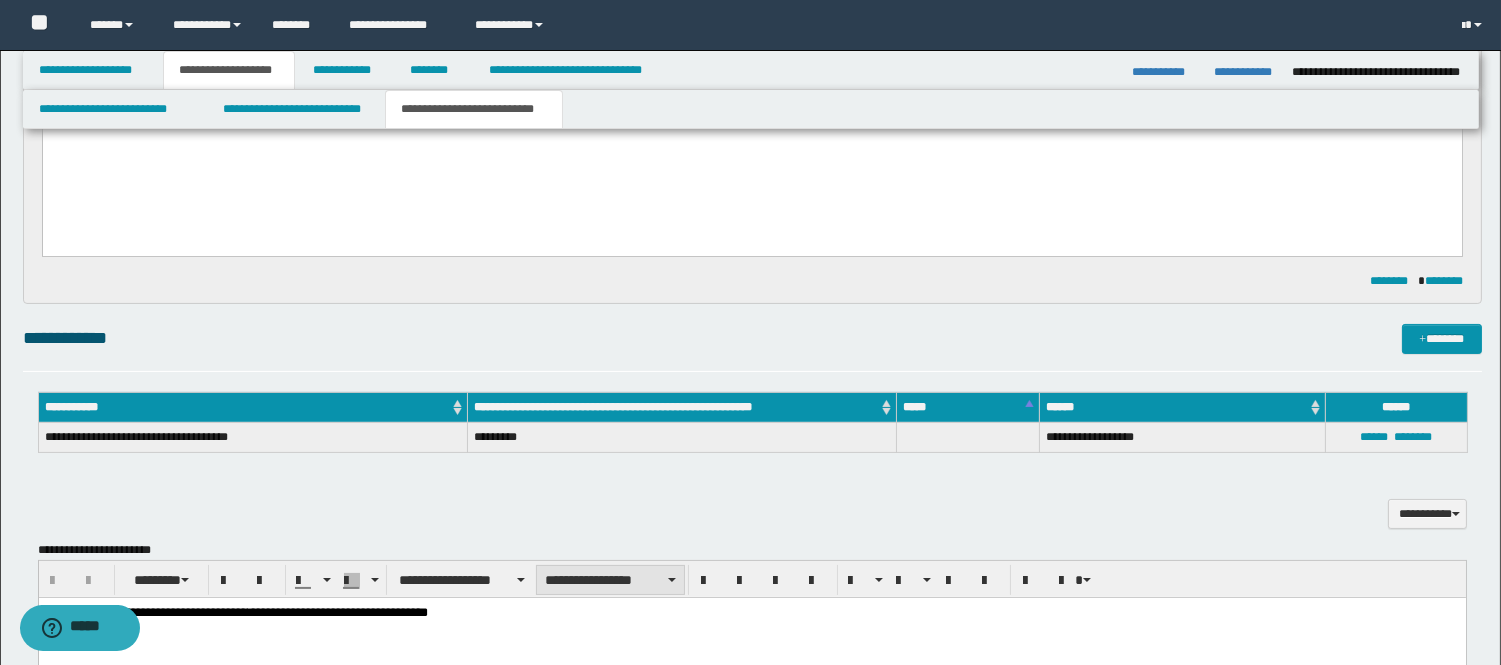 scroll, scrollTop: 777, scrollLeft: 0, axis: vertical 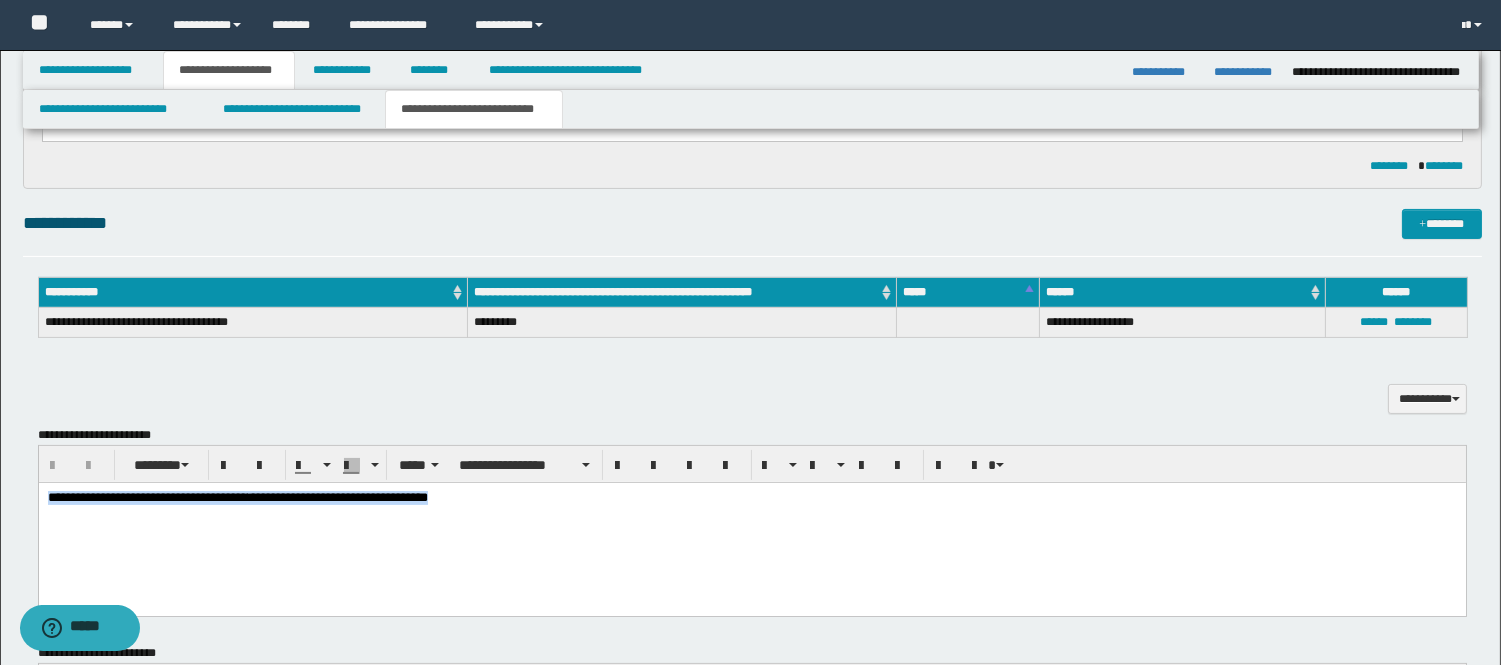 drag, startPoint x: 452, startPoint y: 502, endPoint x: 58, endPoint y: 982, distance: 620.996 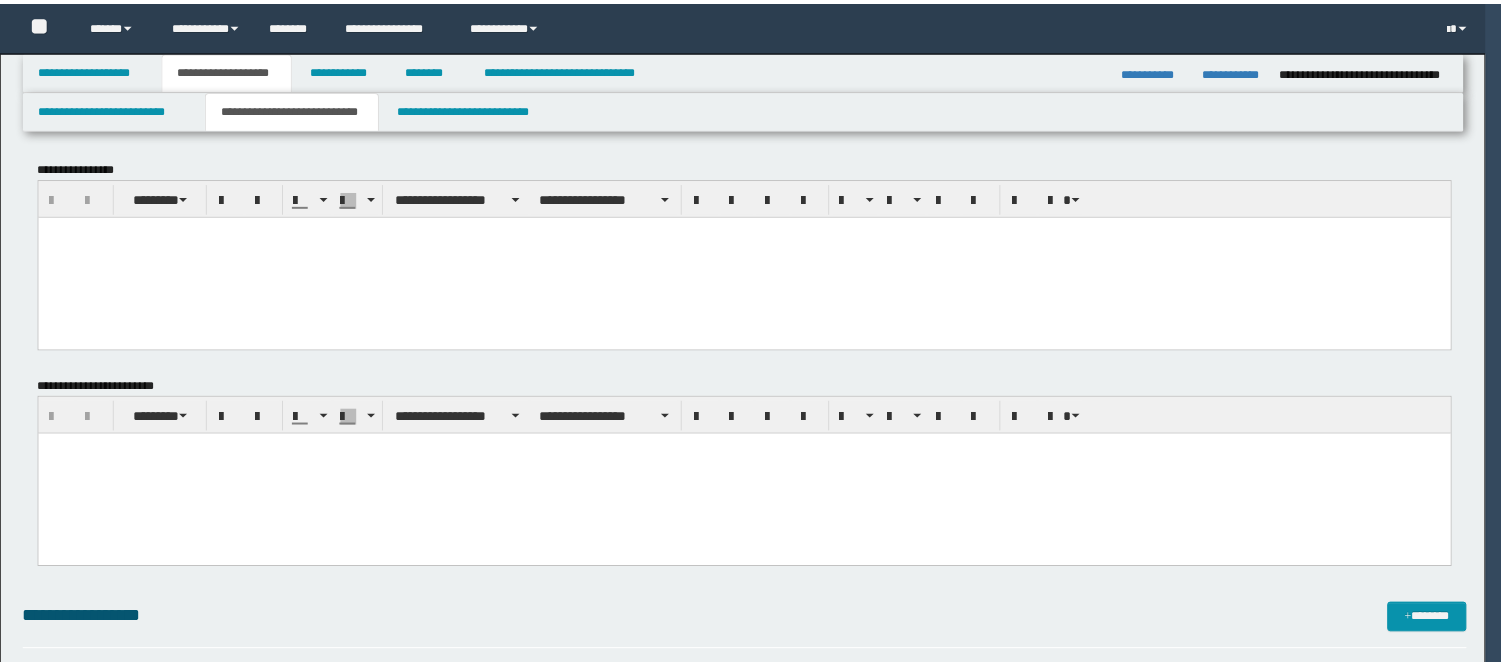 scroll, scrollTop: 0, scrollLeft: 0, axis: both 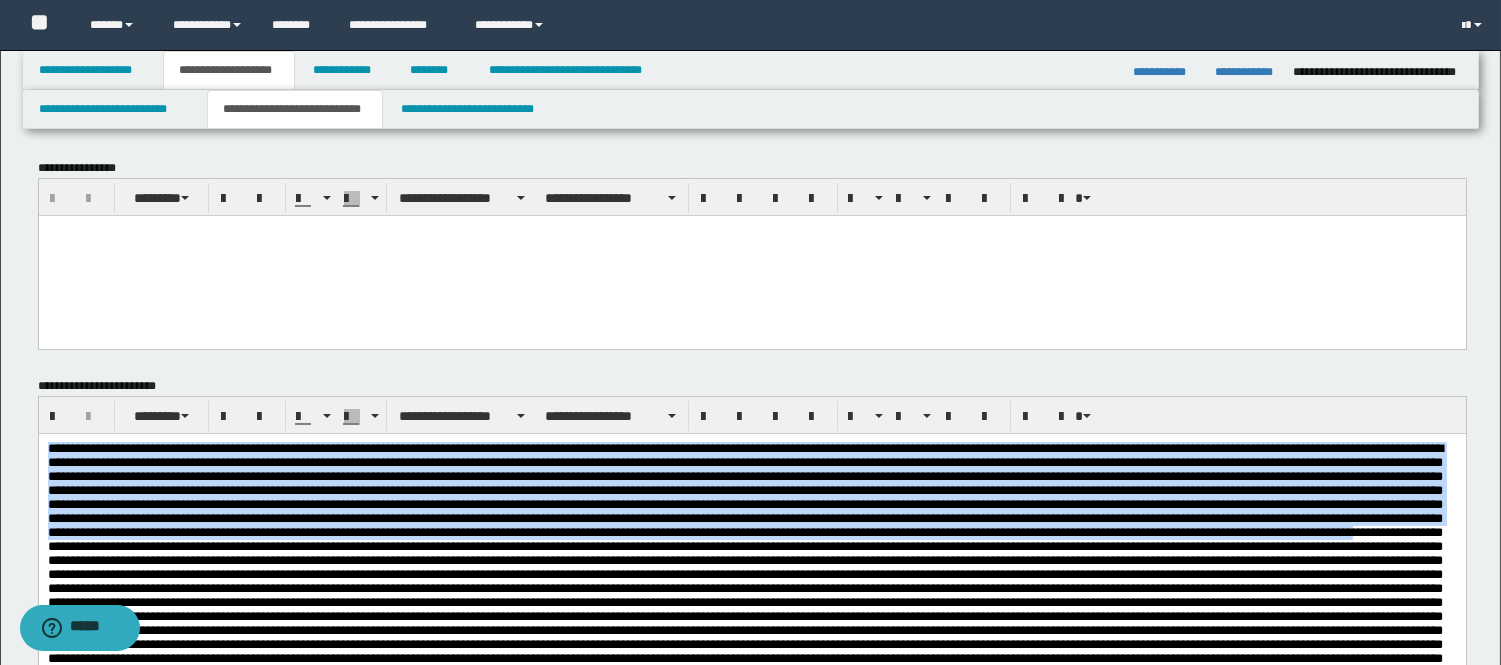 drag, startPoint x: 566, startPoint y: 567, endPoint x: 10, endPoint y: 263, distance: 633.68134 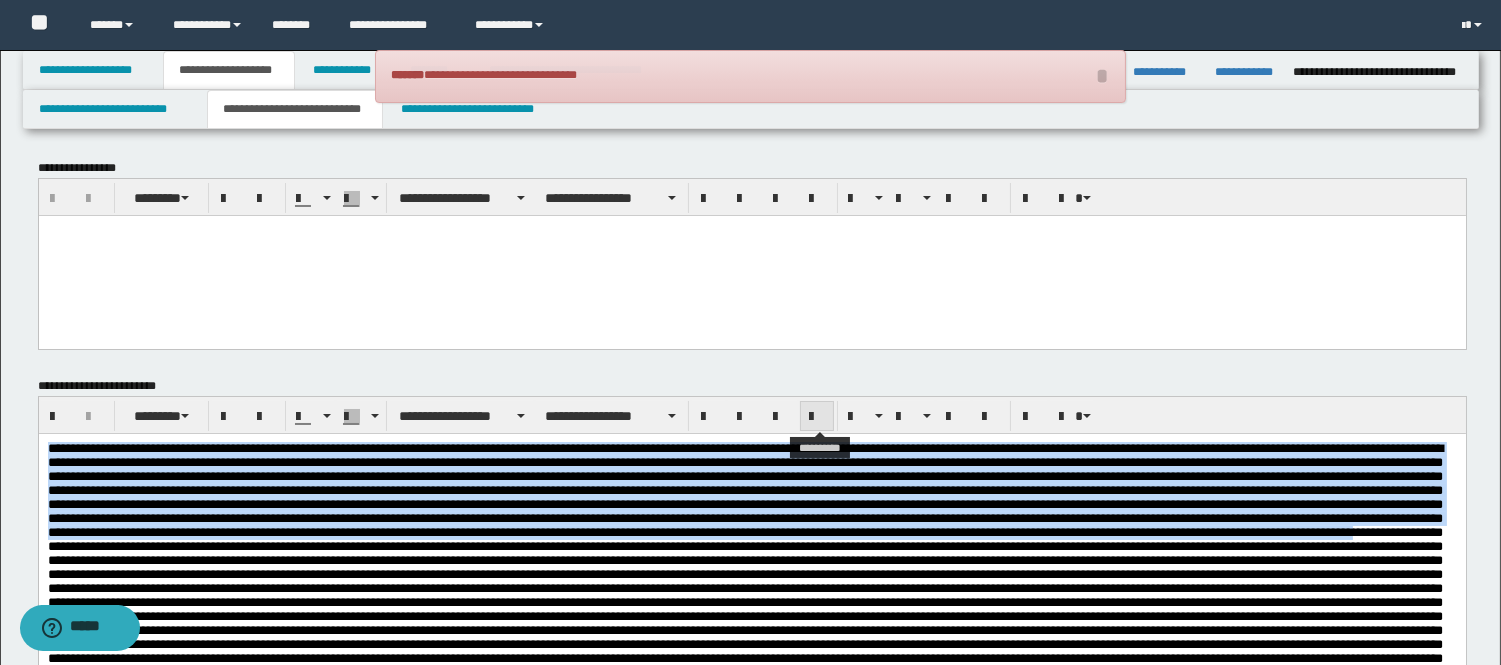 click at bounding box center [817, 417] 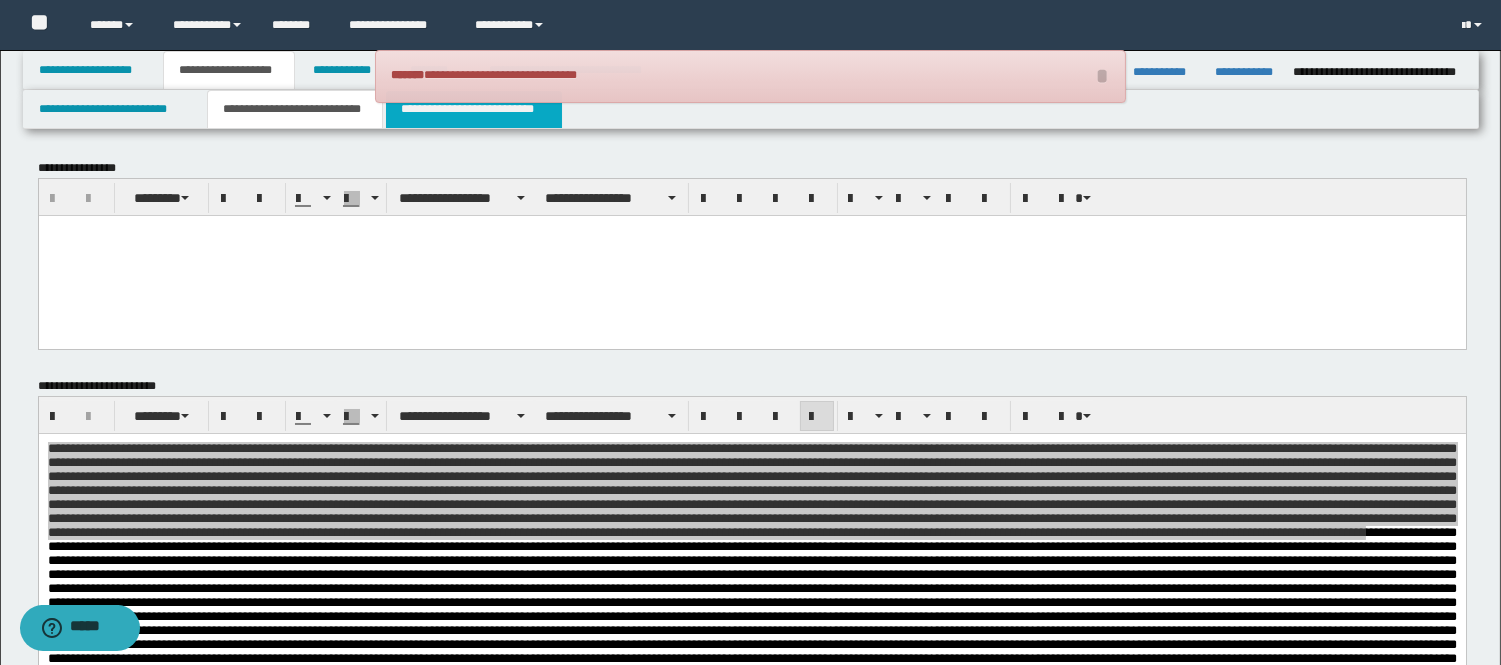 click on "**********" at bounding box center [474, 109] 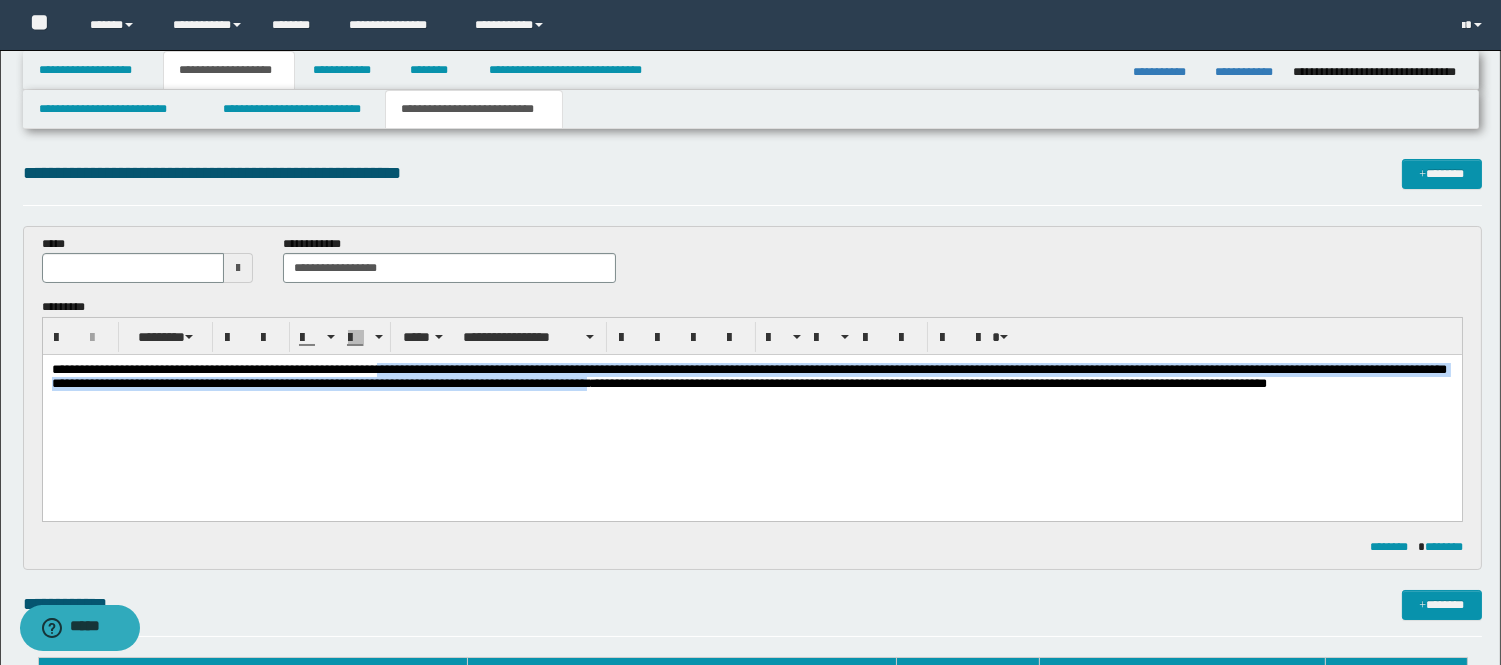 drag, startPoint x: 360, startPoint y: 412, endPoint x: 444, endPoint y: 368, distance: 94.82616 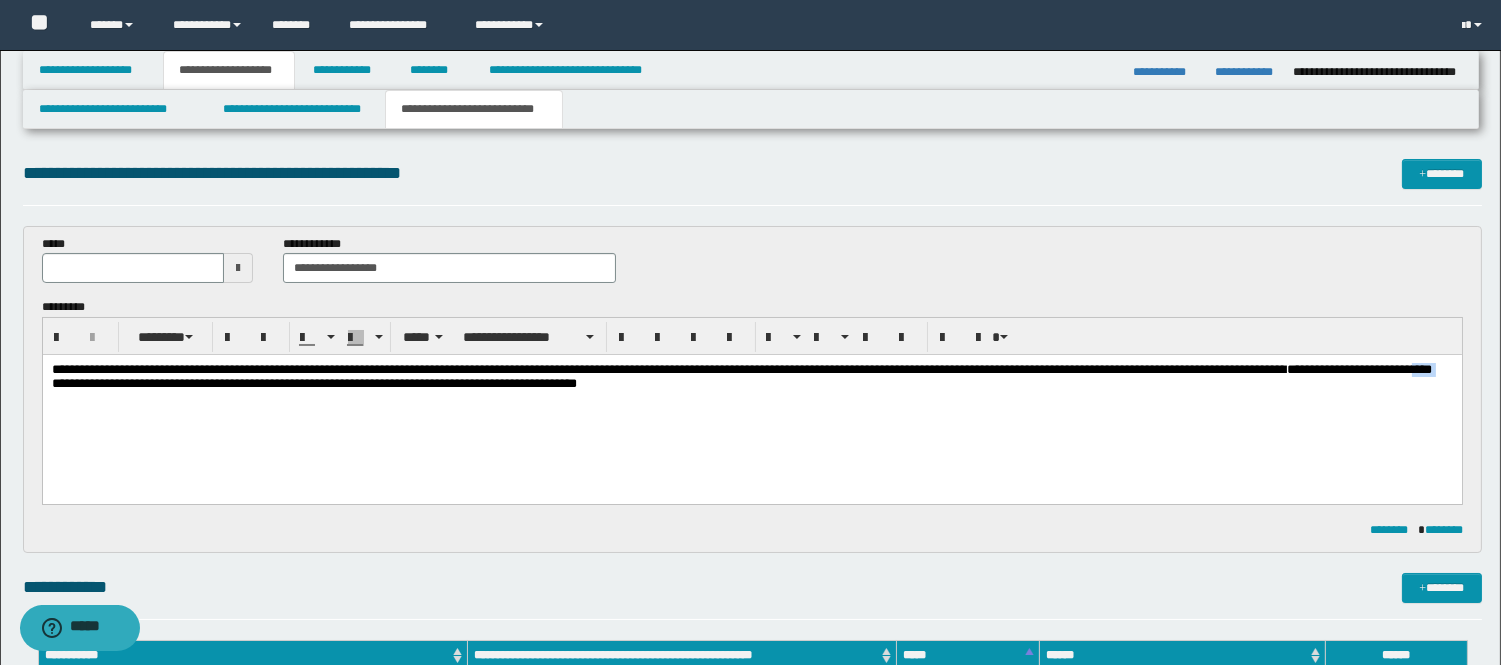 drag, startPoint x: 703, startPoint y: 390, endPoint x: 671, endPoint y: 384, distance: 32.55764 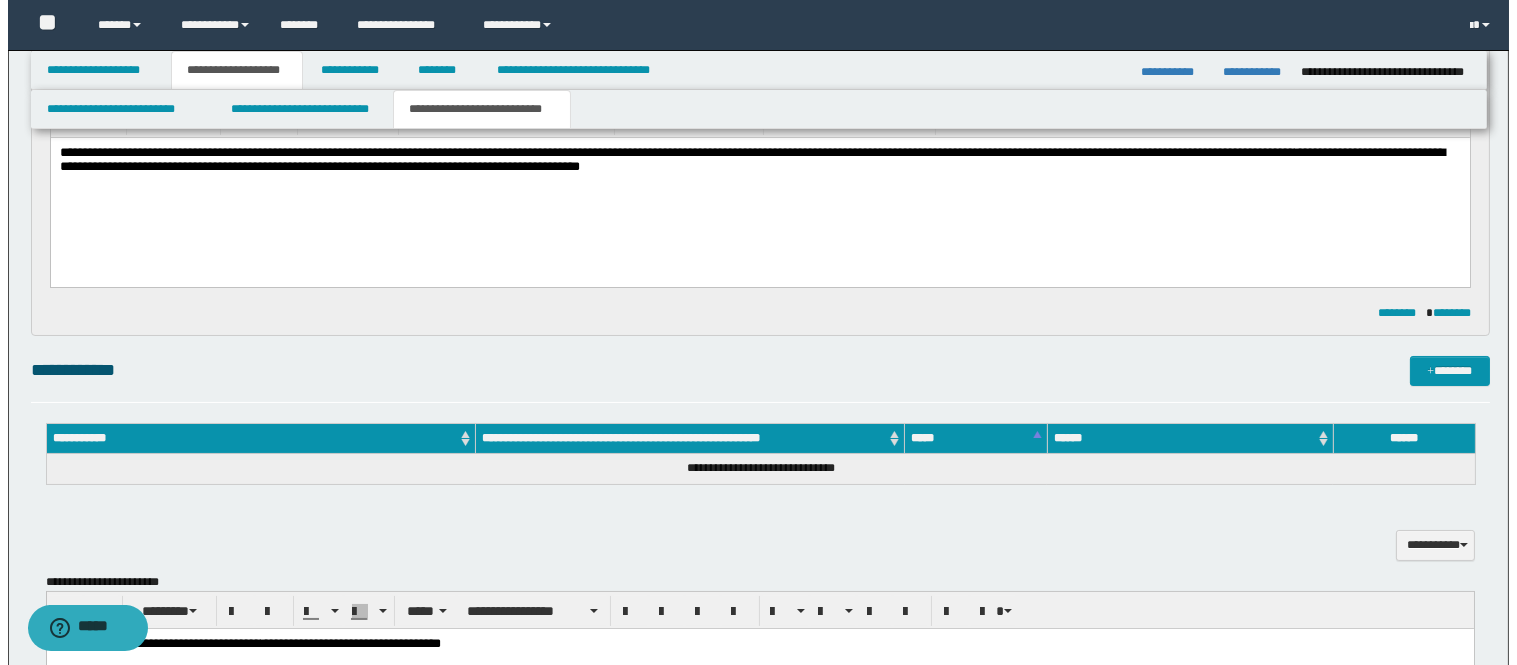 scroll, scrollTop: 222, scrollLeft: 0, axis: vertical 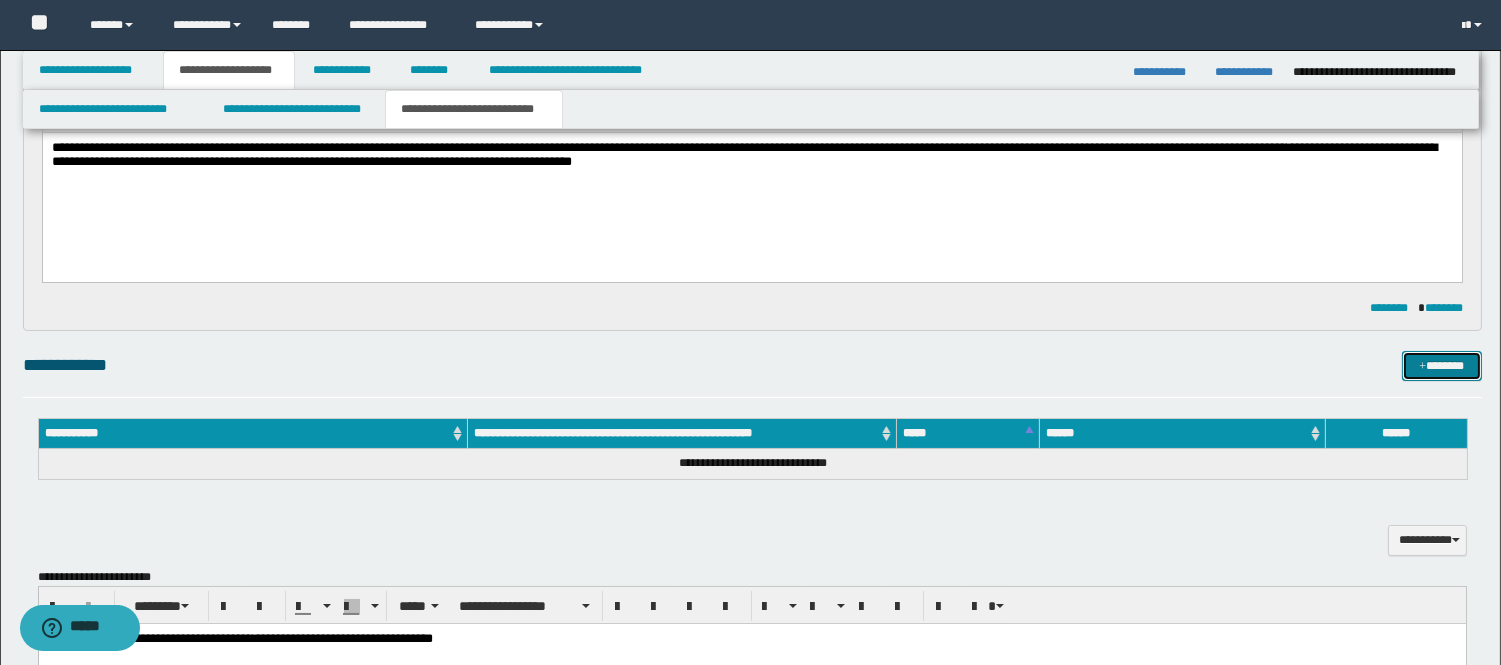 click on "*******" at bounding box center (1442, 366) 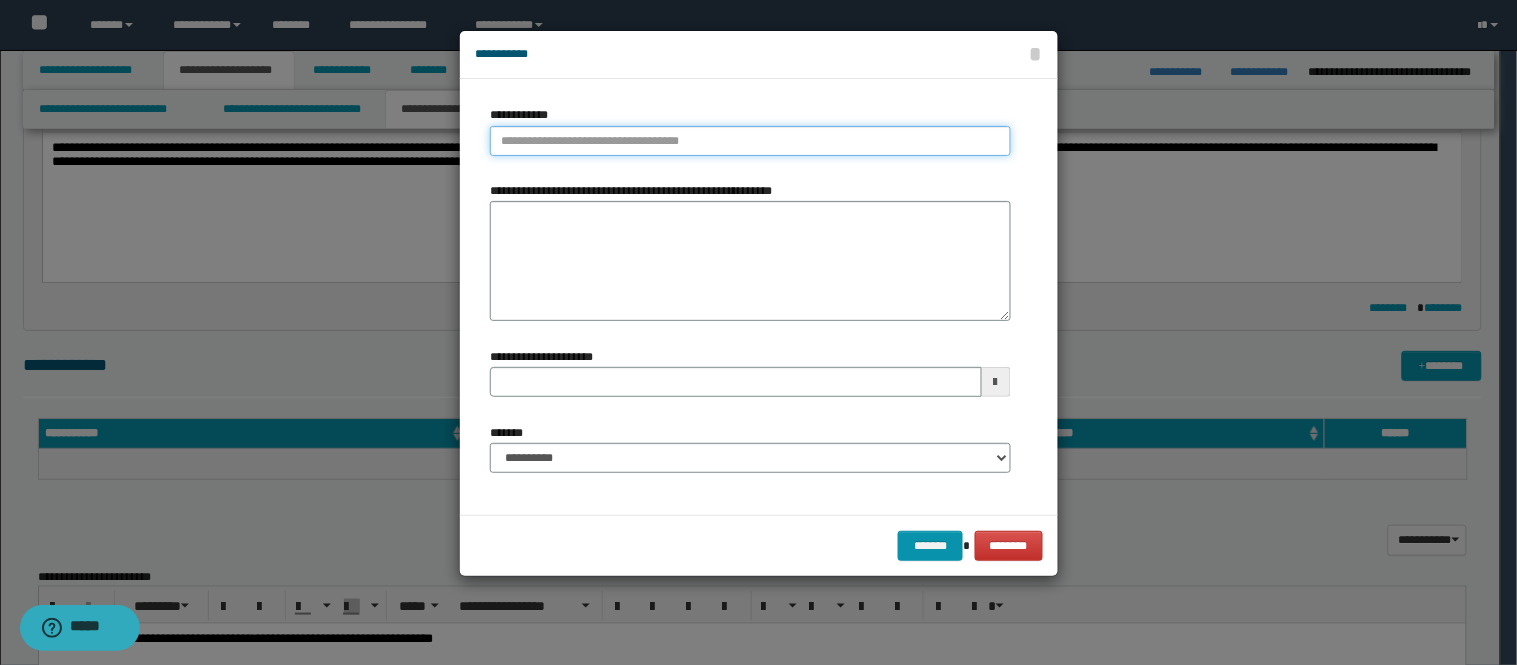 click on "**********" at bounding box center (750, 141) 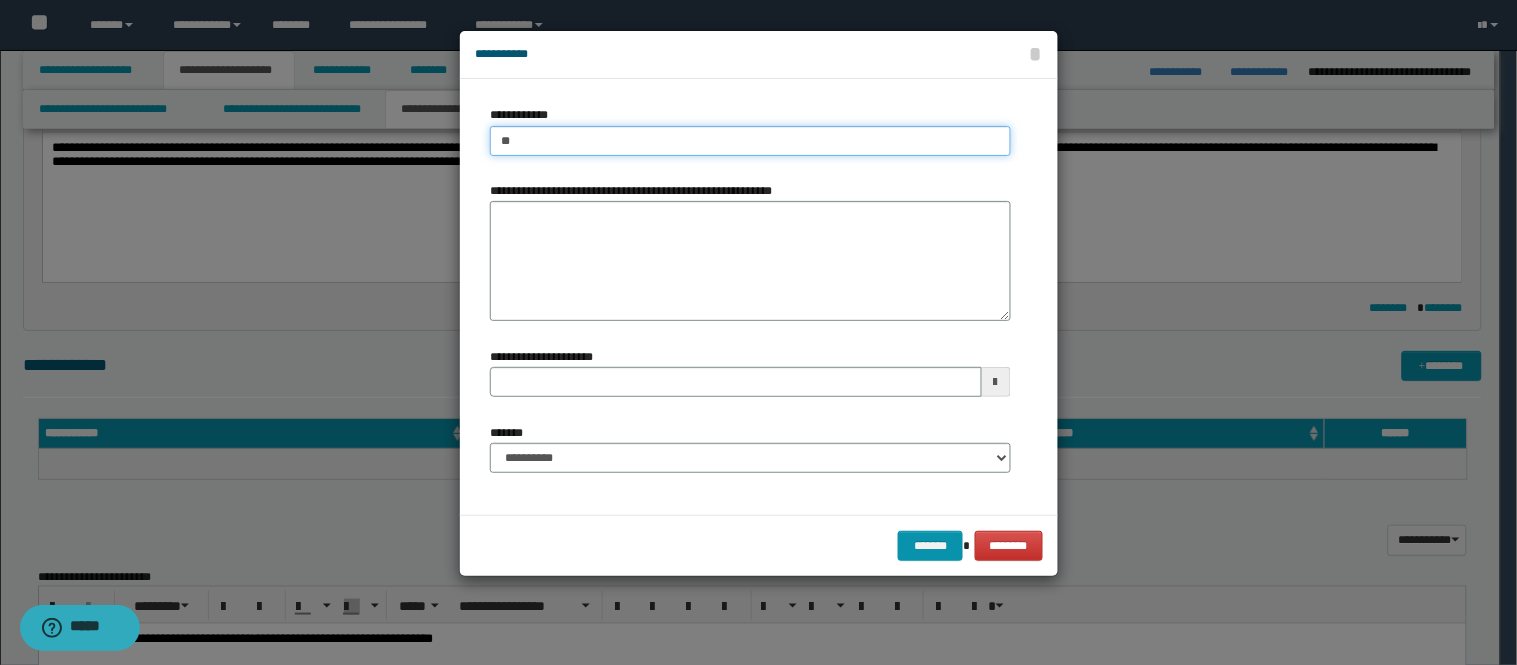 type on "***" 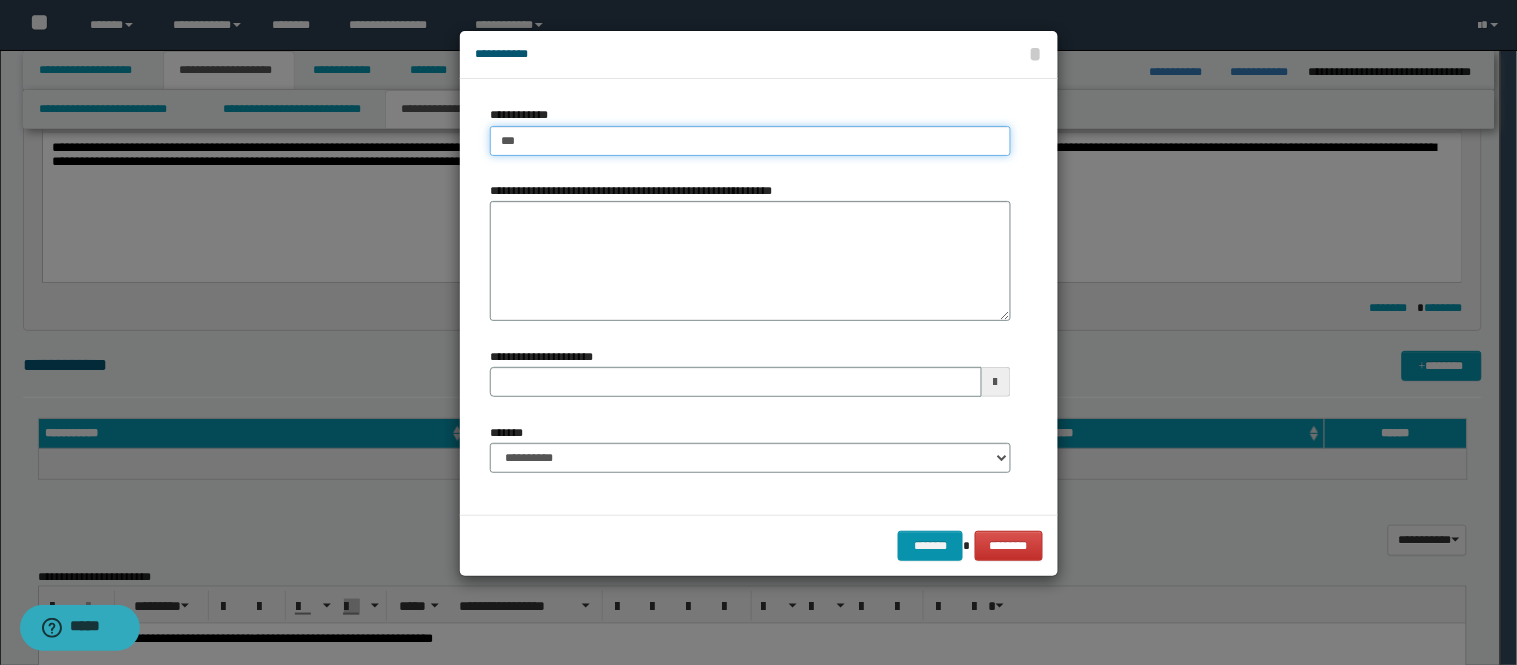 type on "***" 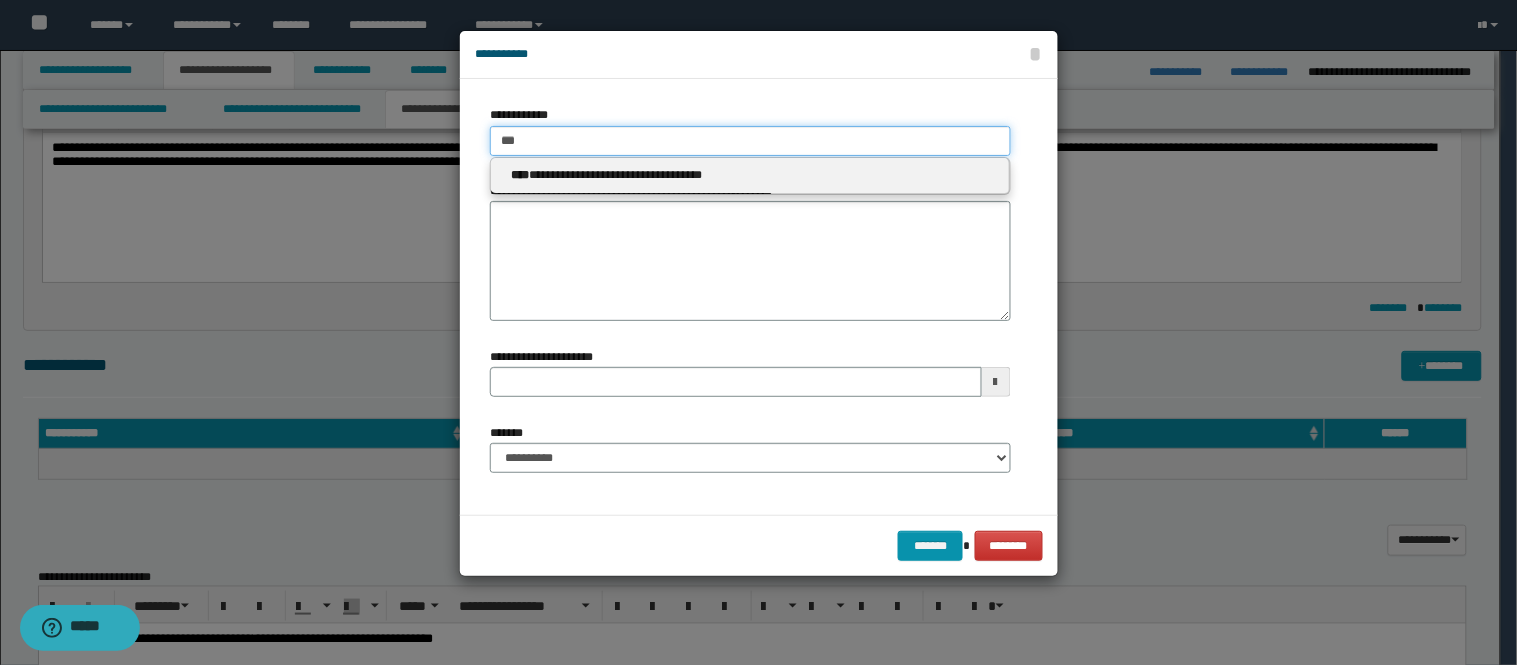 type on "***" 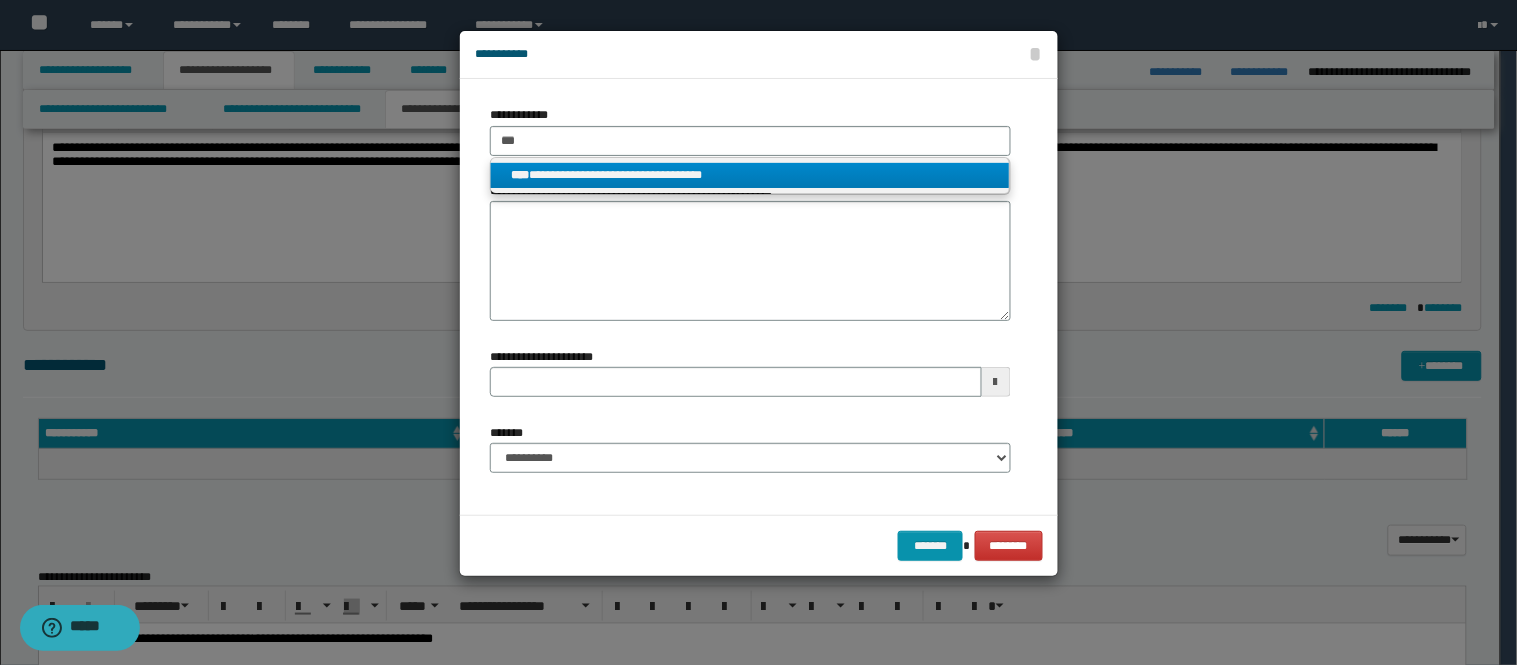 click on "**********" at bounding box center (750, 175) 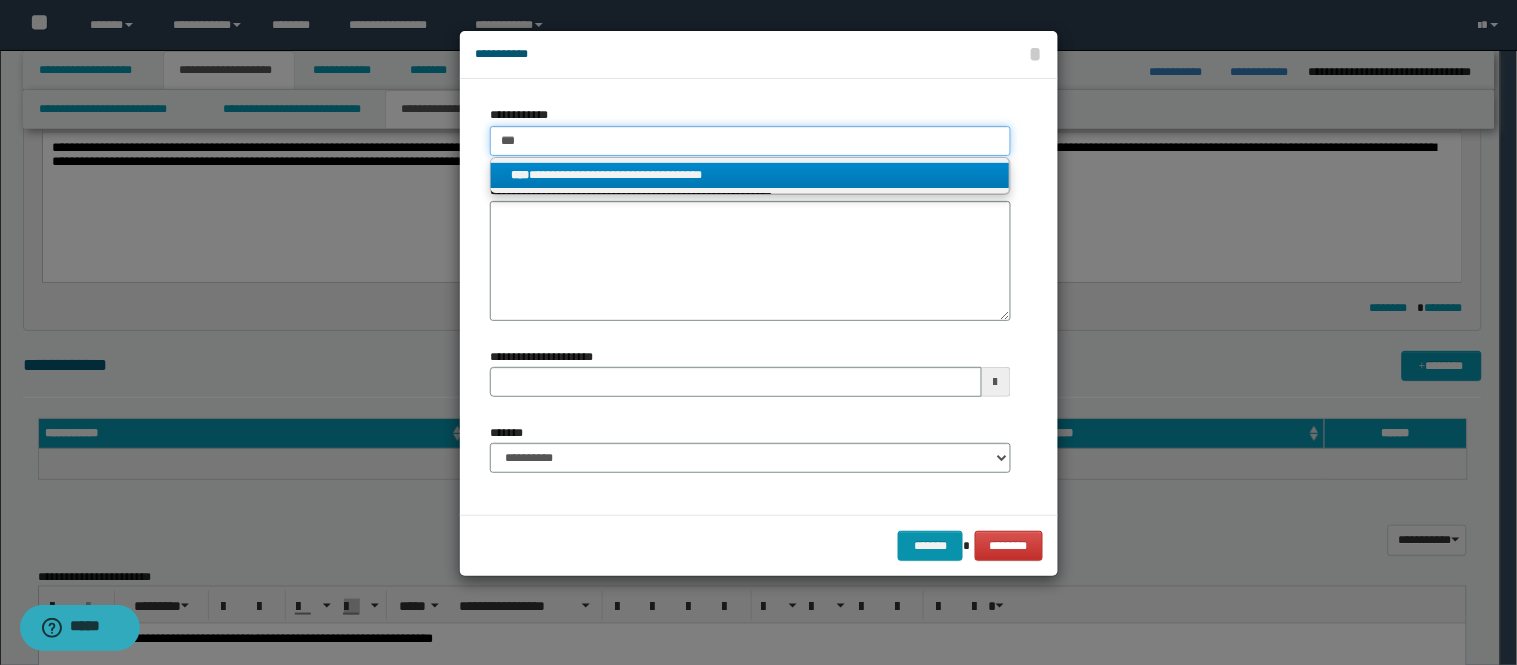 type 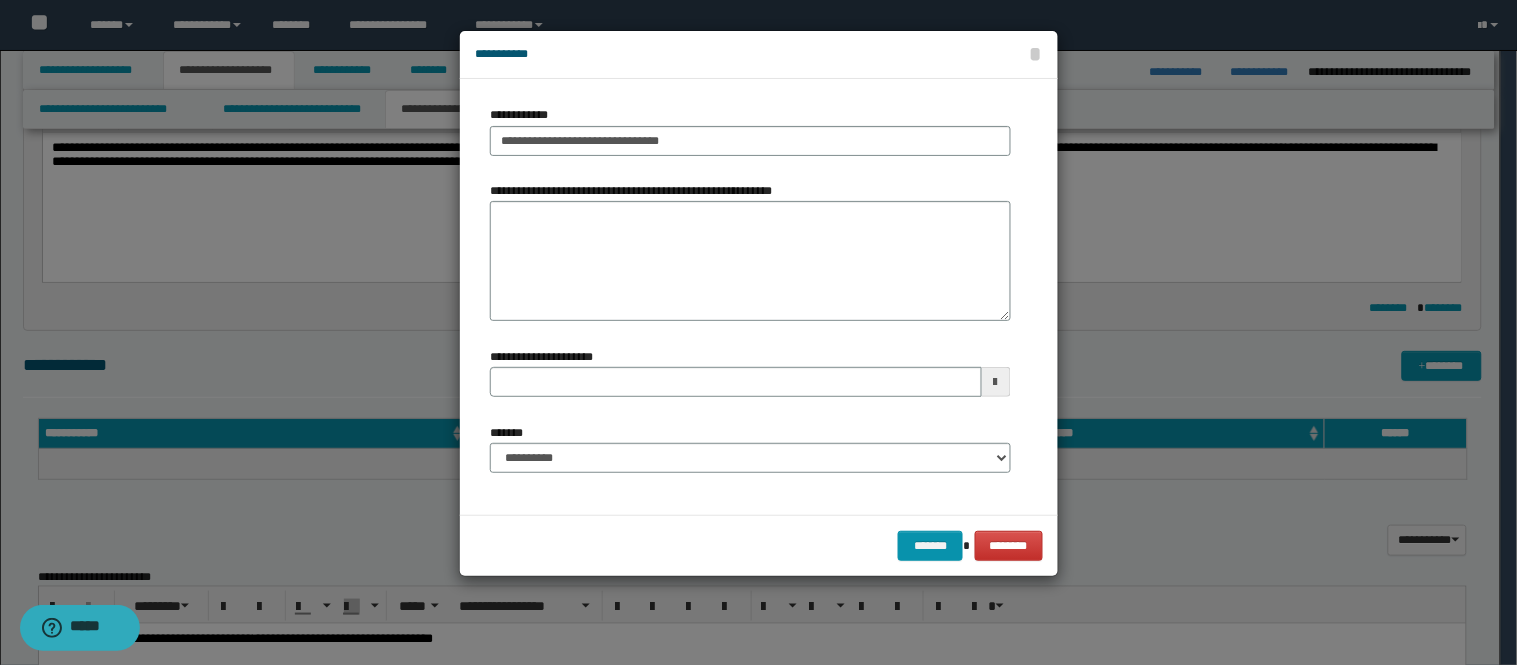 click on "**********" at bounding box center [750, 456] 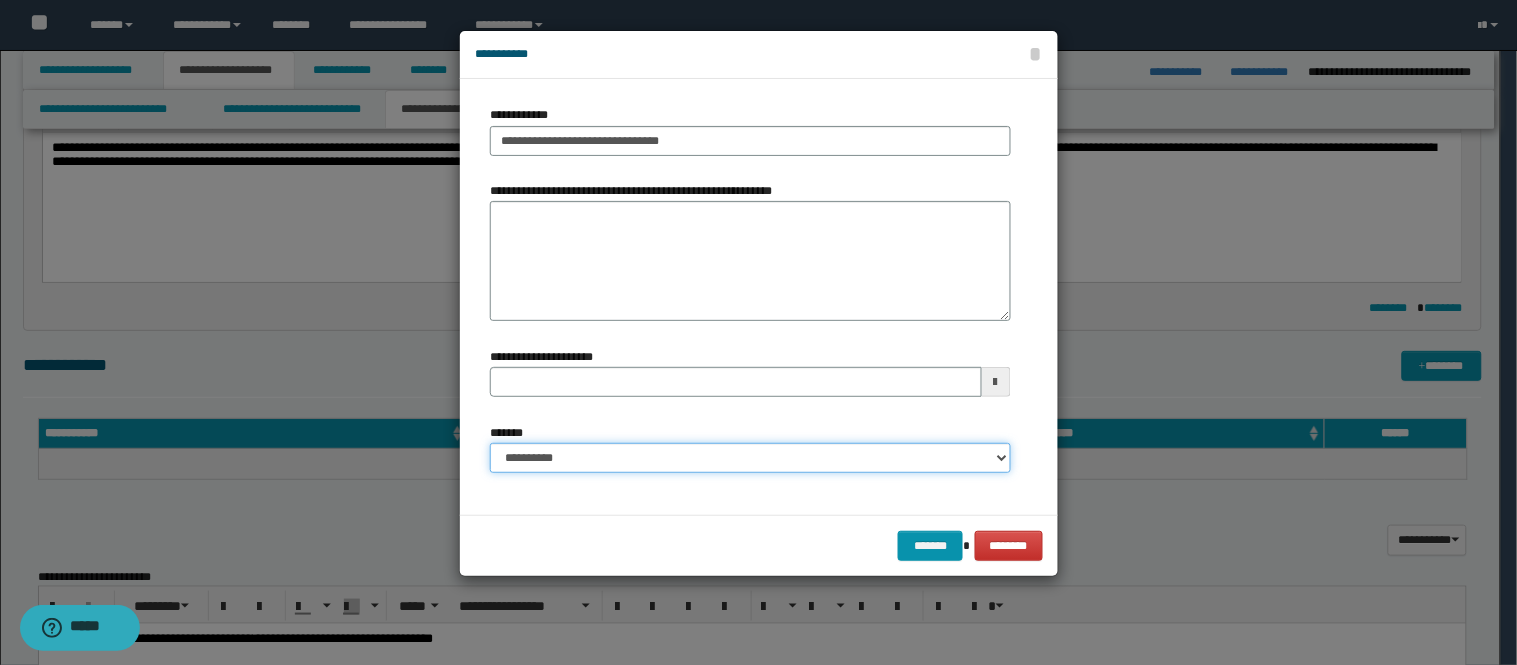 click on "**********" at bounding box center (750, 458) 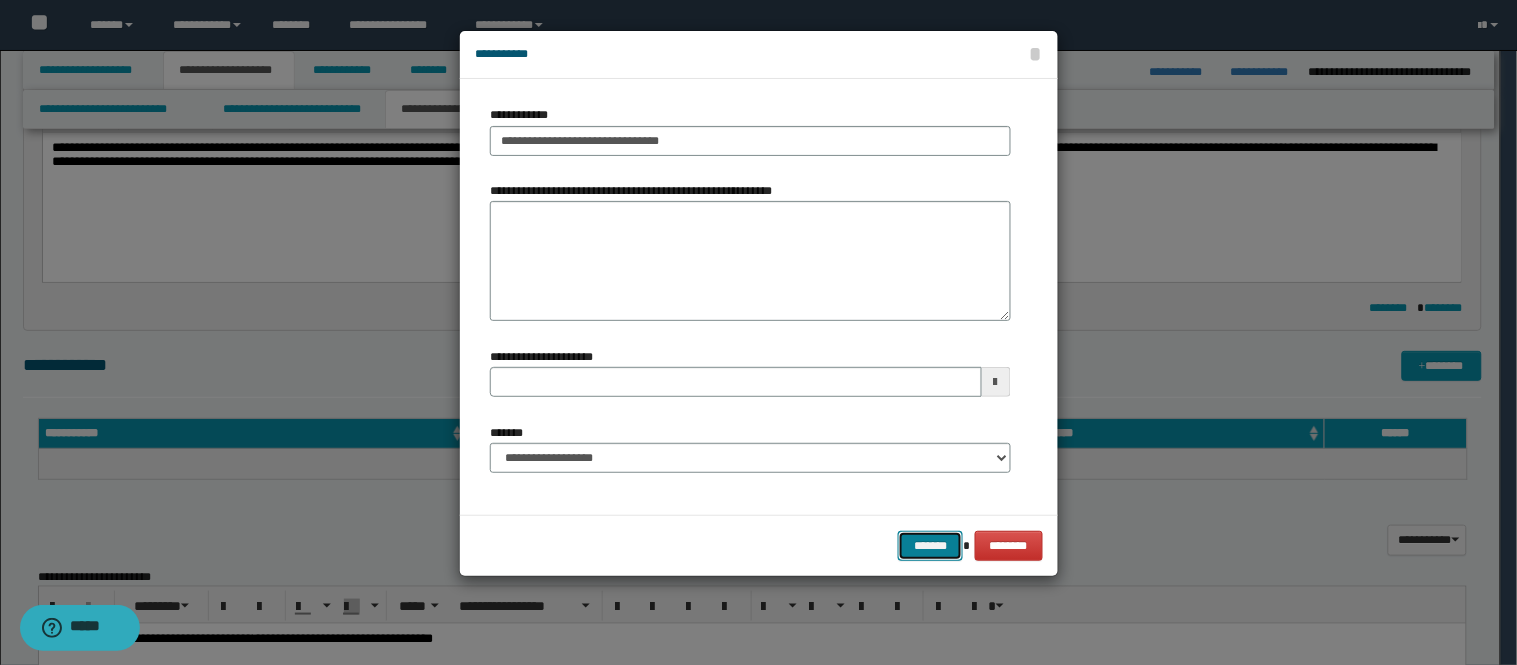 click on "*******" at bounding box center (930, 546) 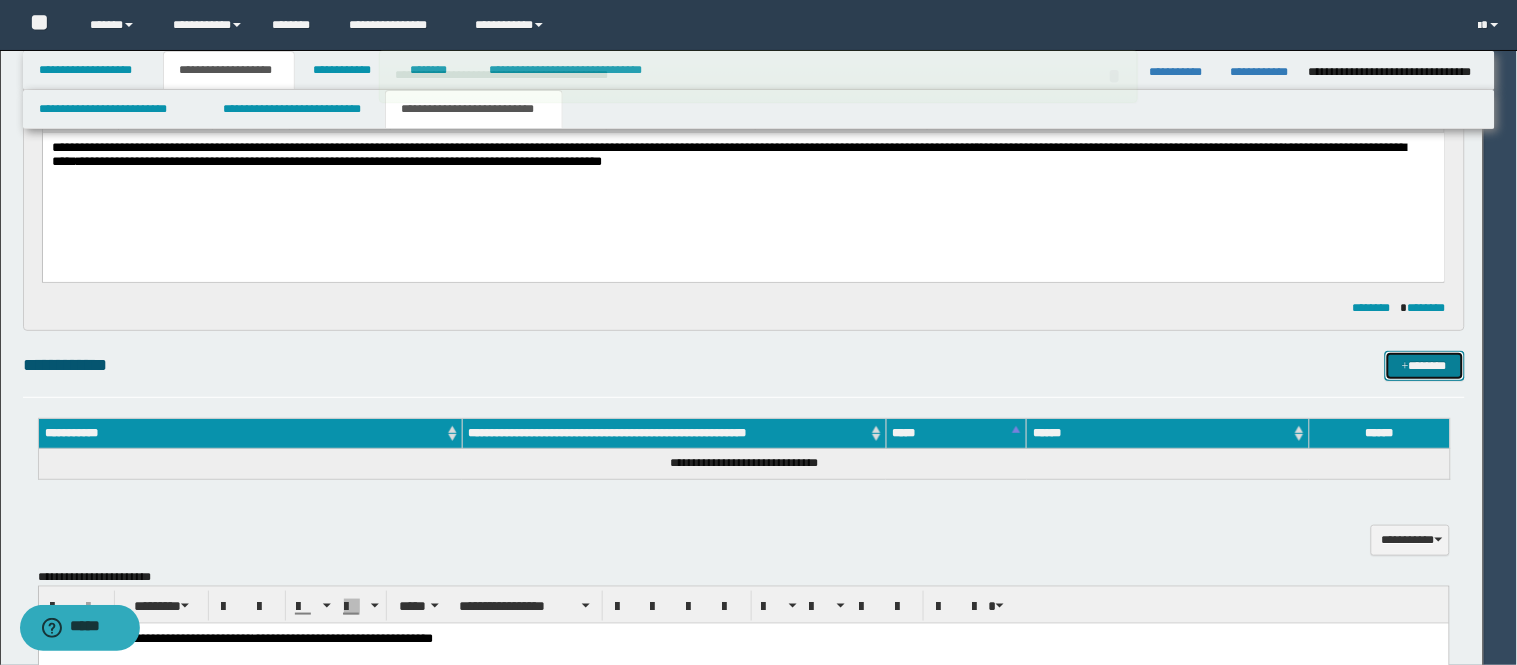 type 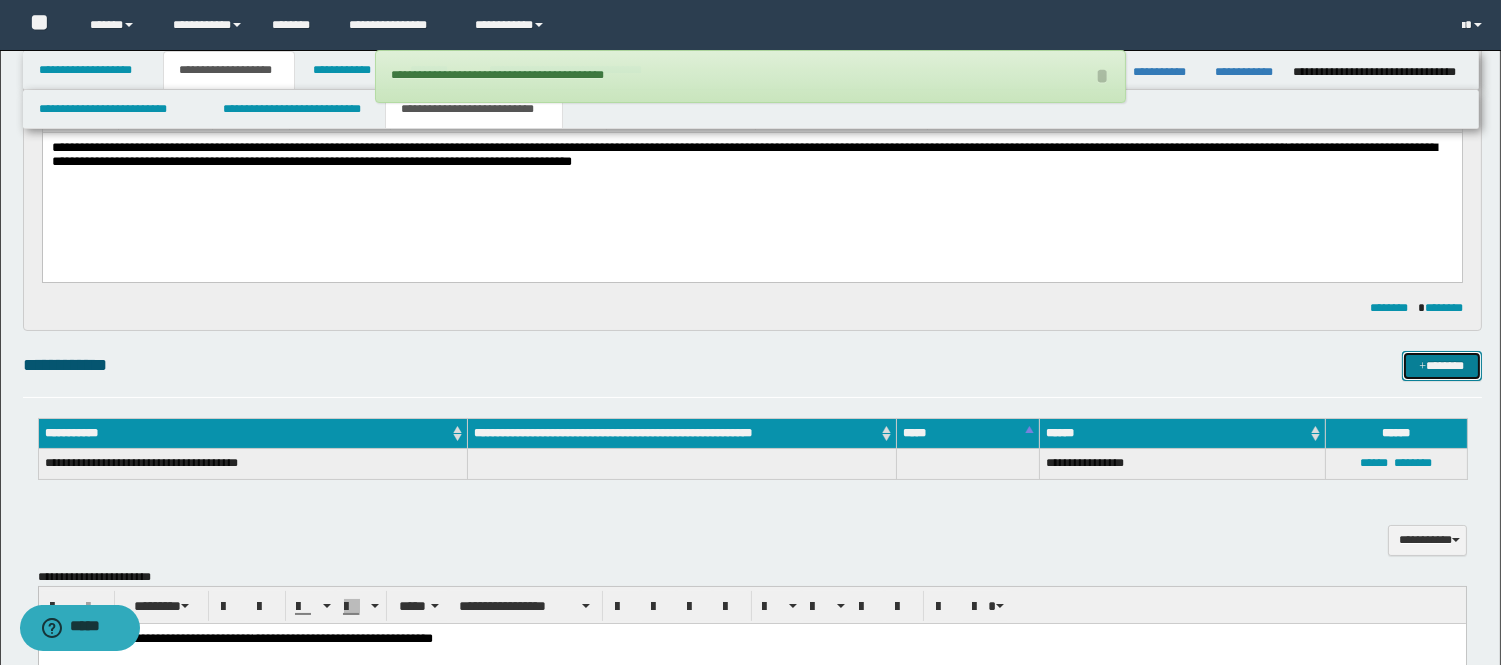 click on "*******" at bounding box center (1442, 366) 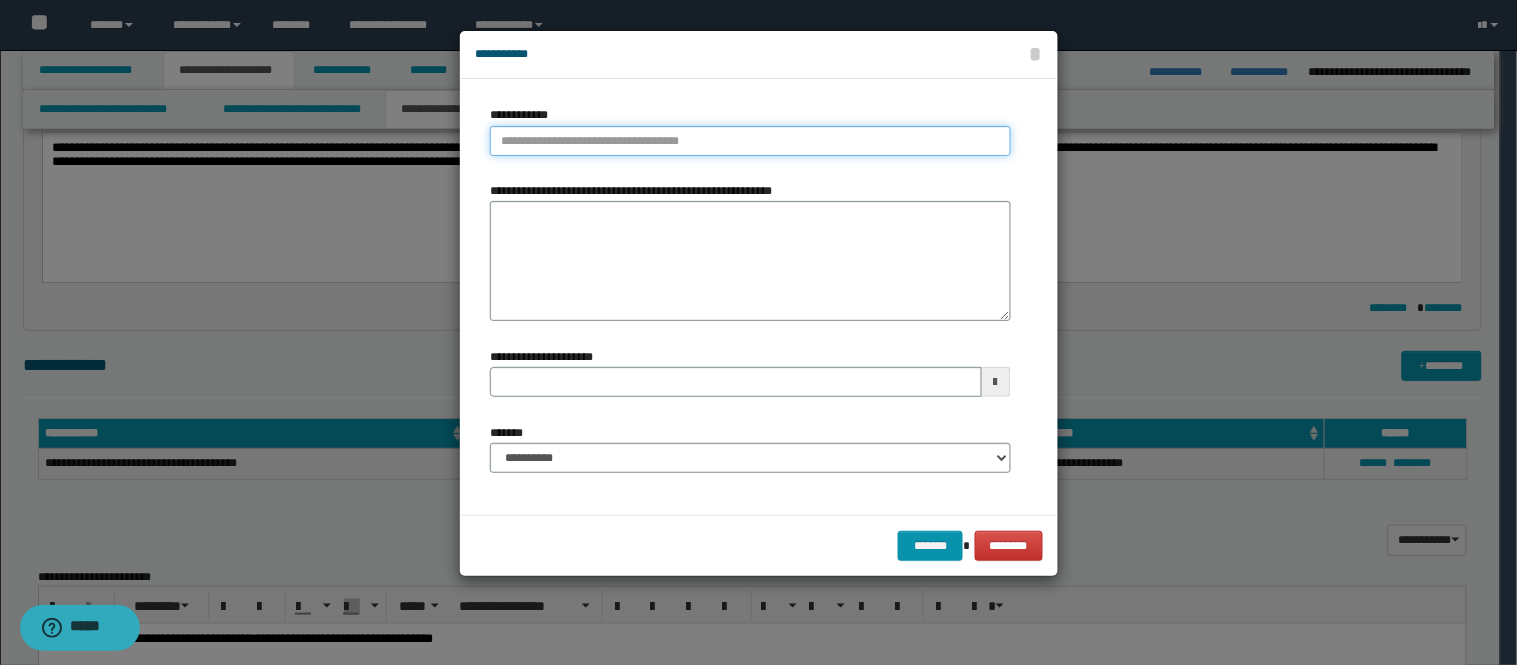 type on "**********" 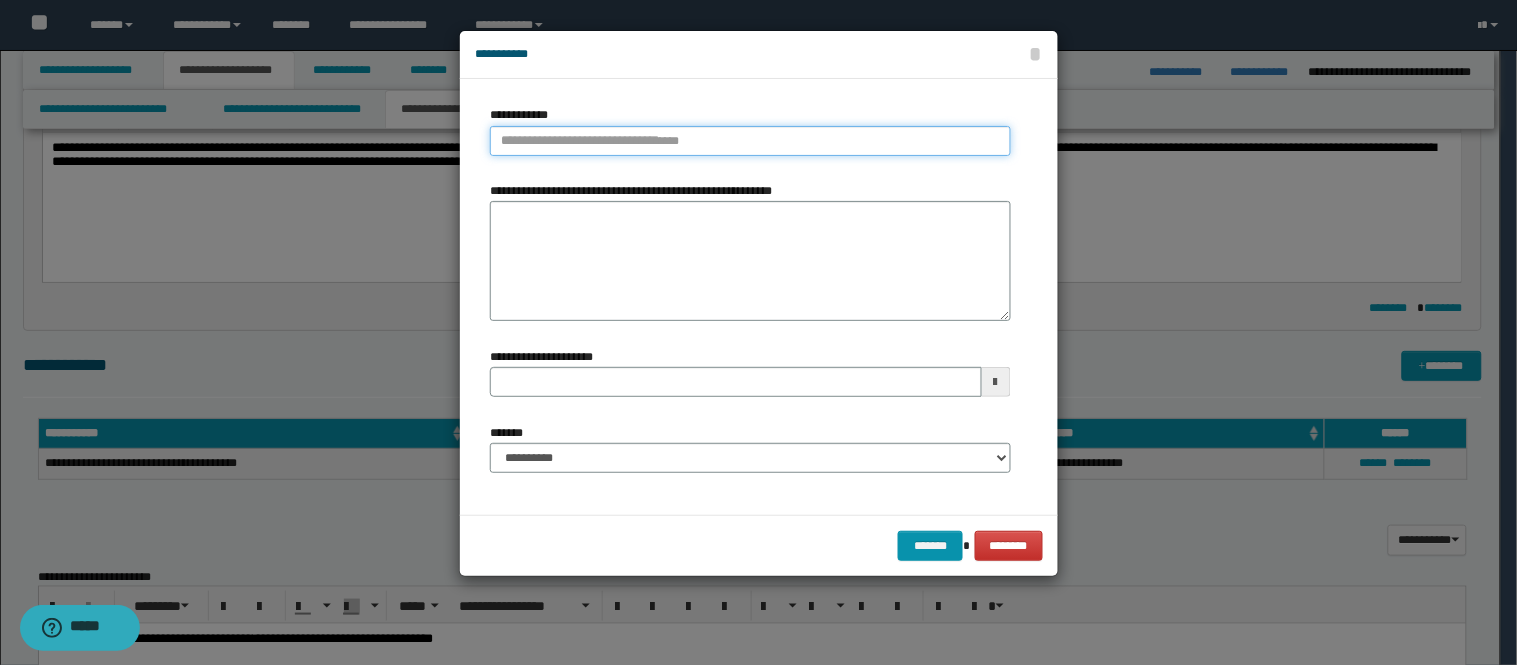 click on "**********" at bounding box center [750, 141] 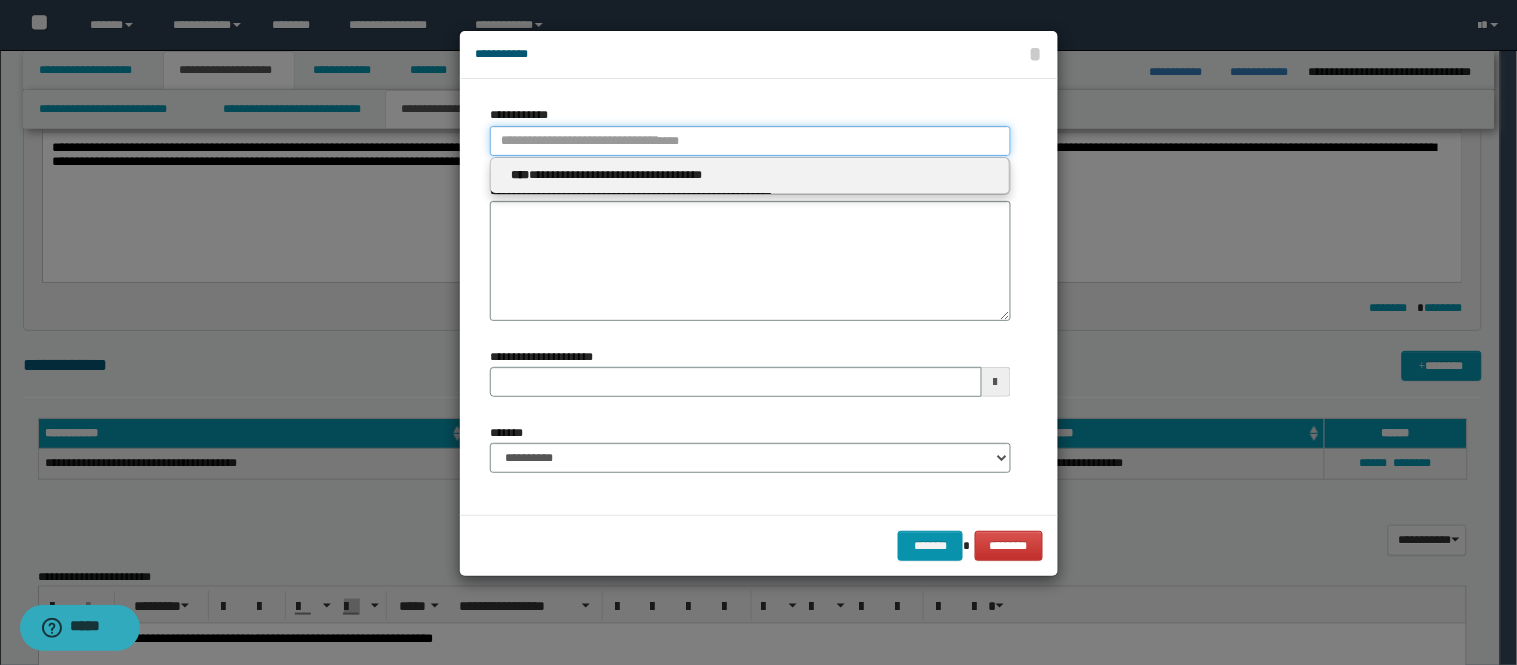type 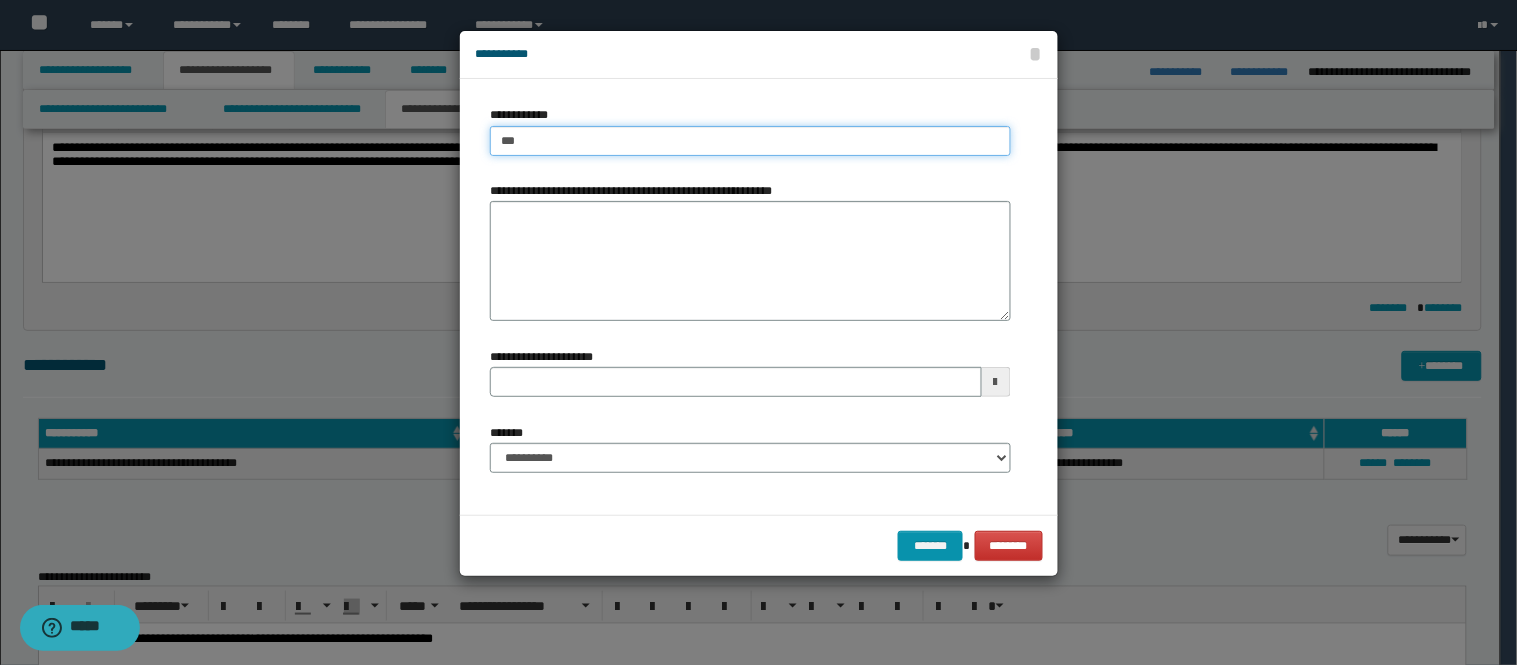 type on "****" 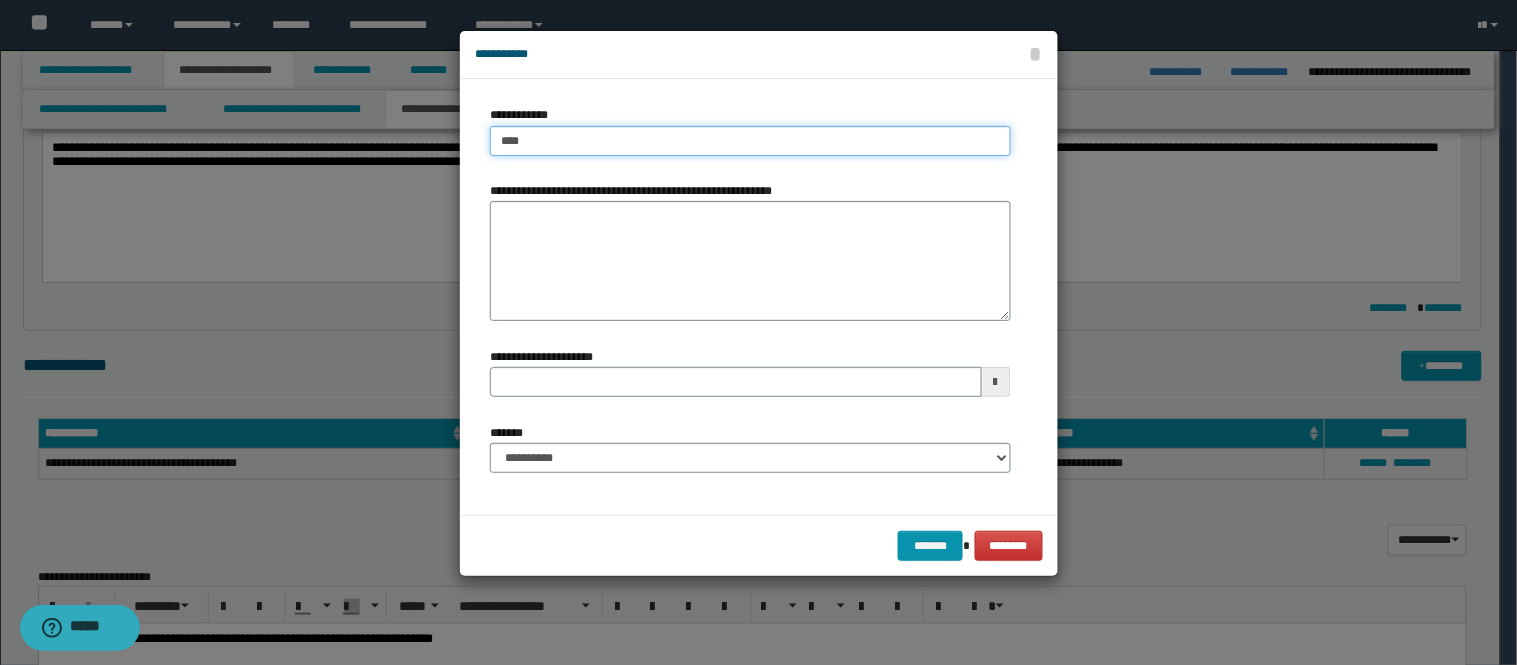 type on "****" 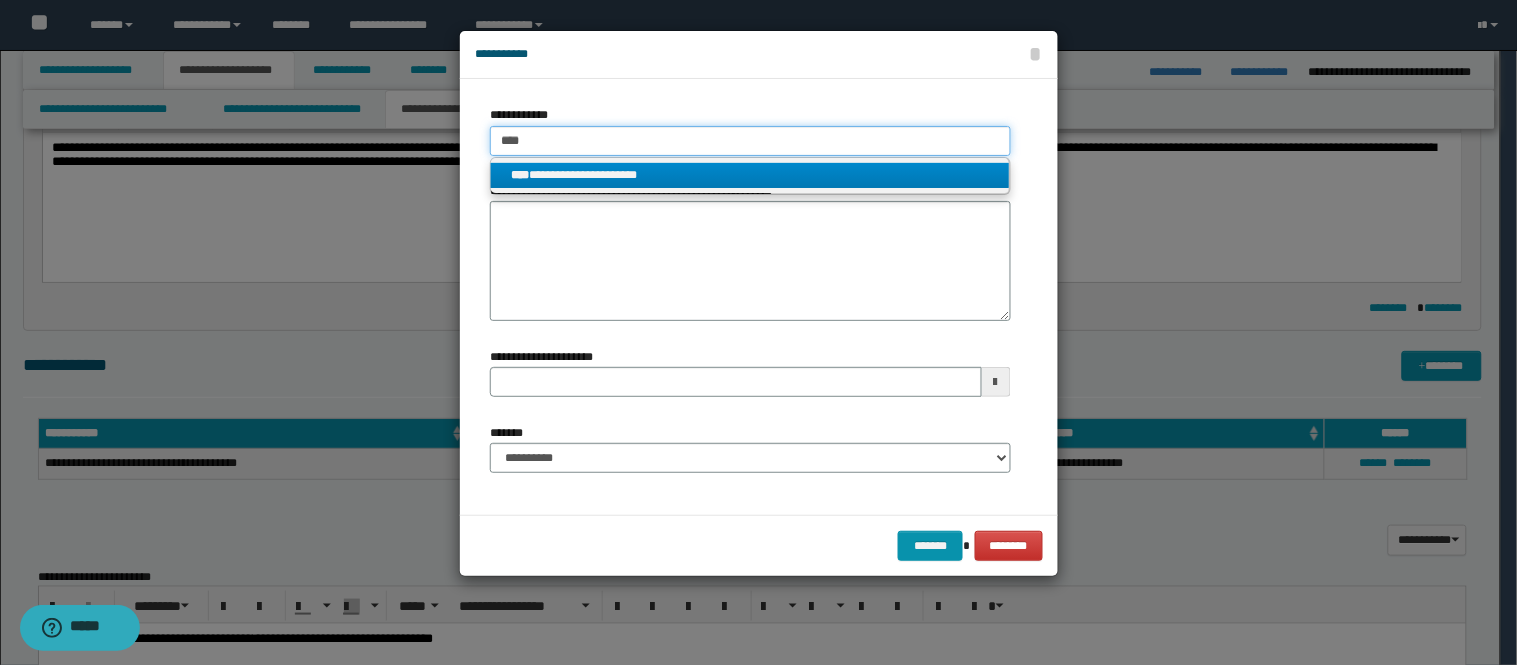 type on "****" 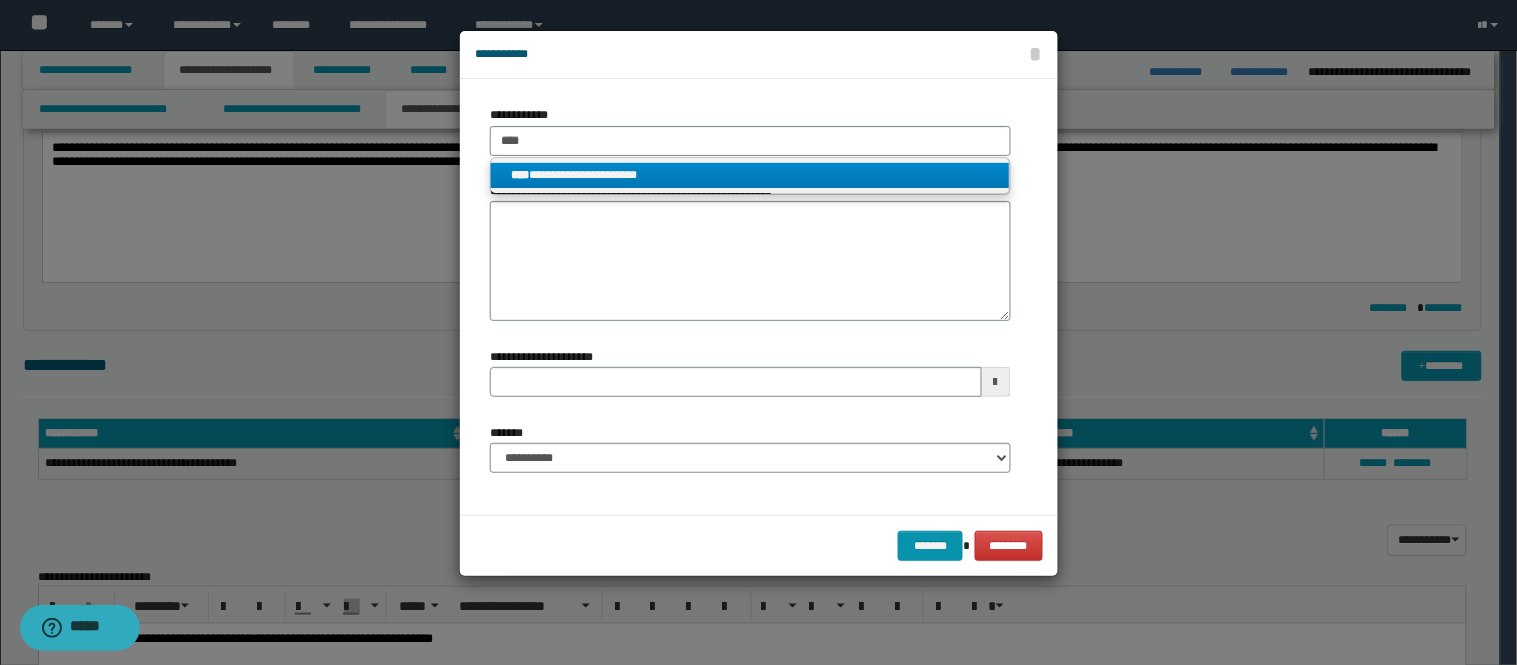 click on "**********" at bounding box center (750, 175) 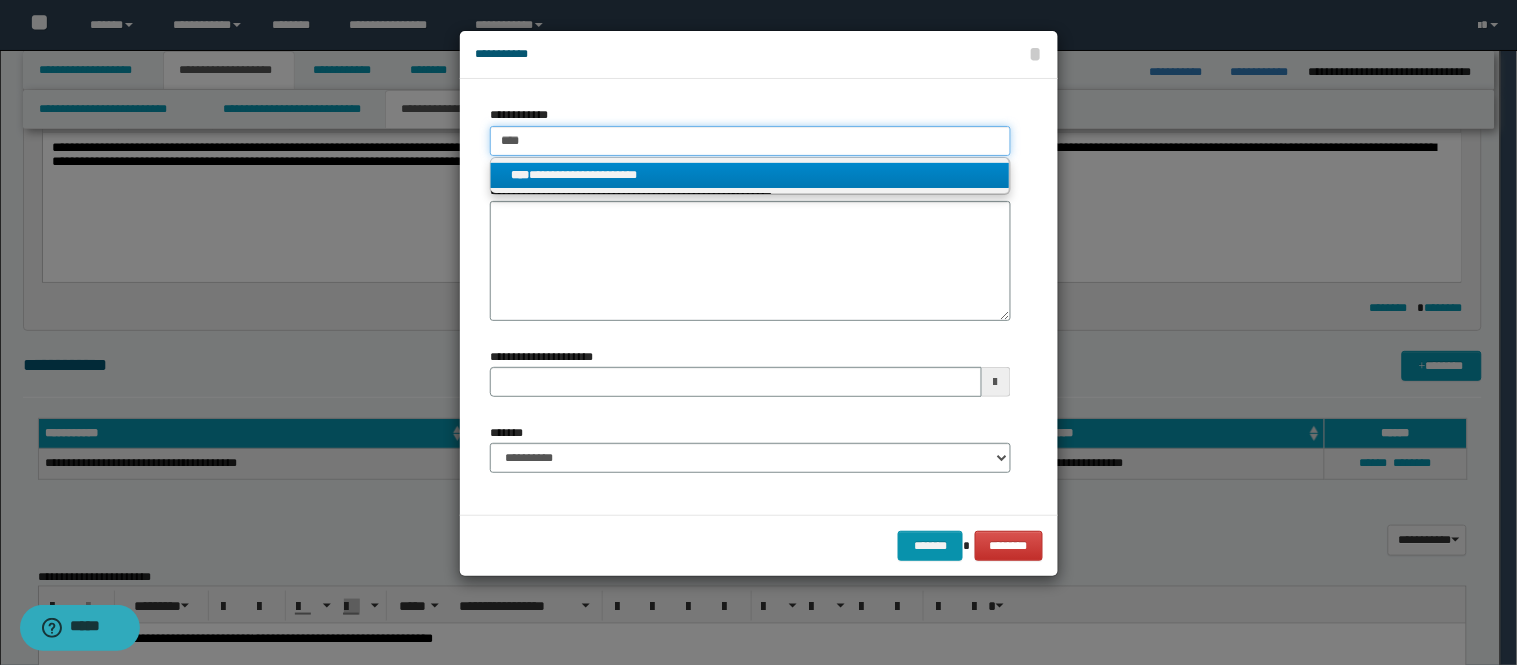 type 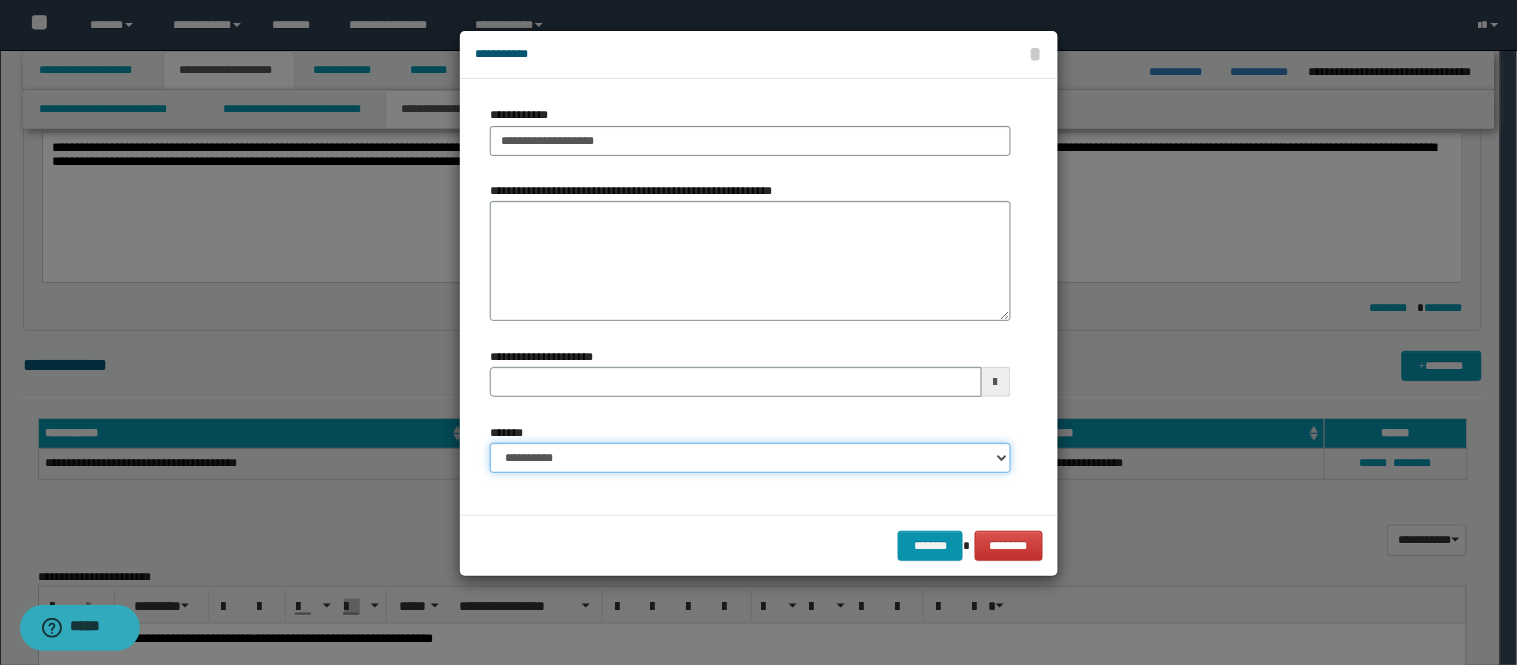 click on "**********" at bounding box center [750, 458] 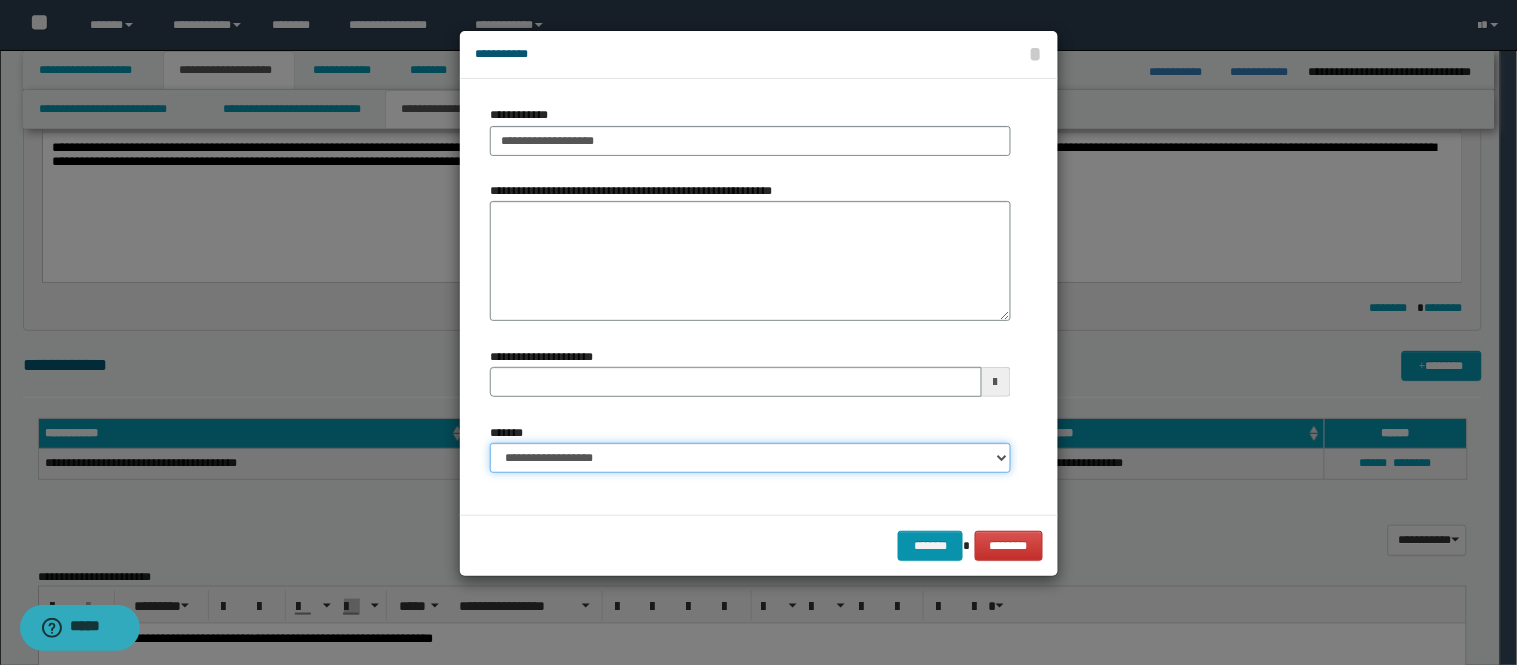 click on "**********" at bounding box center [750, 458] 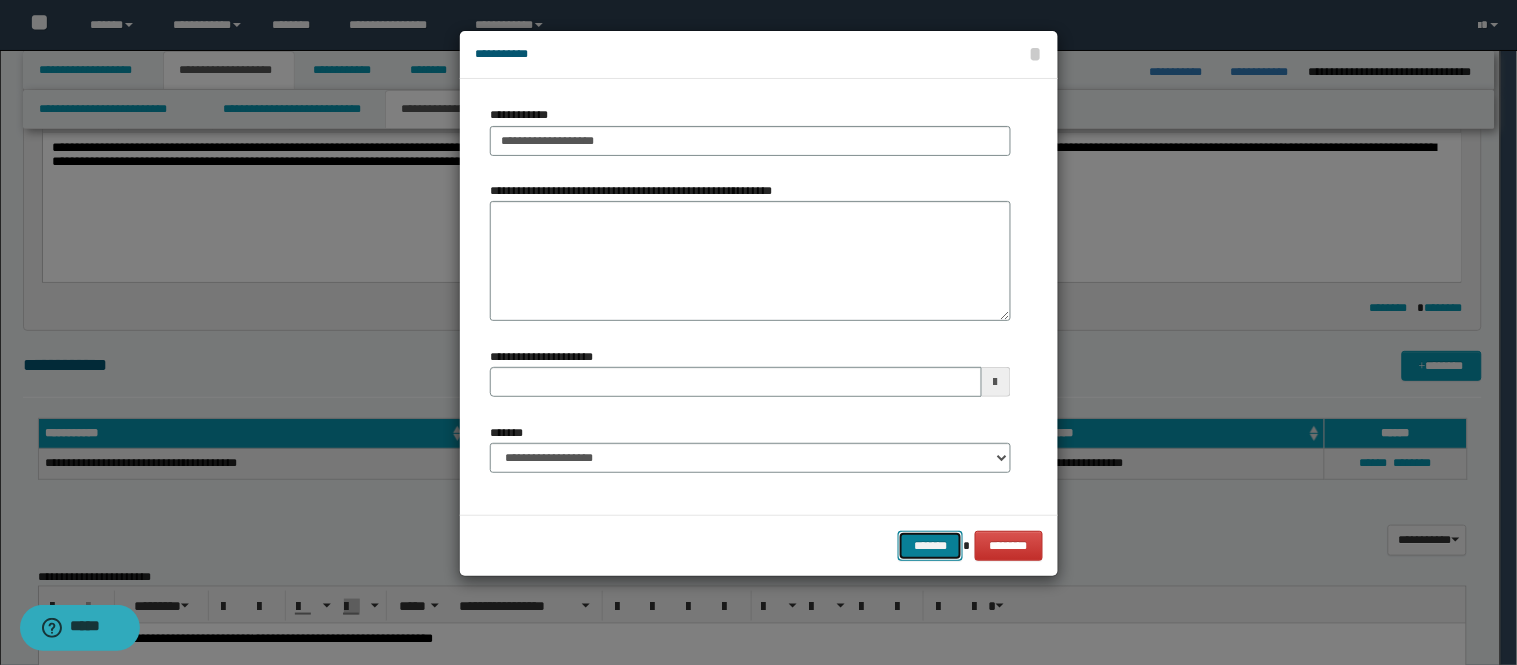 click on "*******" at bounding box center (930, 546) 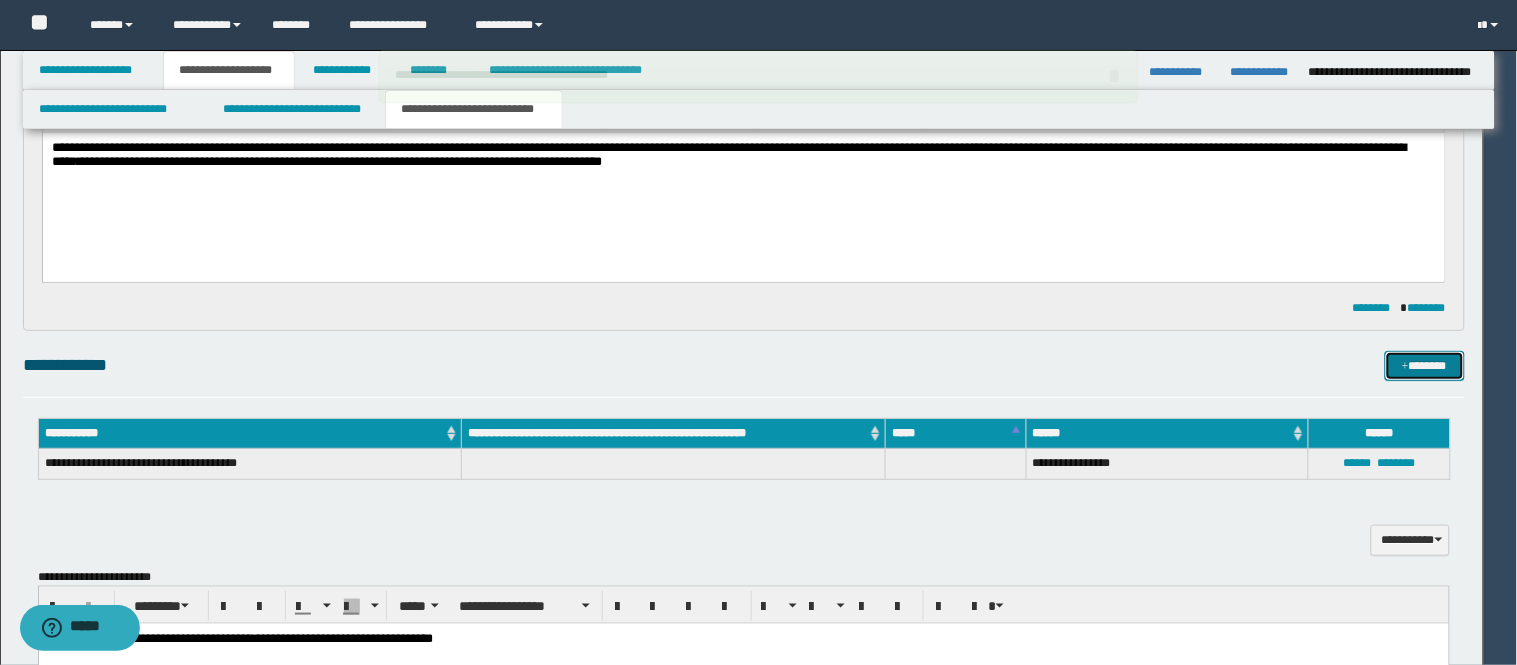 type 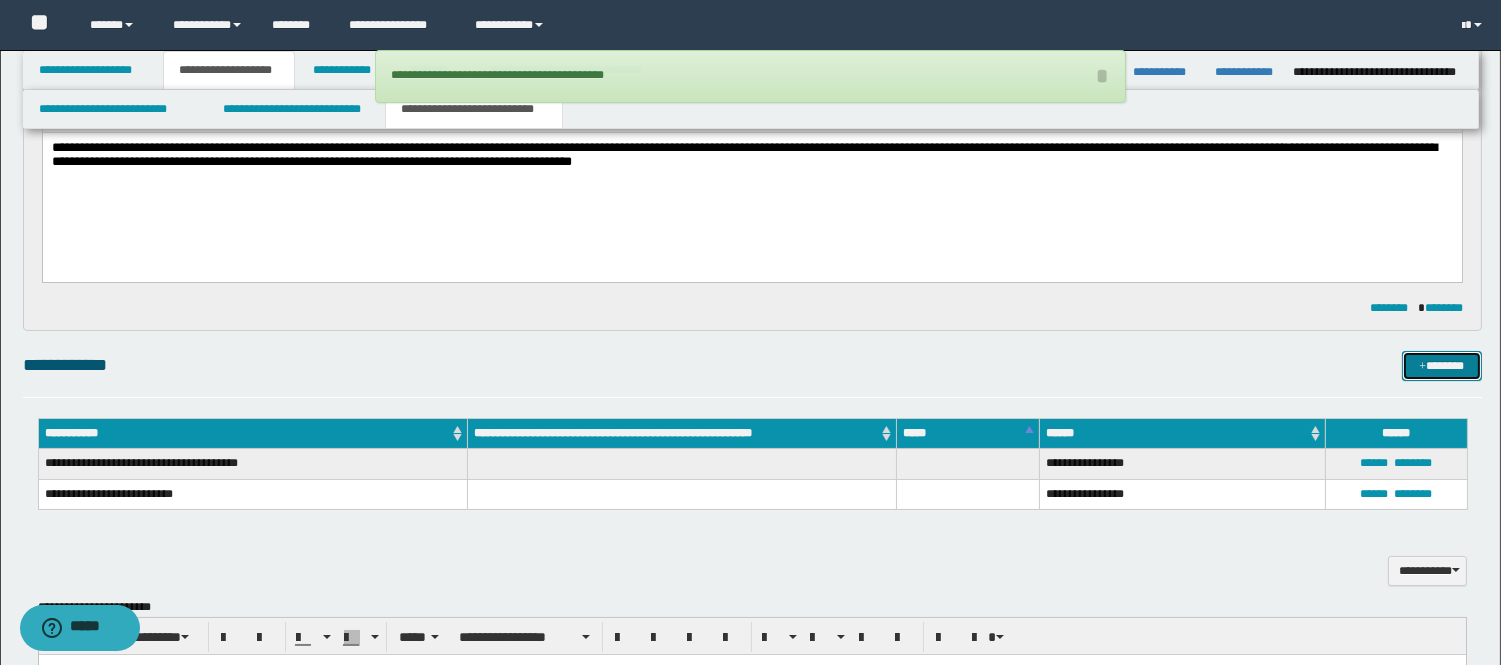 click on "*******" at bounding box center [1442, 366] 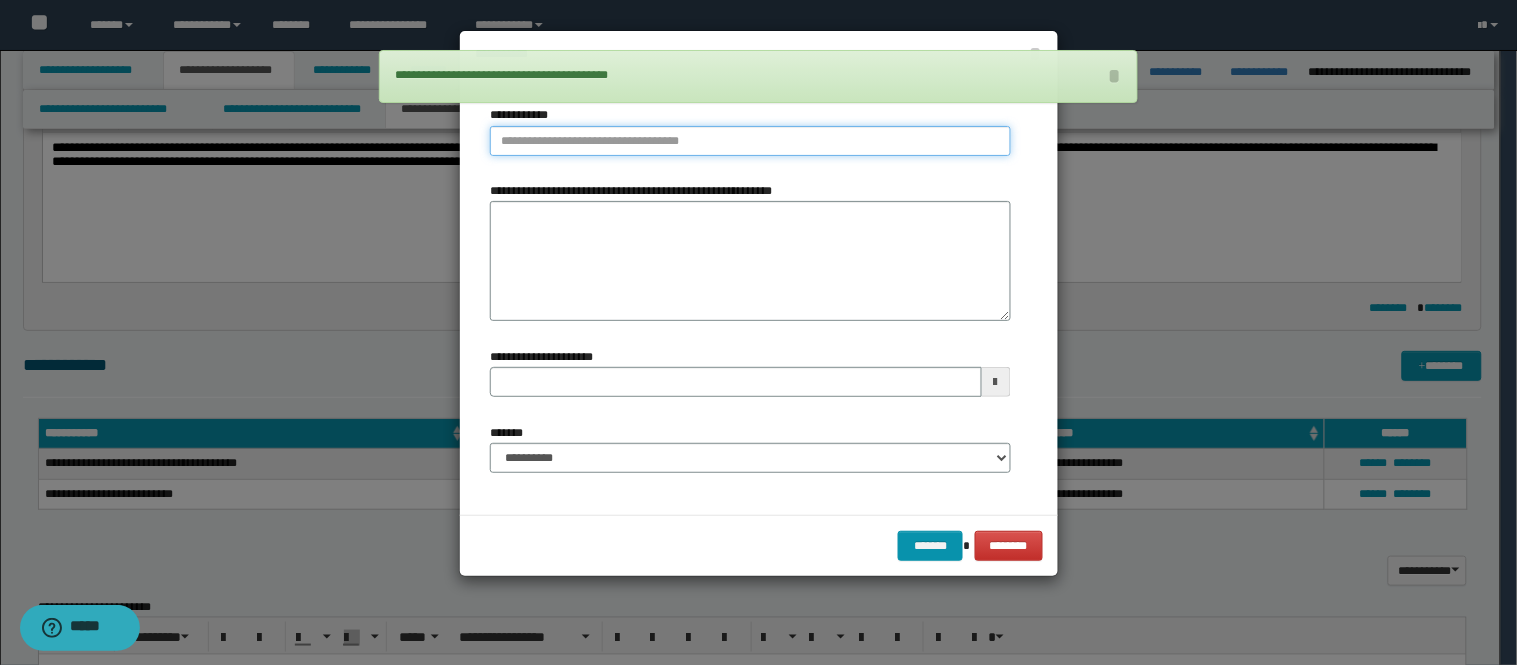 type on "**********" 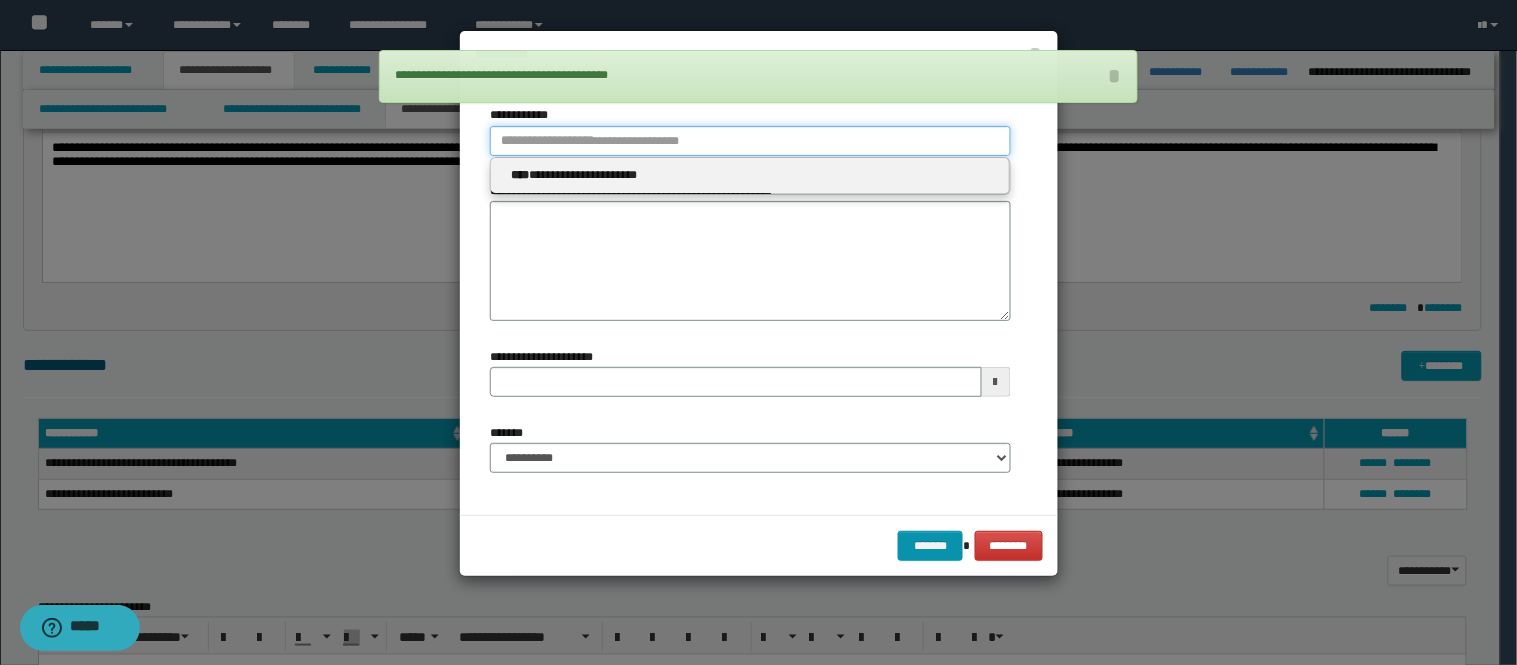 click on "**********" at bounding box center [750, 141] 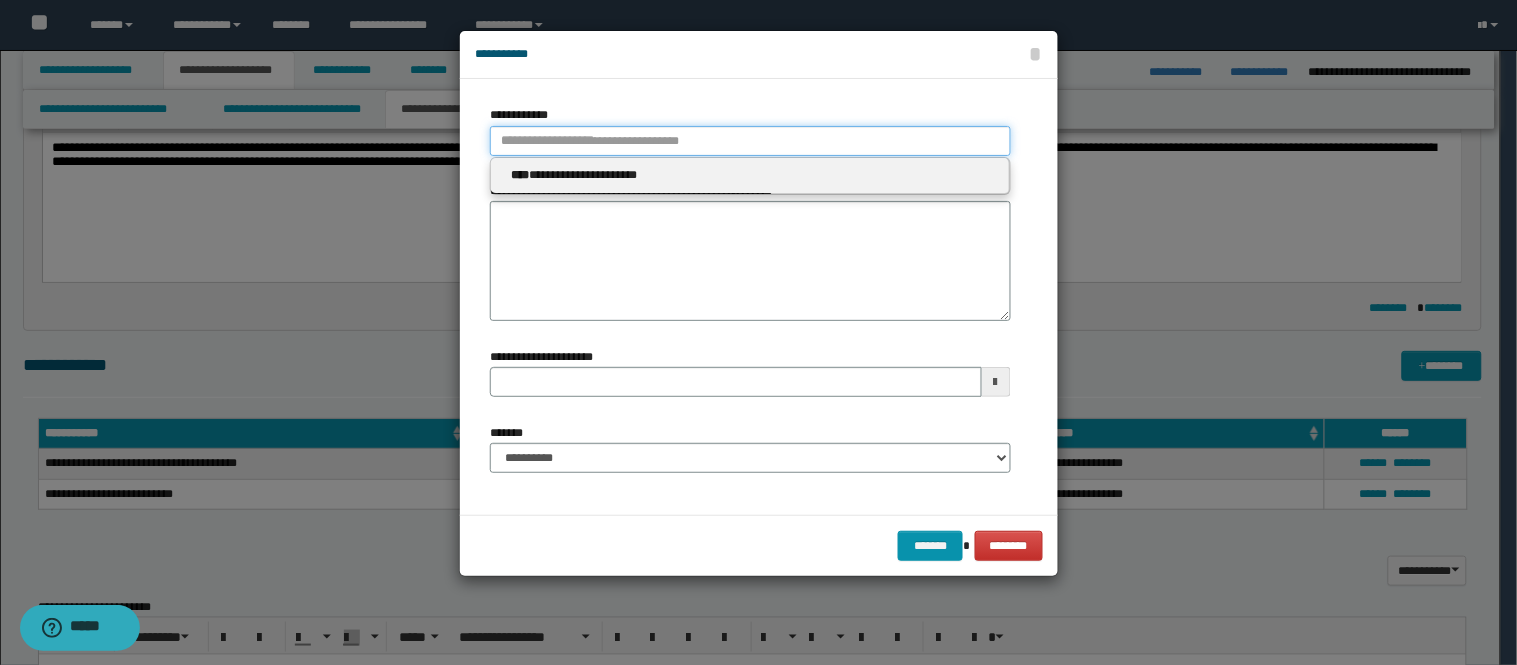 type 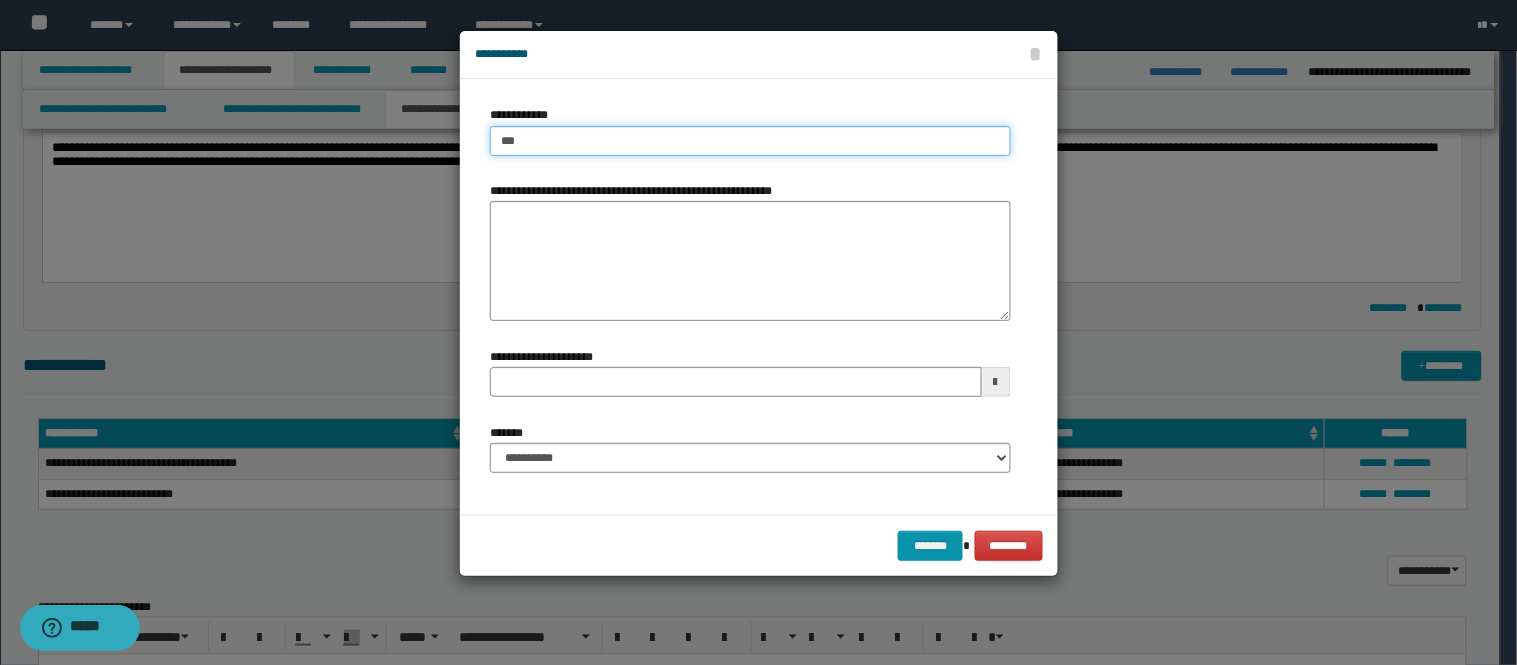 type on "****" 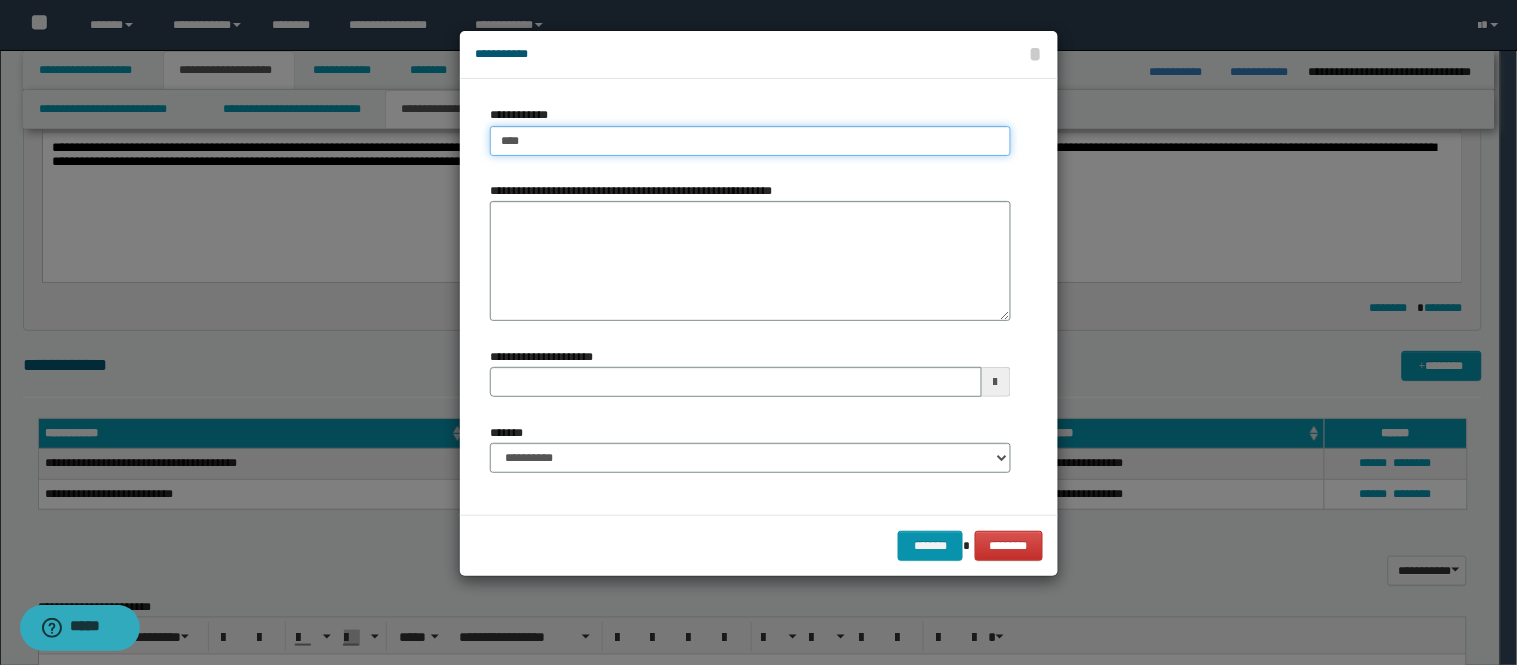 type on "****" 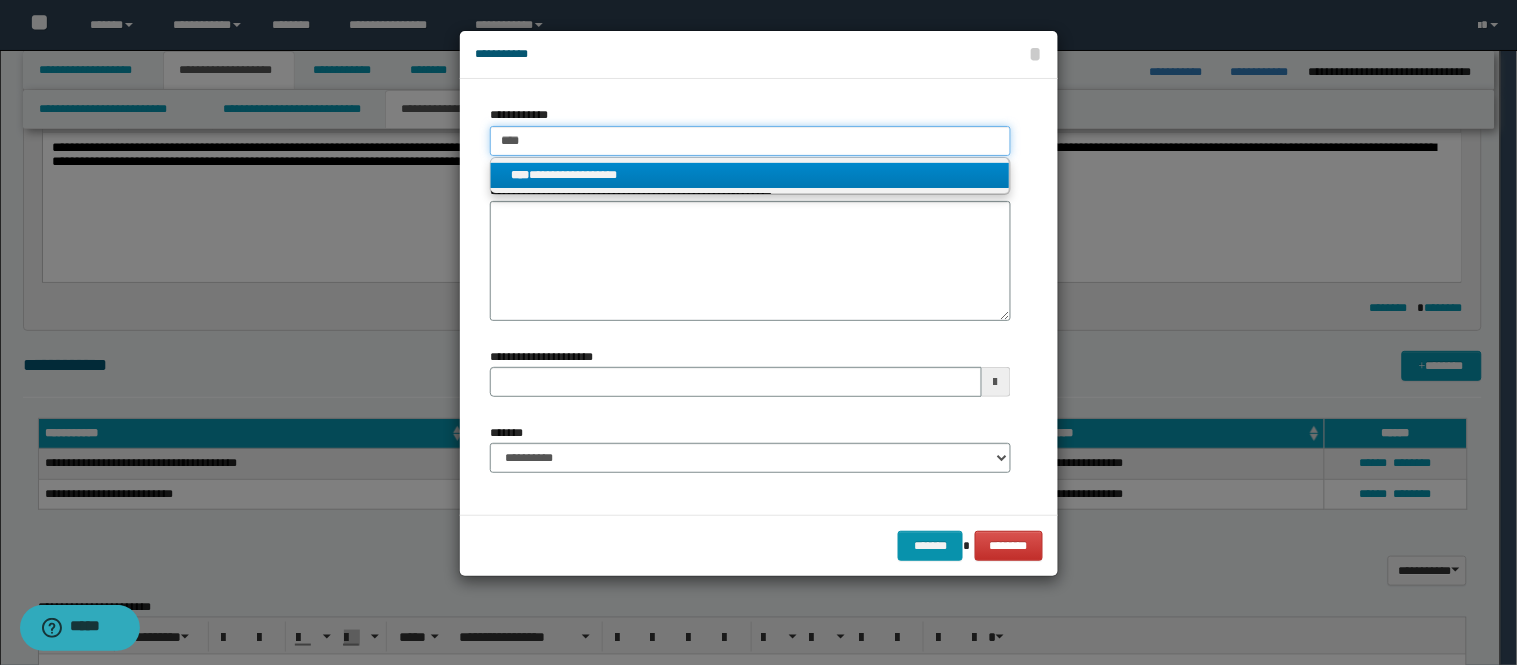 type on "****" 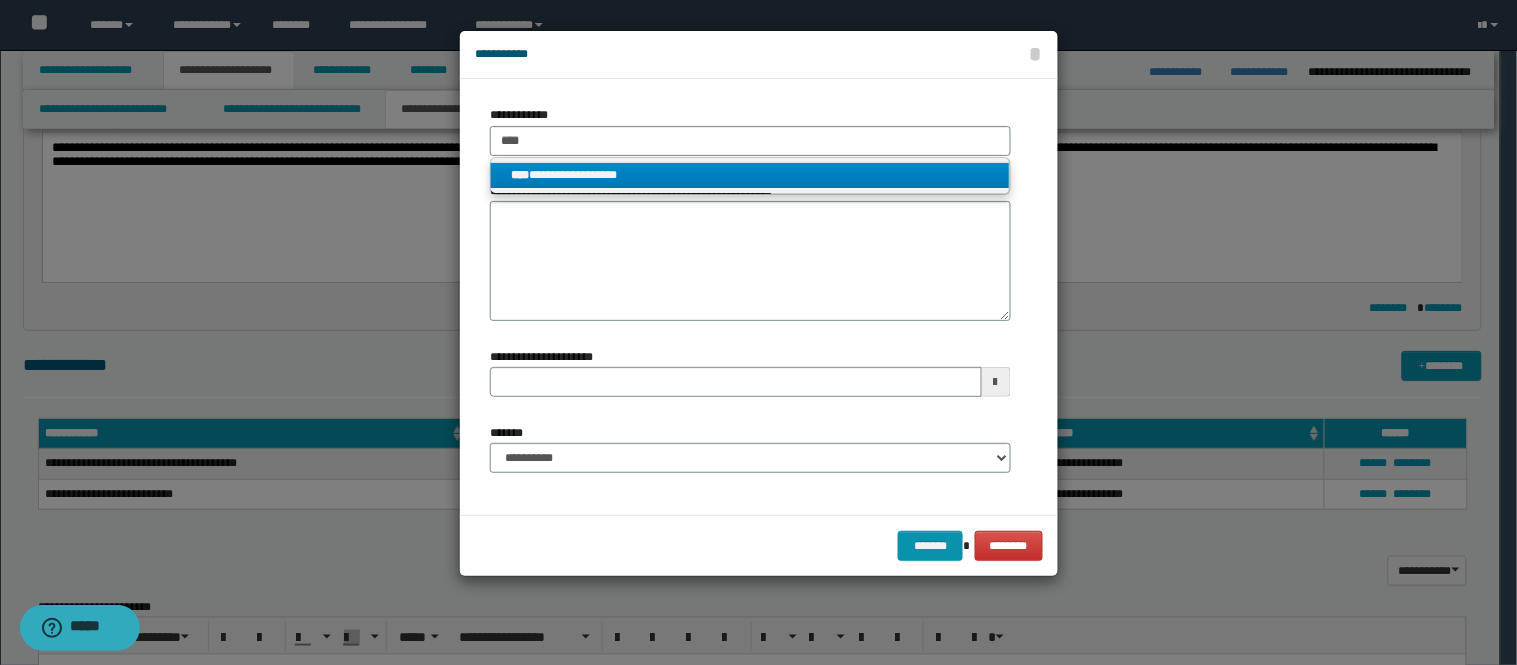 click on "**********" at bounding box center [750, 175] 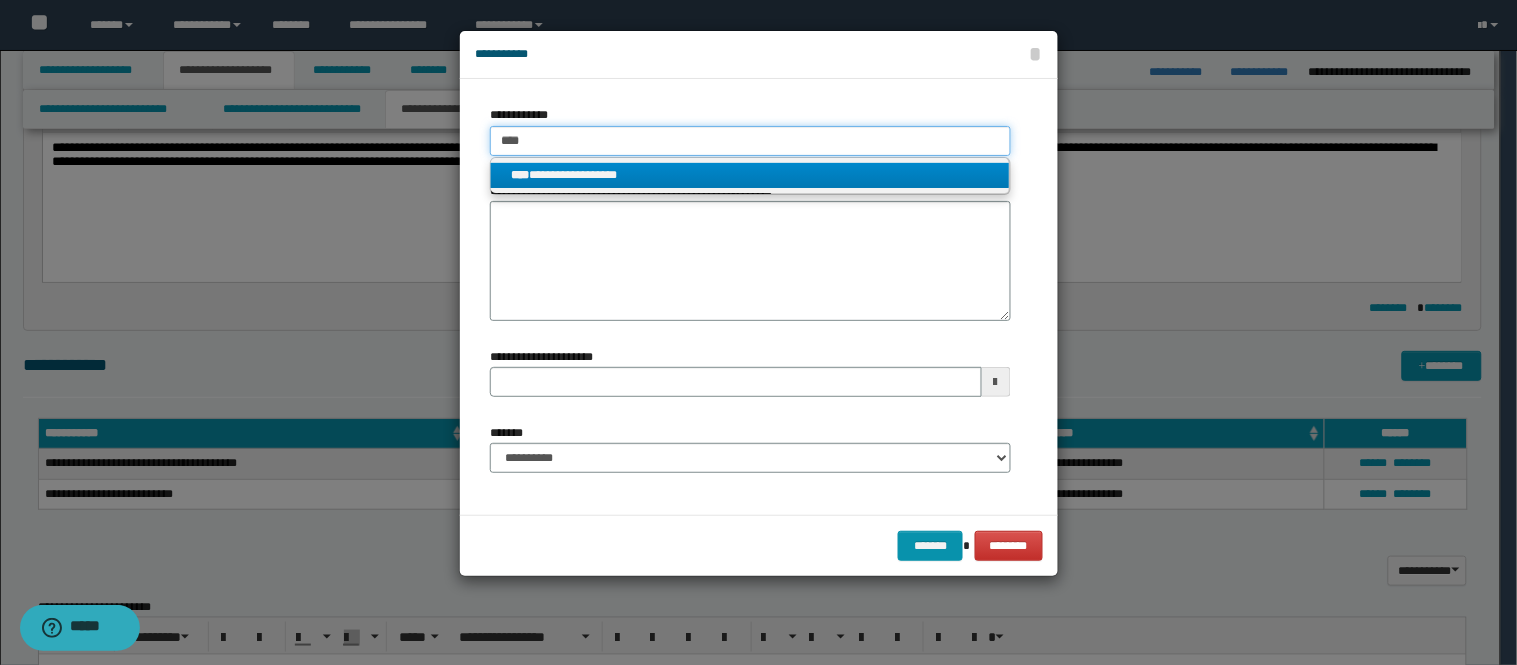 type 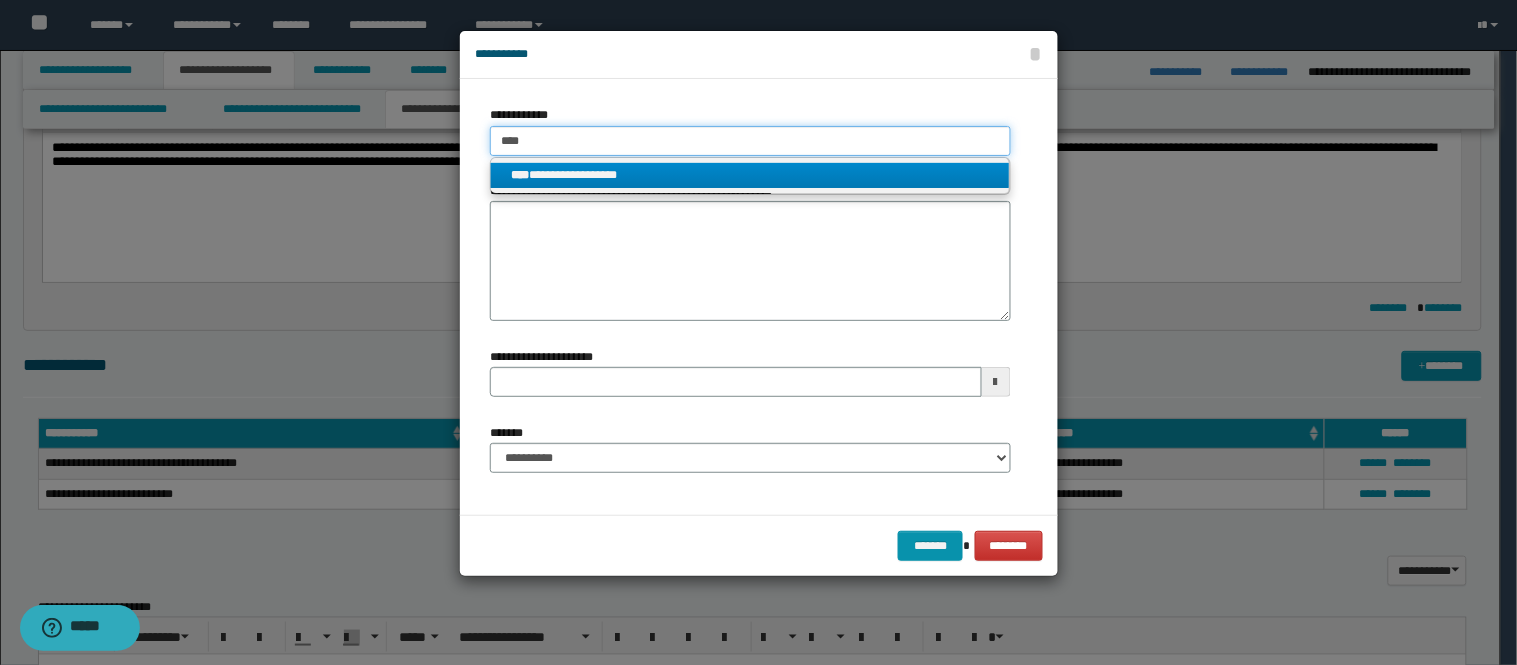 type on "**********" 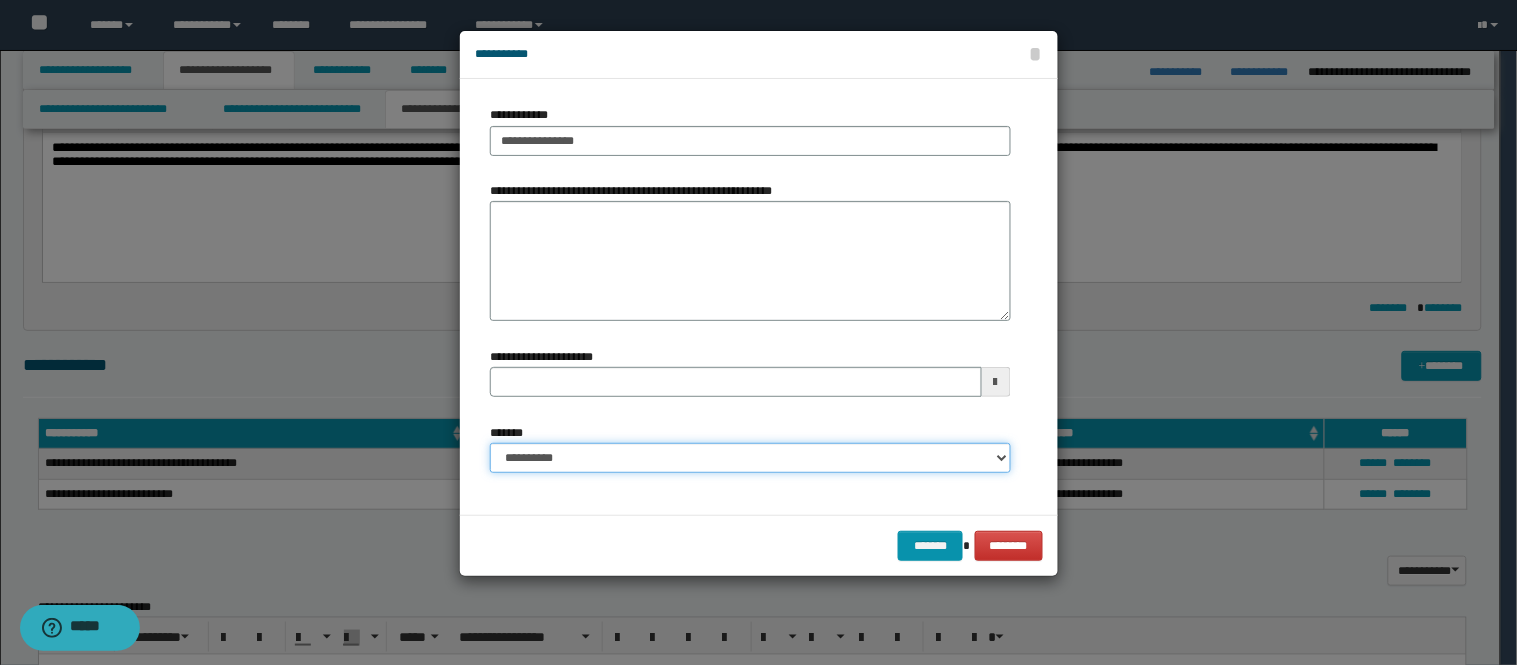 click on "**********" at bounding box center [750, 458] 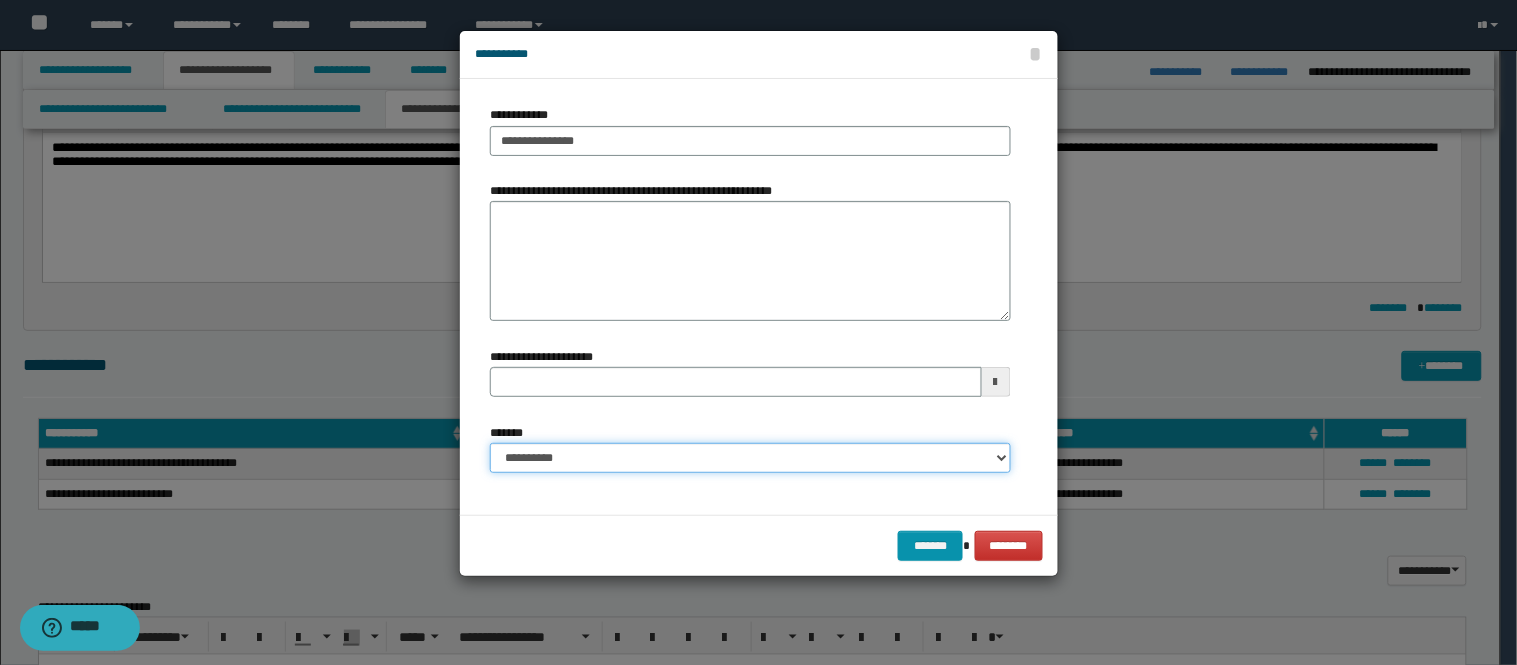 select on "*" 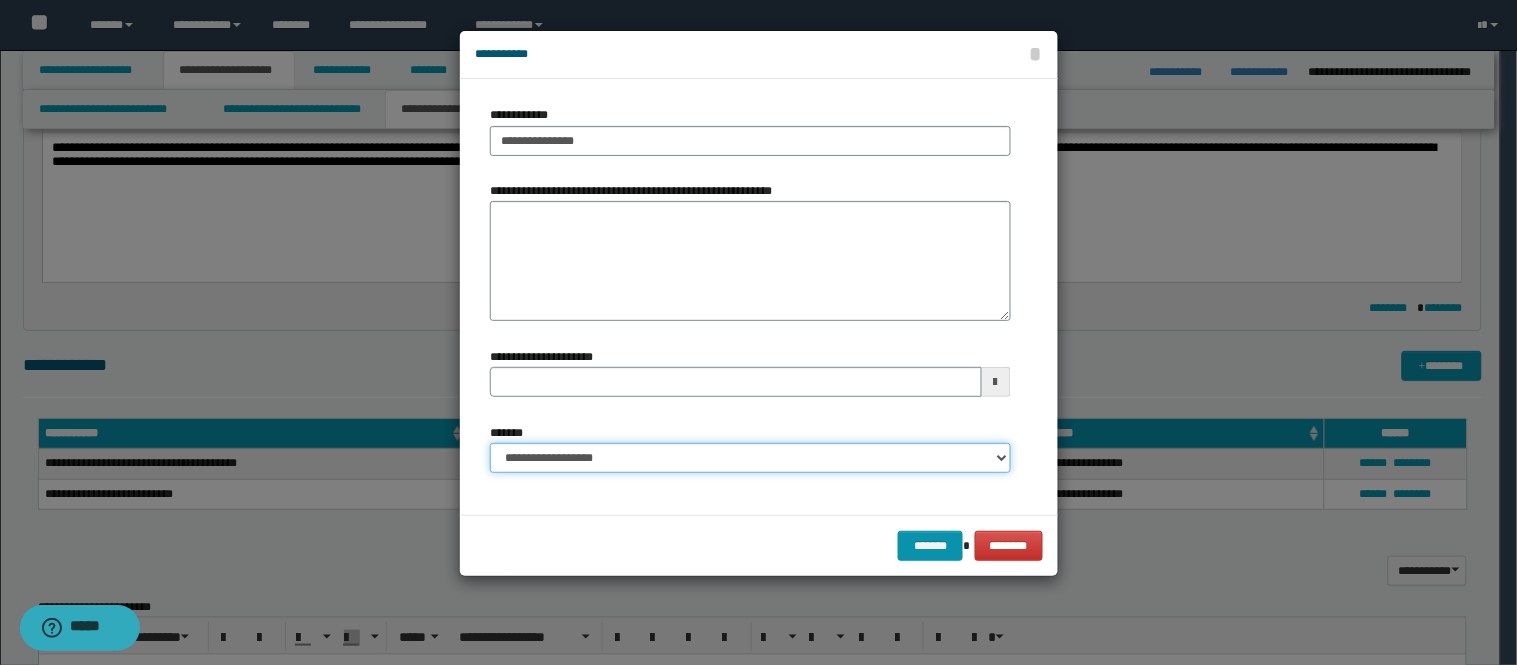 click on "**********" at bounding box center [750, 458] 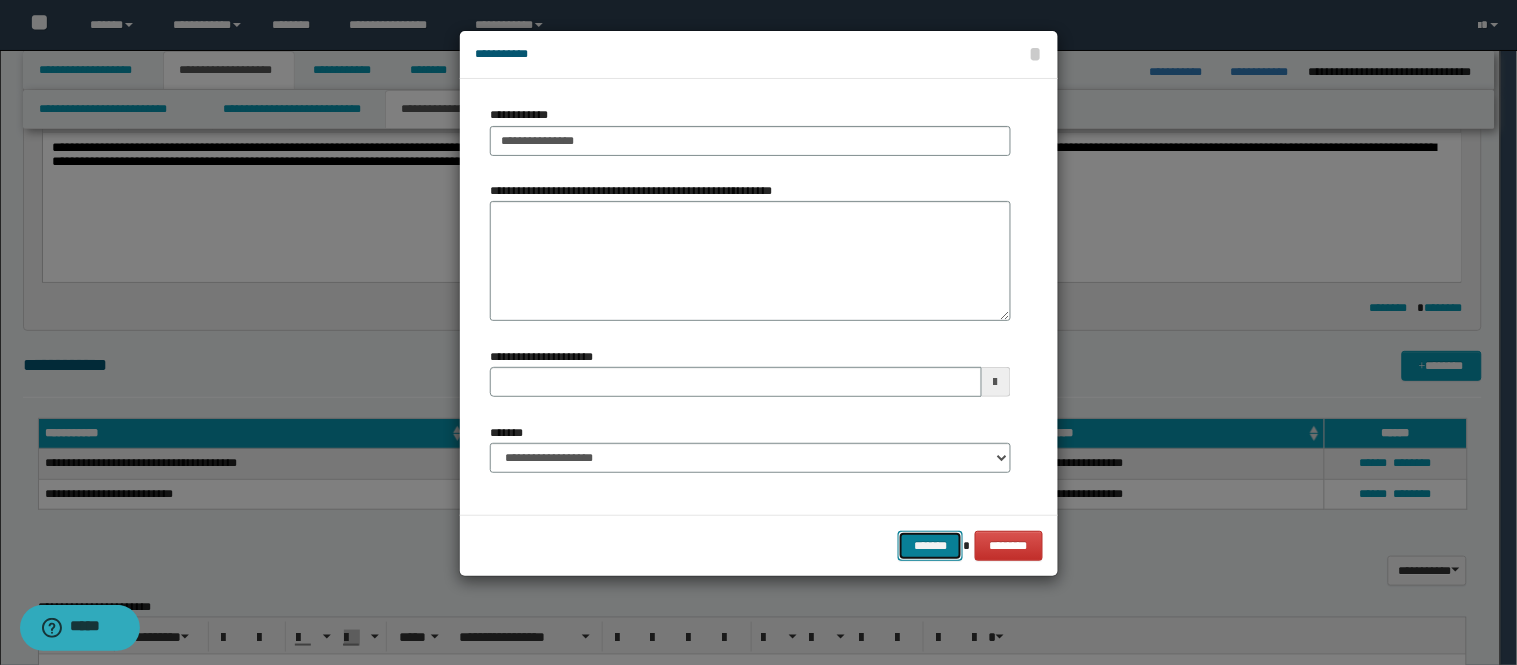 click on "*******" at bounding box center (930, 546) 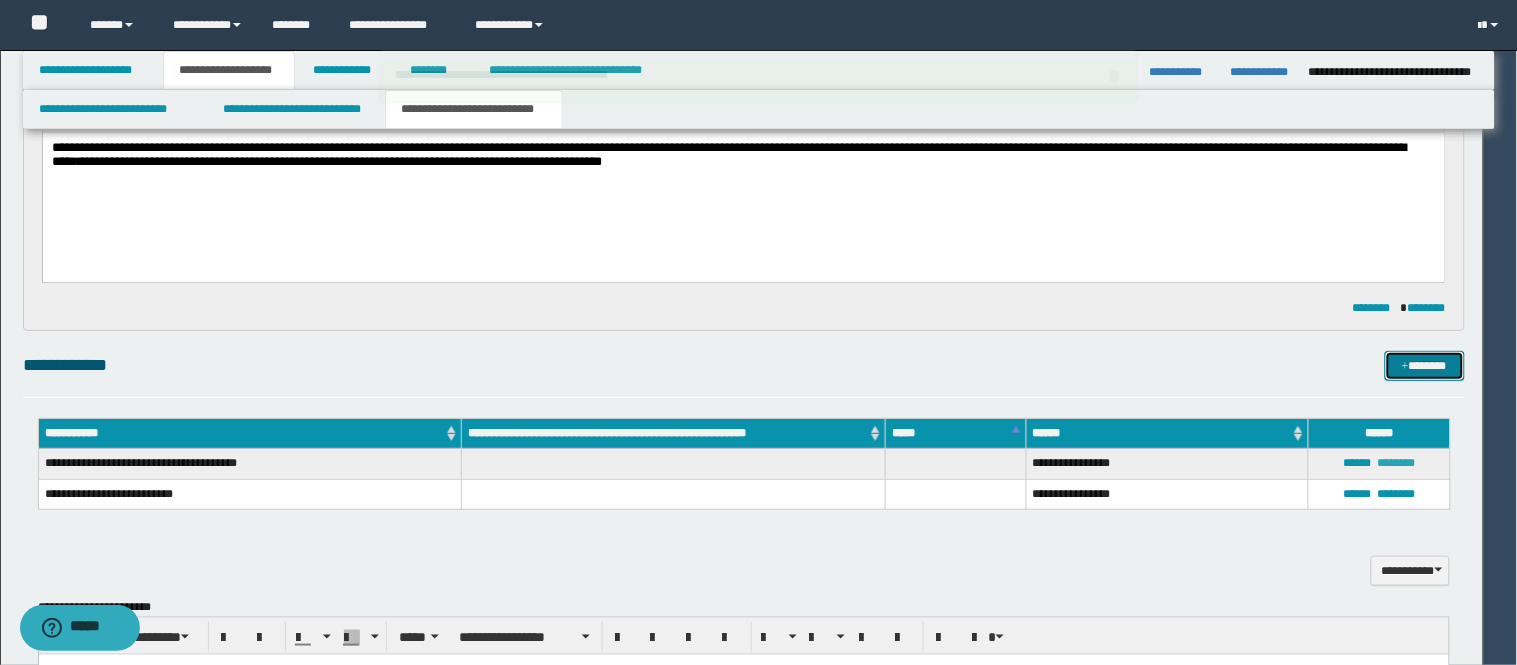 type 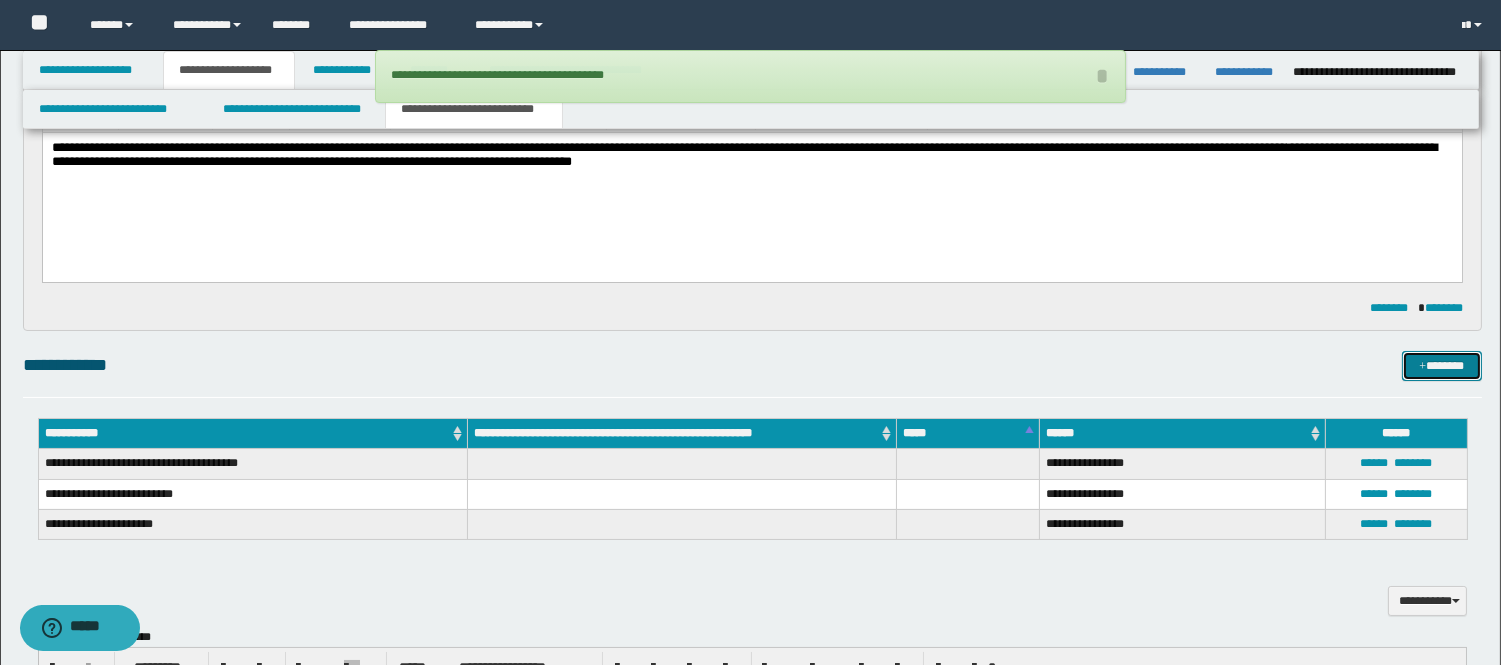 click on "*******" at bounding box center (1442, 366) 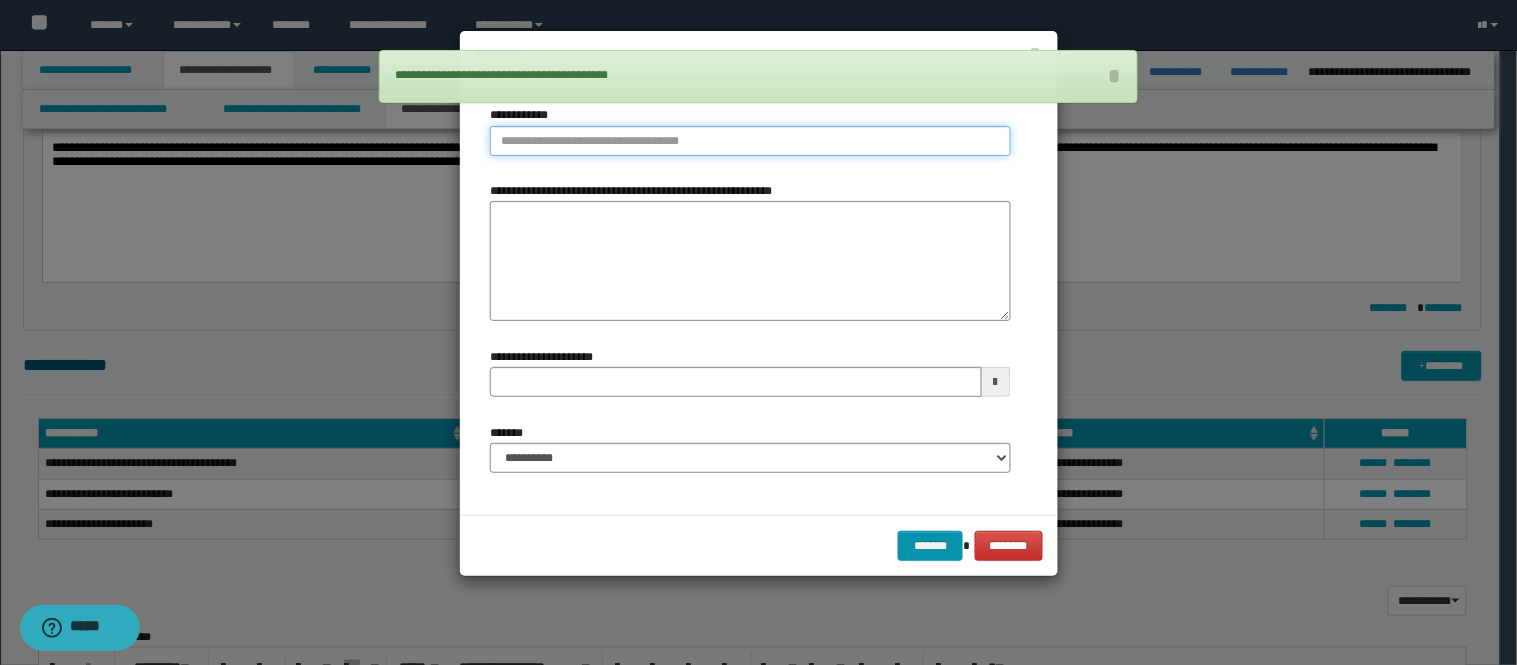 type on "**********" 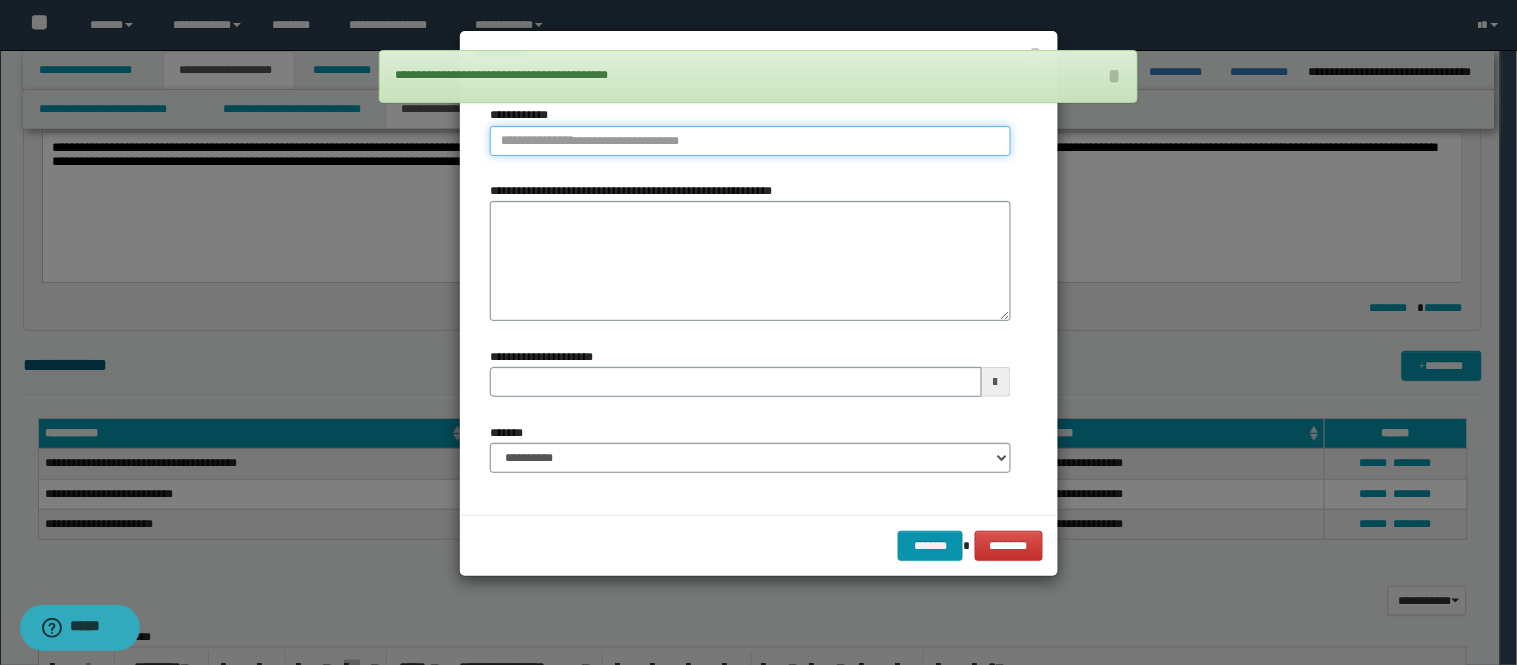 click on "**********" at bounding box center [750, 141] 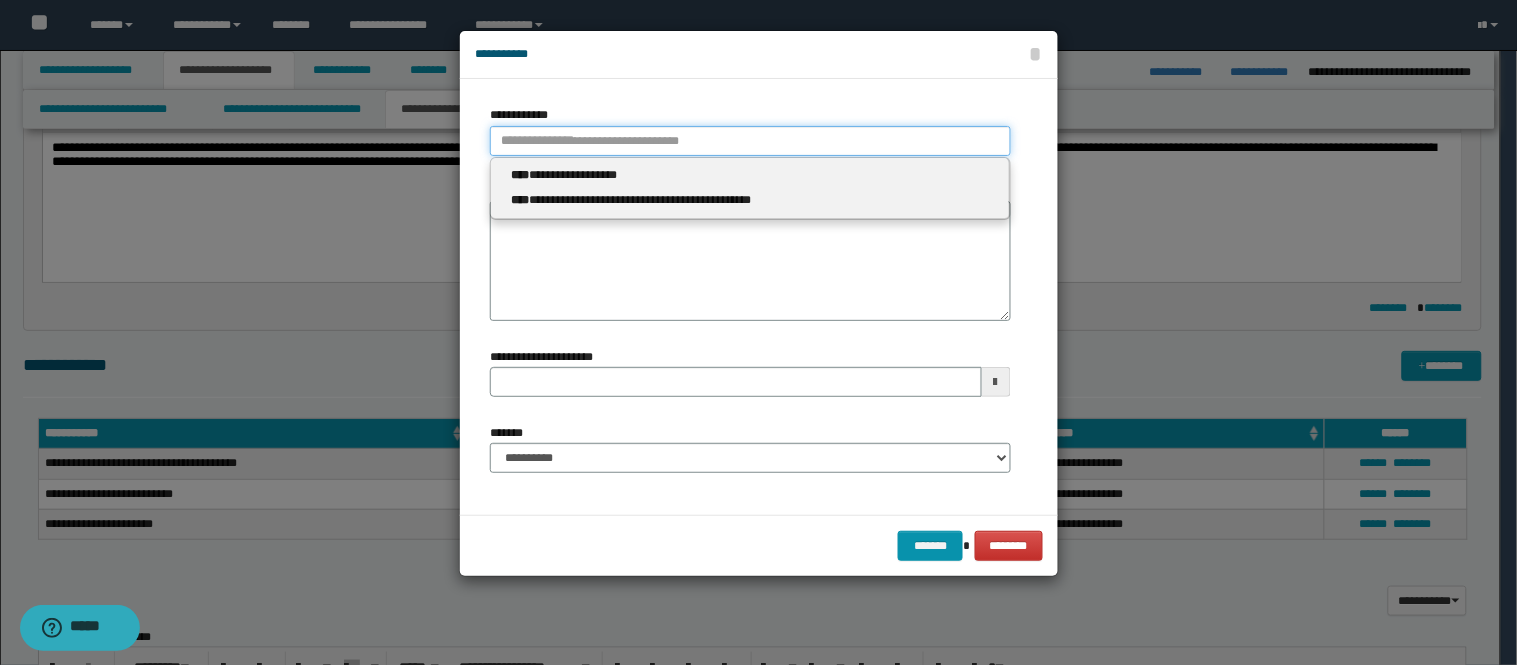 type 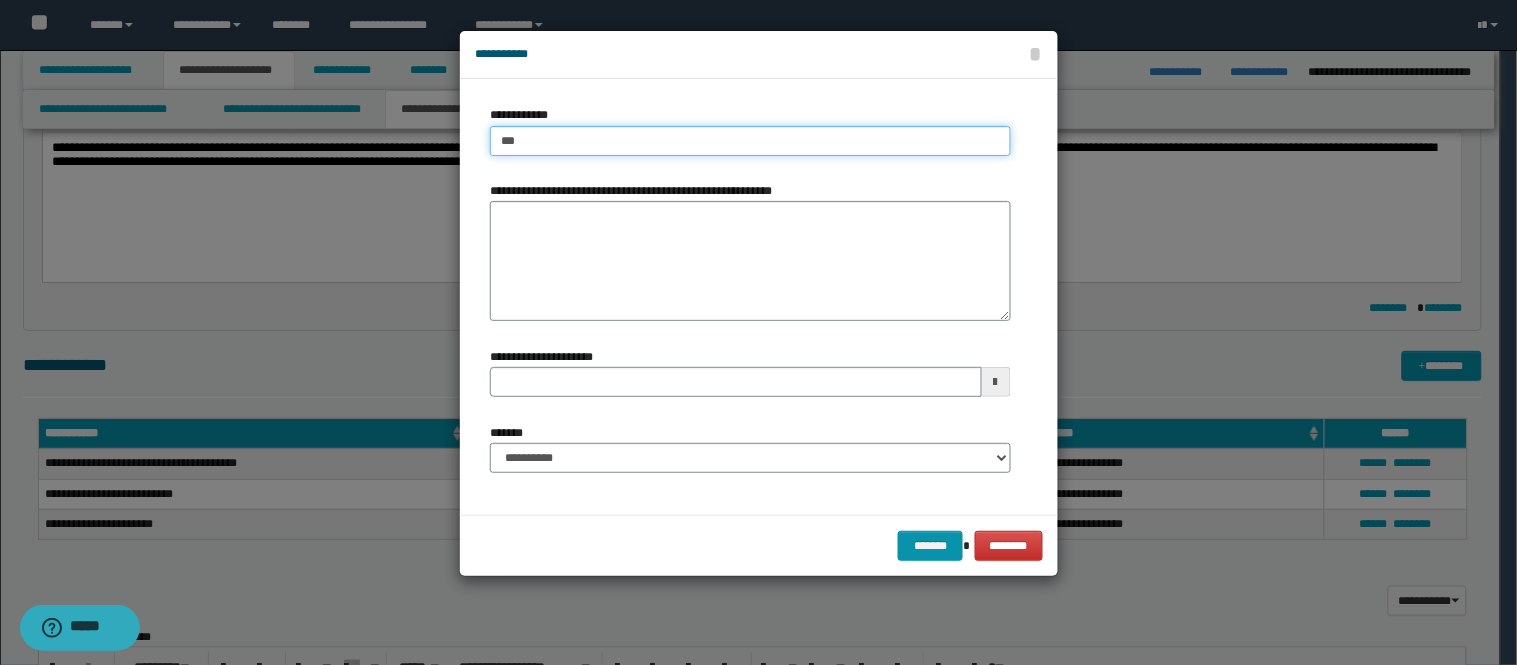 type on "****" 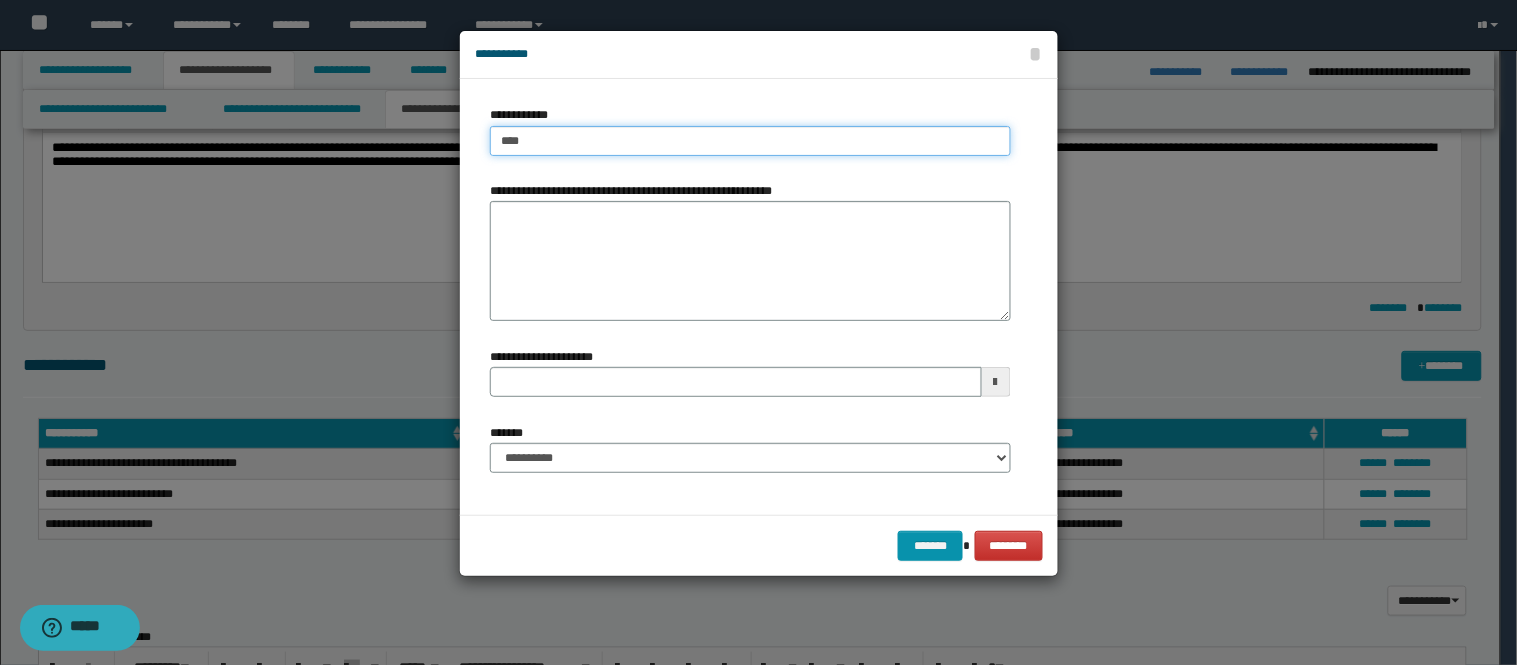 type on "****" 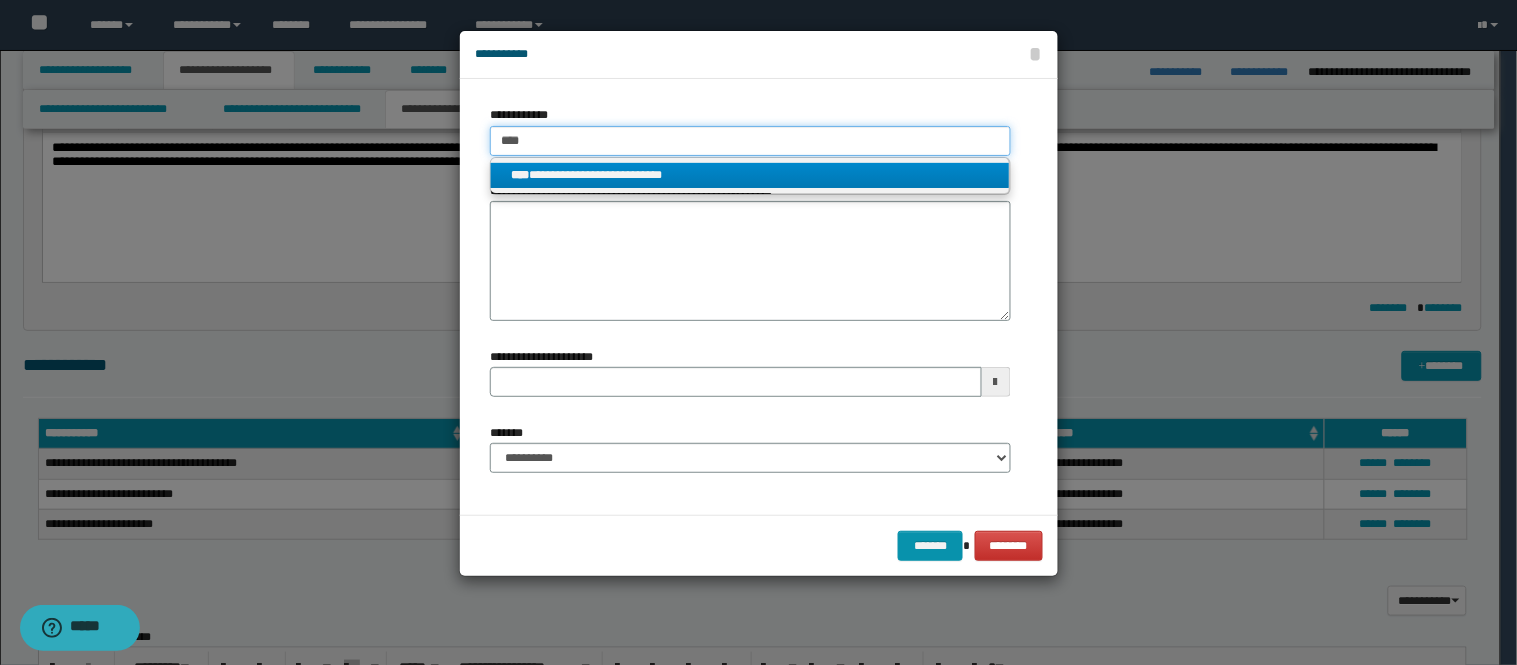 type on "****" 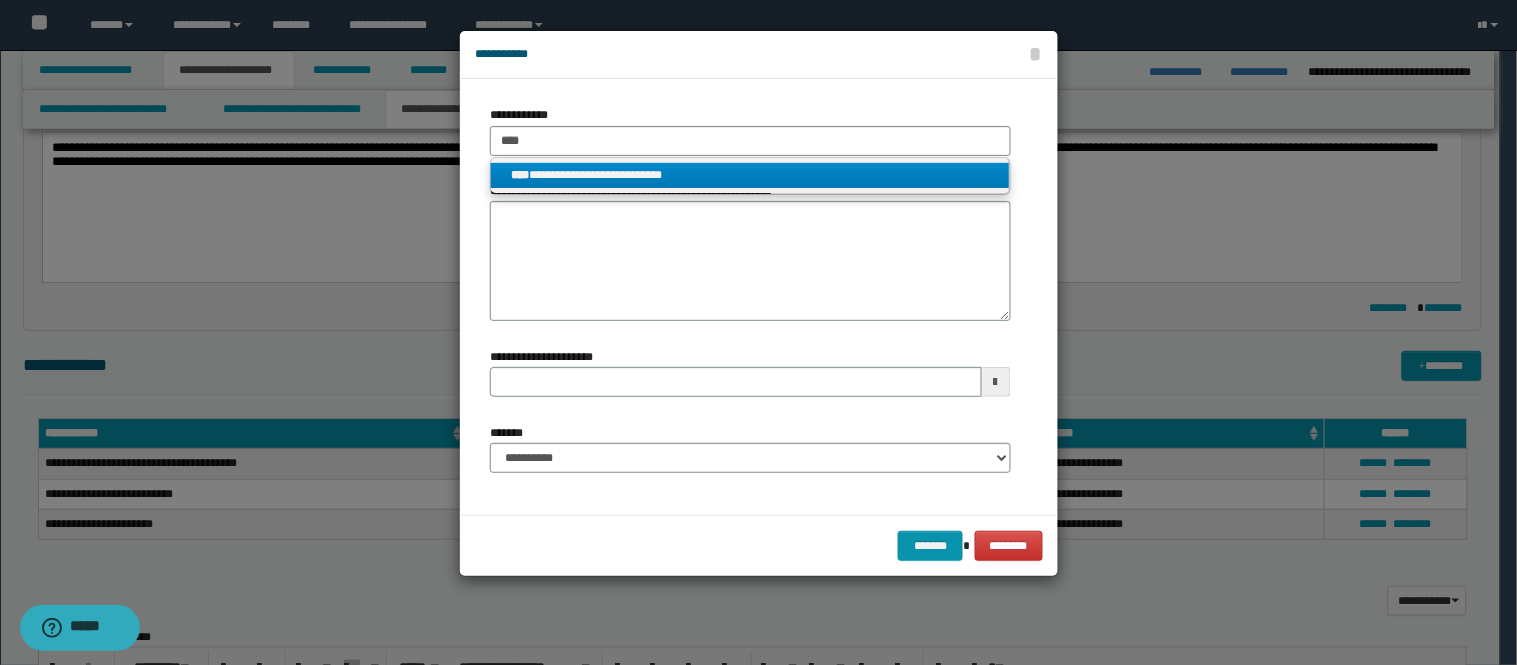 click on "**********" at bounding box center (750, 175) 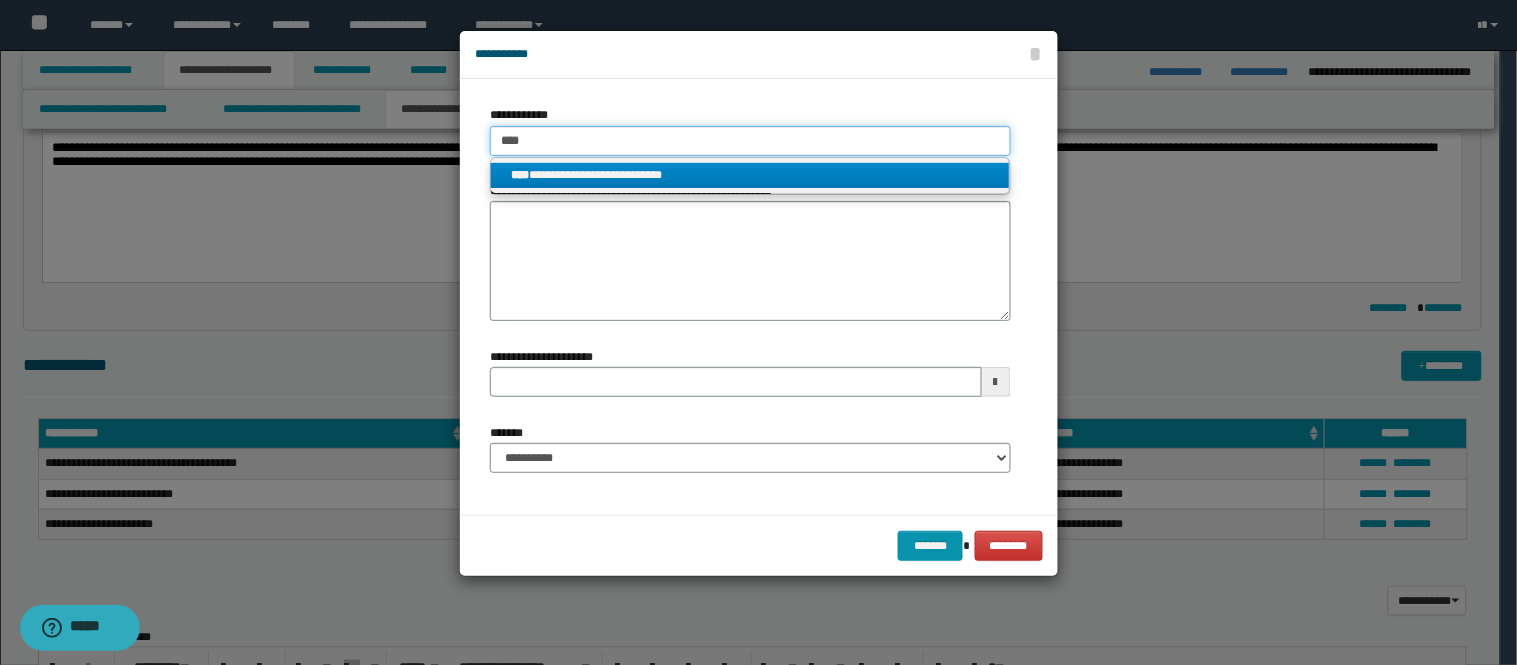 type 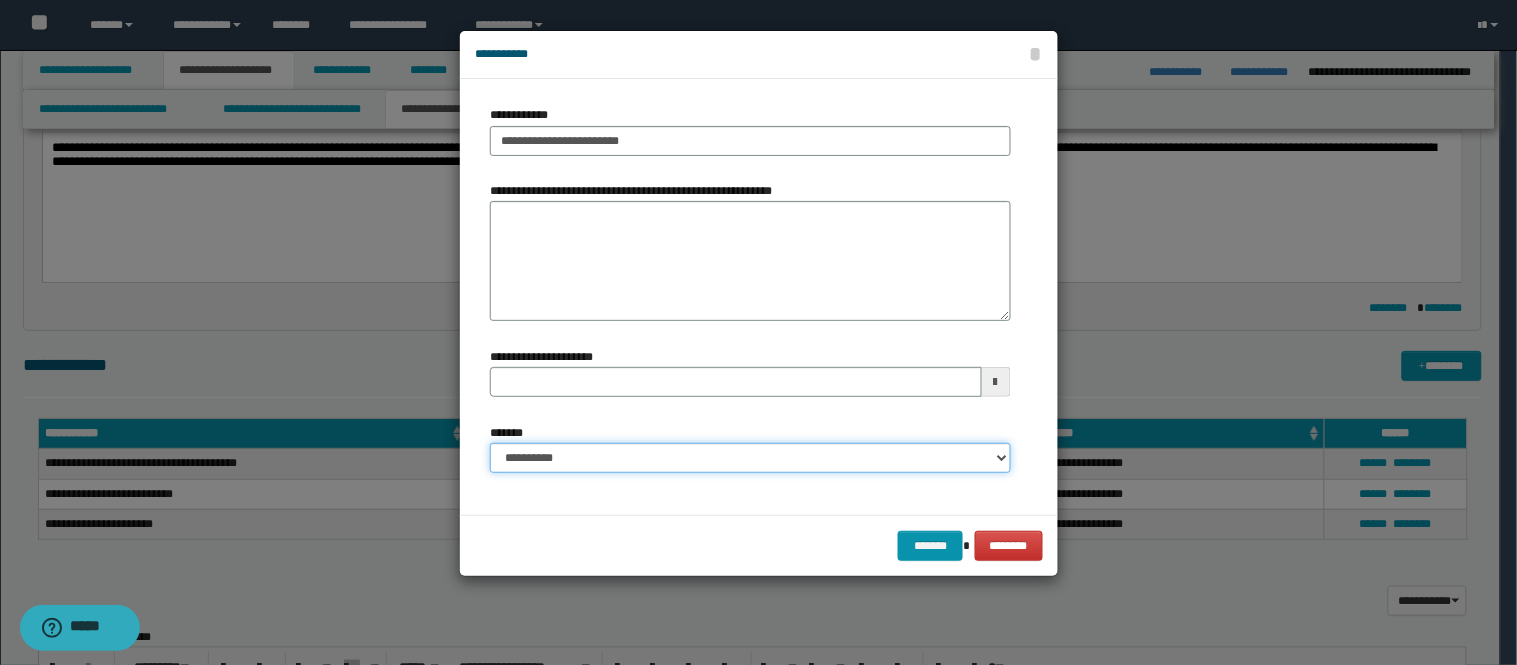 drag, startPoint x: 667, startPoint y: 456, endPoint x: 673, endPoint y: 444, distance: 13.416408 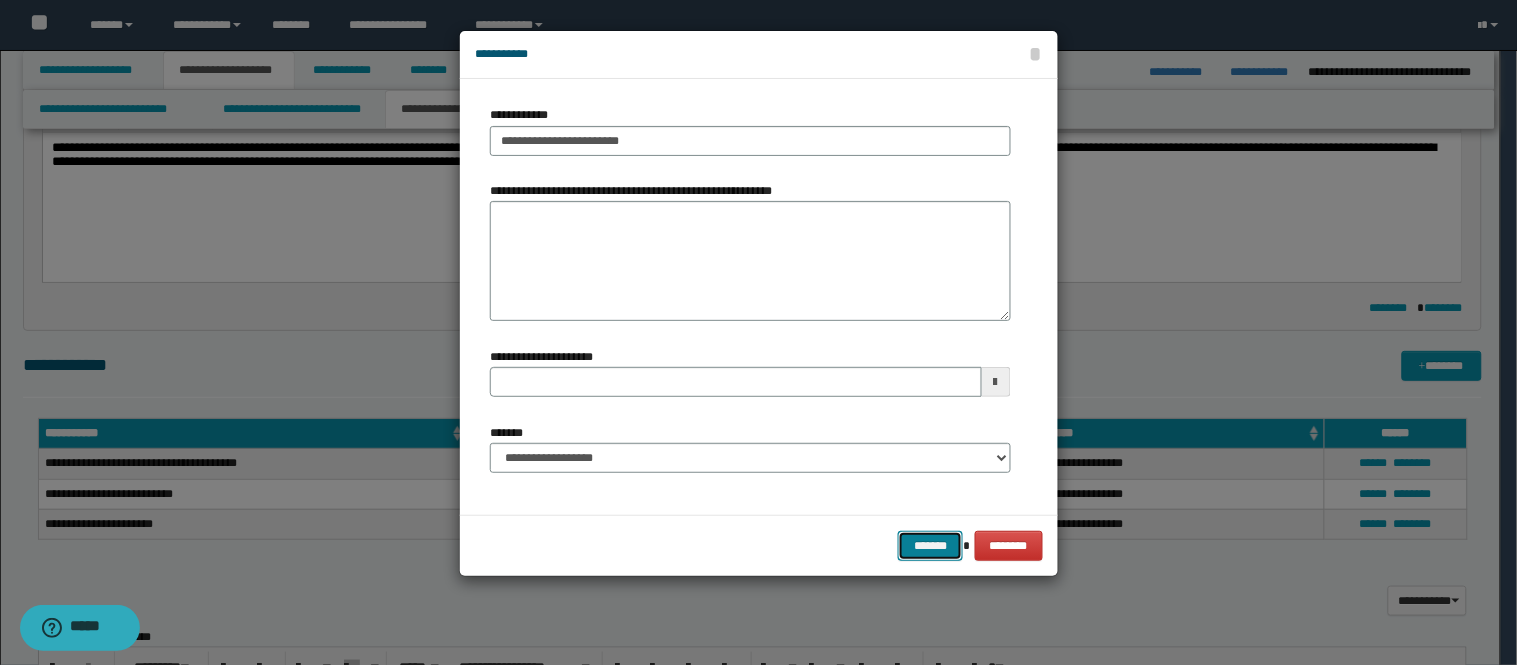 click on "*******" at bounding box center [930, 546] 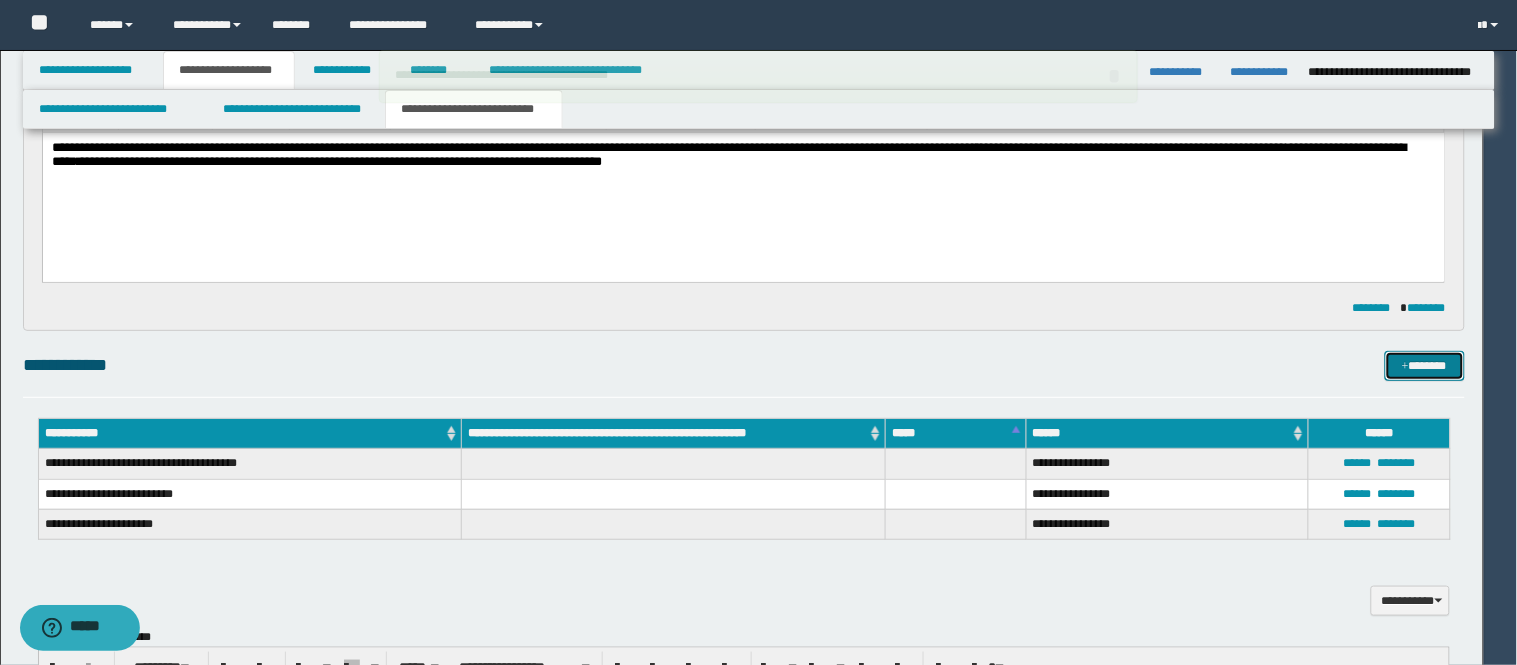 type 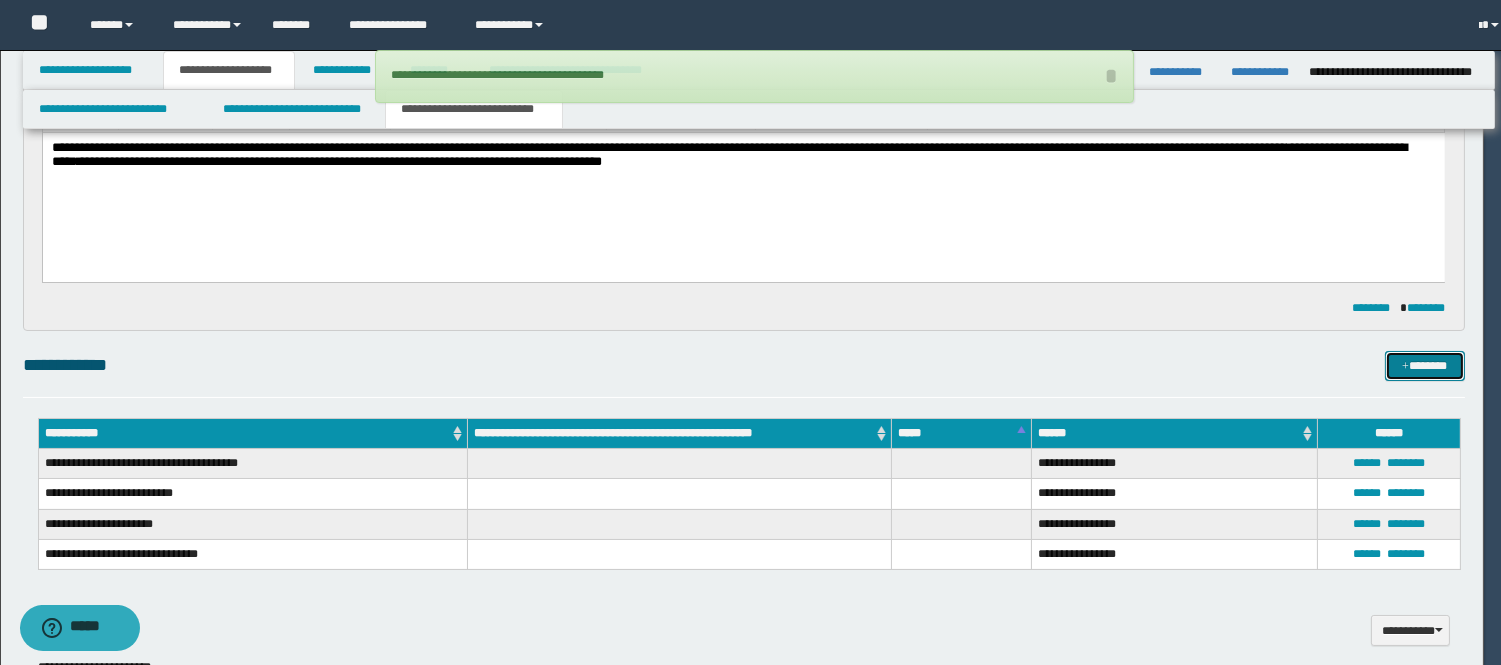 drag, startPoint x: 1423, startPoint y: 375, endPoint x: 1328, endPoint y: 394, distance: 96.88137 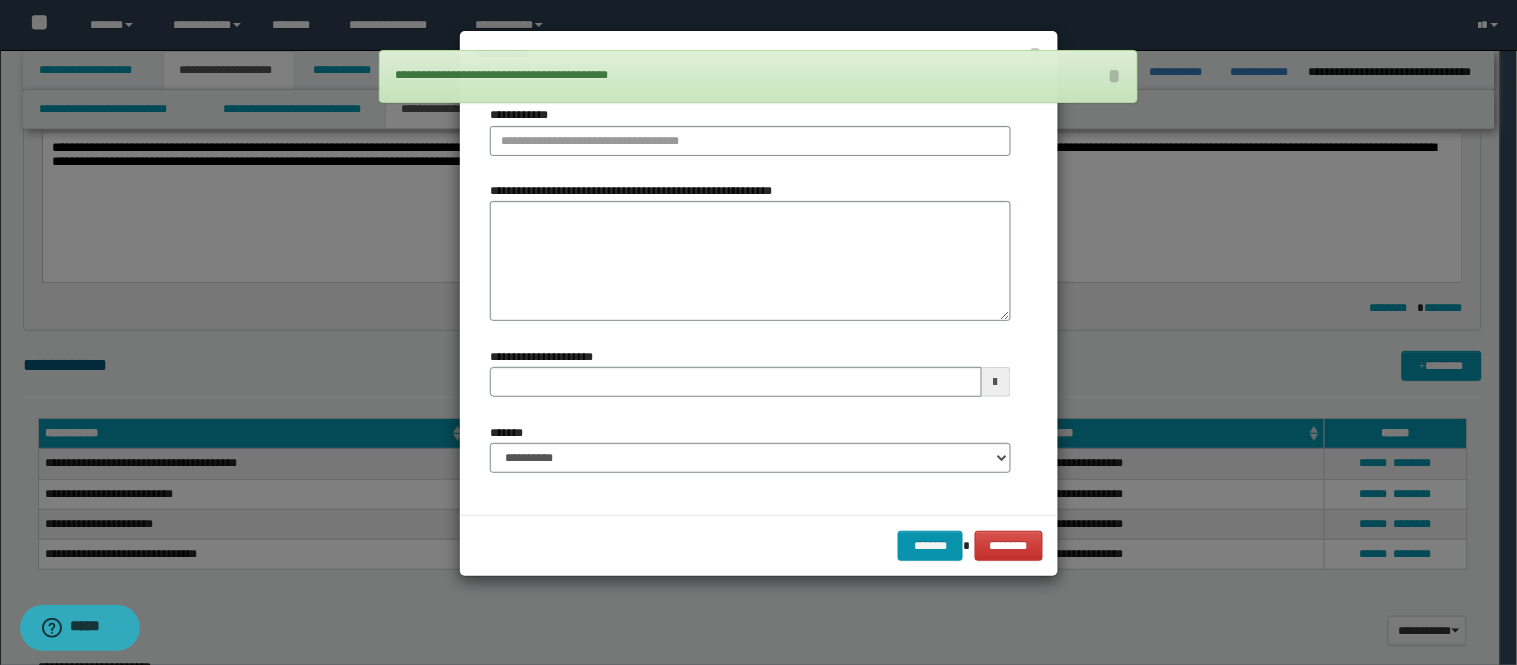 click on "**********" at bounding box center [750, 130] 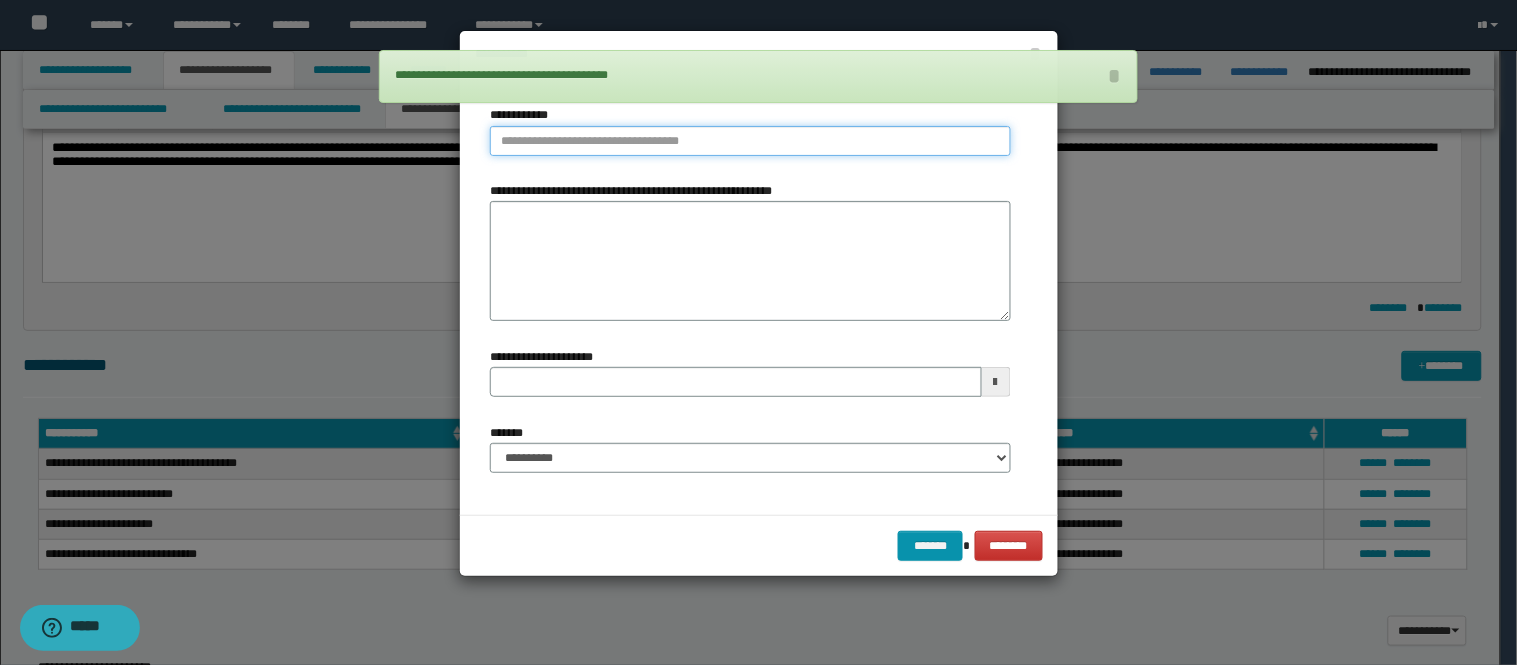 type on "**********" 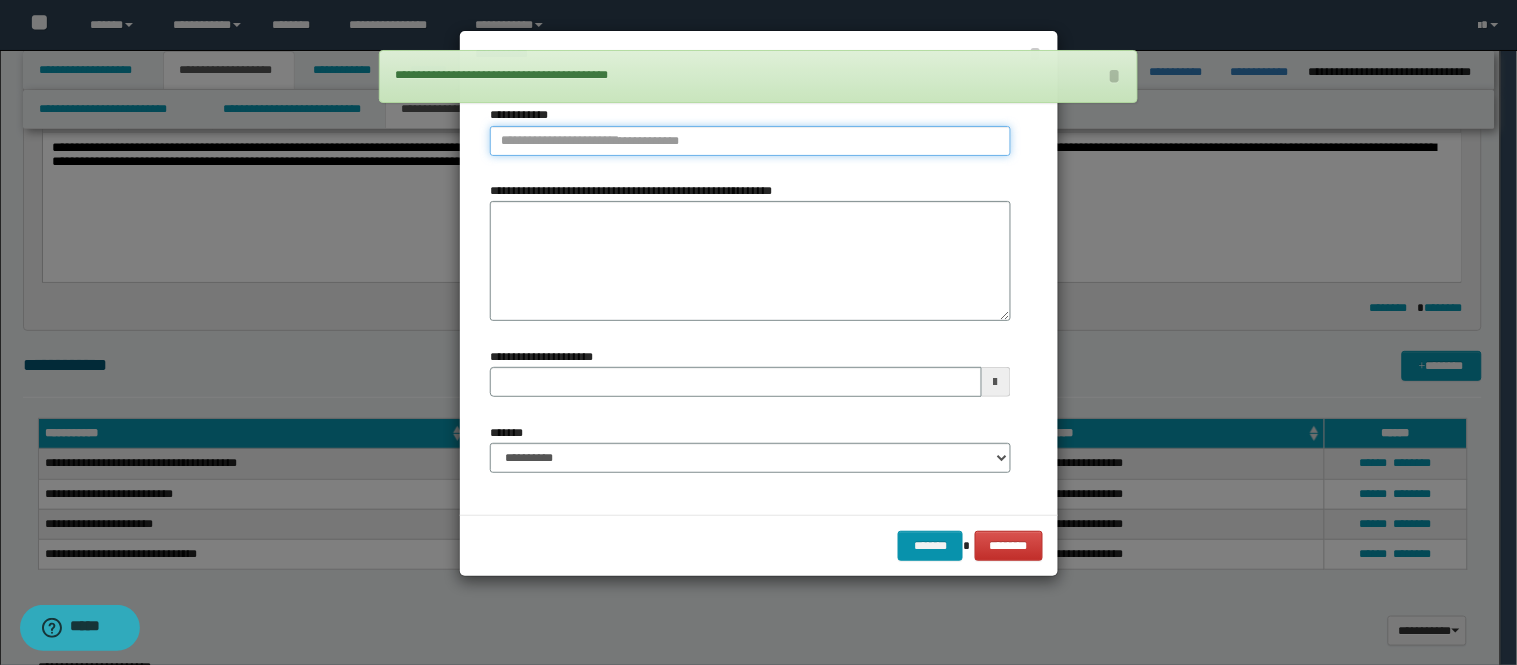 click on "**********" at bounding box center (750, 141) 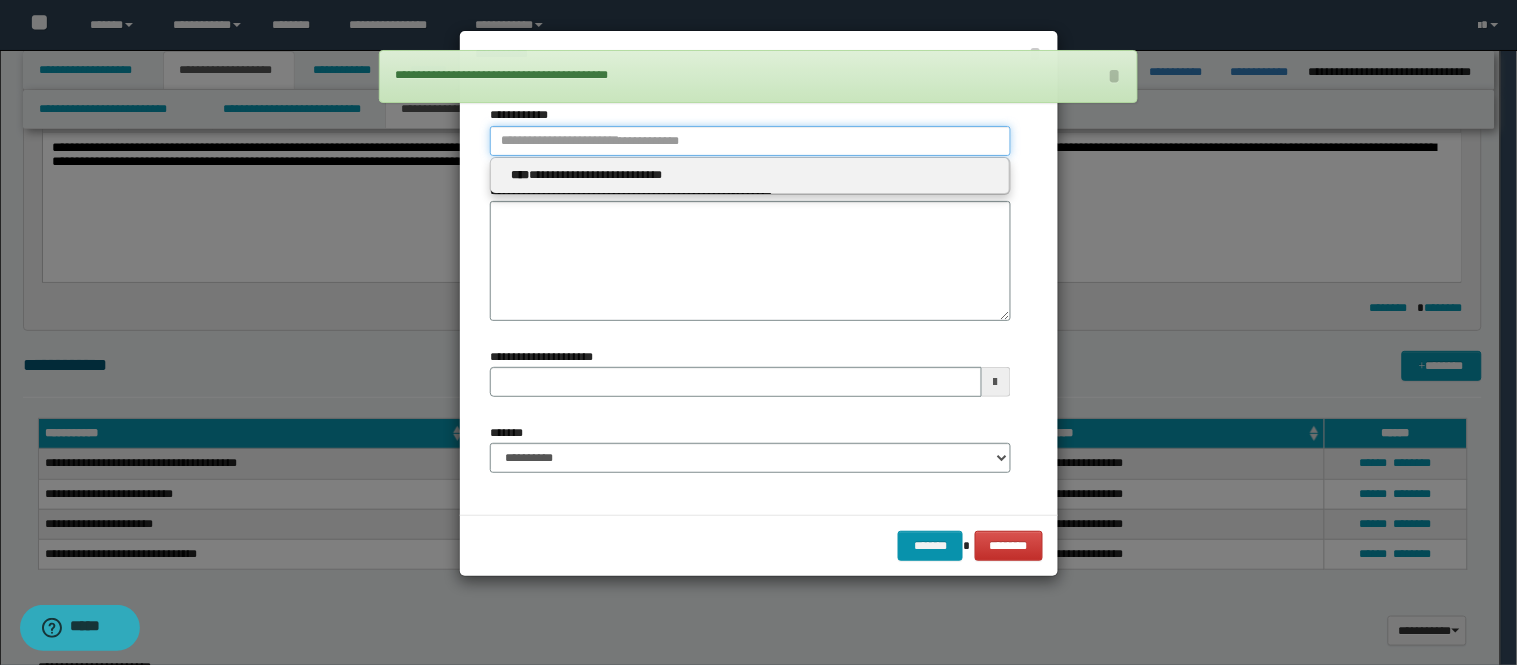 type 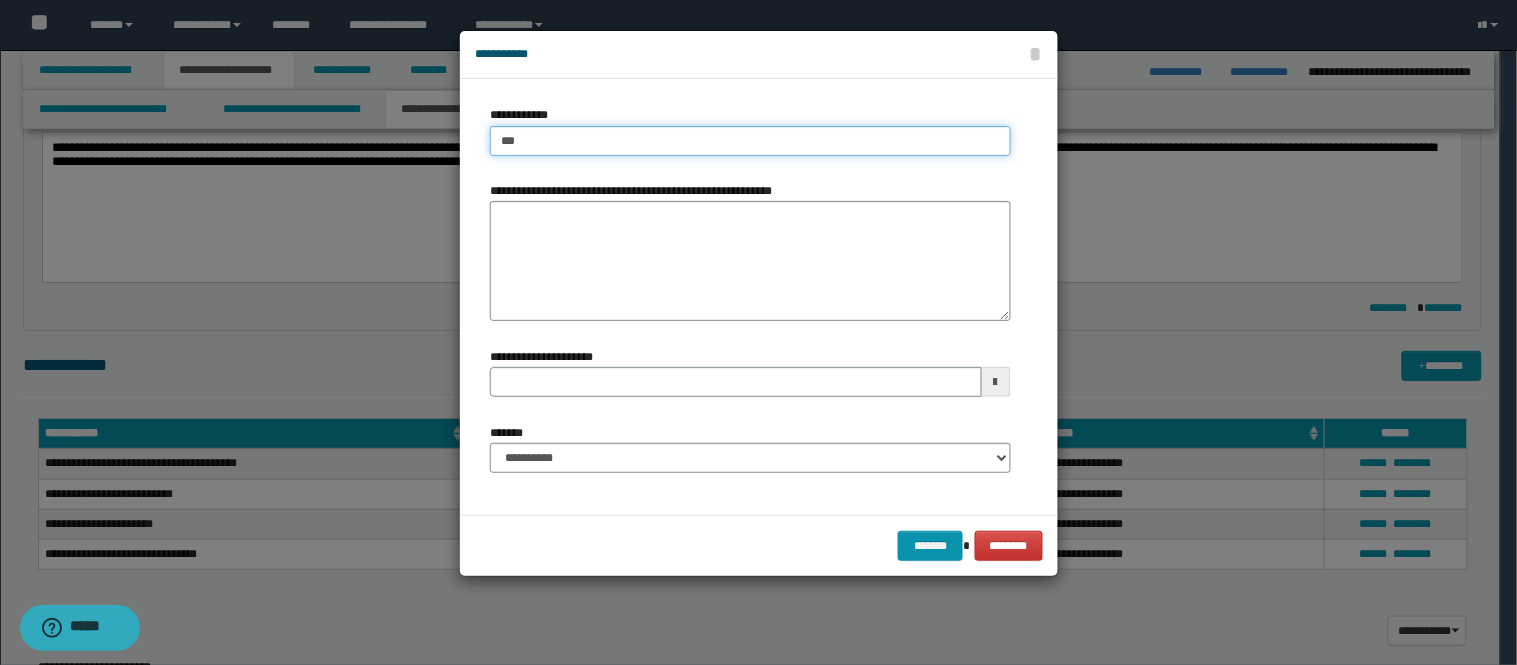 type on "****" 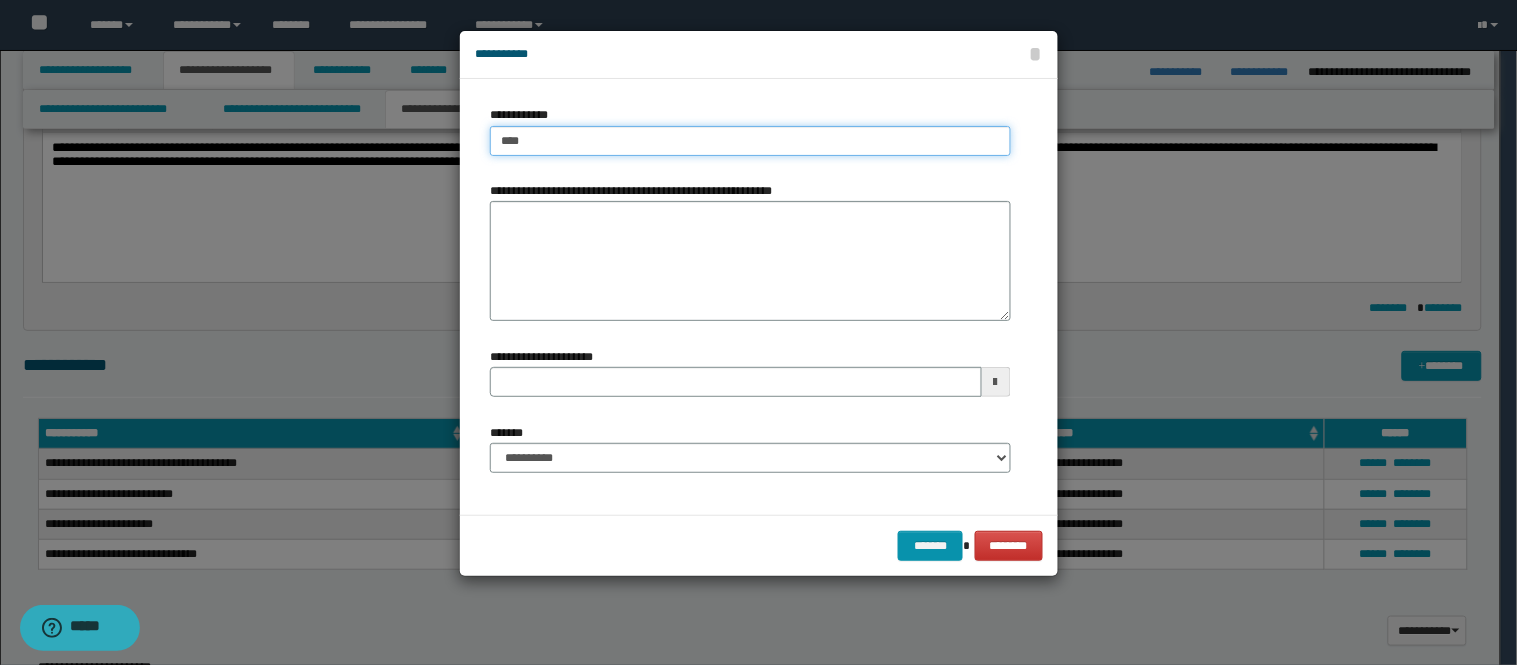type on "****" 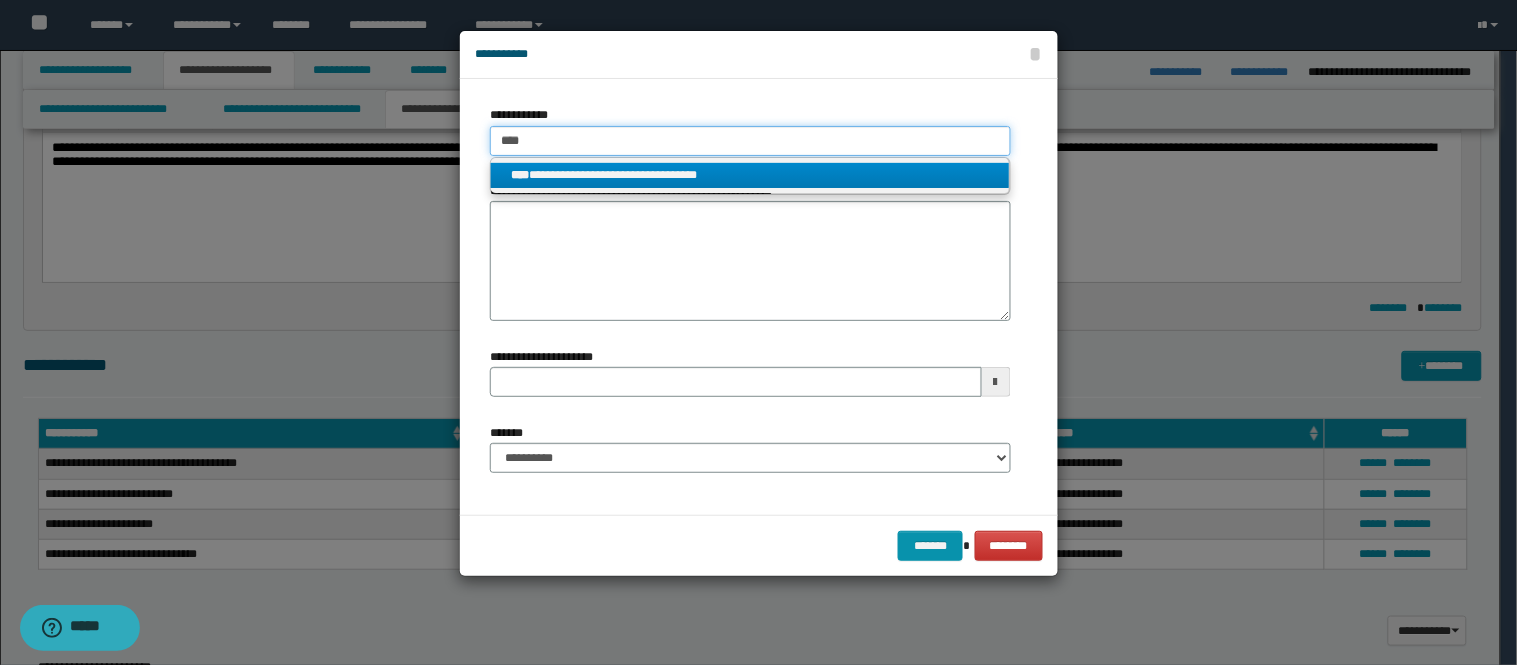 type on "****" 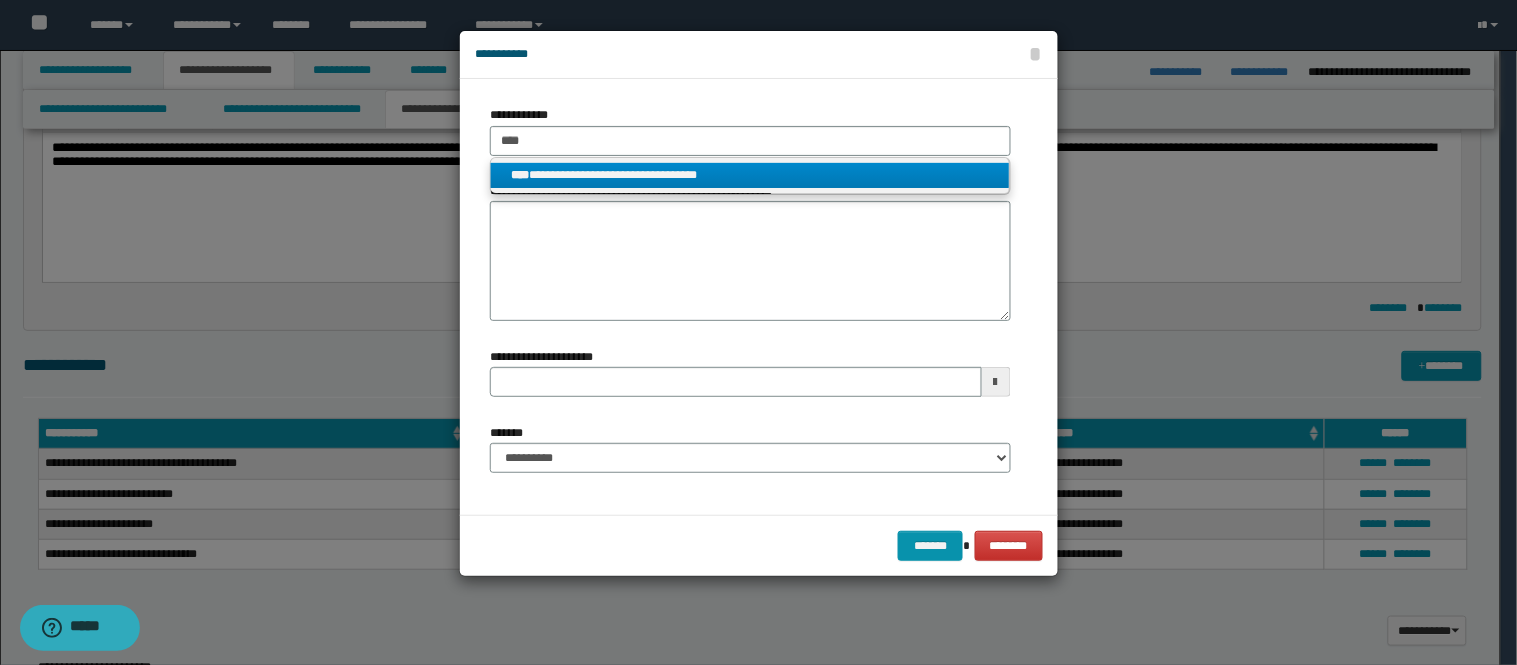 click on "**********" at bounding box center (750, 175) 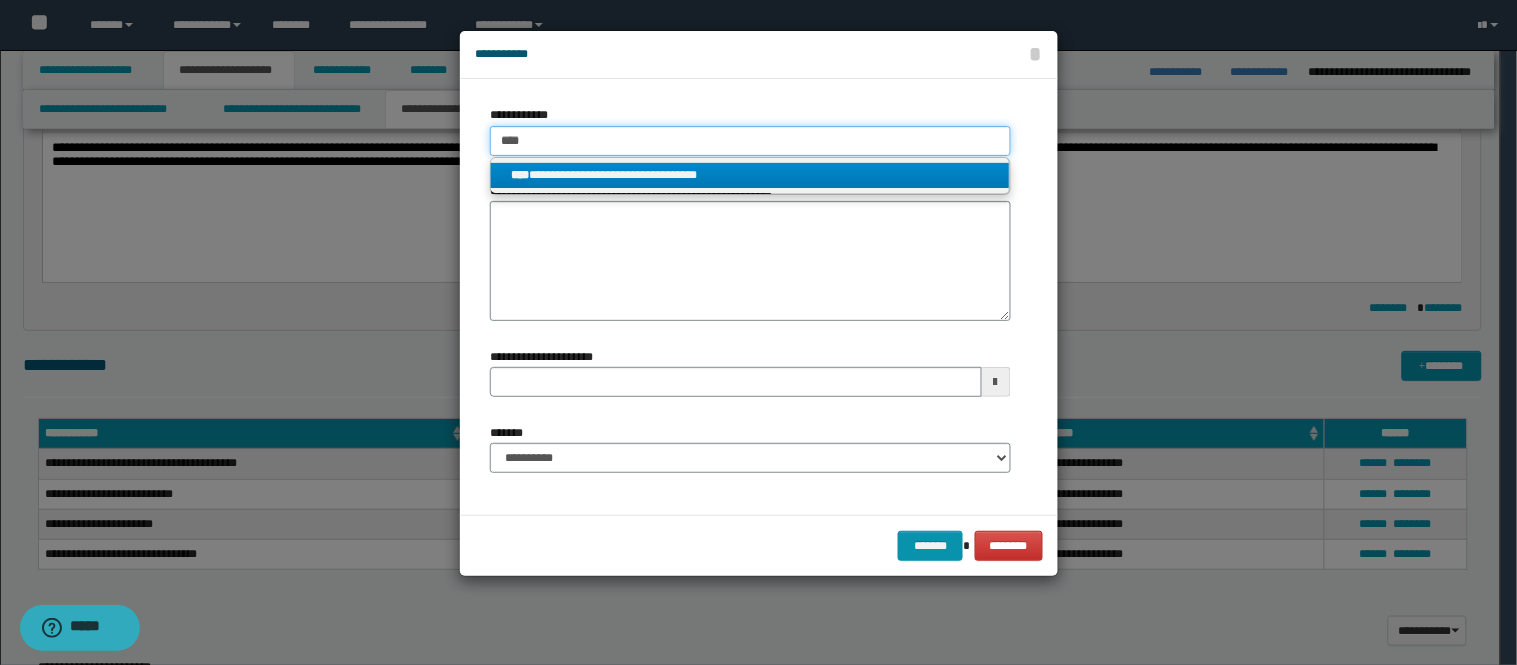 type 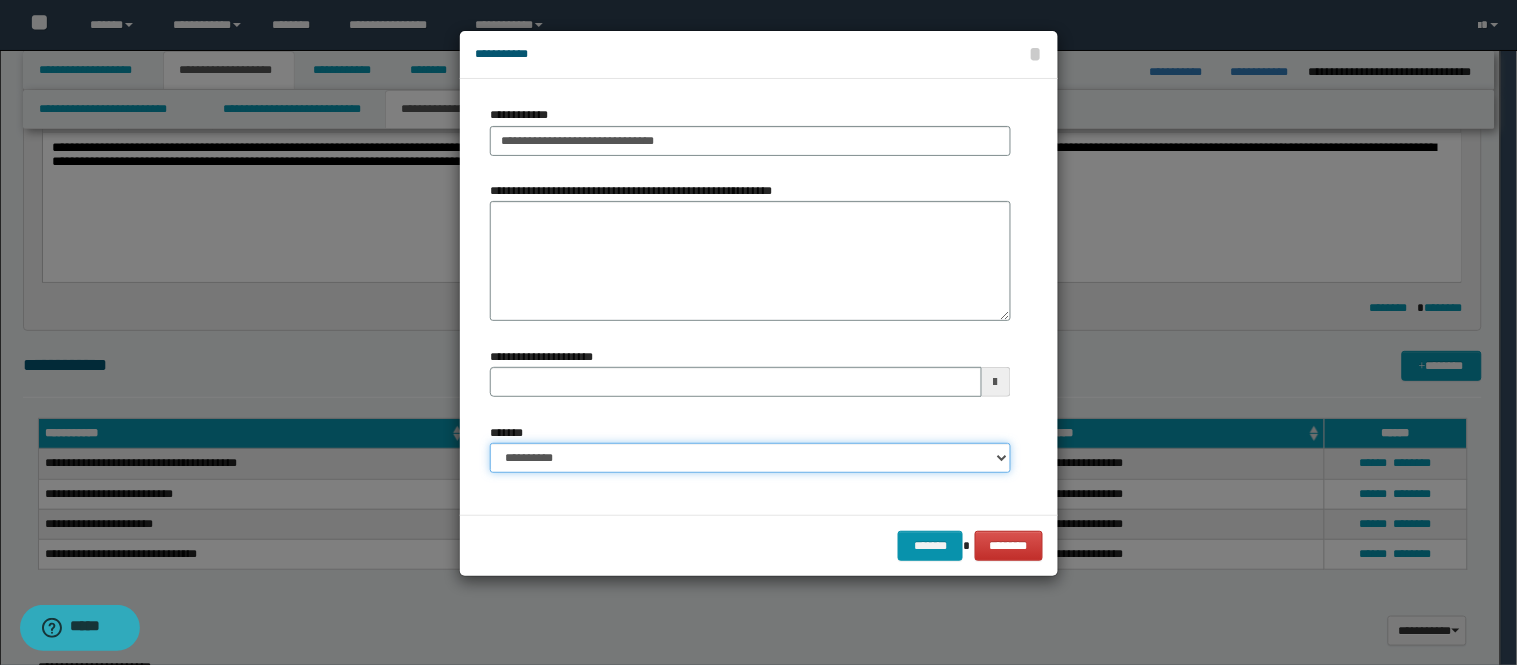 click on "**********" at bounding box center (750, 458) 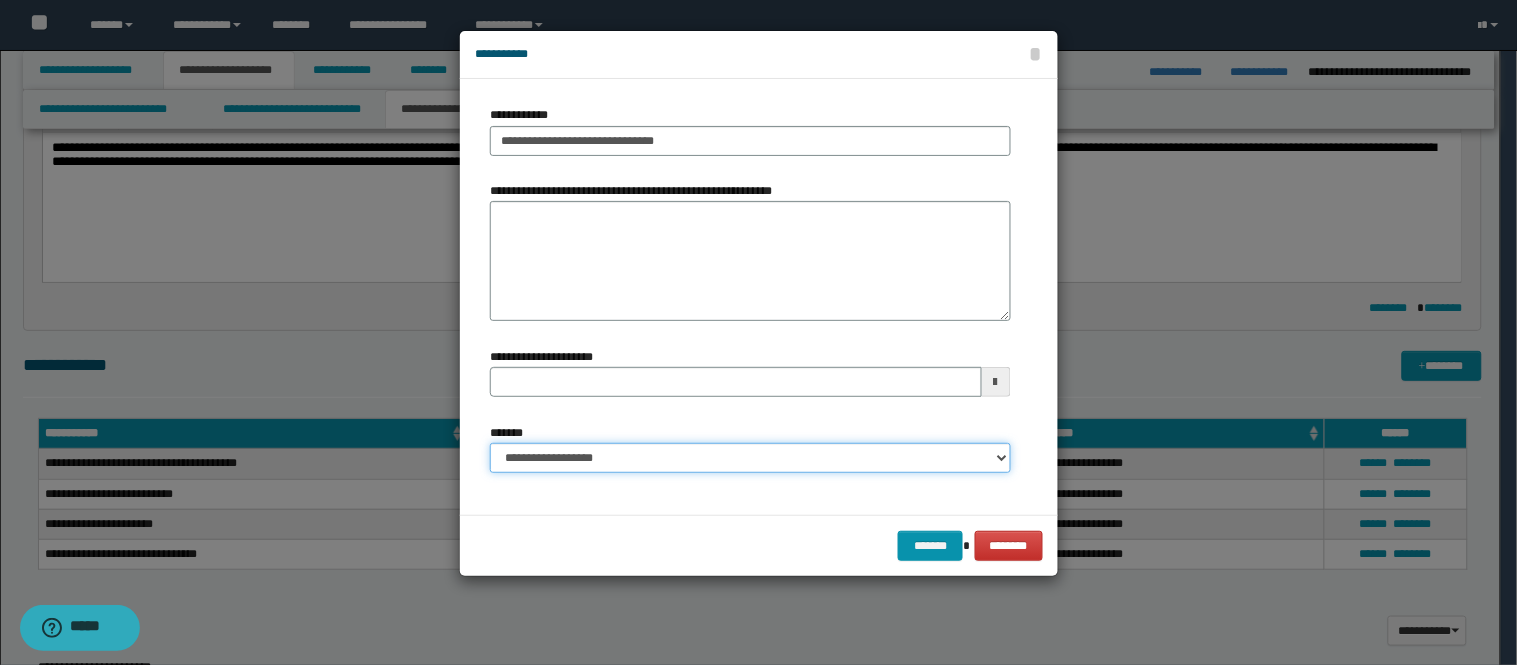 click on "**********" at bounding box center (750, 458) 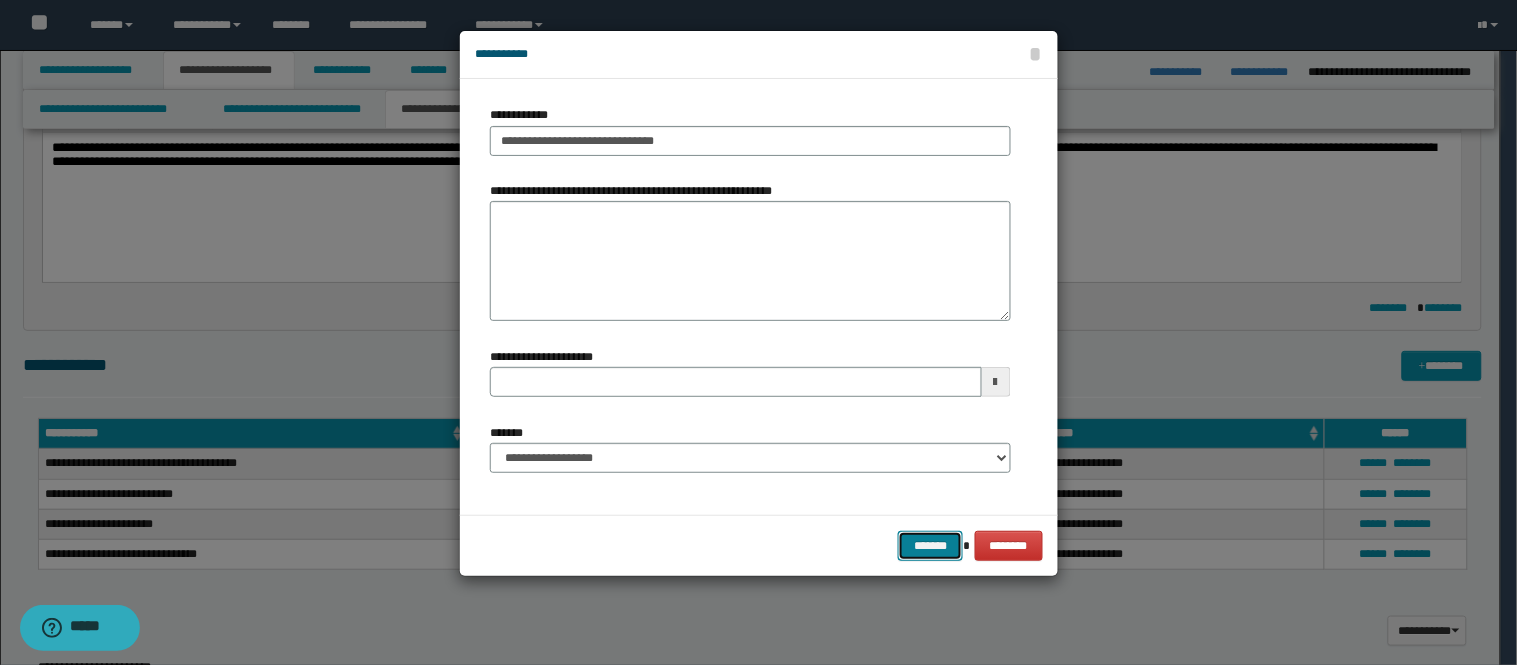 click on "*******" at bounding box center [930, 546] 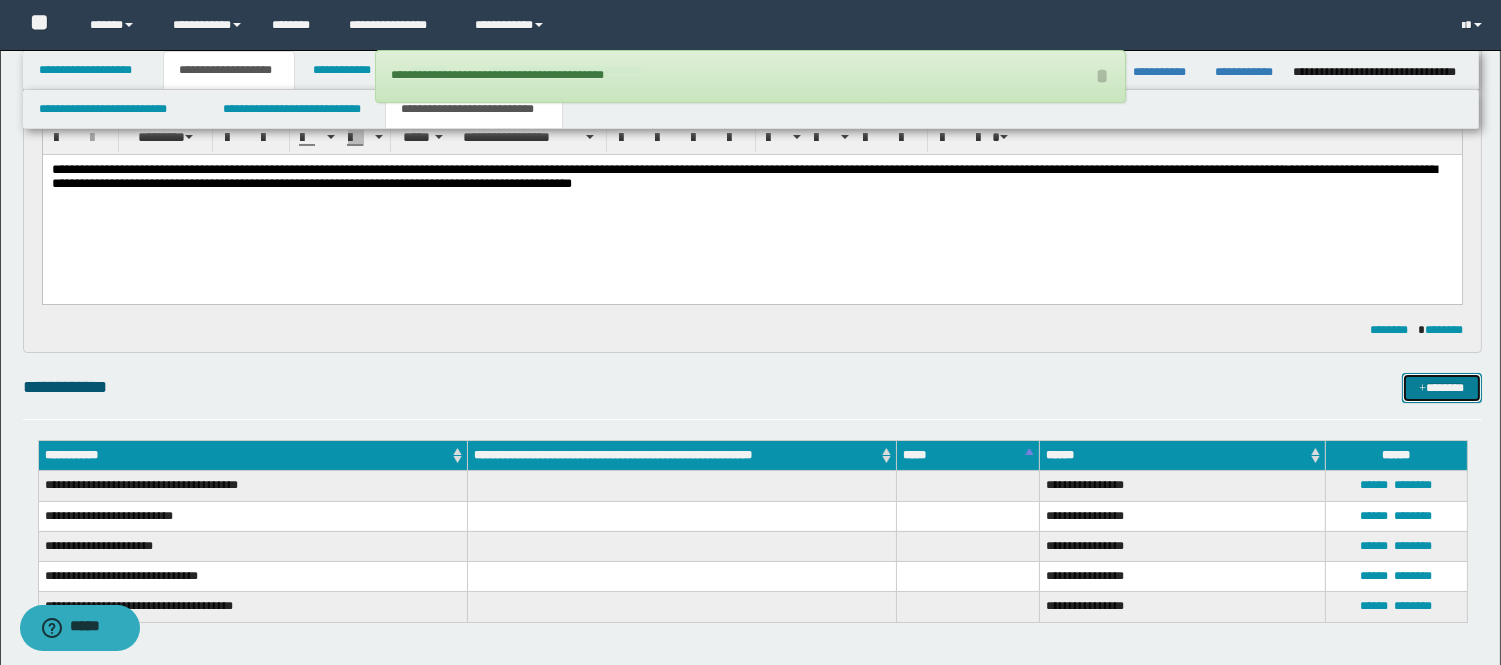 scroll, scrollTop: 0, scrollLeft: 0, axis: both 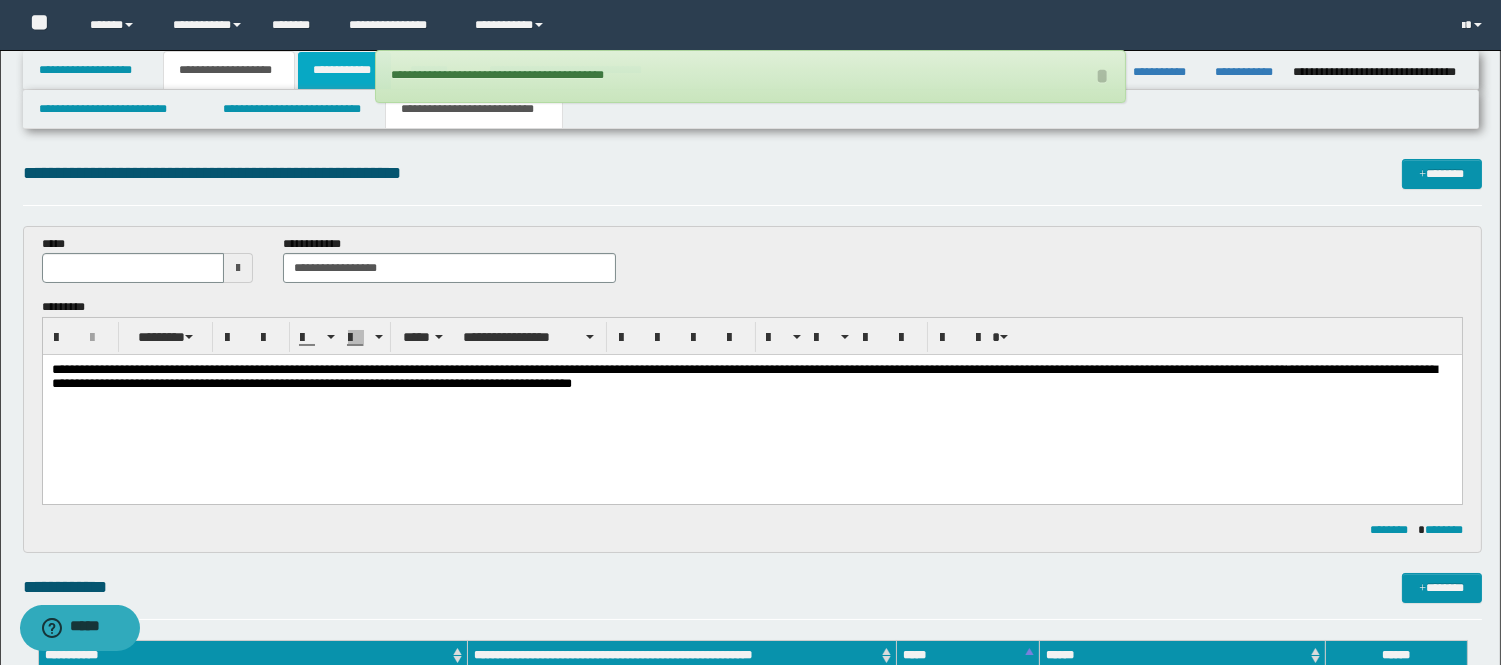 click on "**********" at bounding box center (344, 70) 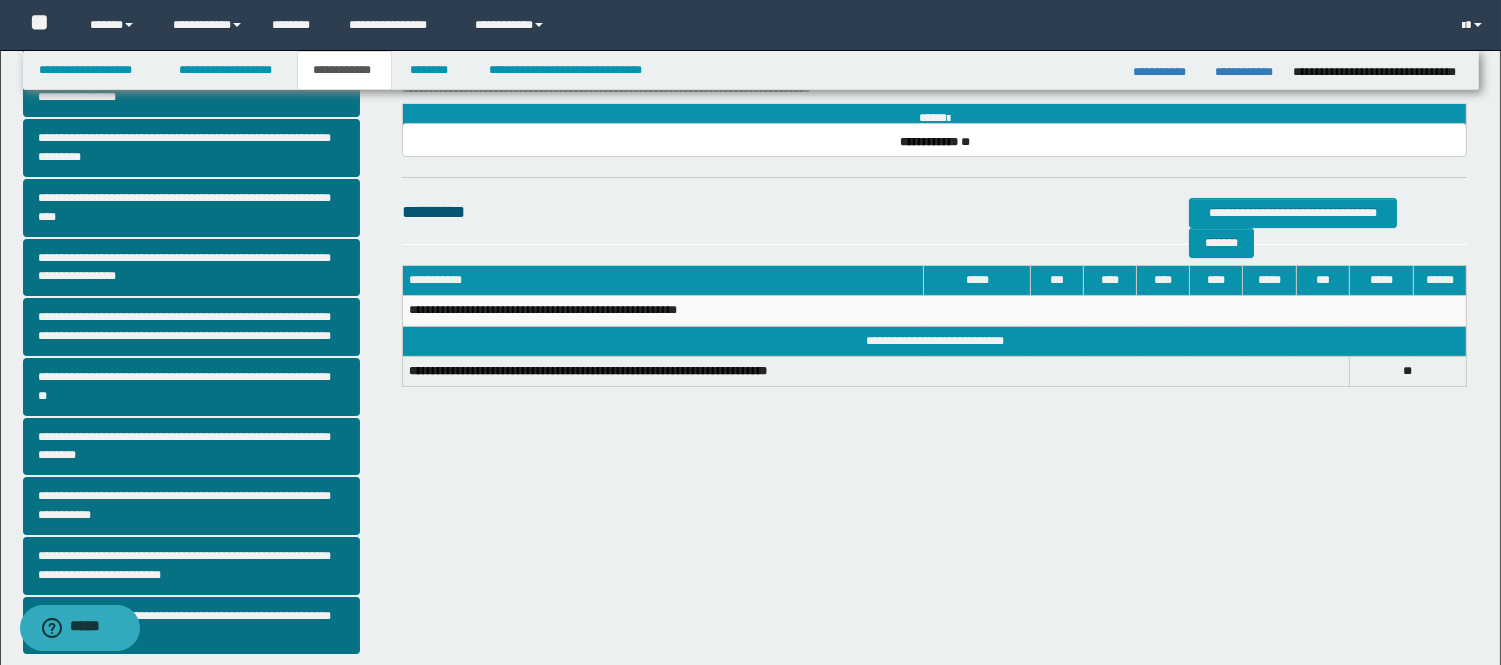 scroll, scrollTop: 445, scrollLeft: 0, axis: vertical 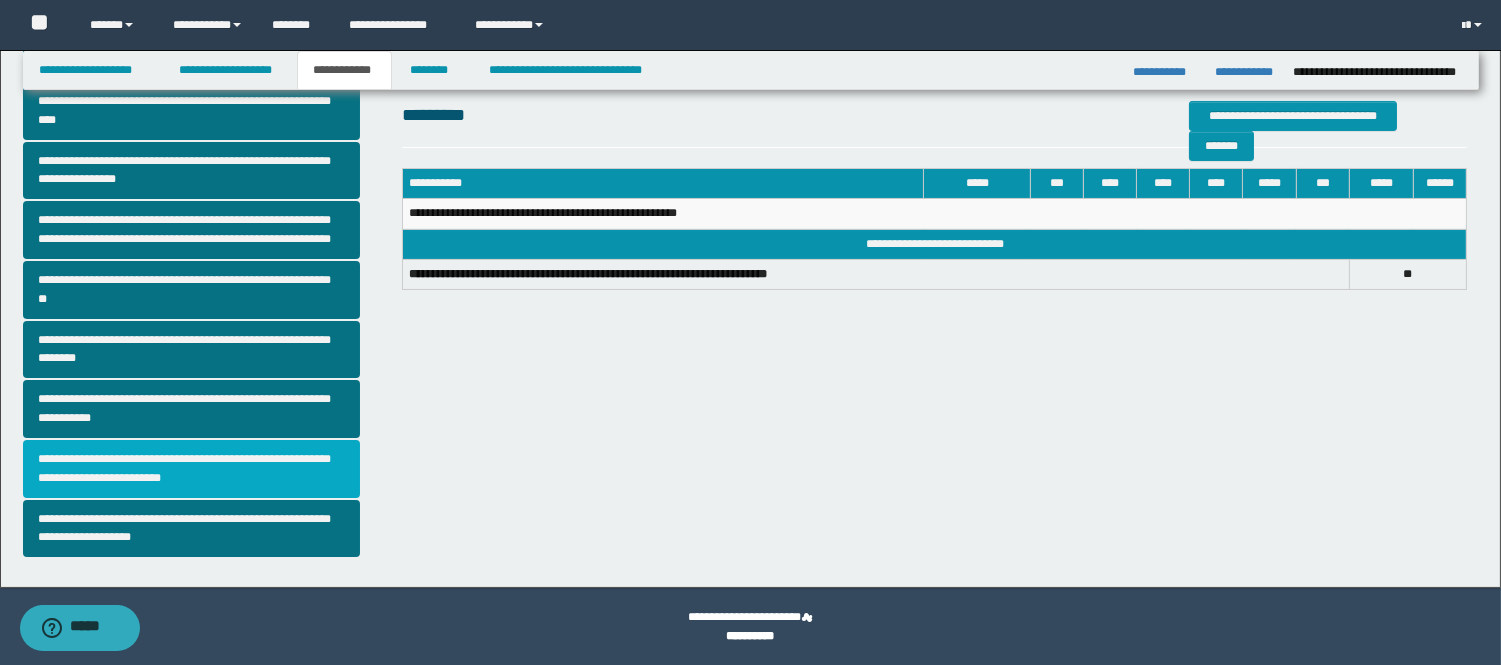 click on "**********" at bounding box center (192, 469) 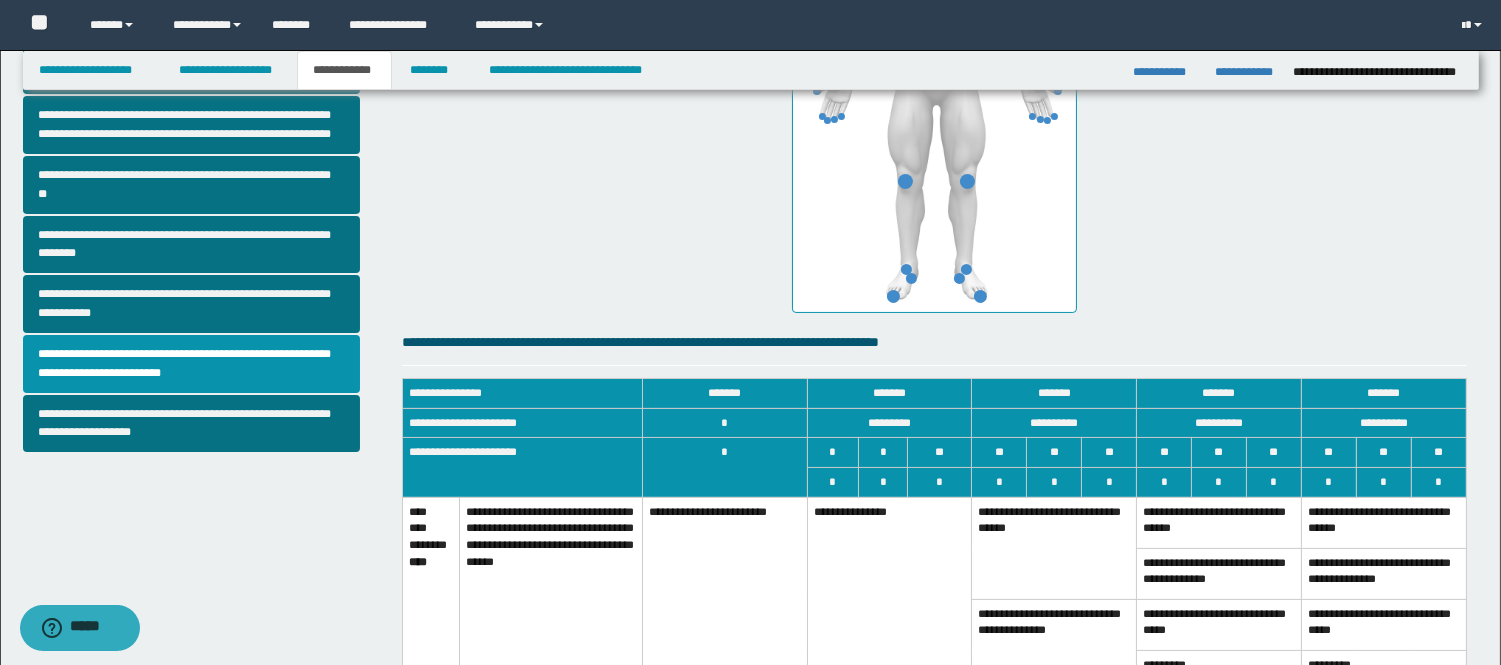 scroll, scrollTop: 666, scrollLeft: 0, axis: vertical 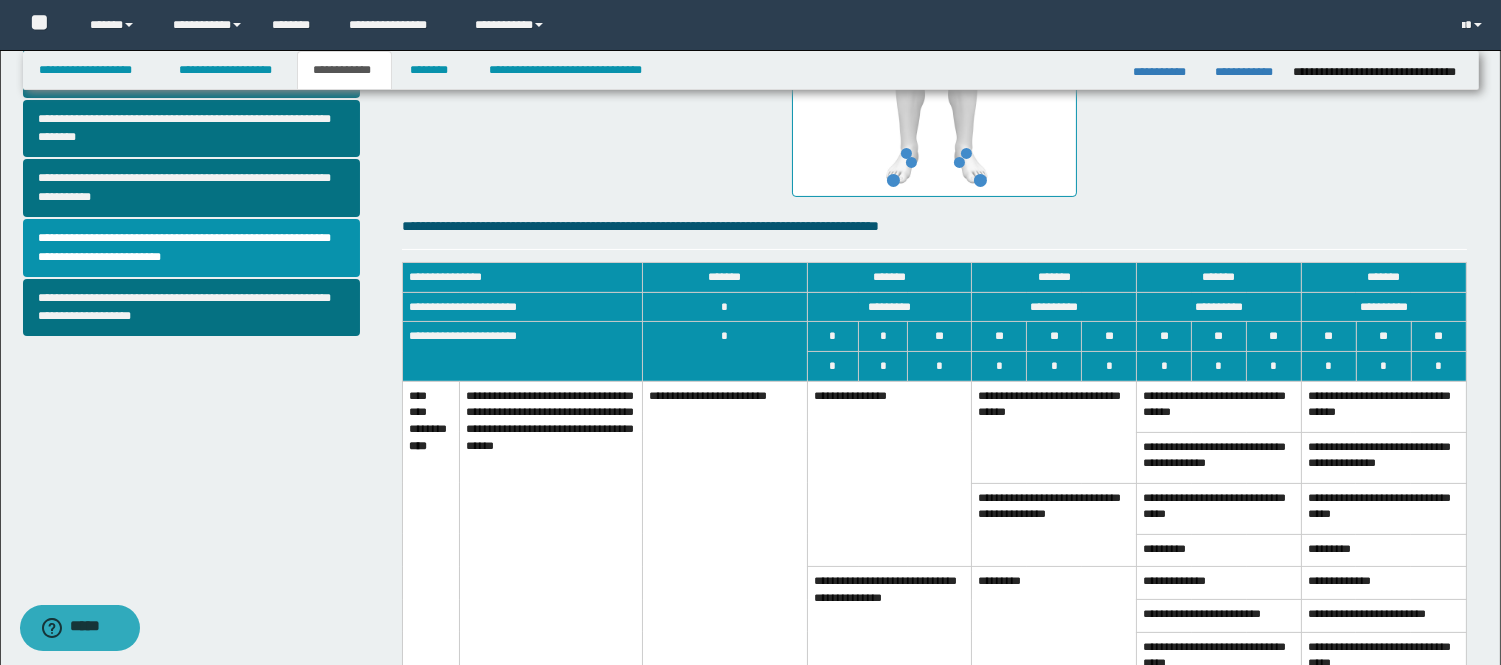 click on "**********" at bounding box center (1054, 432) 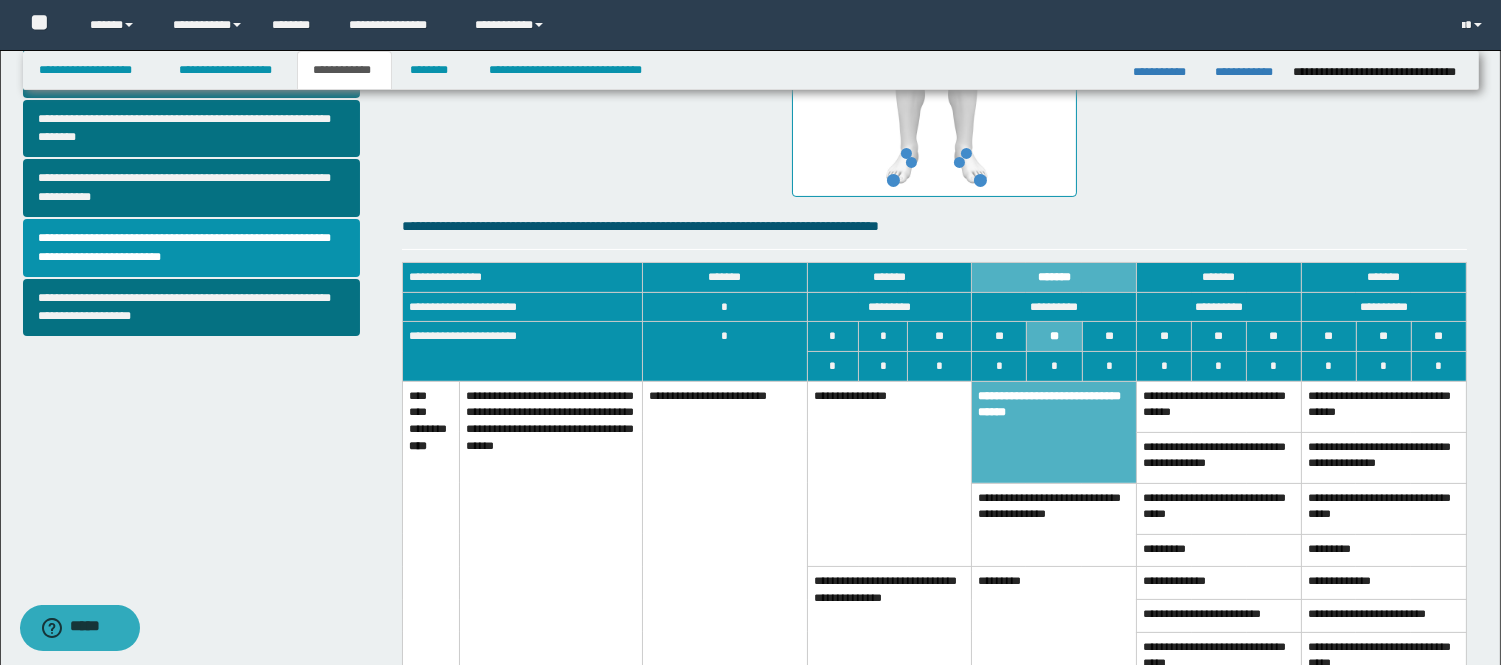 scroll, scrollTop: 0, scrollLeft: 0, axis: both 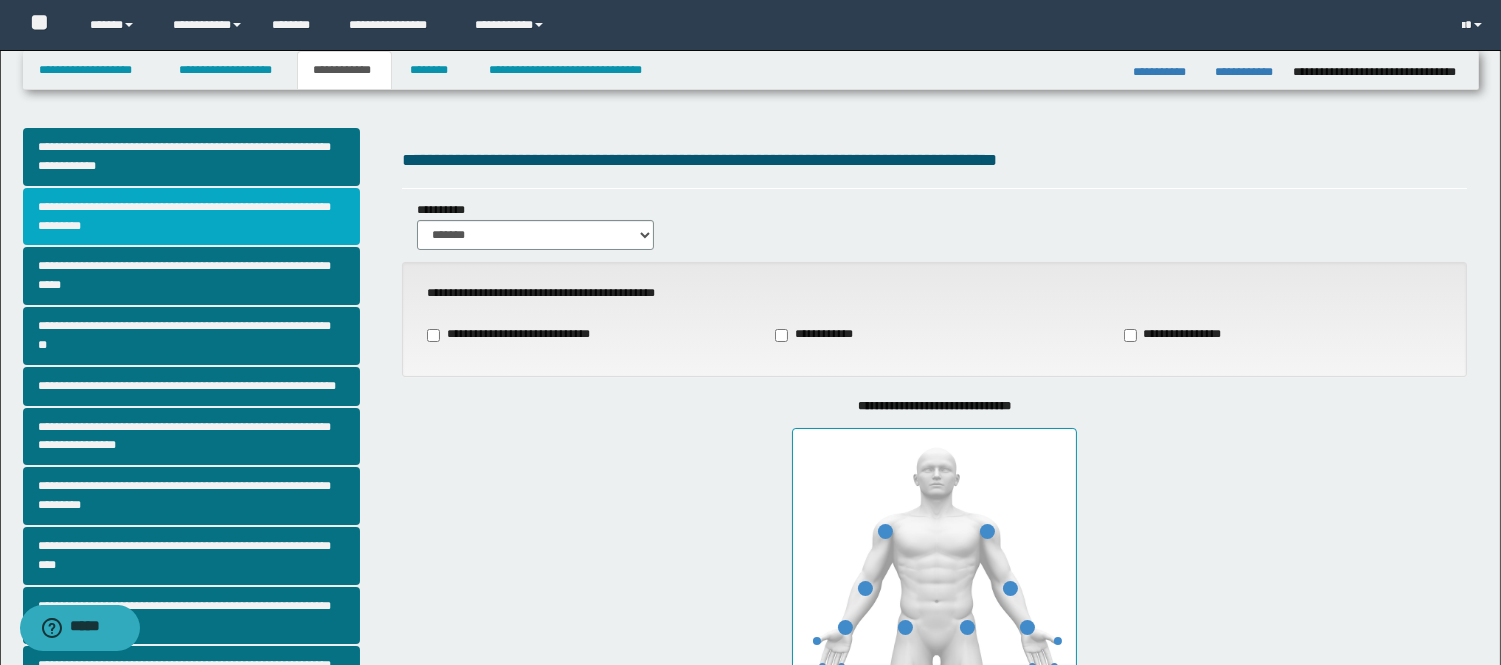 click on "**********" at bounding box center (192, 217) 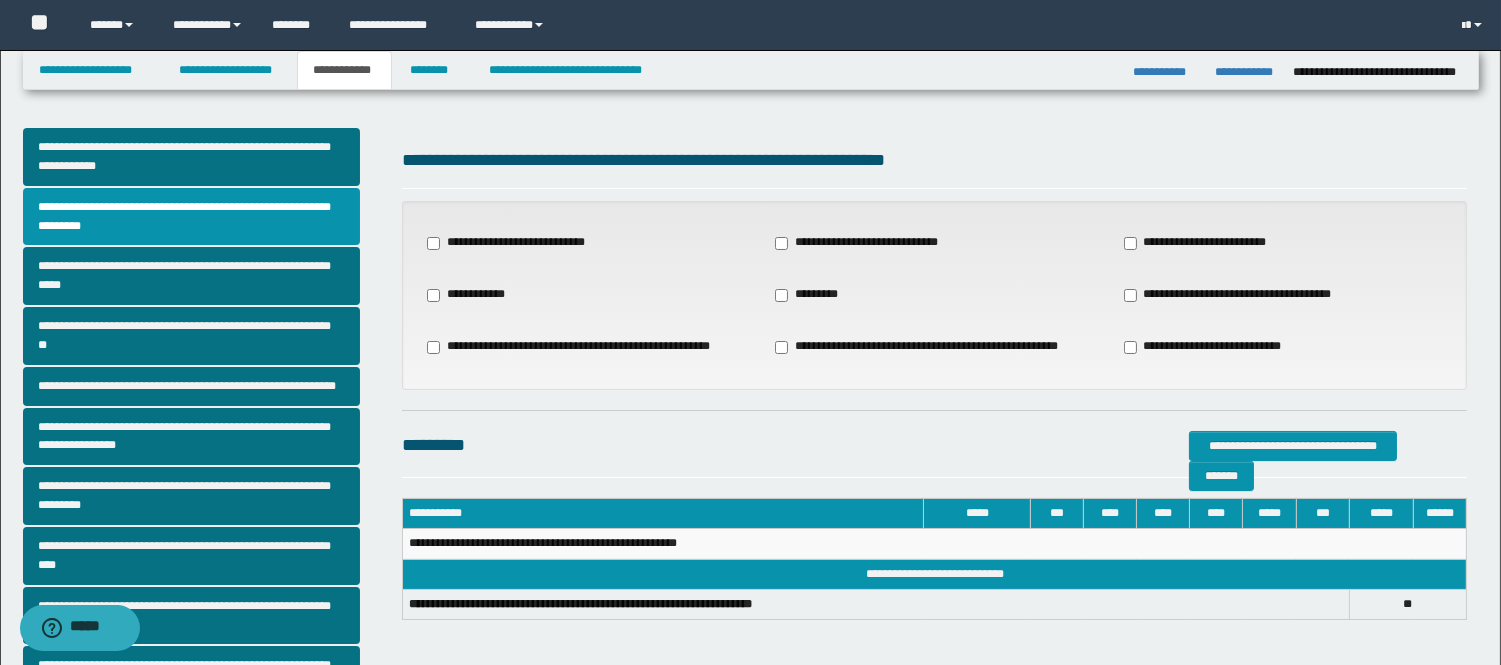 click on "**********" at bounding box center (1283, 295) 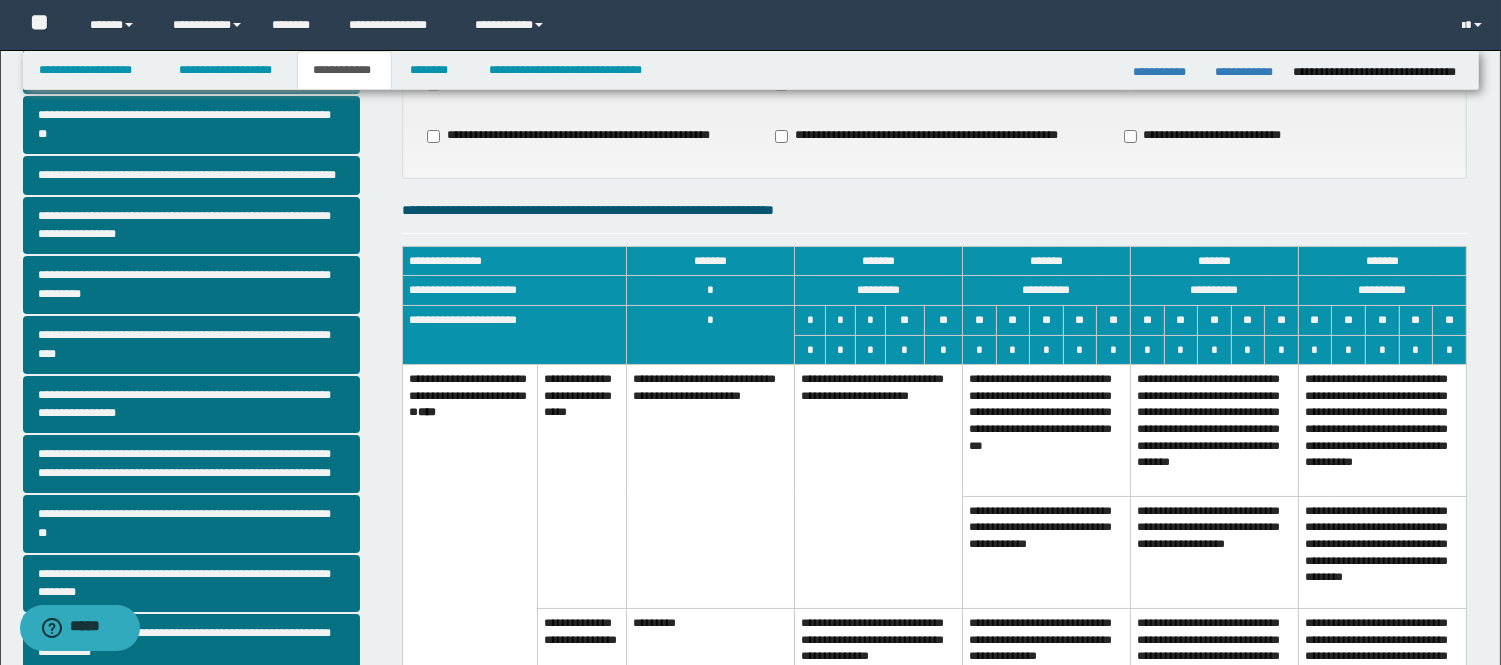 scroll, scrollTop: 333, scrollLeft: 0, axis: vertical 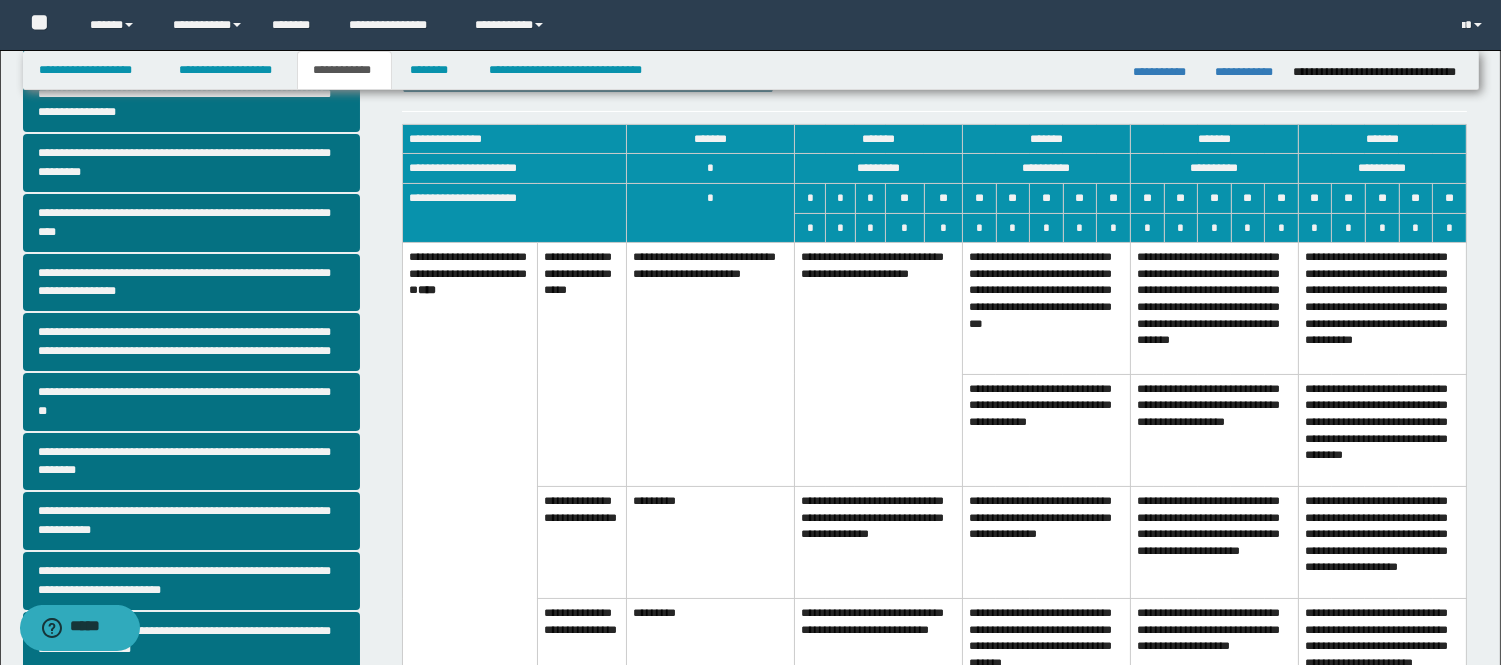 click on "**********" at bounding box center [879, 365] 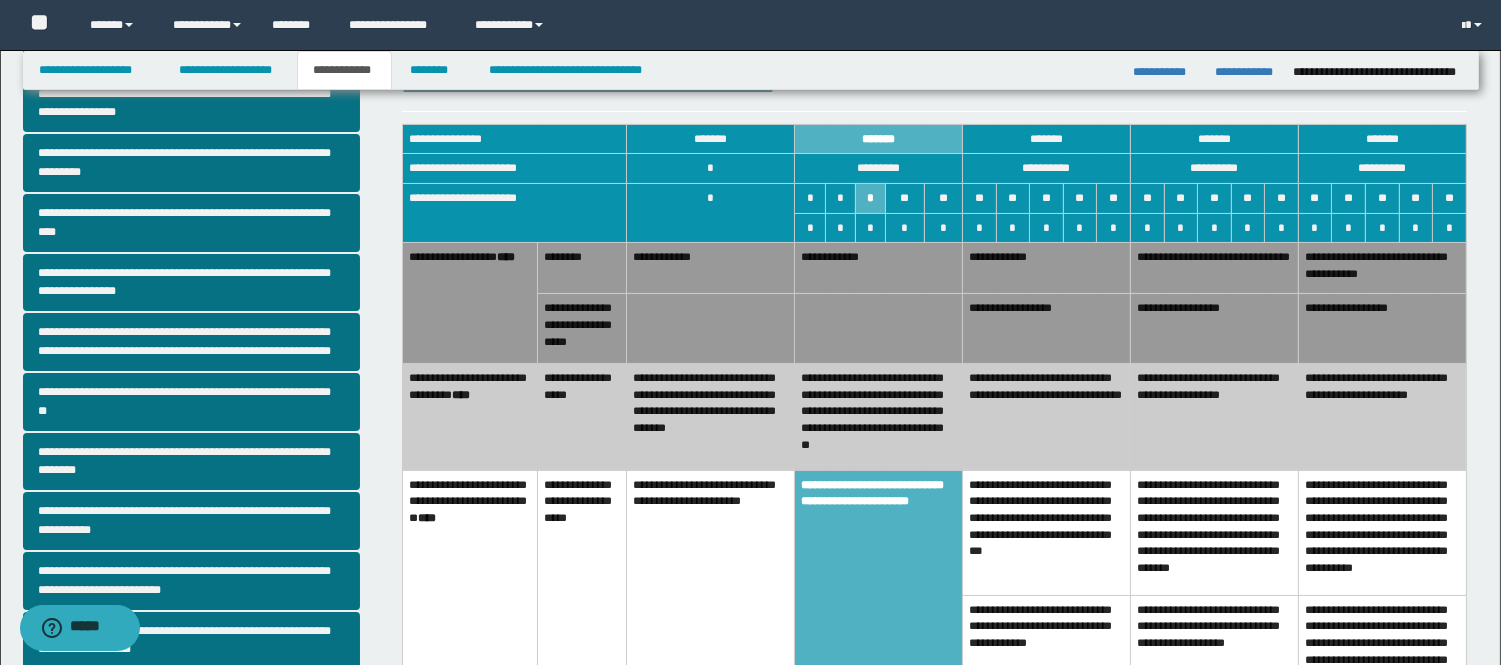 click on "**********" at bounding box center (1047, 417) 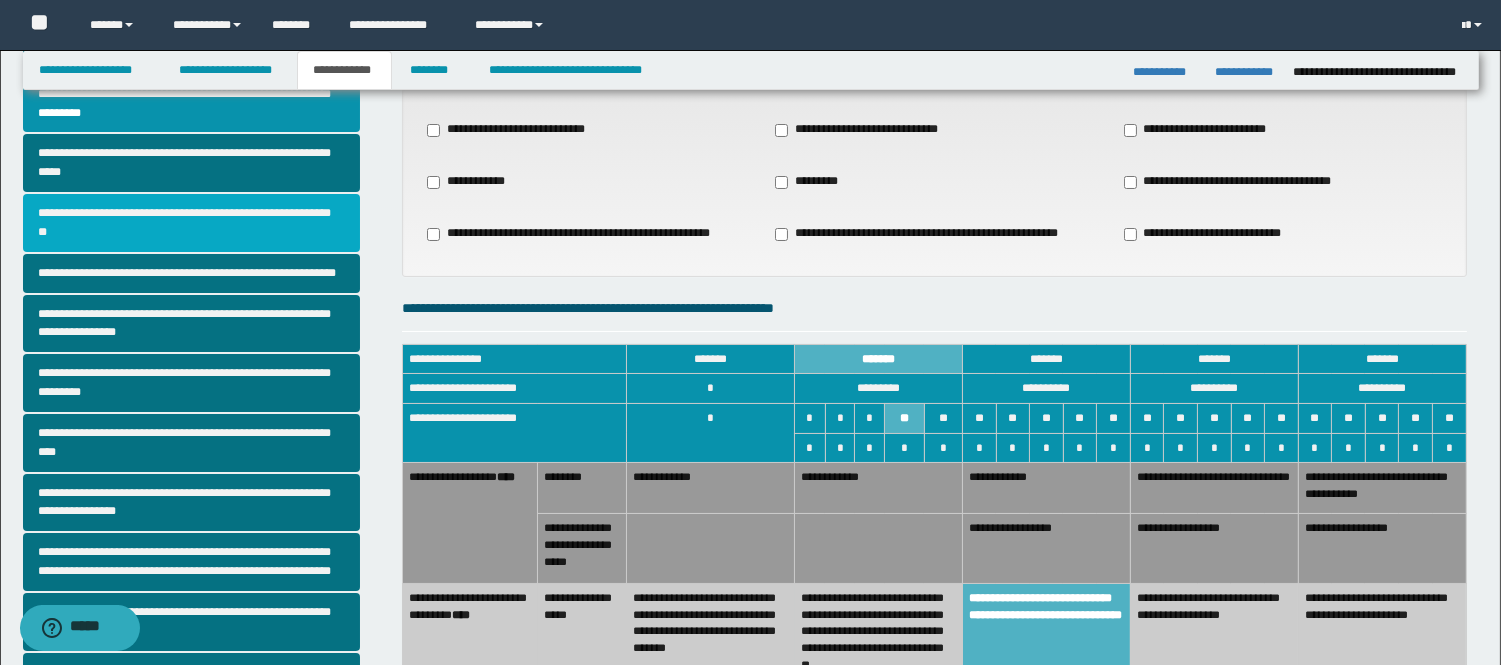 scroll, scrollTop: 111, scrollLeft: 0, axis: vertical 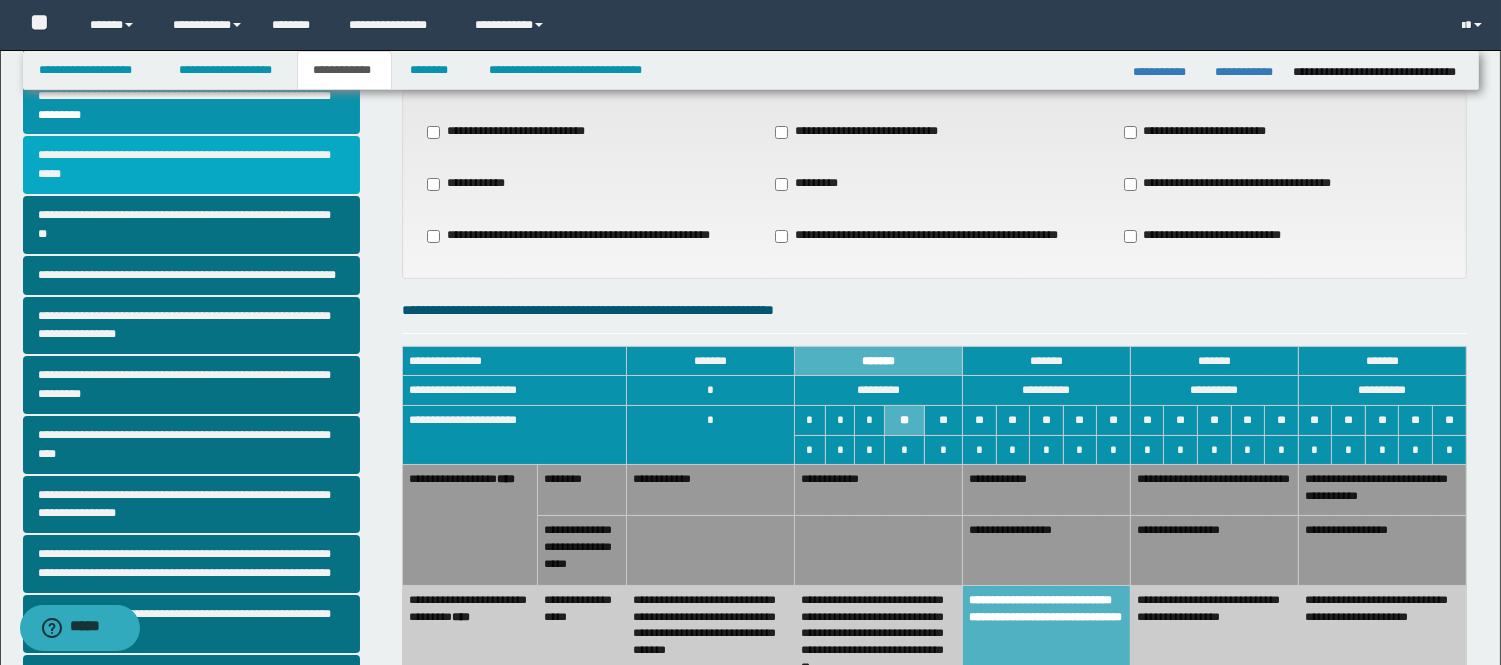 click on "**********" at bounding box center (192, 165) 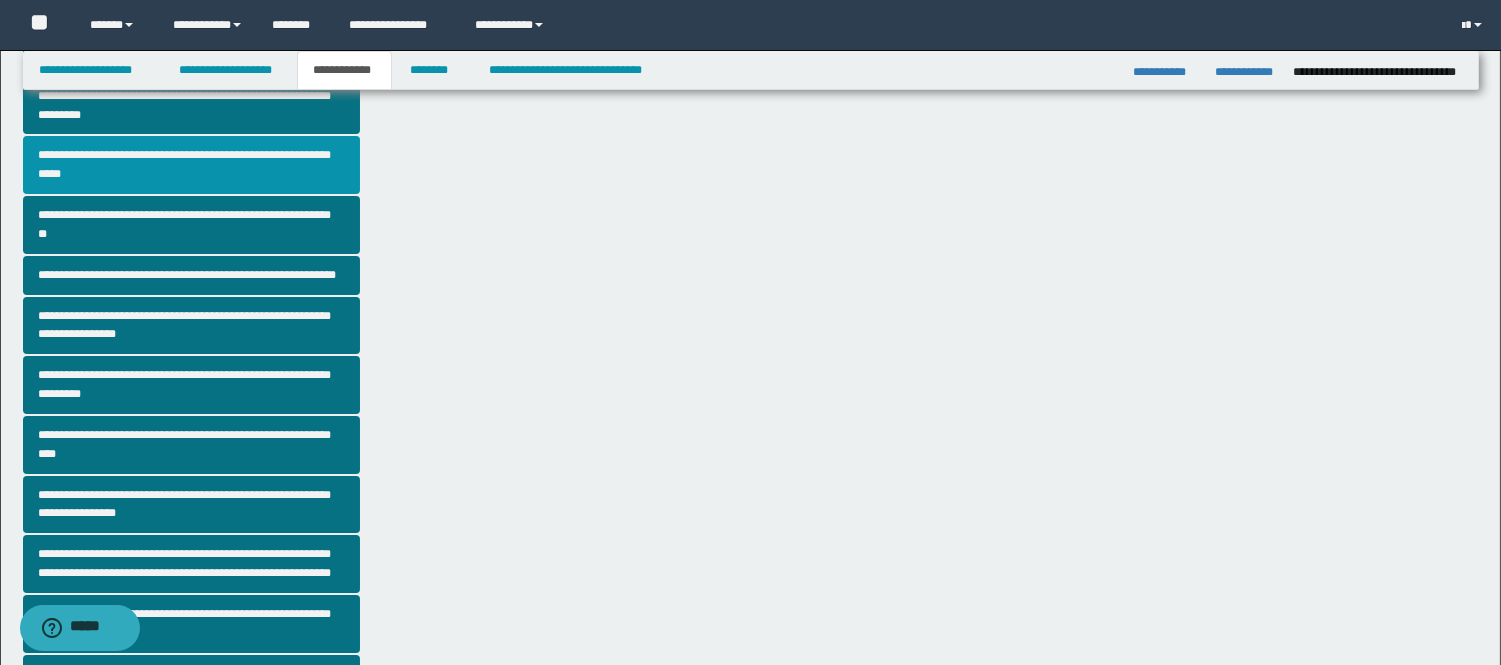 scroll, scrollTop: 0, scrollLeft: 0, axis: both 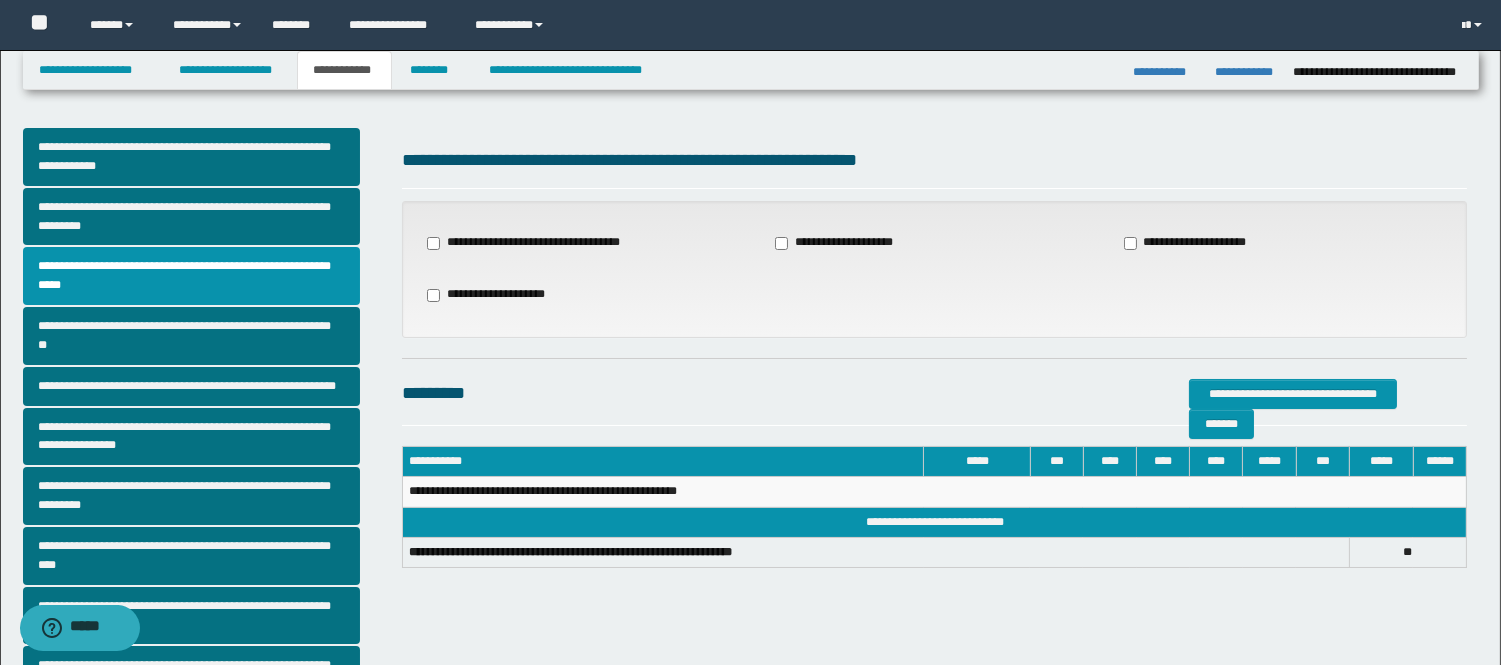 click on "**********" at bounding box center (1194, 243) 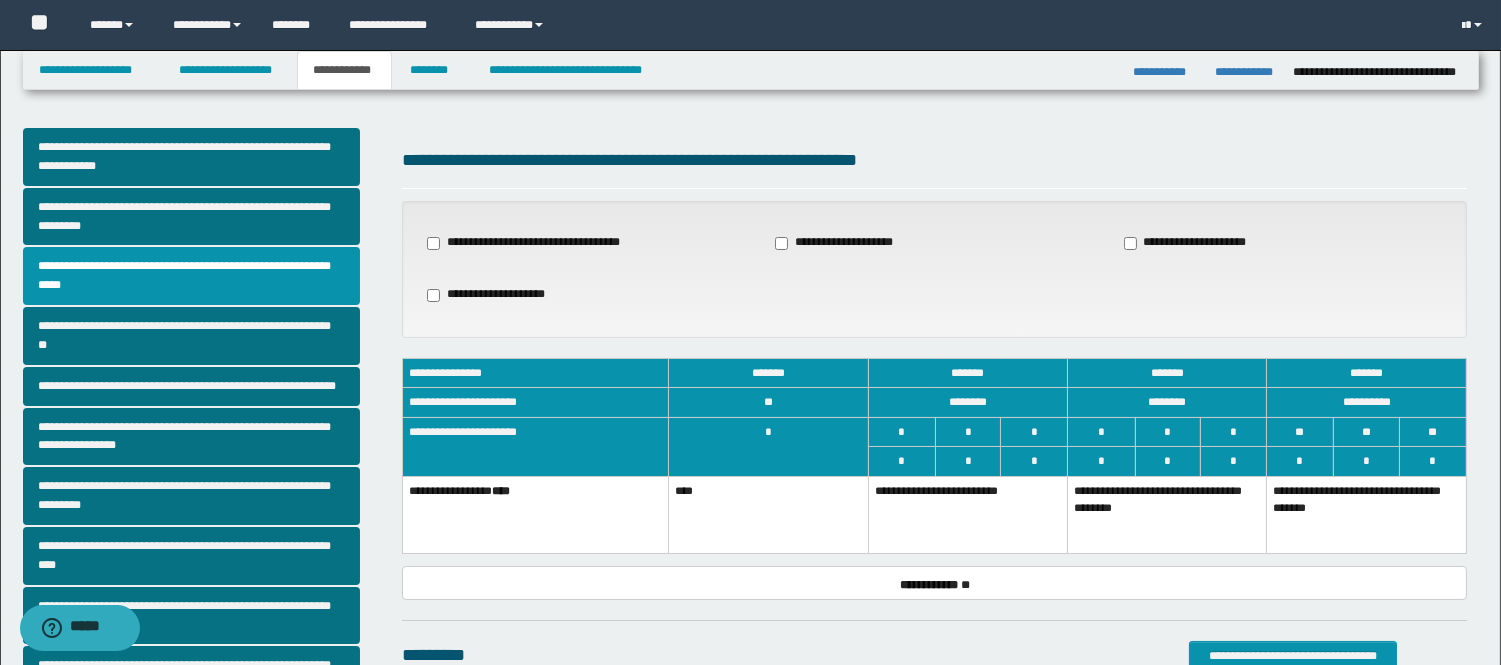 click on "**********" at bounding box center [1367, 515] 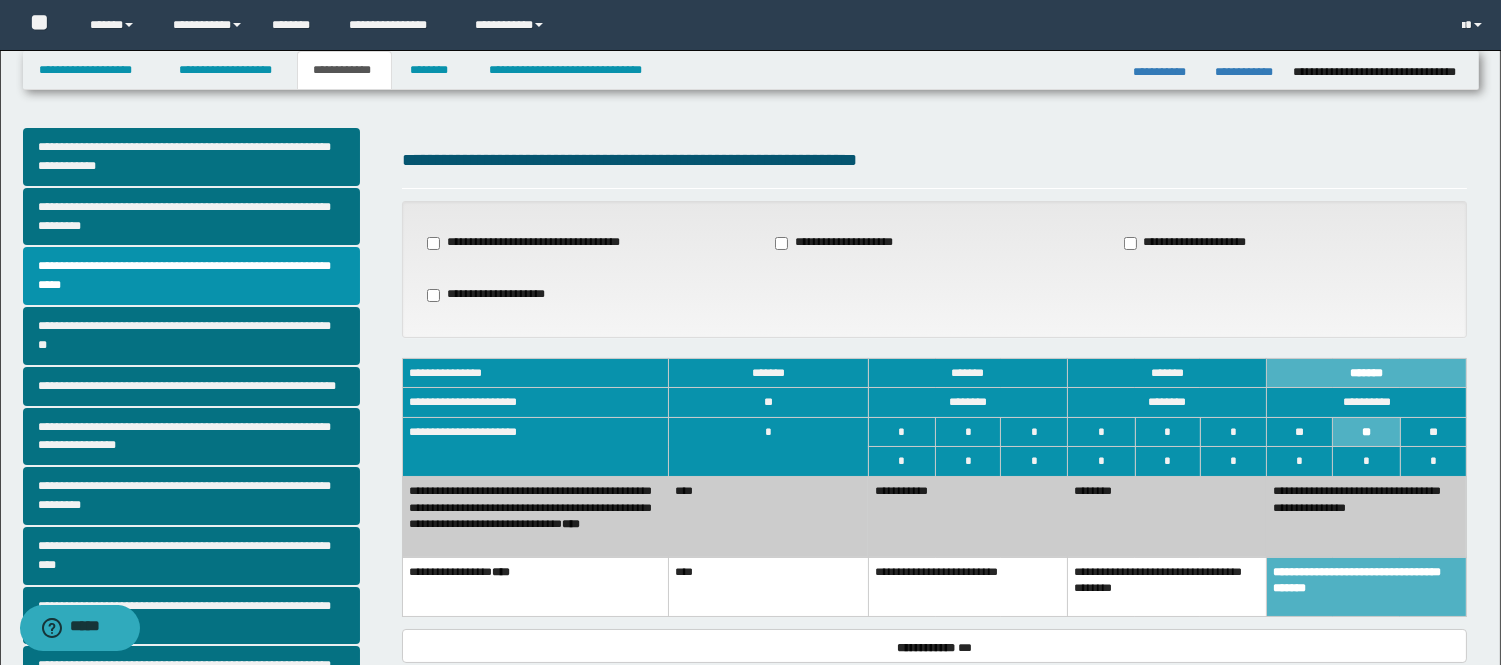 click on "********" at bounding box center (1167, 517) 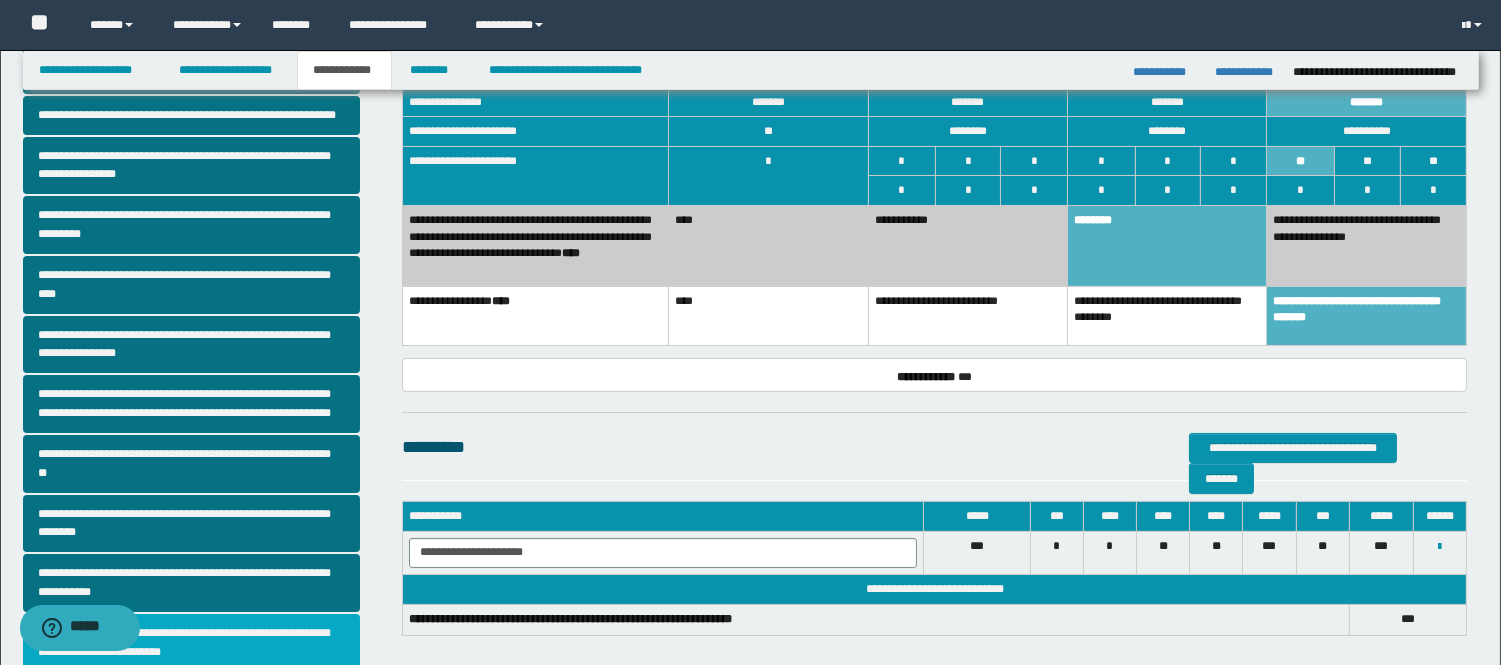 scroll, scrollTop: 445, scrollLeft: 0, axis: vertical 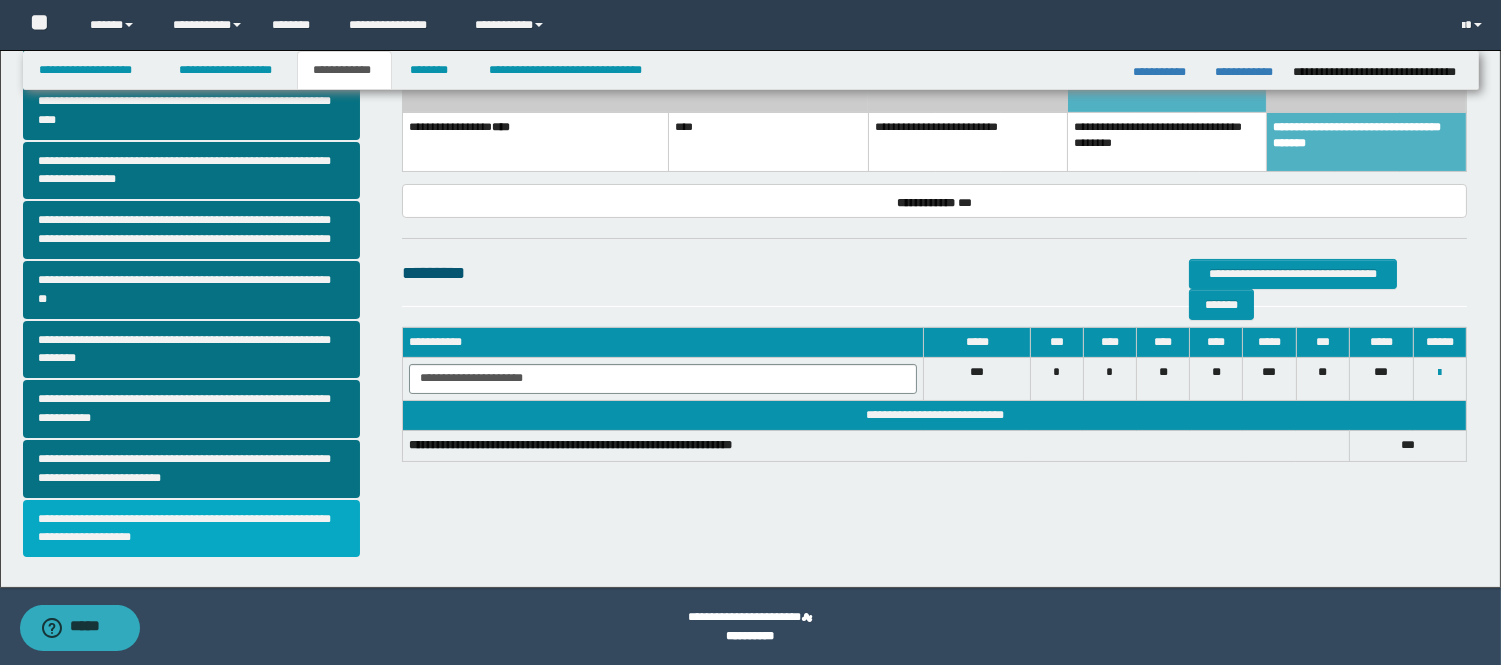 click on "**********" at bounding box center (192, 529) 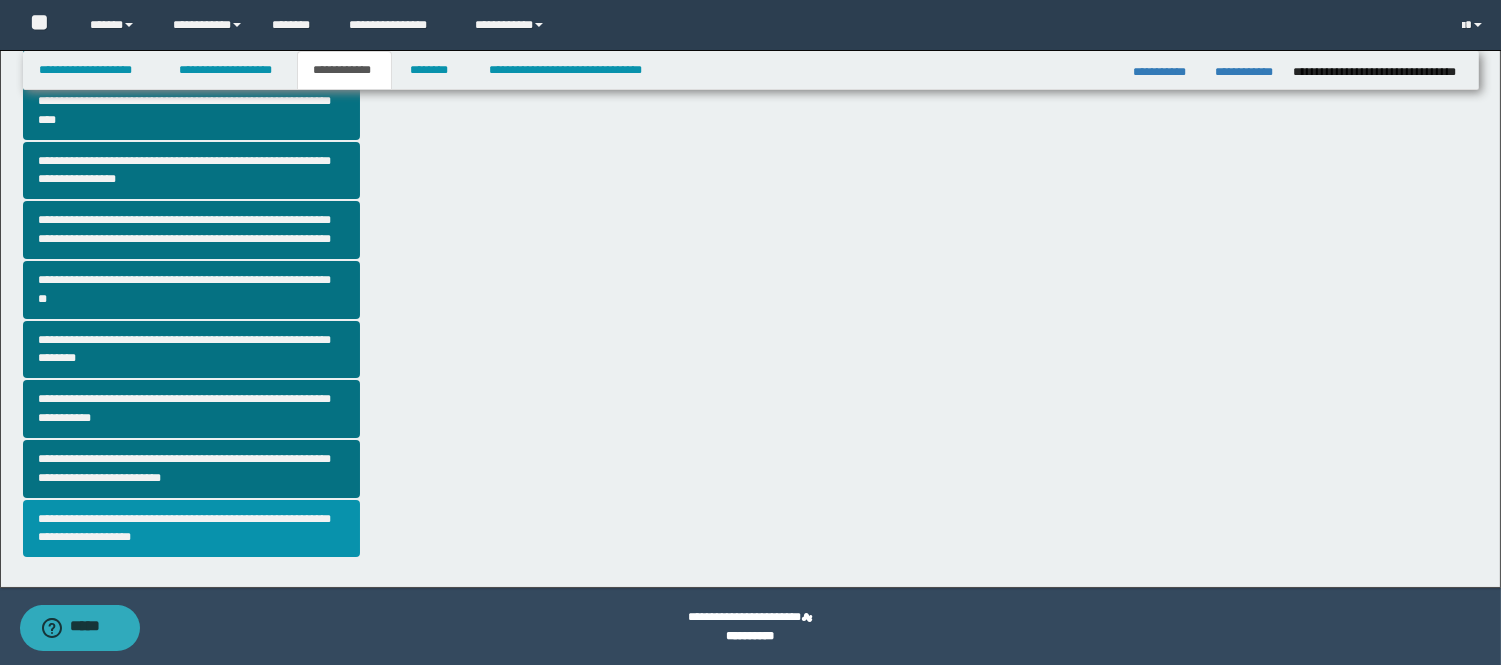scroll, scrollTop: 0, scrollLeft: 0, axis: both 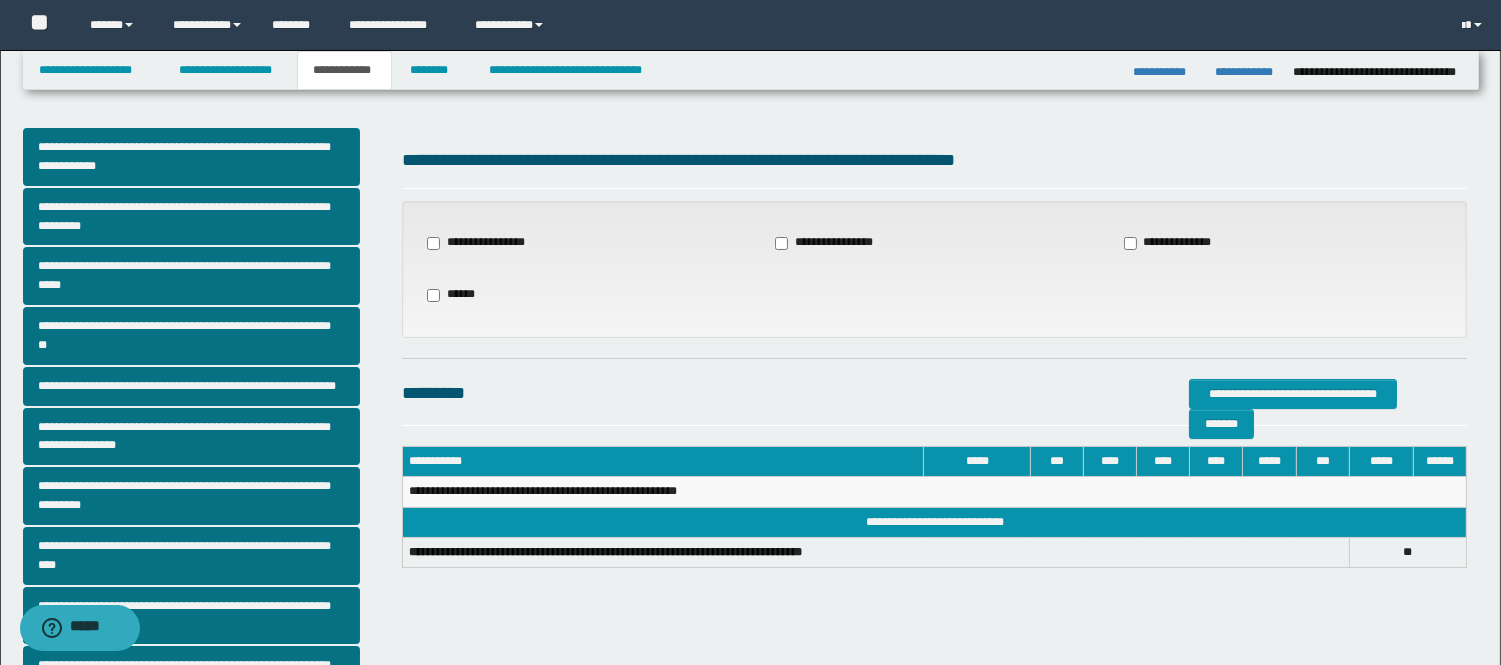 click on "**********" at bounding box center [1178, 243] 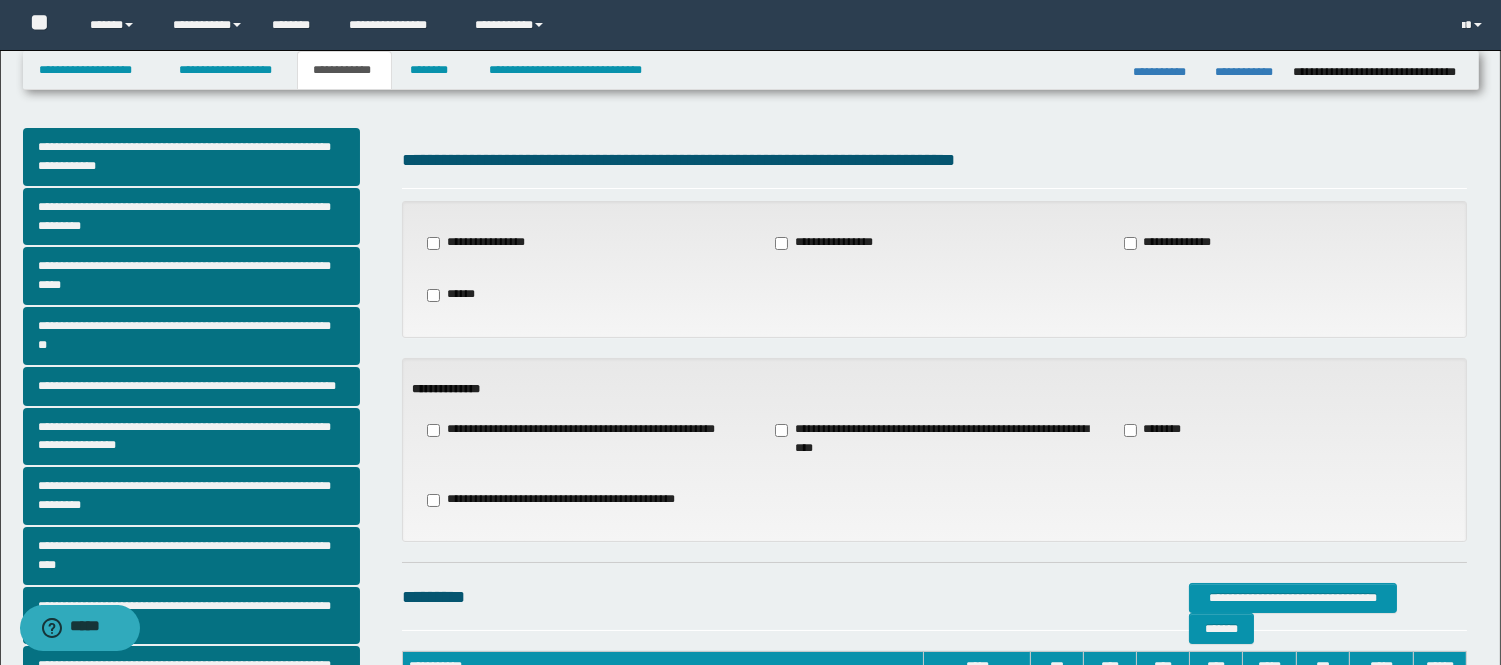 click on "**********" at bounding box center (934, 439) 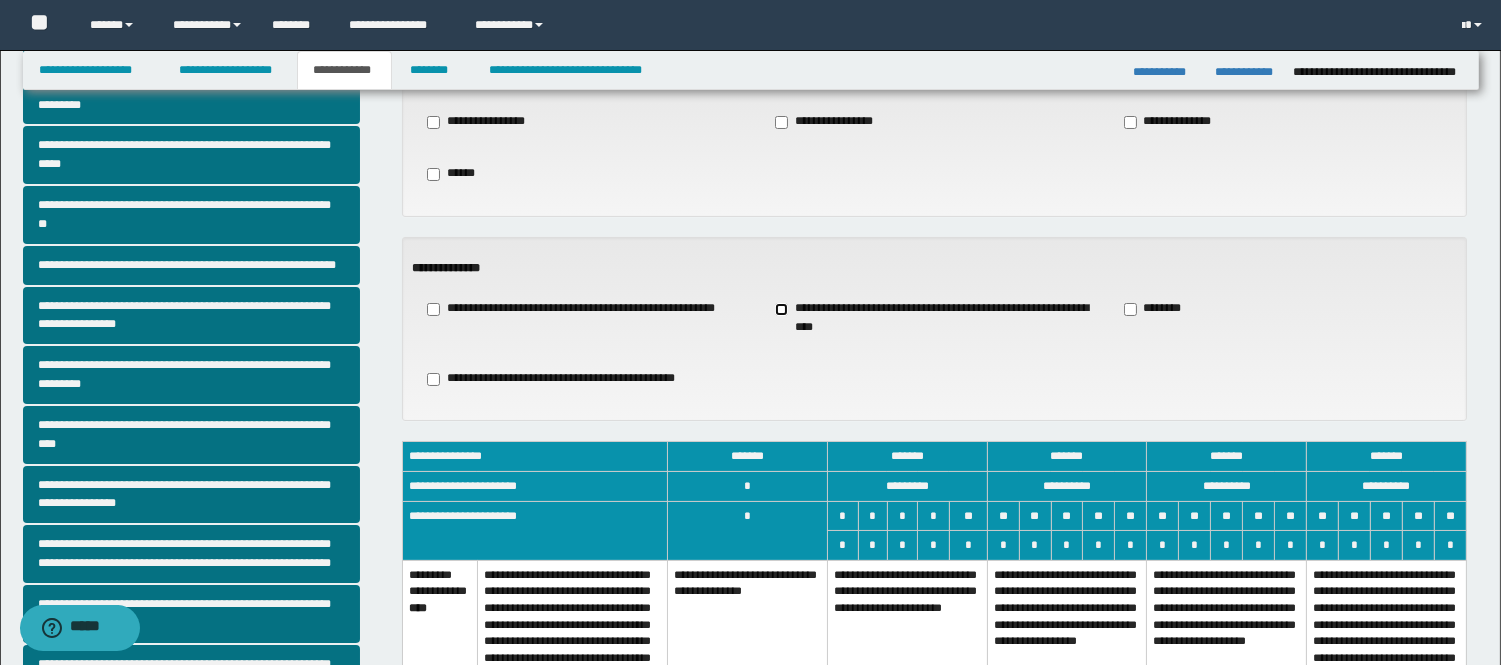 scroll, scrollTop: 222, scrollLeft: 0, axis: vertical 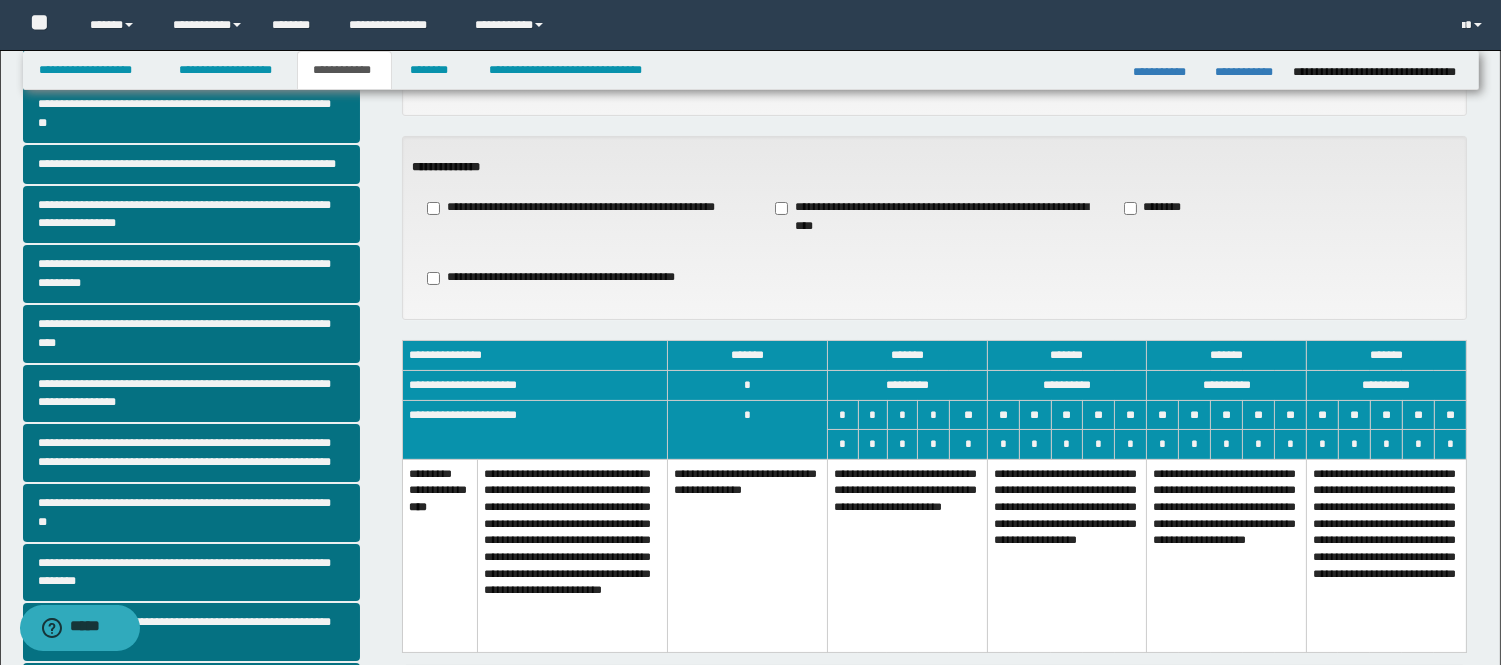 click on "**********" at bounding box center [908, 556] 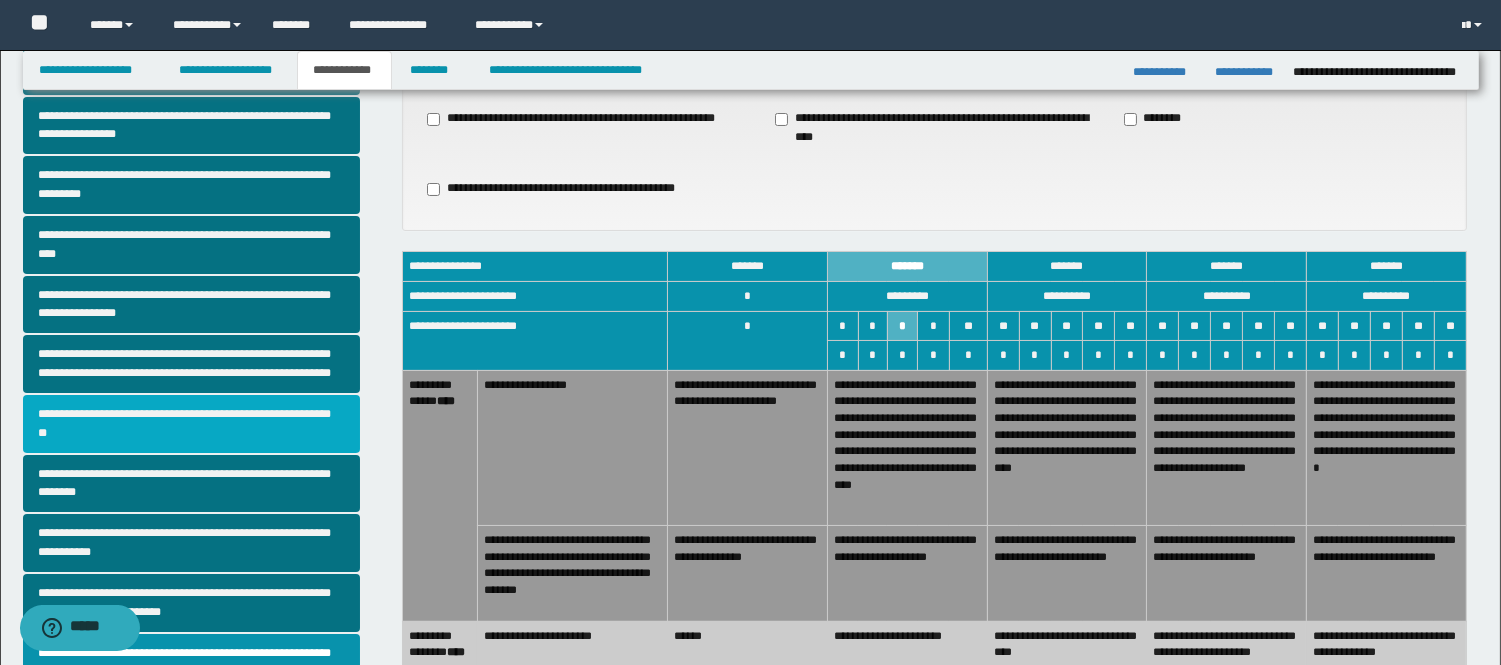 scroll, scrollTop: 444, scrollLeft: 0, axis: vertical 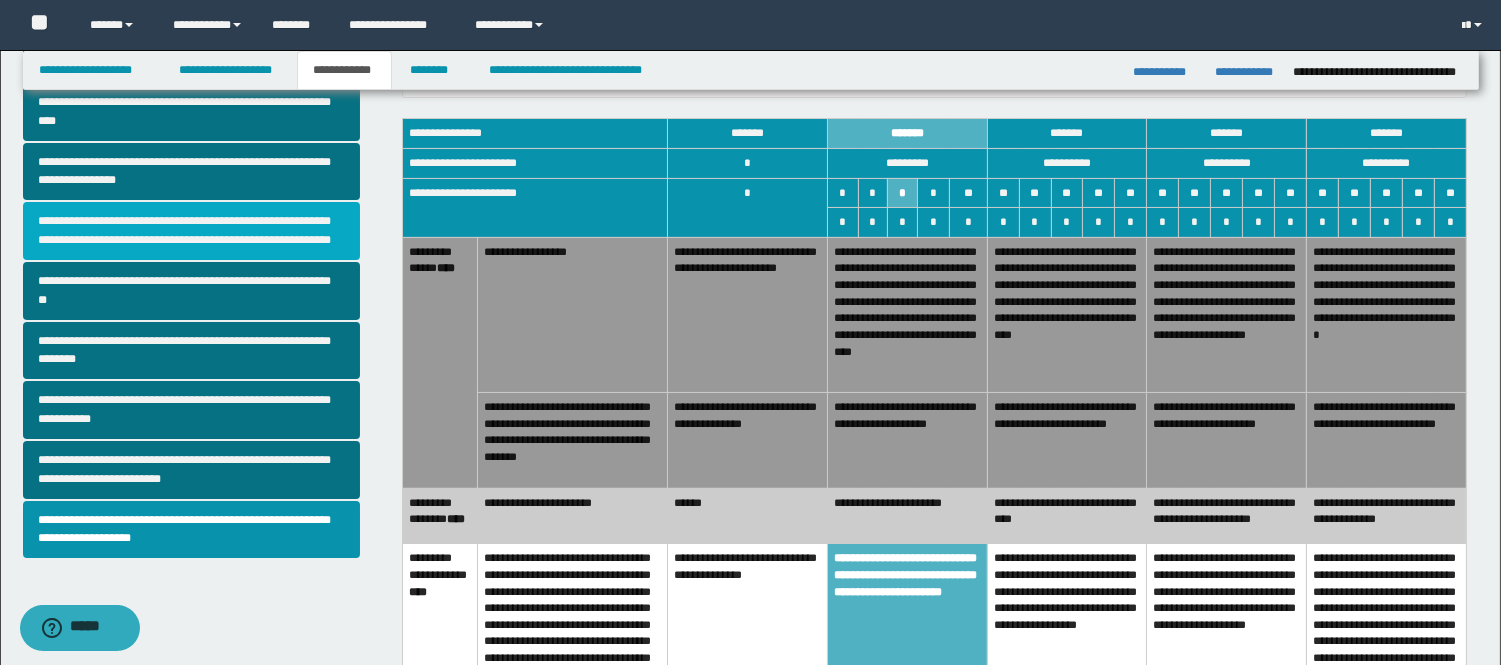 click on "**********" at bounding box center [192, 231] 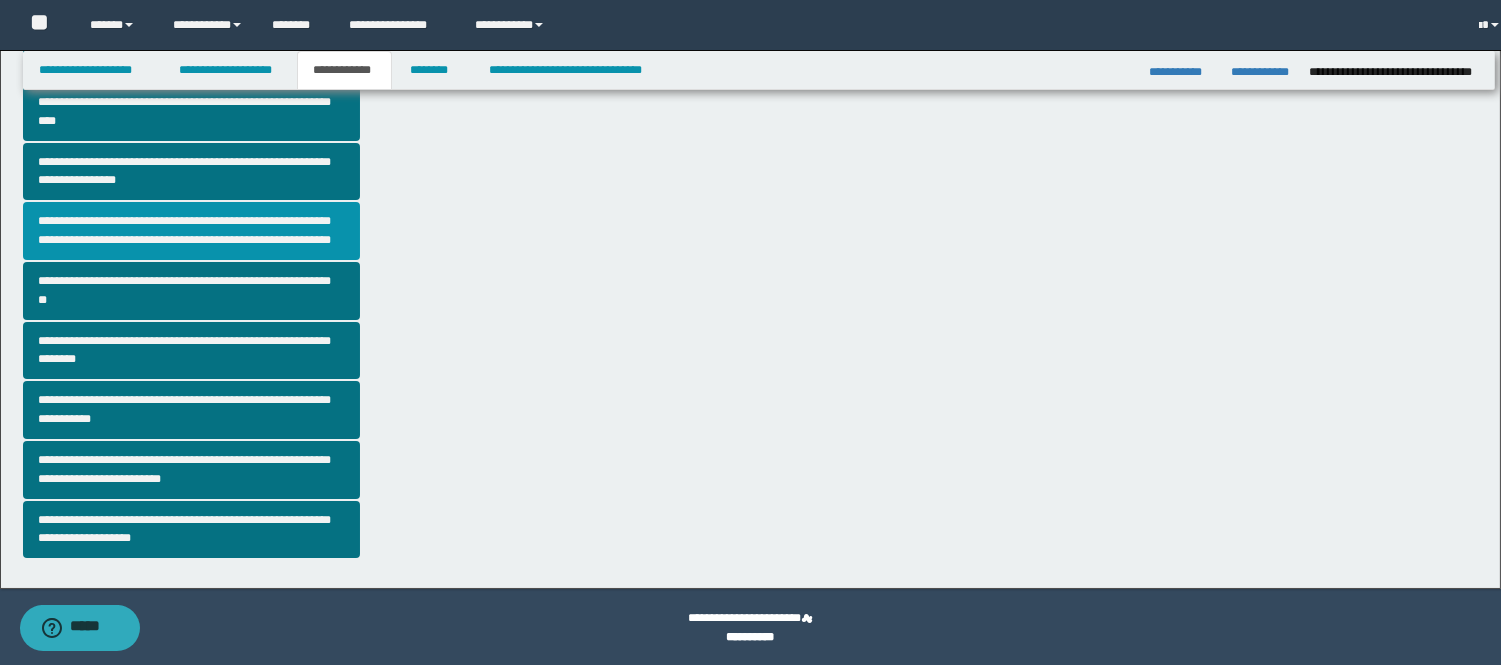 scroll, scrollTop: 0, scrollLeft: 0, axis: both 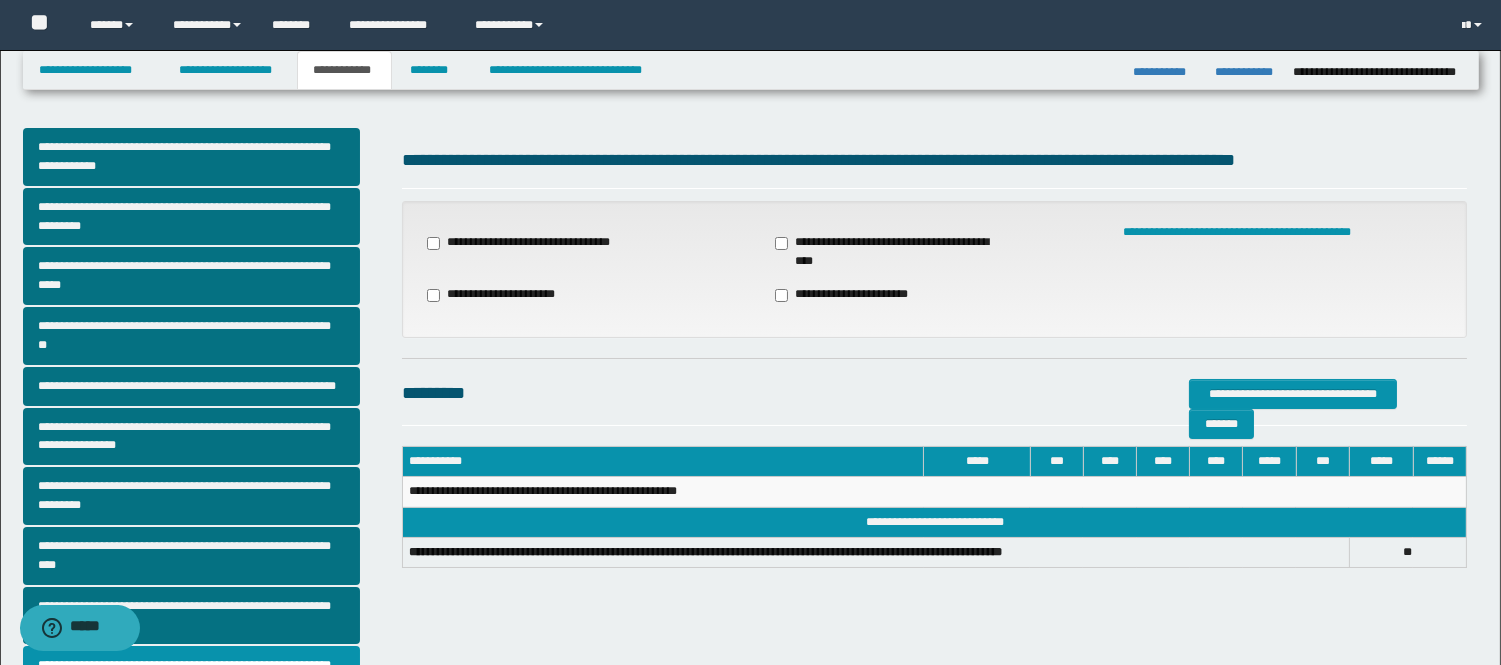 click on "**********" at bounding box center [894, 243] 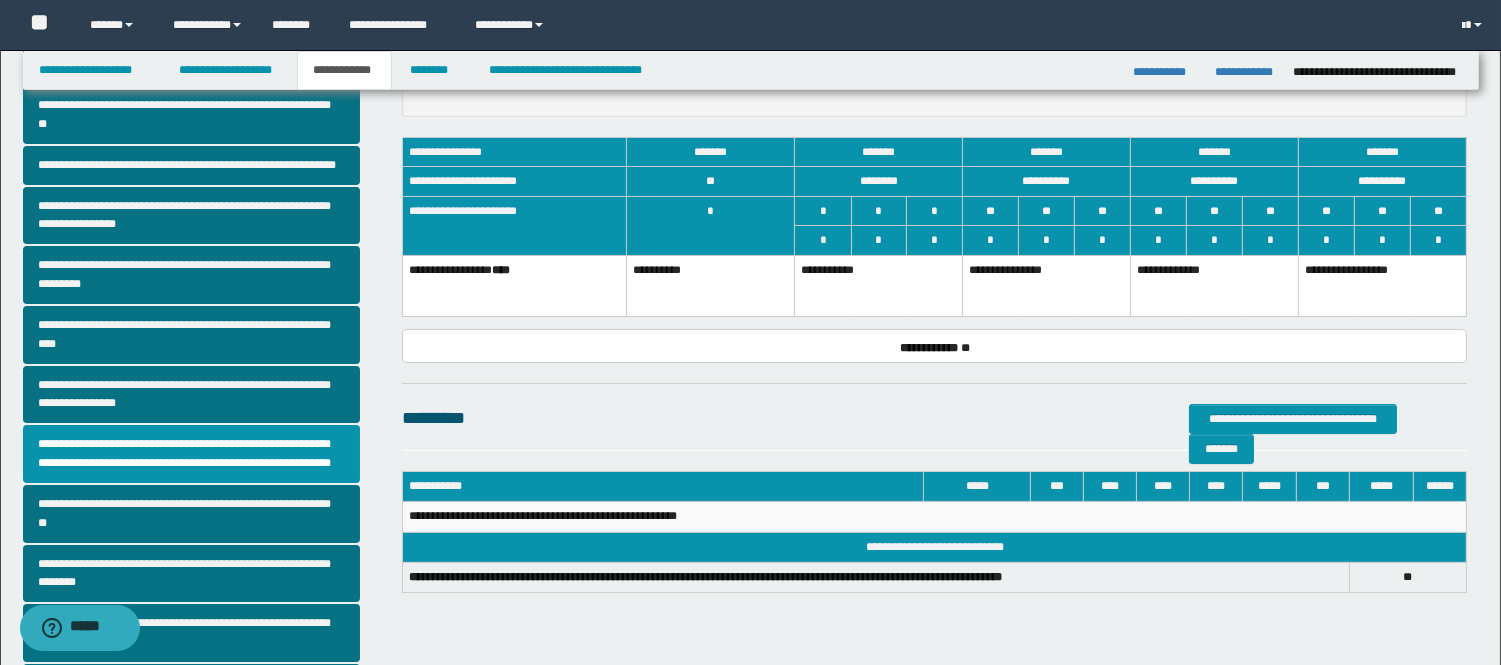 scroll, scrollTop: 222, scrollLeft: 0, axis: vertical 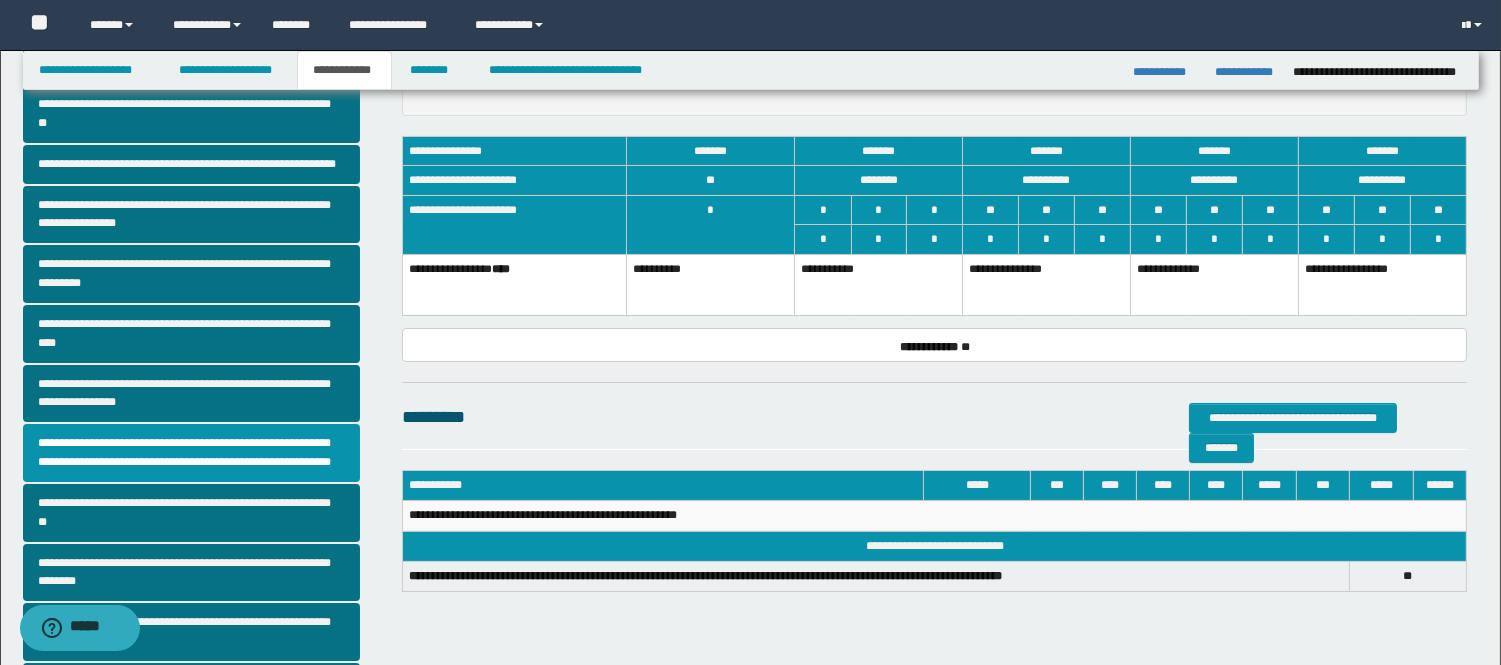 click on "**********" at bounding box center [879, 285] 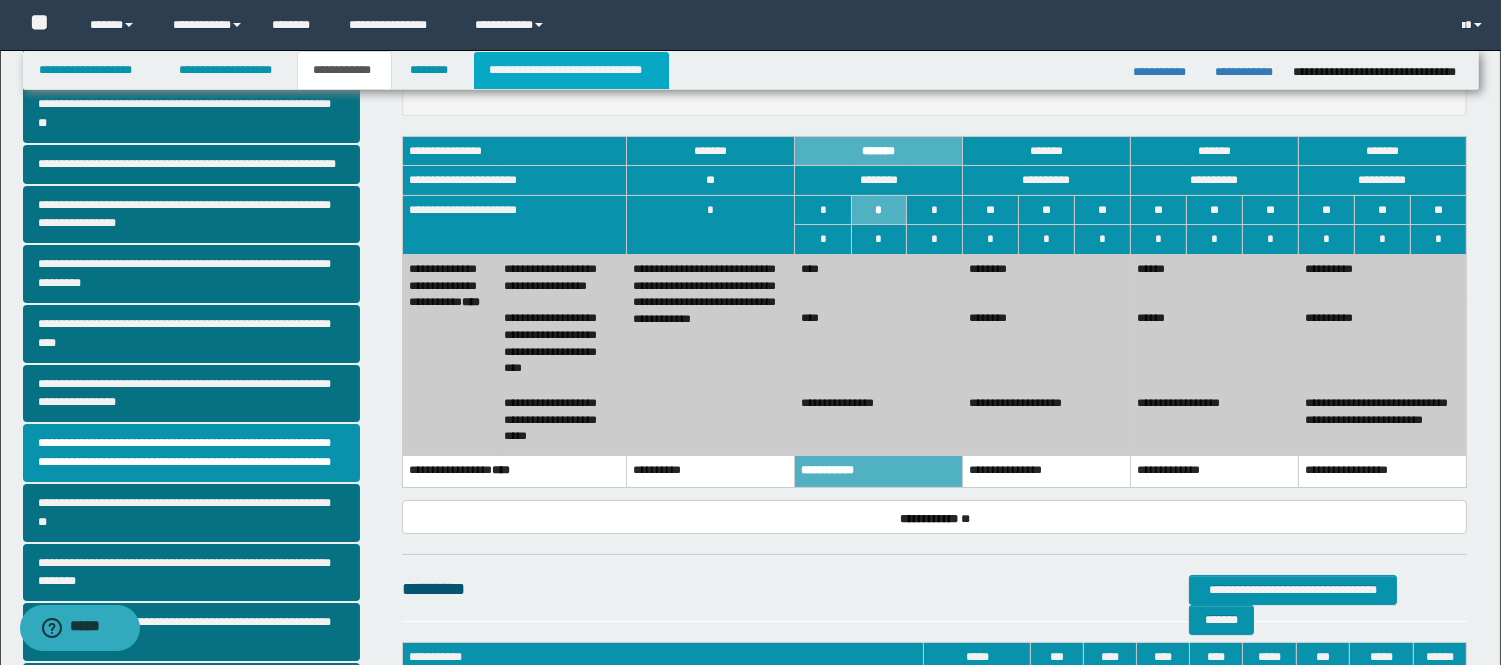 click on "**********" at bounding box center (571, 70) 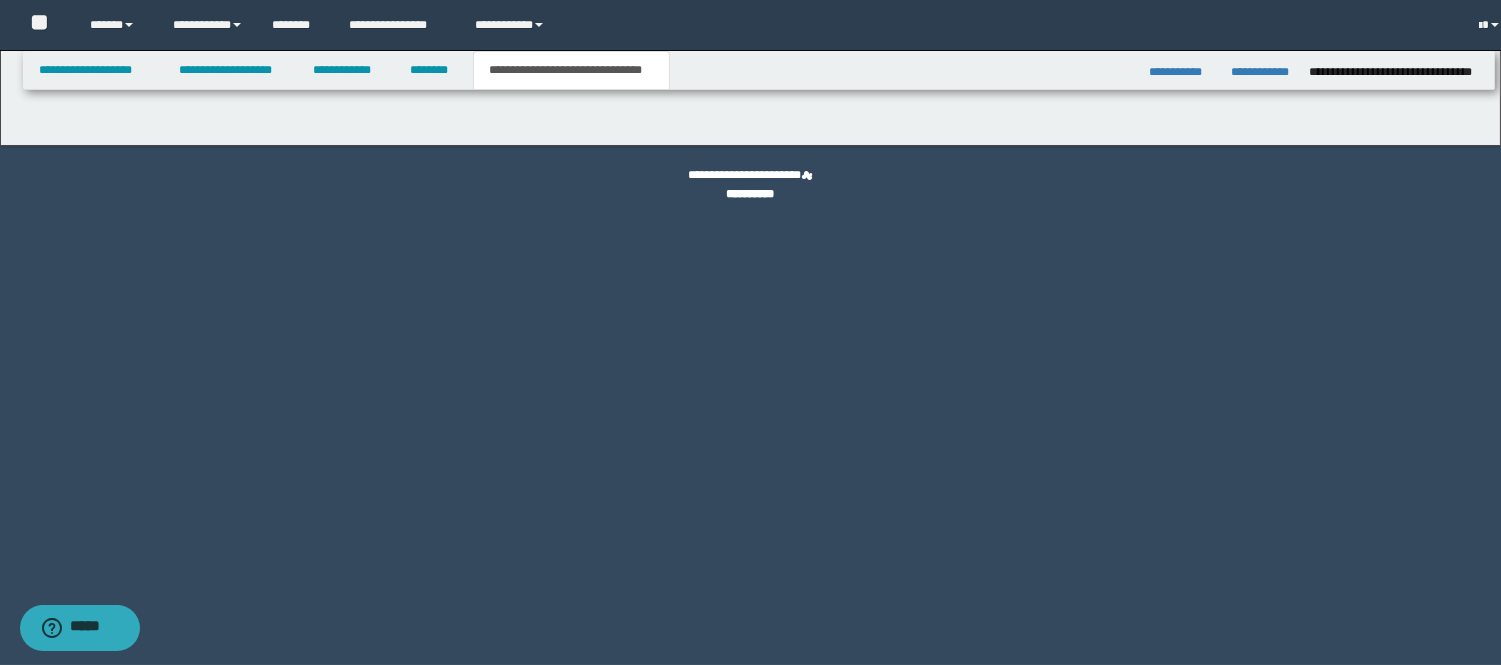 scroll, scrollTop: 0, scrollLeft: 0, axis: both 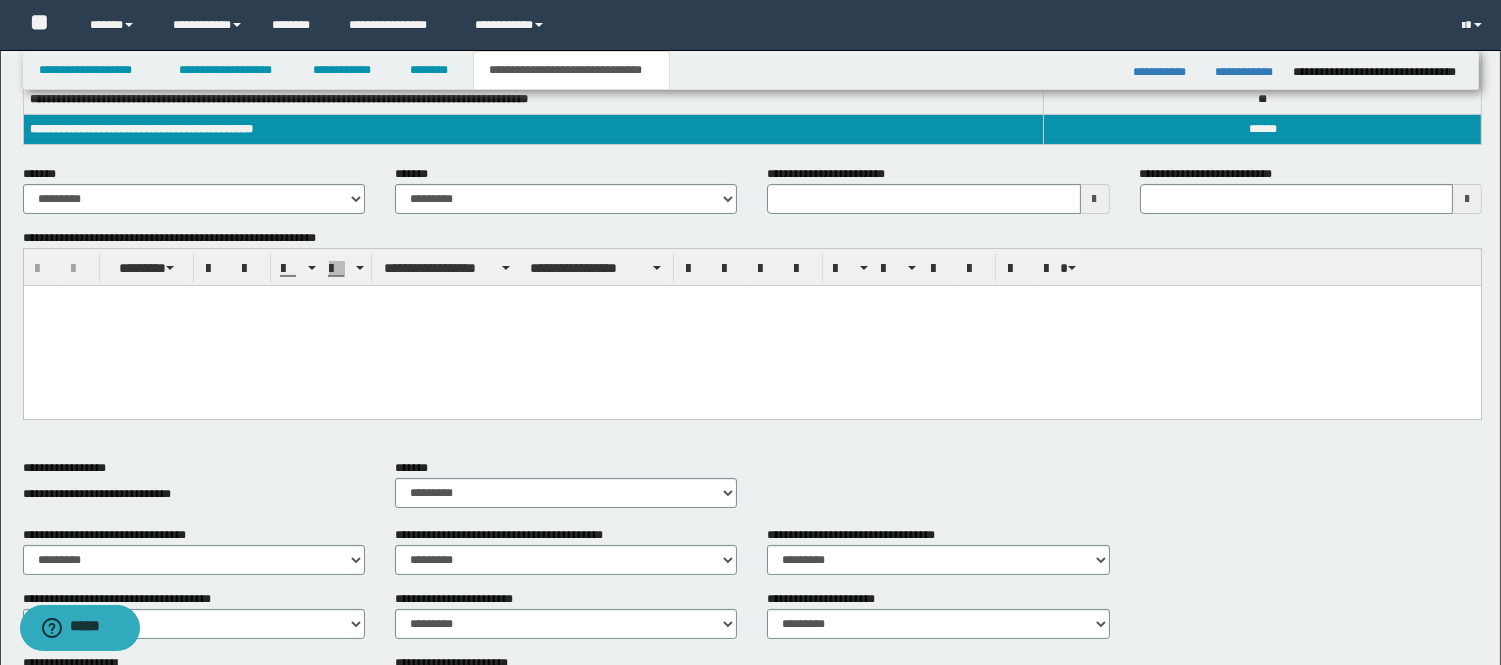 type 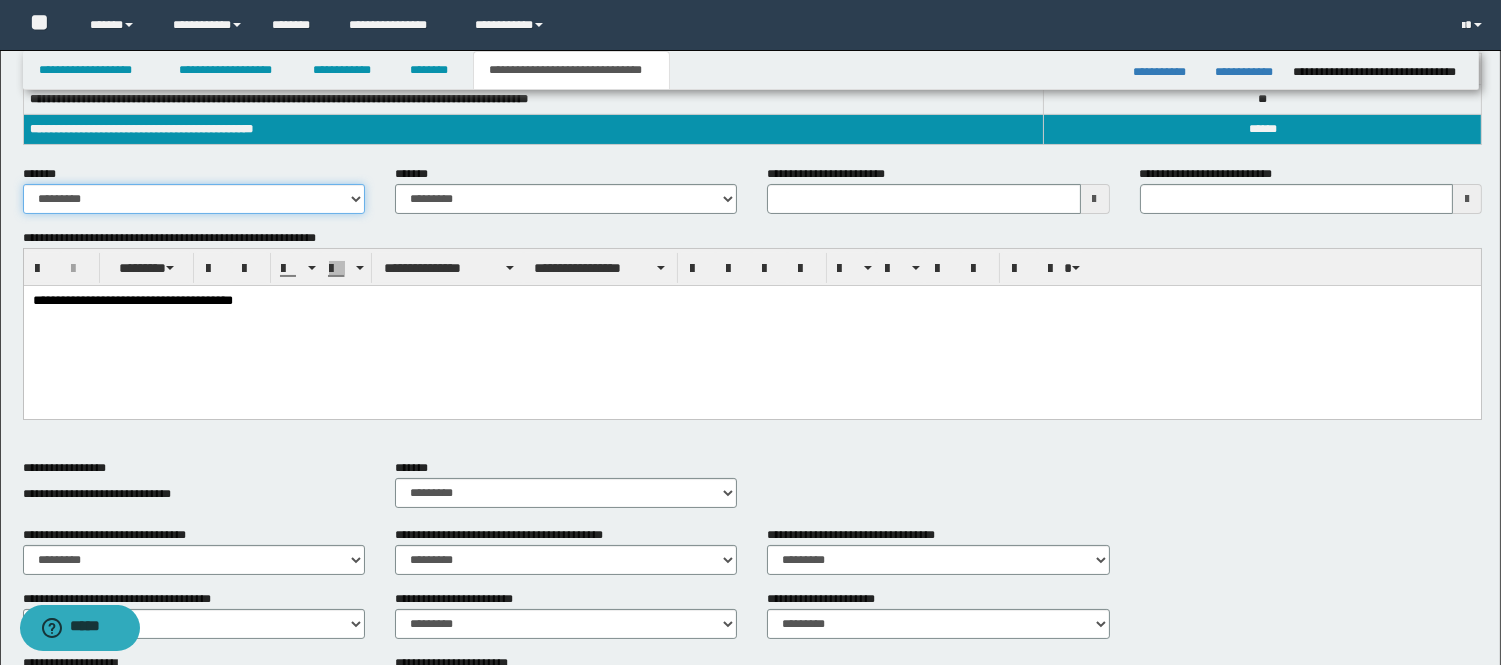 drag, startPoint x: 164, startPoint y: 197, endPoint x: 157, endPoint y: 212, distance: 16.552946 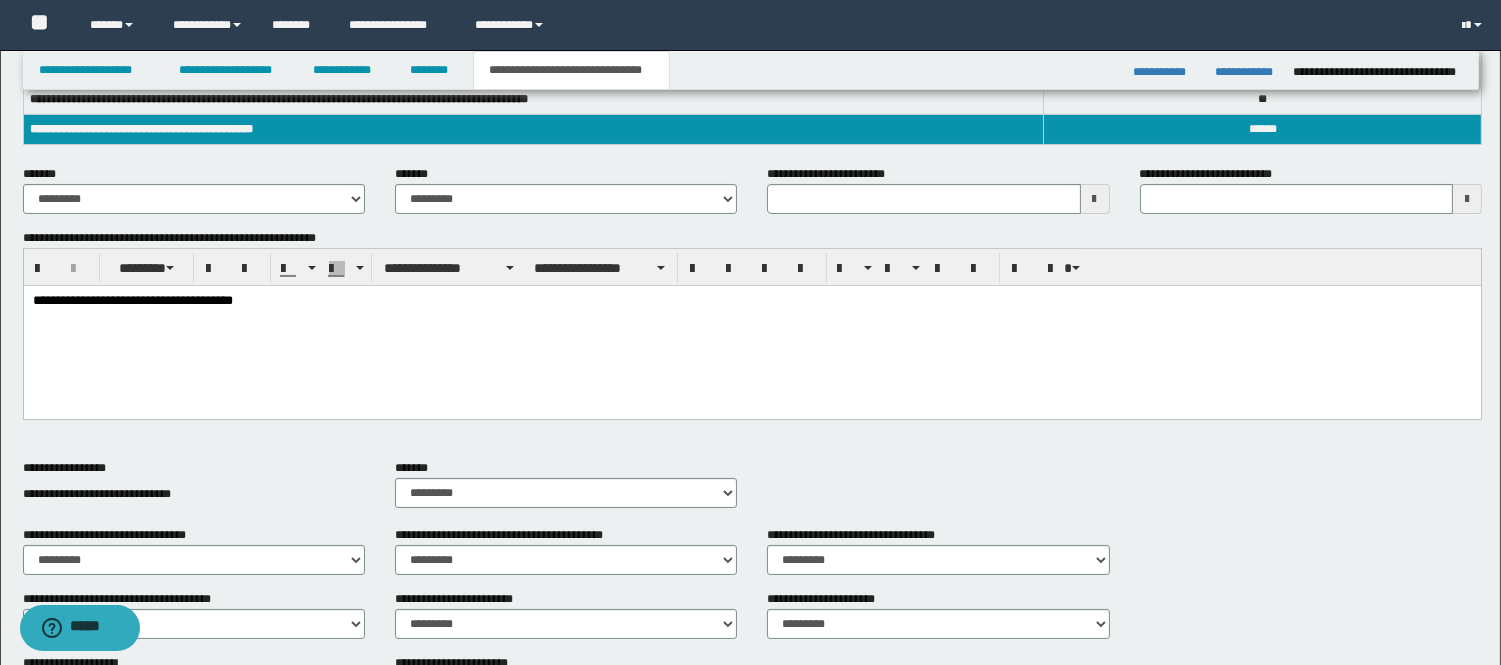 click on "**********" at bounding box center (566, 189) 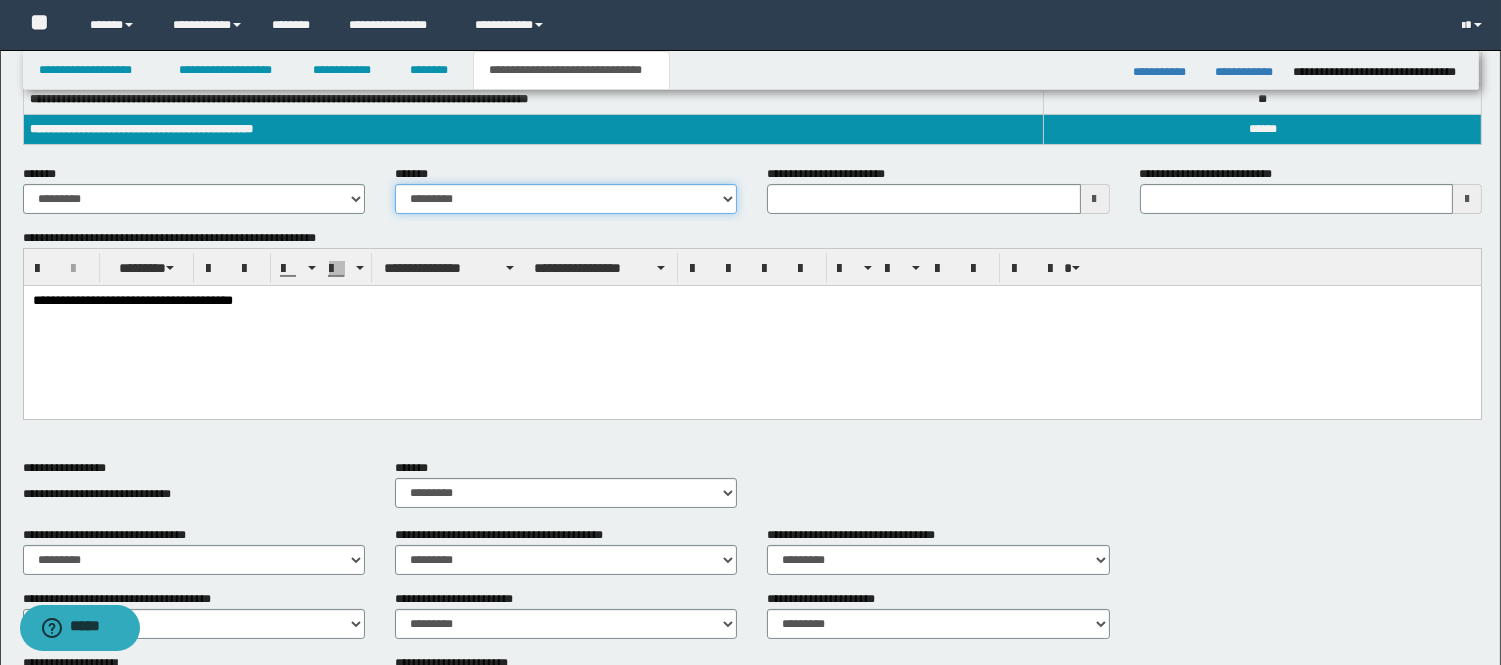 click on "**********" at bounding box center [566, 199] 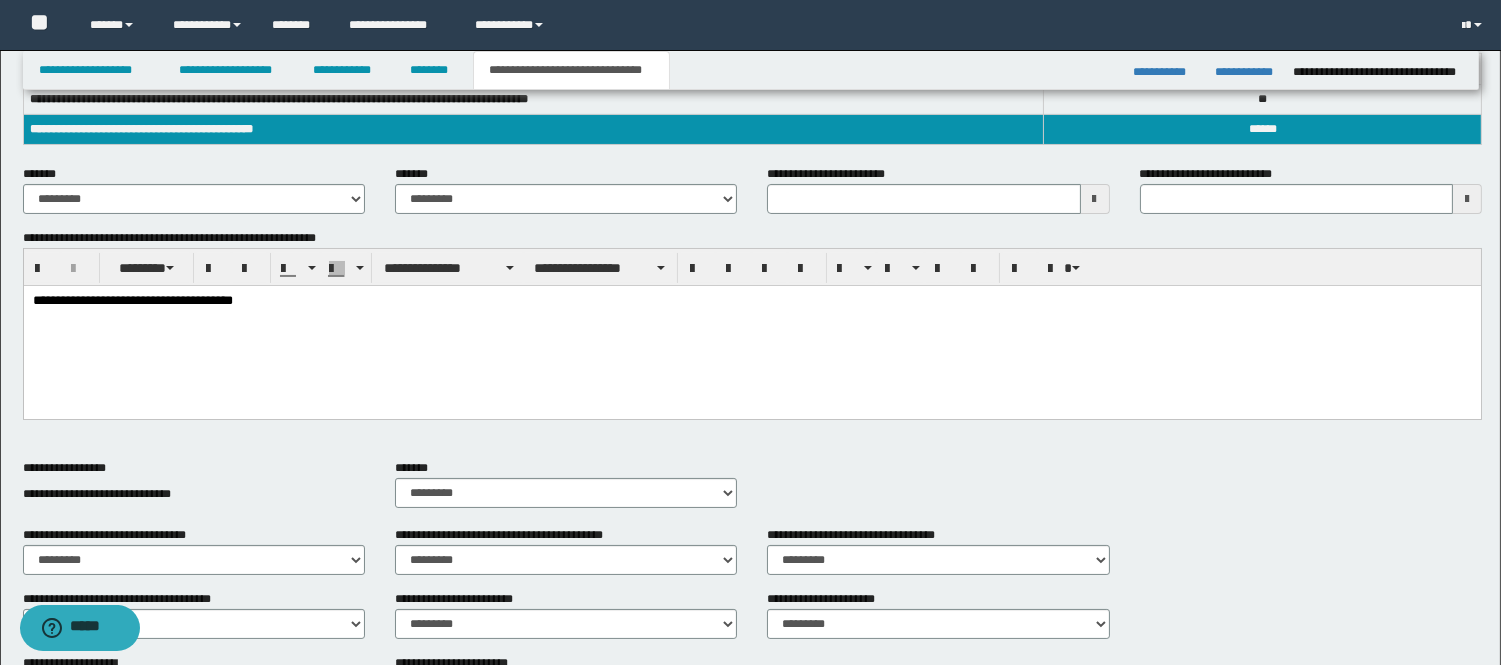 click at bounding box center (1095, 199) 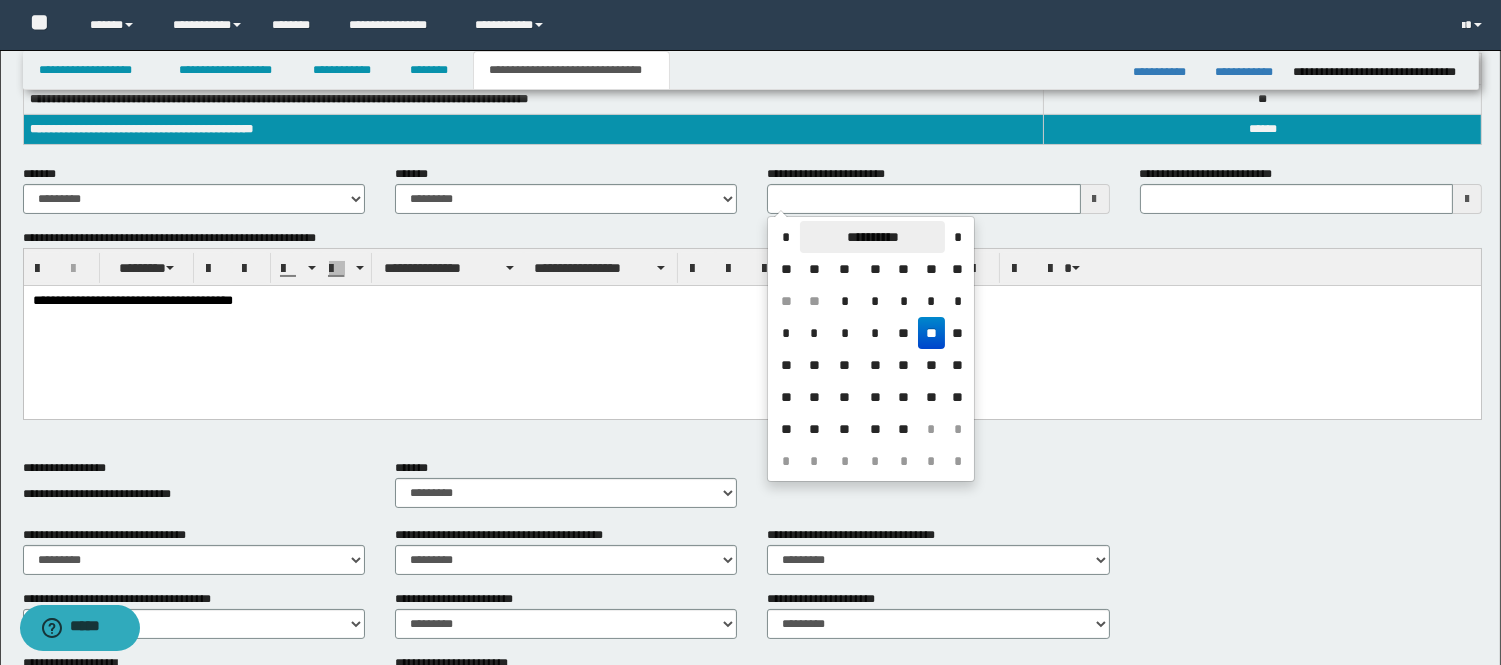 click on "**********" at bounding box center (872, 237) 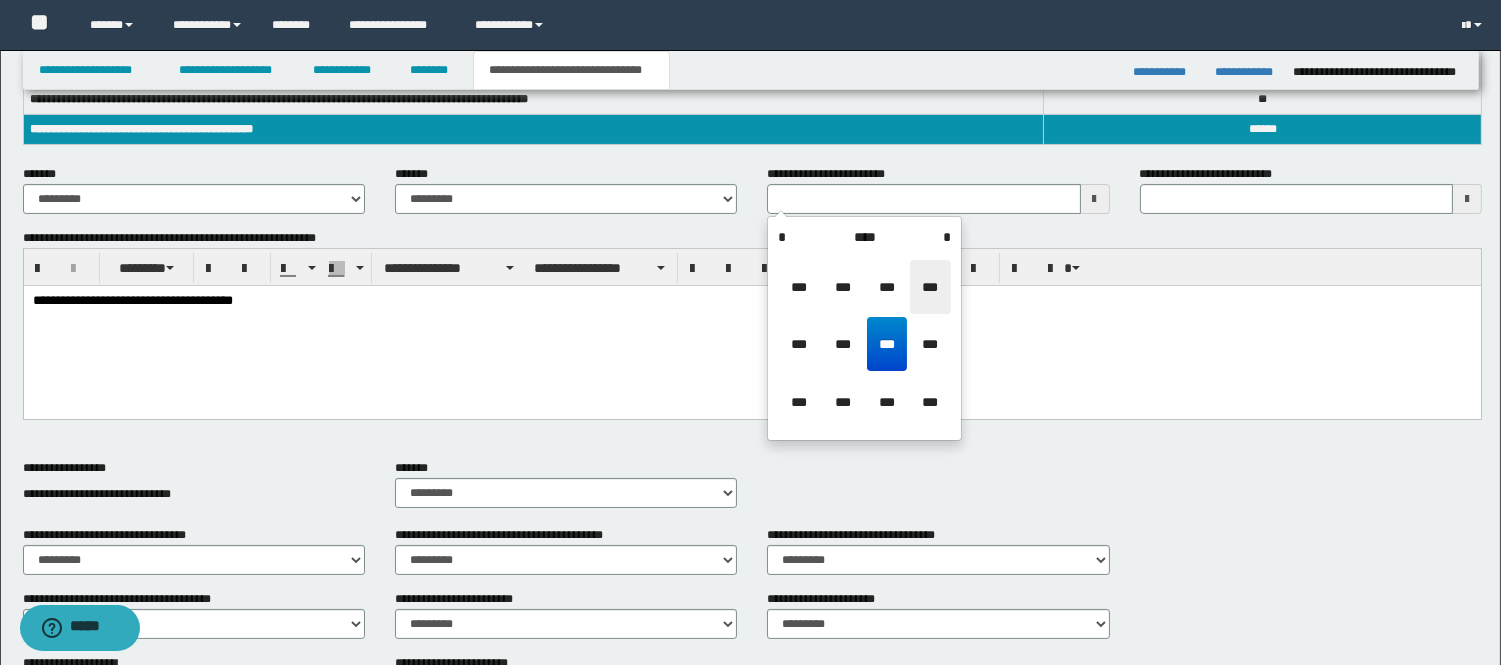 click on "***" at bounding box center (930, 287) 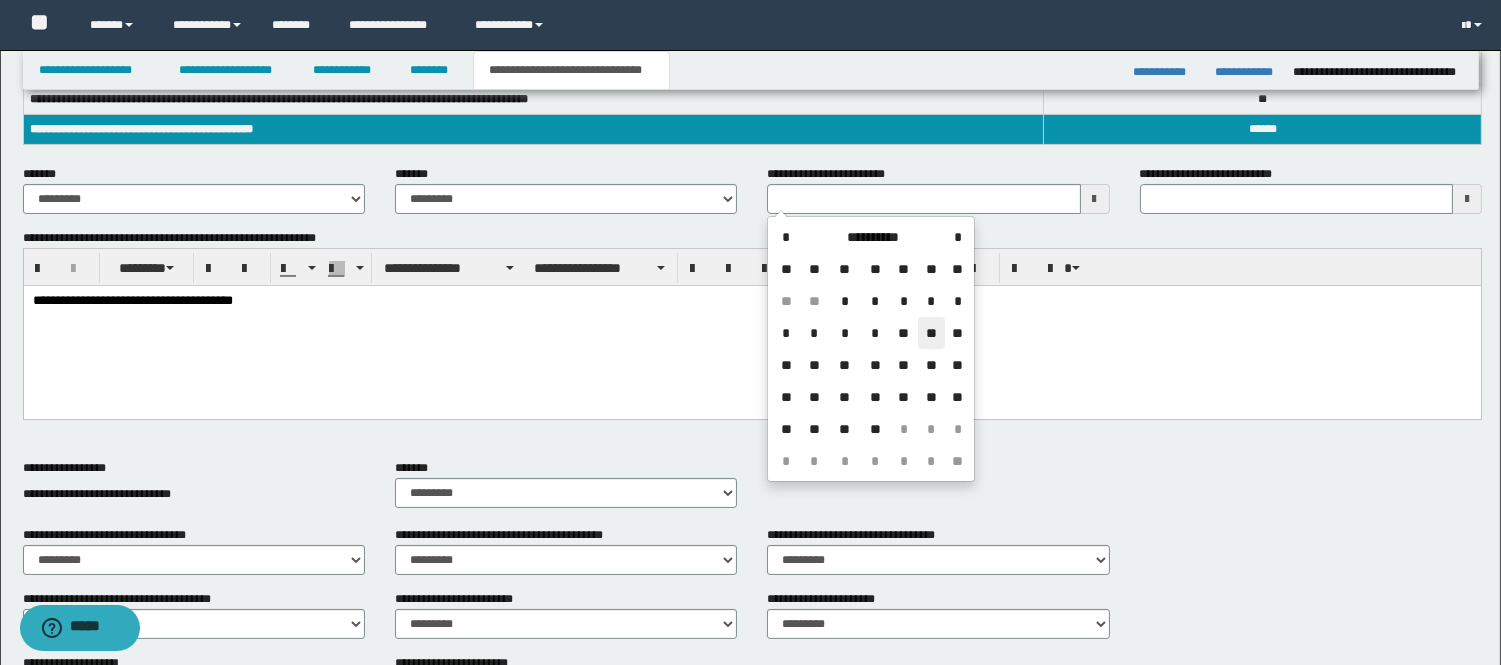 click on "**" at bounding box center (932, 333) 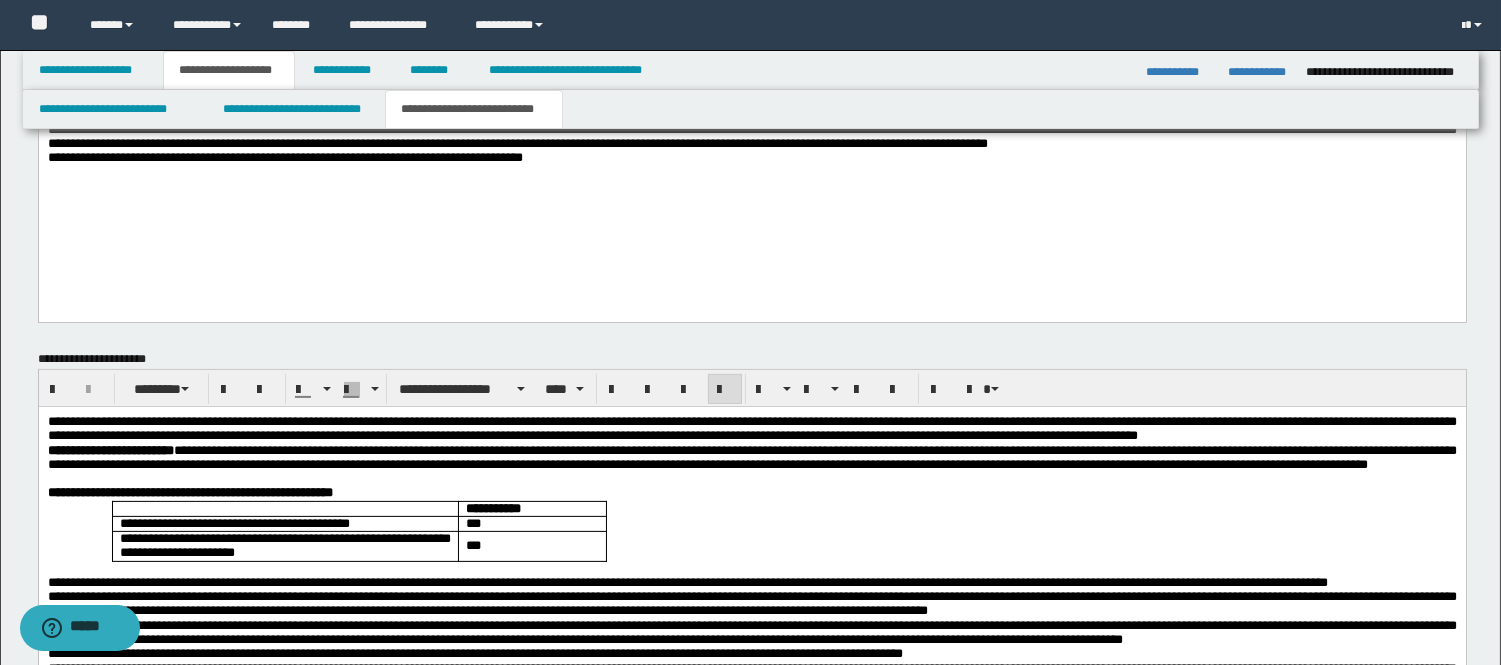 scroll, scrollTop: 0, scrollLeft: 0, axis: both 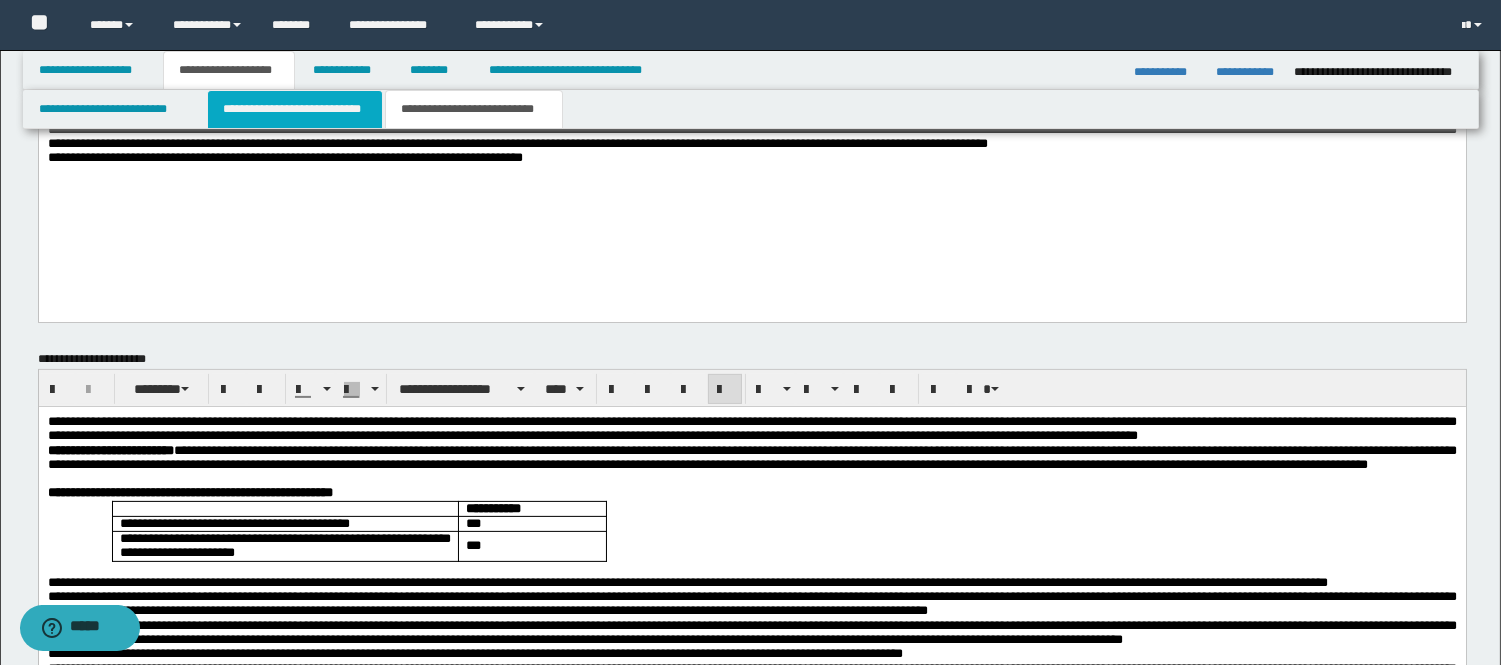 click on "**********" at bounding box center (295, 109) 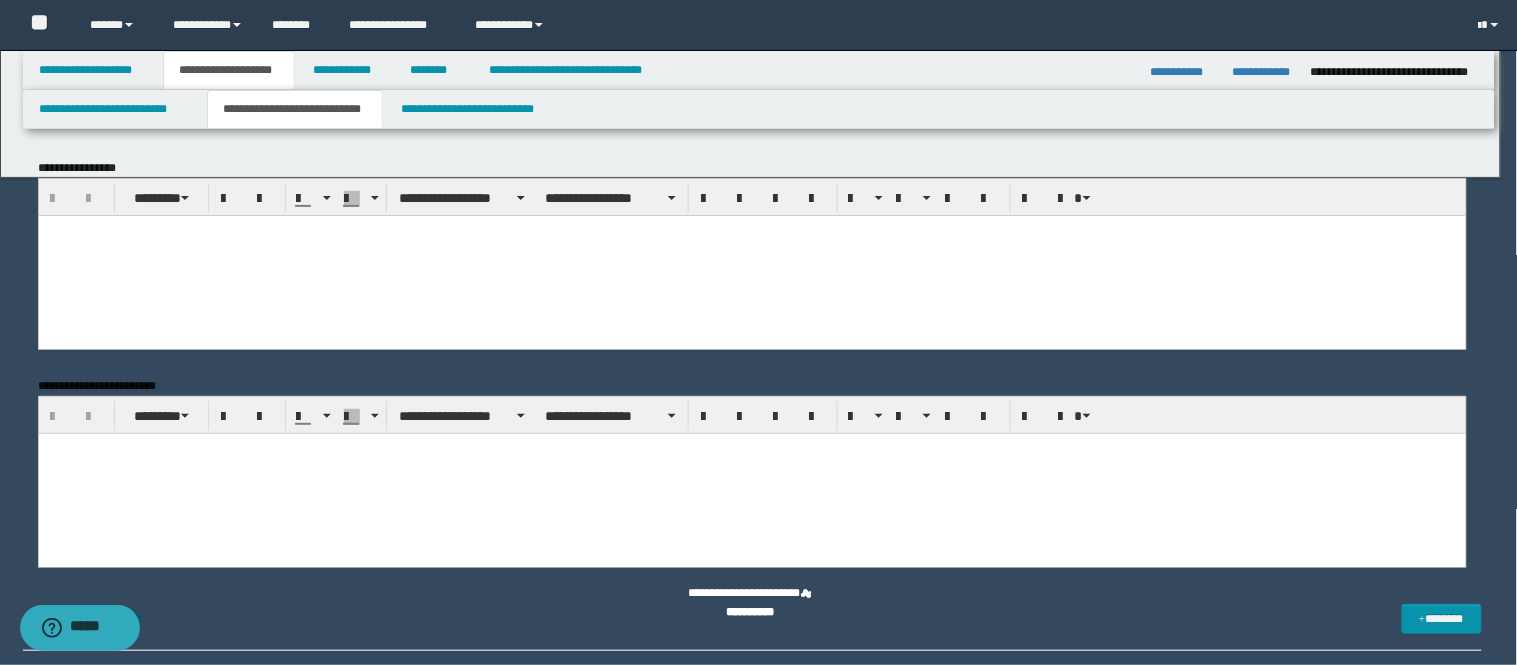 scroll, scrollTop: 0, scrollLeft: 0, axis: both 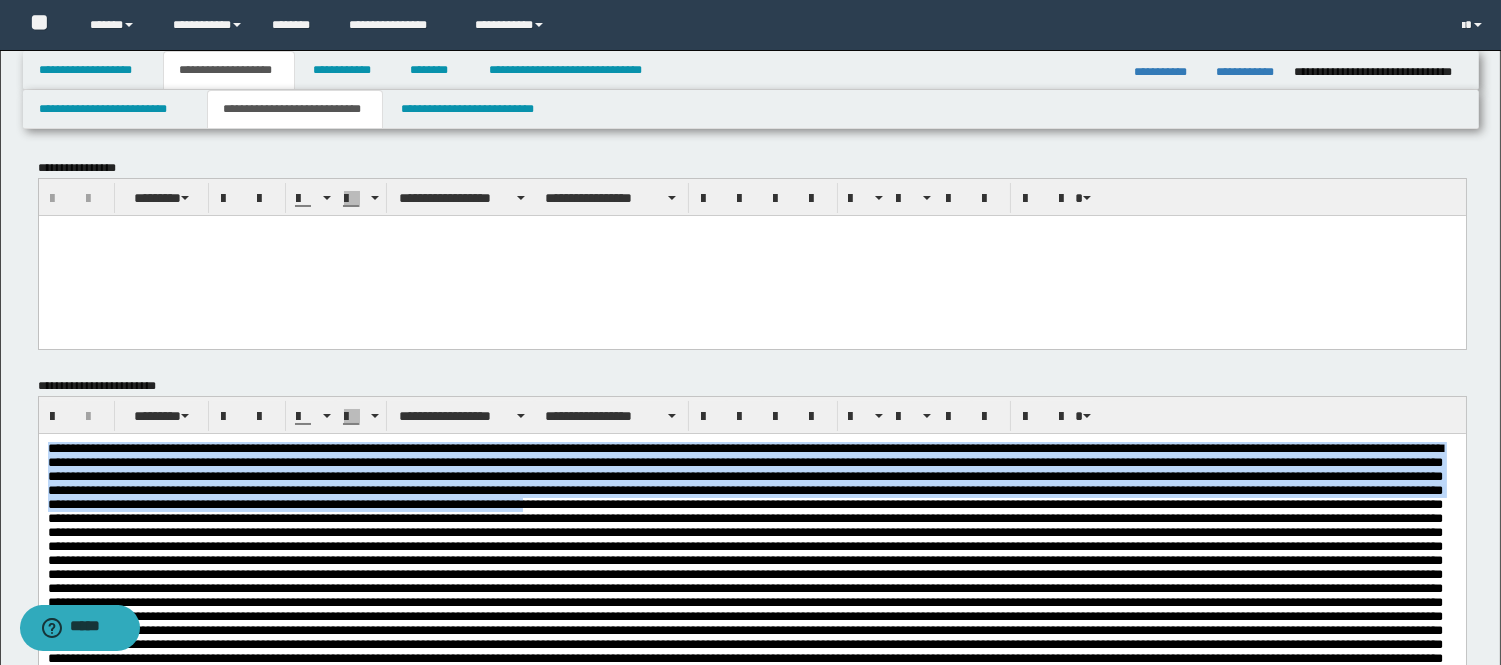 drag, startPoint x: 515, startPoint y: 532, endPoint x: -1, endPoint y: 287, distance: 571.21014 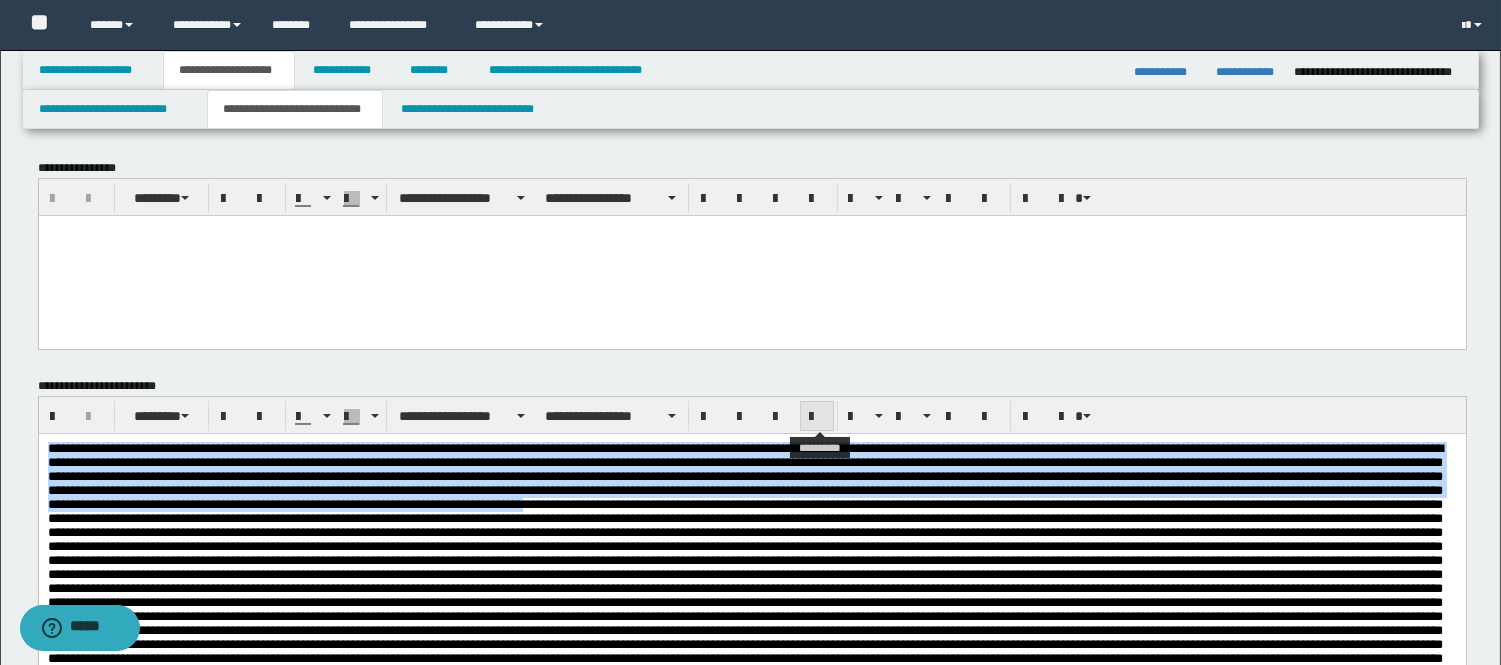 click at bounding box center (817, 417) 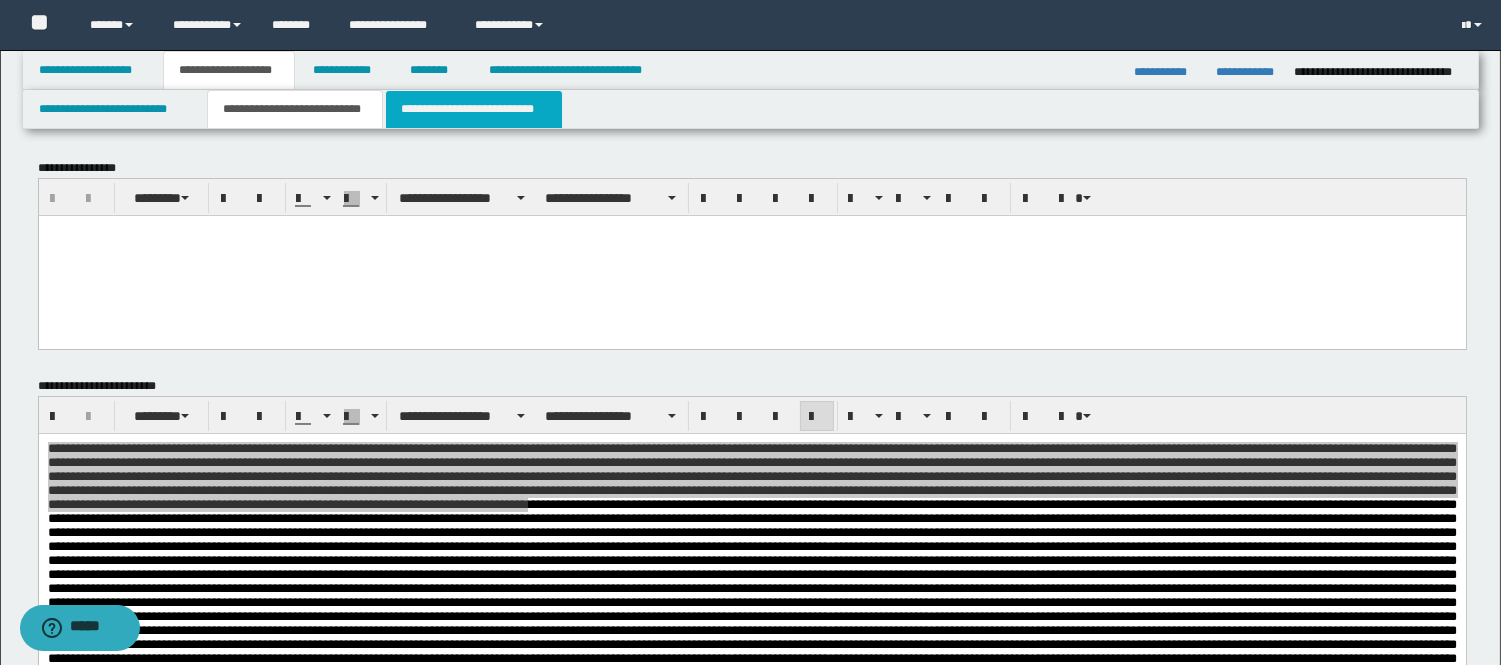 click on "**********" at bounding box center [474, 109] 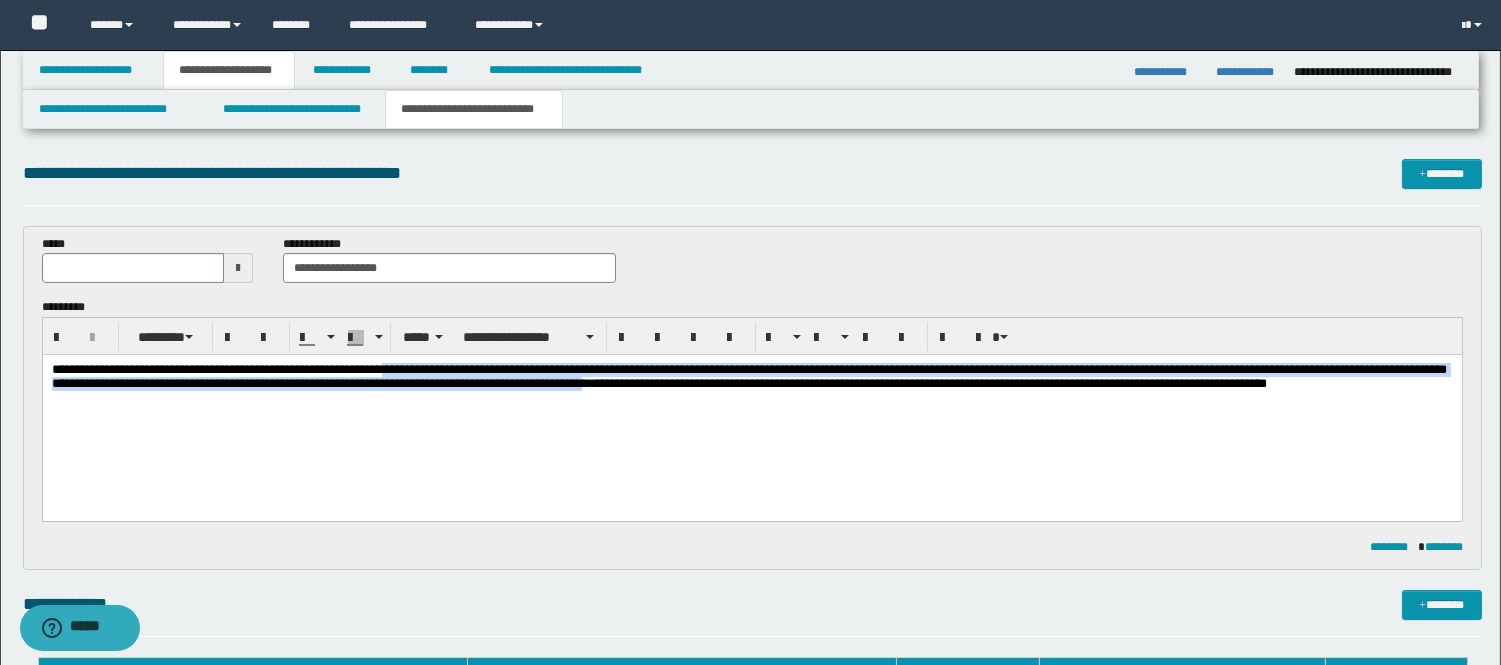 drag, startPoint x: 357, startPoint y: 409, endPoint x: 449, endPoint y: 375, distance: 98.0816 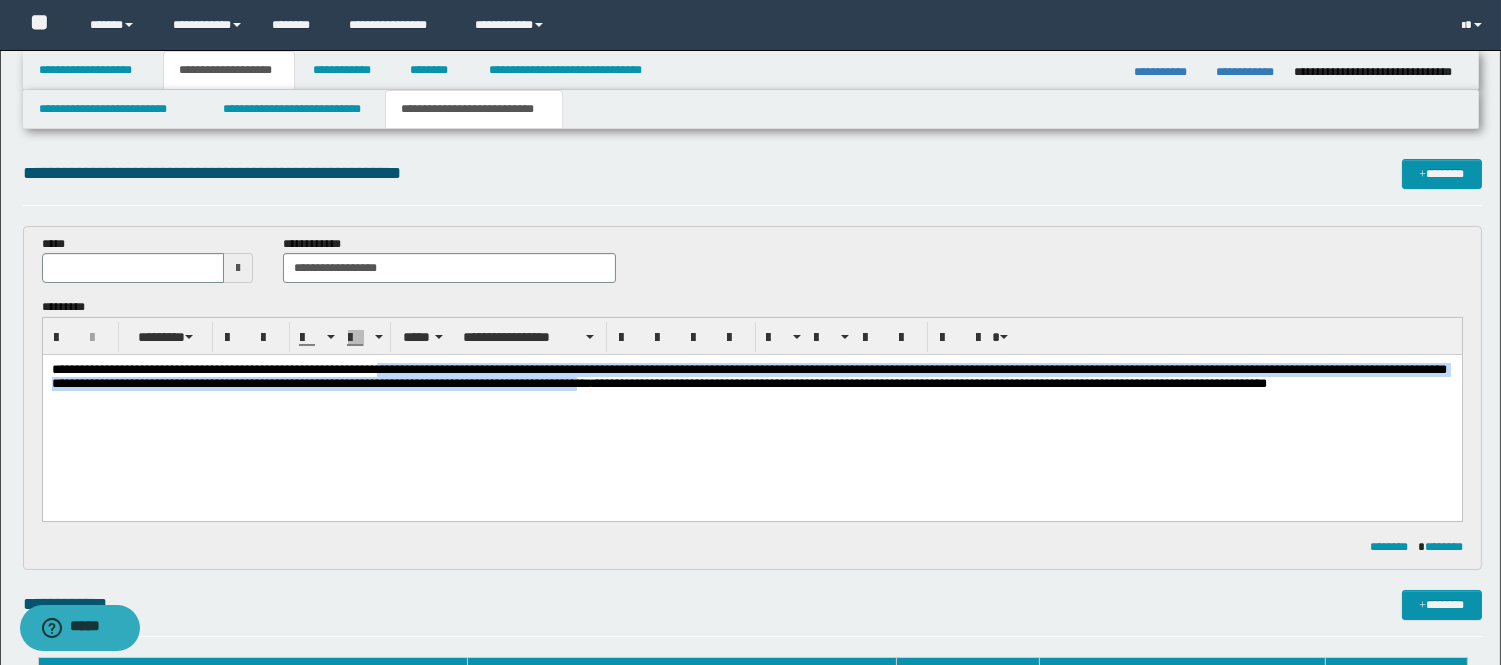 drag, startPoint x: 445, startPoint y: 370, endPoint x: 349, endPoint y: 410, distance: 104 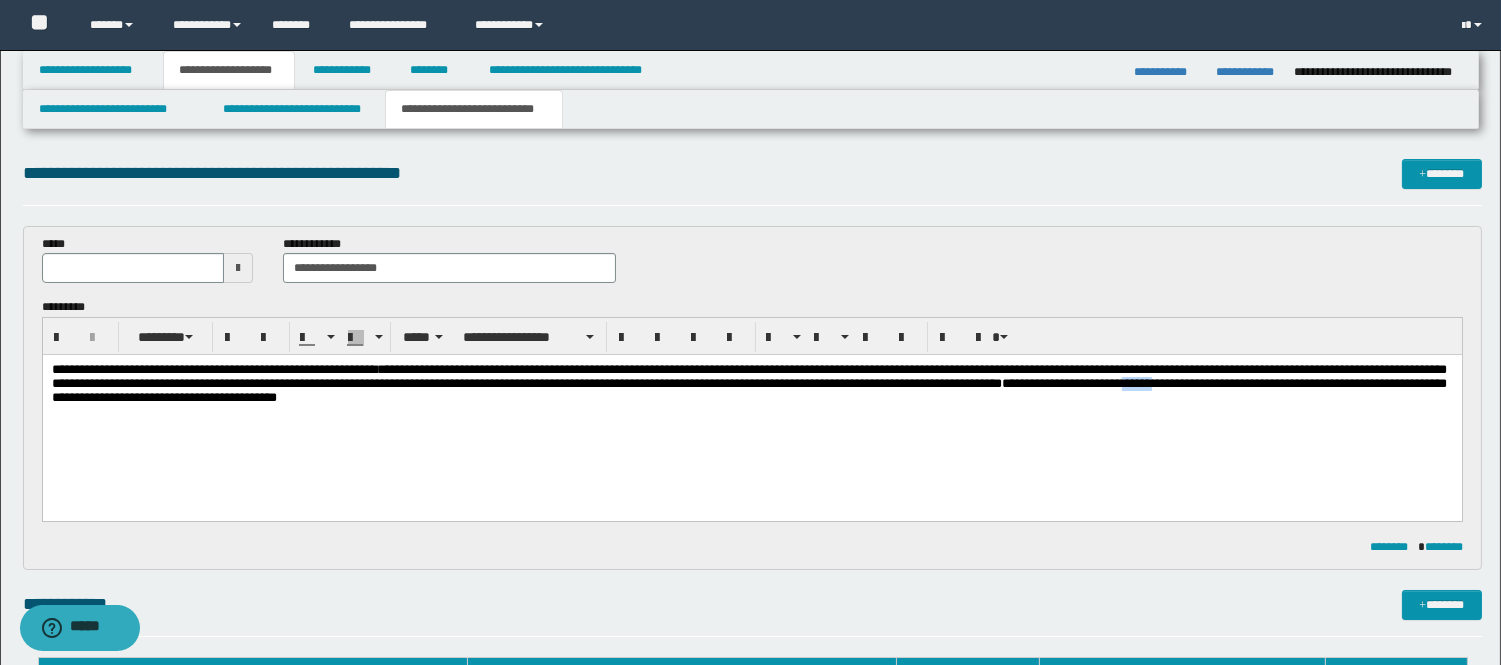 drag, startPoint x: 614, startPoint y: 402, endPoint x: 577, endPoint y: 404, distance: 37.054016 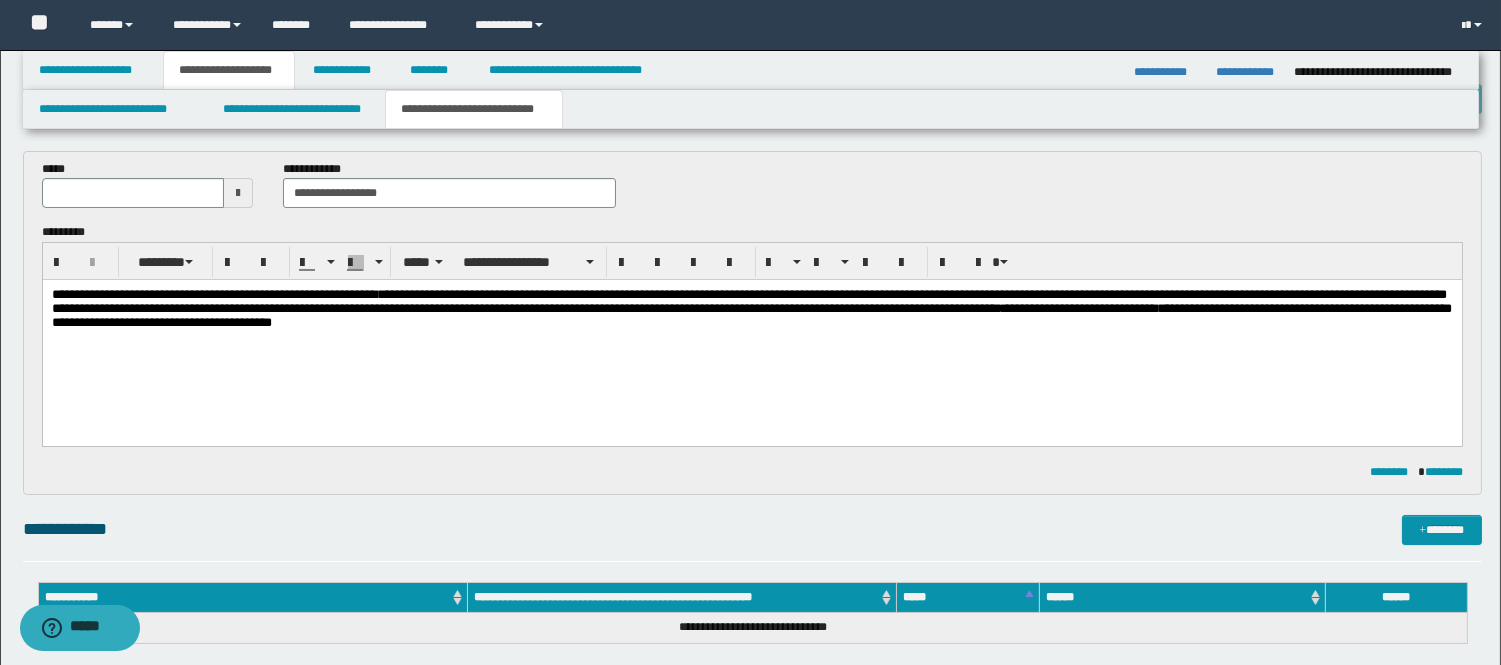 scroll, scrollTop: 111, scrollLeft: 0, axis: vertical 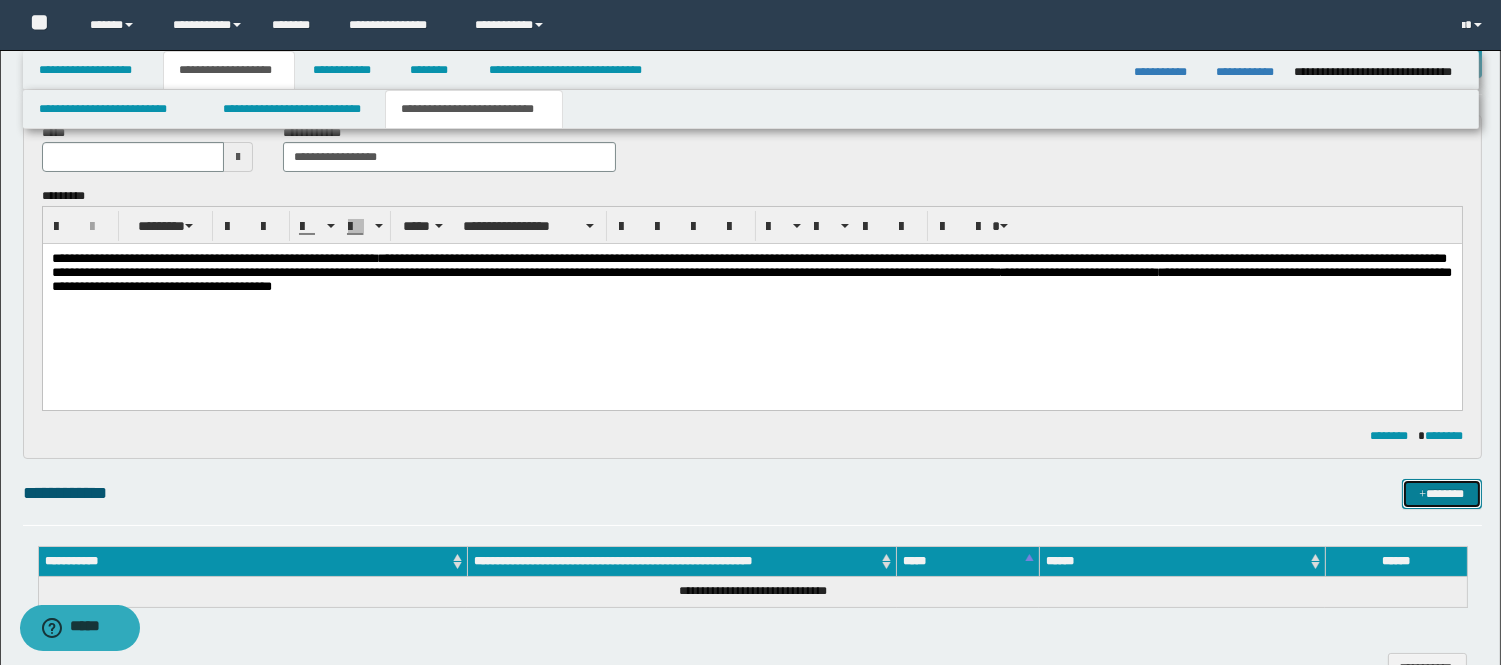 click on "*******" at bounding box center [1442, 494] 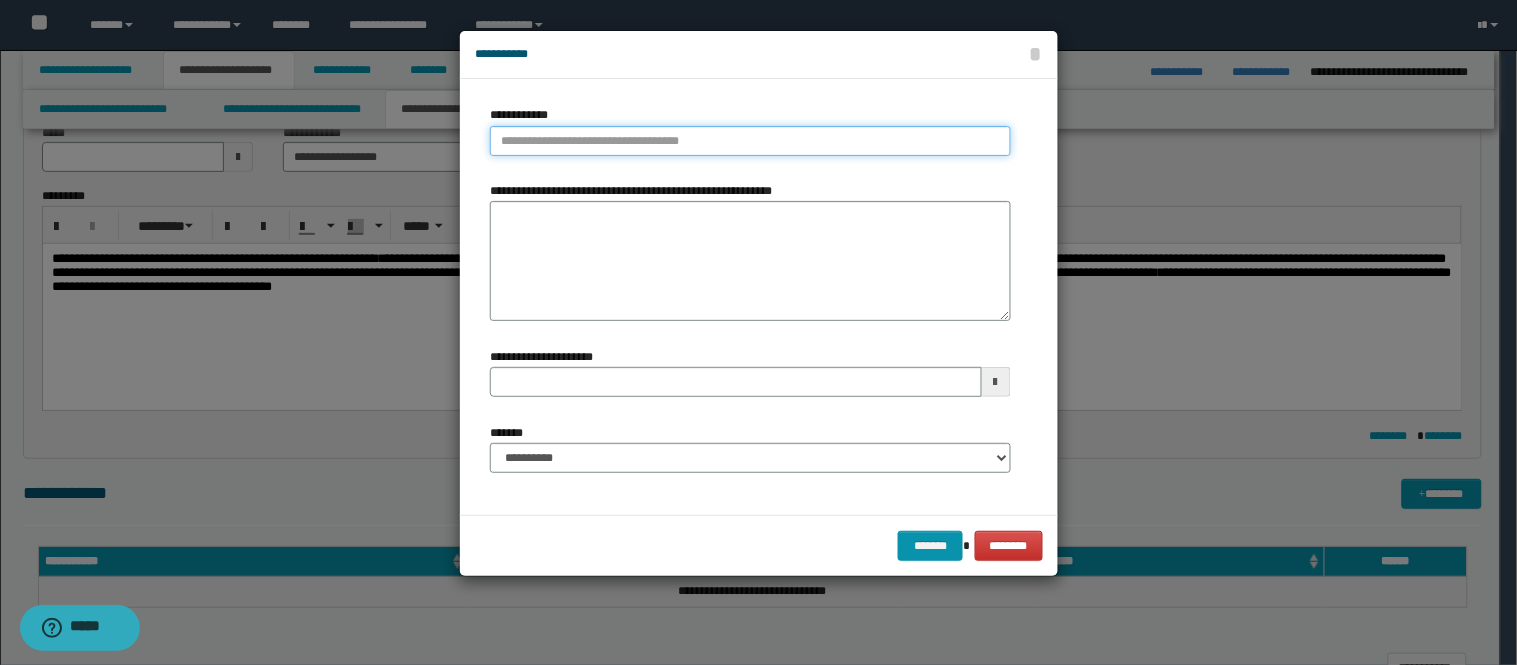 click on "**********" at bounding box center (750, 141) 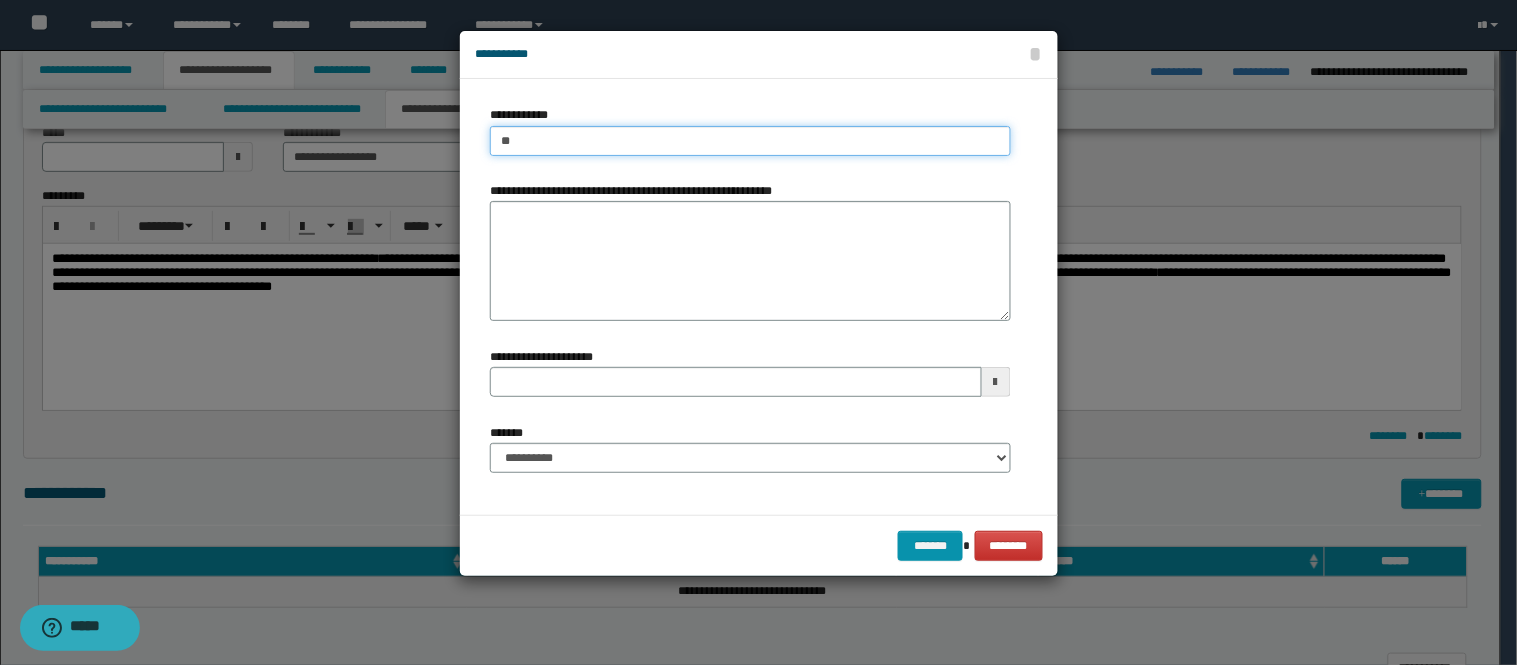 type on "*" 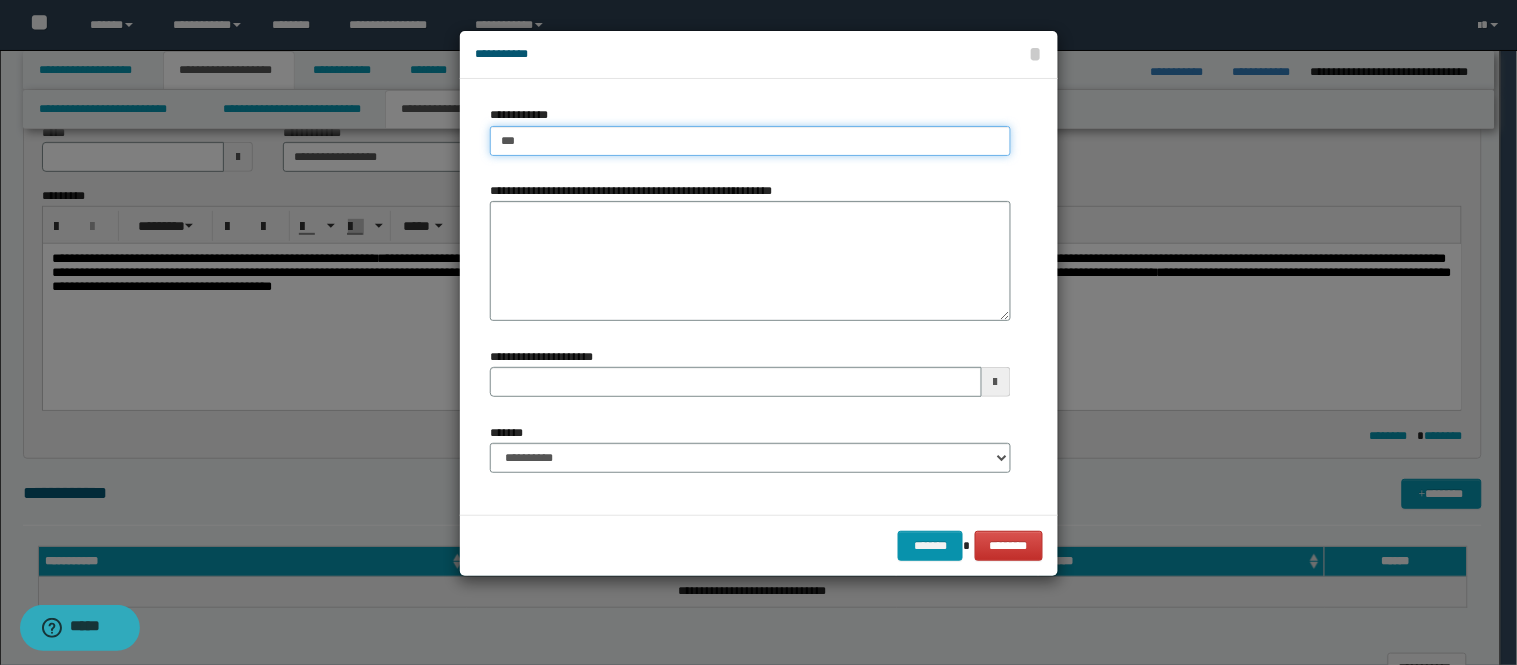 type on "****" 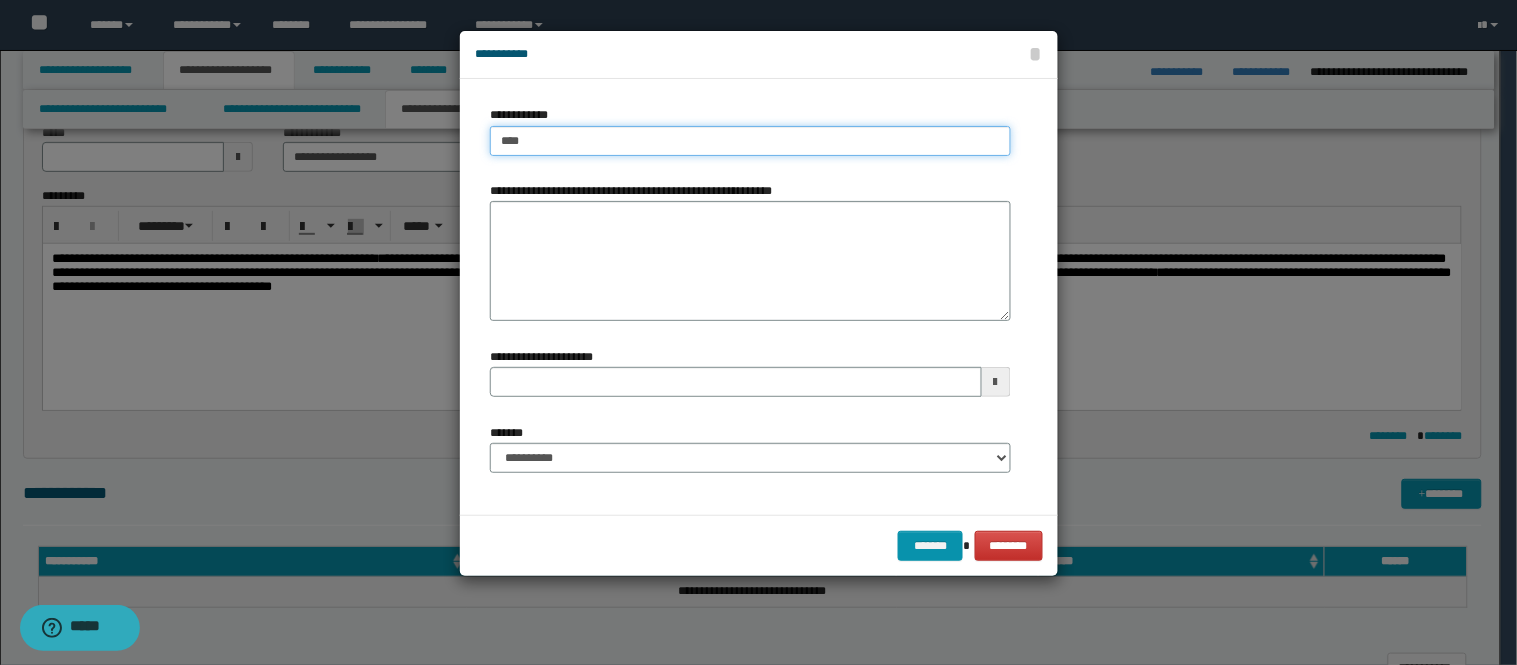 type on "****" 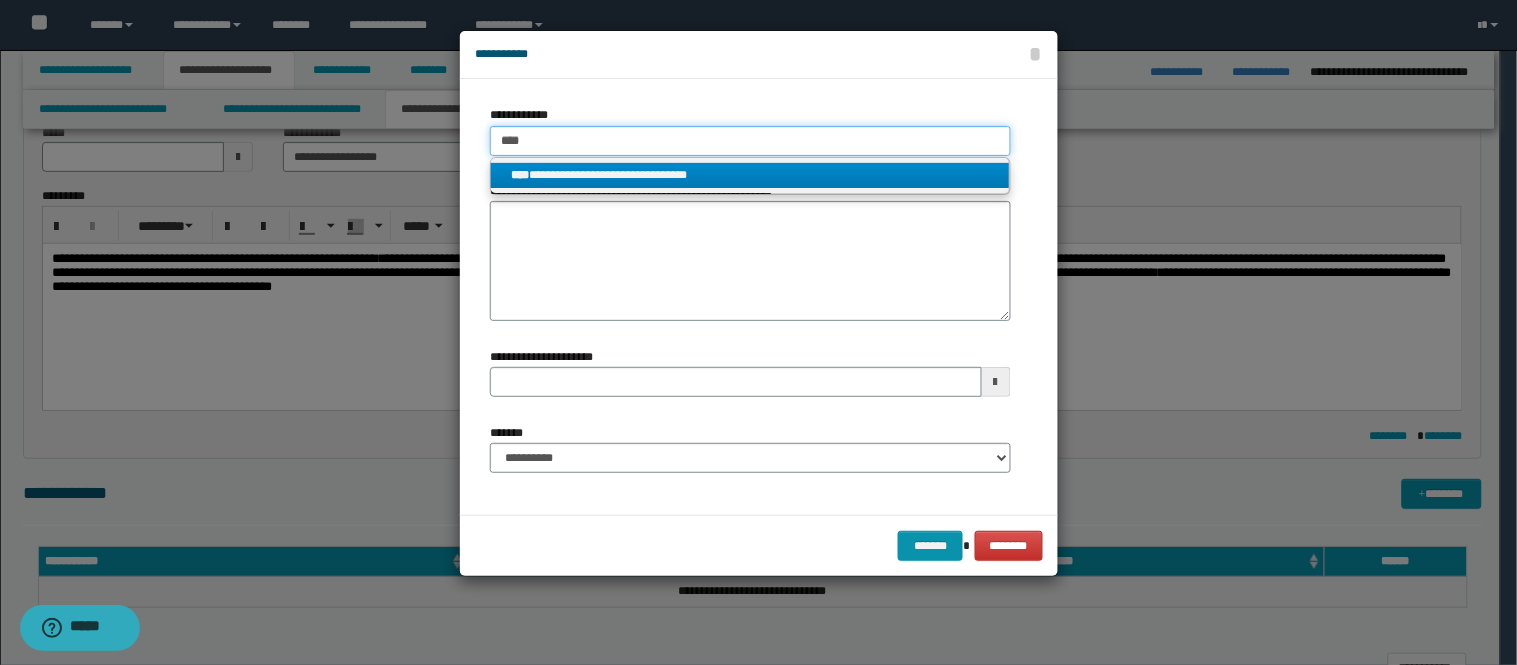 type on "****" 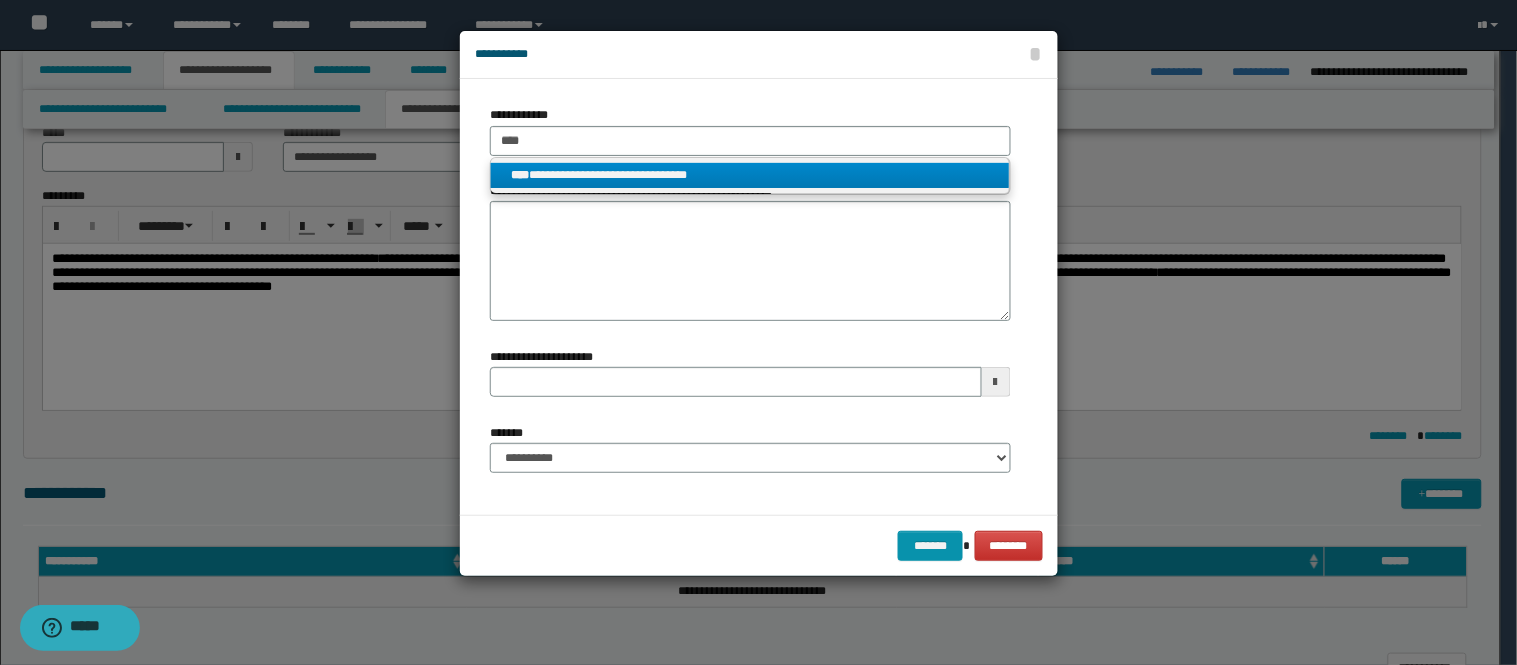 click on "**********" at bounding box center (750, 175) 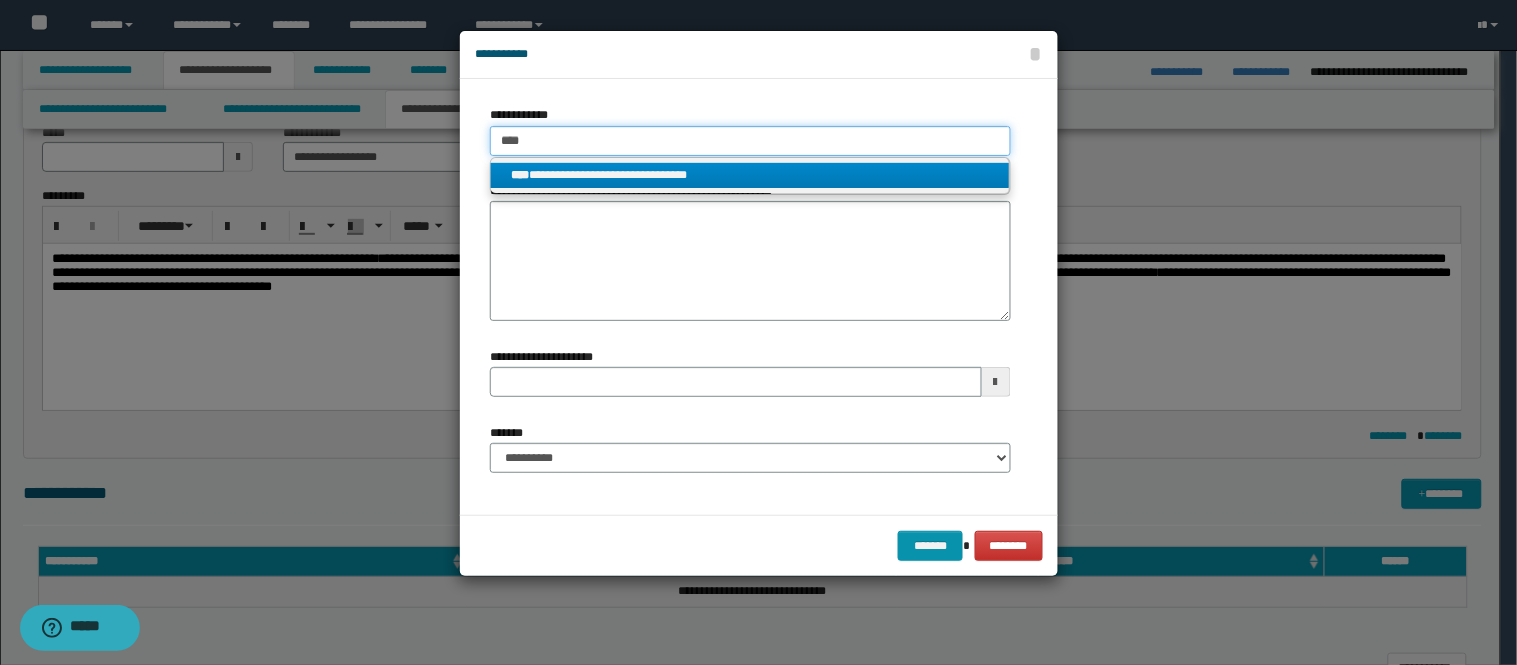 type 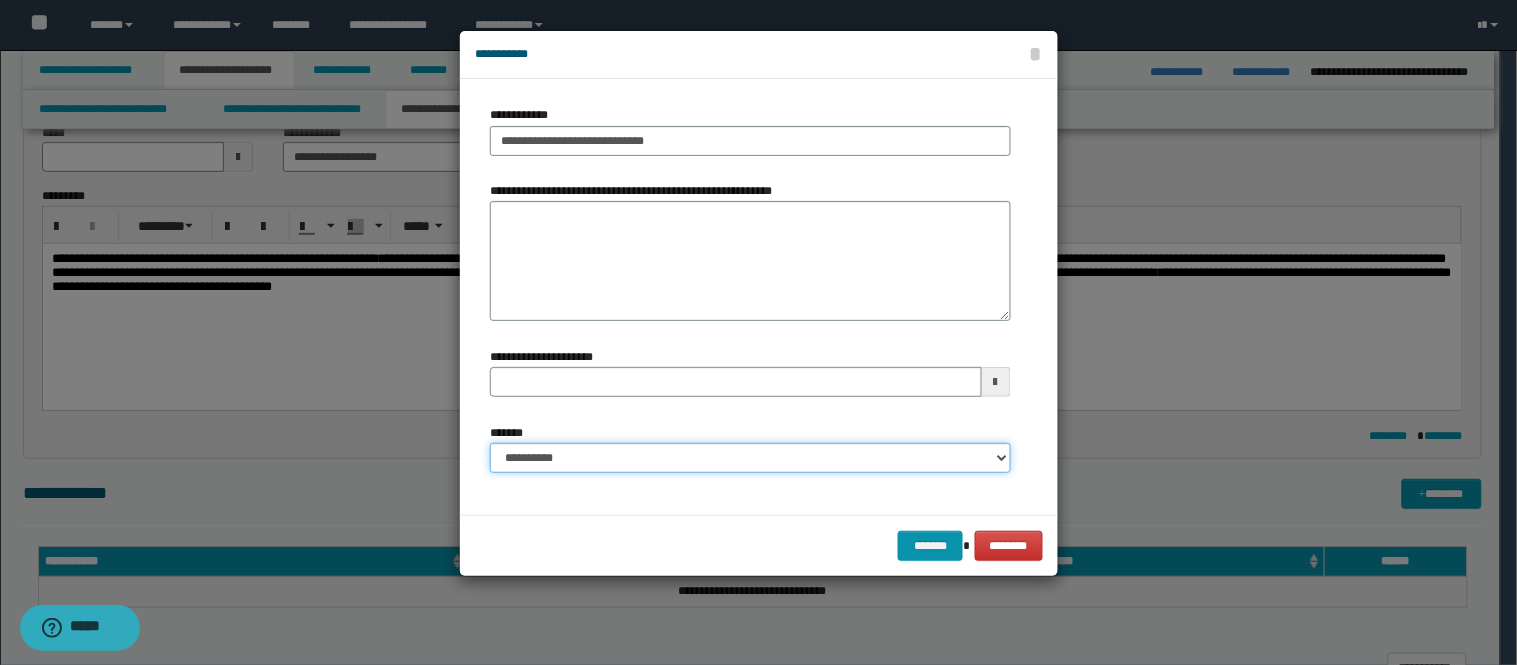 click on "**********" at bounding box center (750, 458) 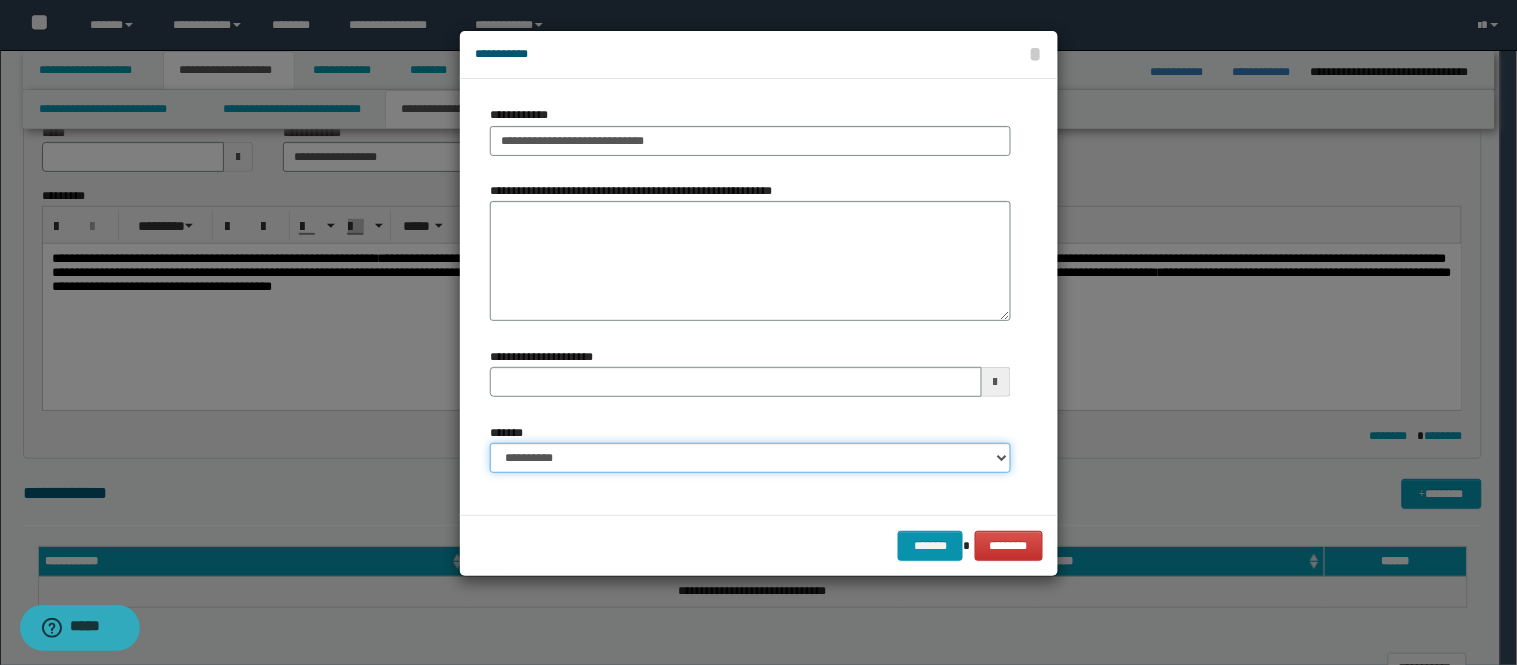 select on "*" 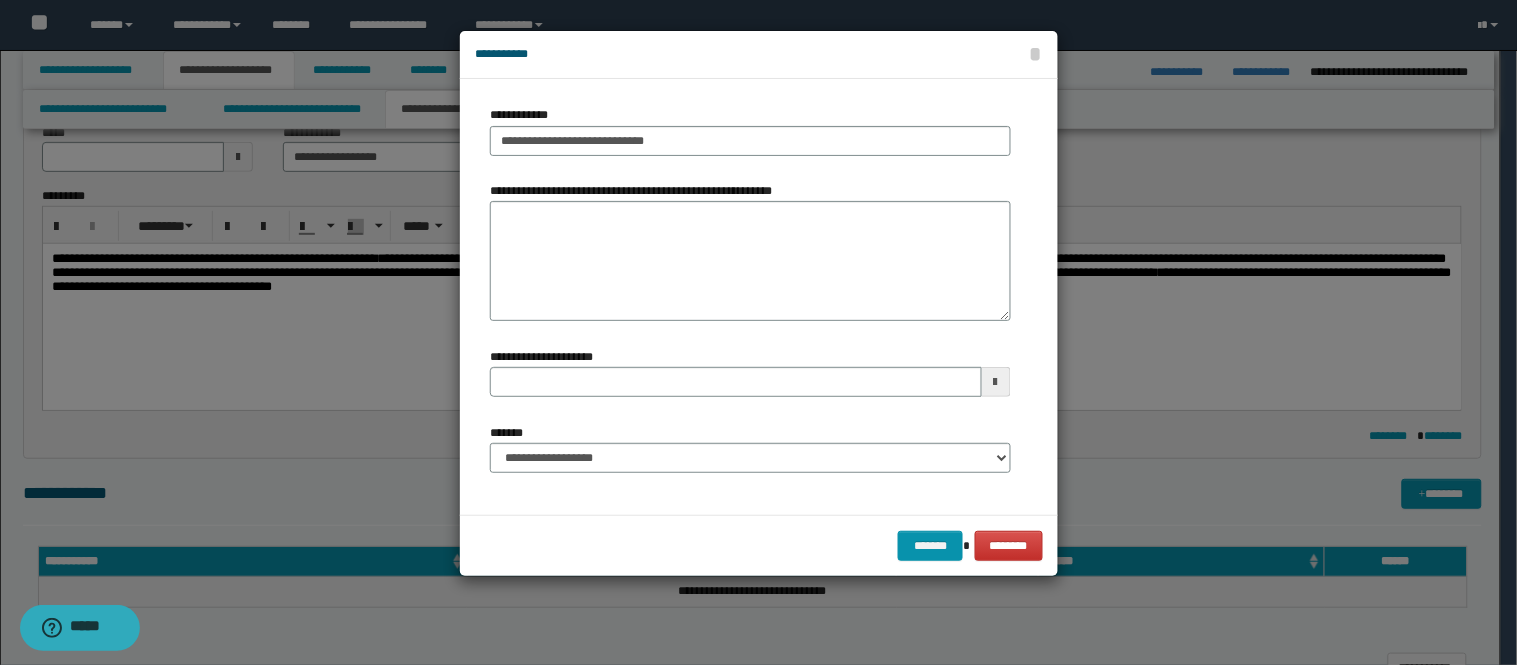 click on "*******
********" at bounding box center (759, 545) 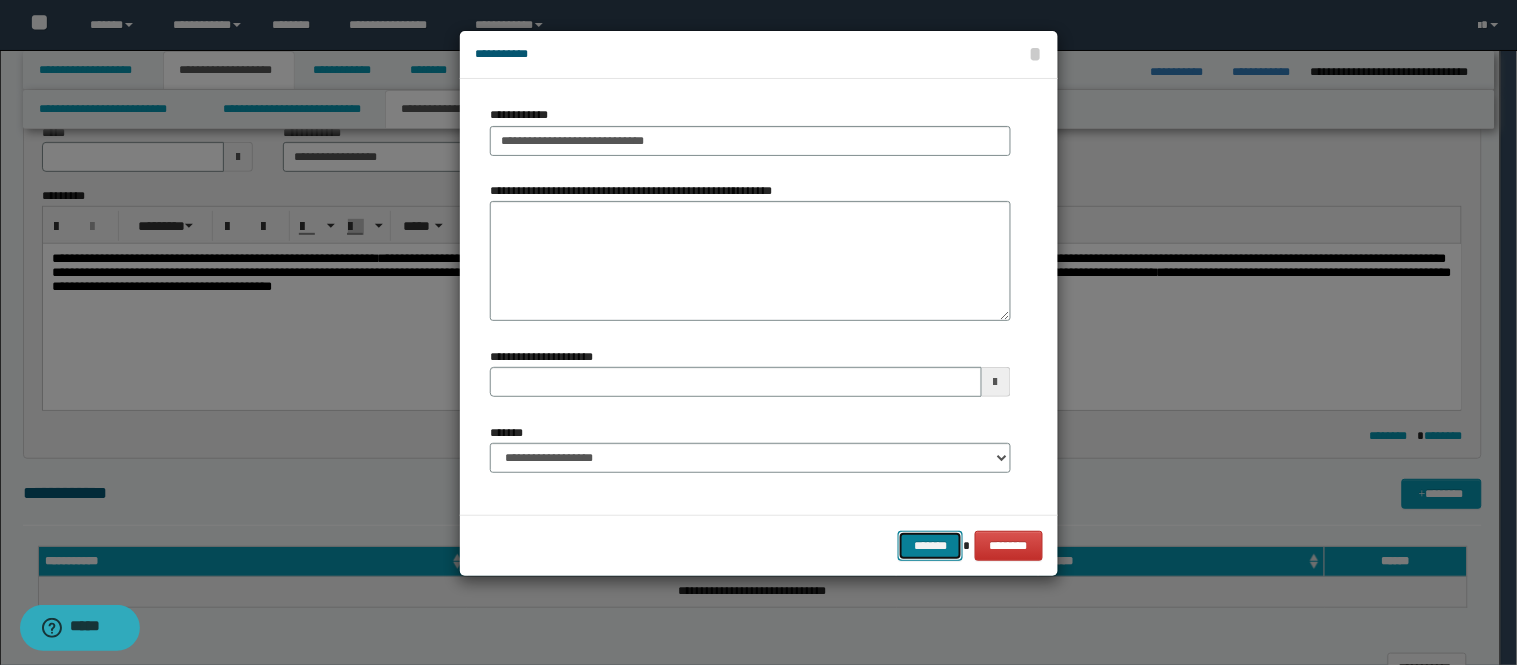 click on "*******" at bounding box center [930, 546] 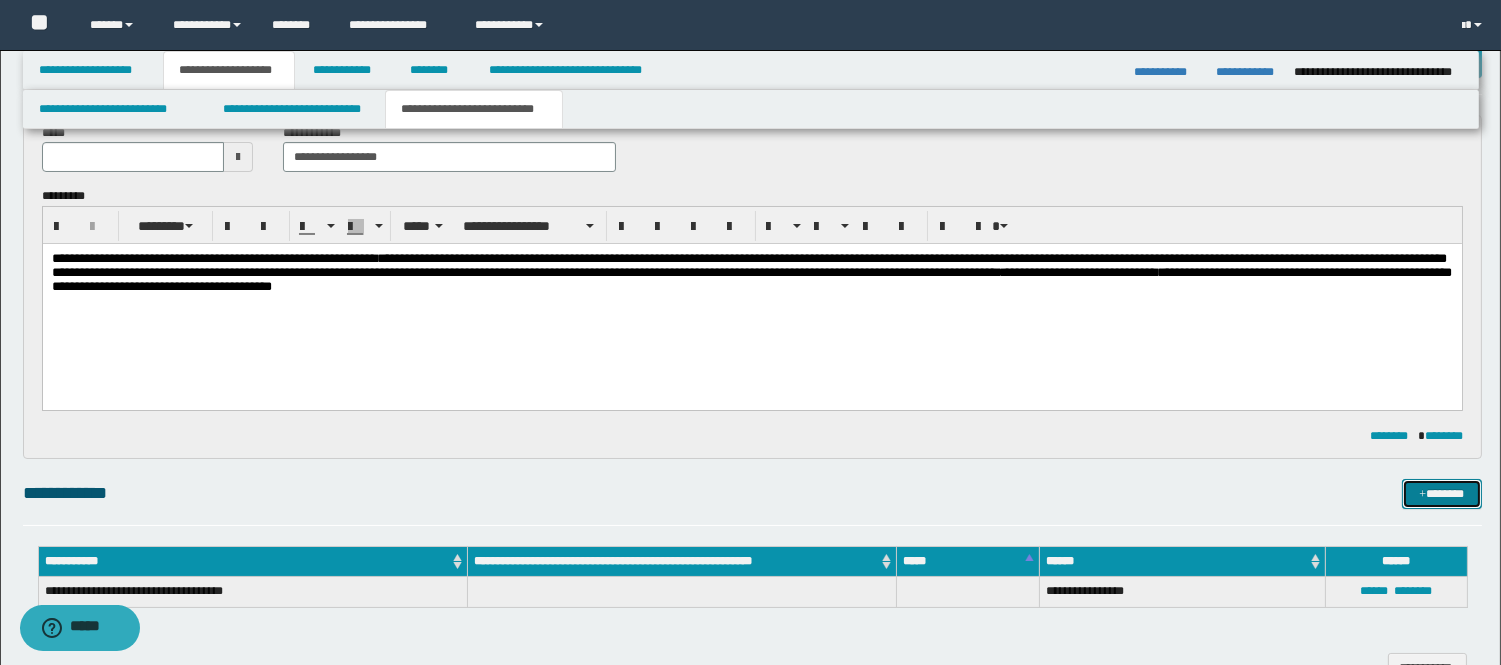 click on "*******" at bounding box center [1442, 494] 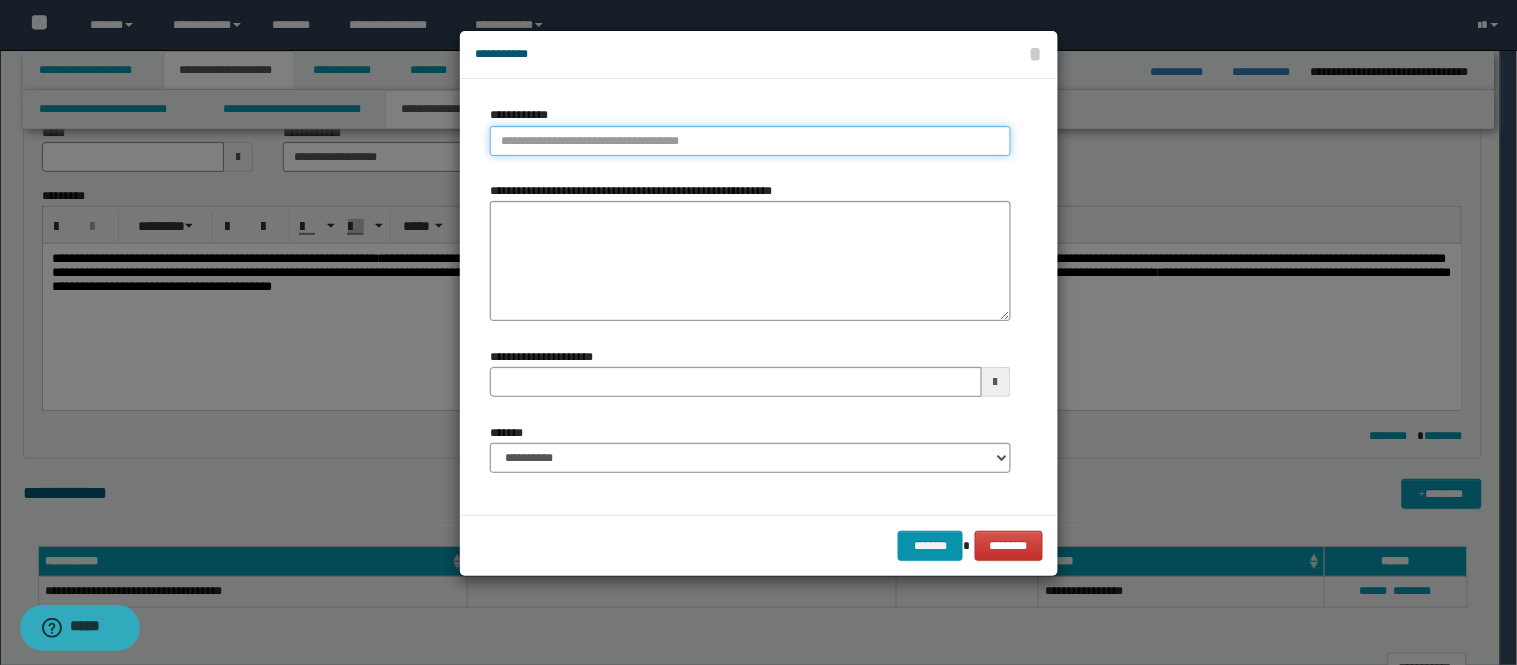 type on "**********" 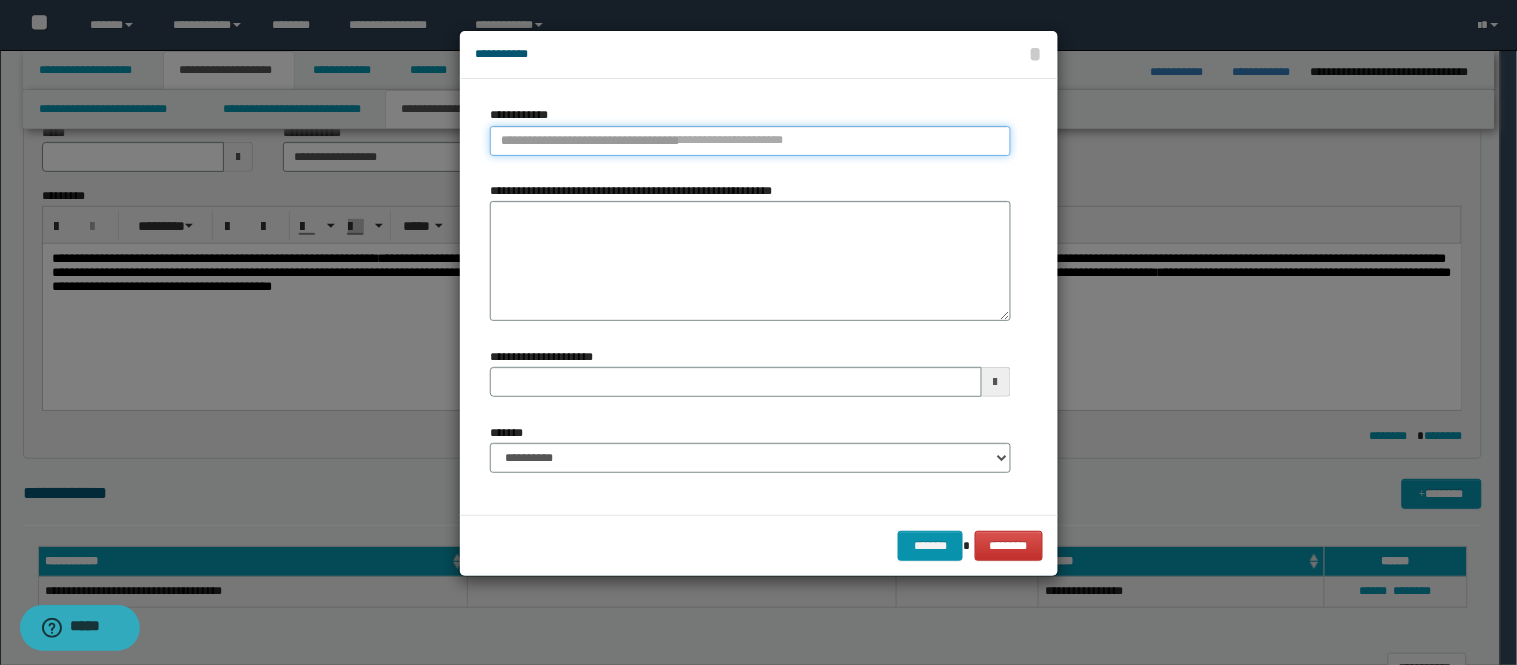 click on "**********" at bounding box center (750, 141) 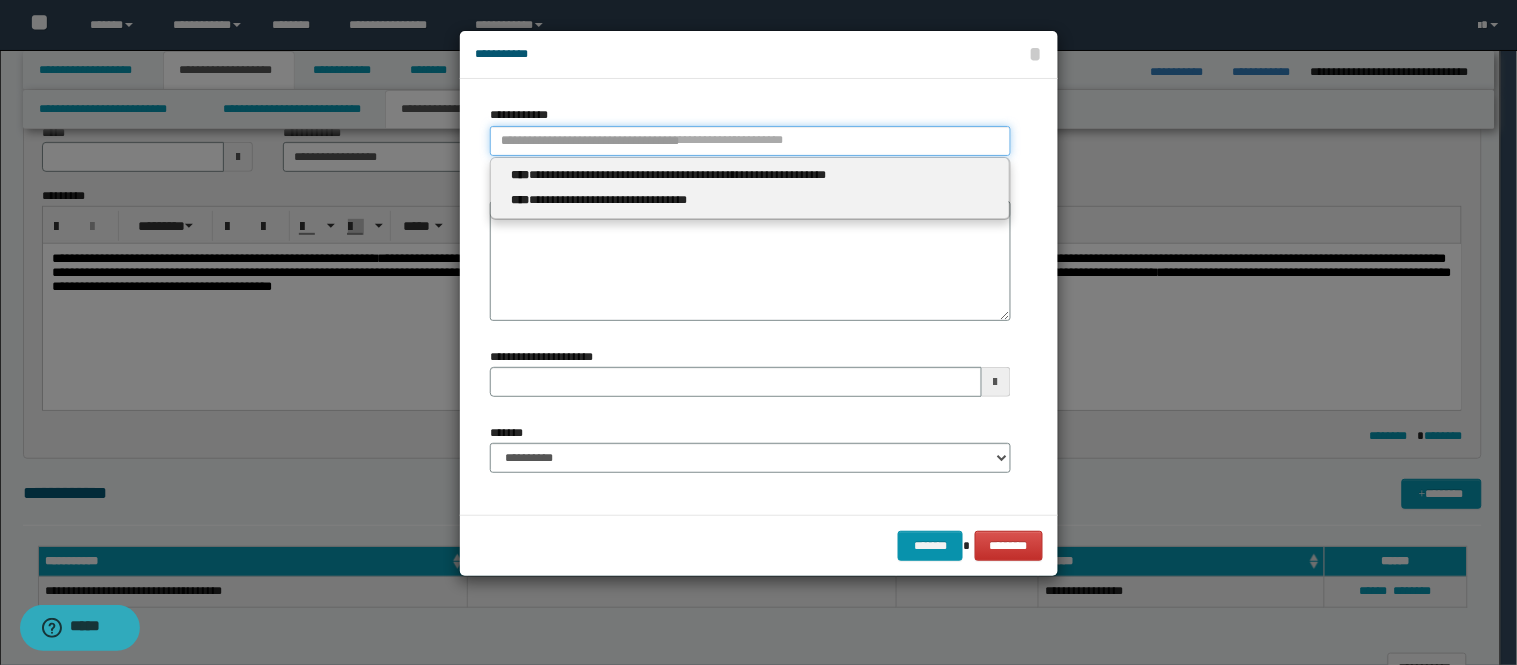 type 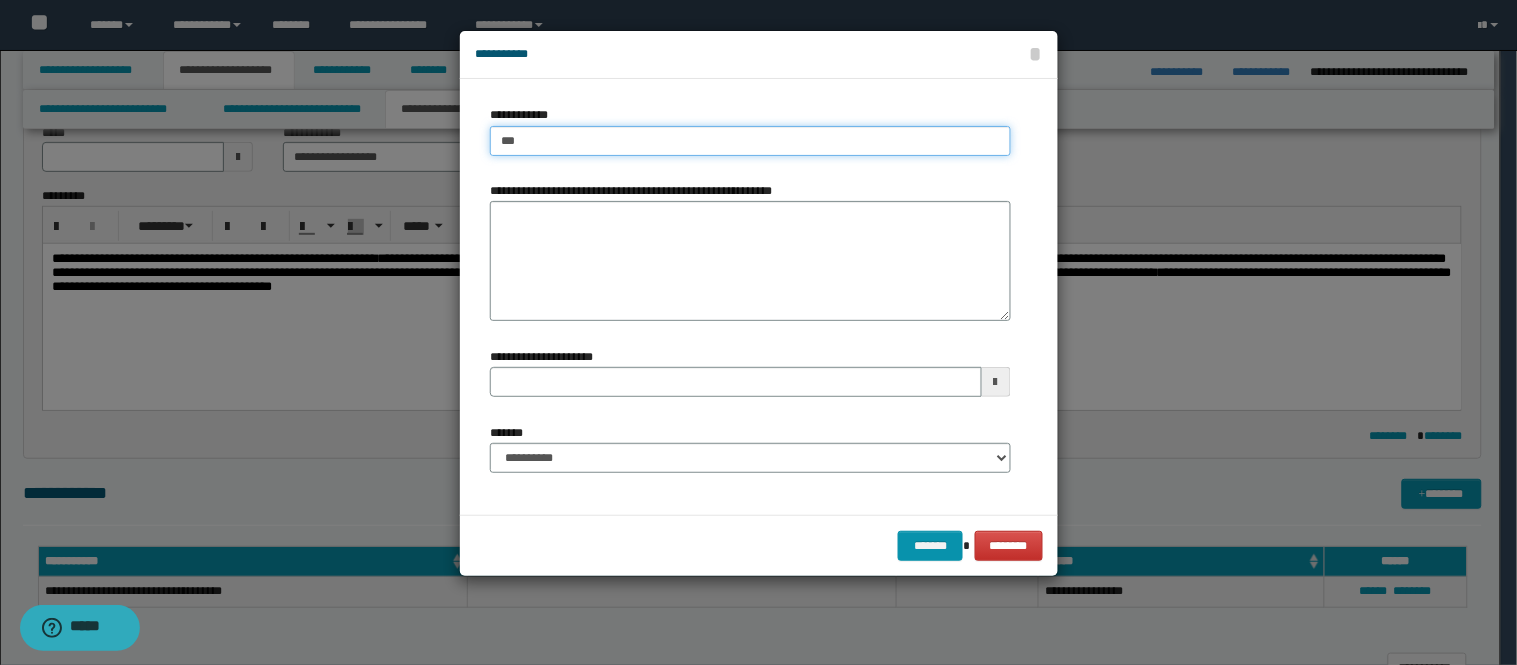 type on "****" 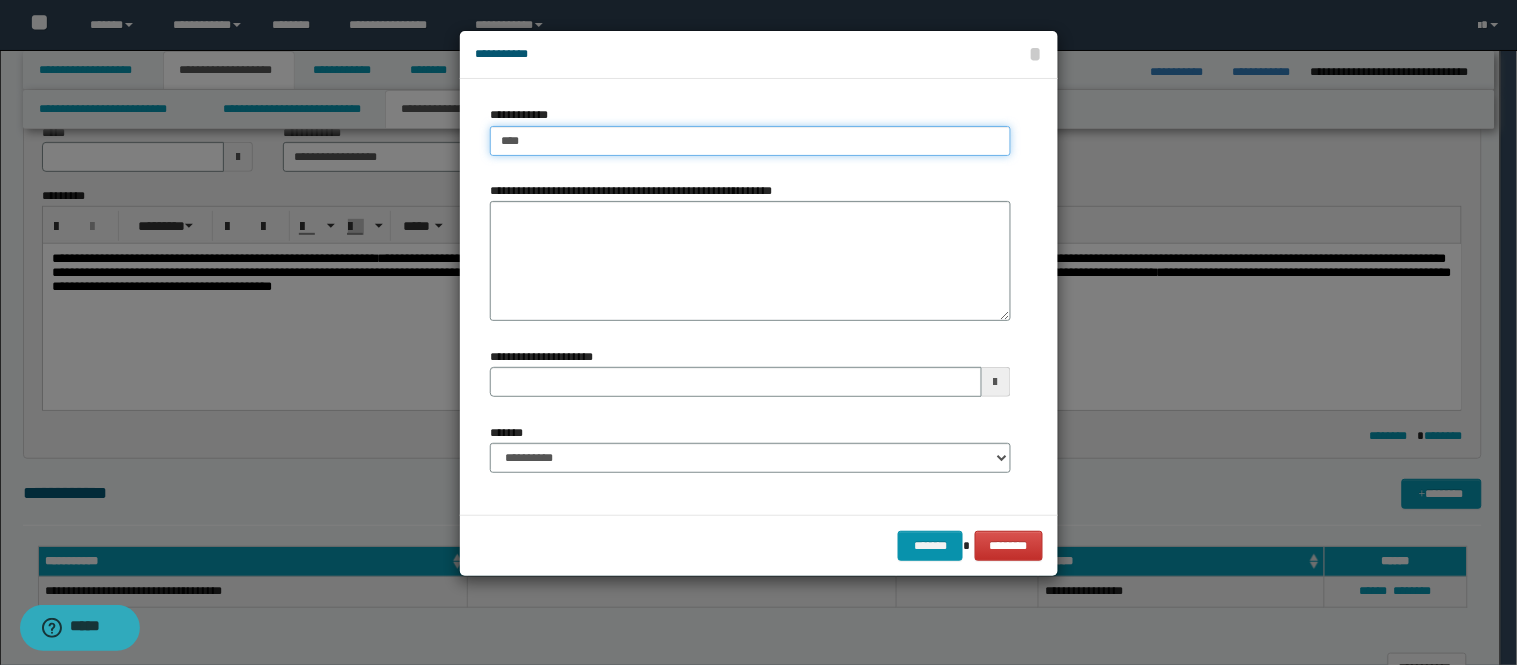 type on "****" 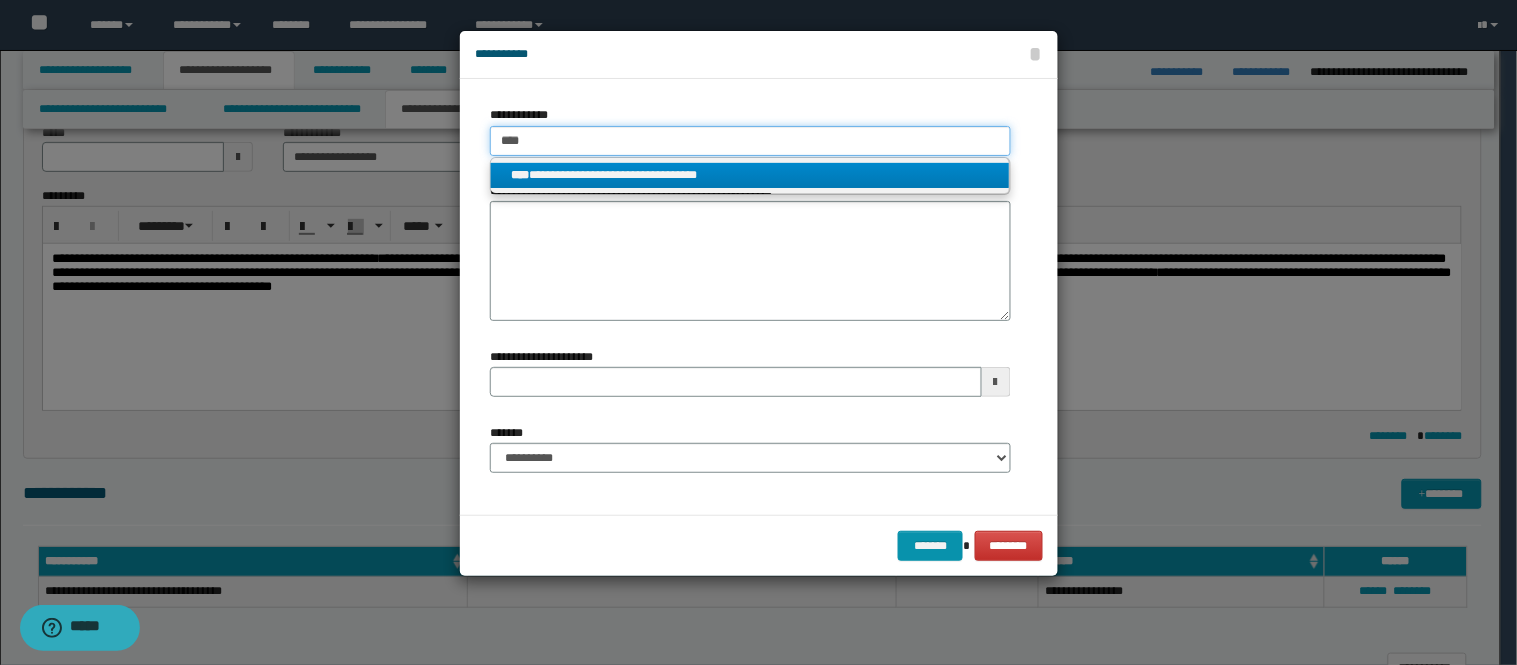 type on "****" 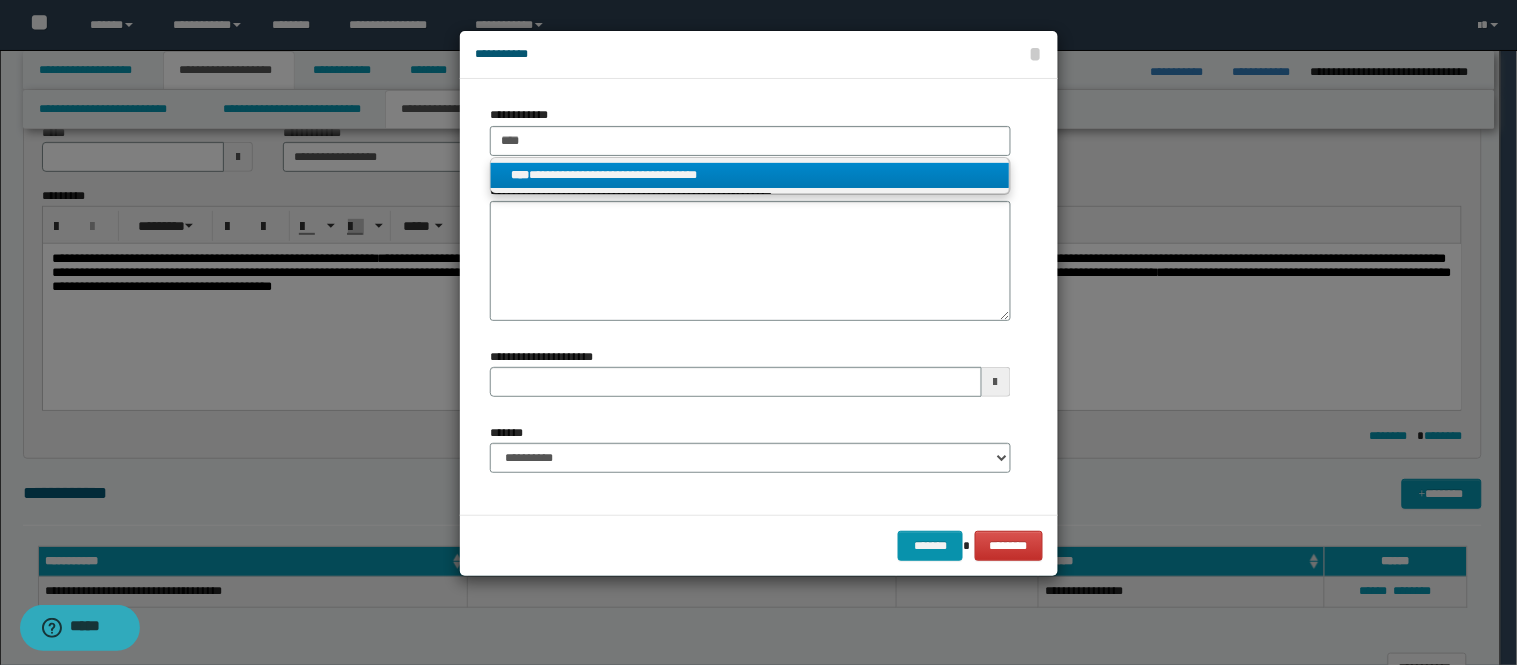 click on "**********" at bounding box center [750, 175] 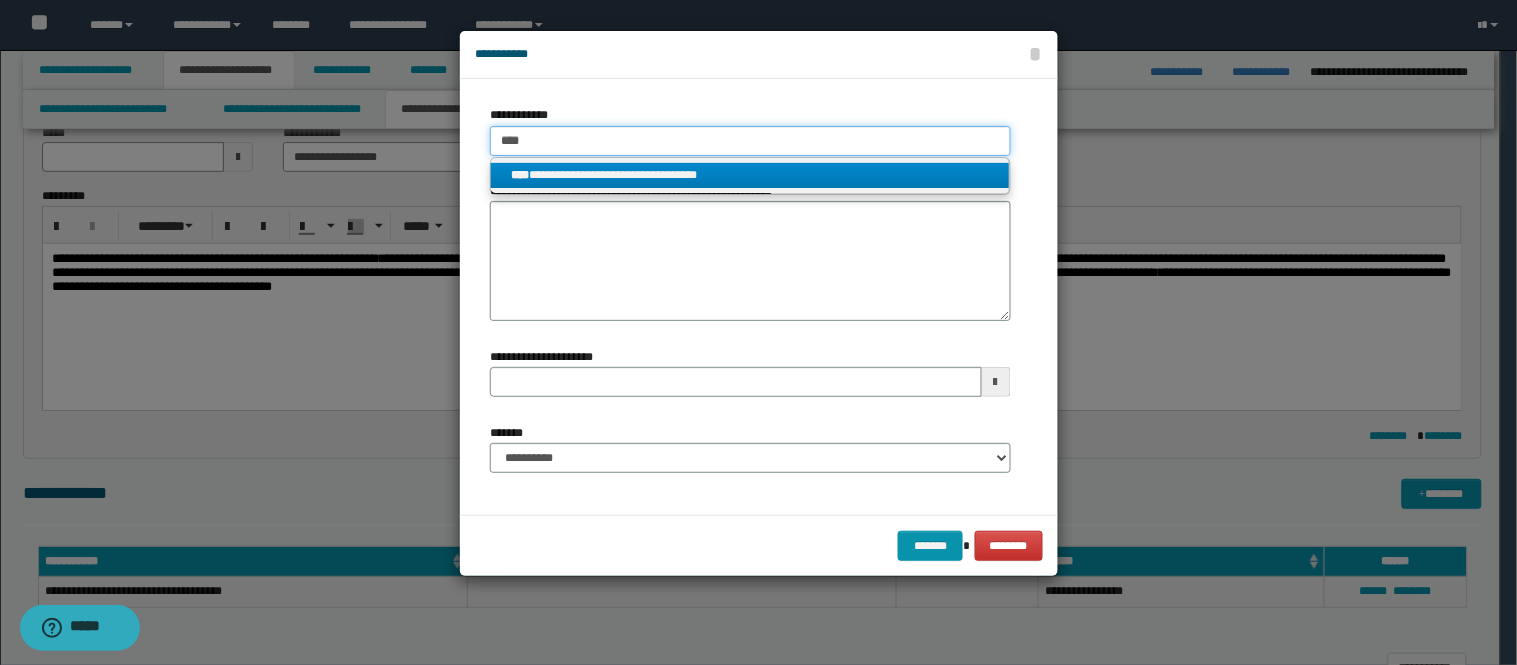 type 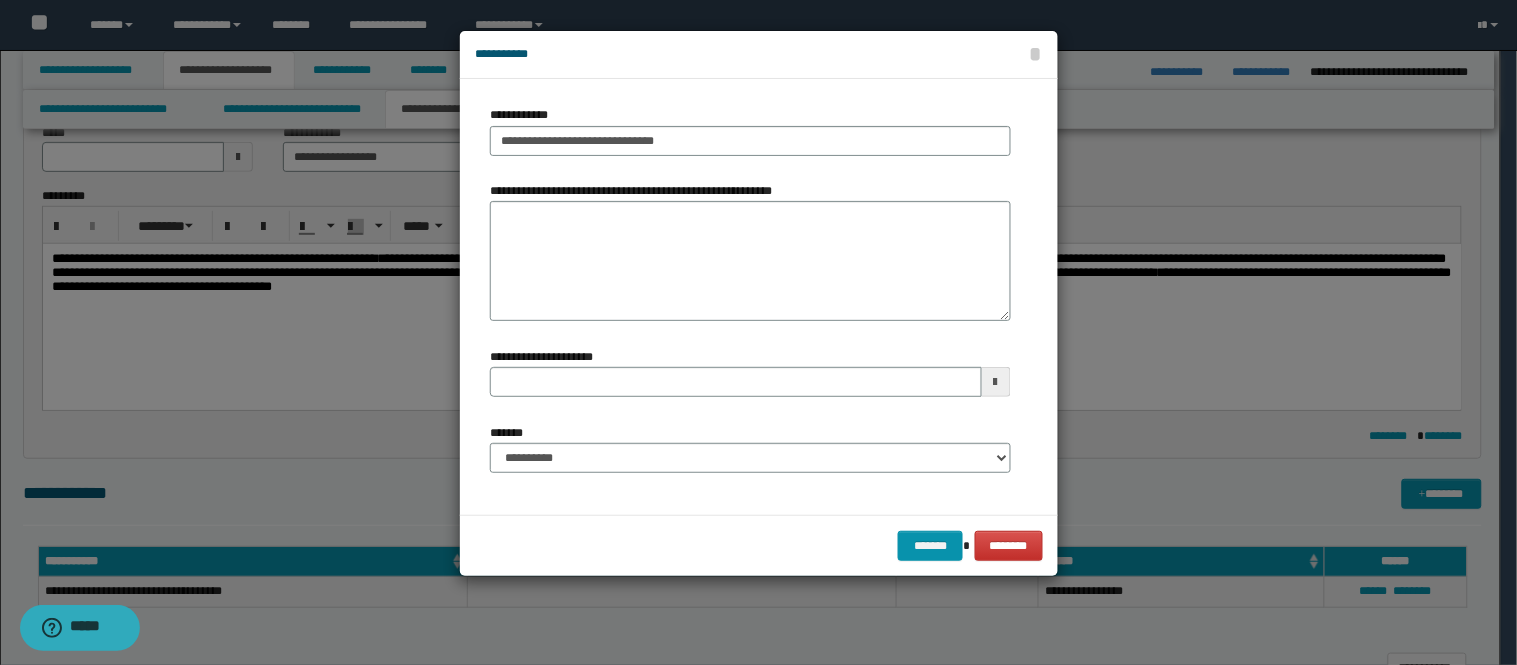 click on "**********" at bounding box center (750, 456) 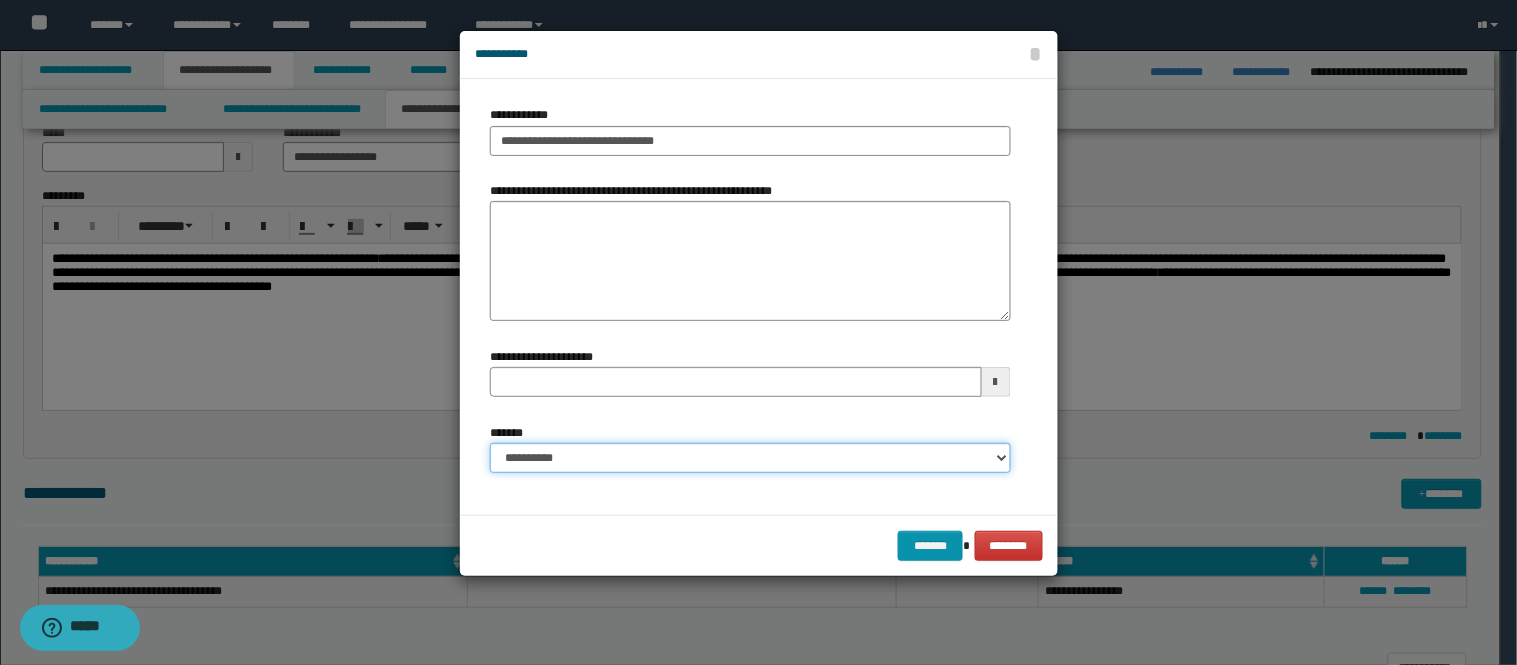 click on "**********" at bounding box center [750, 458] 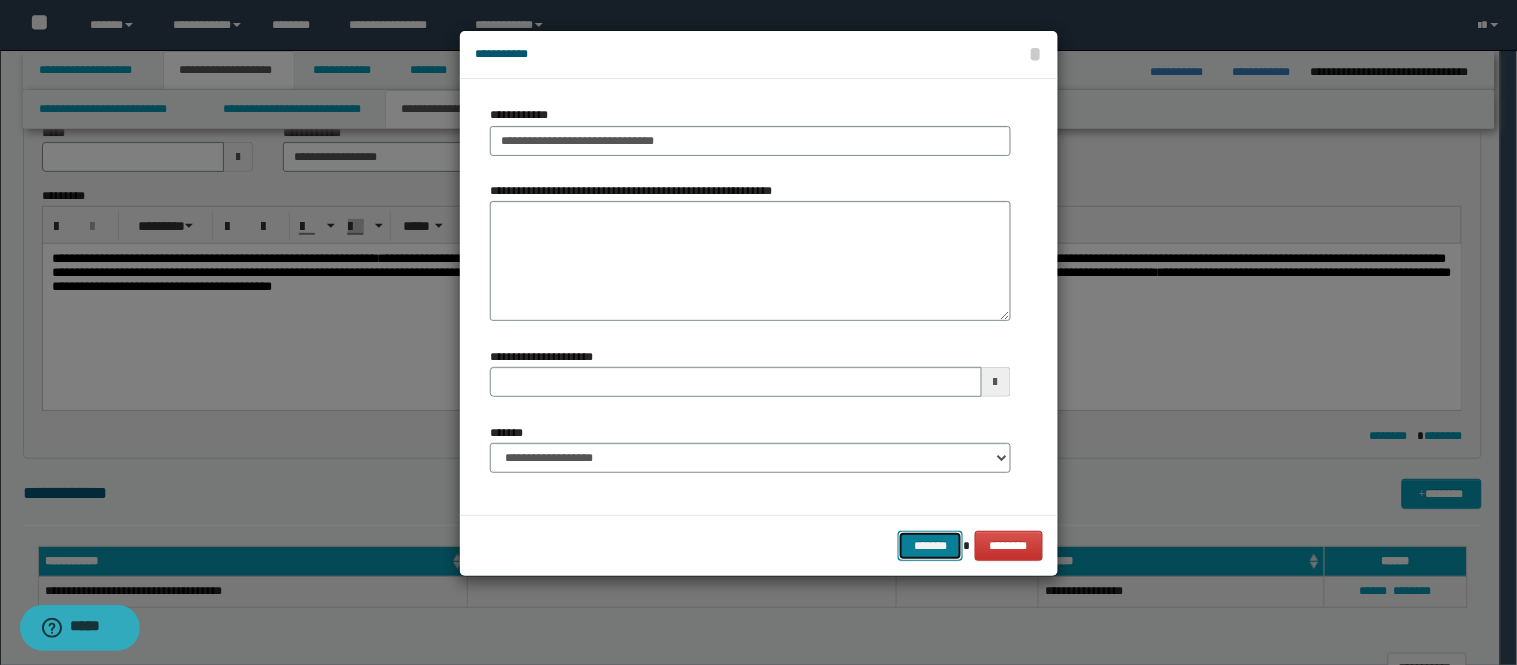 click on "*******" at bounding box center [930, 546] 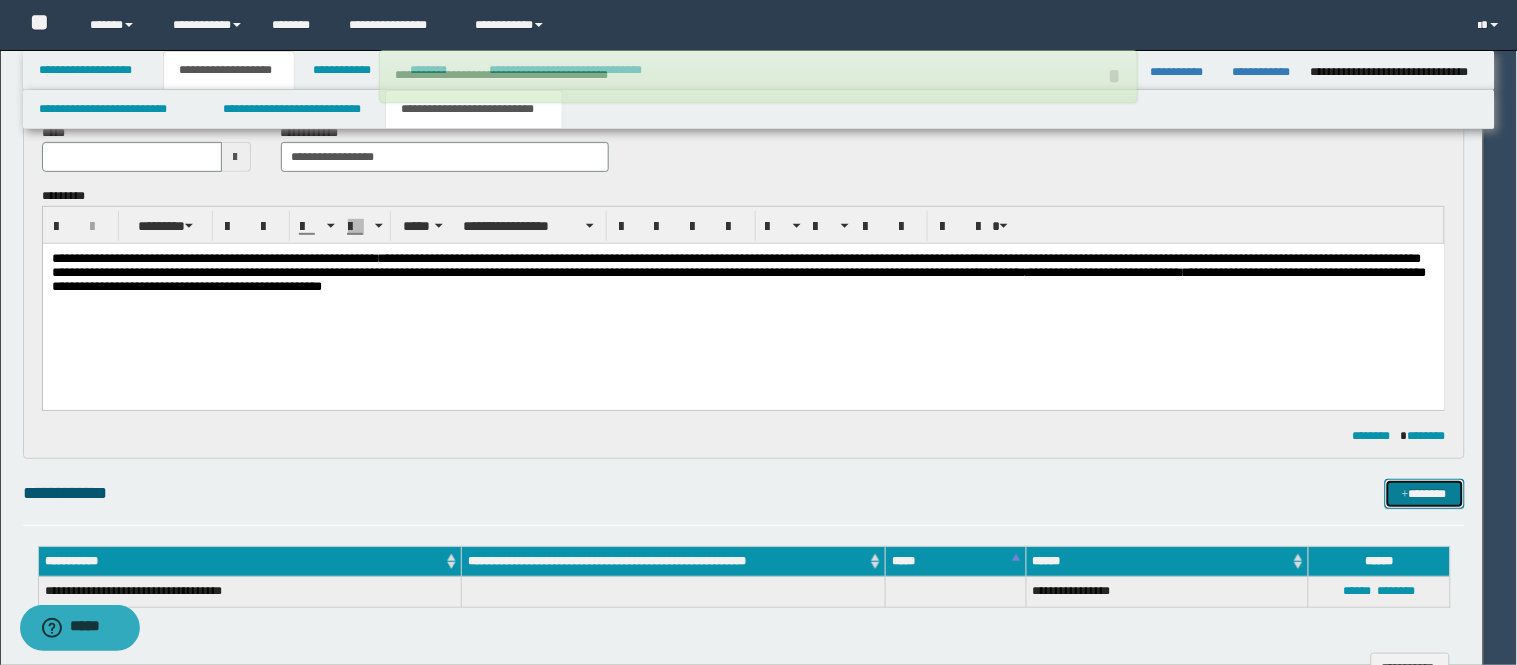 type 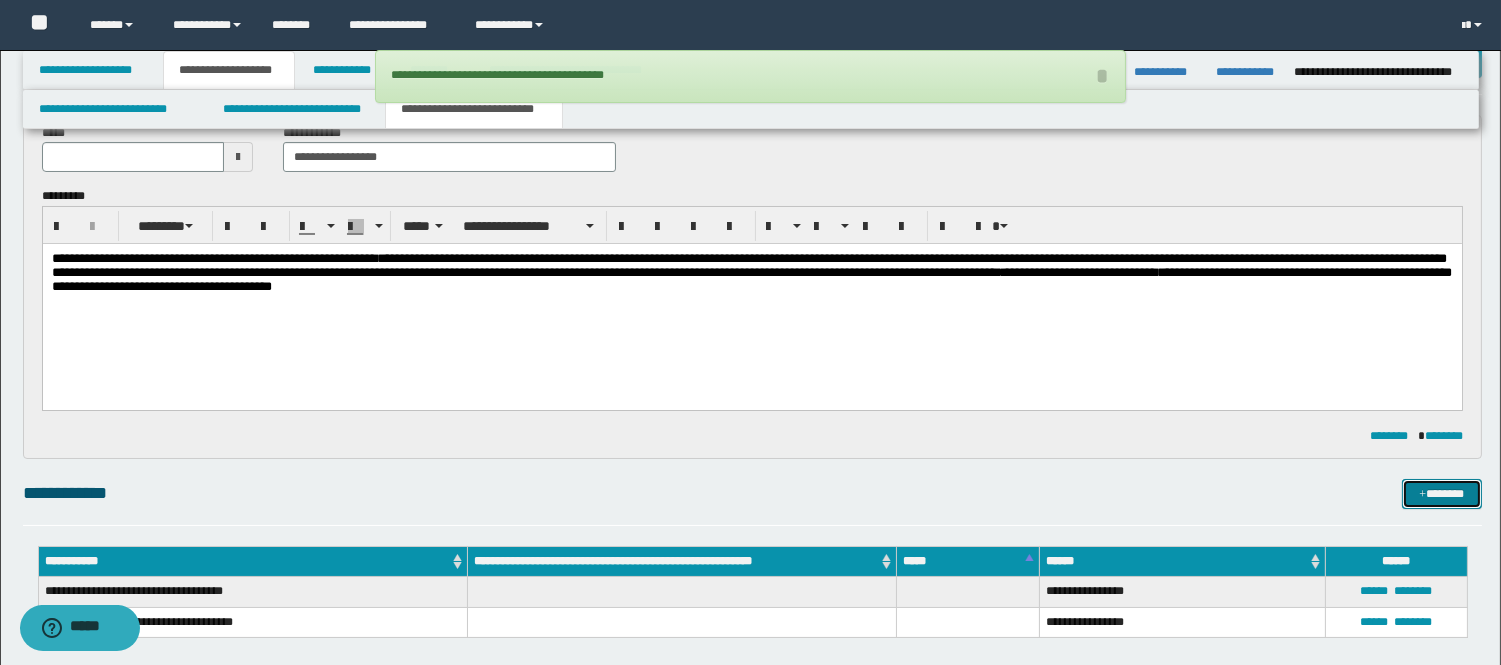 click on "*******" at bounding box center (1442, 494) 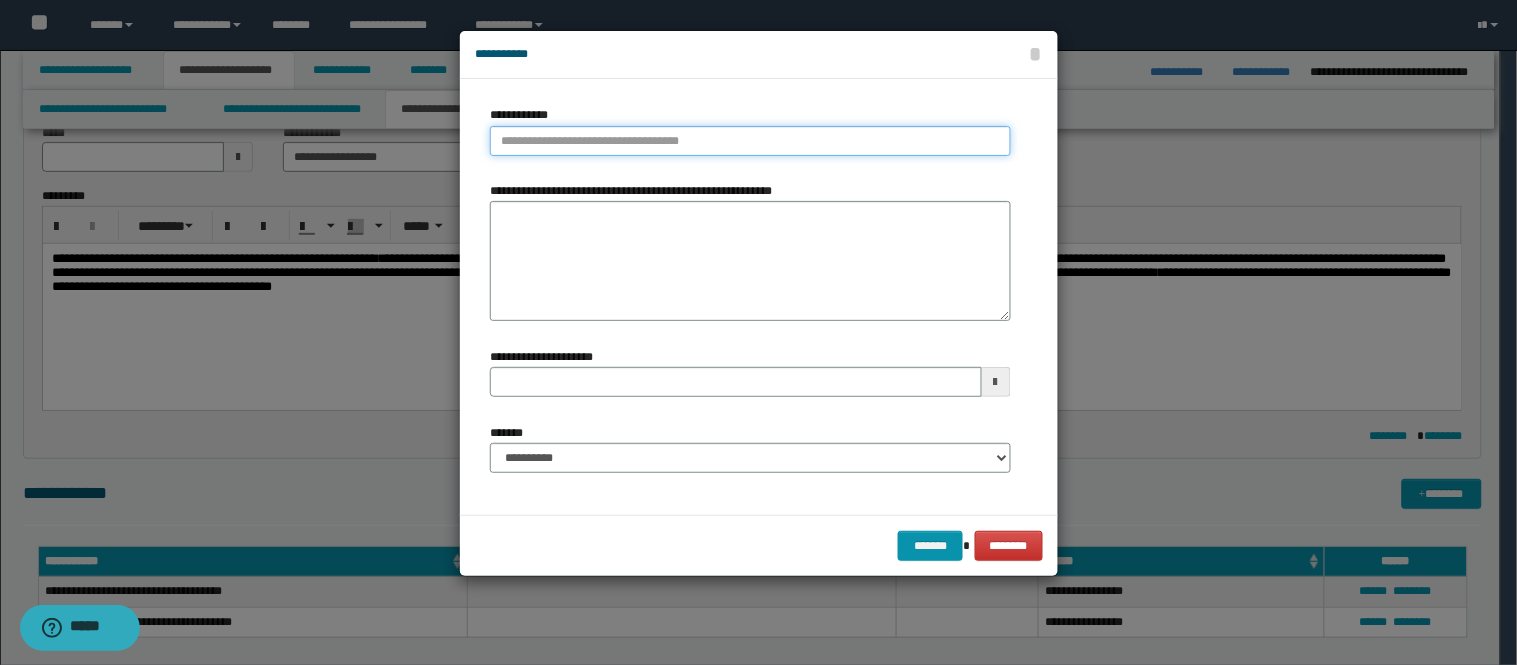 type on "**********" 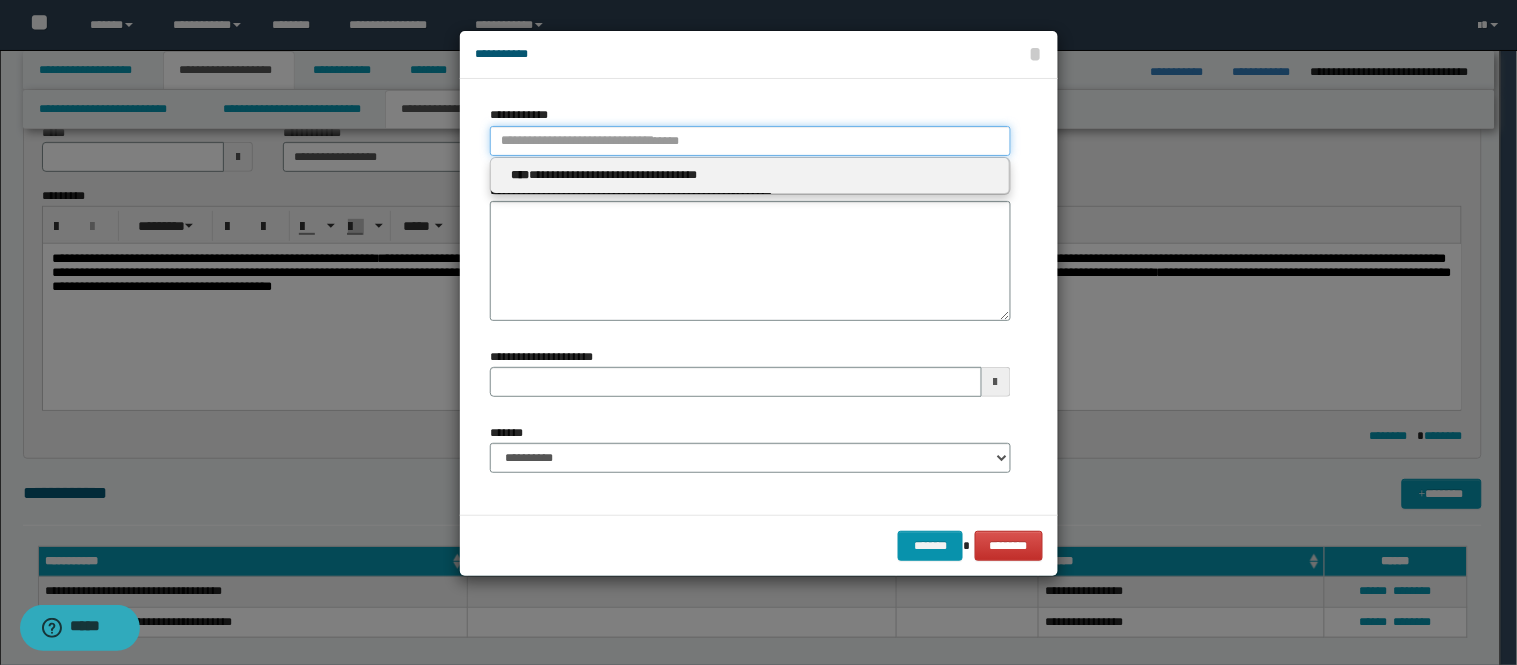 click on "**********" at bounding box center [750, 141] 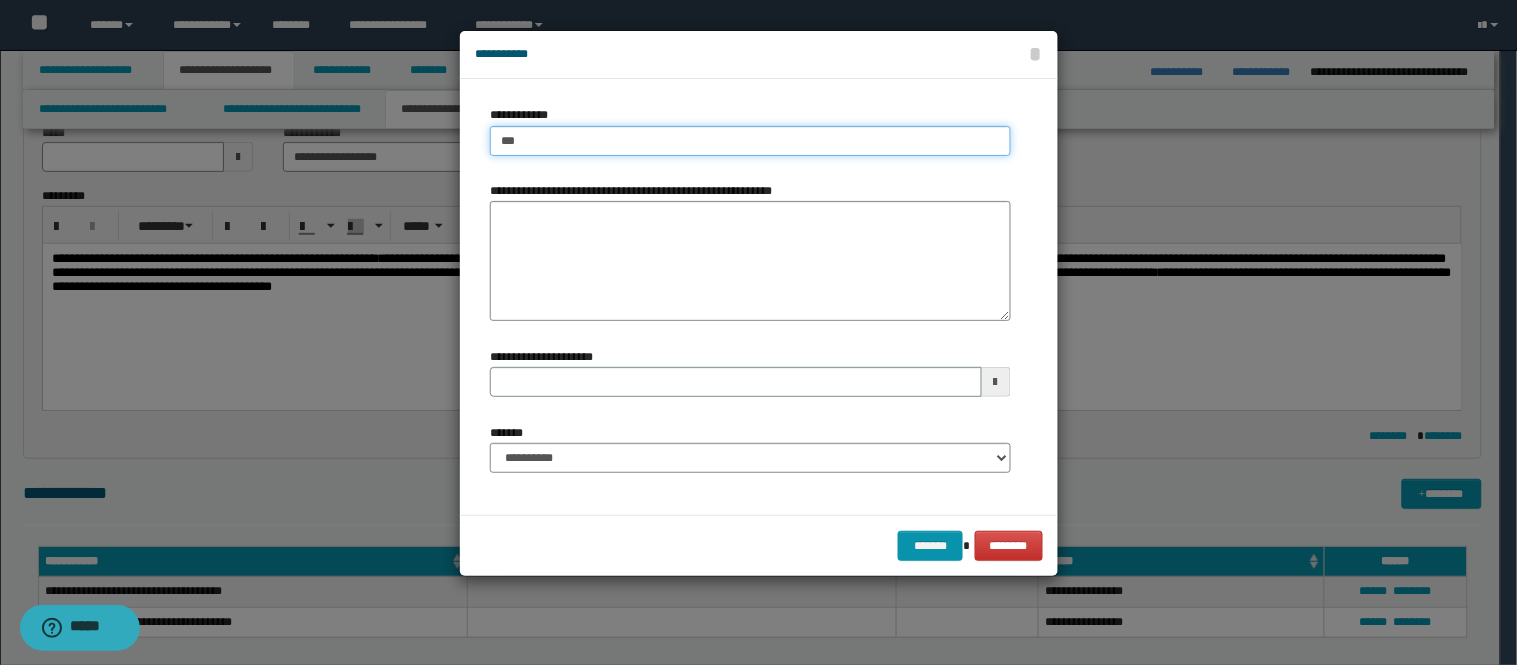 type on "****" 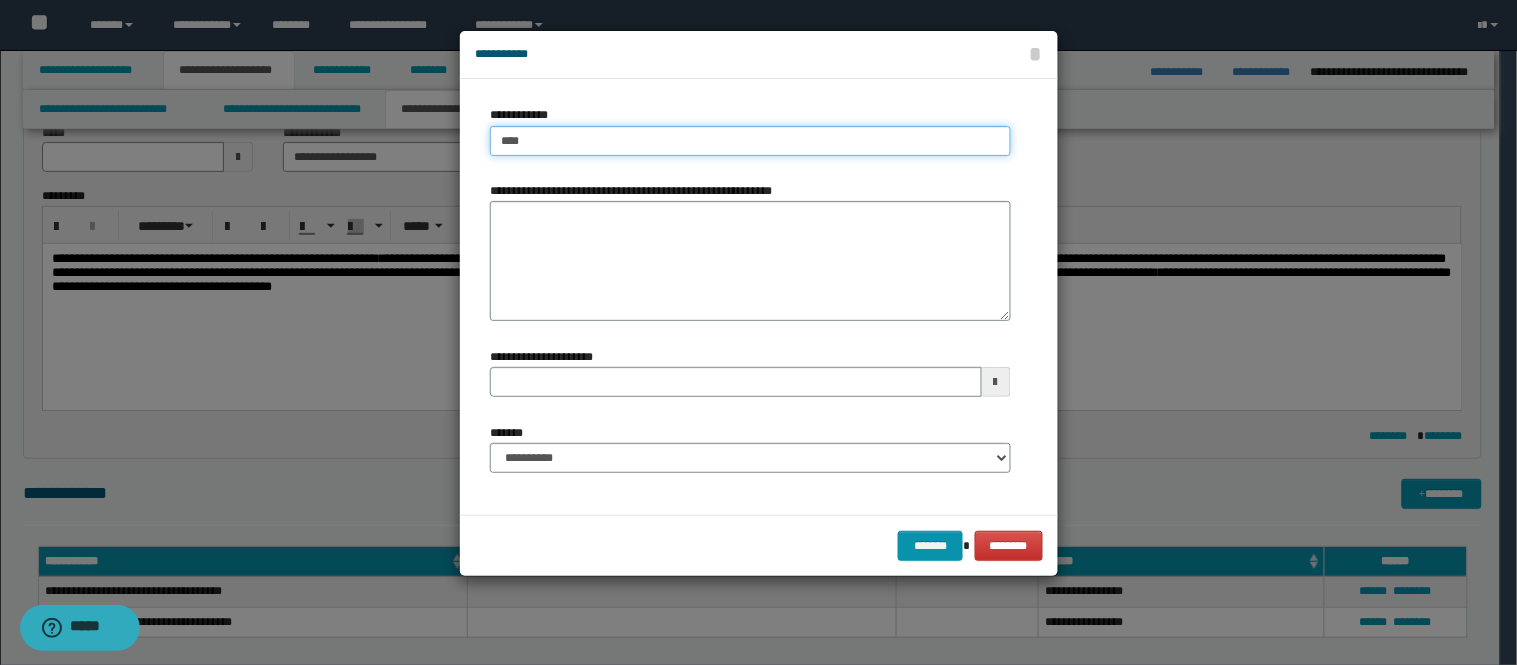 type on "****" 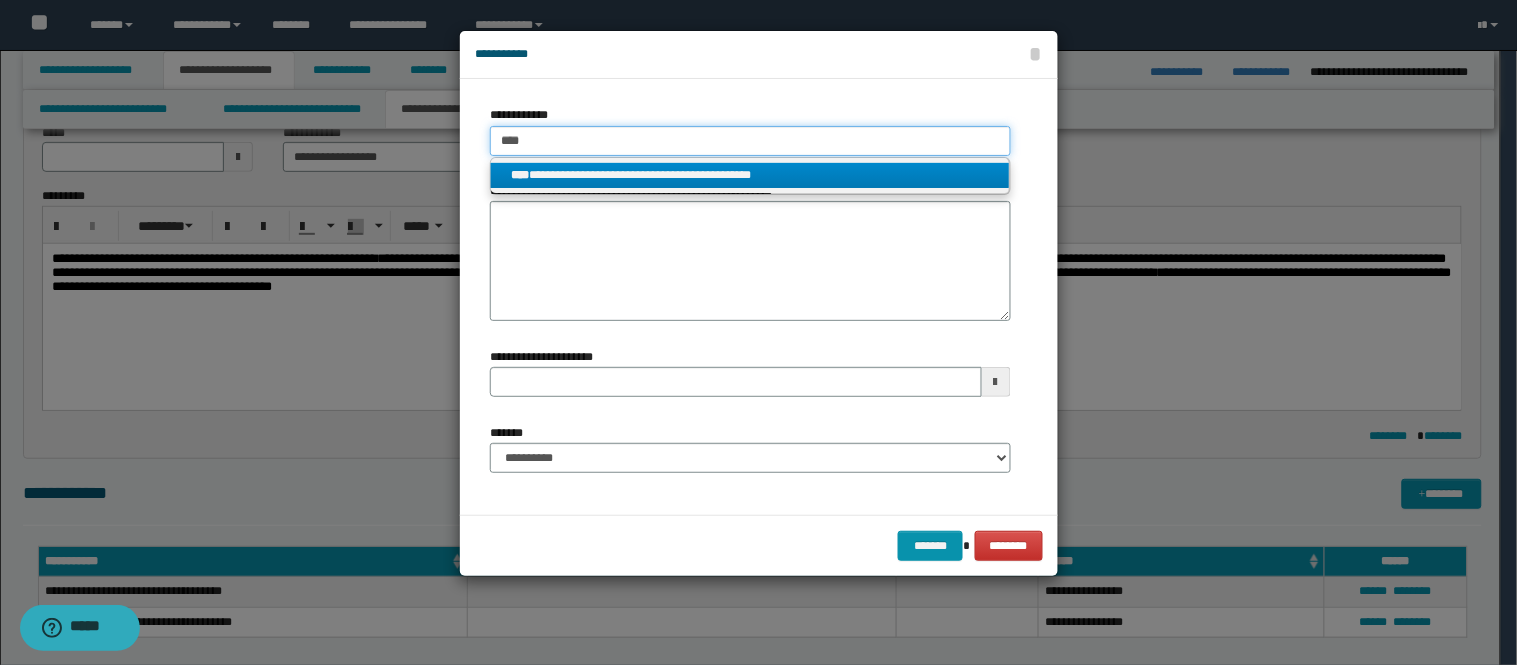 type on "****" 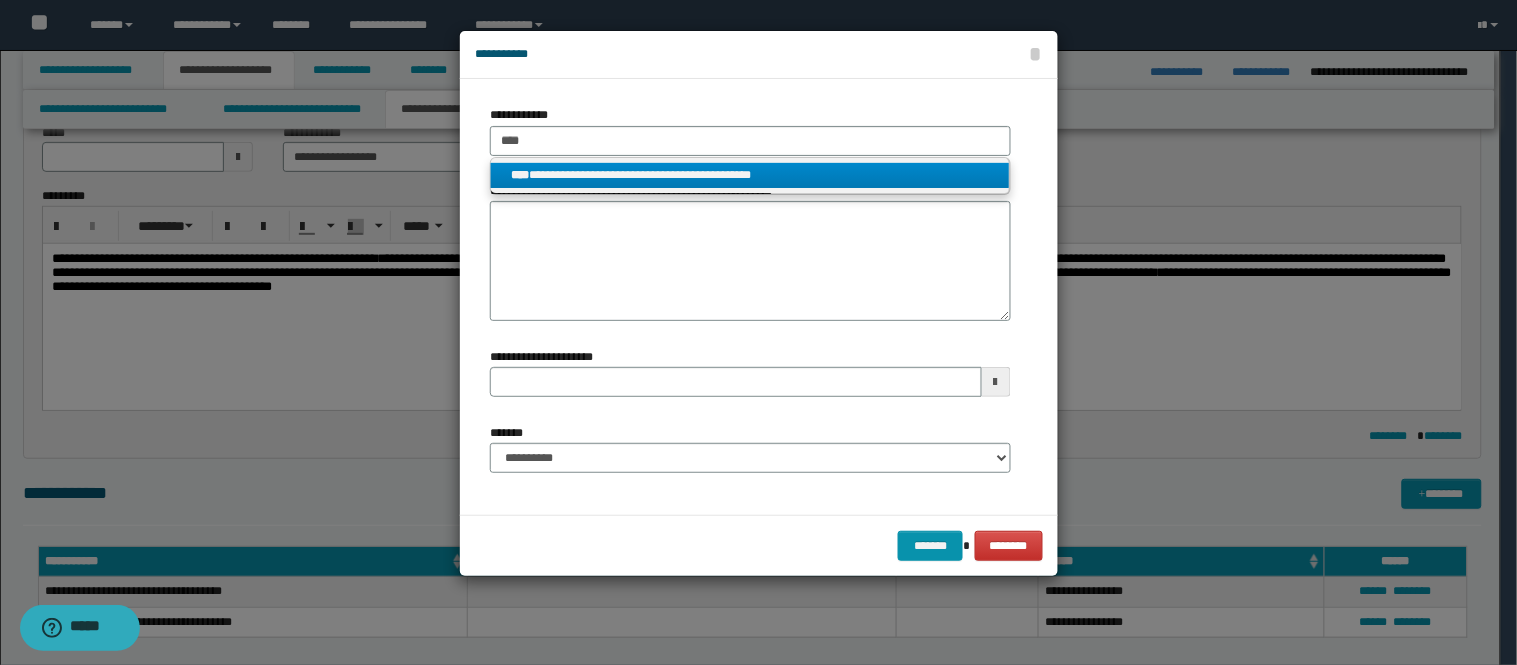 click on "**********" at bounding box center (750, 175) 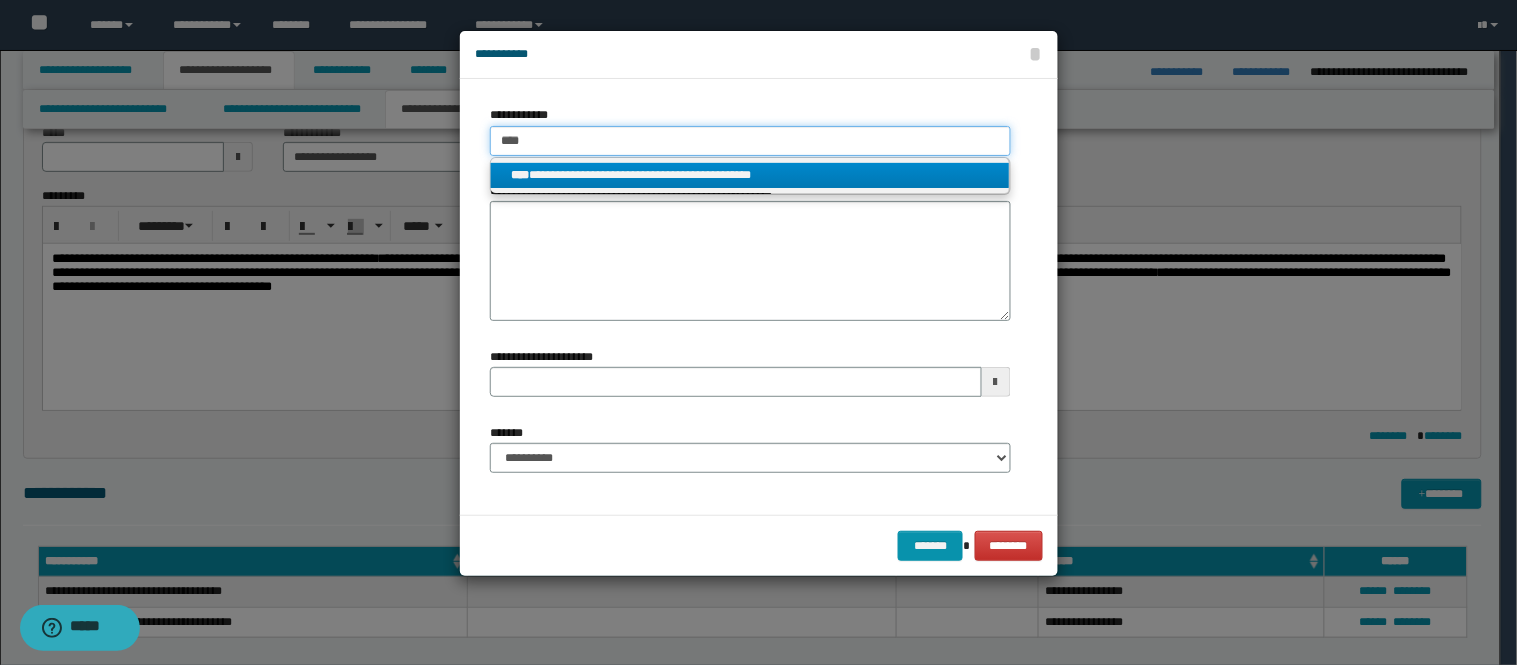 type 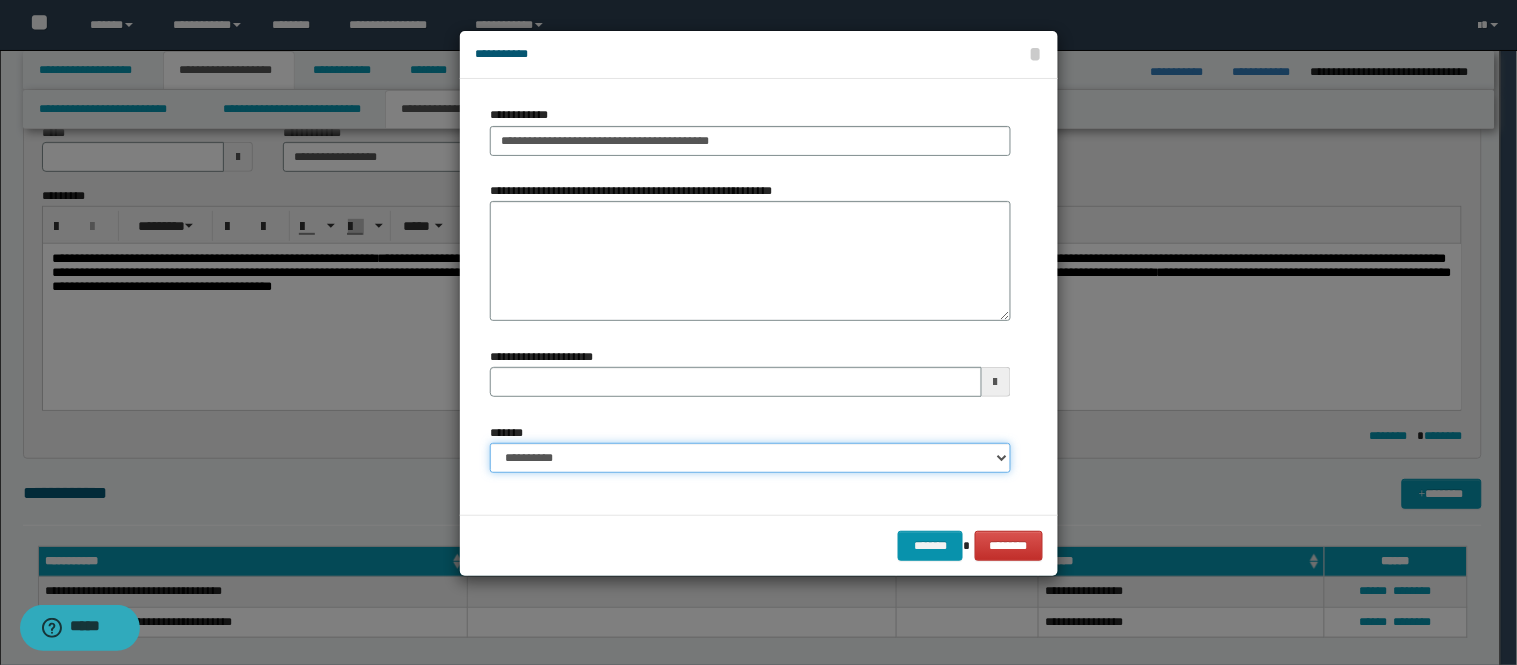drag, startPoint x: 696, startPoint y: 442, endPoint x: 692, endPoint y: 455, distance: 13.601471 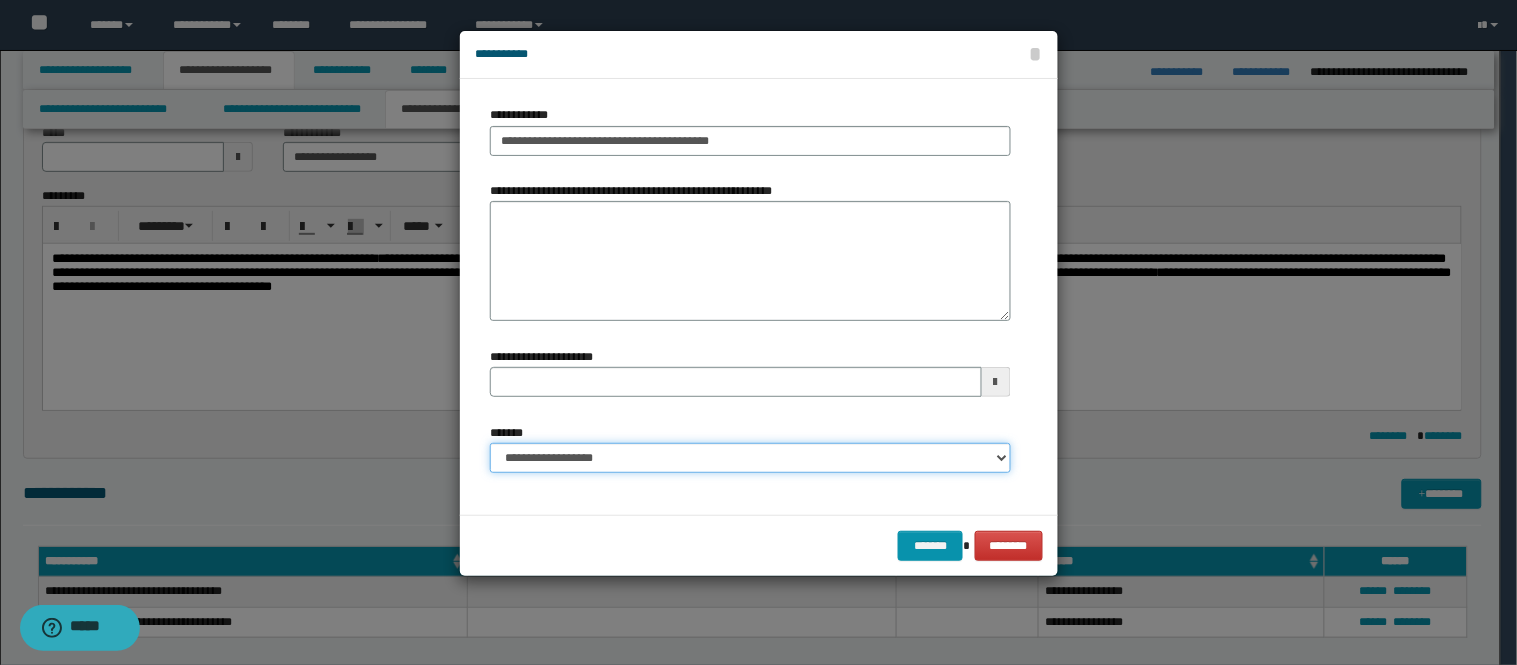 click on "**********" at bounding box center [750, 458] 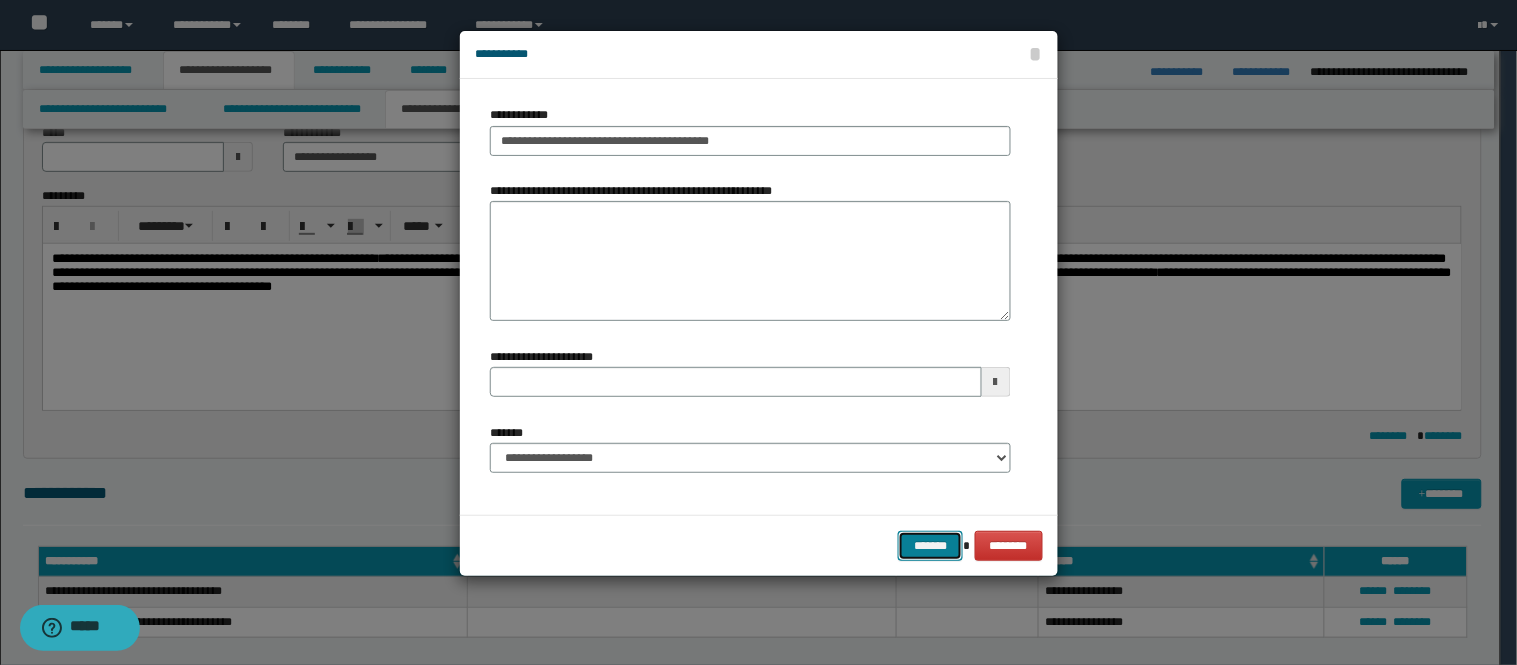 click on "*******" at bounding box center [930, 546] 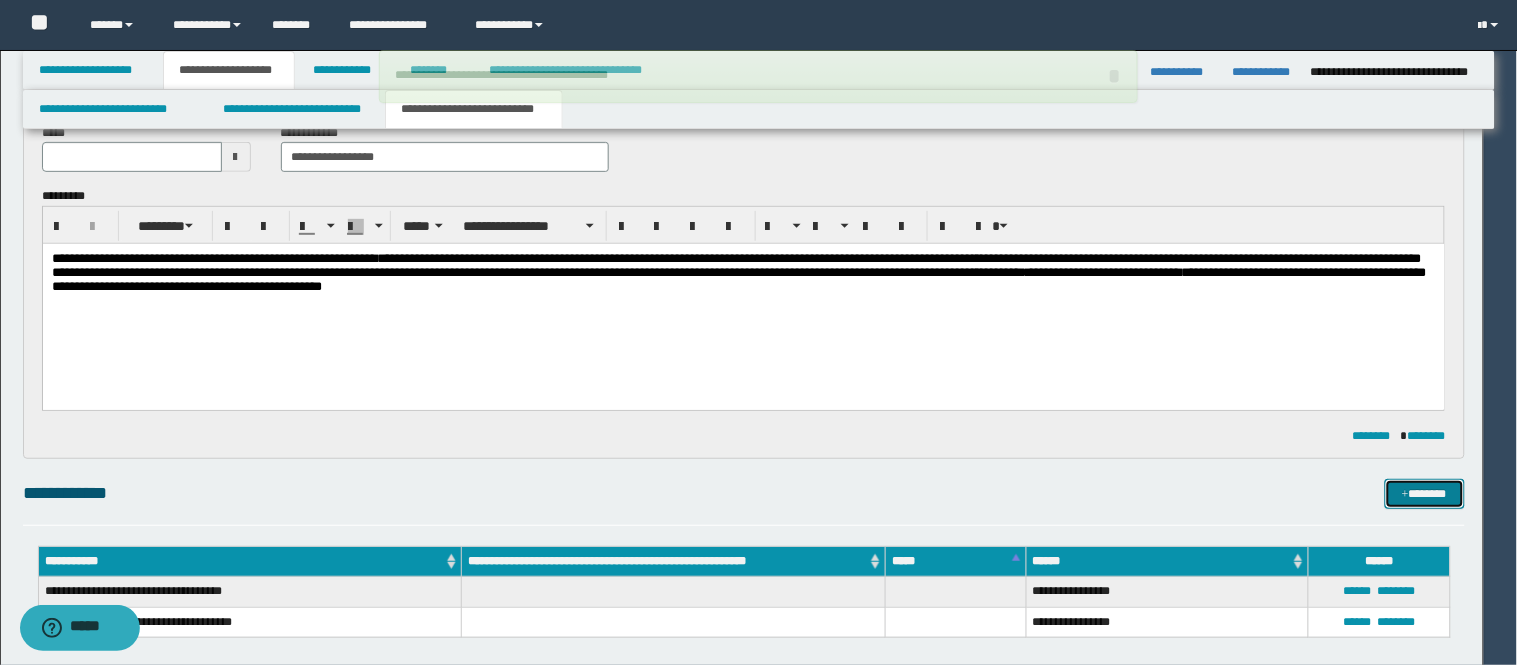 type 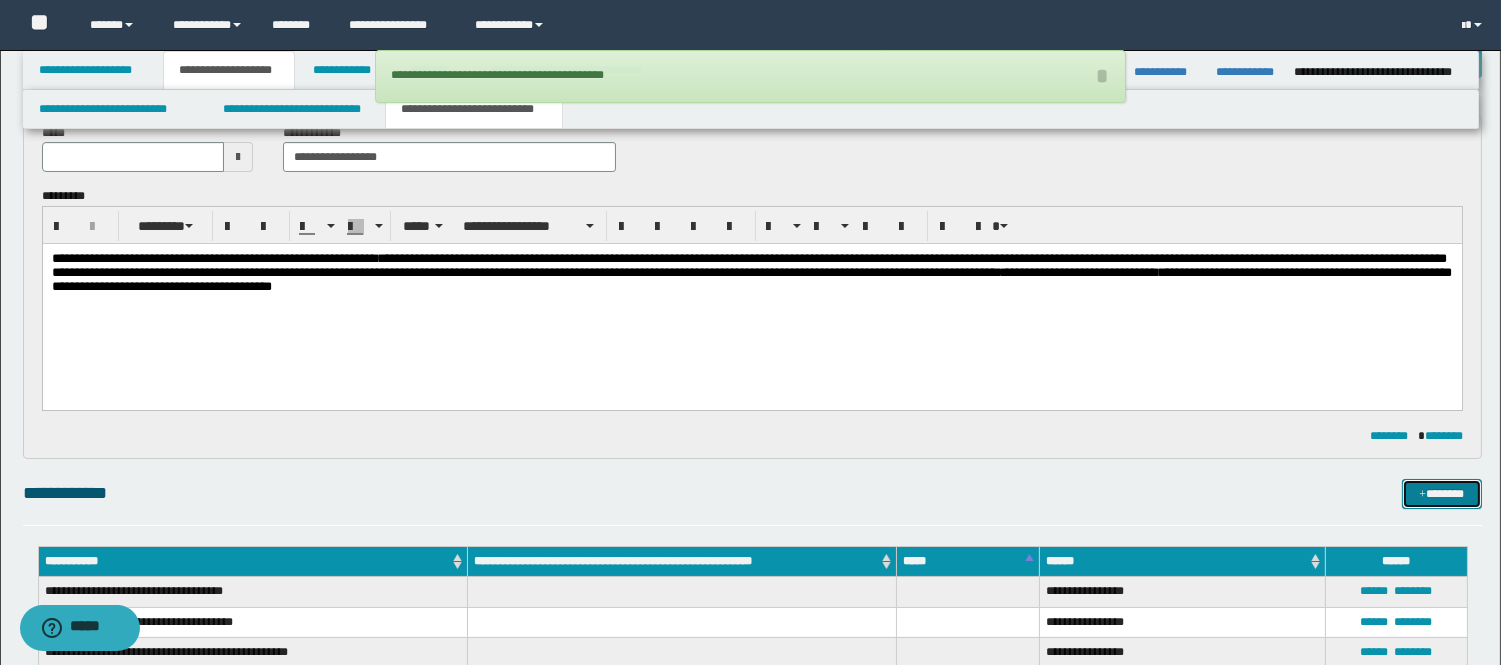 click on "*******" at bounding box center [1442, 494] 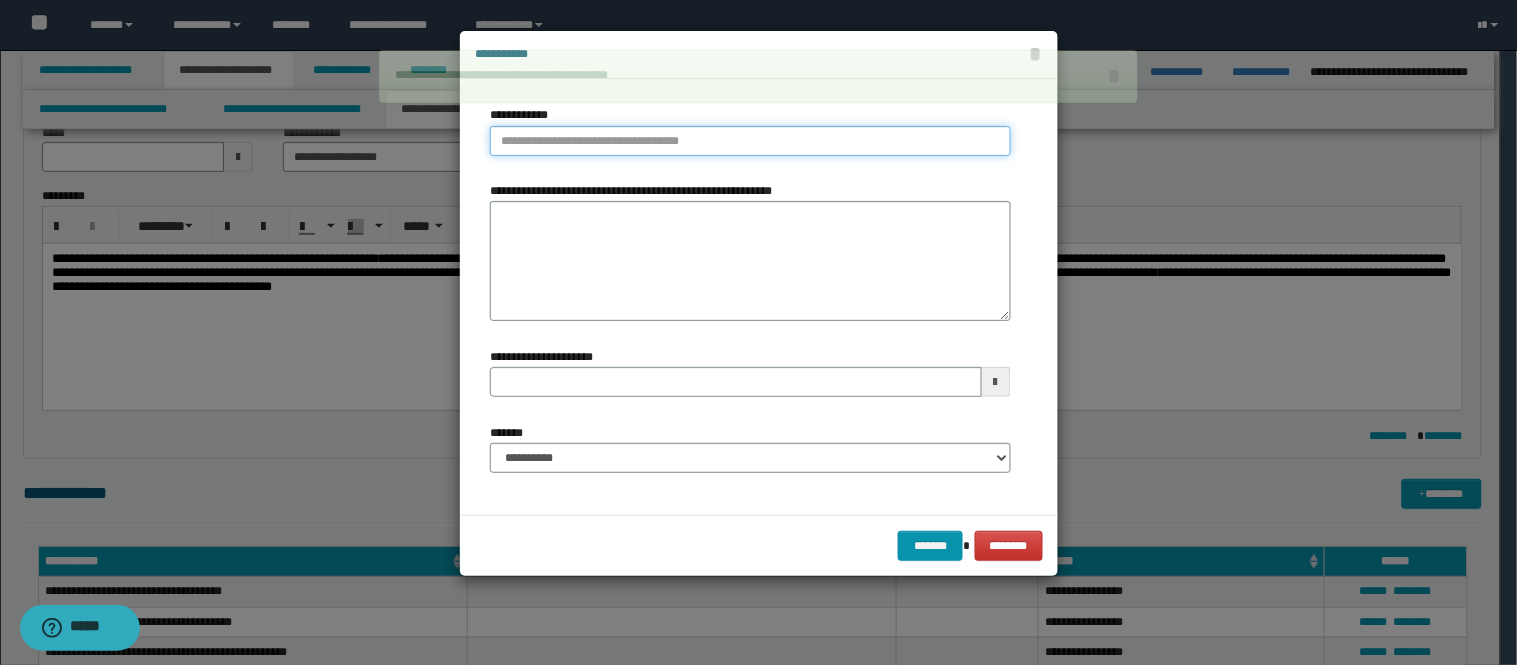 type on "**********" 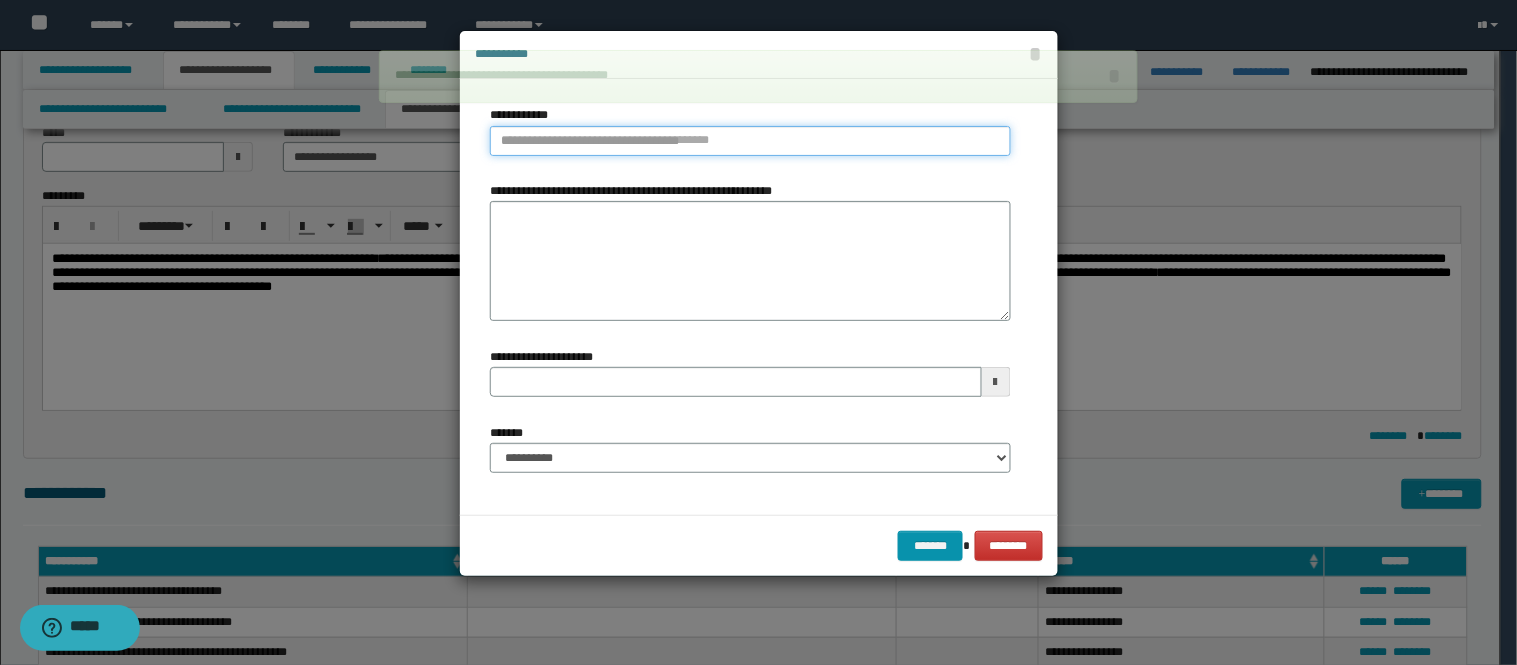 click on "**********" at bounding box center [750, 141] 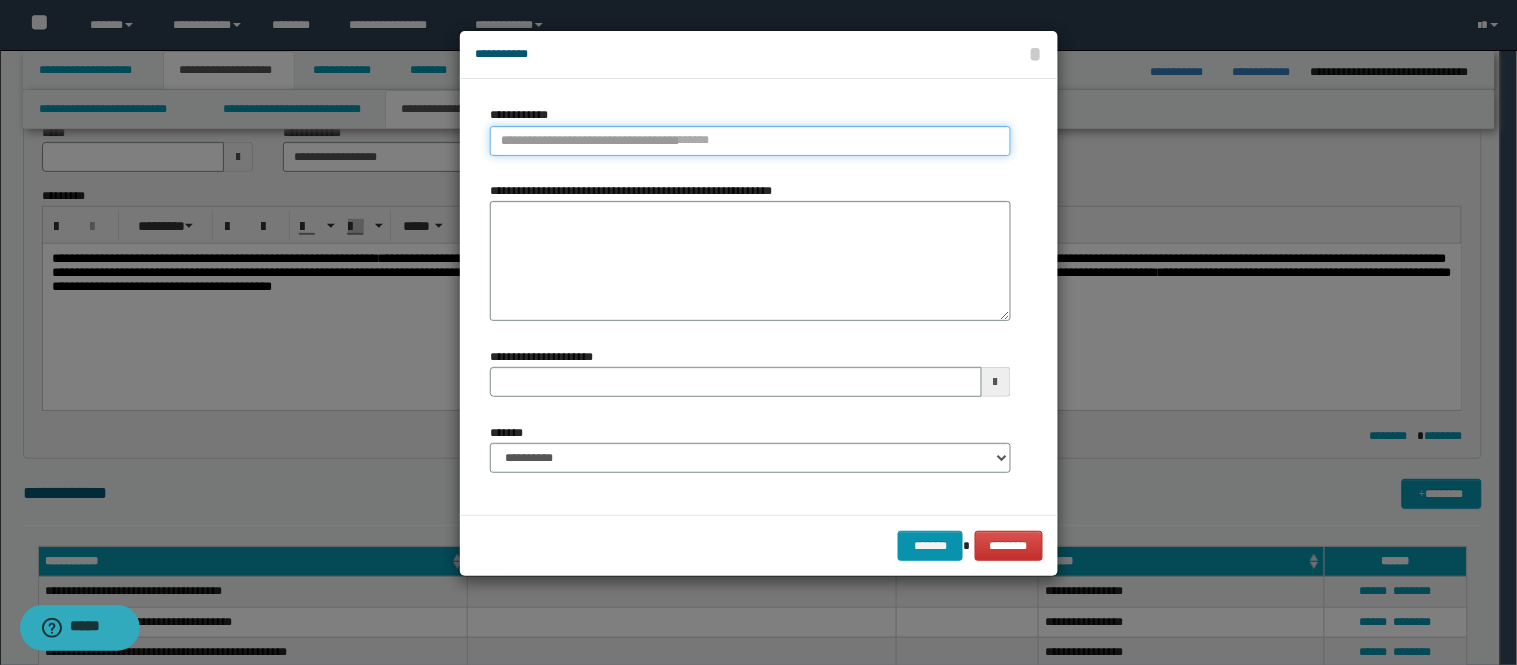 type 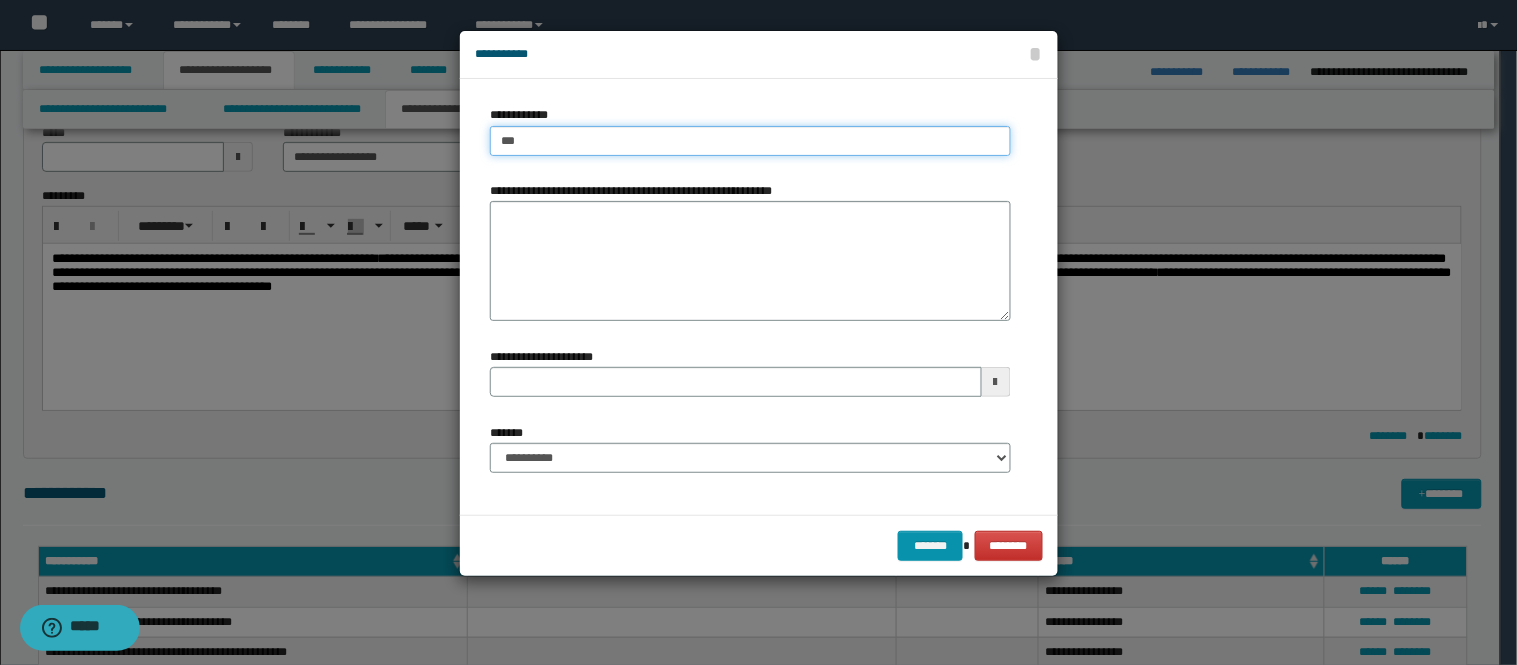 type on "****" 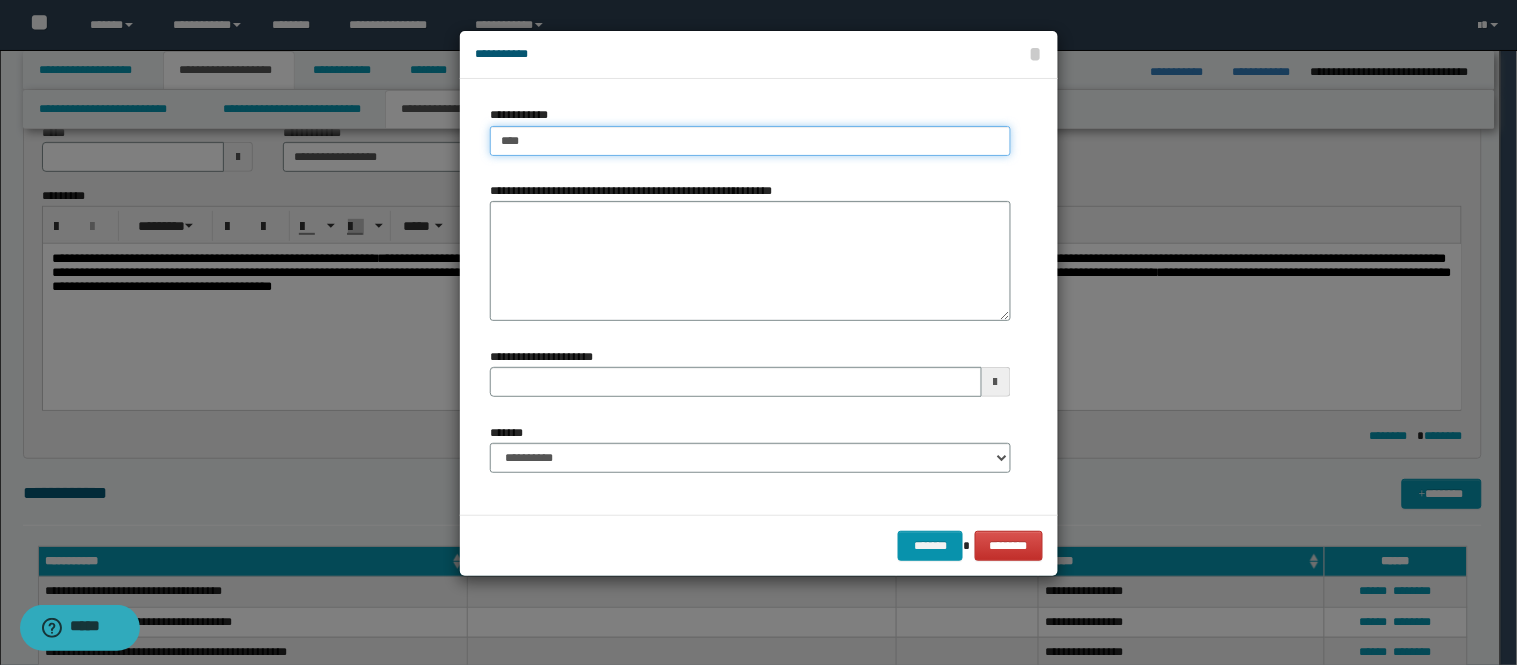 type on "****" 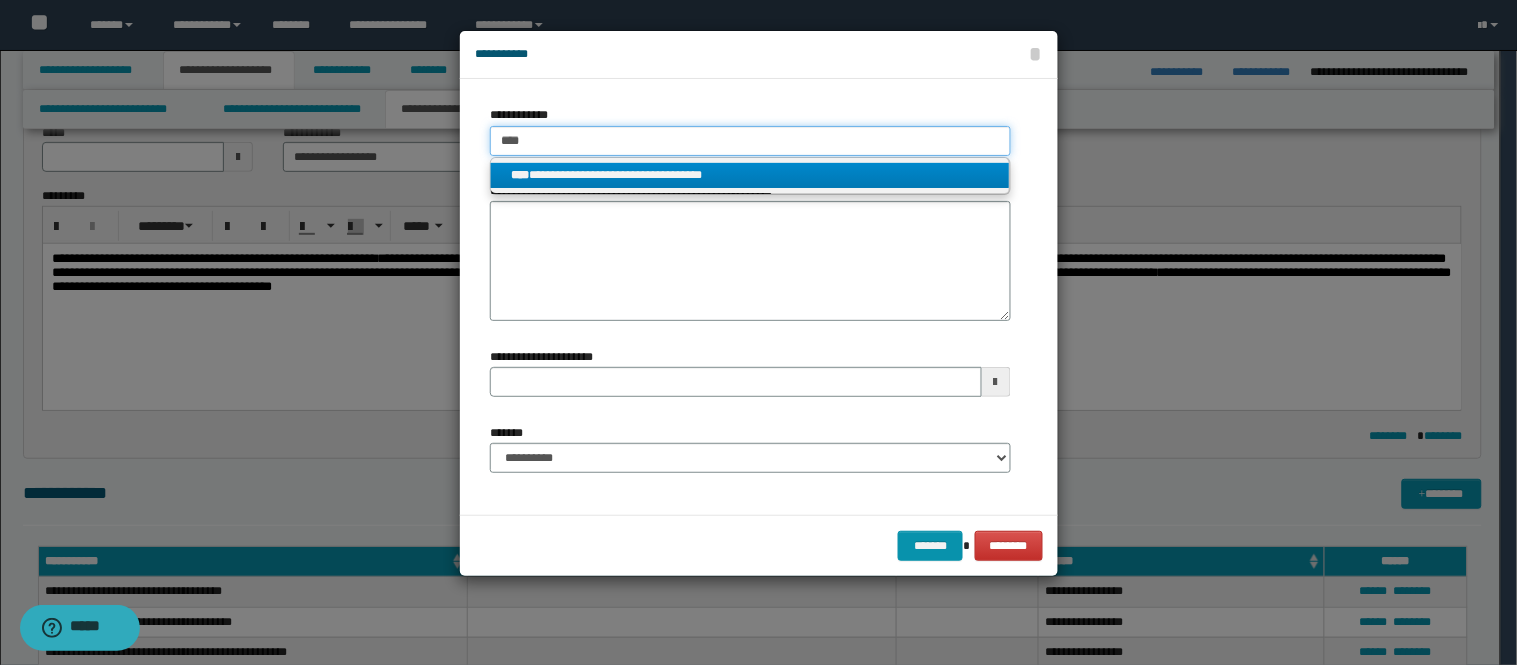 type on "****" 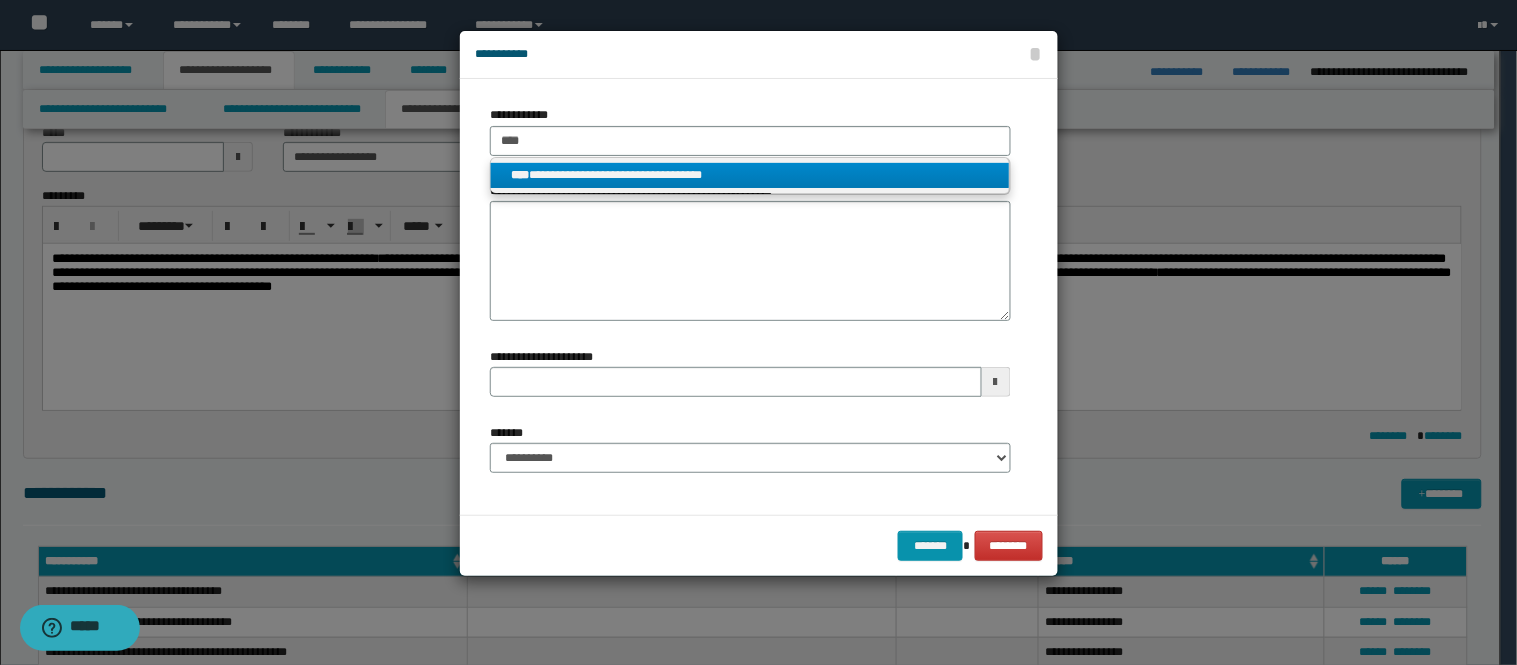 click on "**********" at bounding box center (750, 175) 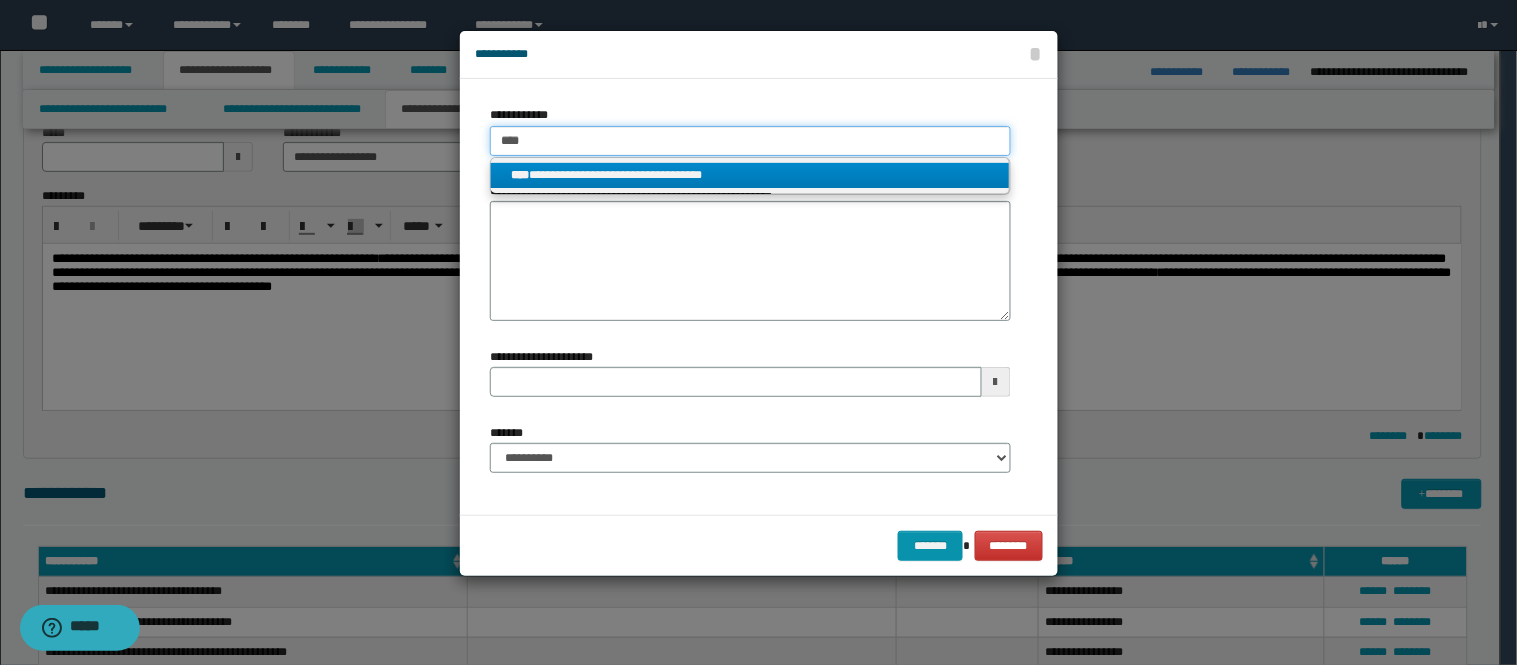 type 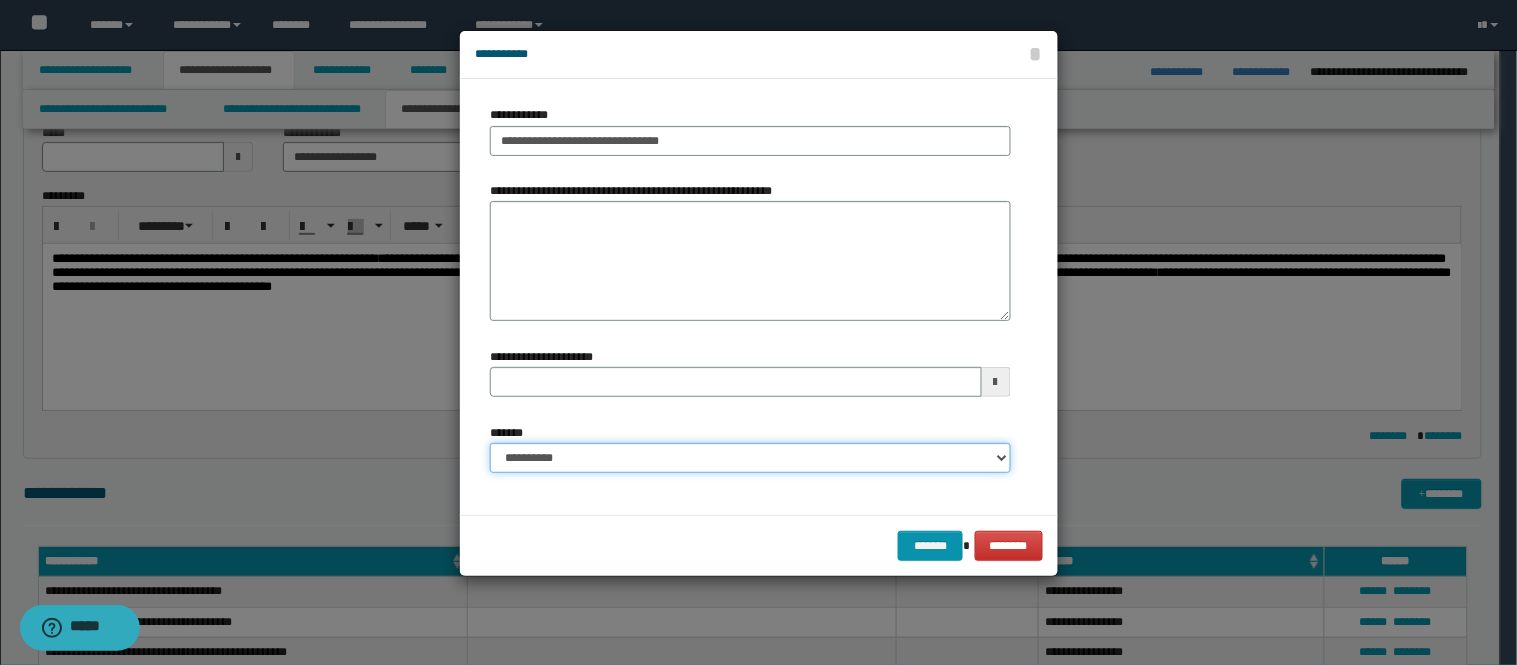 click on "**********" at bounding box center [750, 458] 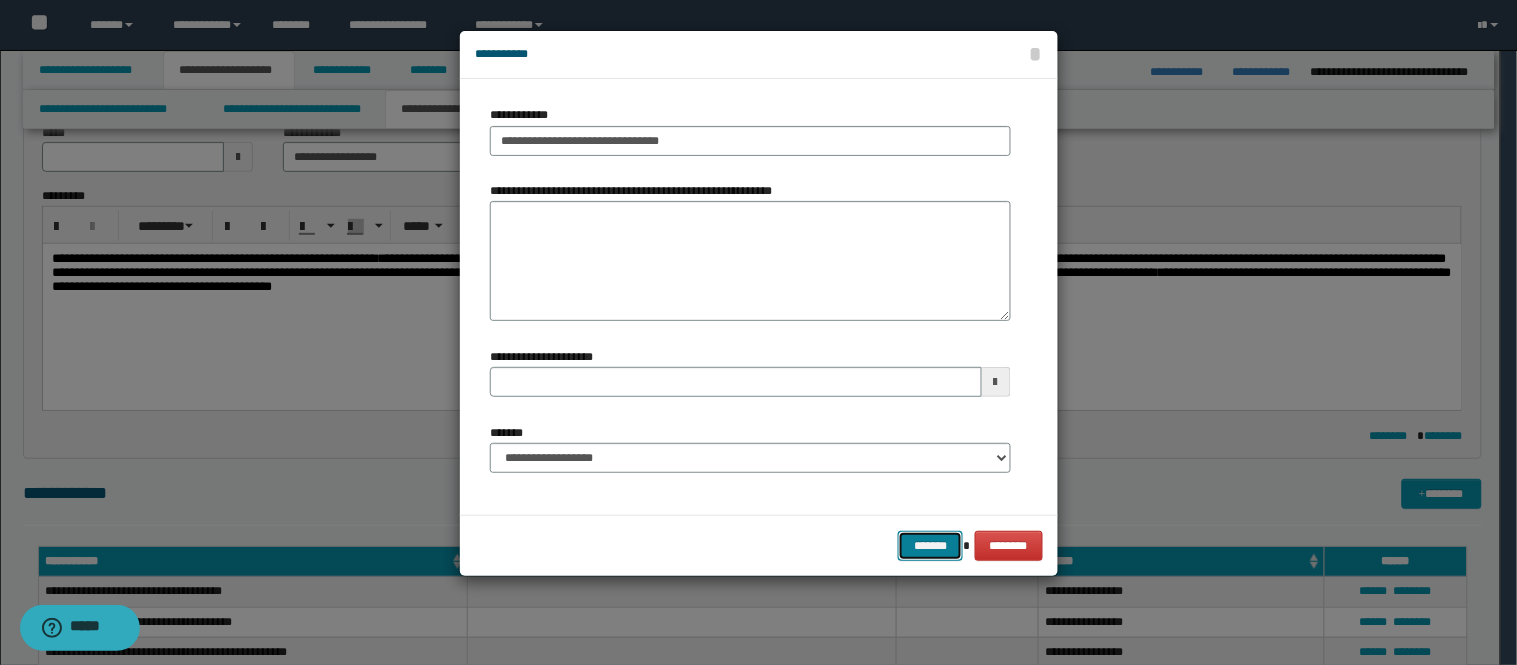 click on "*******" at bounding box center [930, 546] 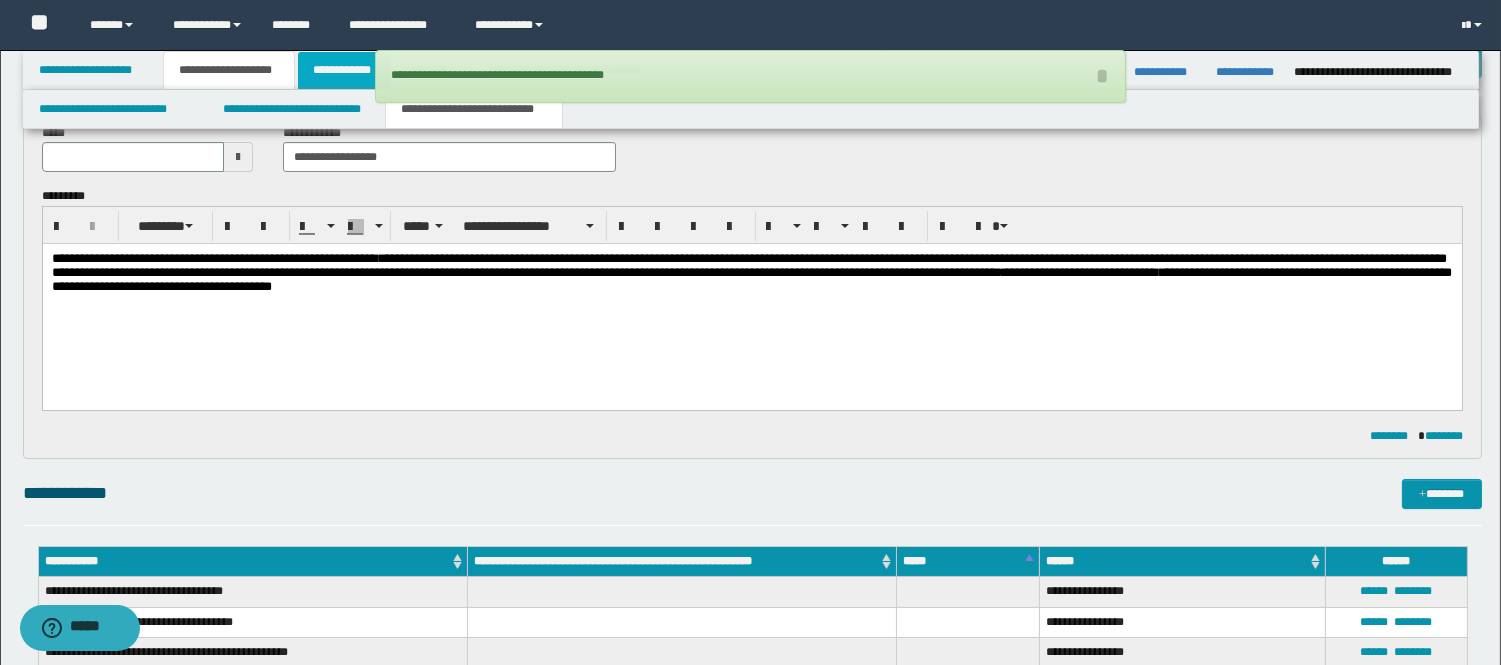 click on "**********" at bounding box center [344, 70] 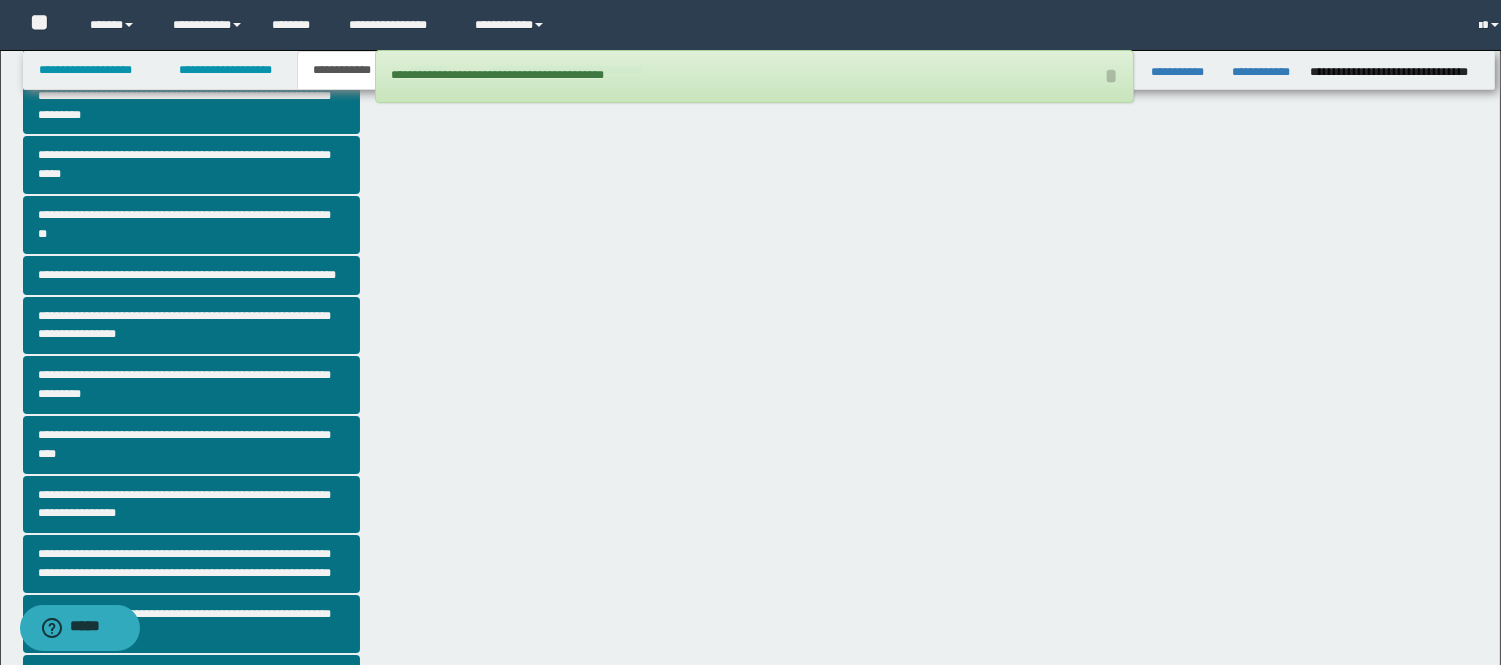 scroll, scrollTop: 80, scrollLeft: 0, axis: vertical 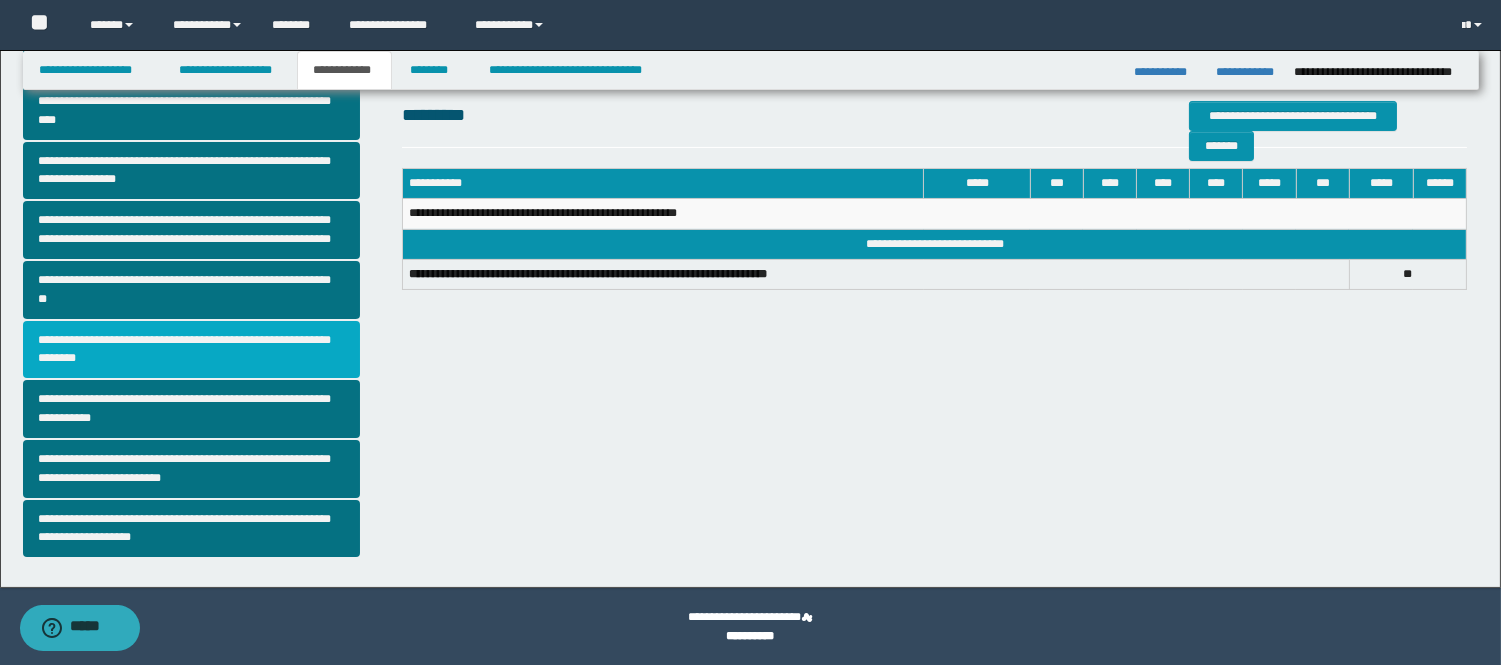click on "**********" at bounding box center [192, 350] 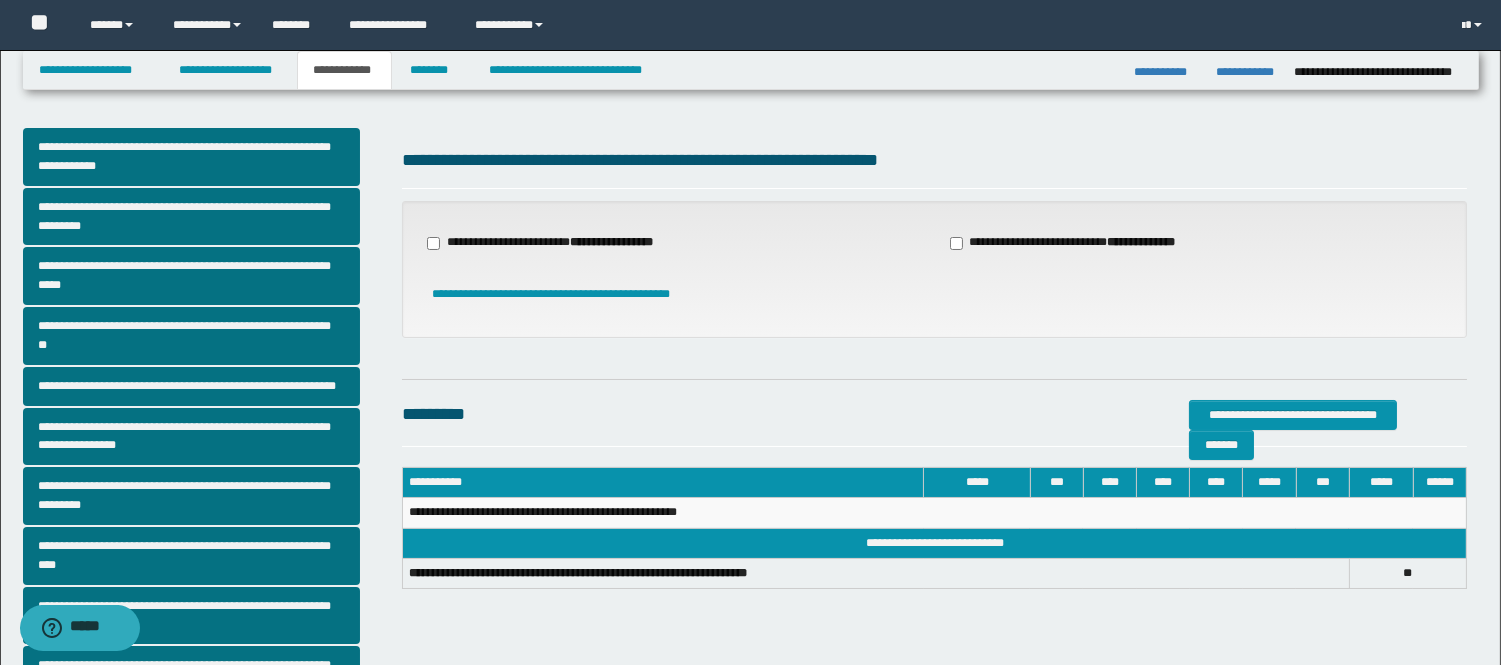 click on "**********" at bounding box center [1075, 243] 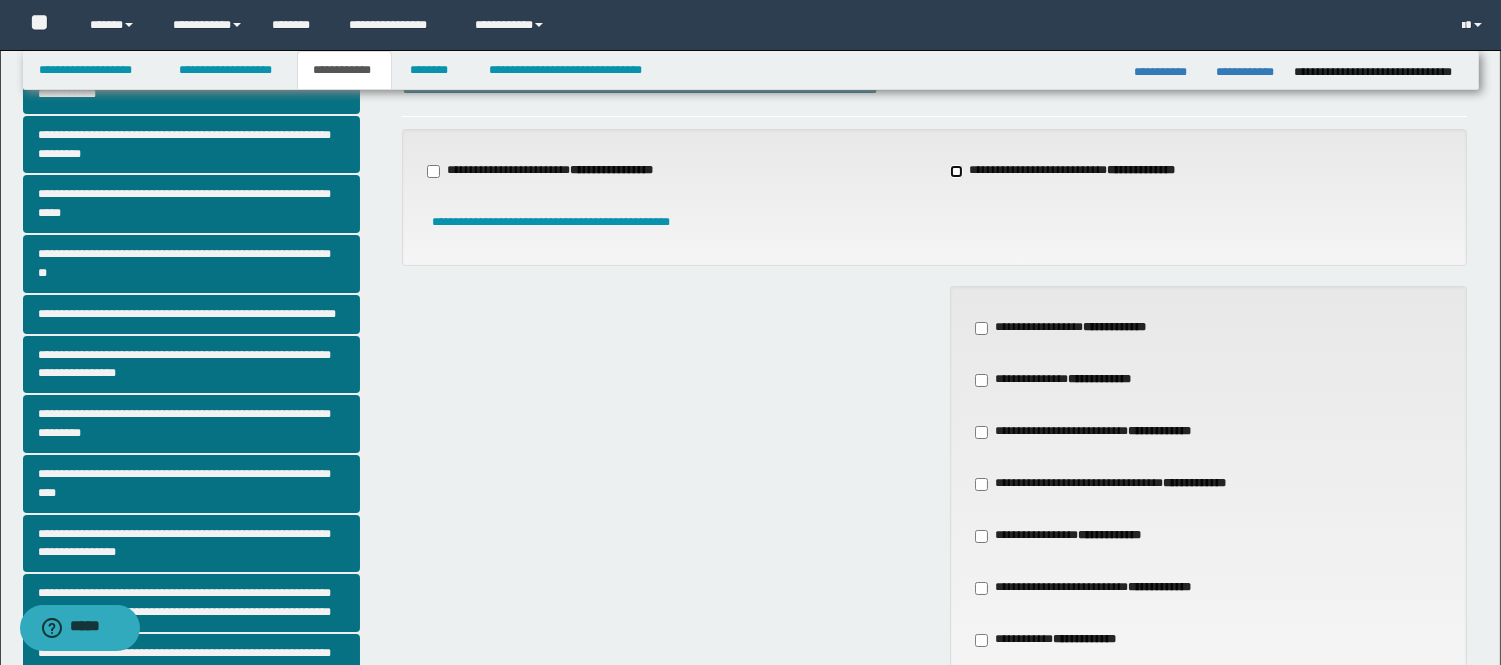 scroll, scrollTop: 111, scrollLeft: 0, axis: vertical 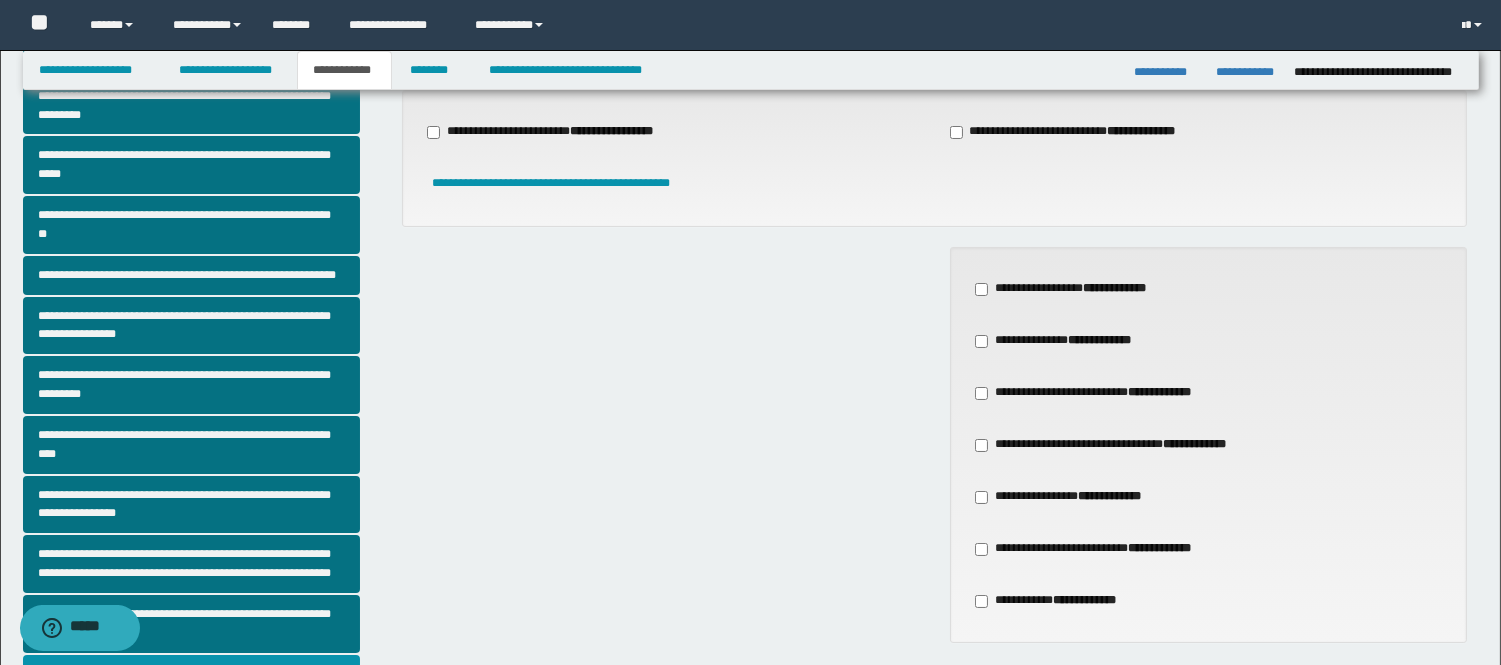 click on "**********" at bounding box center (1095, 393) 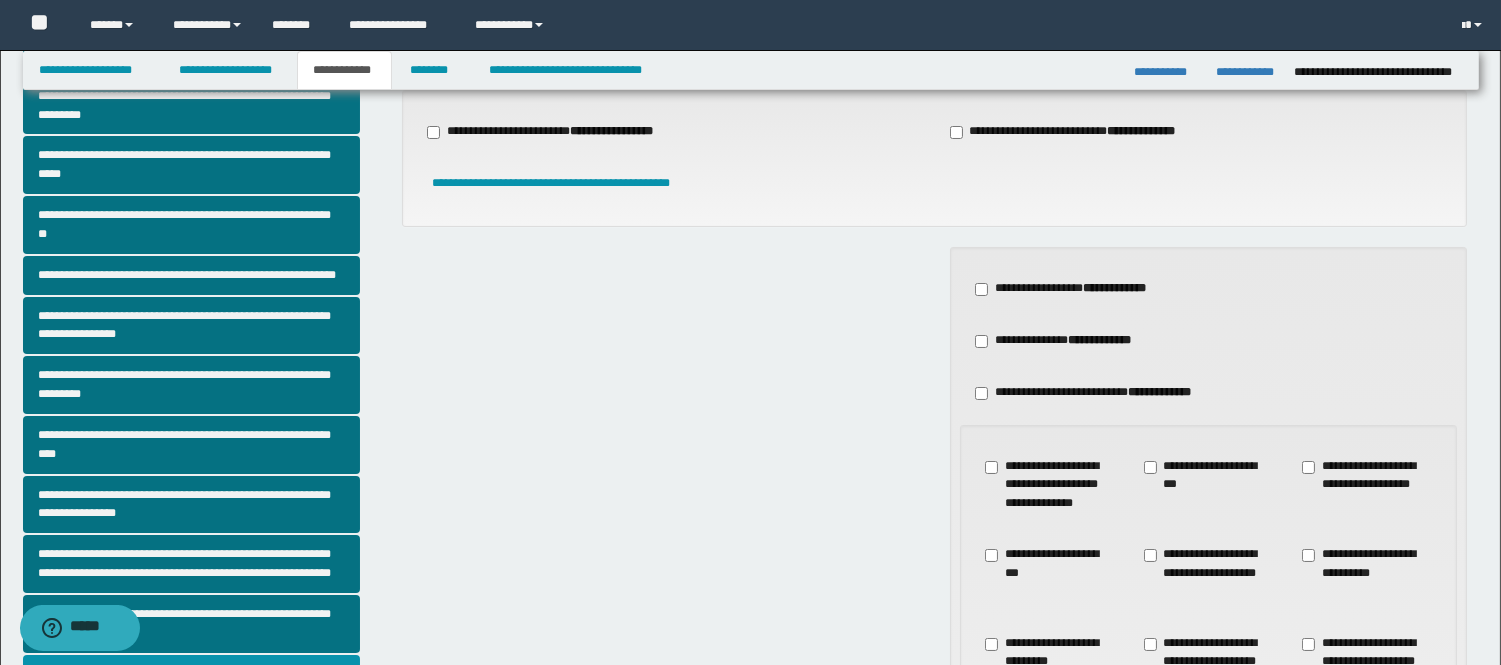 click on "**********" at bounding box center (1095, 393) 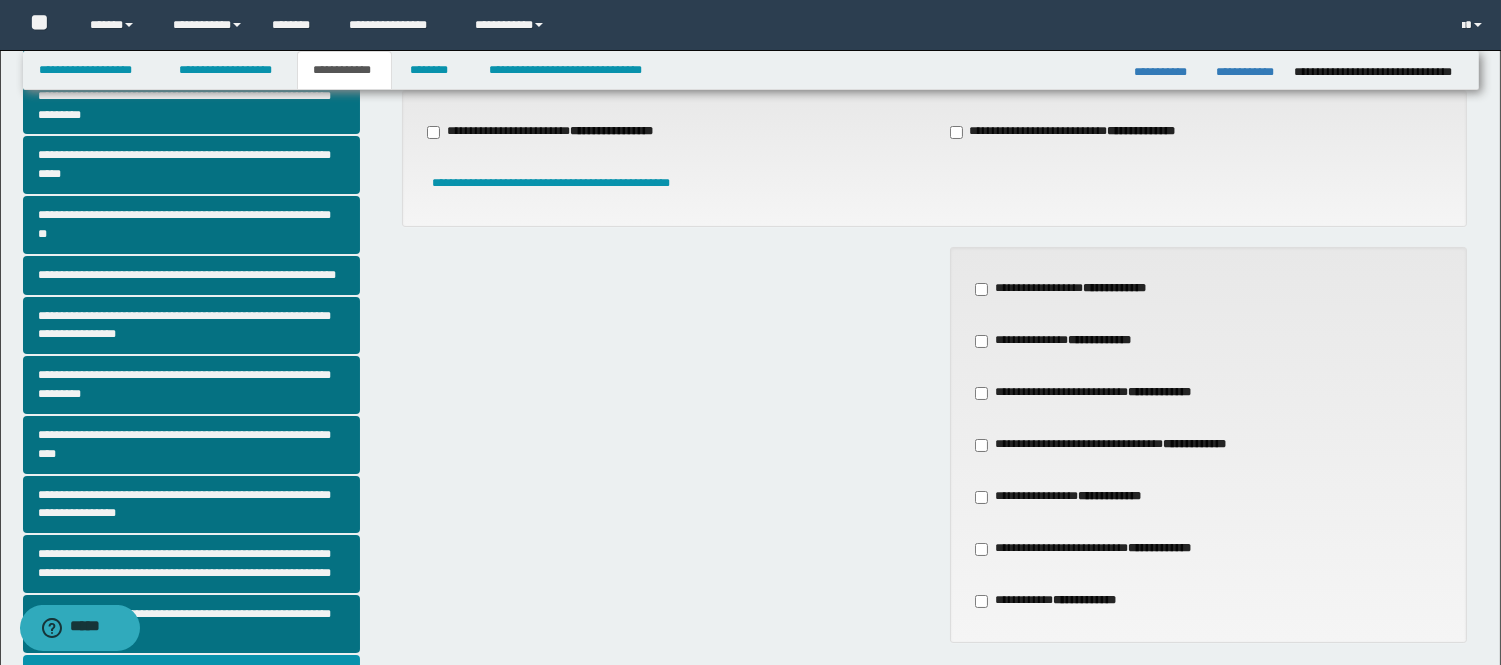 click on "**********" at bounding box center (1060, 341) 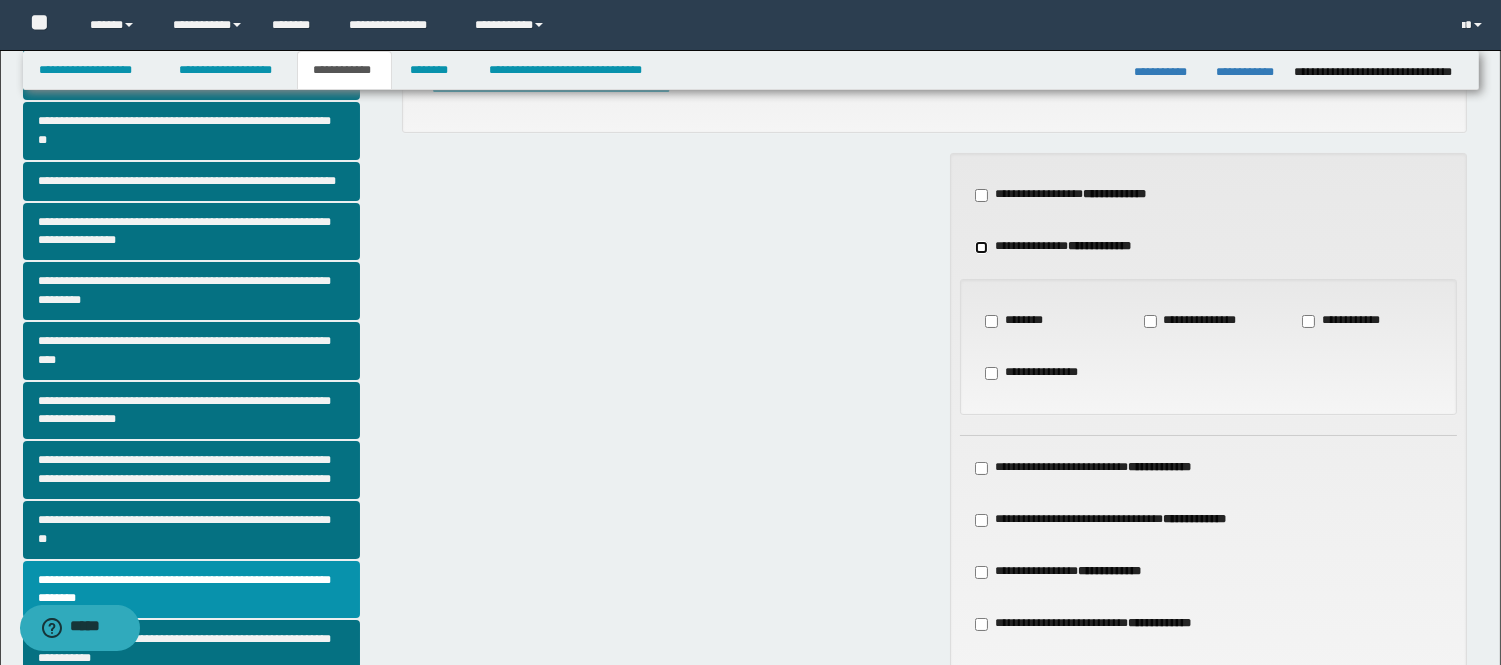 scroll, scrollTop: 200, scrollLeft: 0, axis: vertical 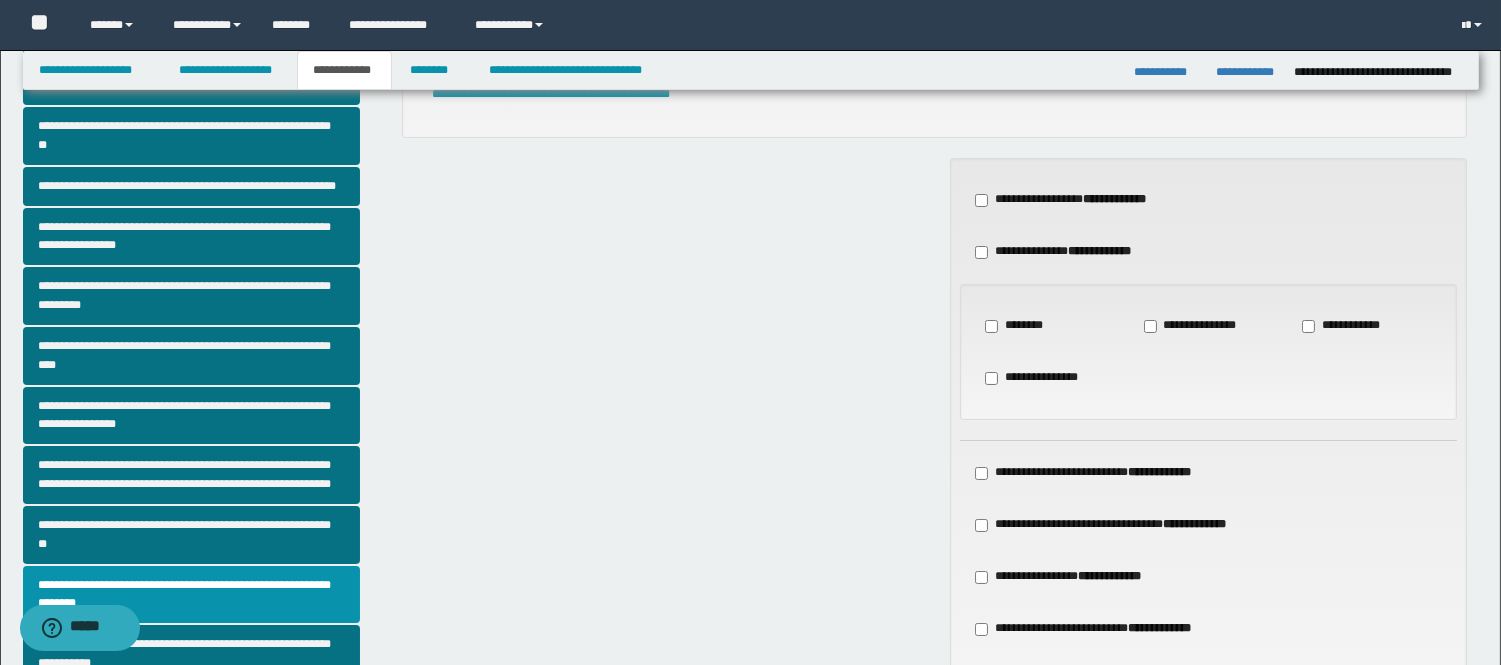 click on "********" at bounding box center (1016, 326) 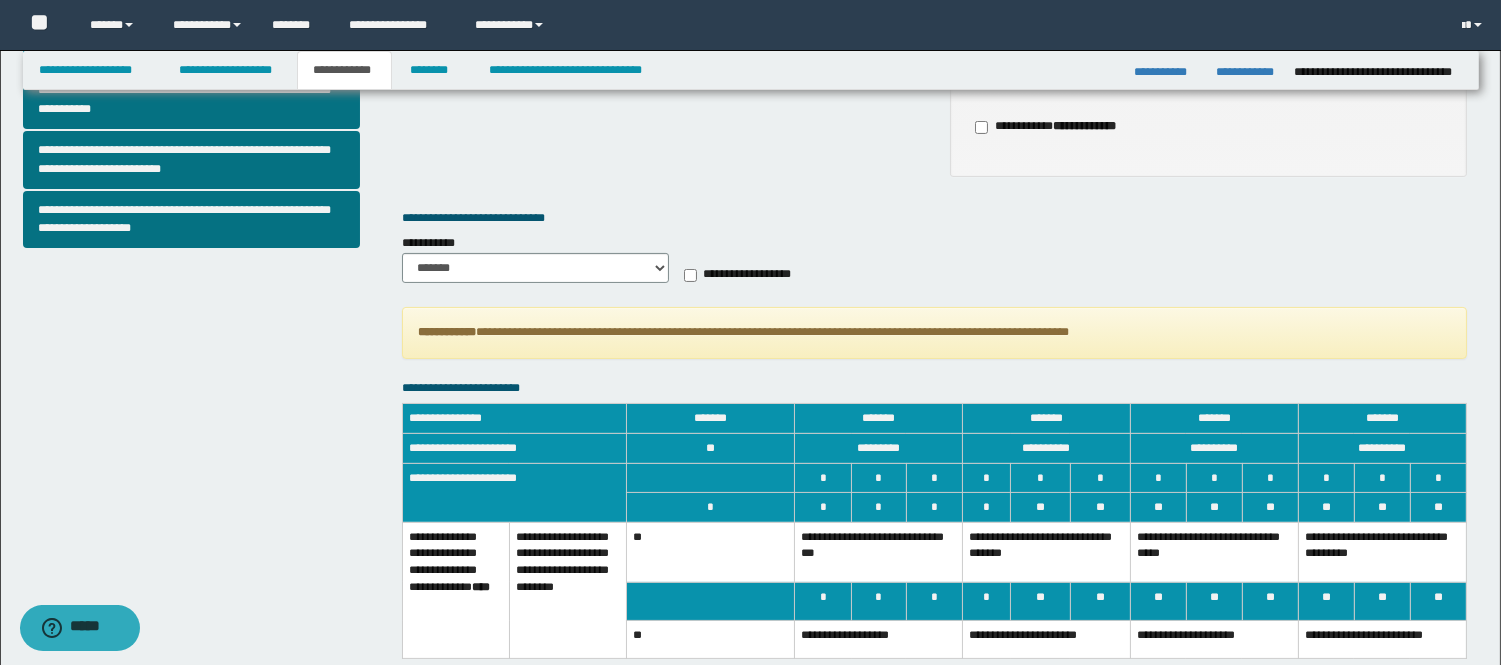 scroll, scrollTop: 755, scrollLeft: 0, axis: vertical 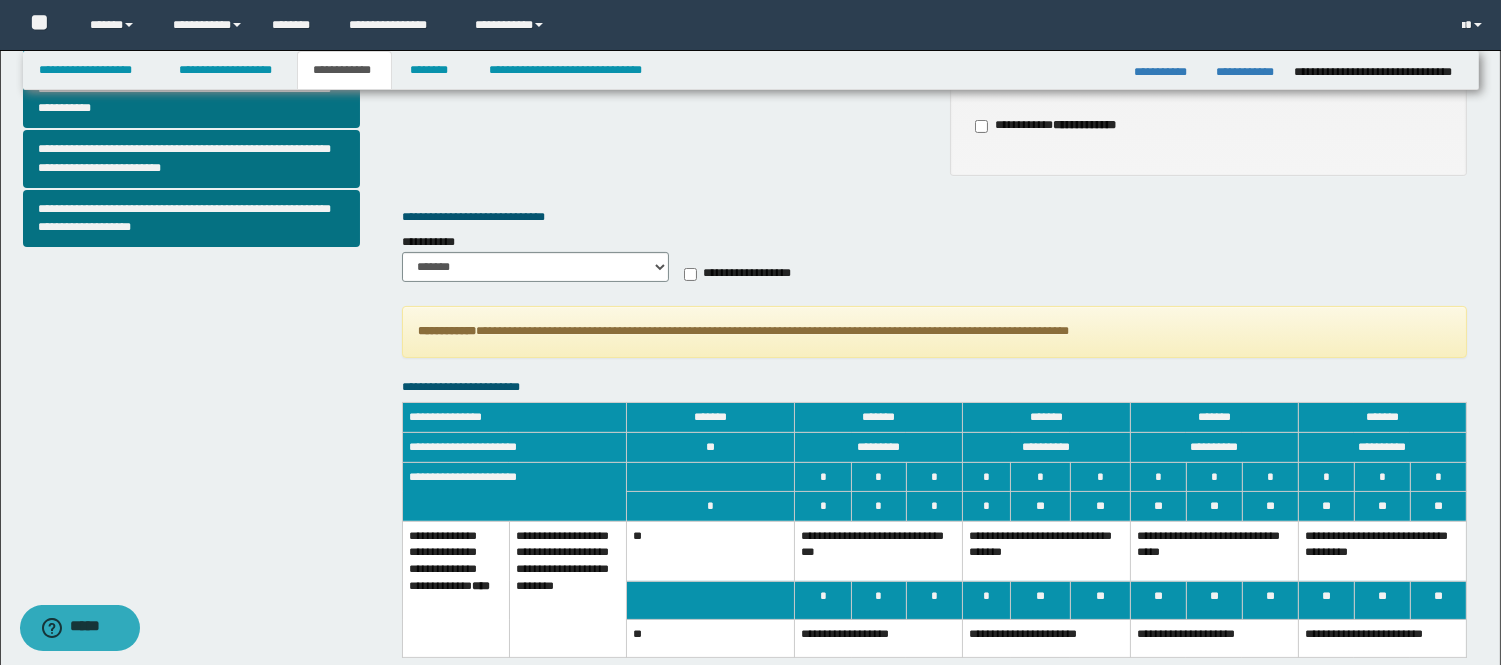 click on "**********" at bounding box center [1047, 551] 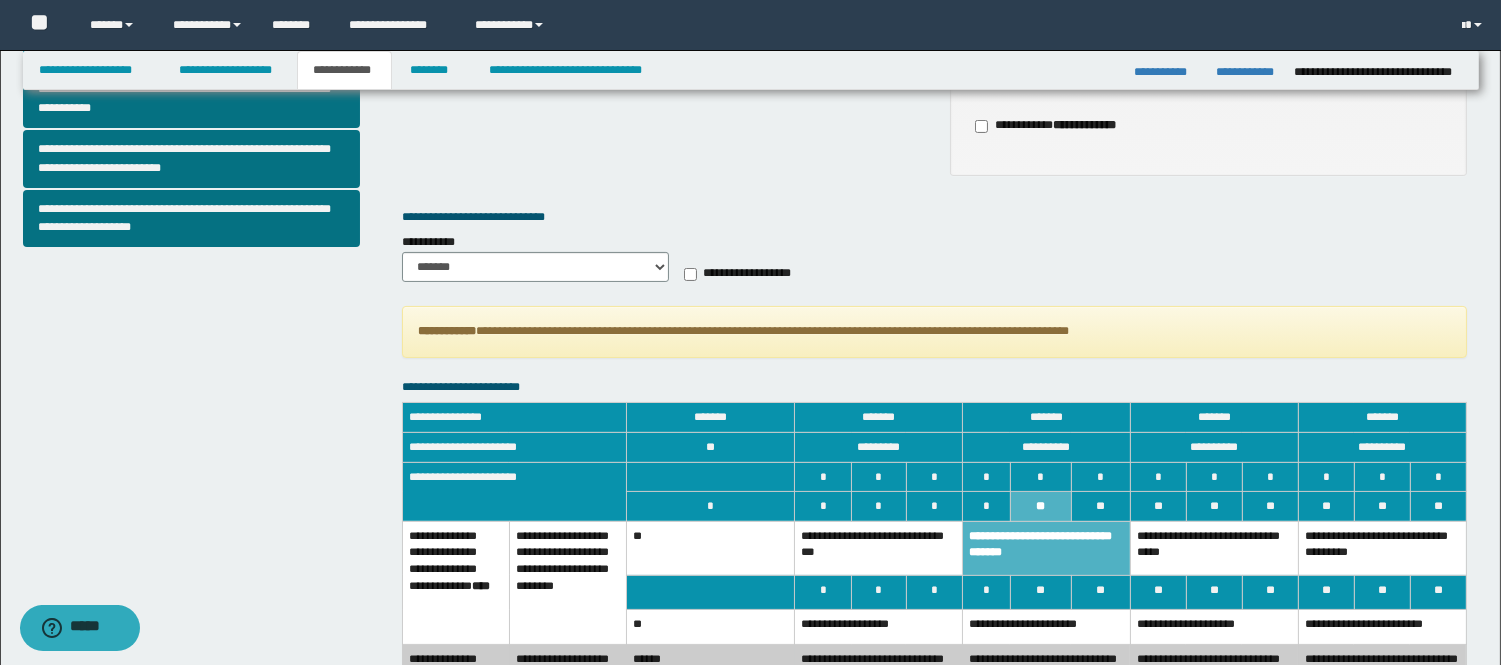 click on "**" at bounding box center (1040, 592) 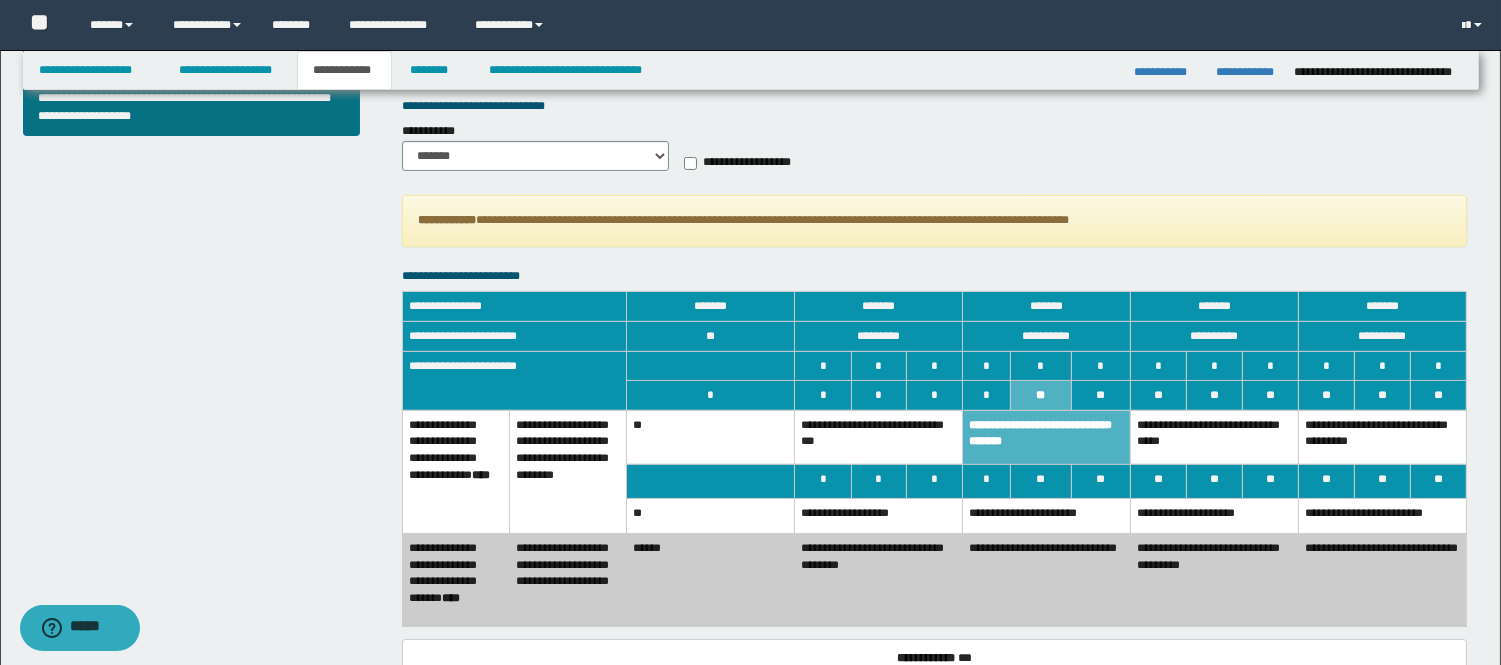 click on "**********" at bounding box center (1047, 516) 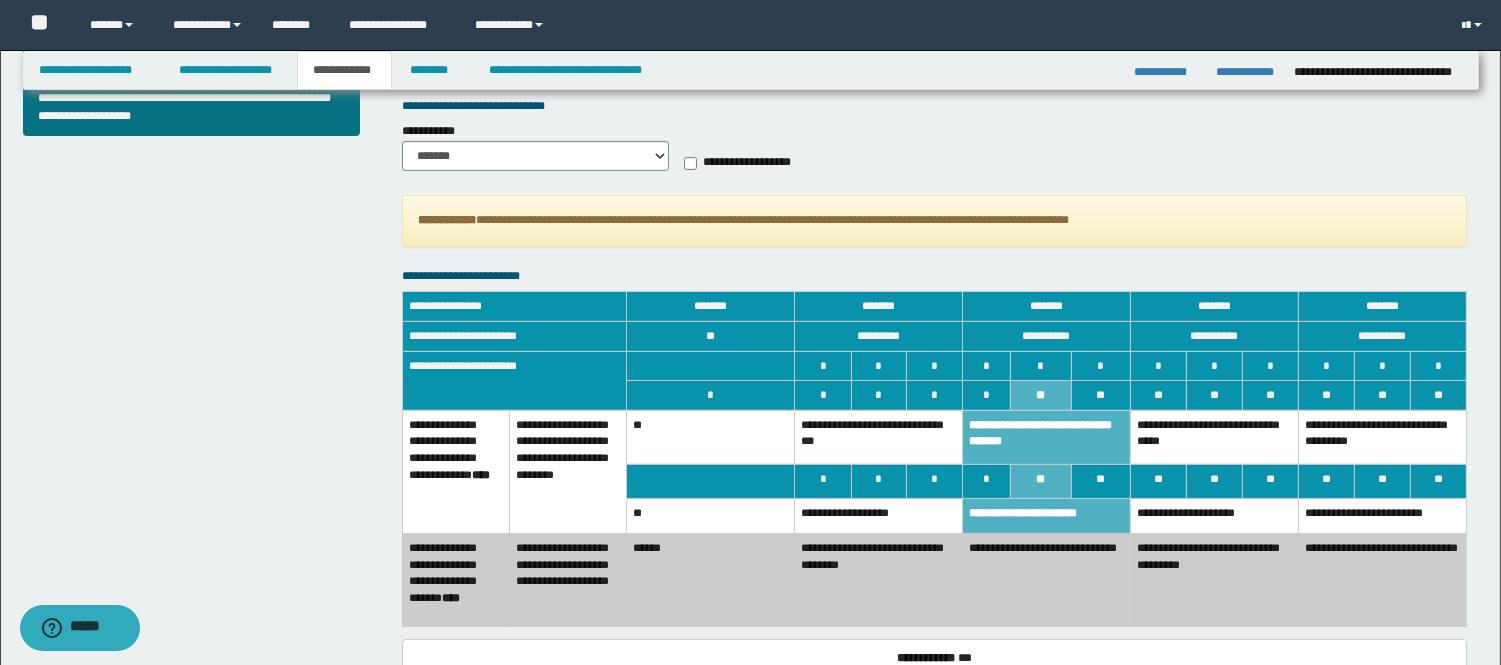 click on "**********" at bounding box center [1047, 580] 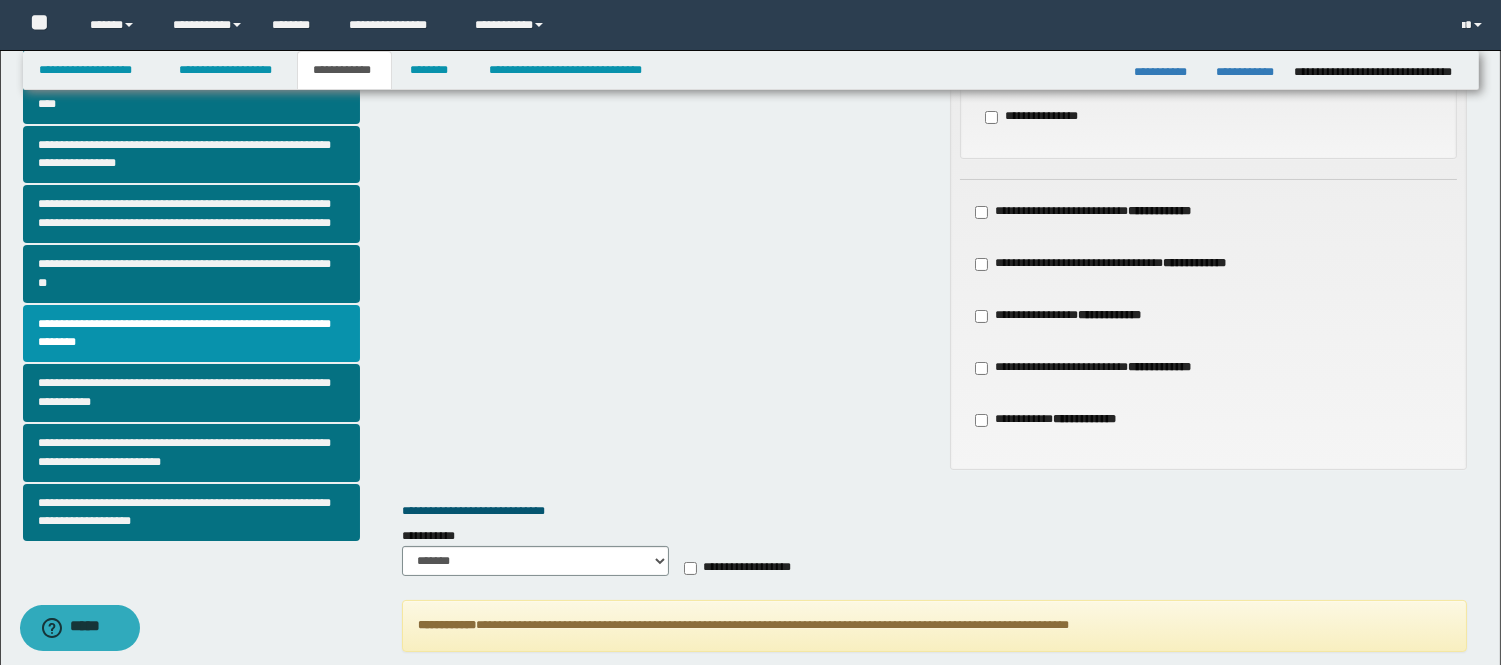 scroll, scrollTop: 422, scrollLeft: 0, axis: vertical 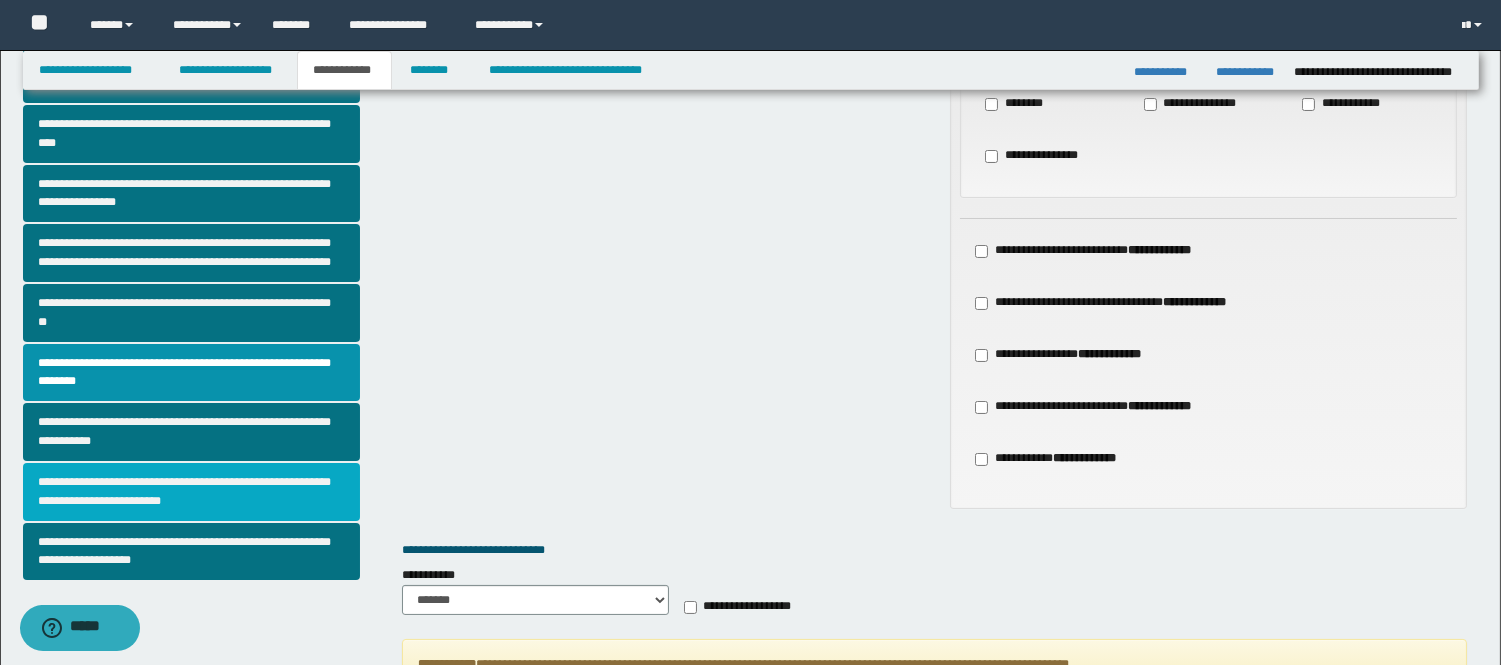 click on "**********" at bounding box center [192, 492] 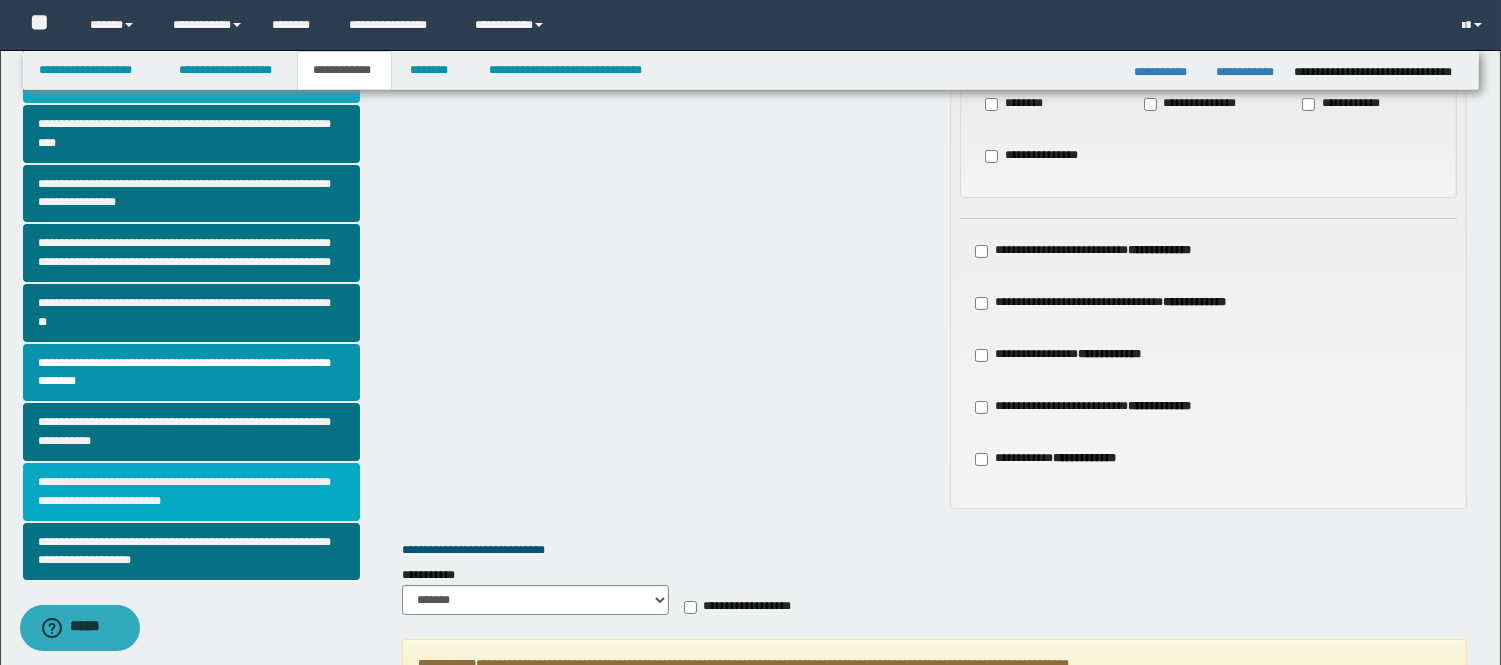 scroll, scrollTop: 0, scrollLeft: 0, axis: both 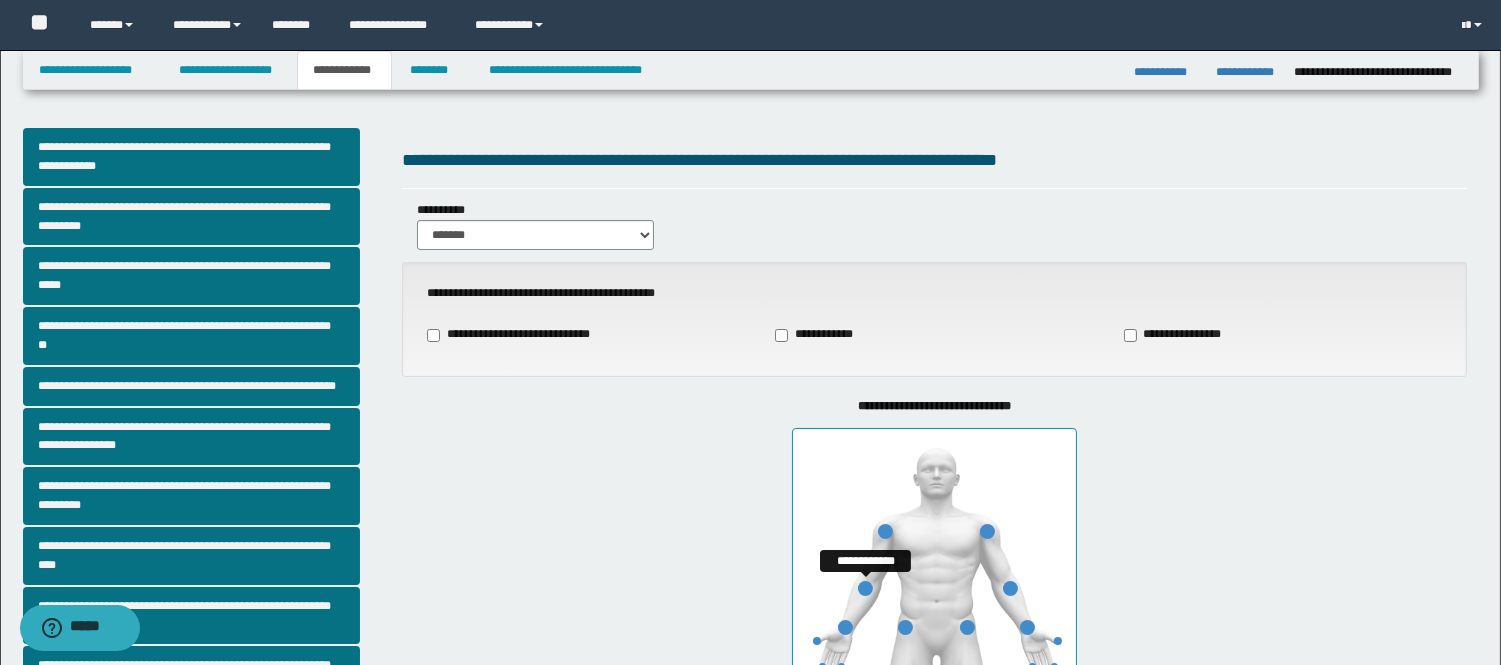 click at bounding box center [865, 588] 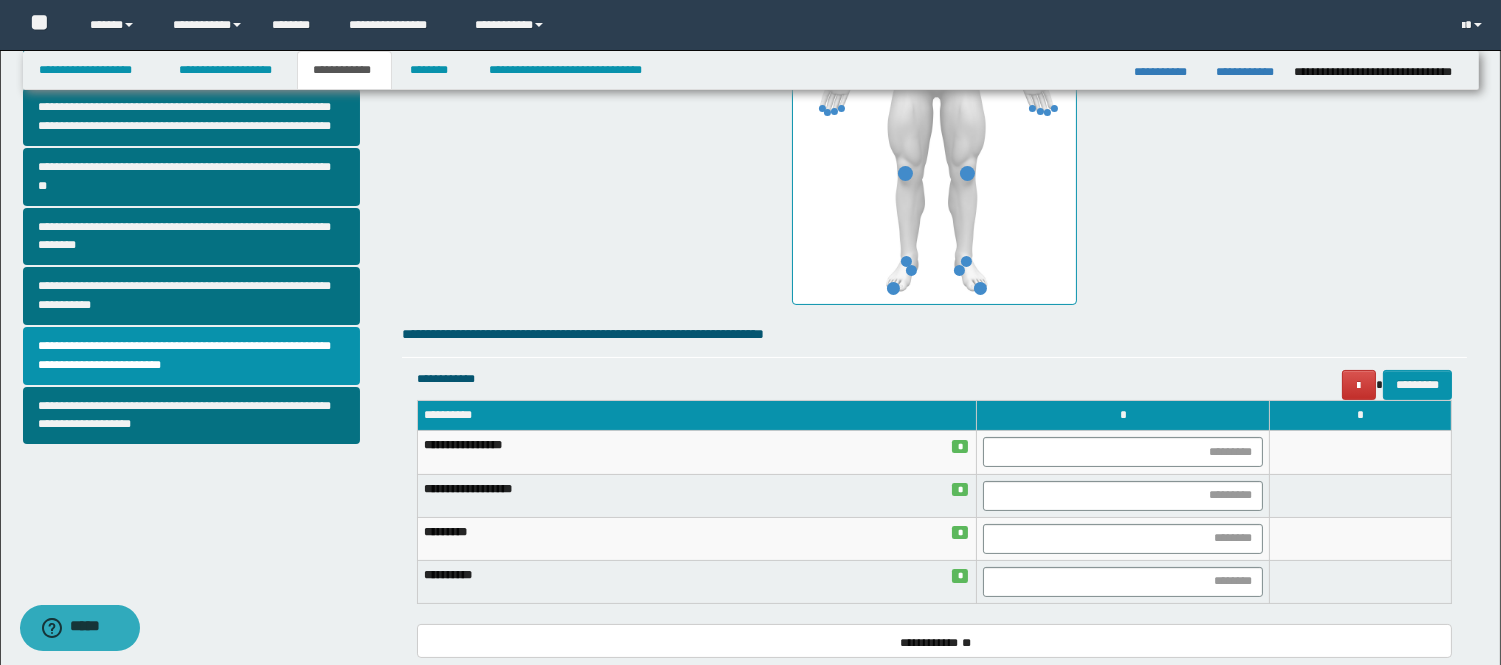 scroll, scrollTop: 666, scrollLeft: 0, axis: vertical 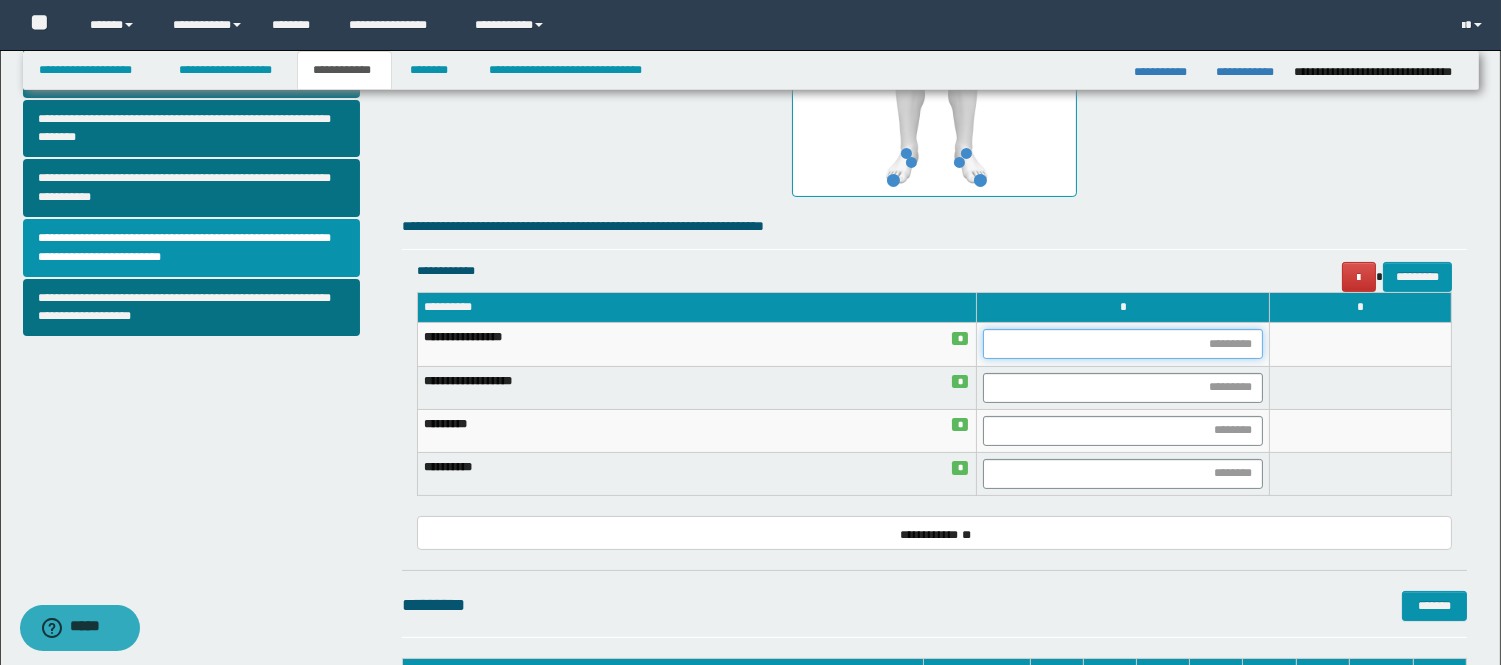 click at bounding box center [1123, 344] 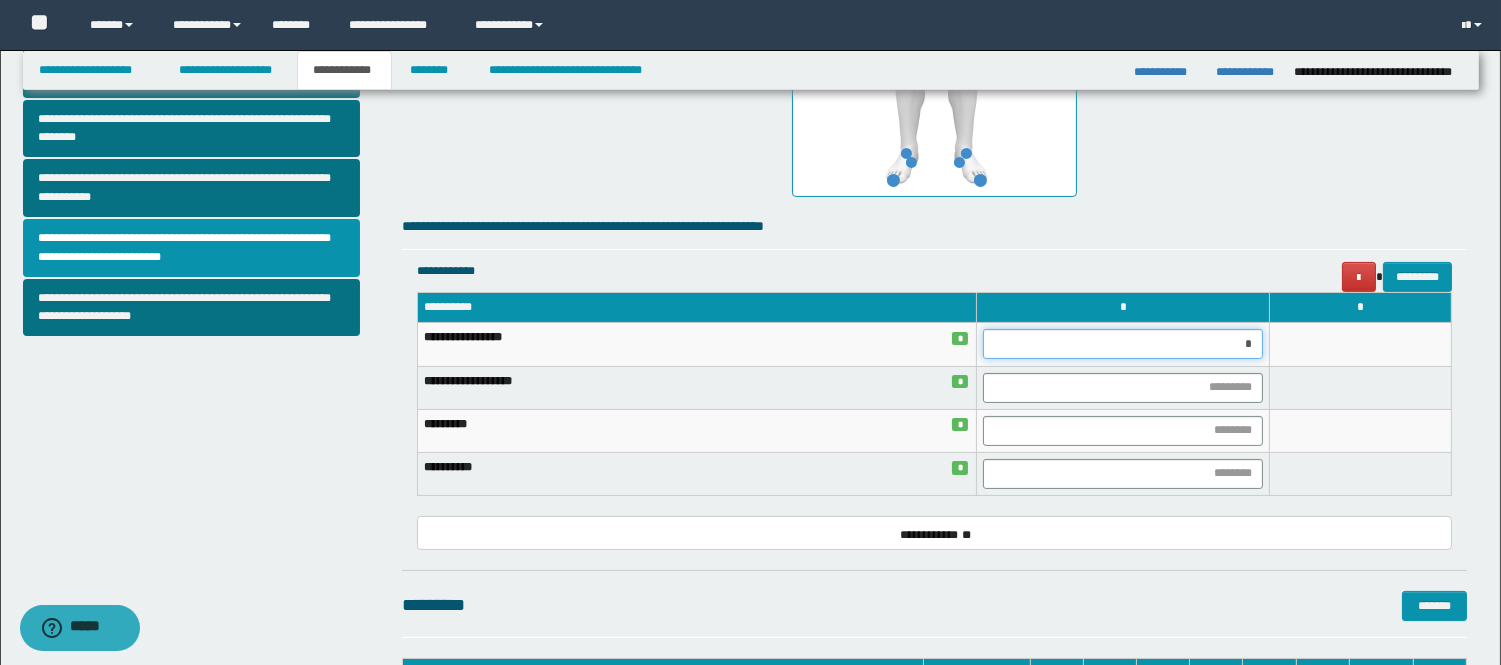 type on "**" 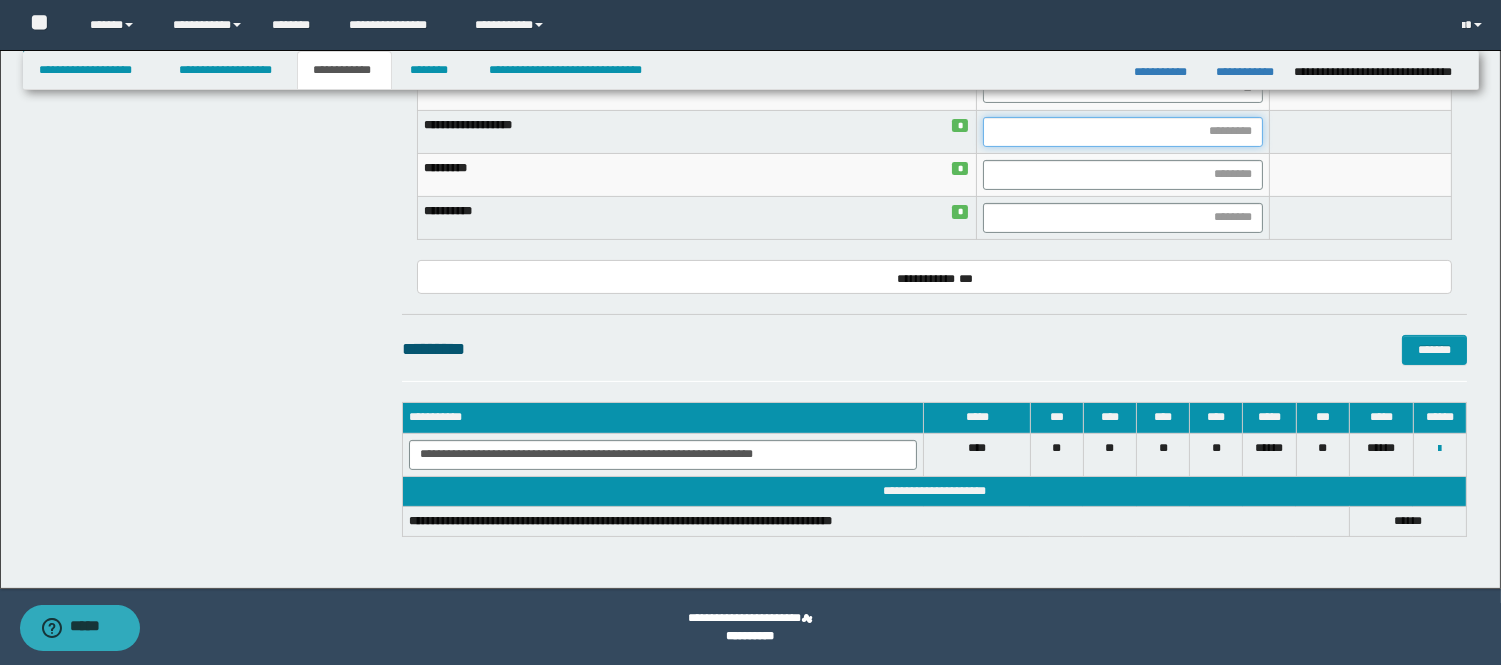 scroll, scrollTop: 366, scrollLeft: 0, axis: vertical 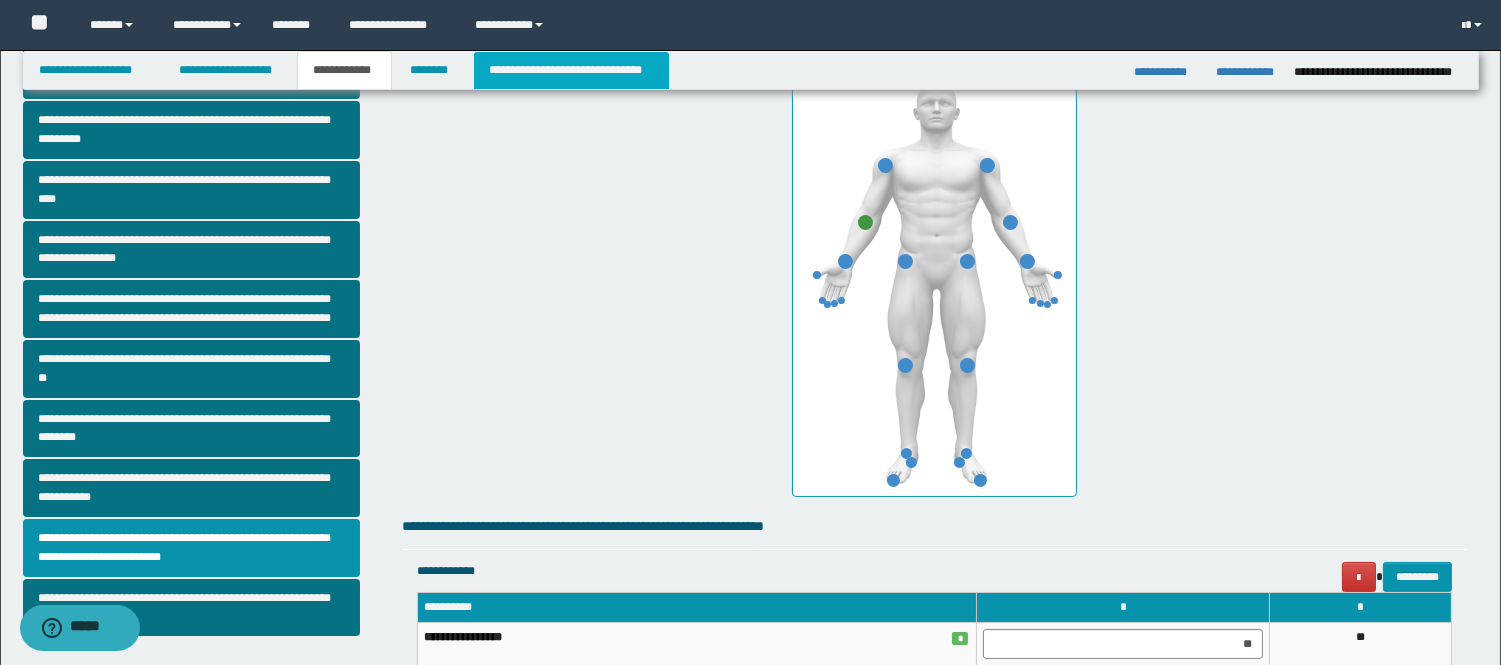 click on "**********" at bounding box center [571, 70] 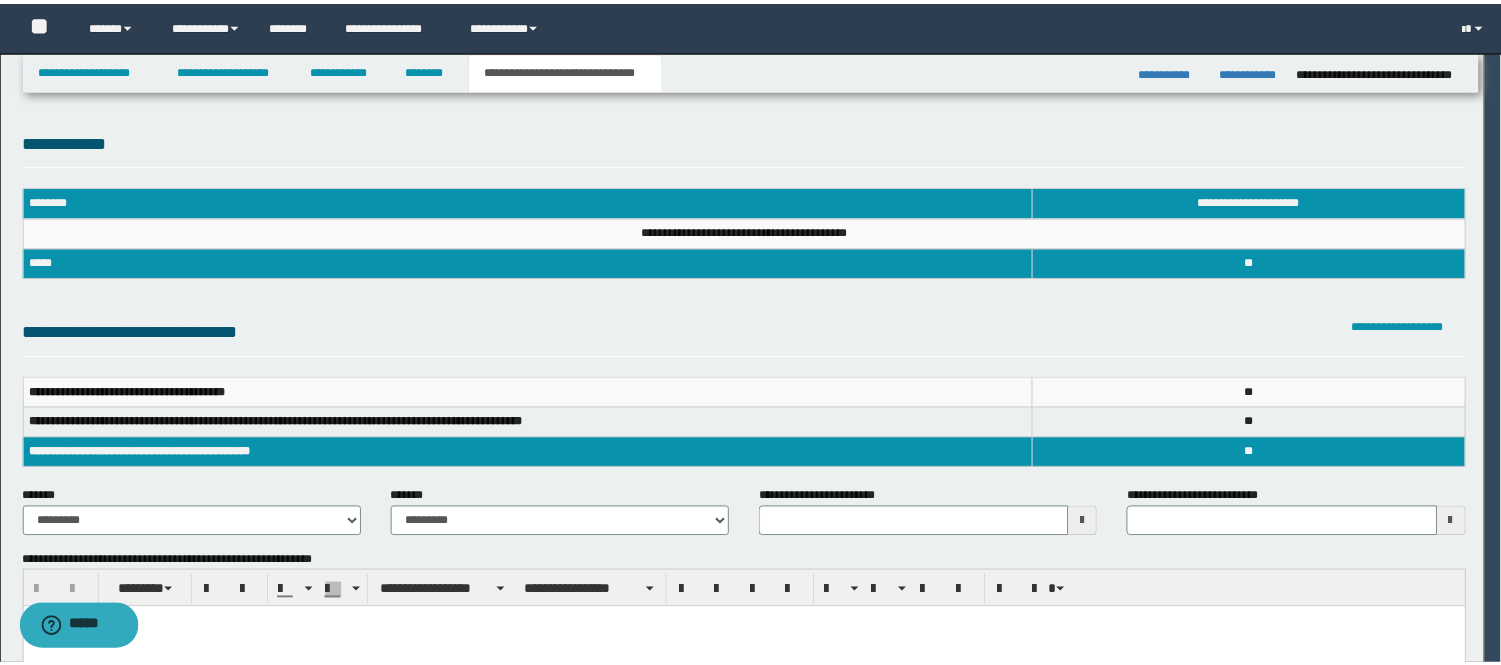 scroll, scrollTop: 0, scrollLeft: 0, axis: both 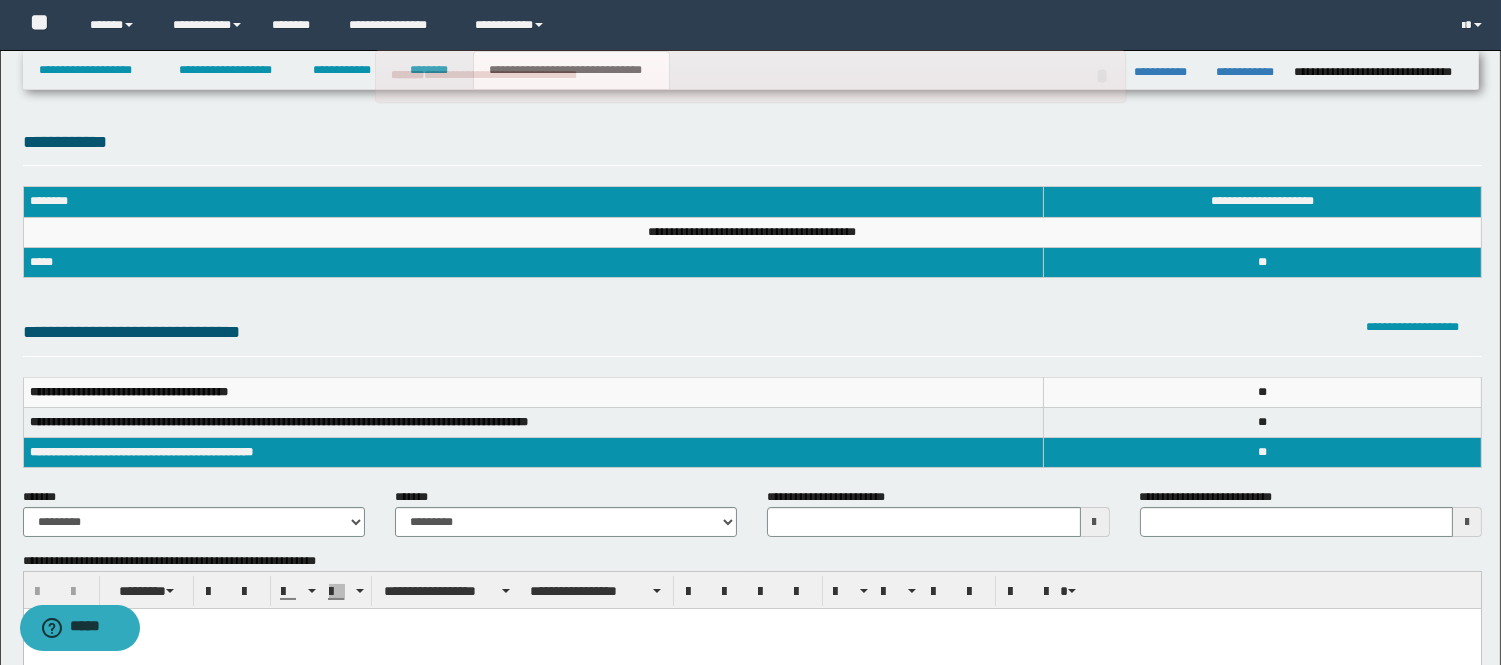click at bounding box center [1095, 522] 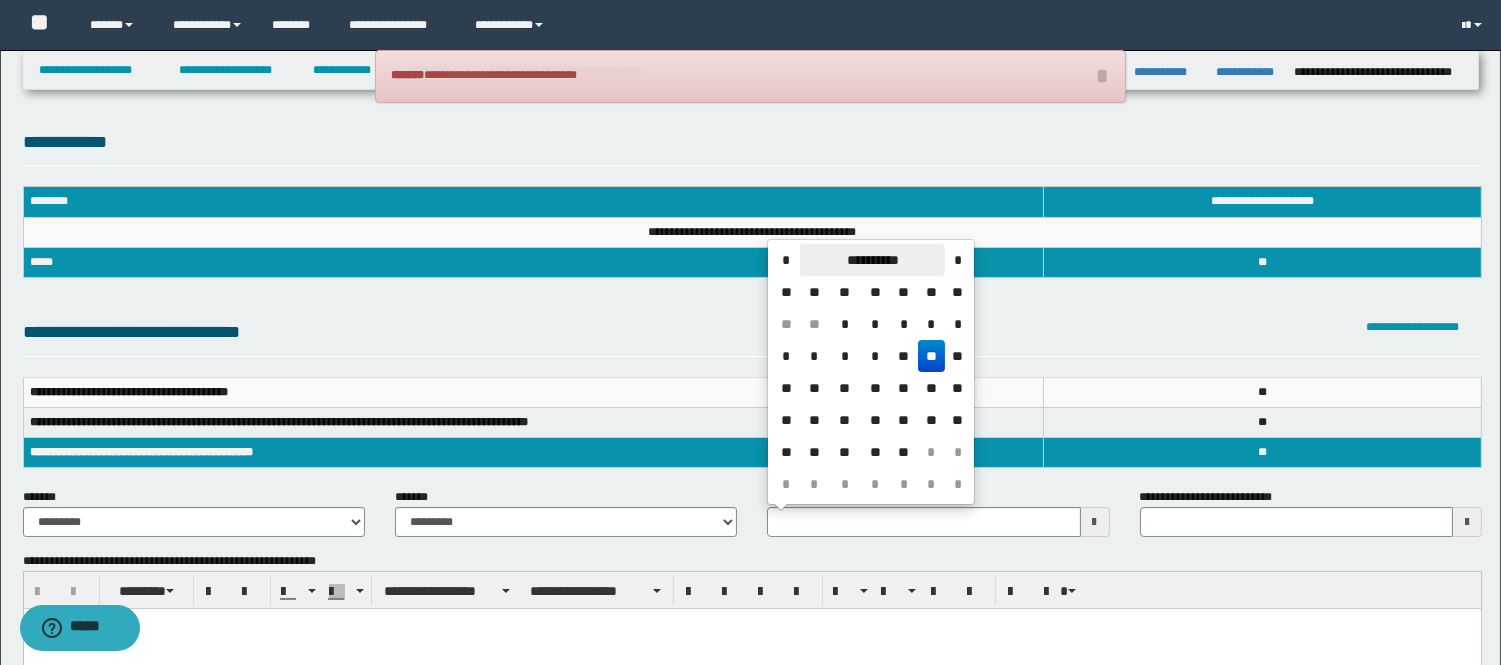 click on "**********" at bounding box center [872, 260] 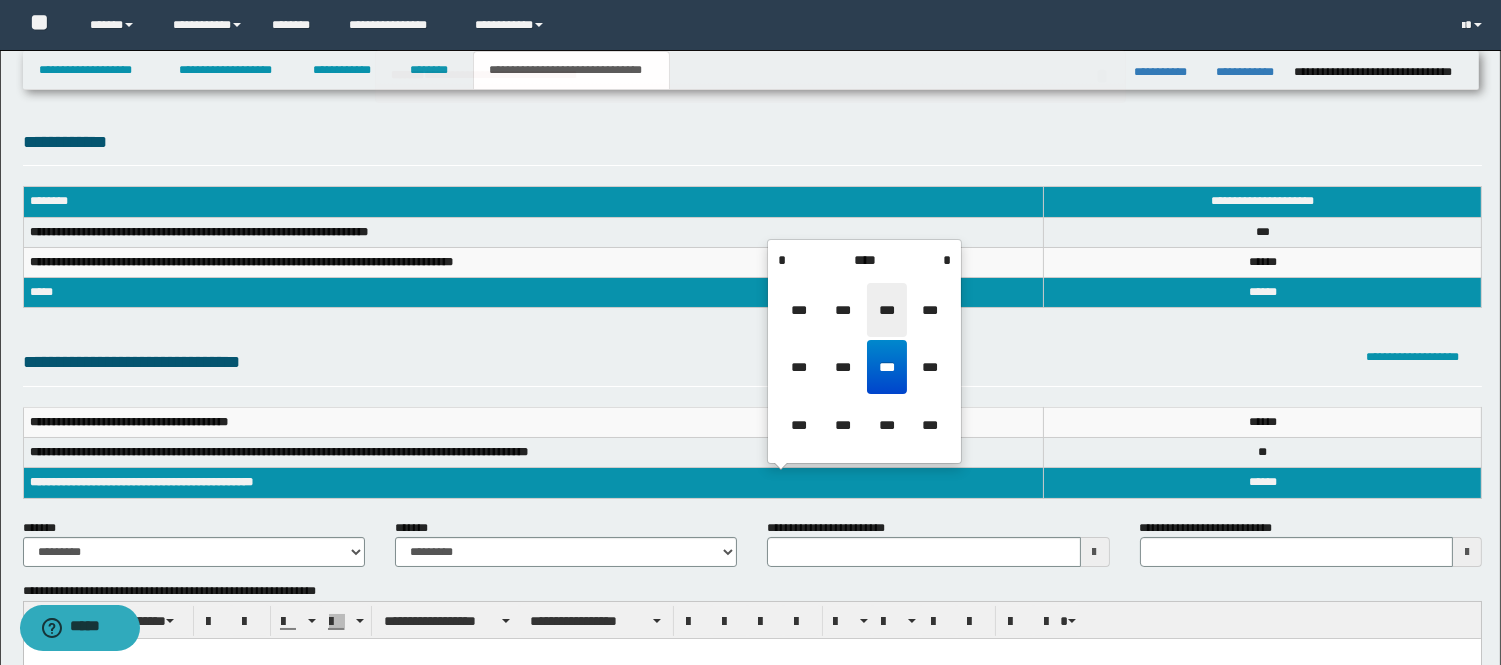 click on "***" at bounding box center [887, 310] 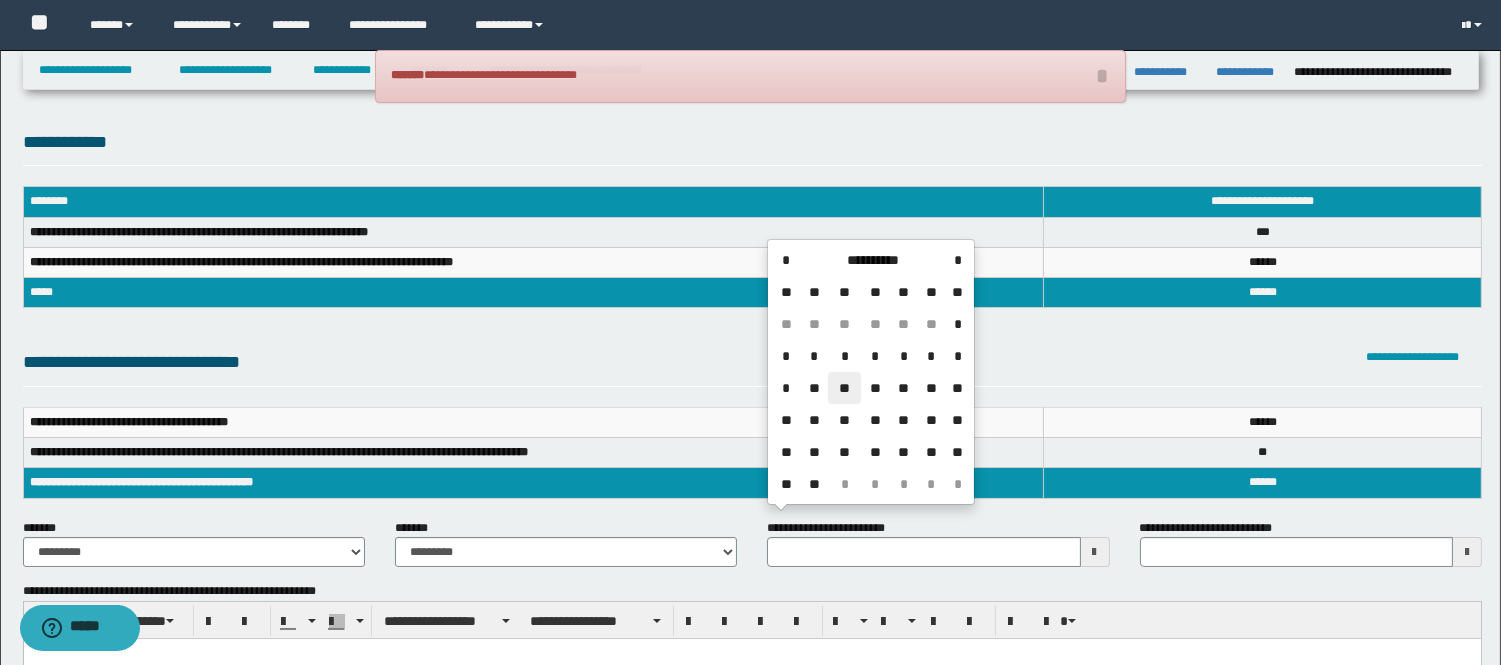 click on "**" at bounding box center [844, 388] 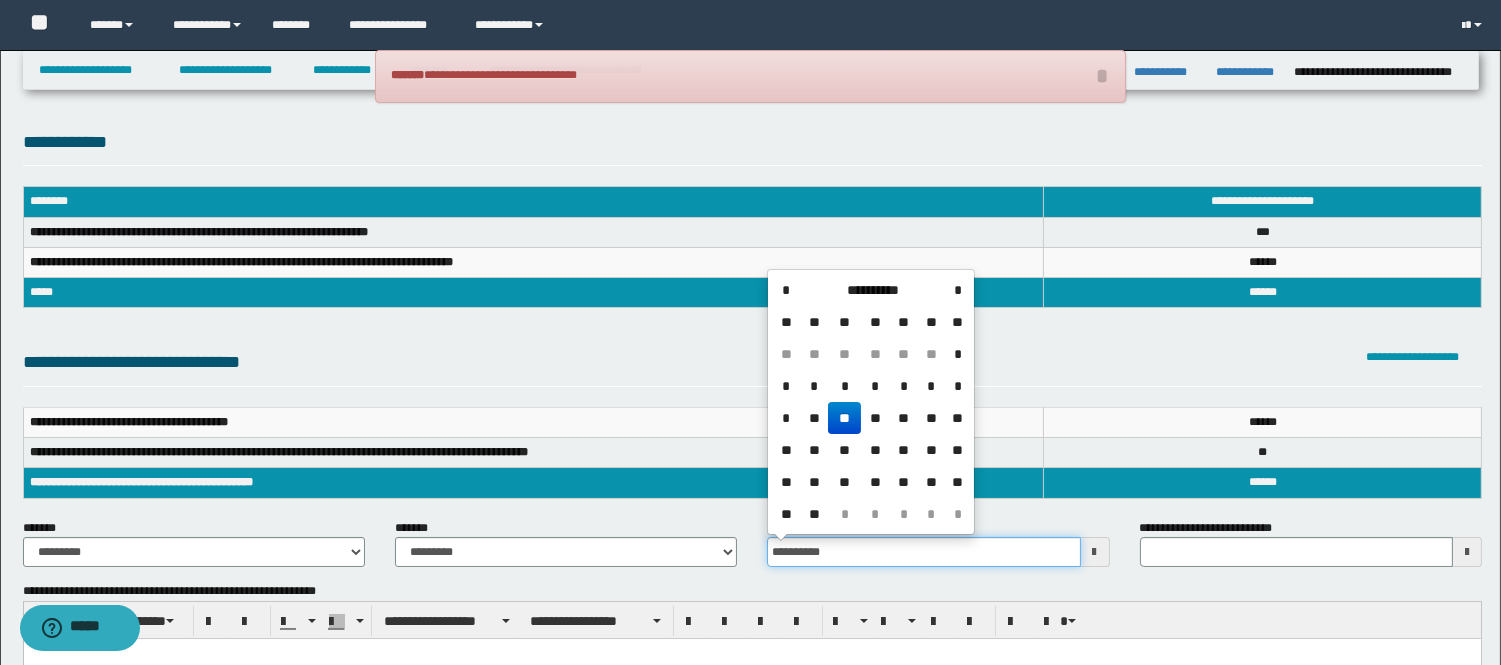 click on "**********" at bounding box center (923, 552) 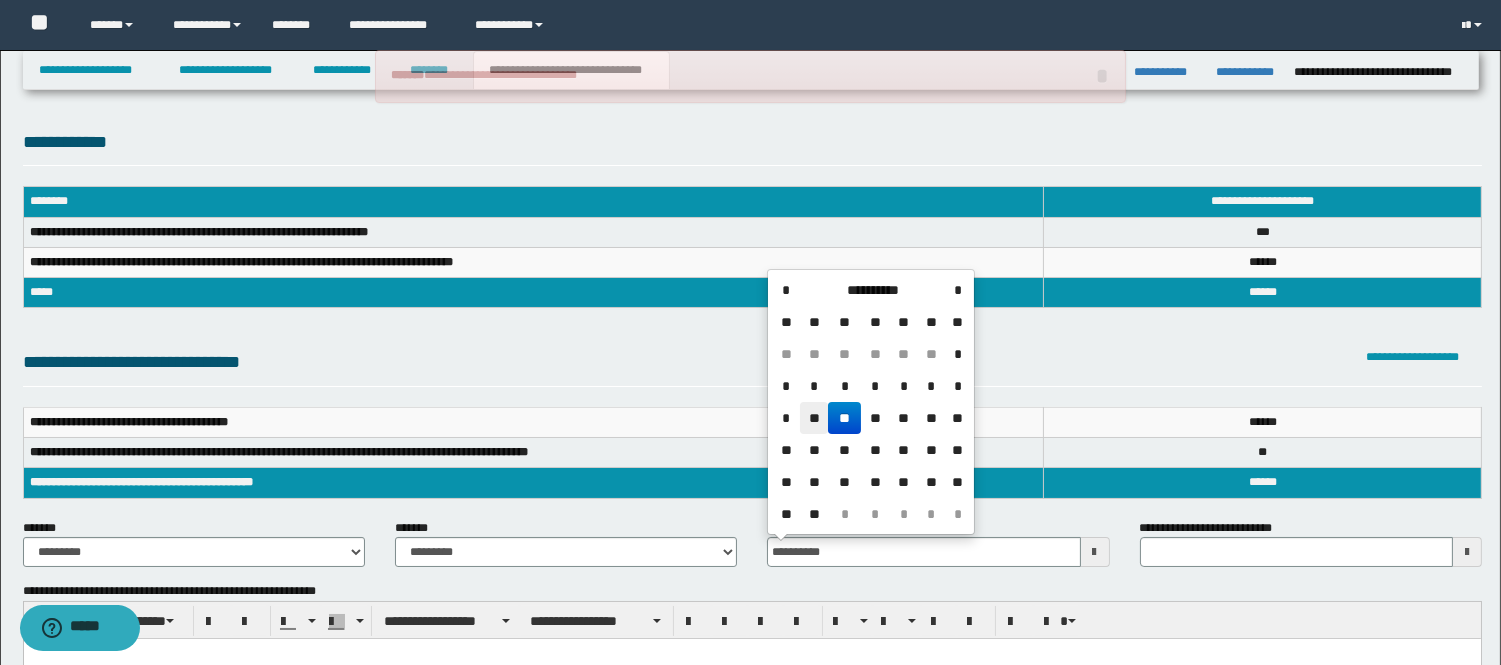 click on "**" at bounding box center (814, 418) 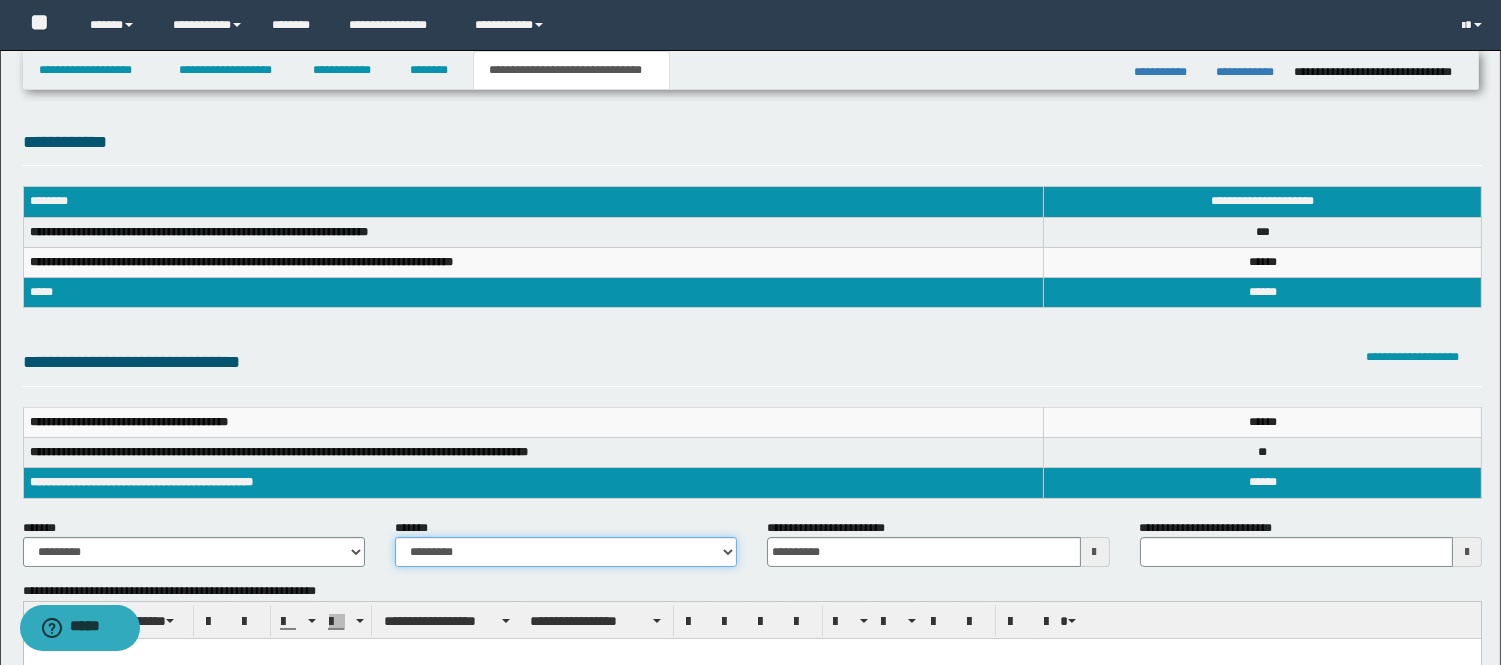 drag, startPoint x: 616, startPoint y: 544, endPoint x: 524, endPoint y: 568, distance: 95.07891 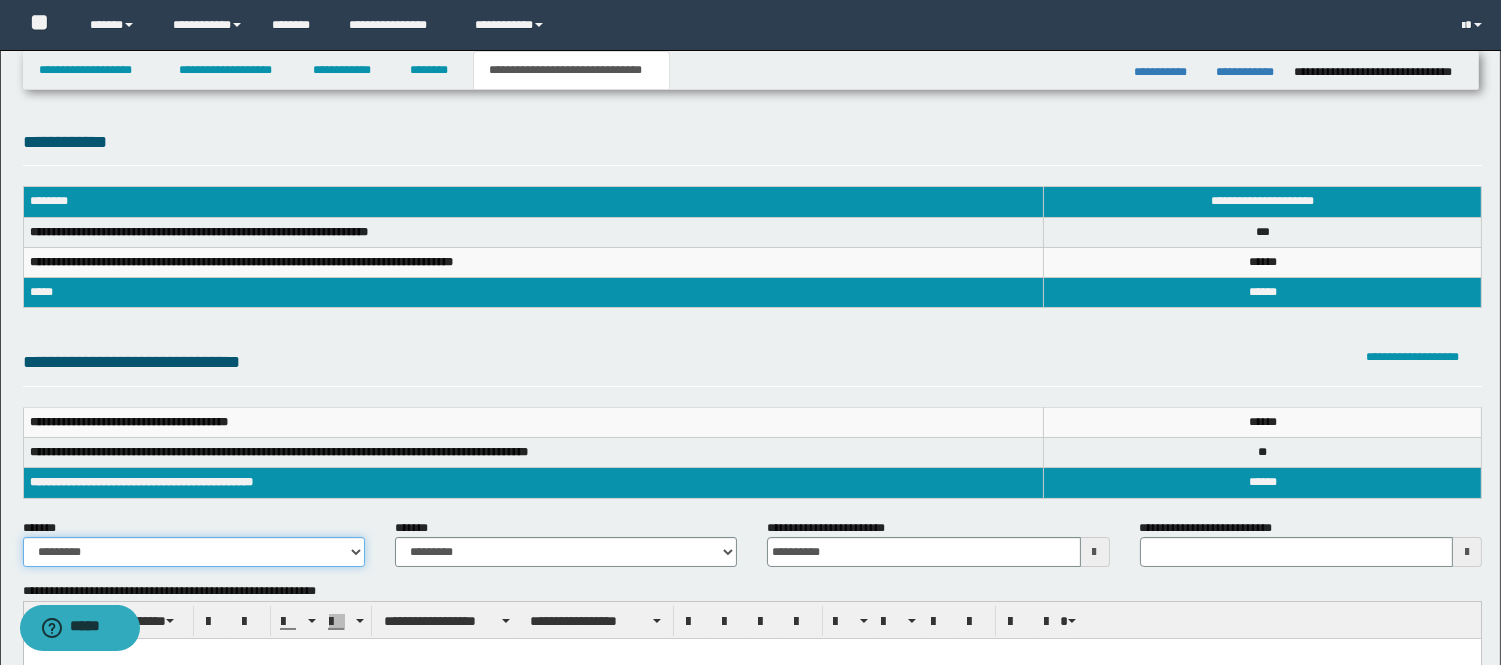 click on "**********" at bounding box center (194, 552) 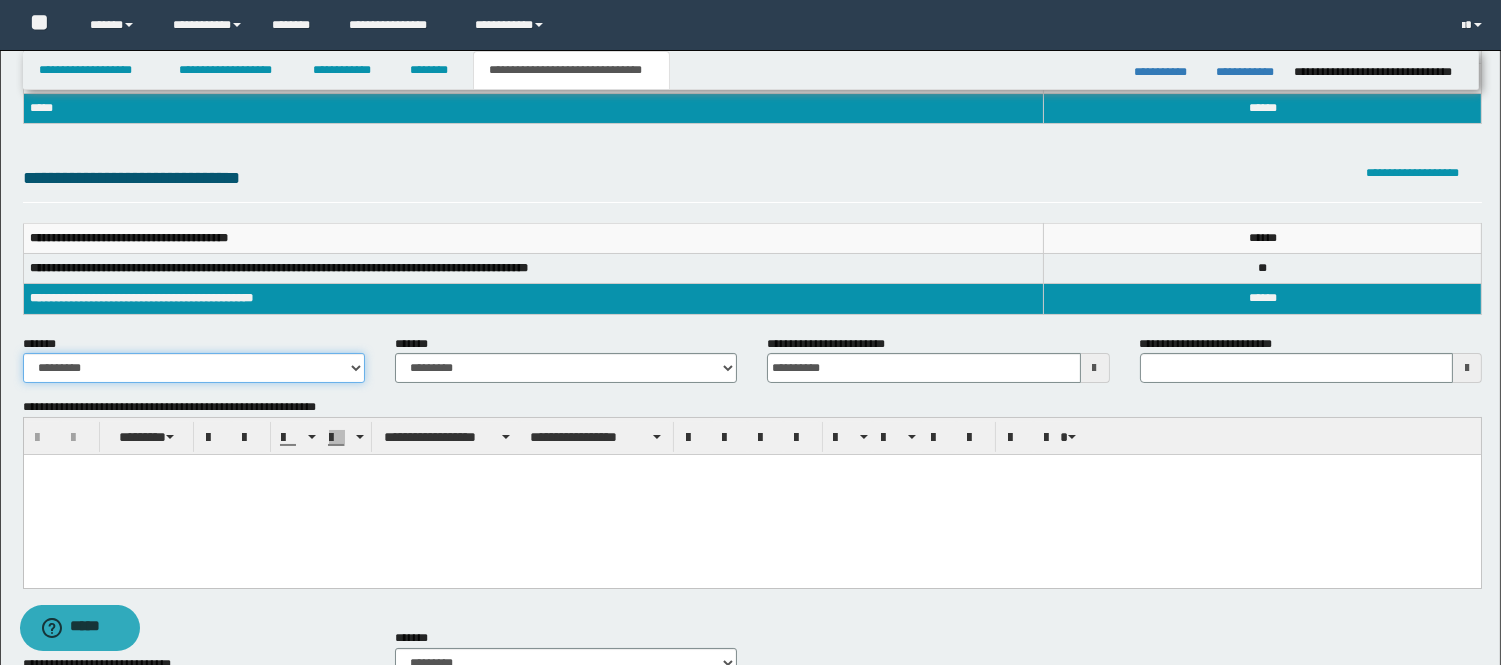 scroll, scrollTop: 333, scrollLeft: 0, axis: vertical 